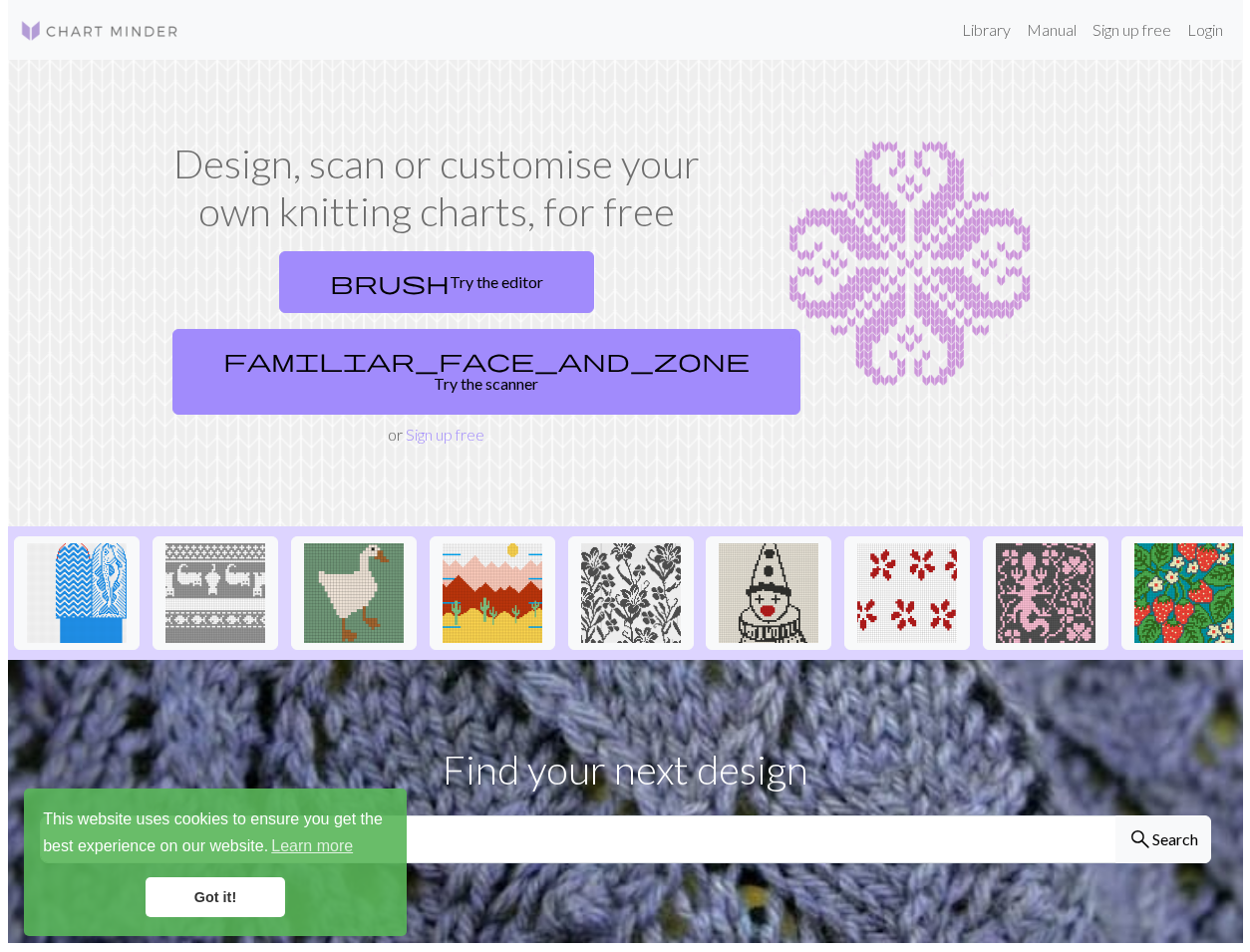 scroll, scrollTop: 0, scrollLeft: 0, axis: both 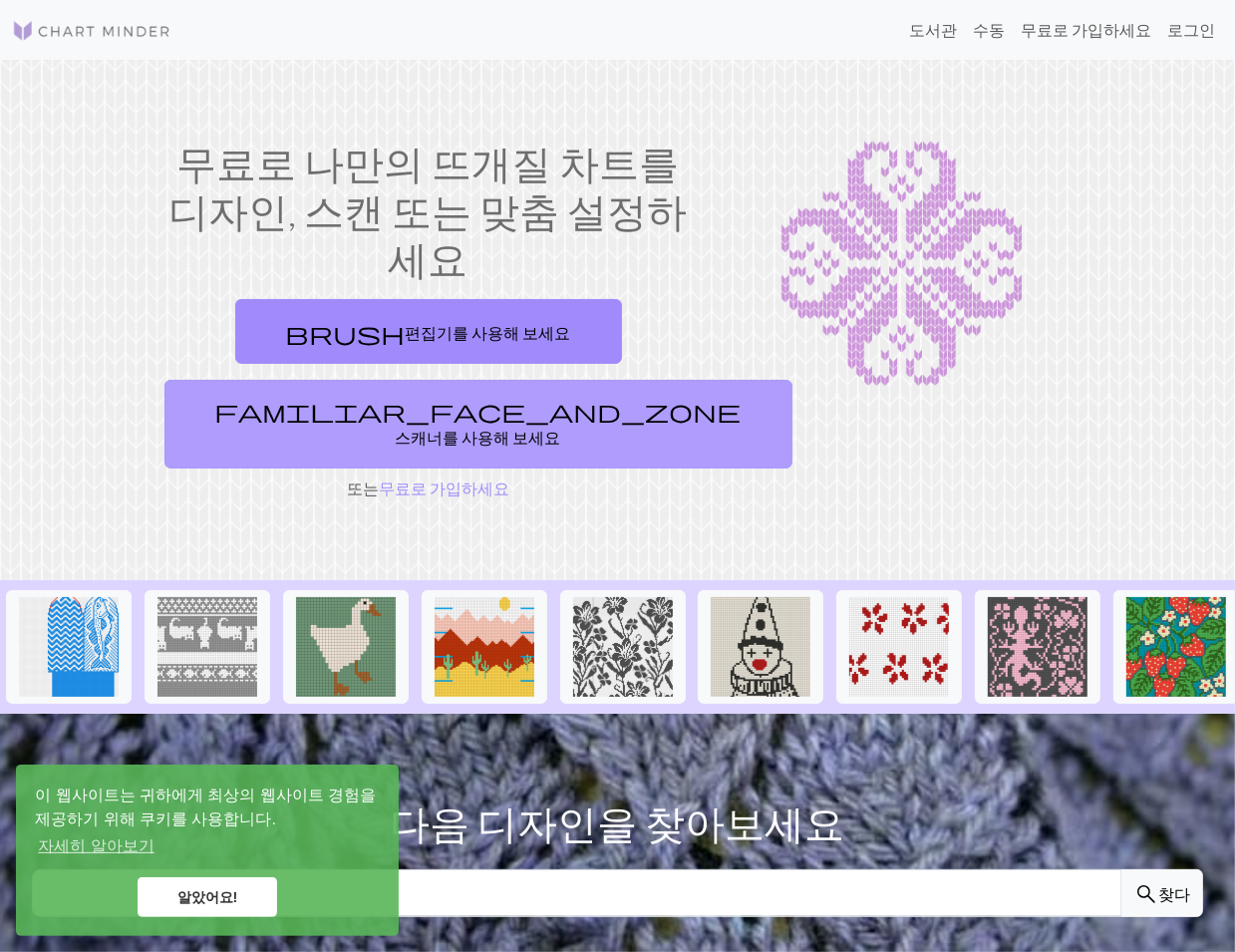 click on "스캐너를 사용해 보세요" at bounding box center [478, 437] 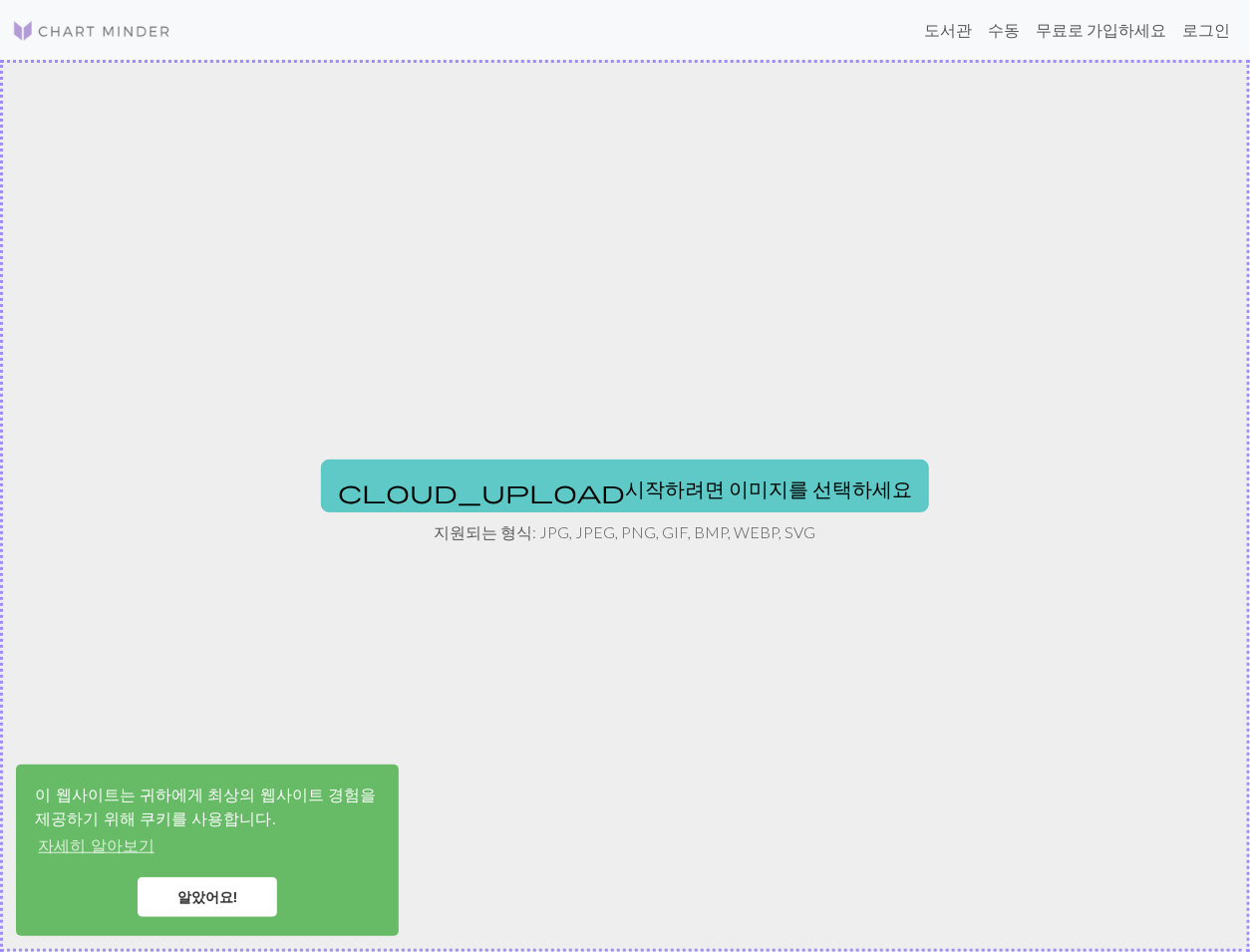 click on "시작하려면 이미지를 선택하세요" at bounding box center (769, 488) 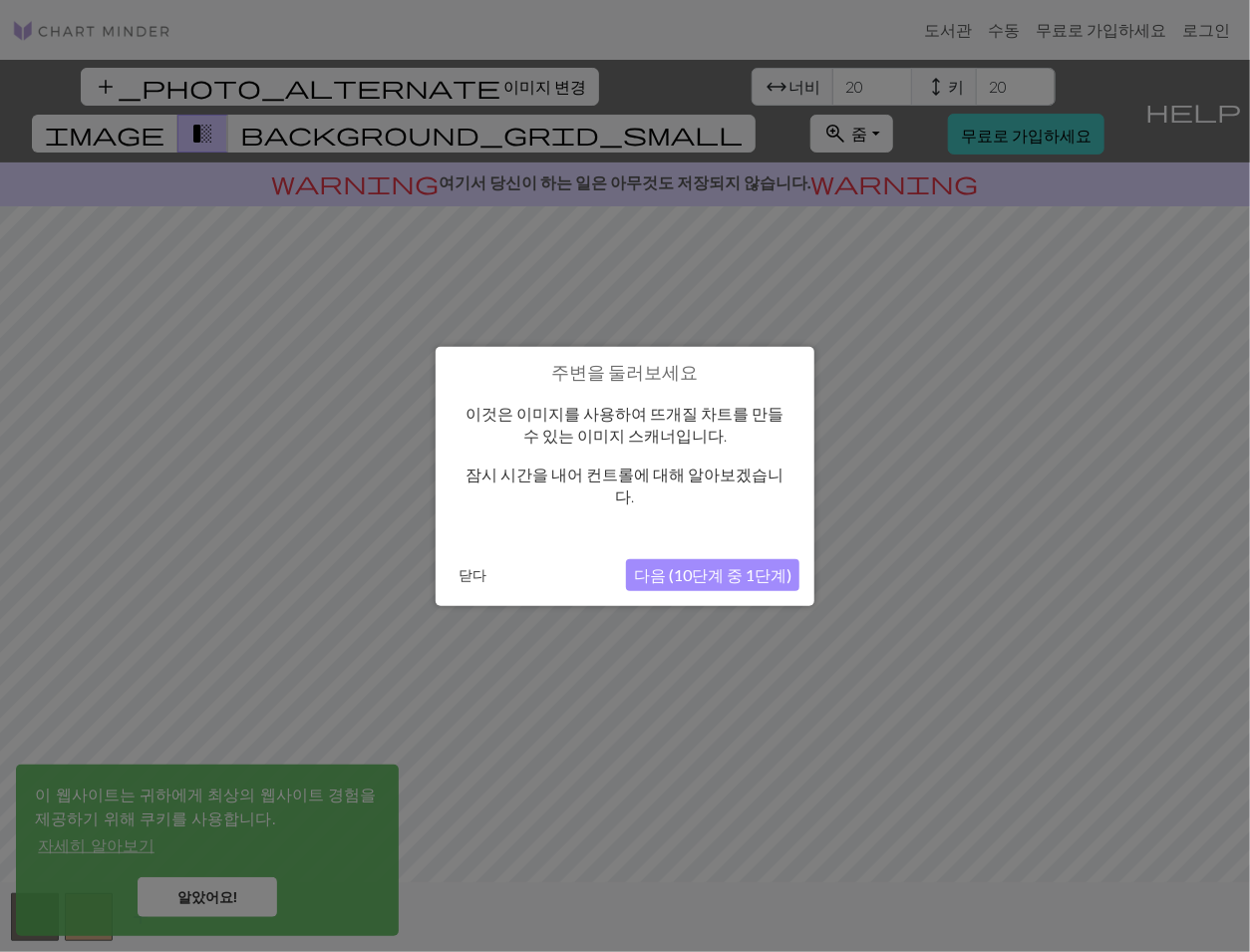 click on "닫다" at bounding box center (472, 574) 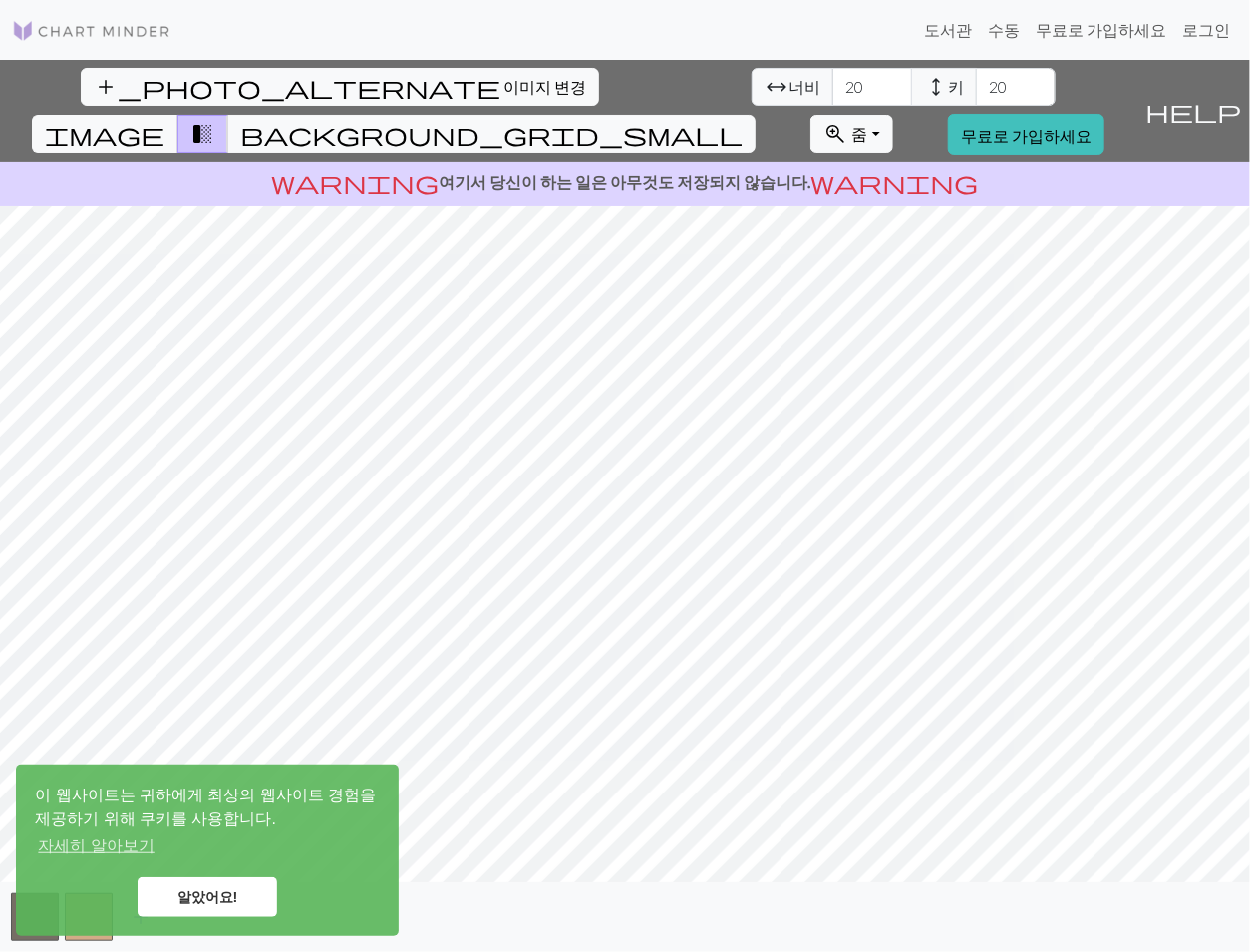 click on "너비" at bounding box center [804, 86] 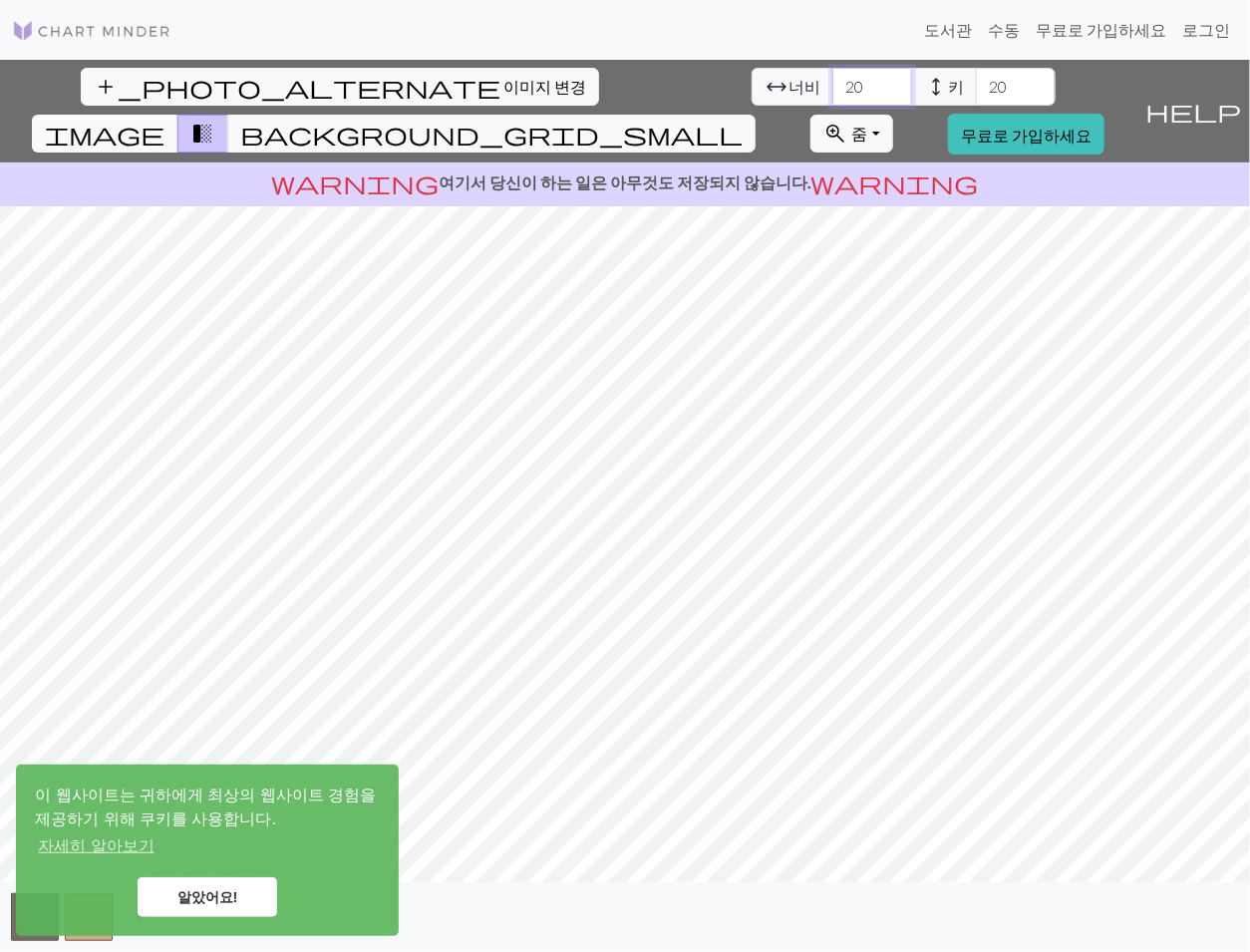 click on "20" at bounding box center (872, 87) 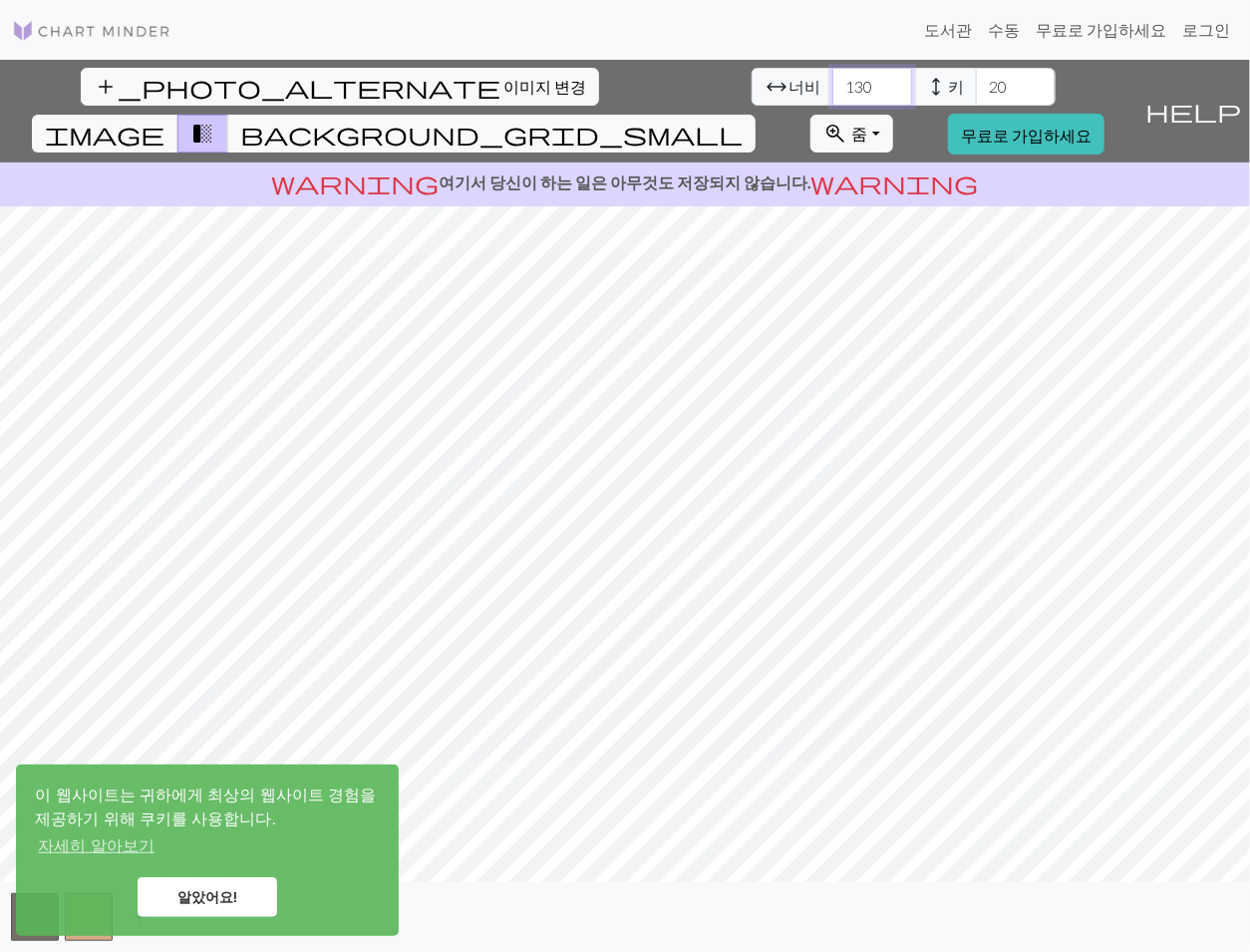 type on "130" 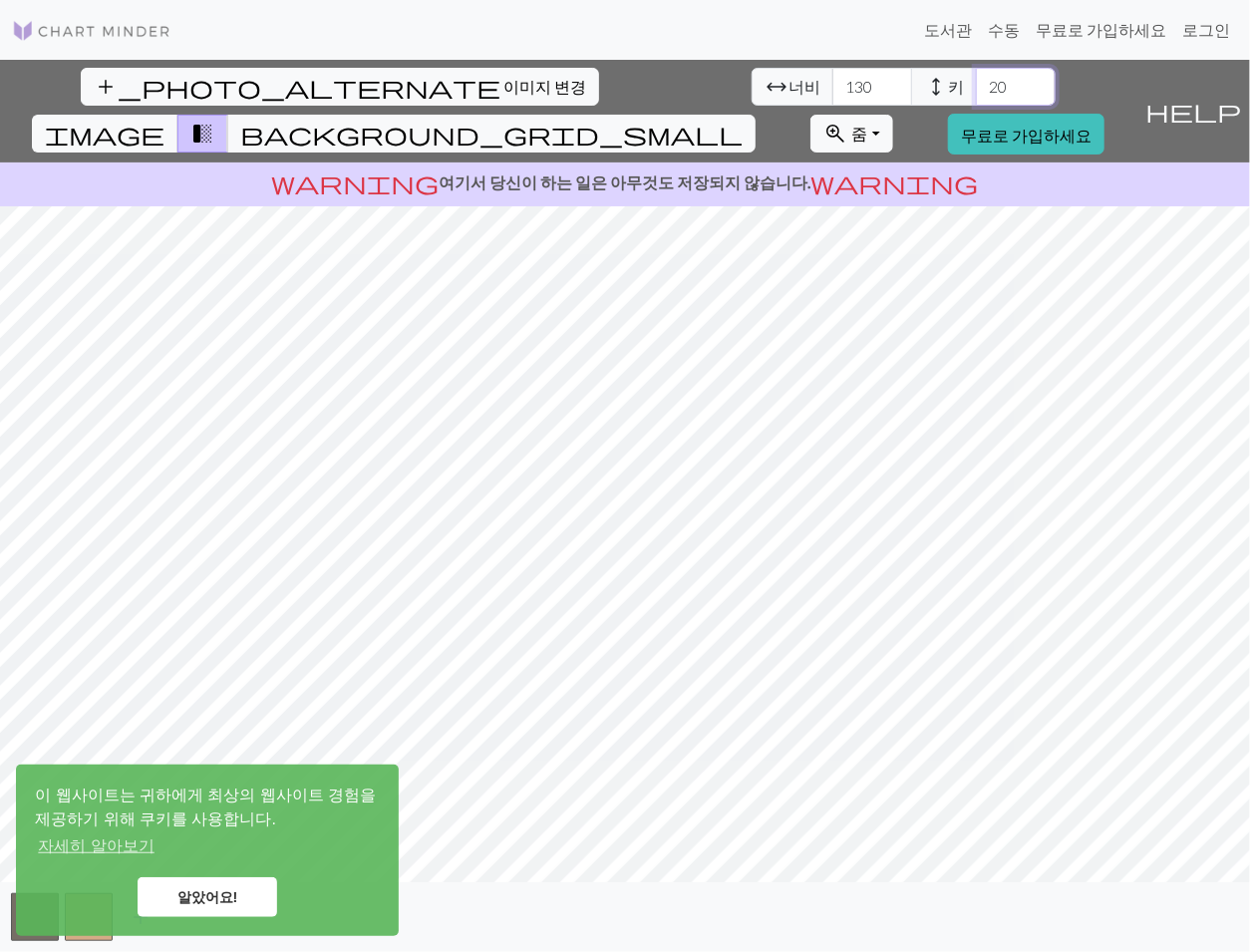 drag, startPoint x: 506, startPoint y: 87, endPoint x: 442, endPoint y: 91, distance: 64.12488 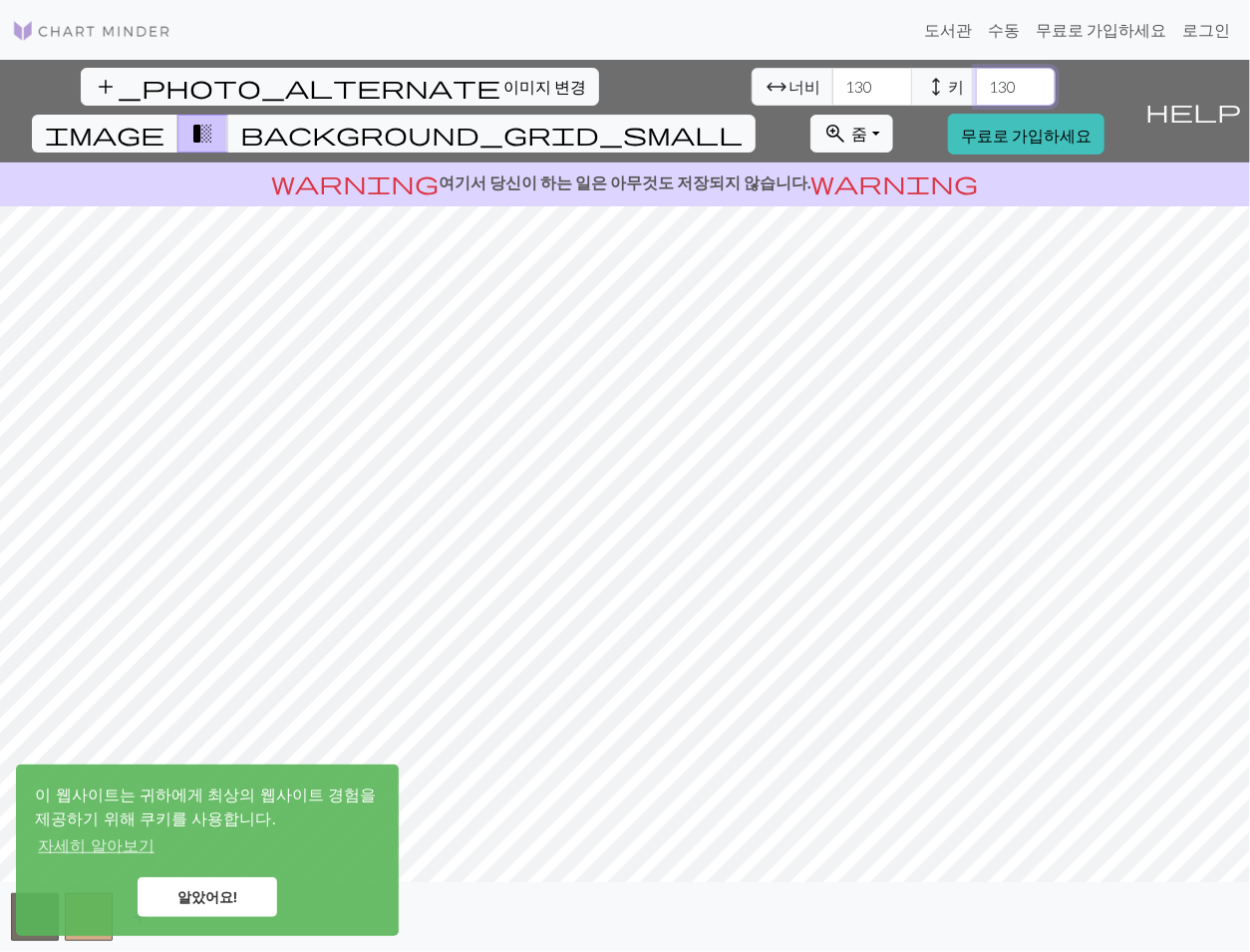 type on "130" 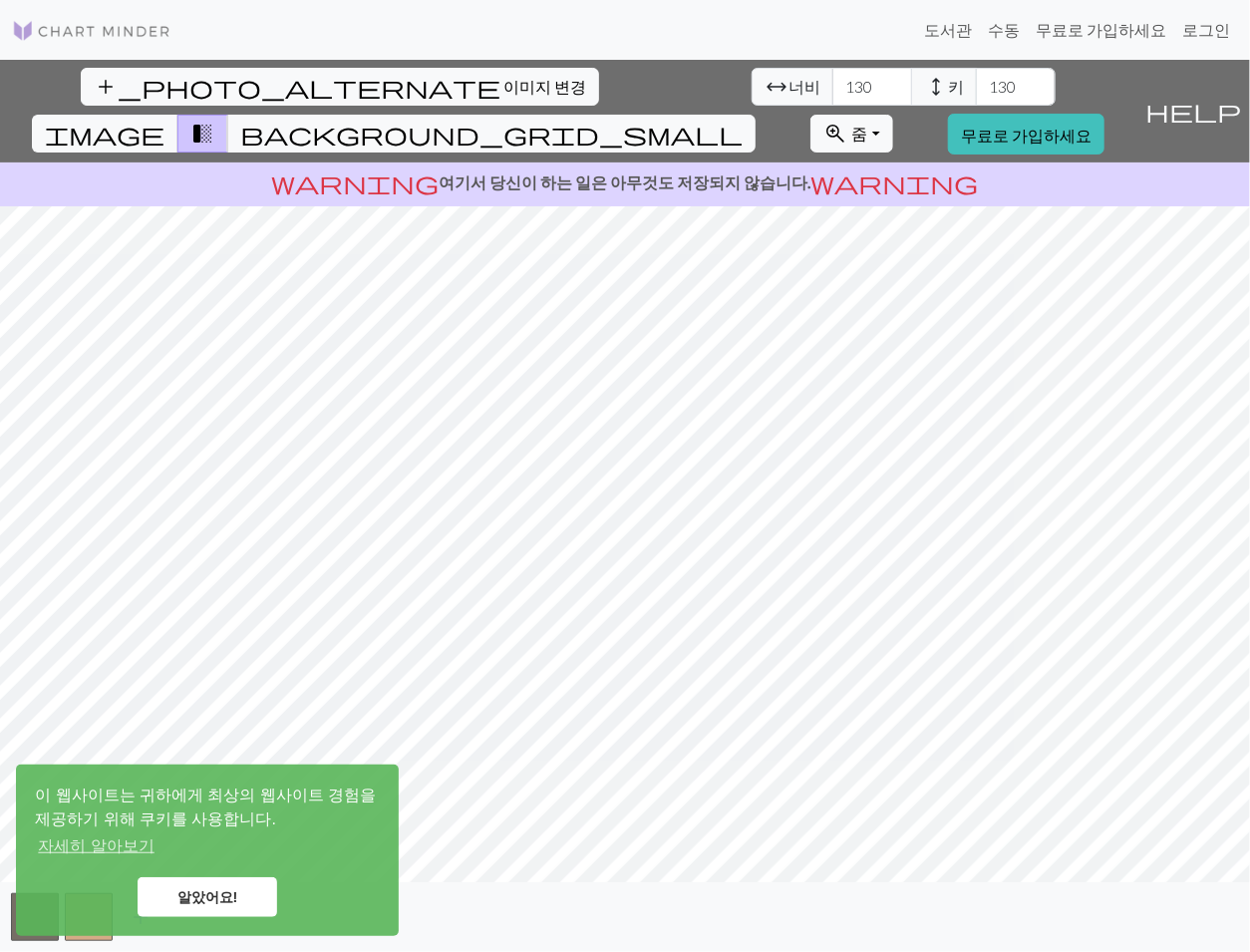 click on "알았어요!" at bounding box center (207, 897) 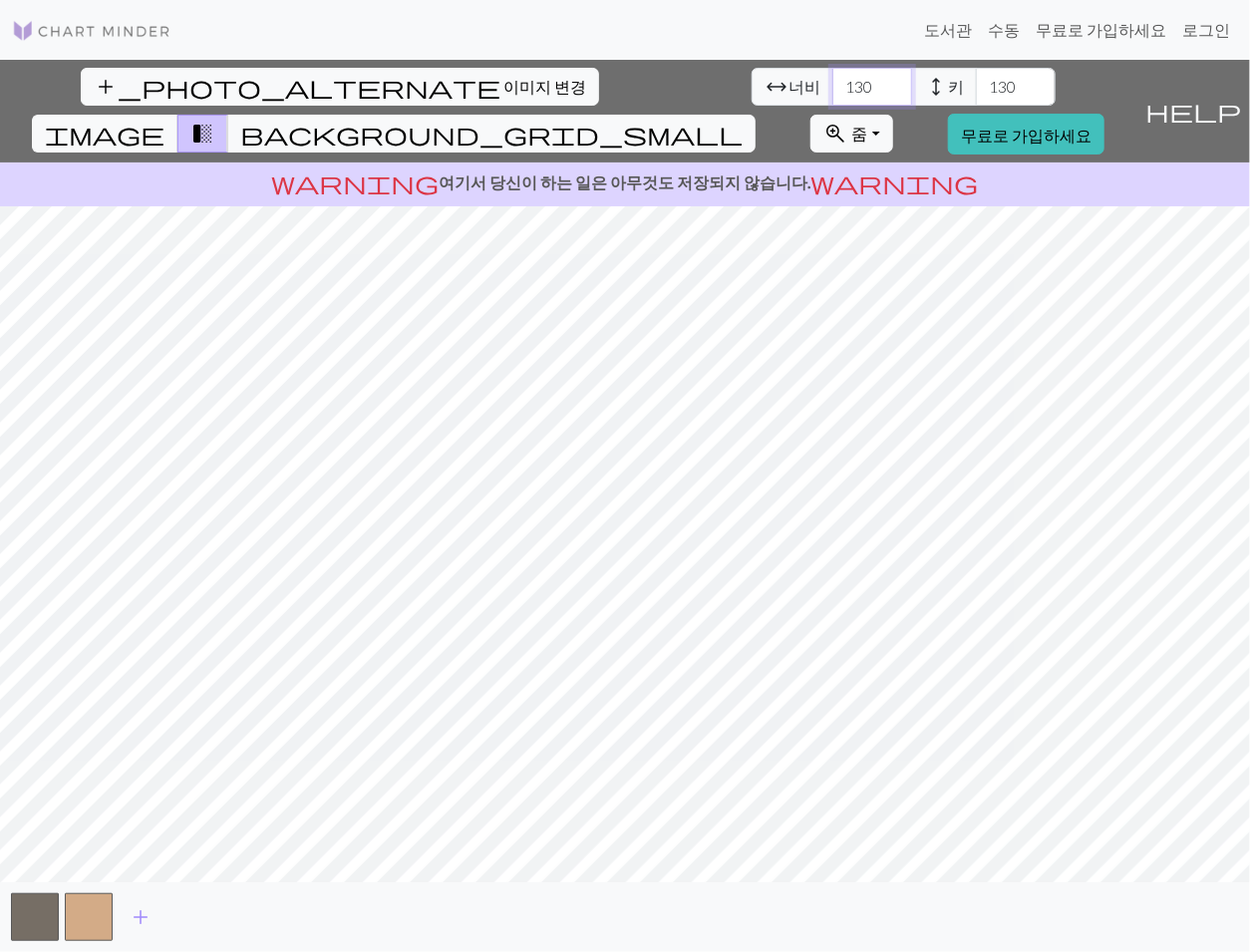 drag, startPoint x: 372, startPoint y: 90, endPoint x: 327, endPoint y: 89, distance: 45.01111 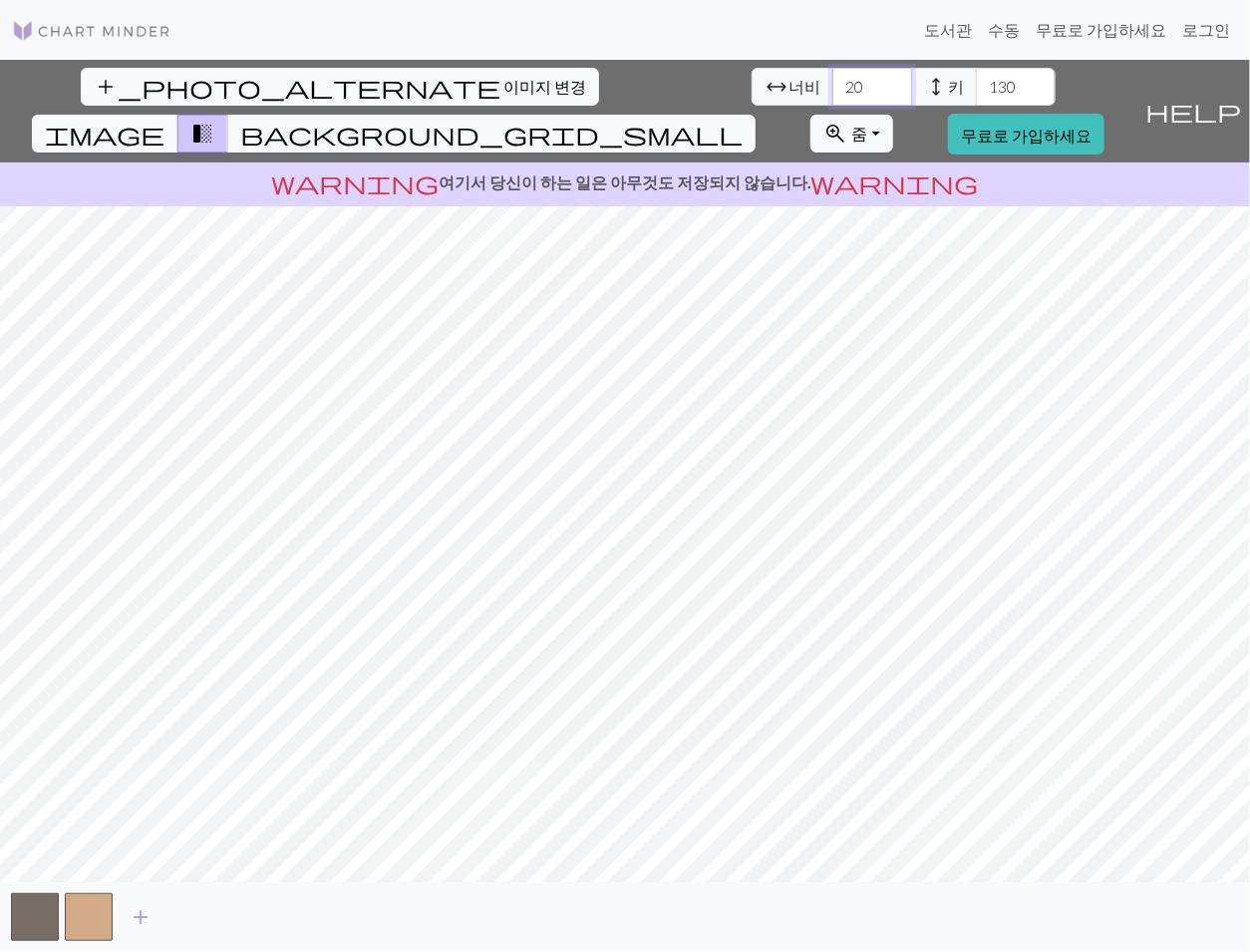 type on "20" 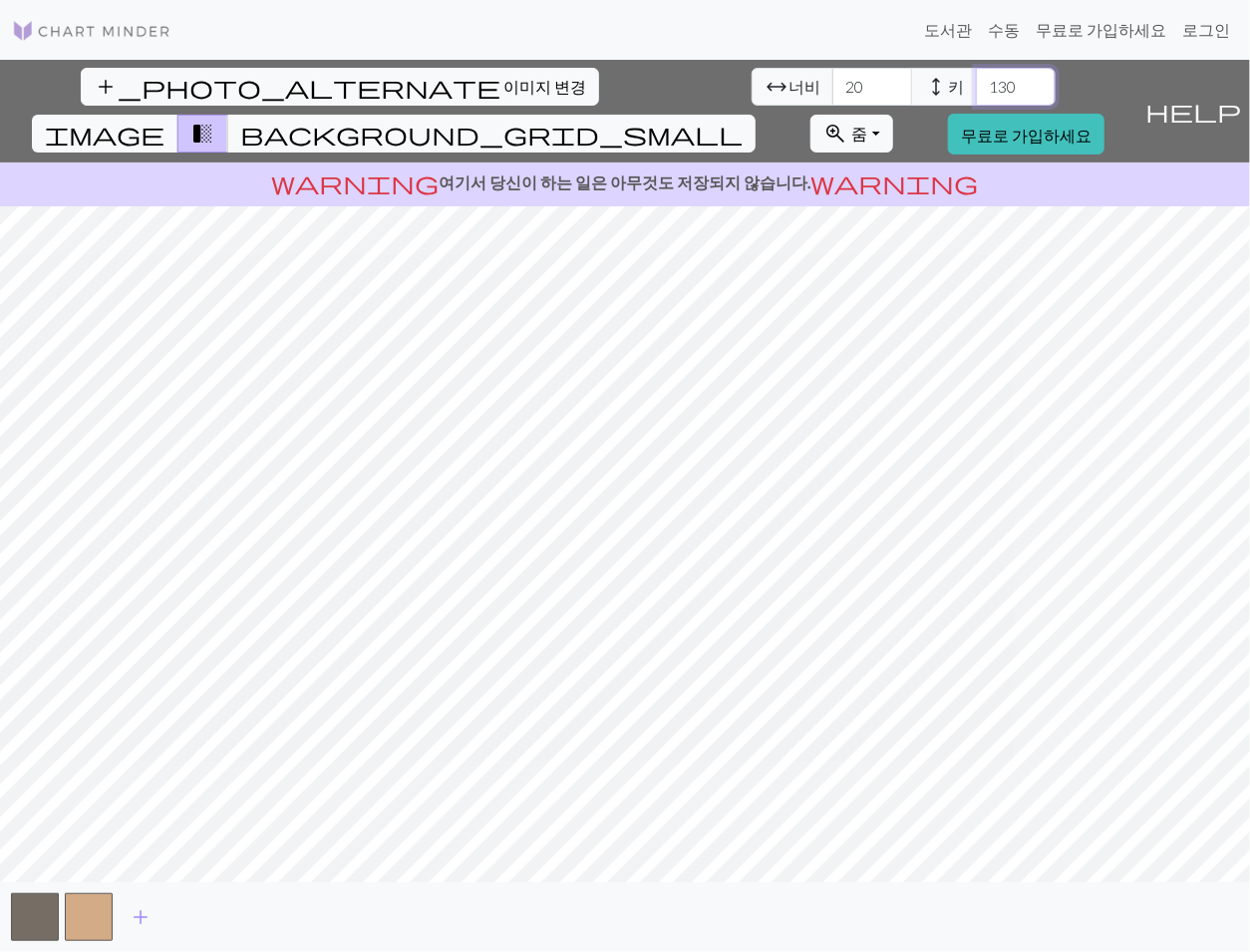drag, startPoint x: 508, startPoint y: 89, endPoint x: 432, endPoint y: 109, distance: 78.587531 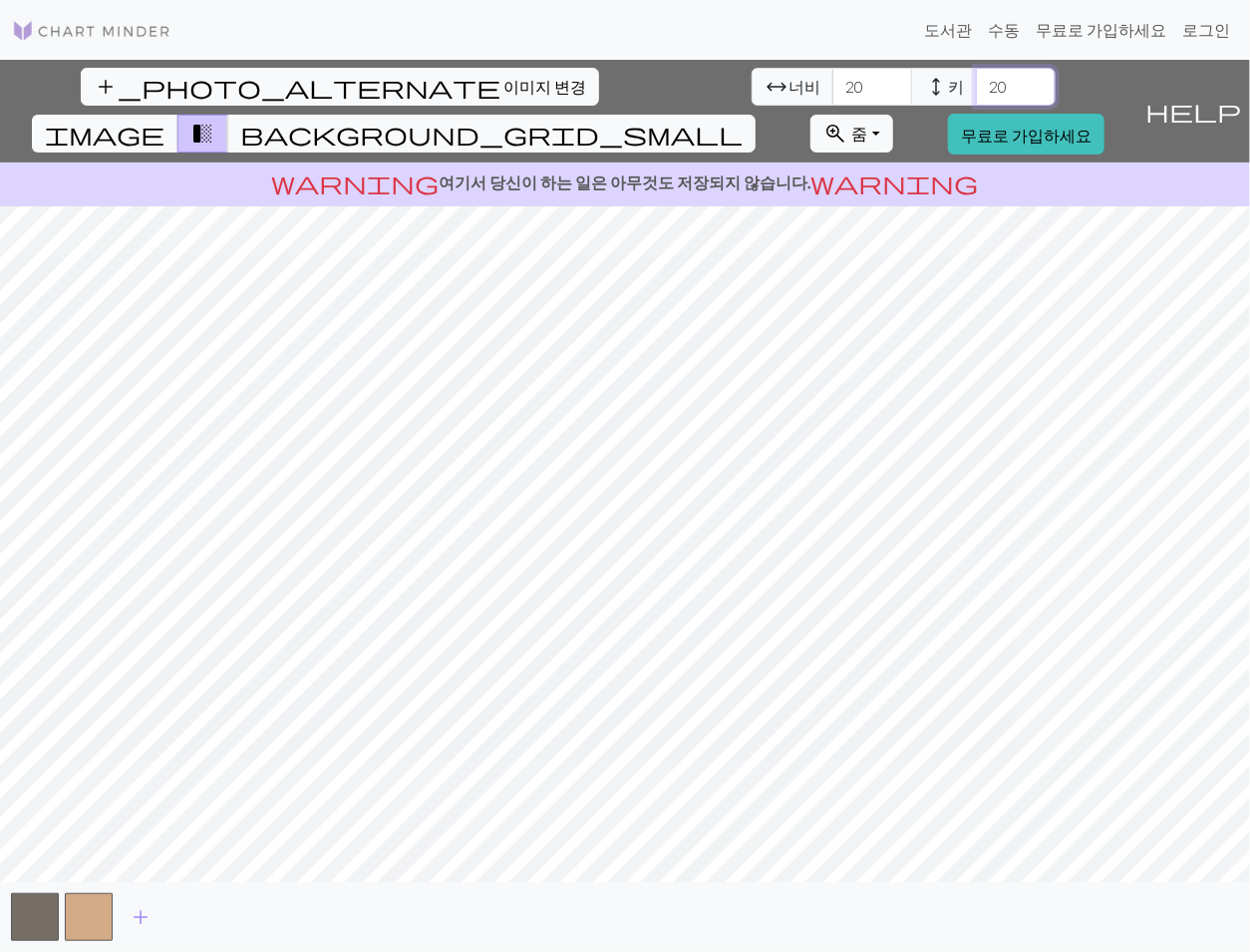 type on "20" 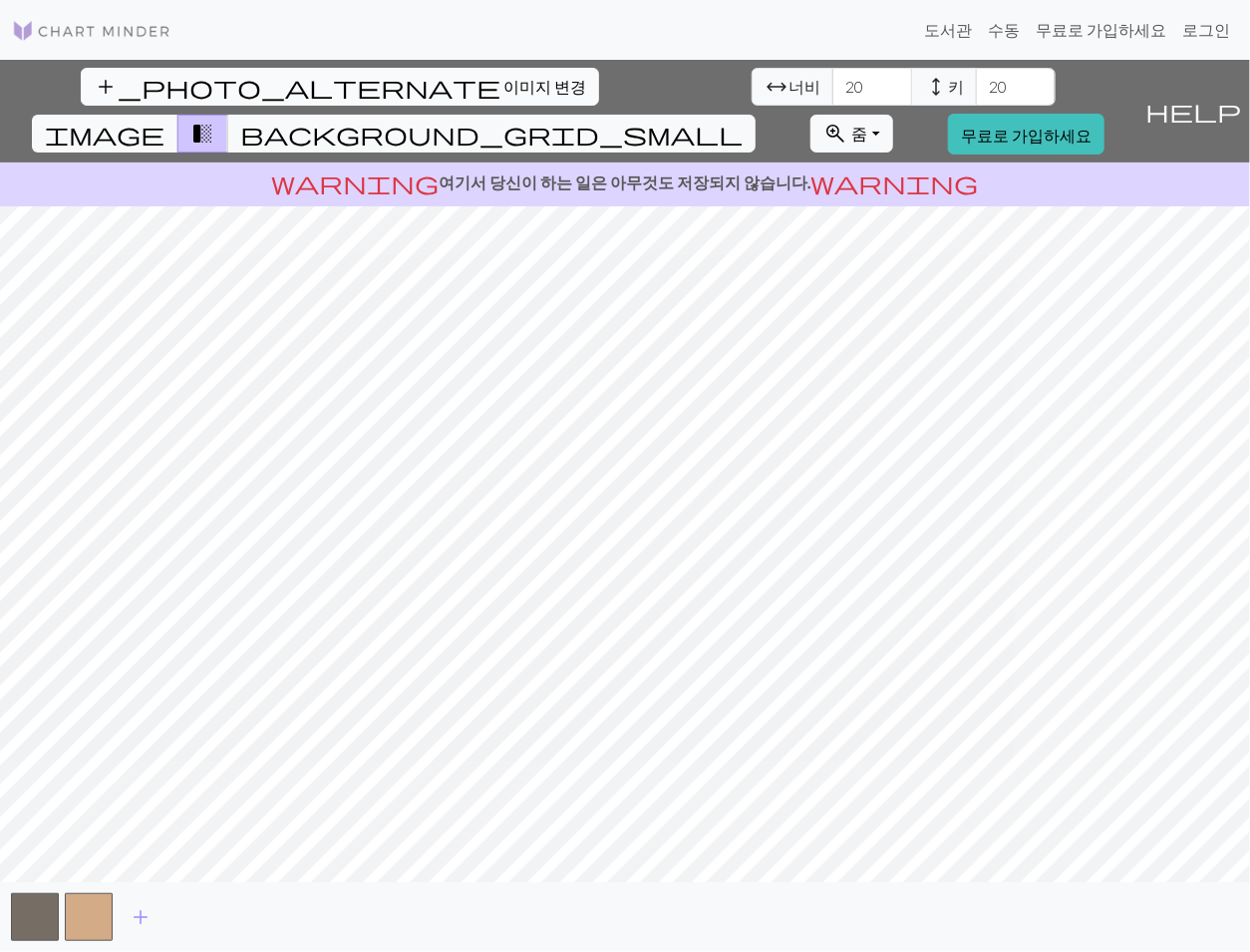 click on "이미지 변경" at bounding box center (544, 86) 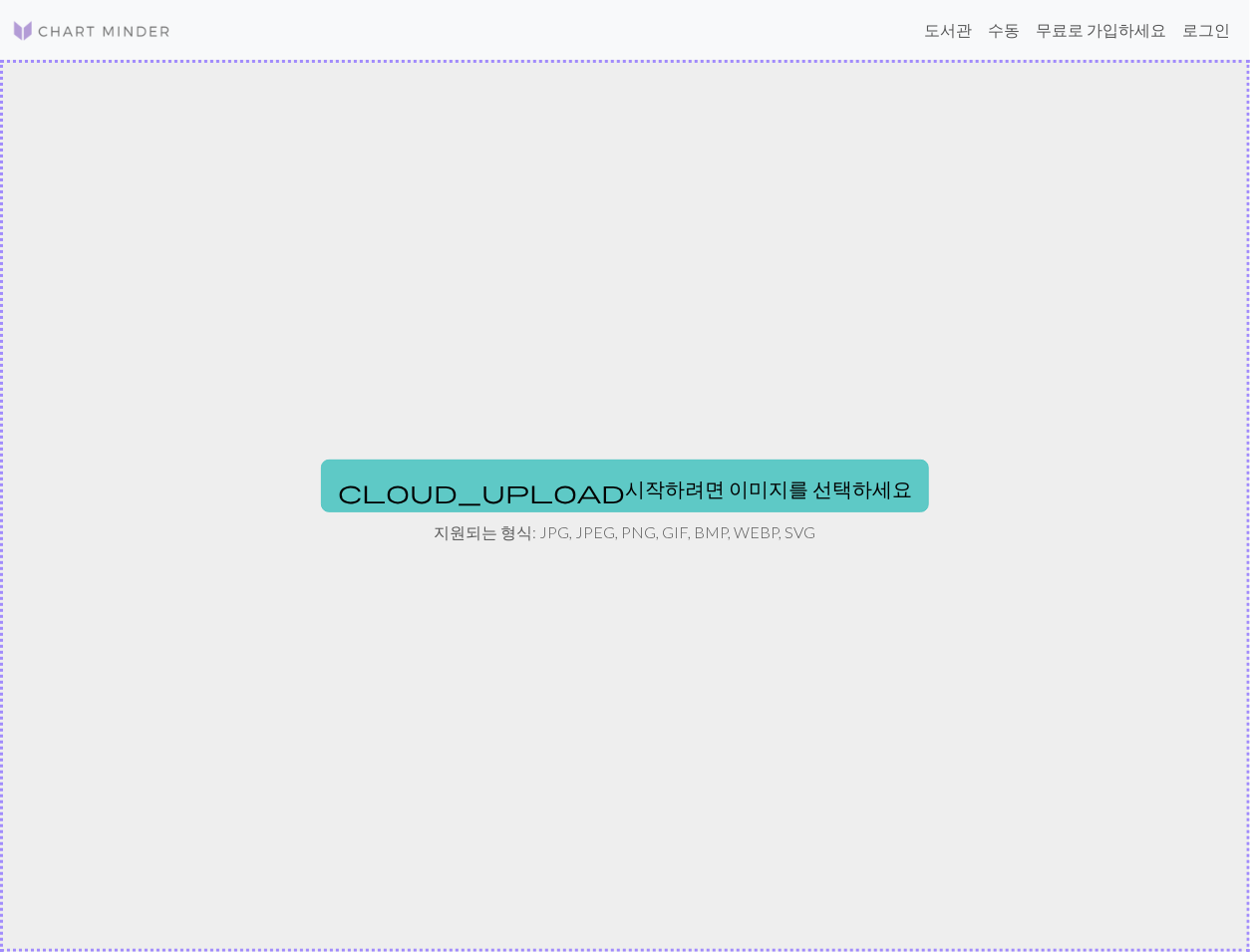 drag, startPoint x: 654, startPoint y: 464, endPoint x: 652, endPoint y: 483, distance: 19.10497 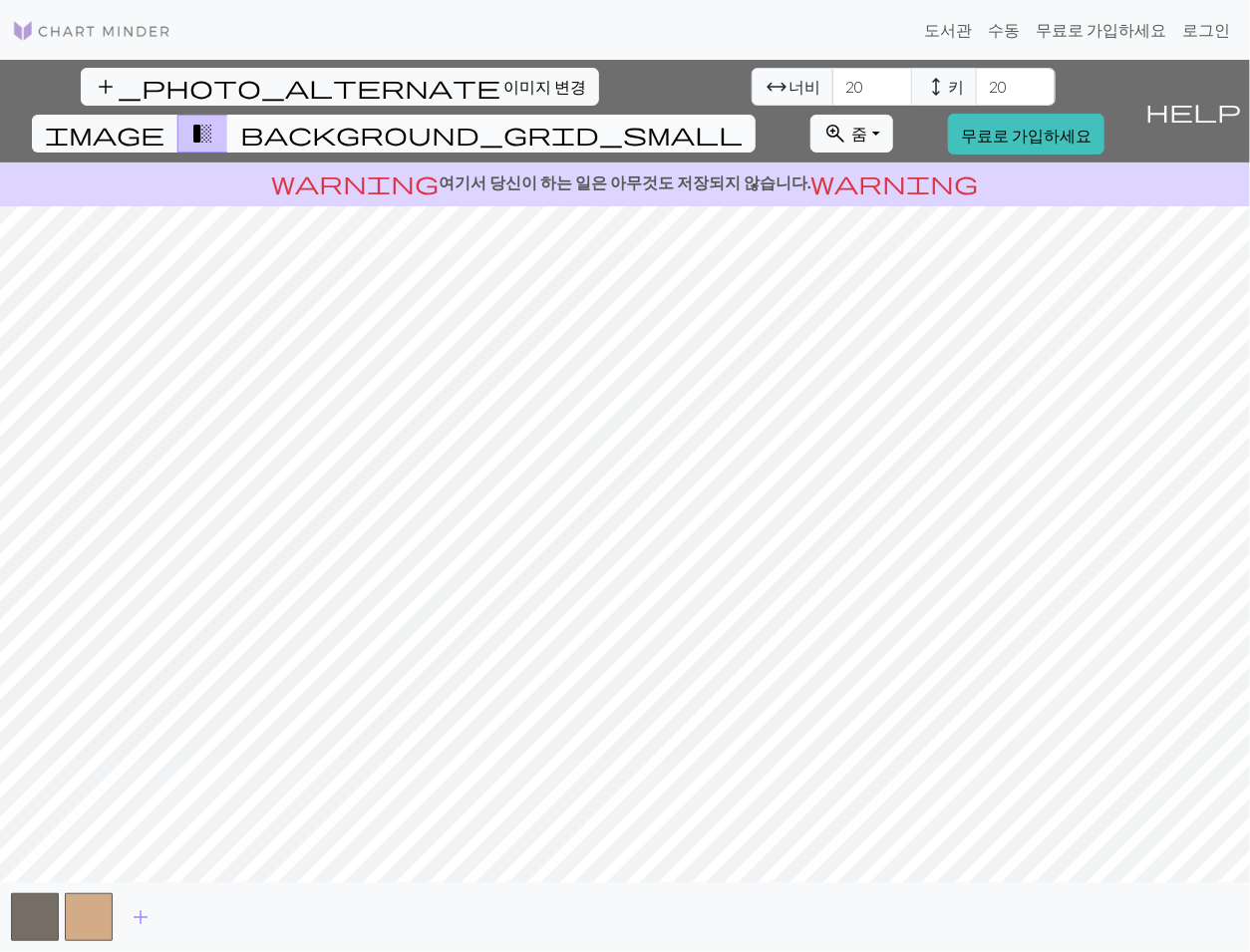 click on "background_grid_small" at bounding box center (491, 134) 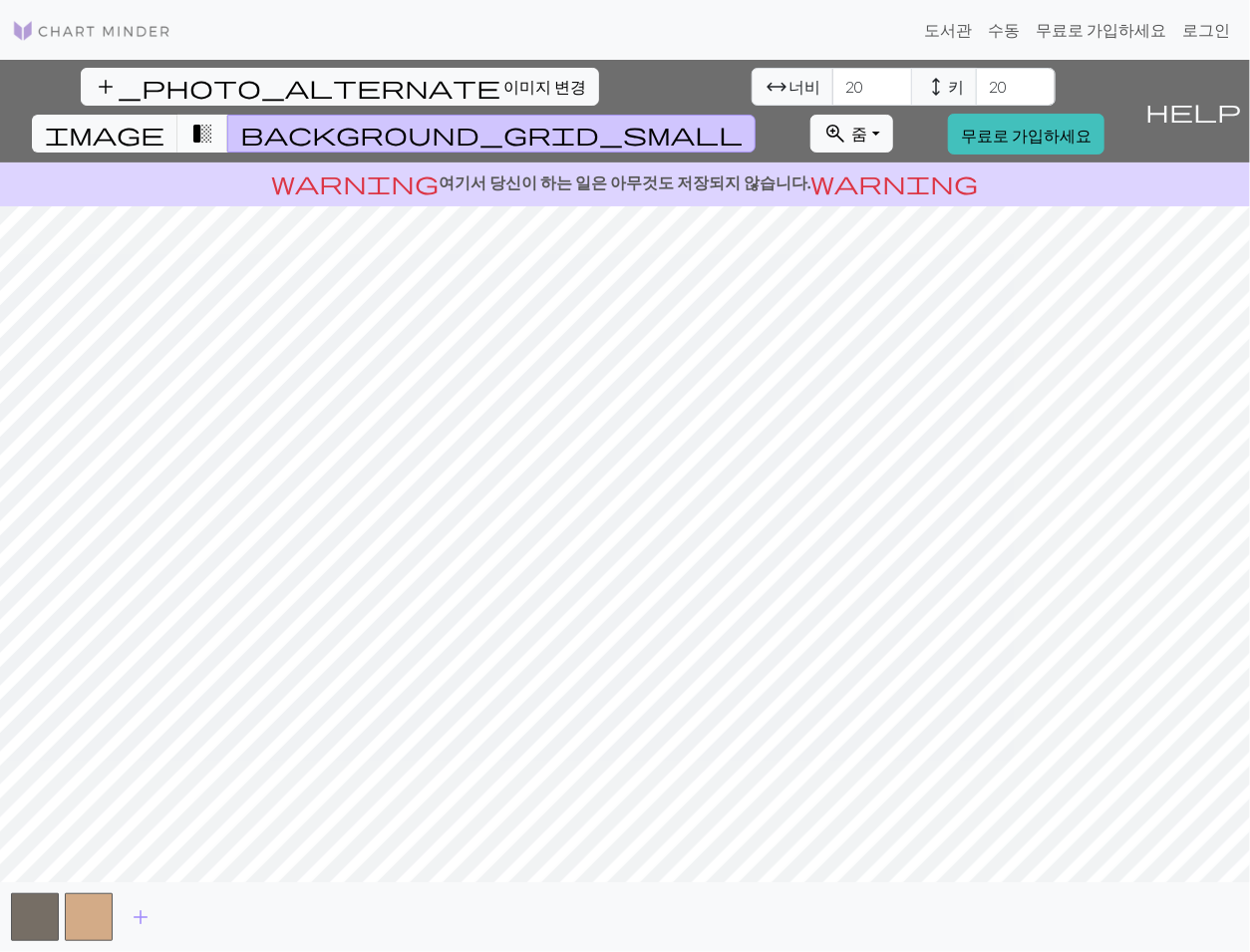 click on "transition_fade" at bounding box center [202, 134] 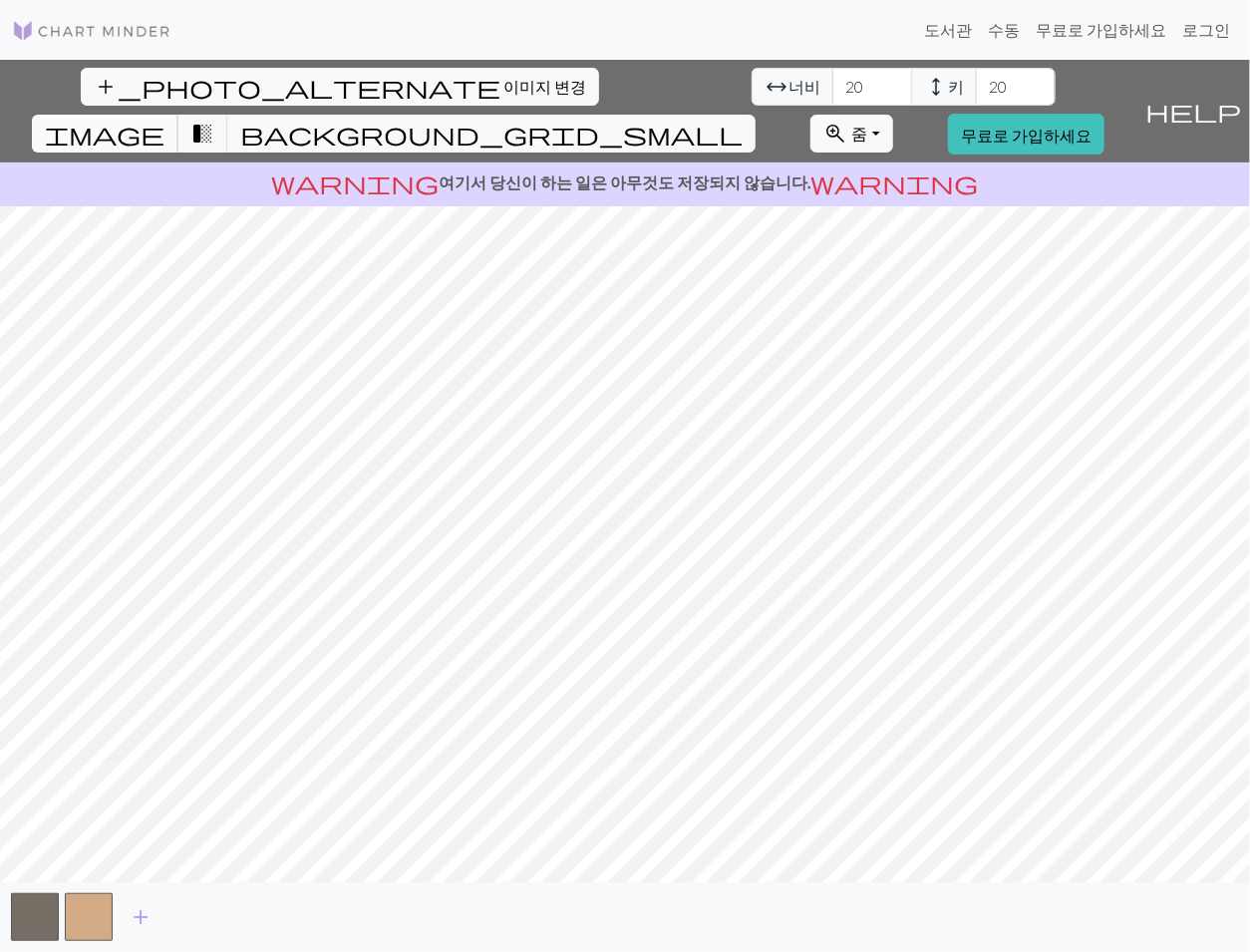 click on "image" at bounding box center [105, 134] 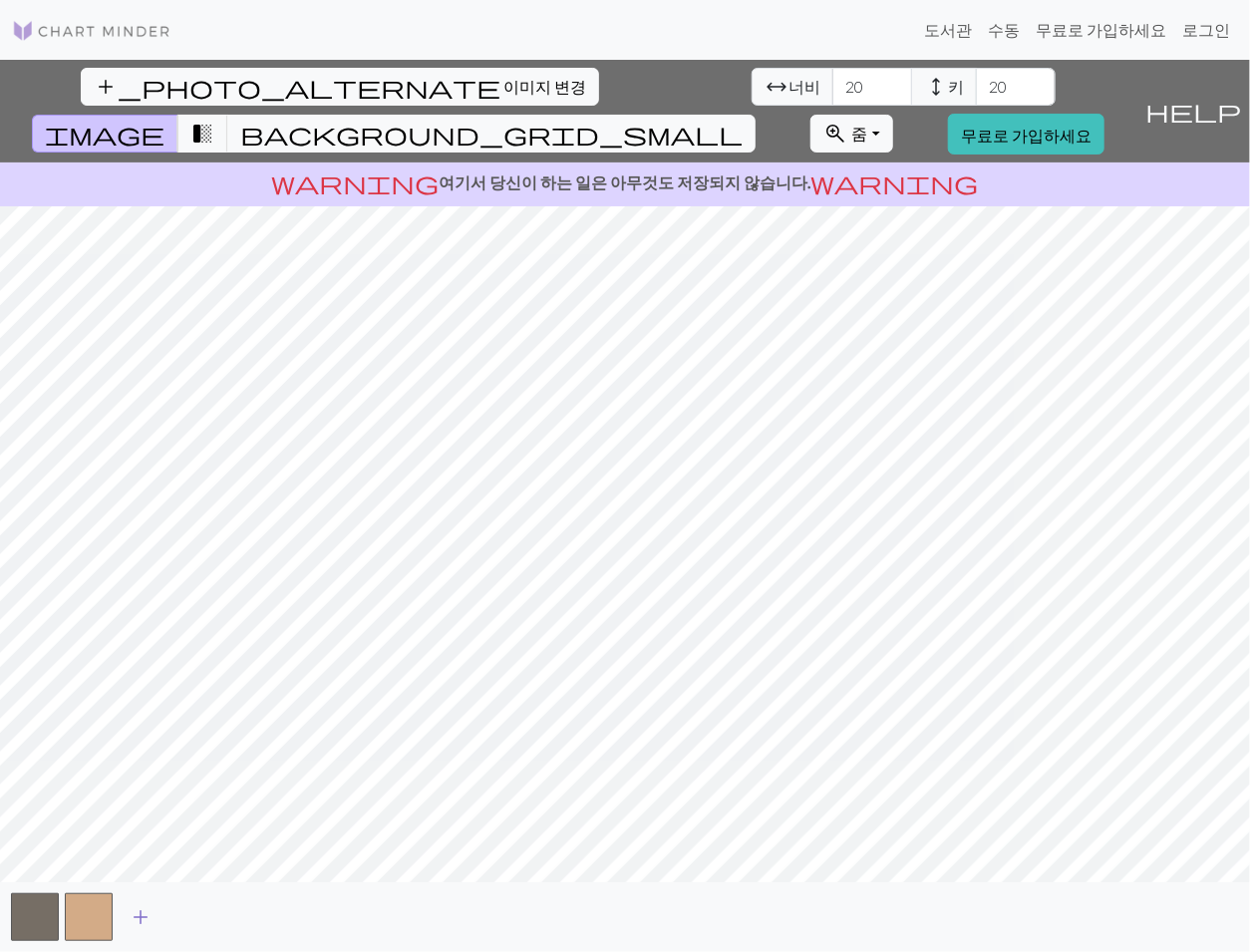 click on "add" at bounding box center (141, 917) 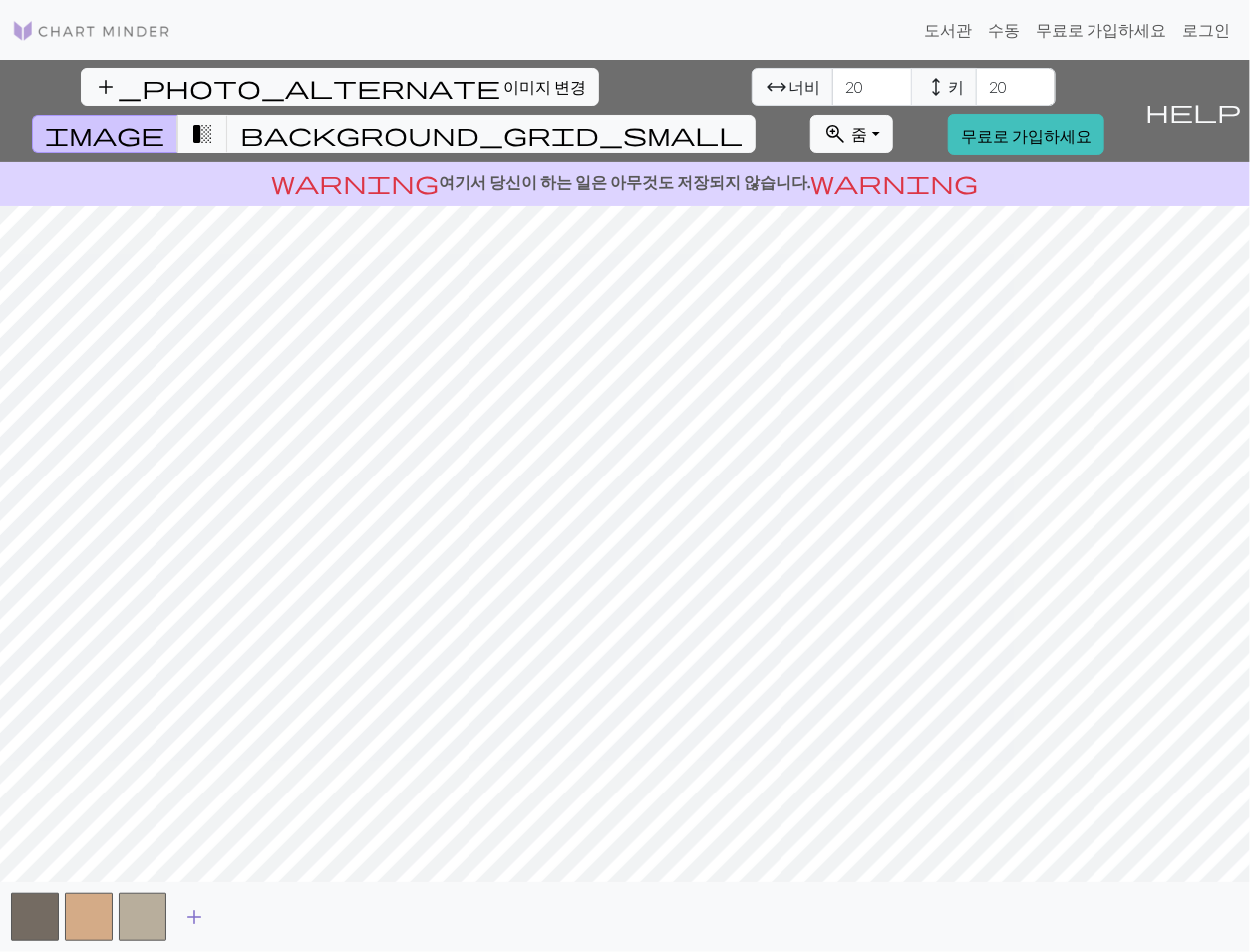 click on "add" at bounding box center [194, 917] 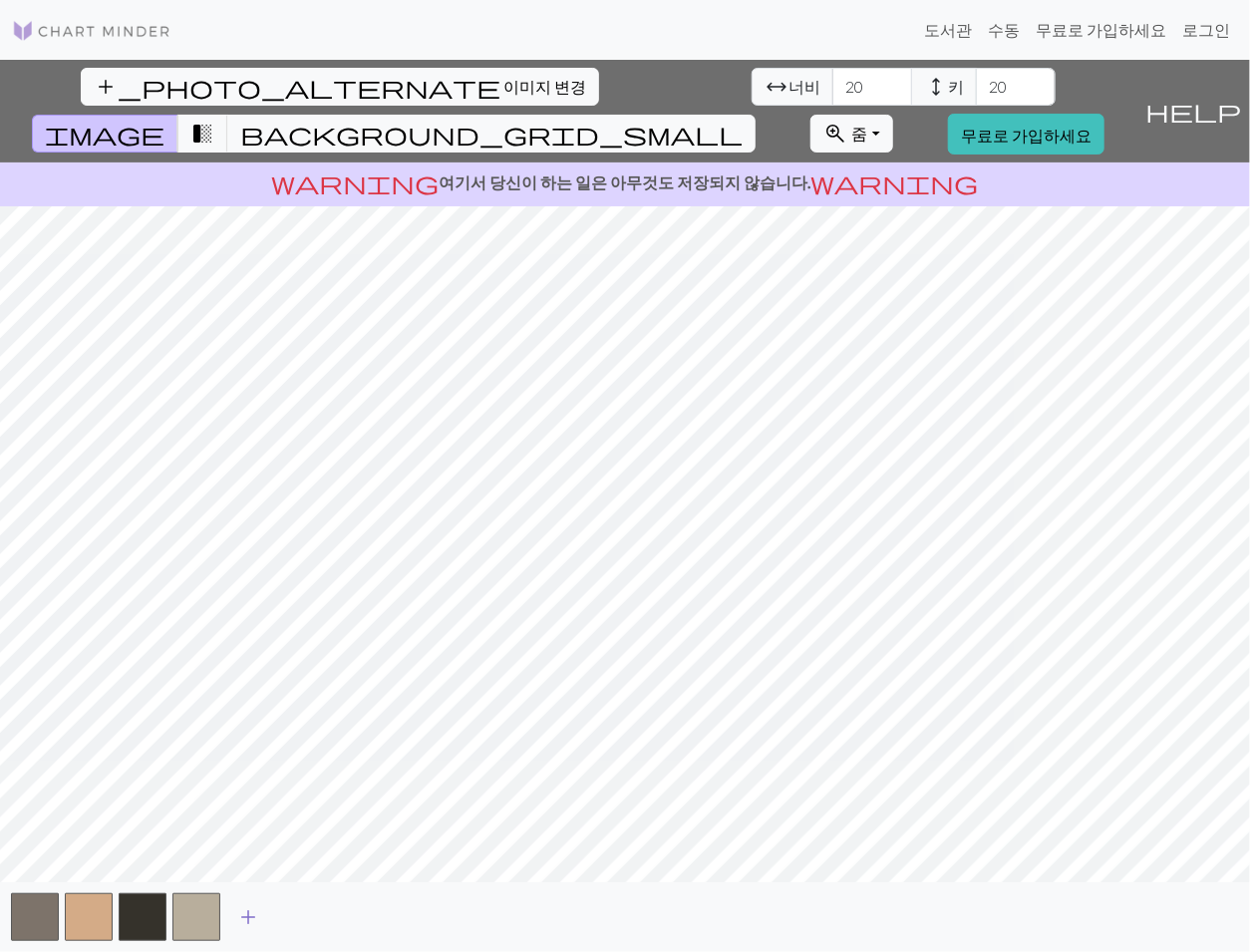 click on "add" at bounding box center [248, 917] 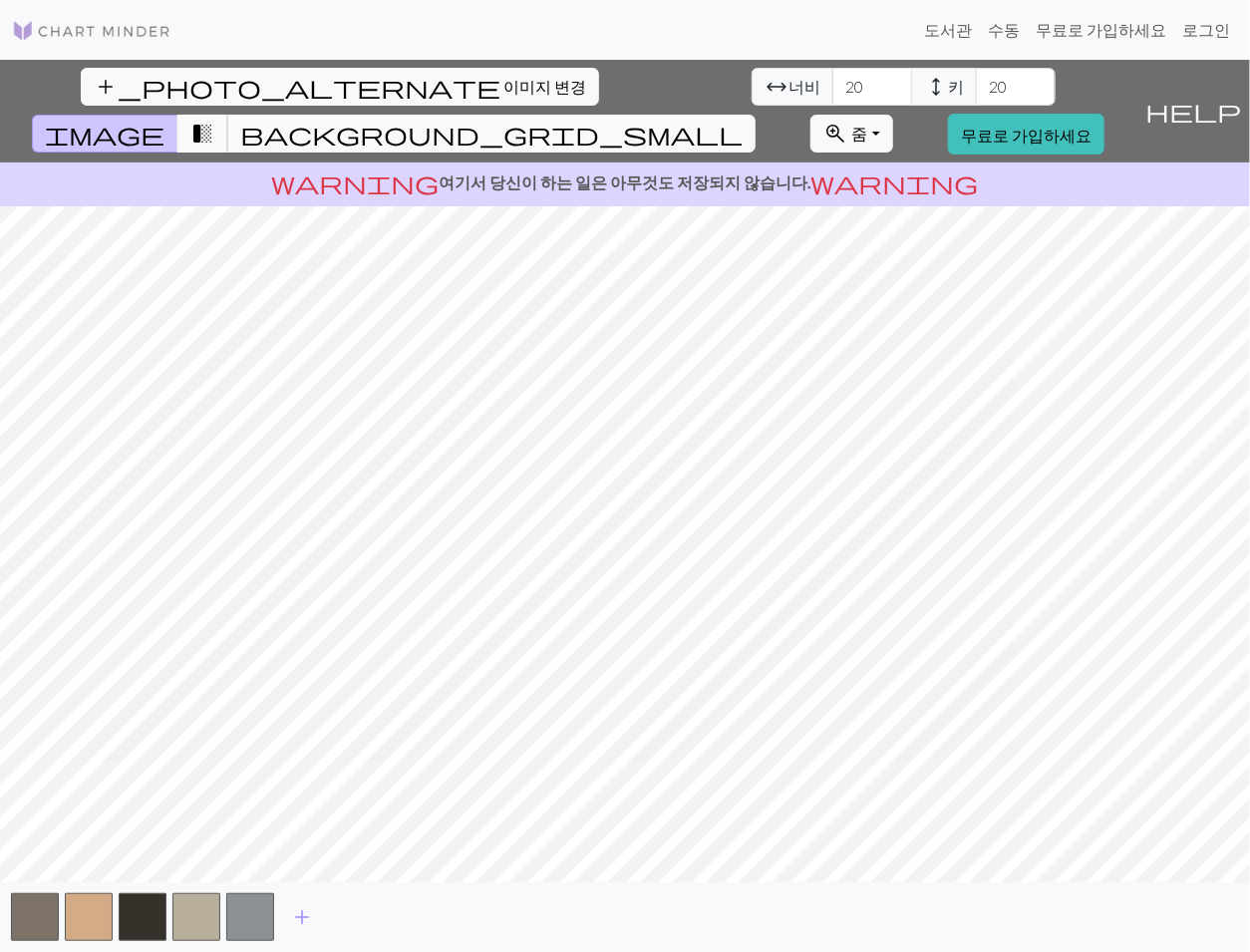 click on "transition_fade" at bounding box center (202, 134) 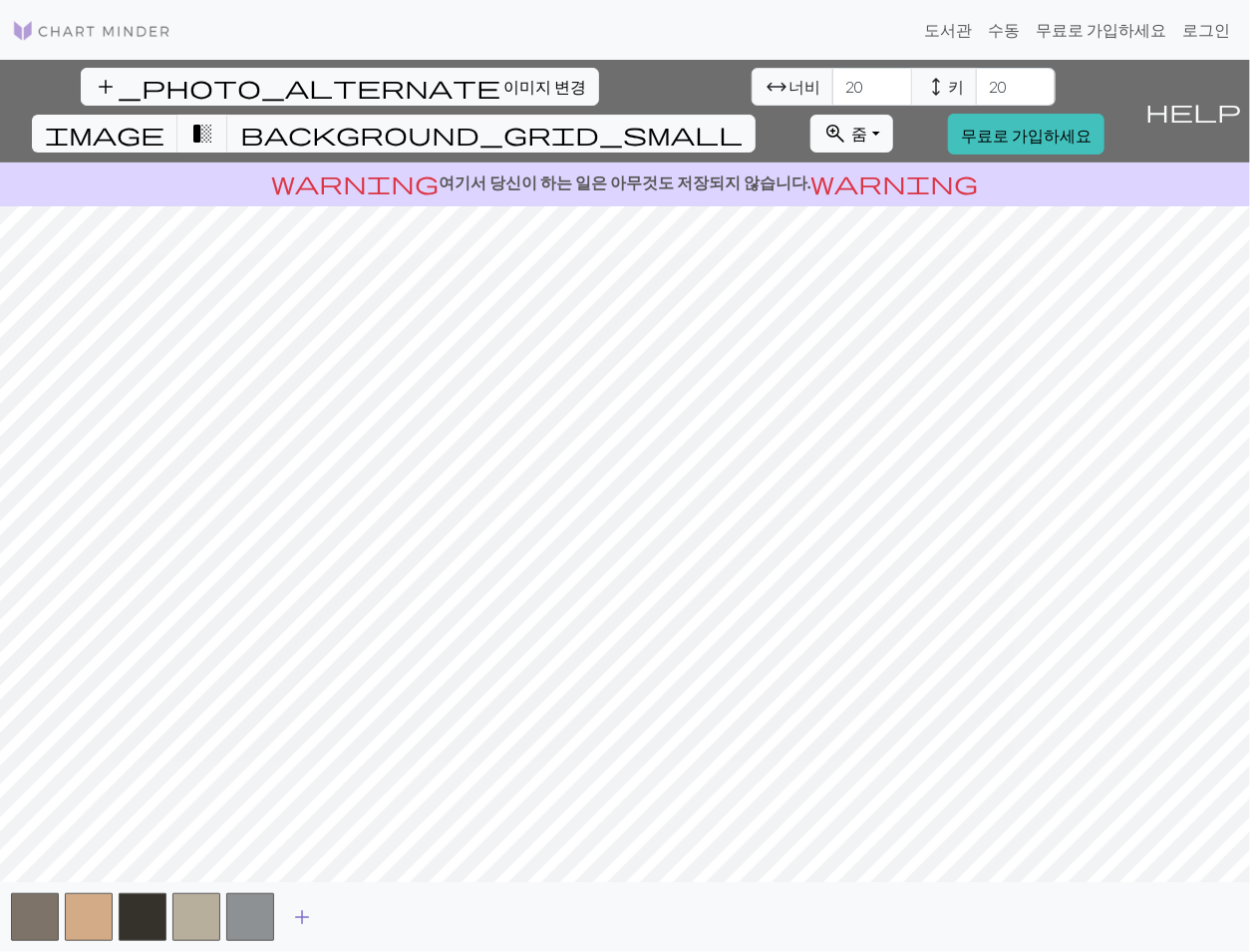 click on "add" at bounding box center (302, 917) 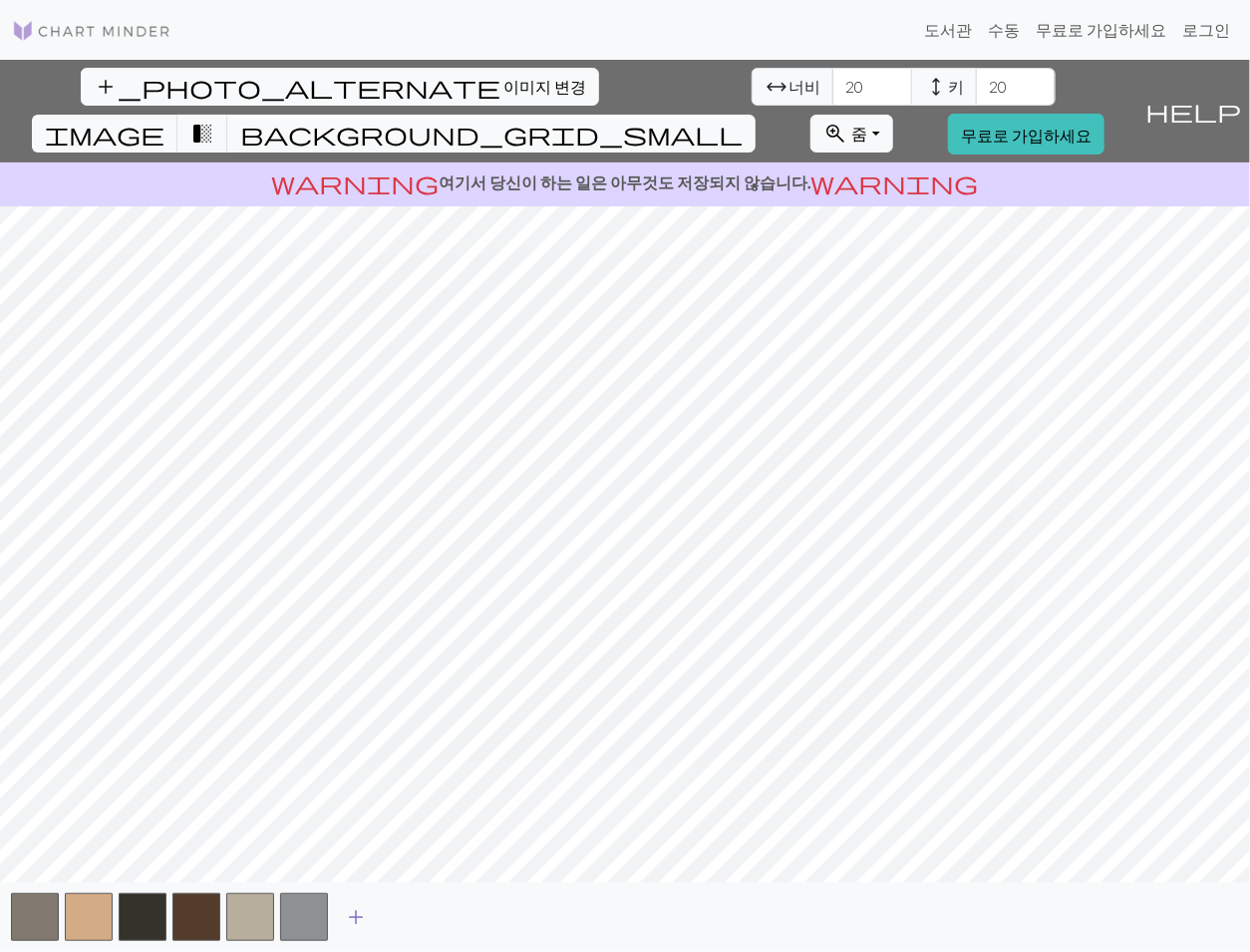 click on "add" at bounding box center [356, 917] 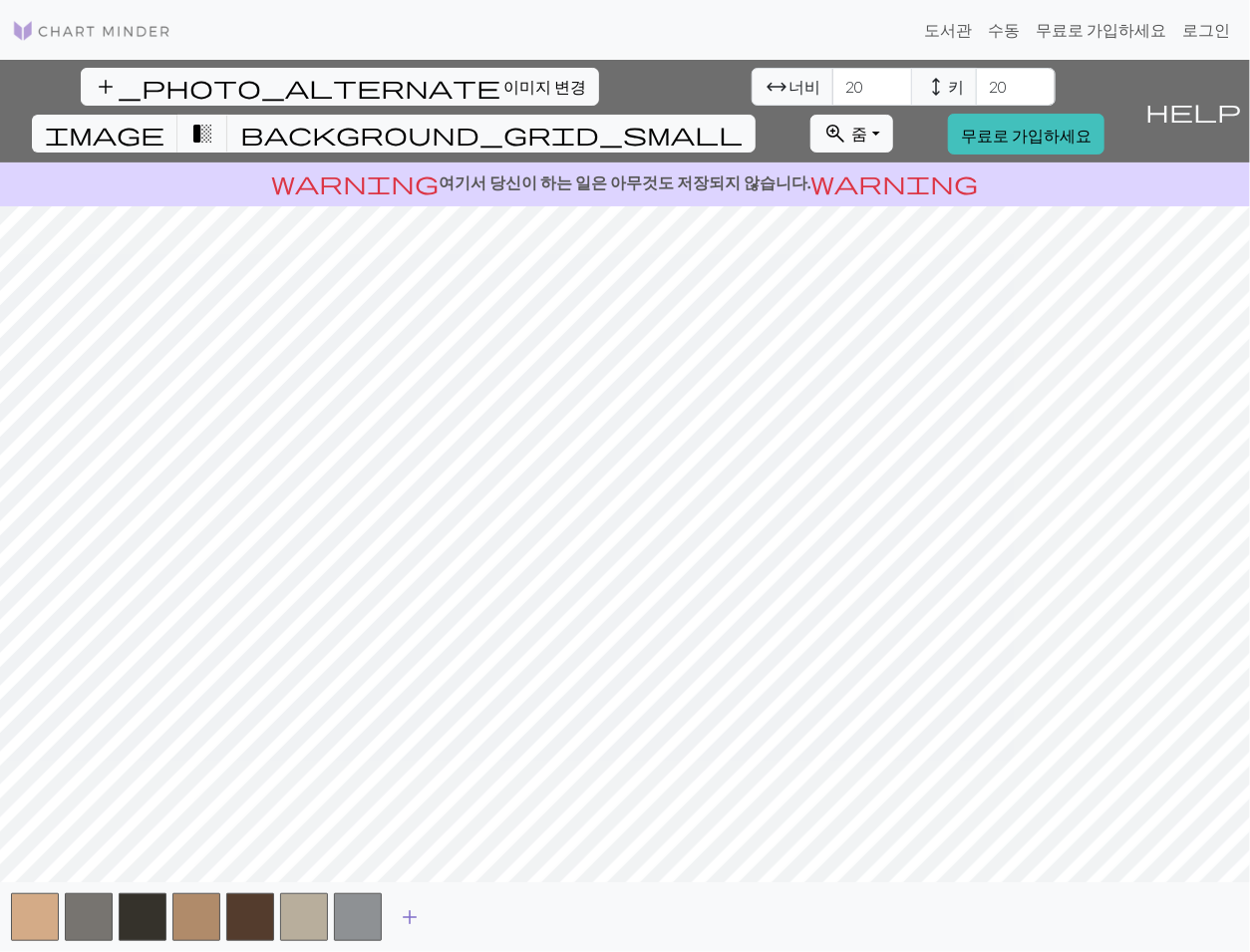 click on "add" at bounding box center (410, 917) 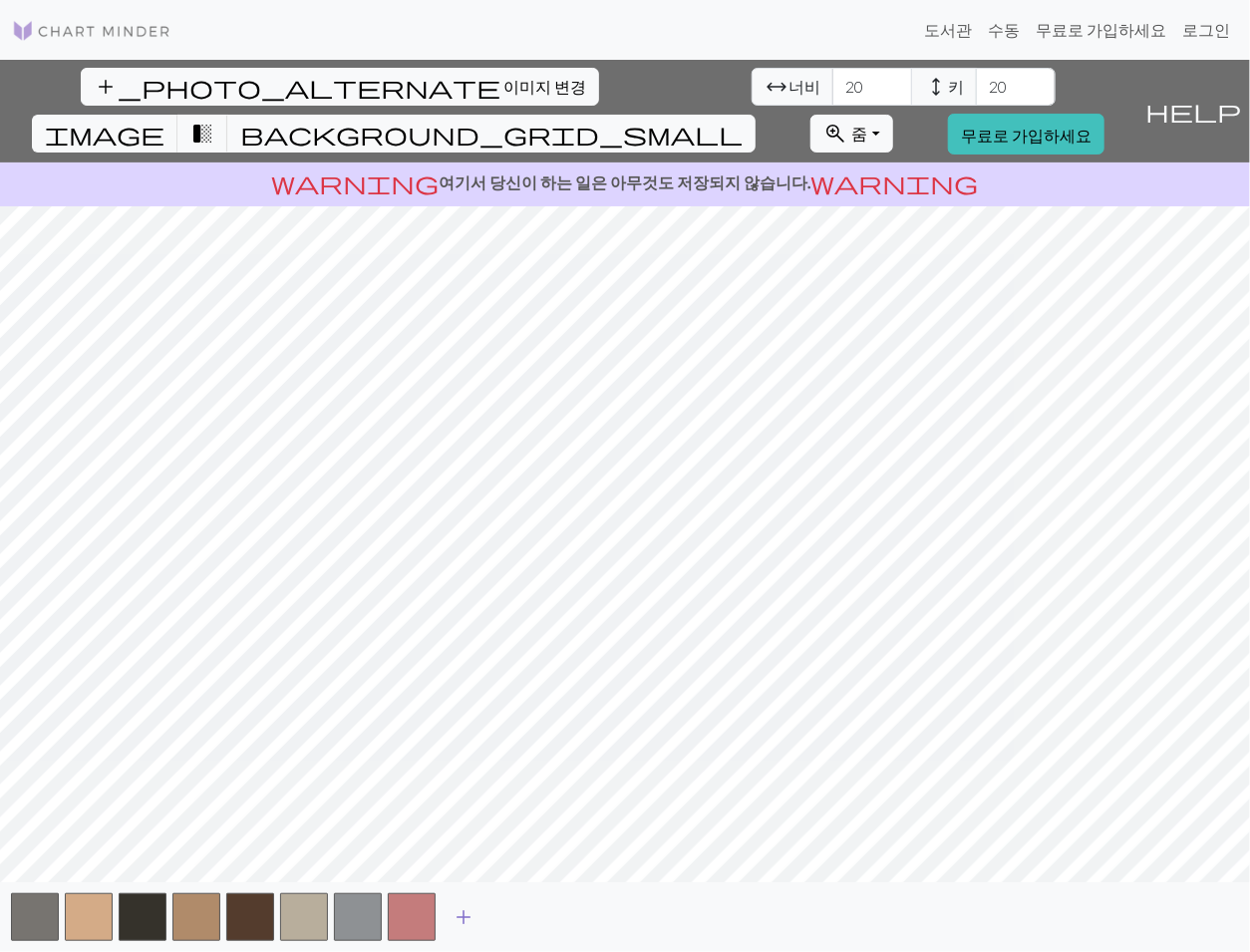 click on "add" at bounding box center (464, 917) 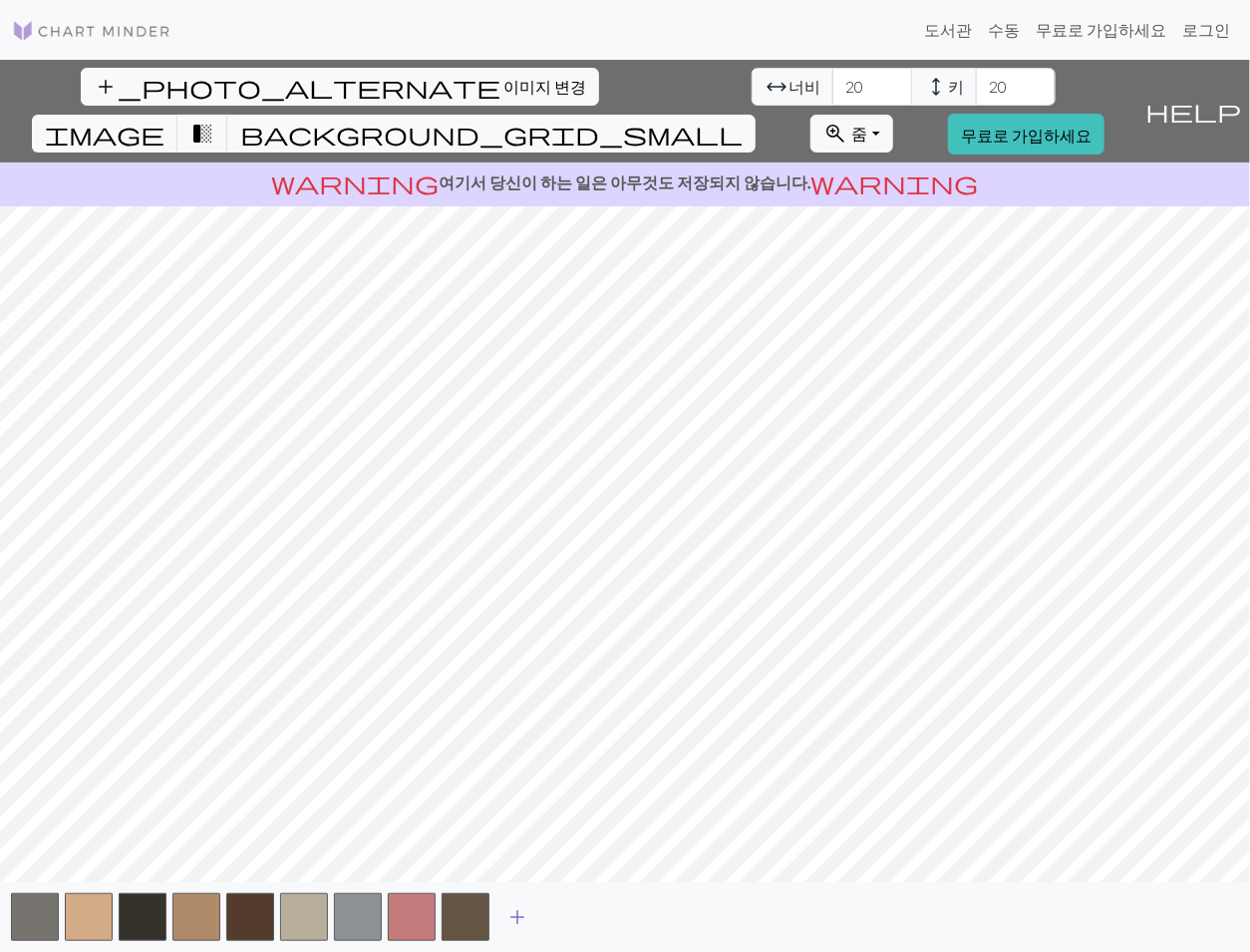 click on "add" at bounding box center [517, 917] 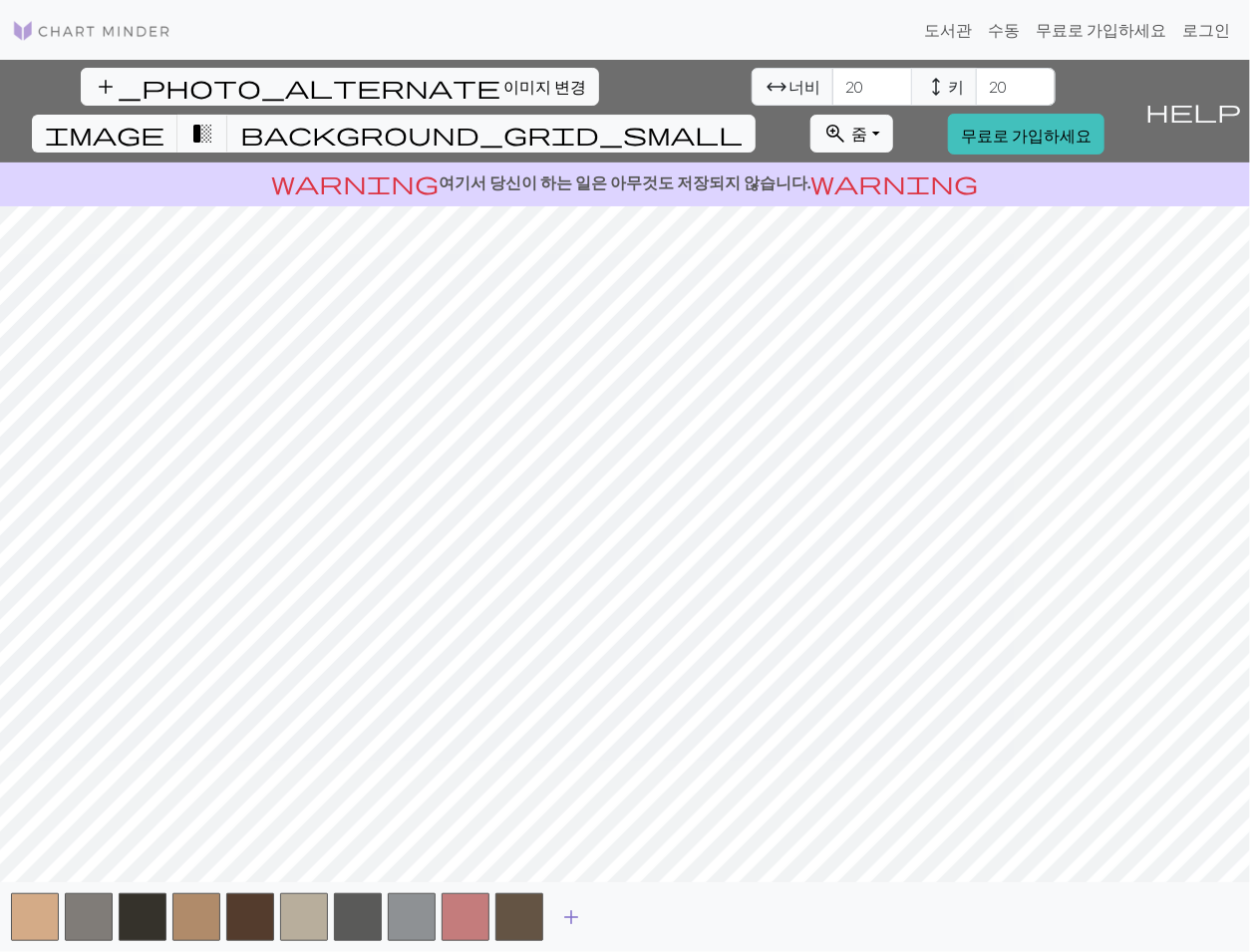 click on "add" at bounding box center (571, 917) 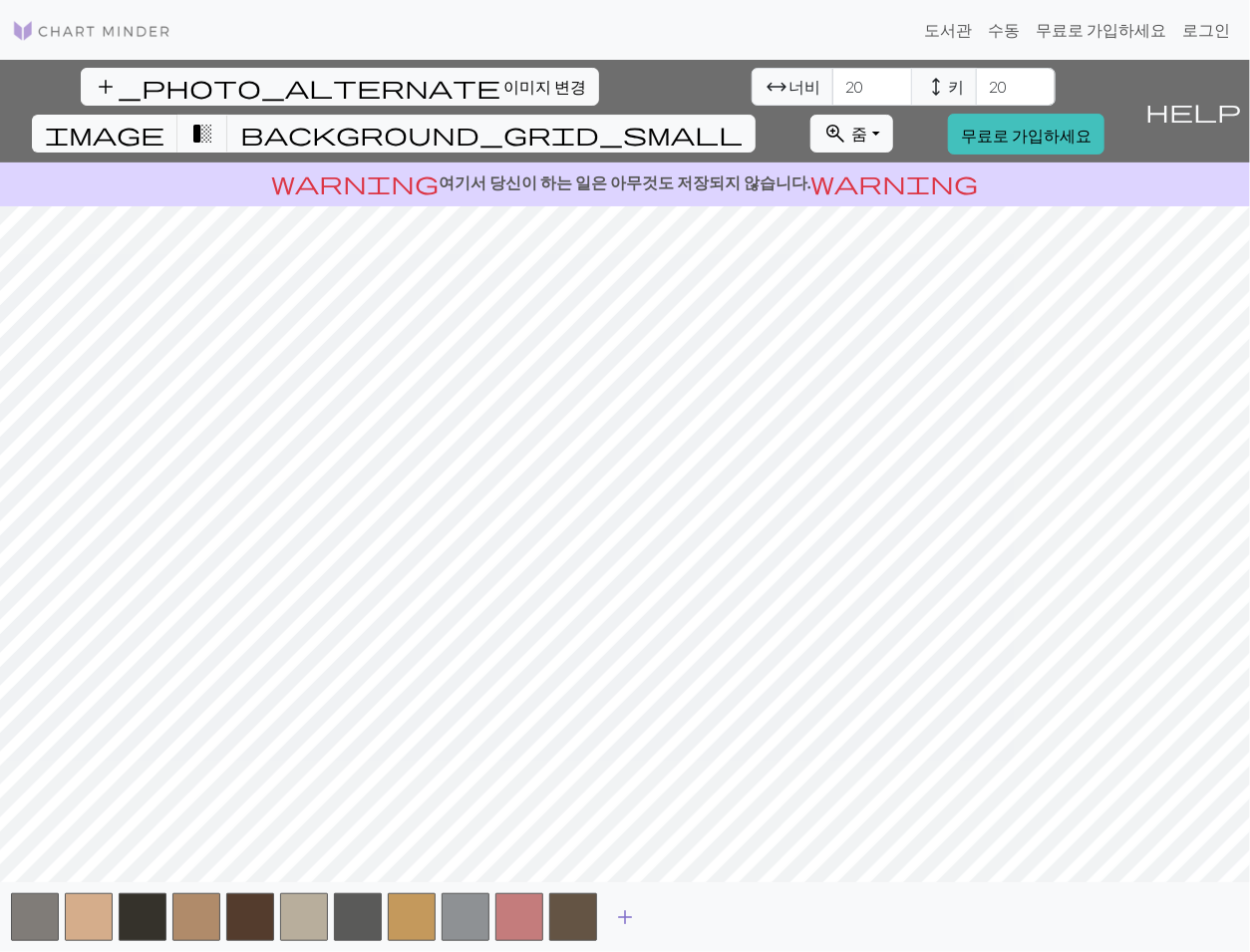 click on "add" at bounding box center (625, 917) 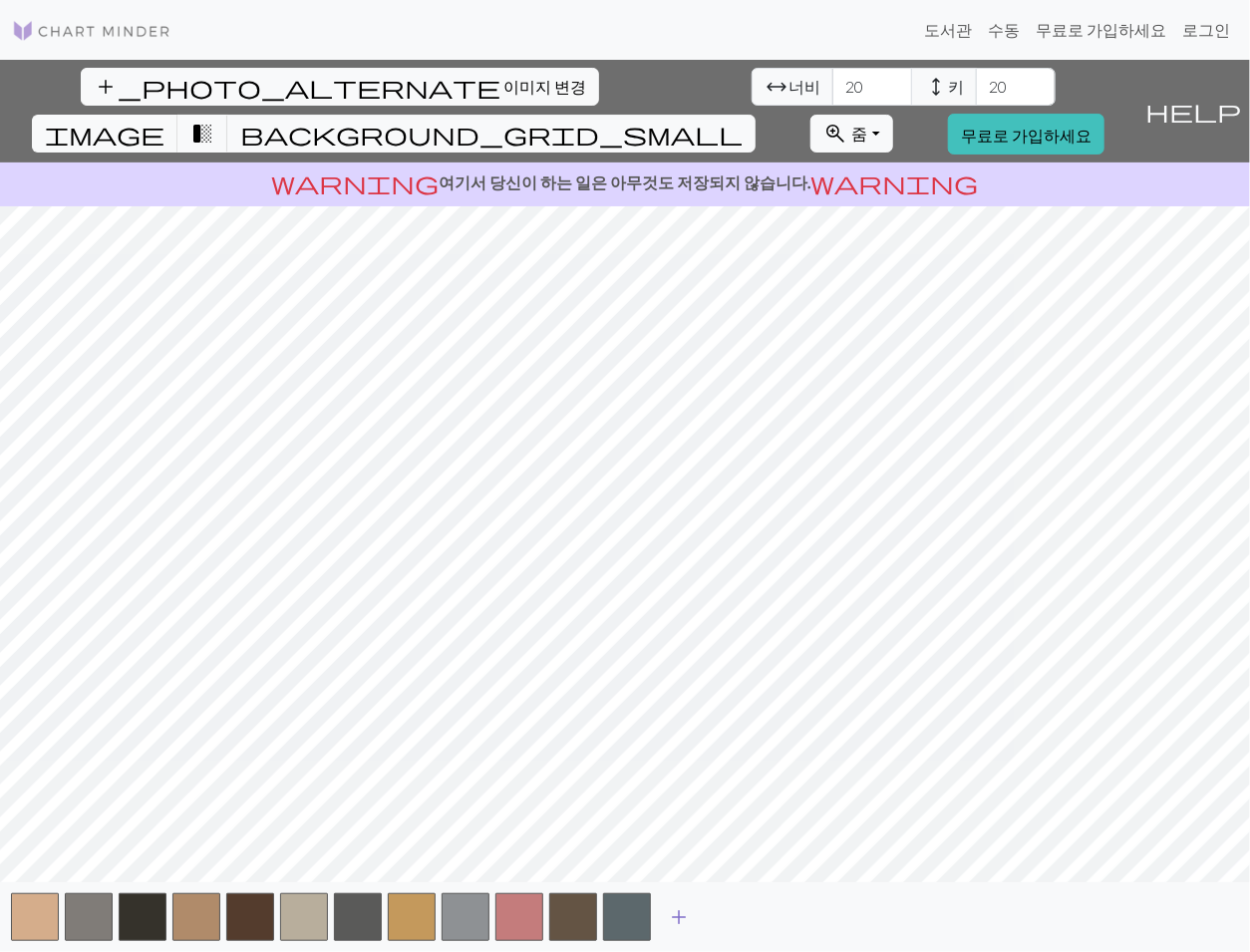 click on "add" at bounding box center (679, 917) 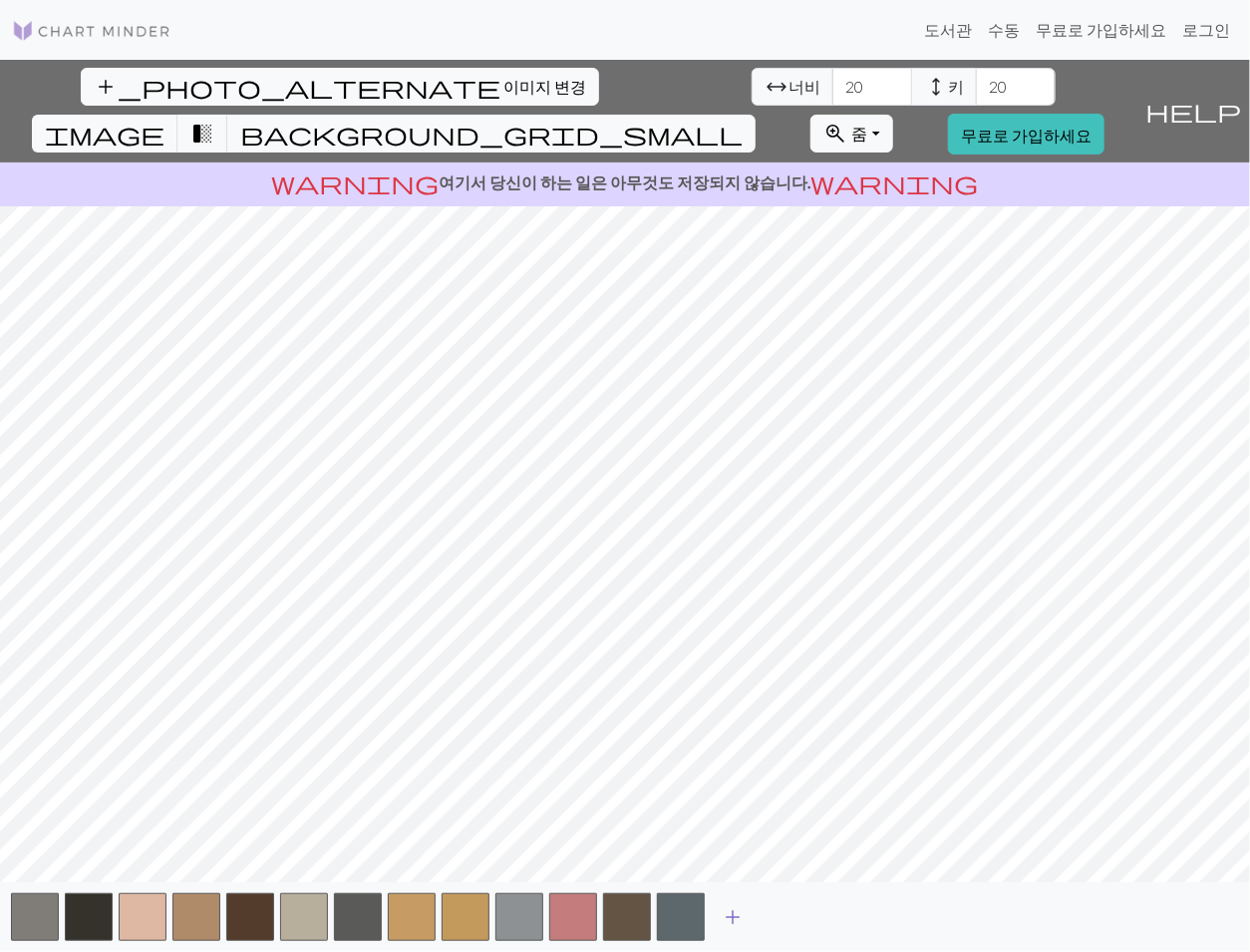click on "add" at bounding box center (733, 917) 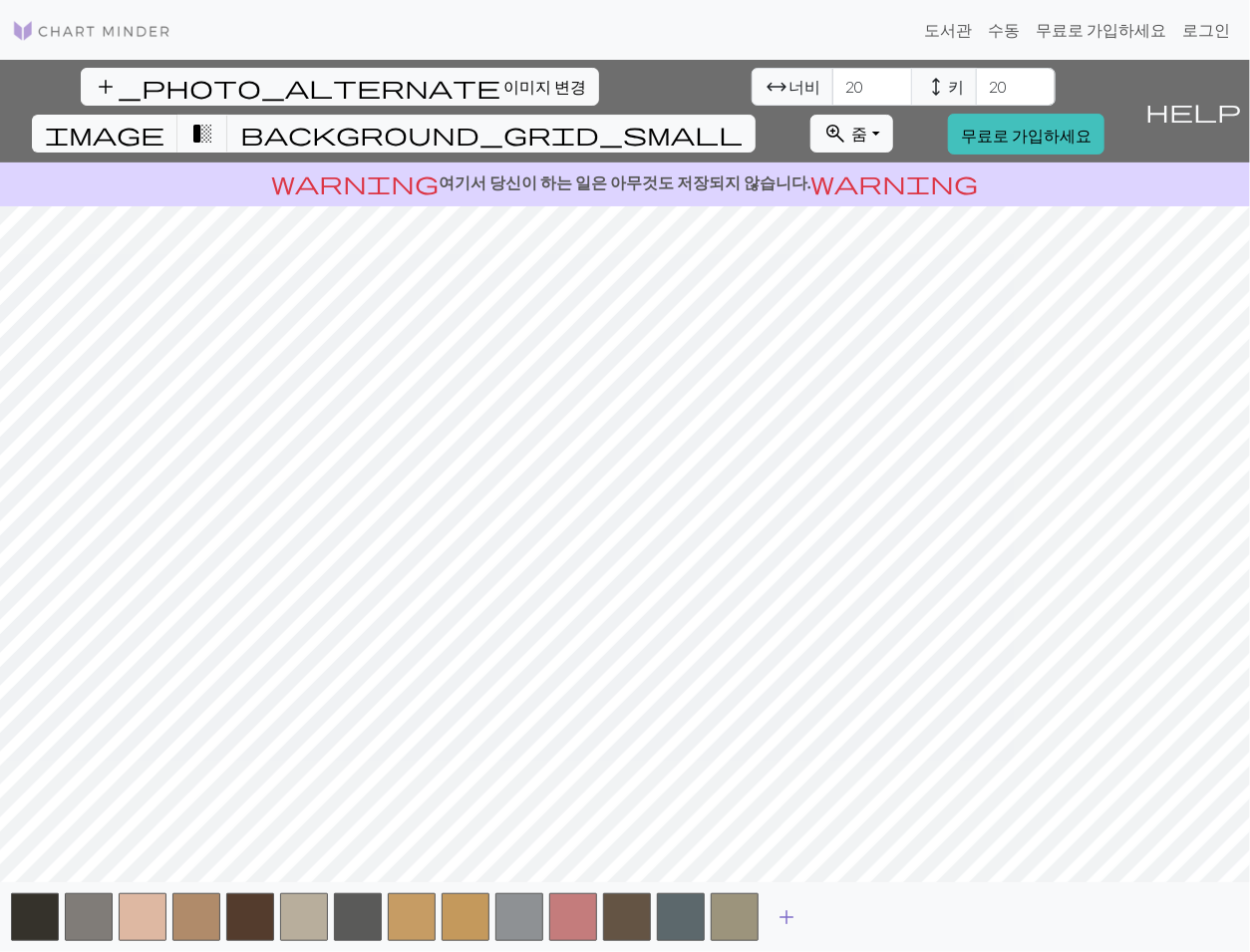 click on "add" at bounding box center [786, 917] 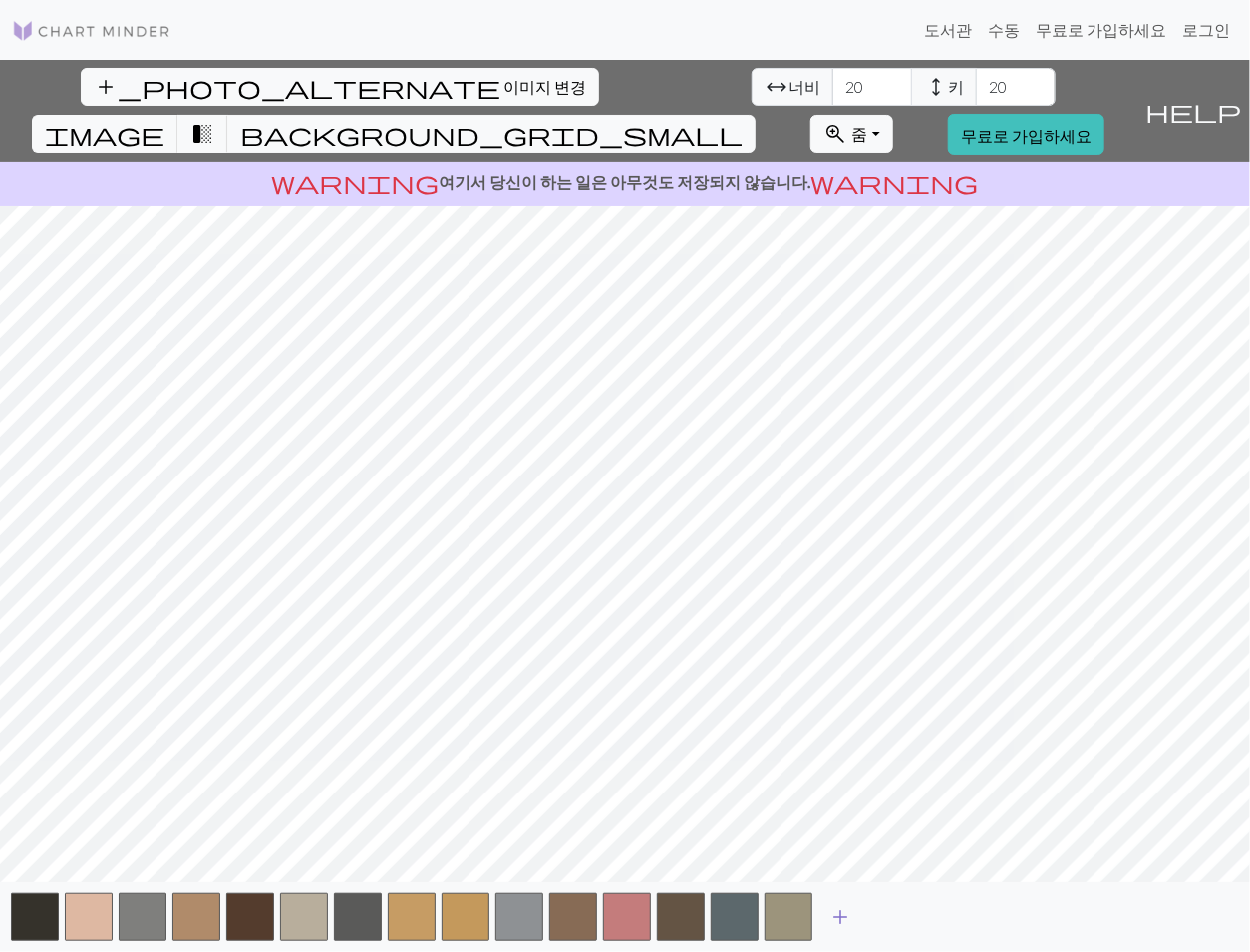 click on "add" at bounding box center [840, 917] 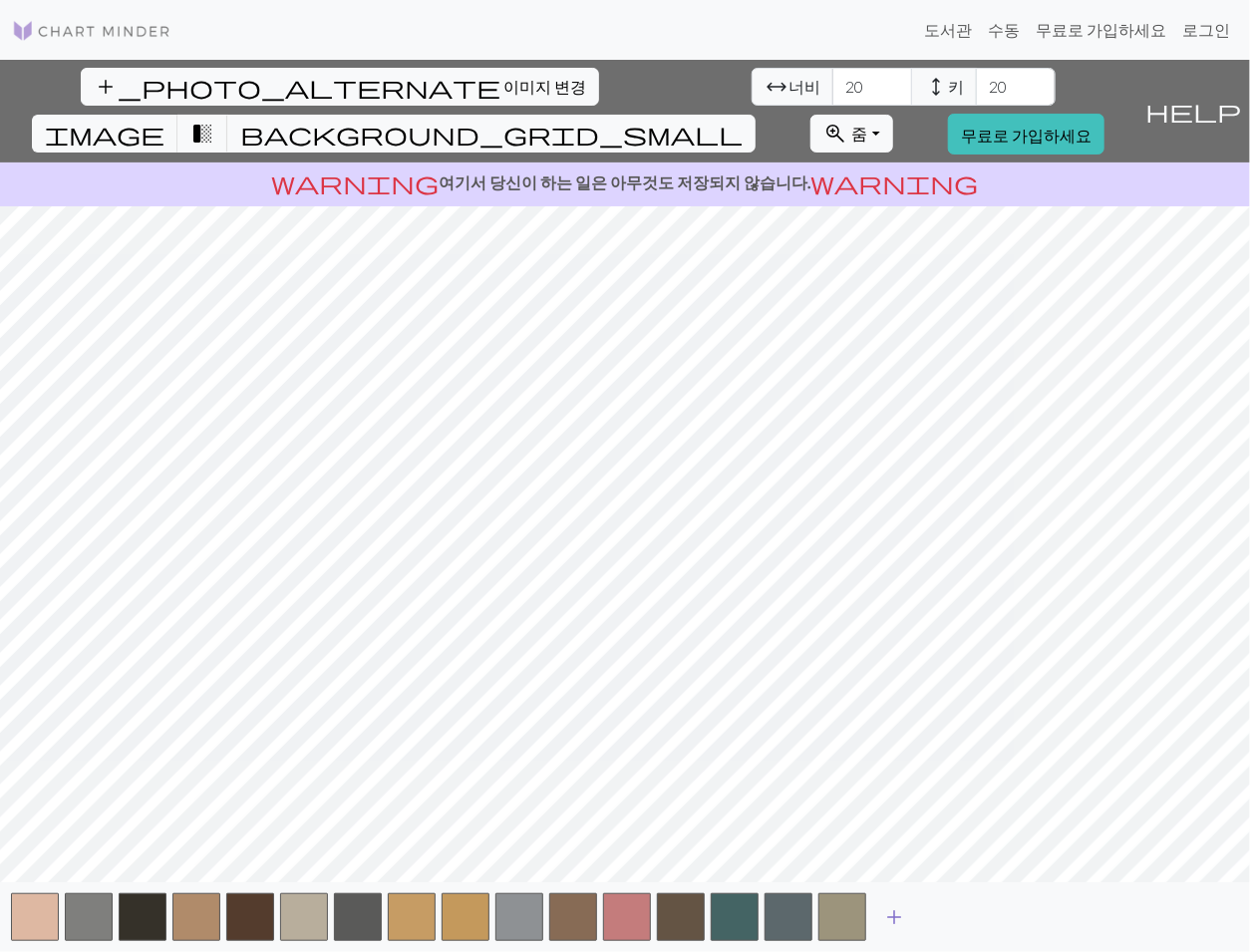 click on "add" at bounding box center [894, 917] 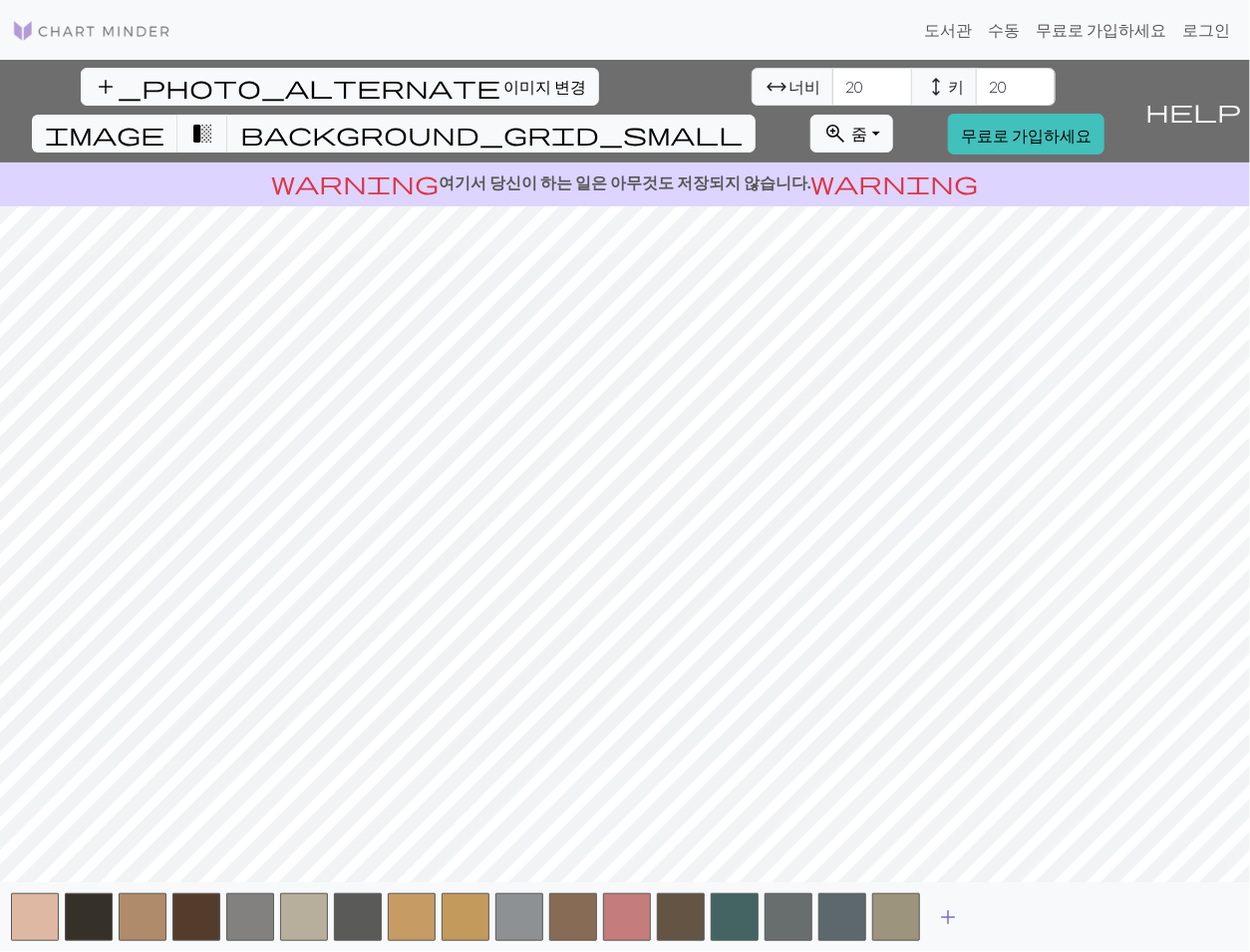 click on "add" at bounding box center [948, 917] 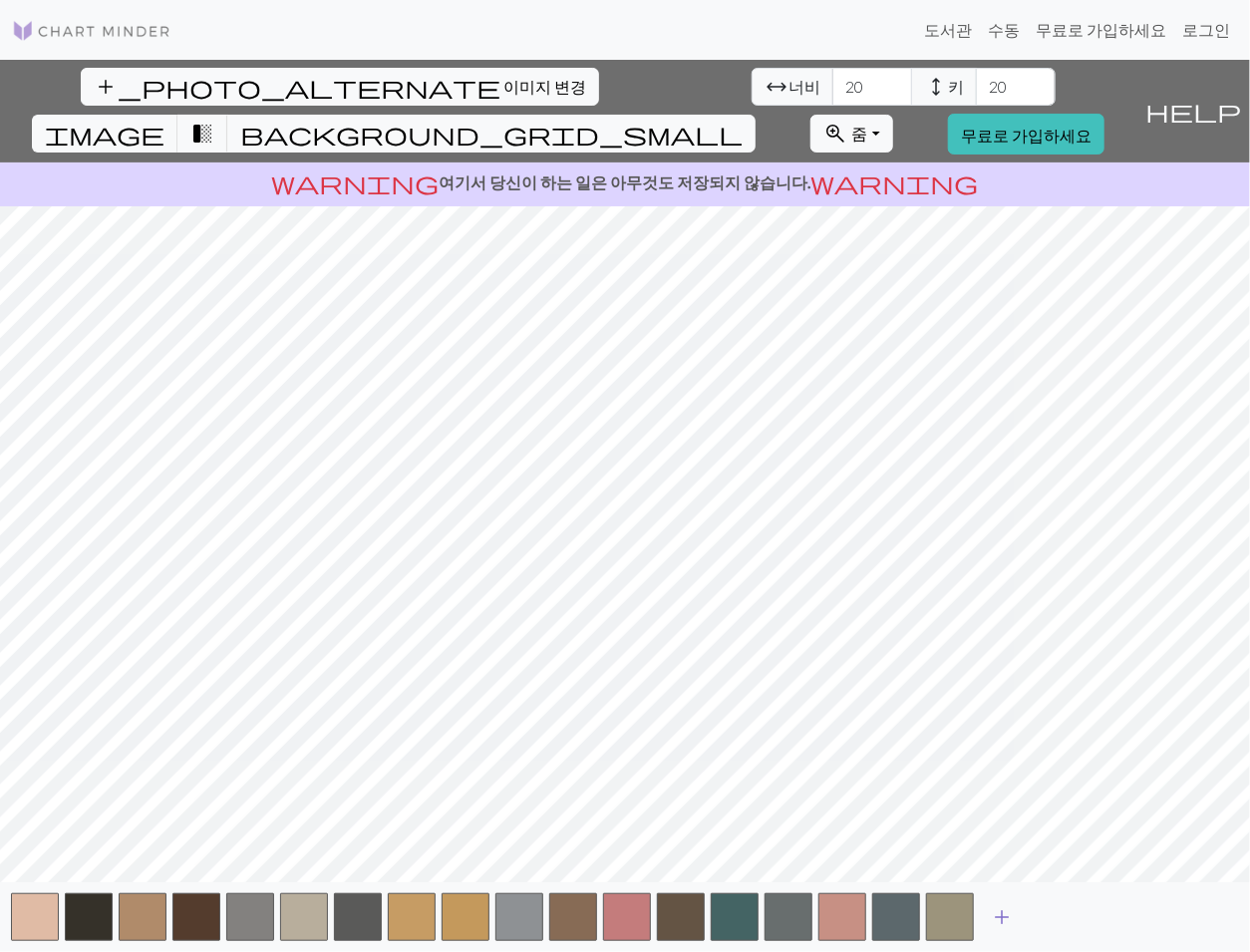 click on "add" at bounding box center [1002, 917] 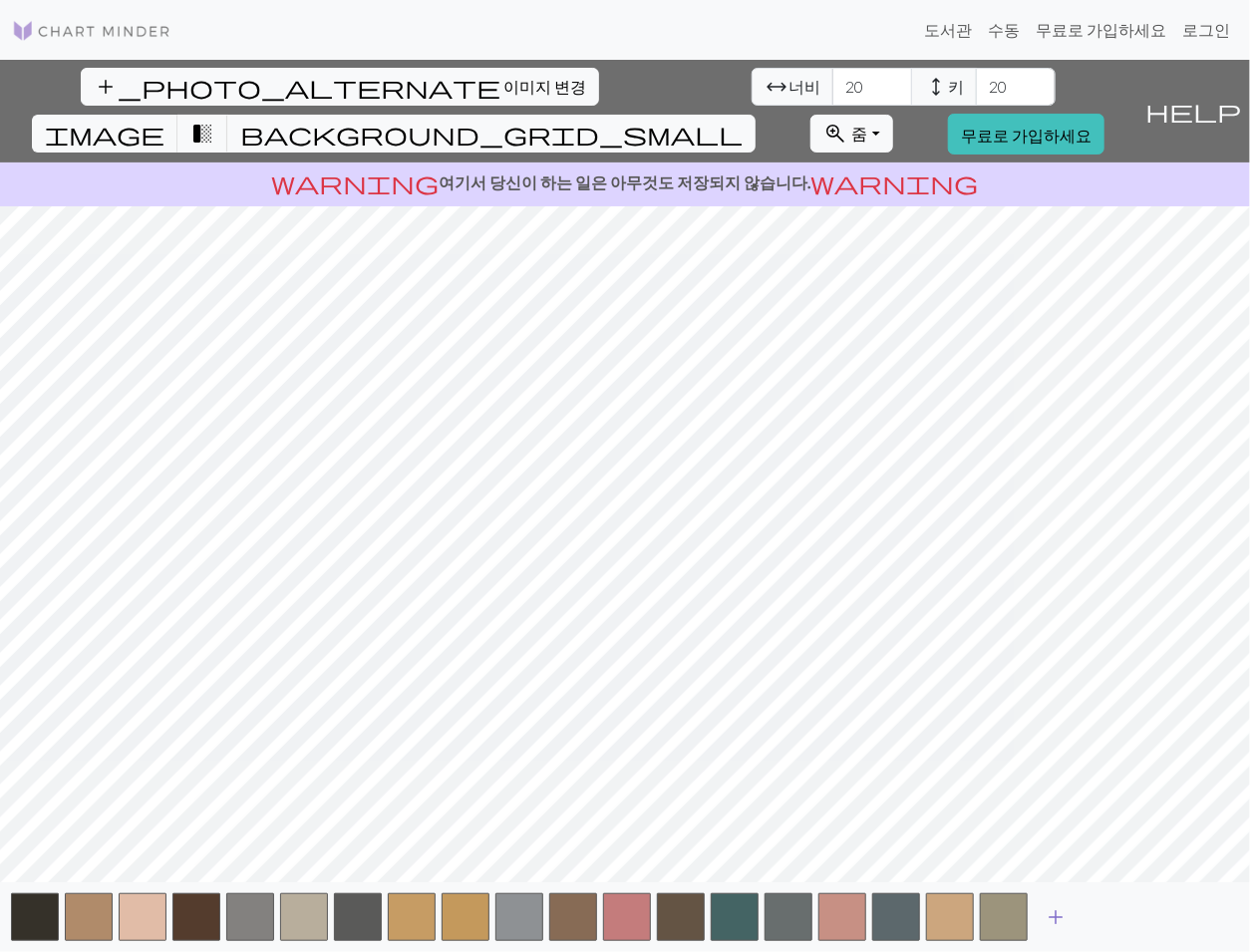 click on "add" at bounding box center (1056, 917) 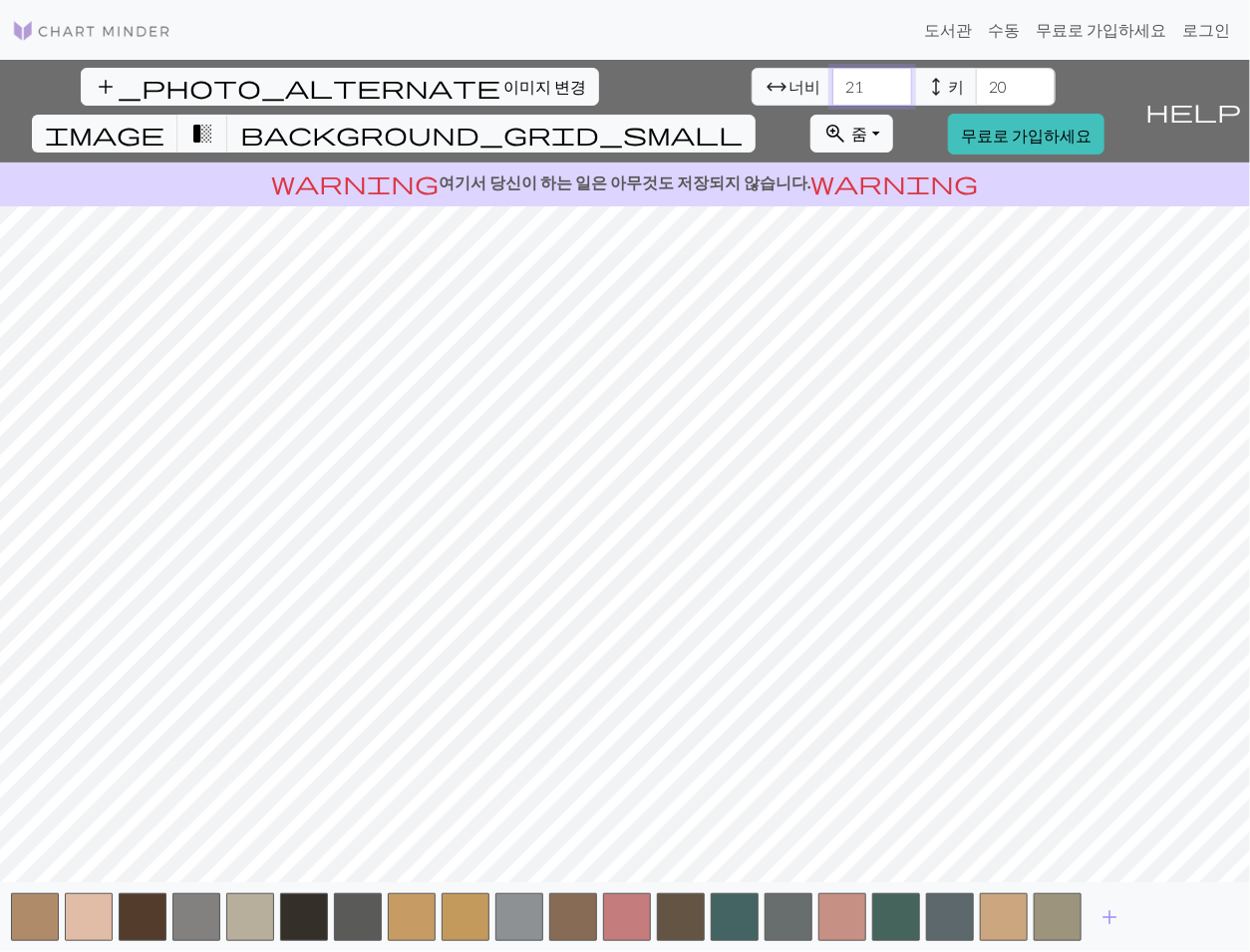 click on "21" at bounding box center (872, 87) 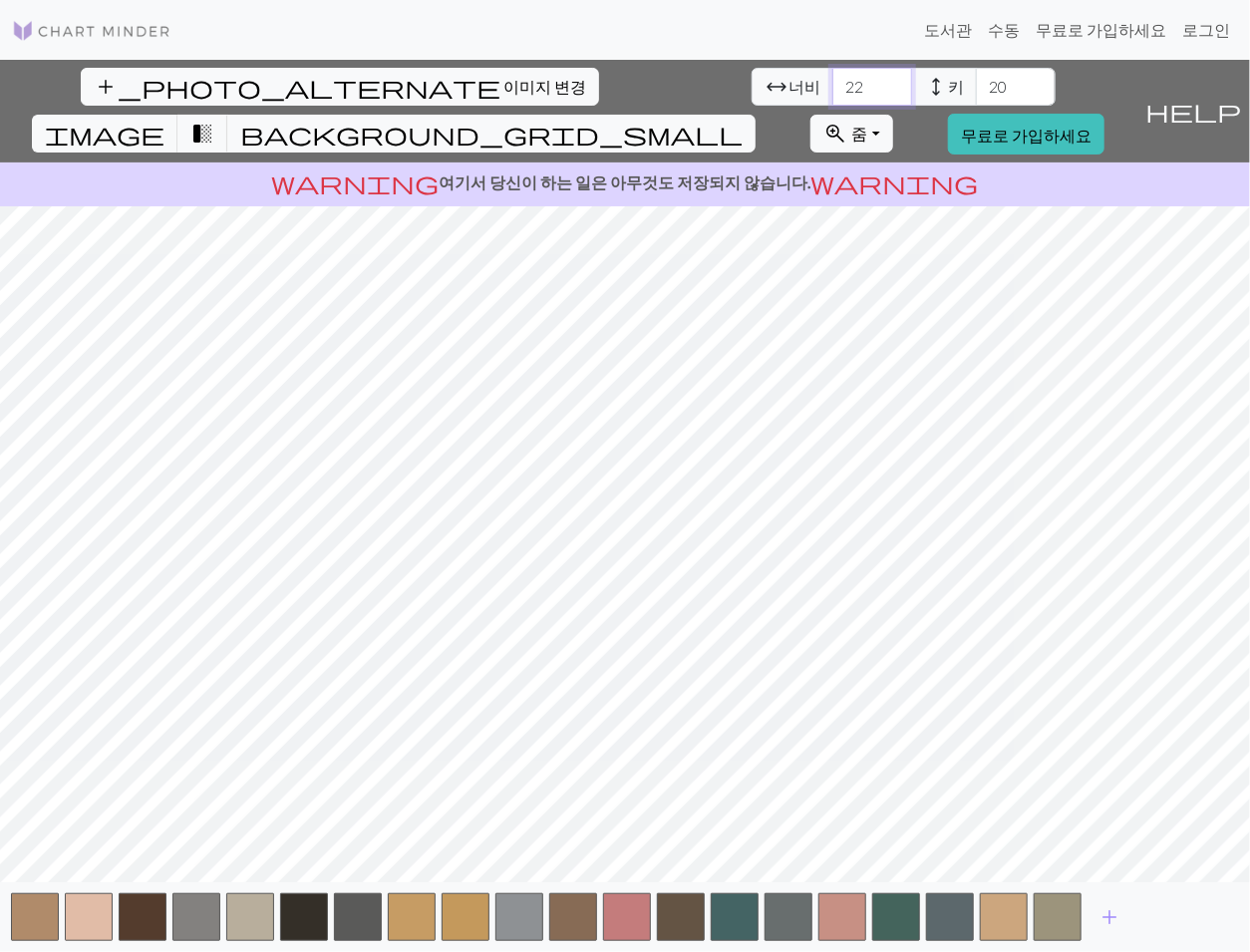 click on "22" at bounding box center [872, 87] 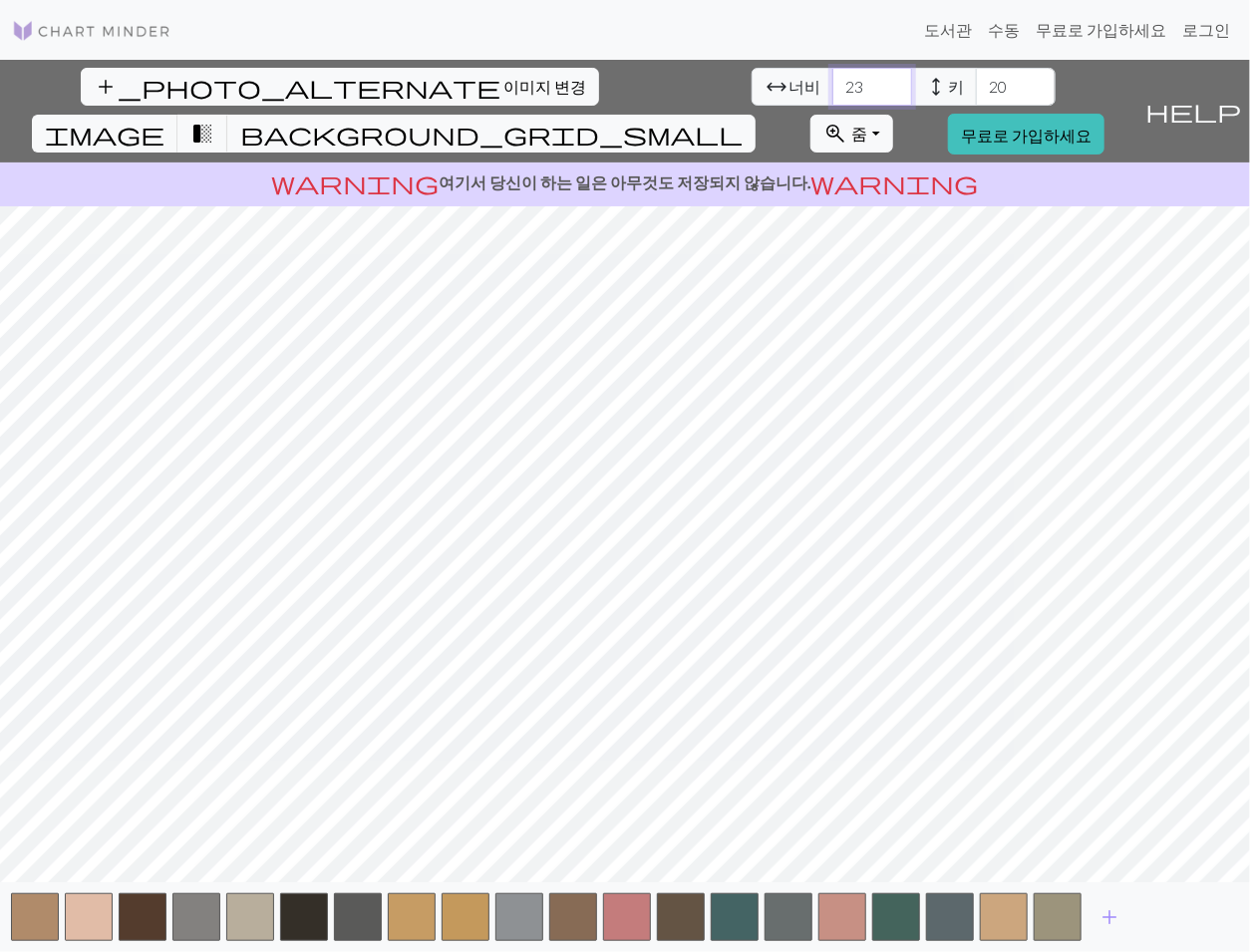 click on "23" at bounding box center (872, 87) 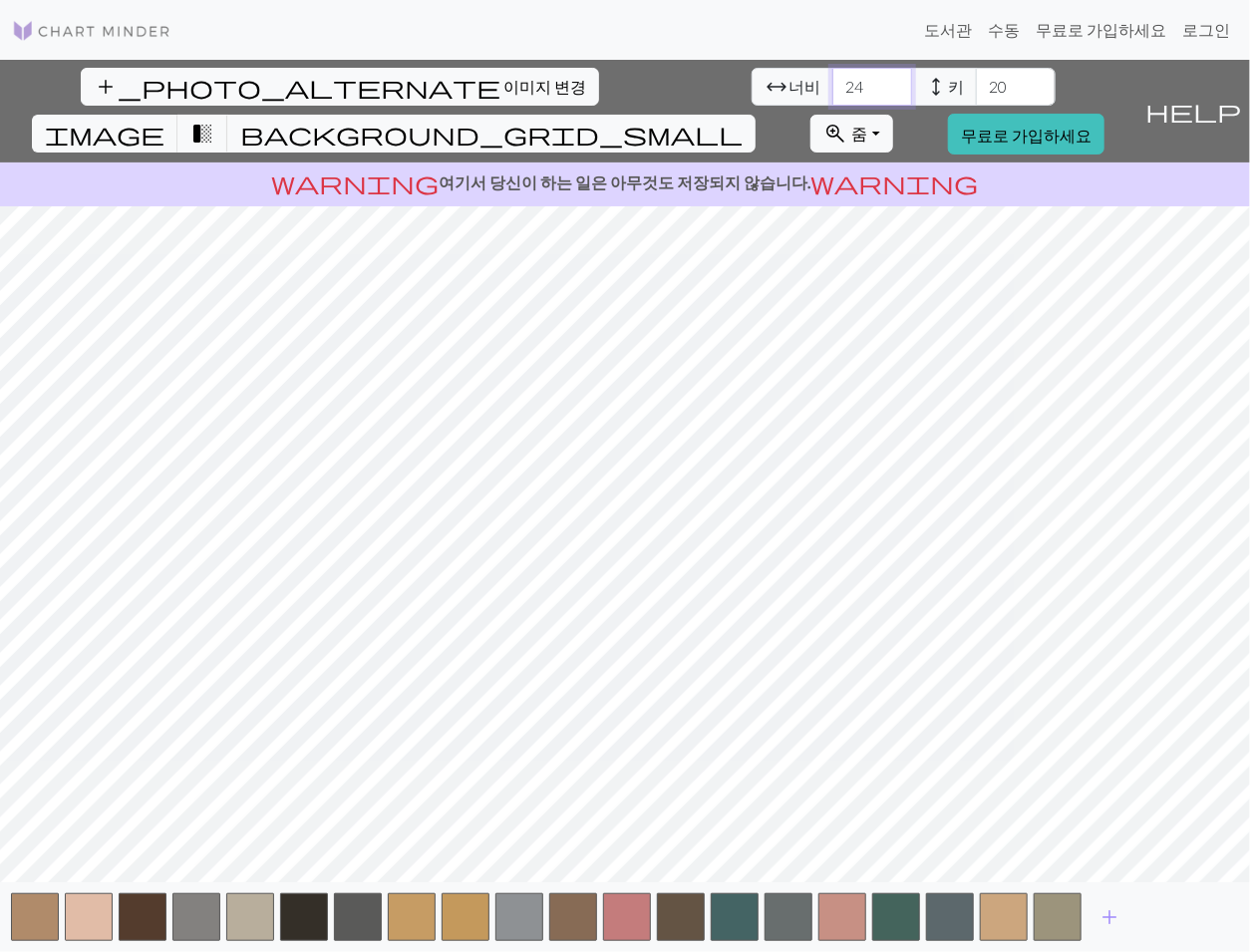 click on "24" at bounding box center (872, 87) 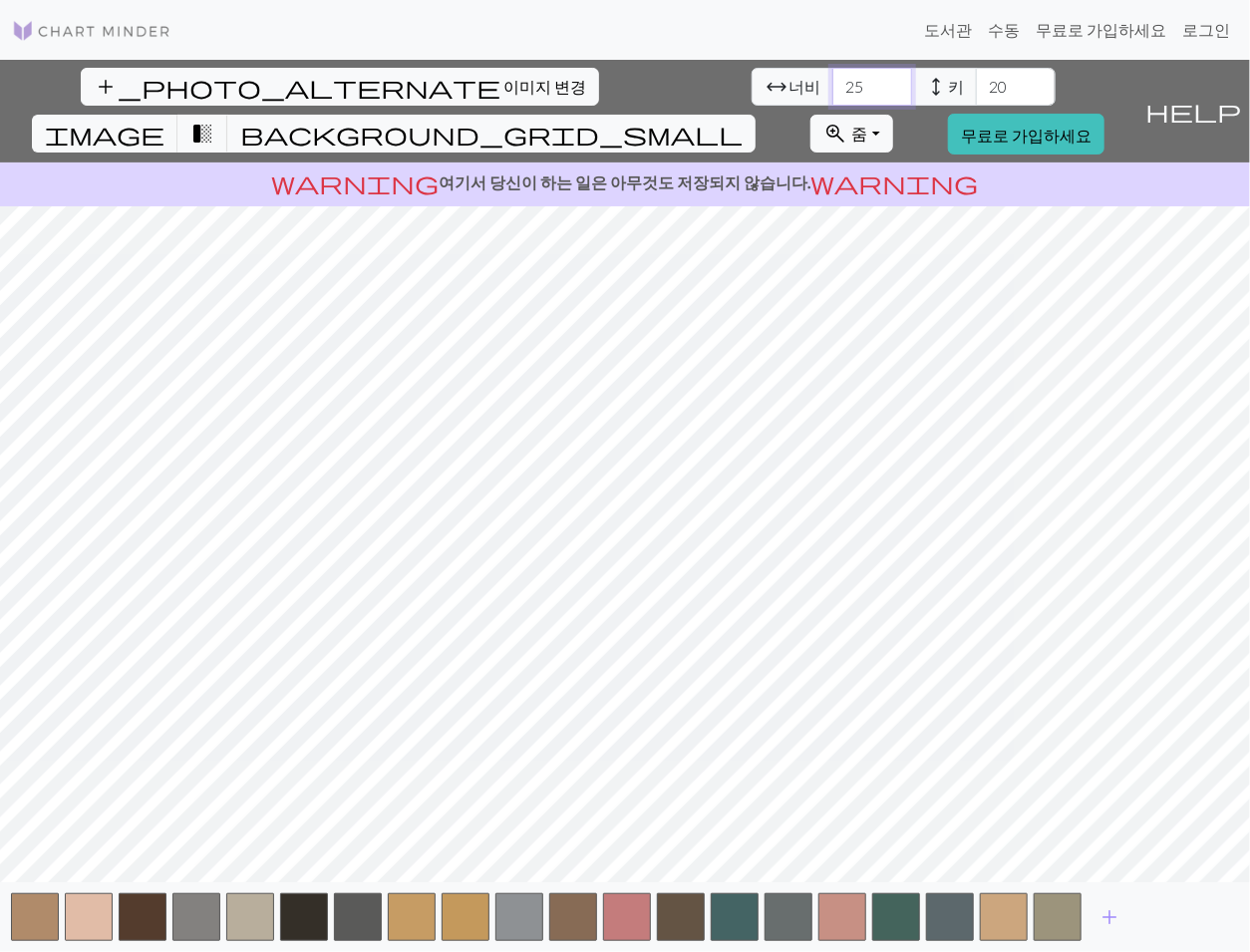 click on "25" at bounding box center [872, 87] 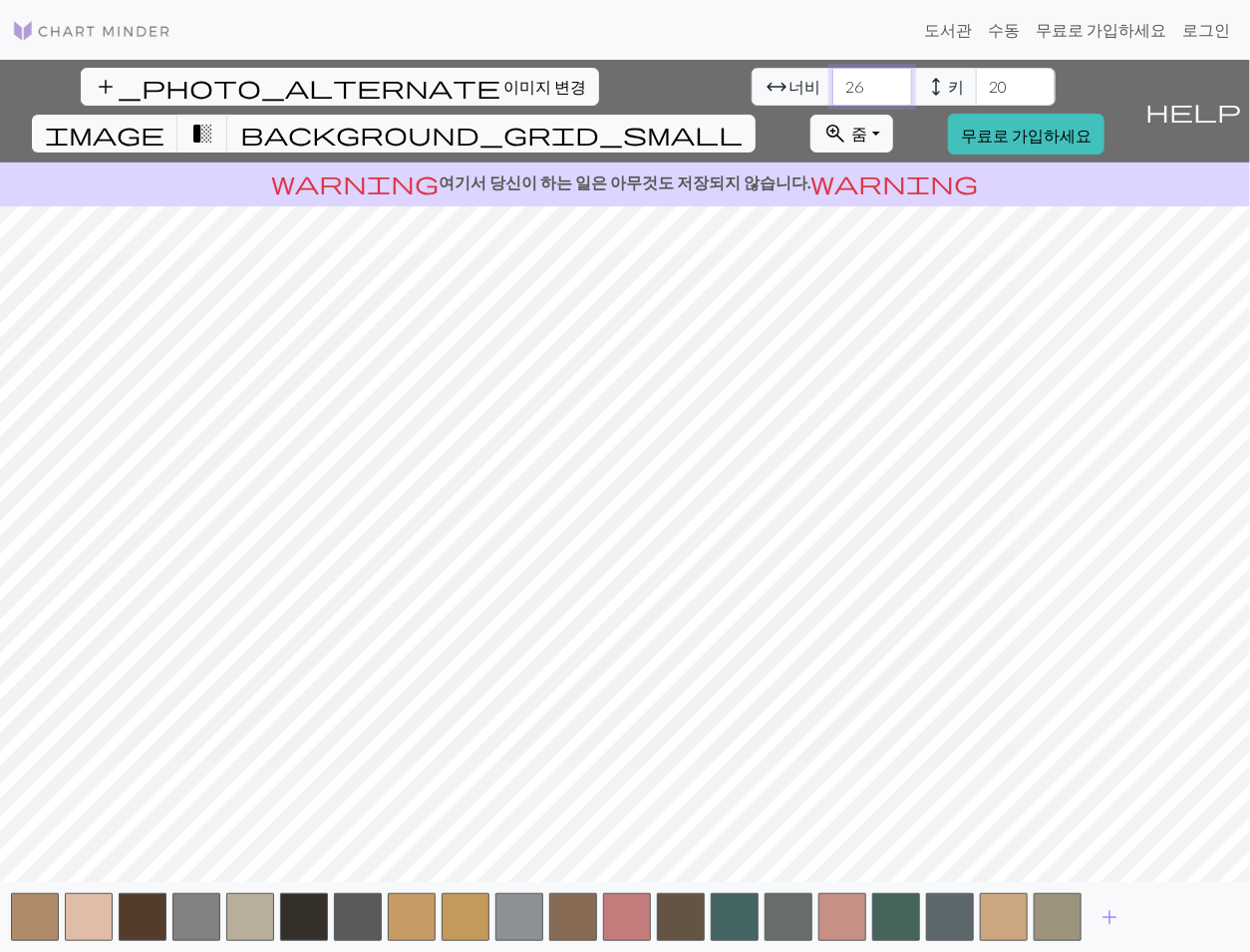 click on "26" at bounding box center [872, 87] 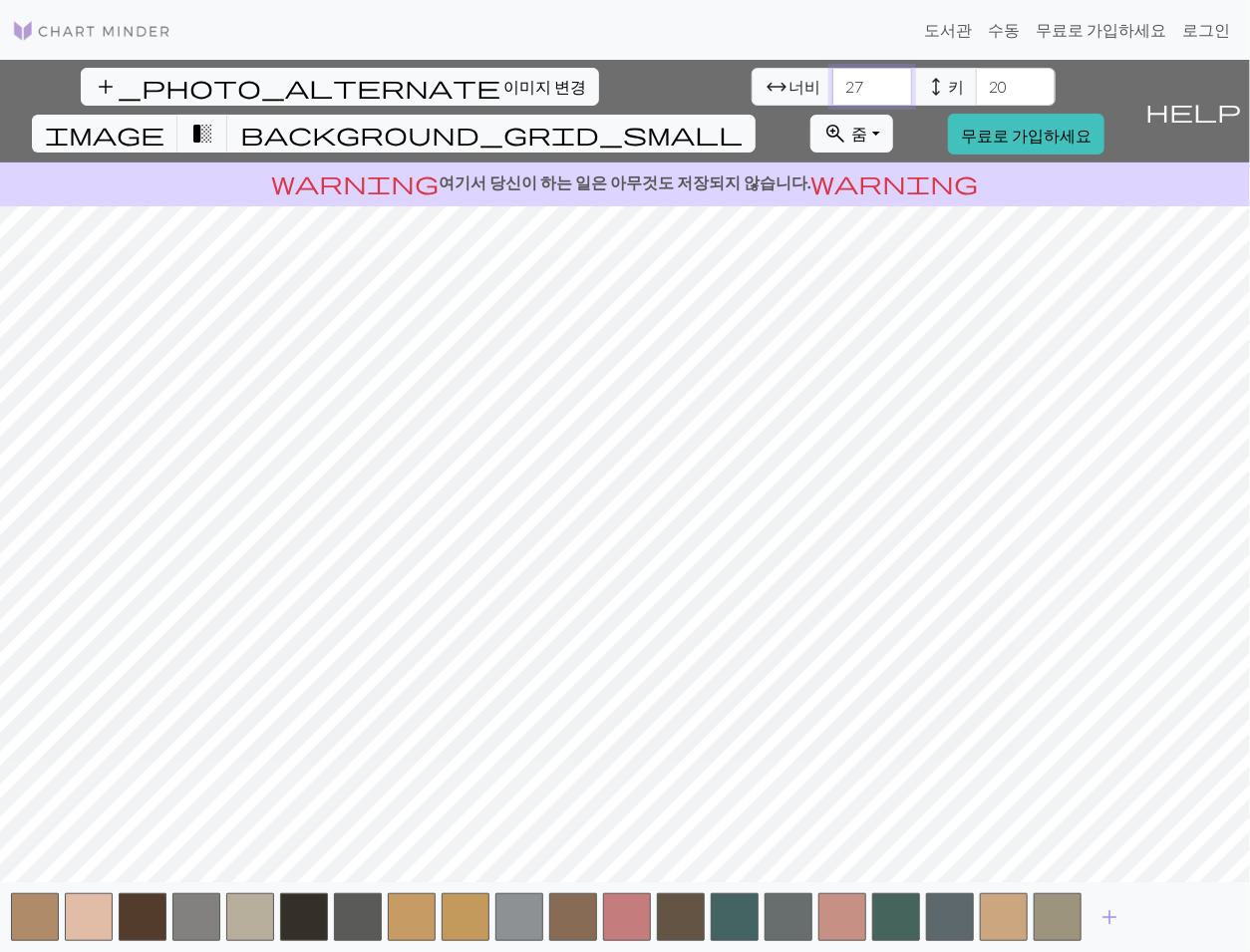 click on "27" at bounding box center [872, 87] 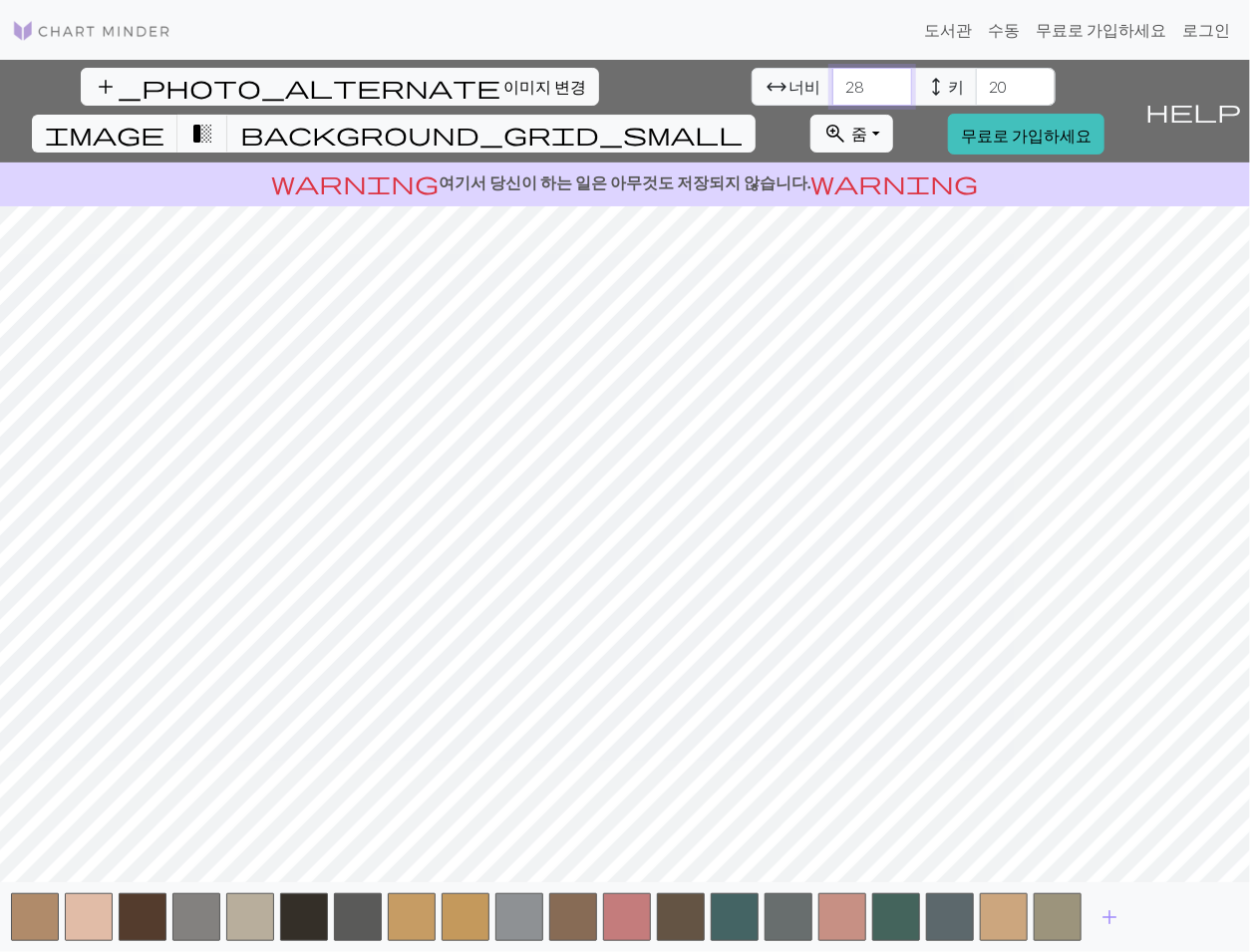 click on "28" at bounding box center (872, 87) 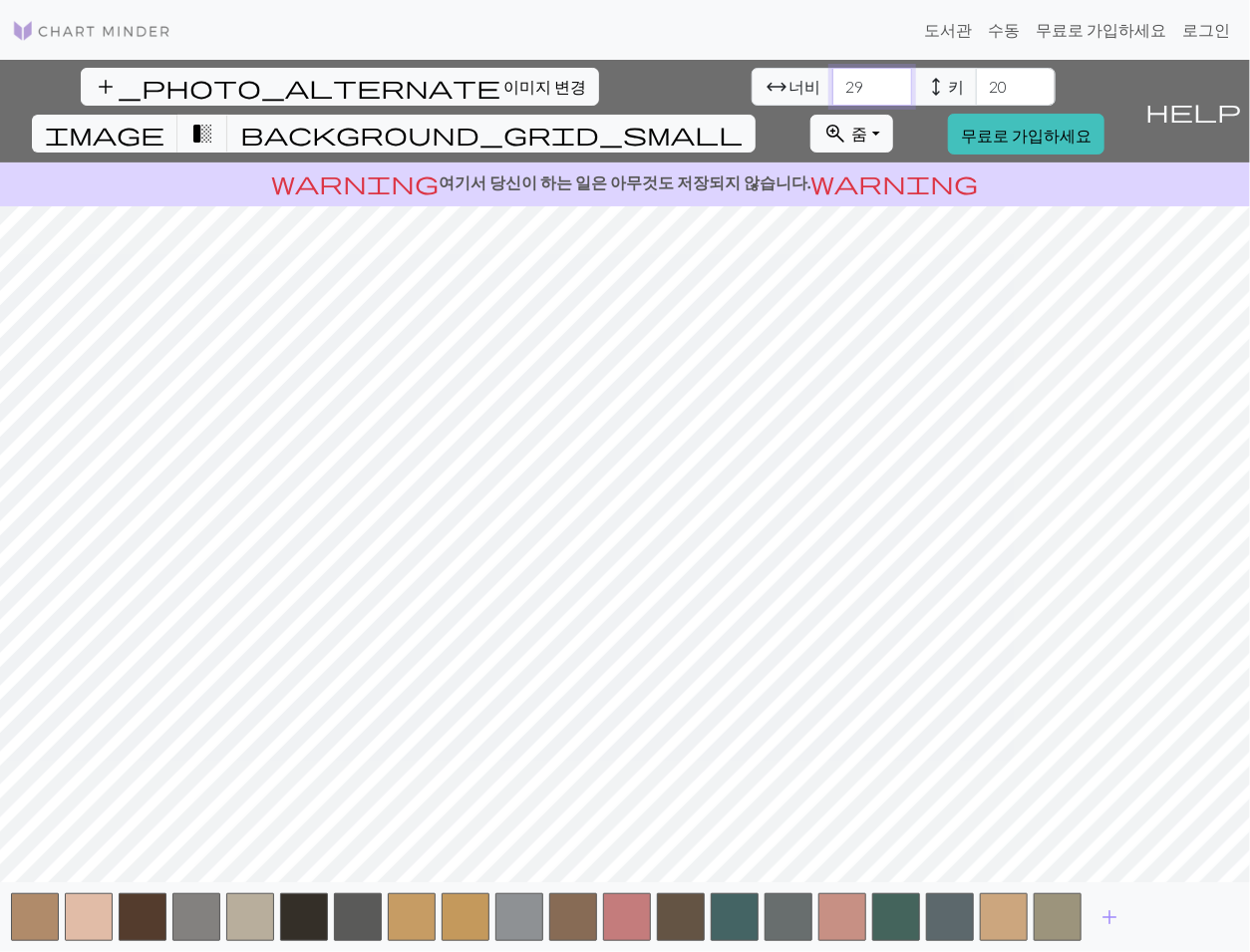 click on "29" at bounding box center (872, 87) 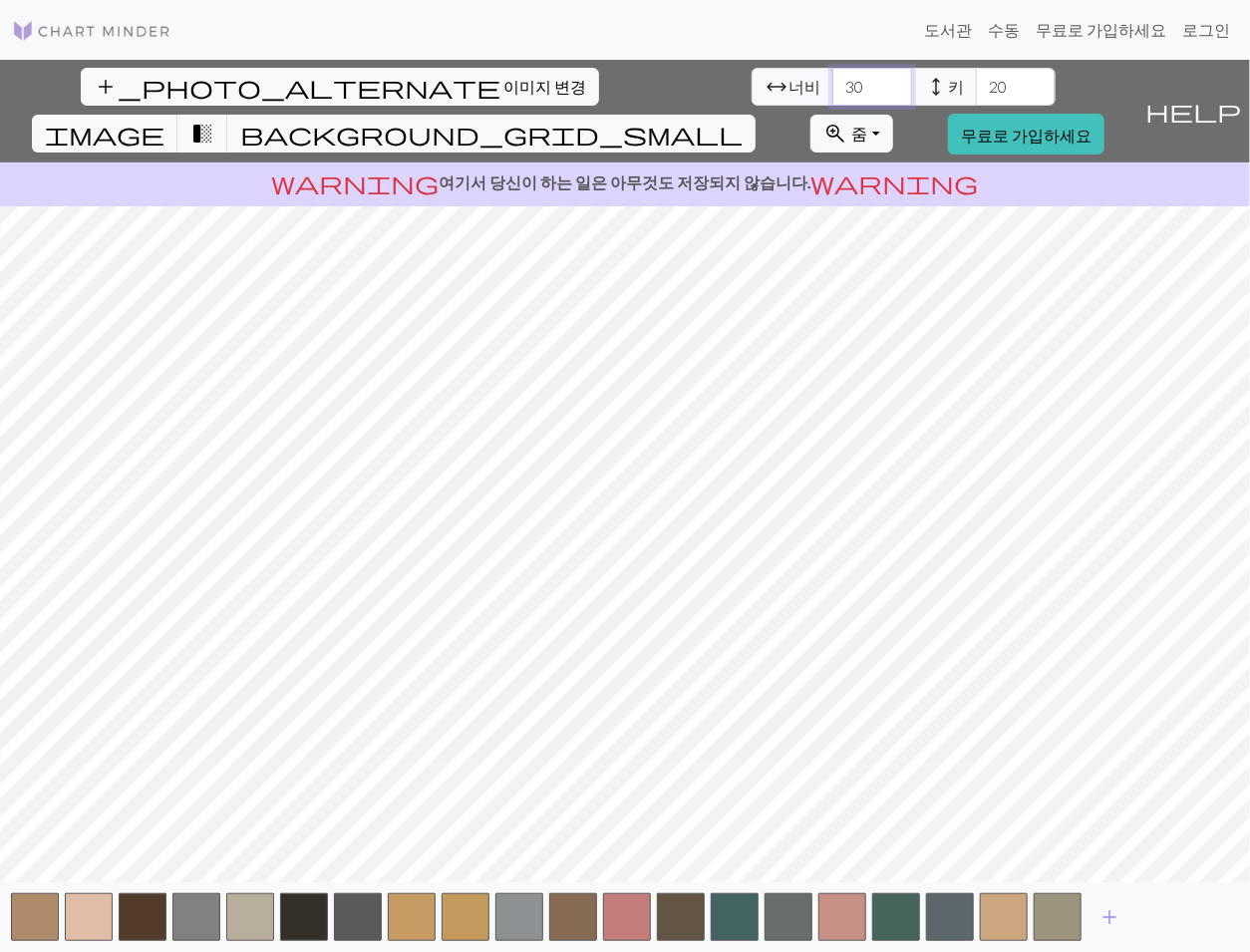 click on "30" at bounding box center (872, 87) 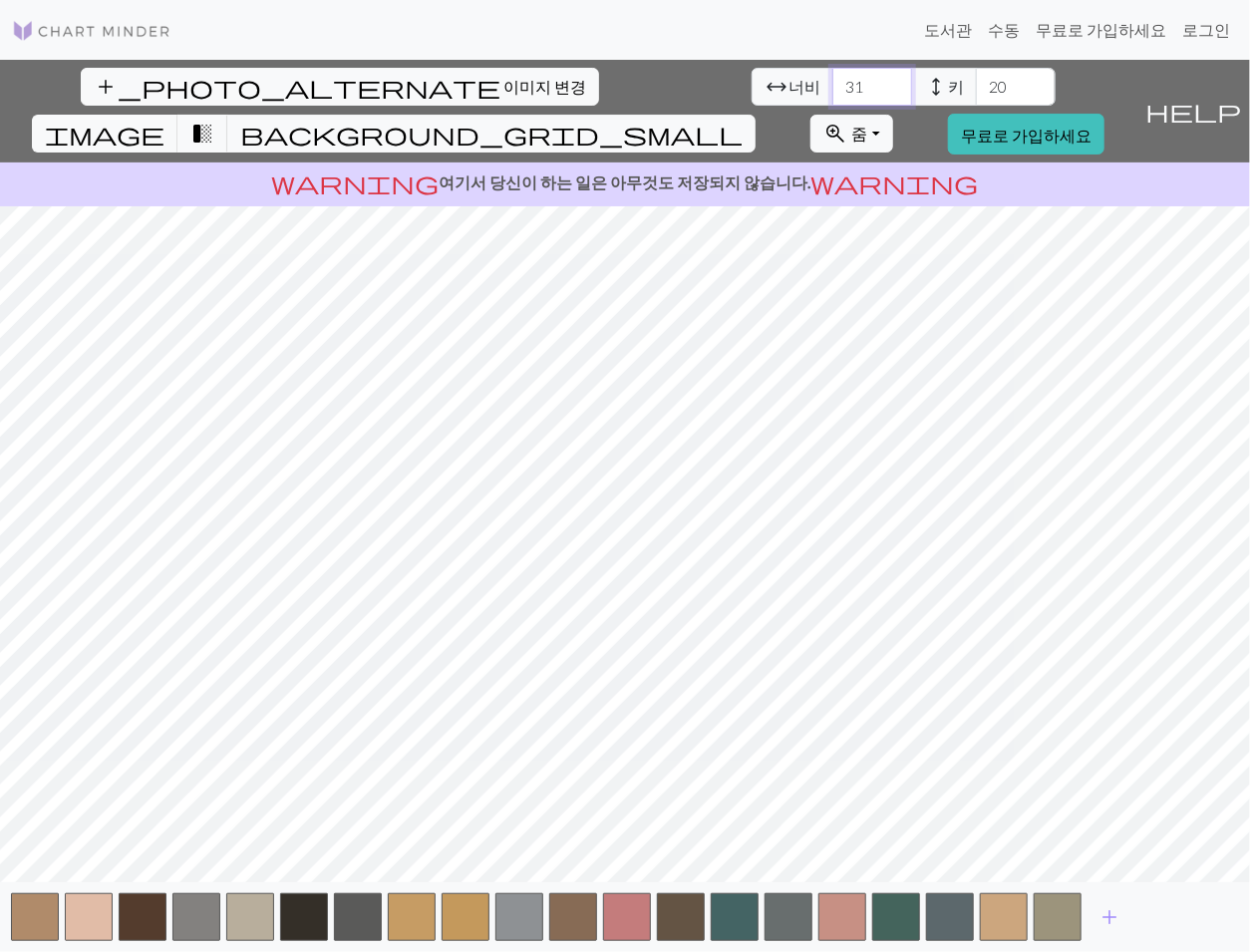 click on "31" at bounding box center [872, 87] 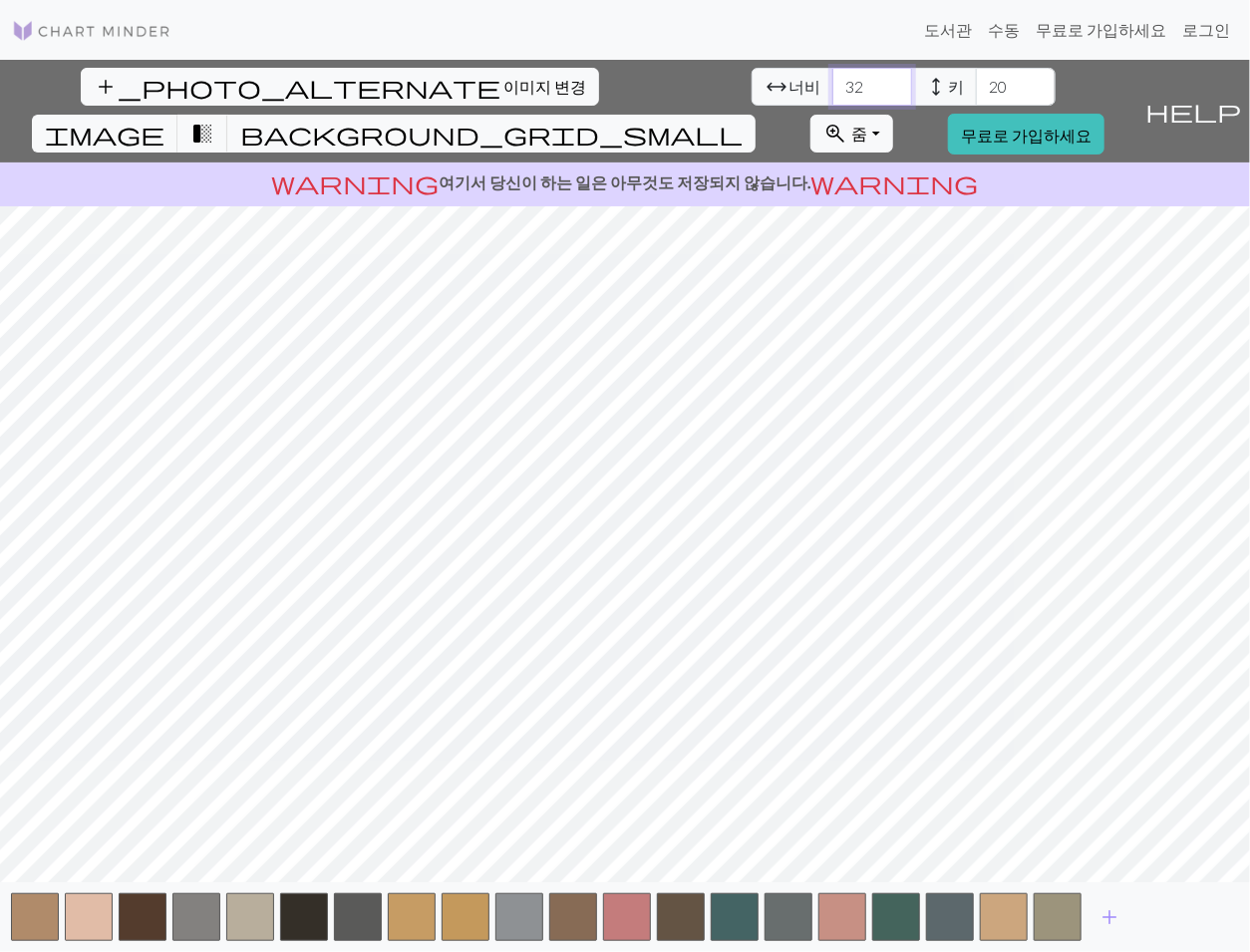 click on "32" at bounding box center (872, 87) 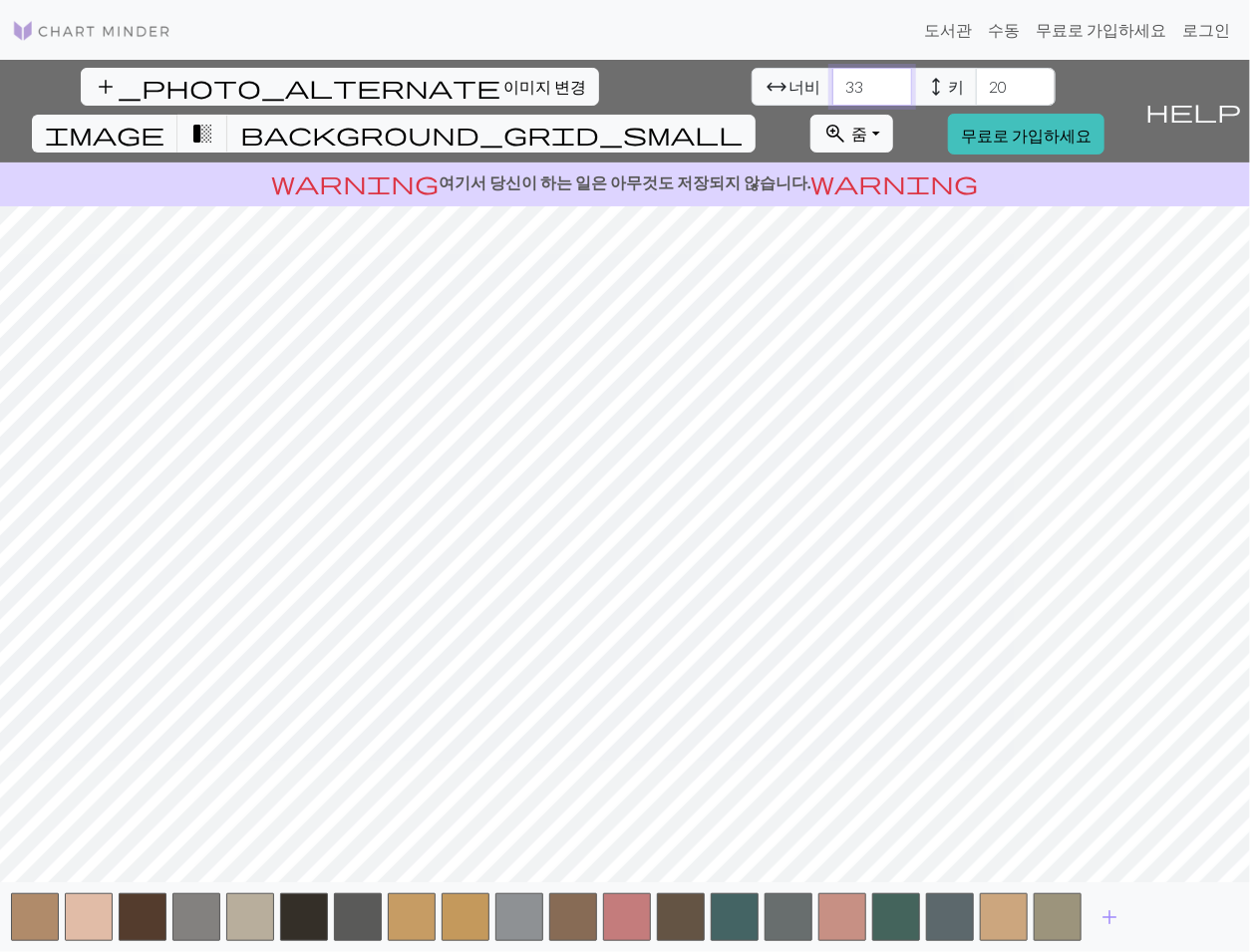 click on "33" at bounding box center [872, 87] 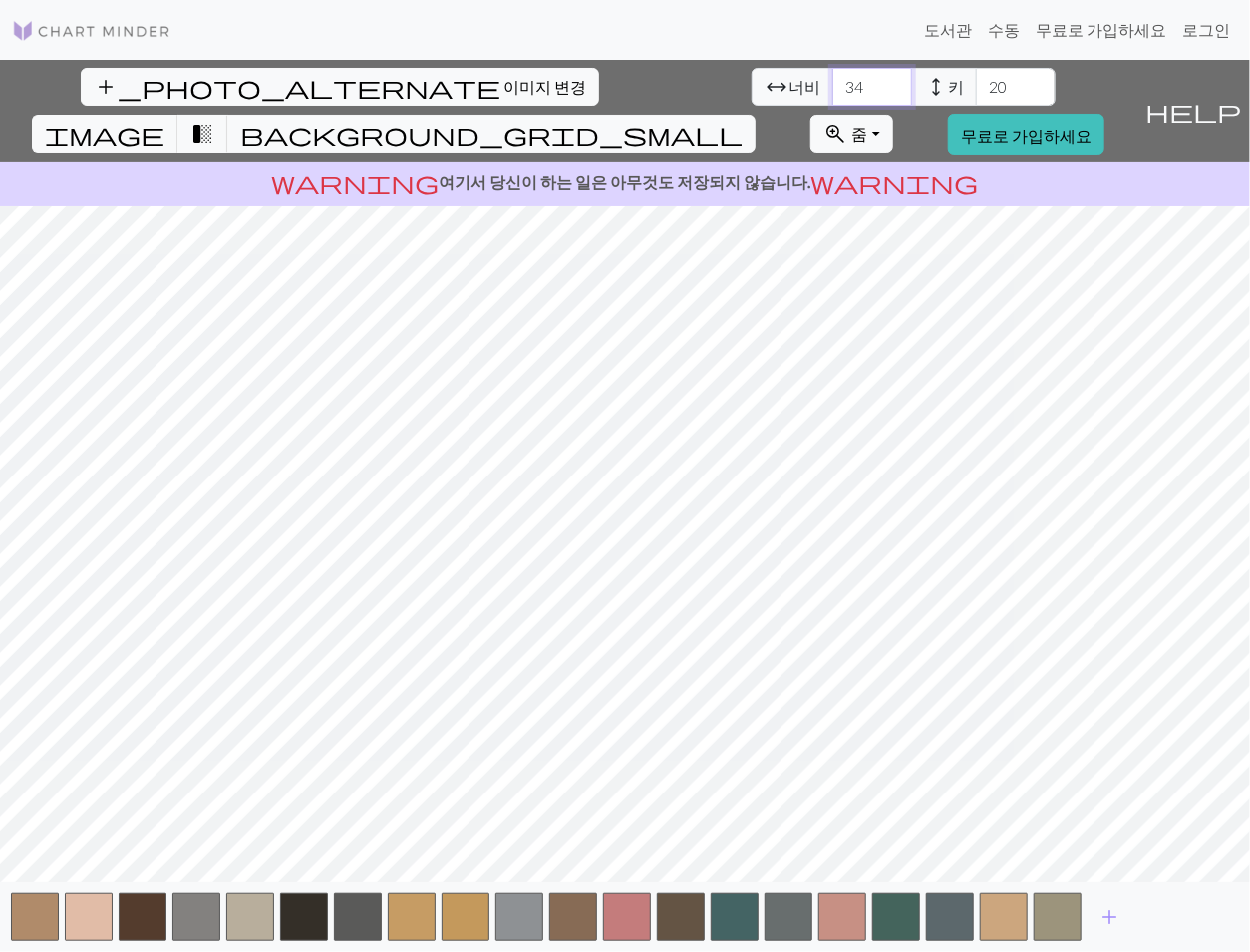 click on "34" at bounding box center [872, 87] 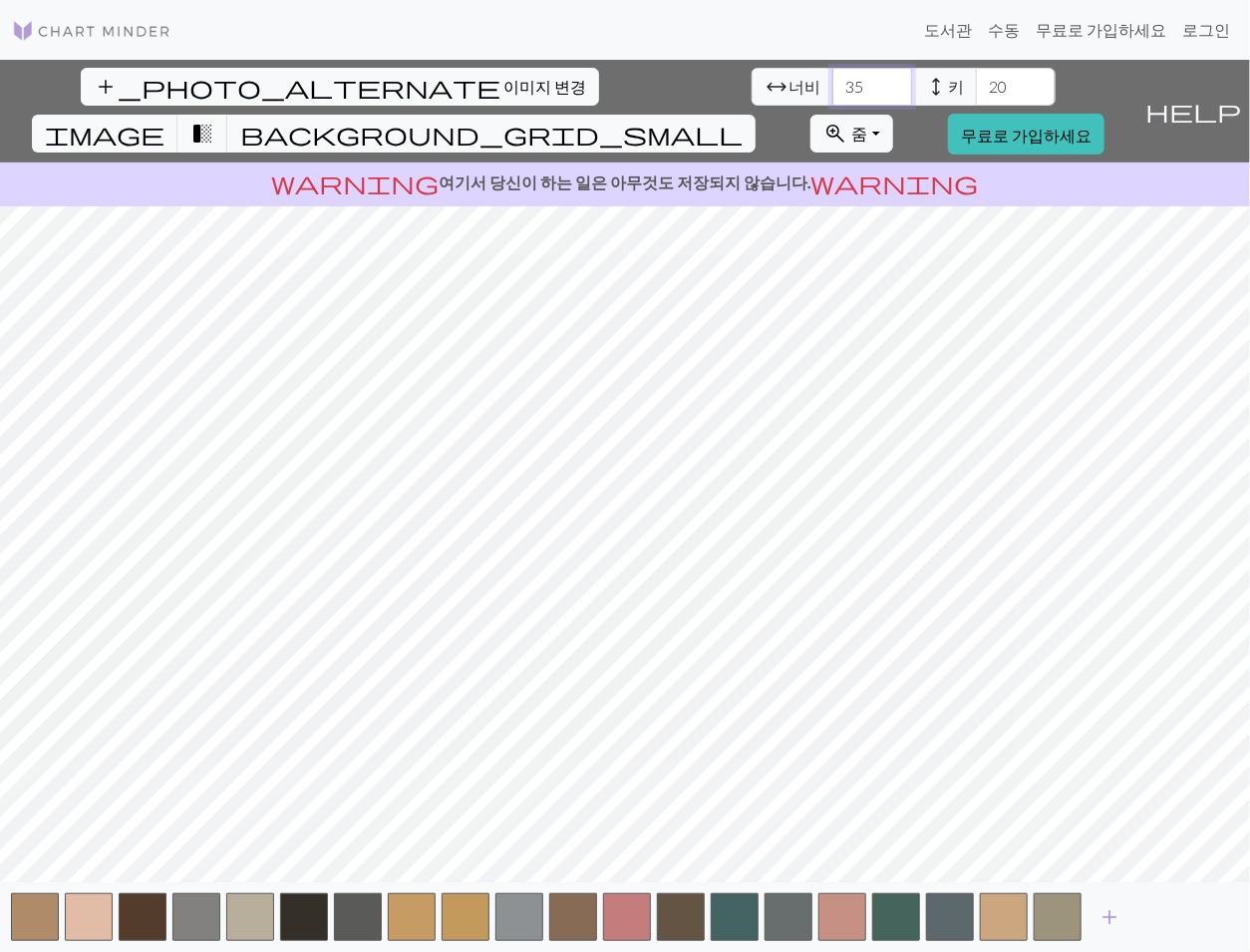 click on "35" at bounding box center [872, 87] 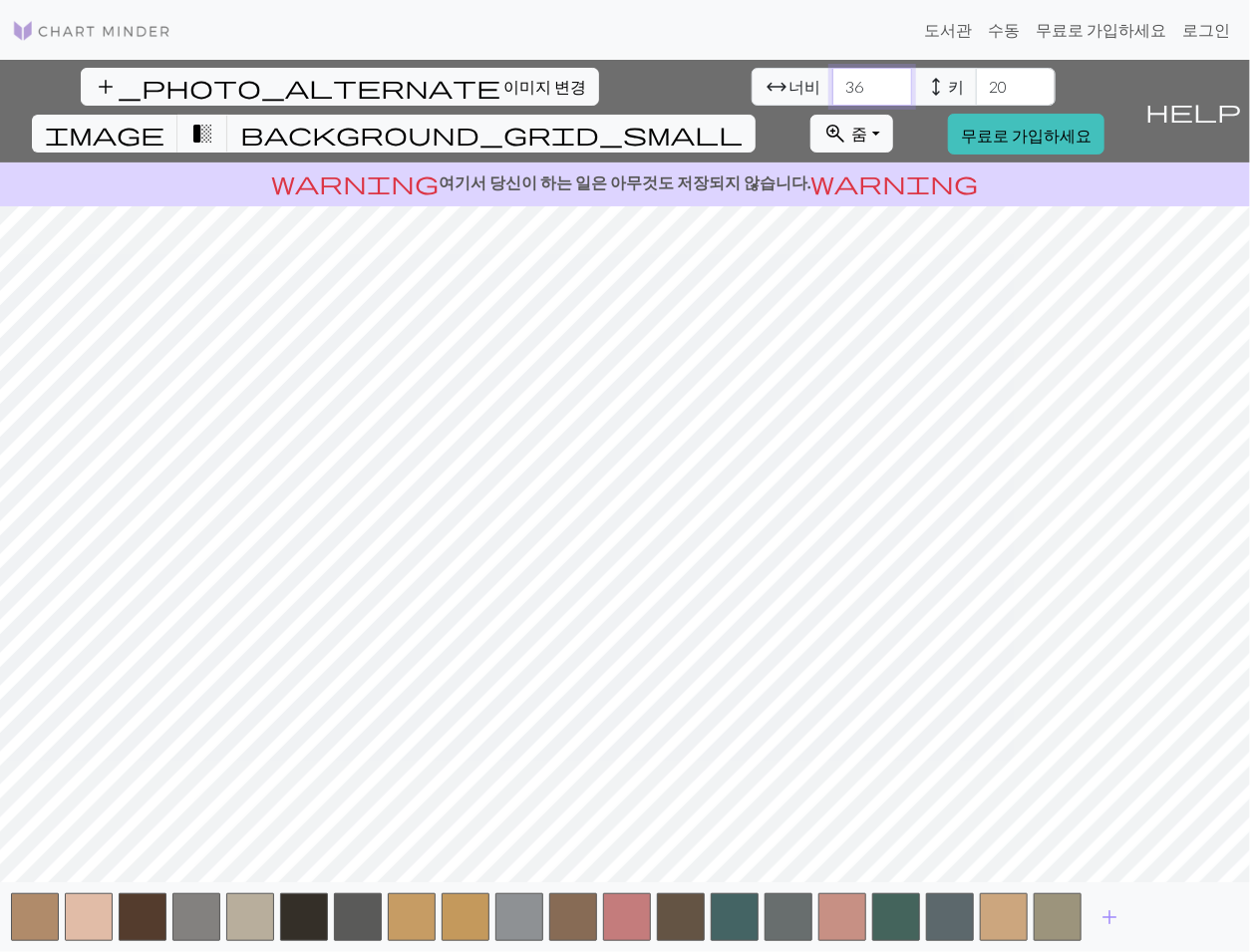 click on "36" at bounding box center (872, 87) 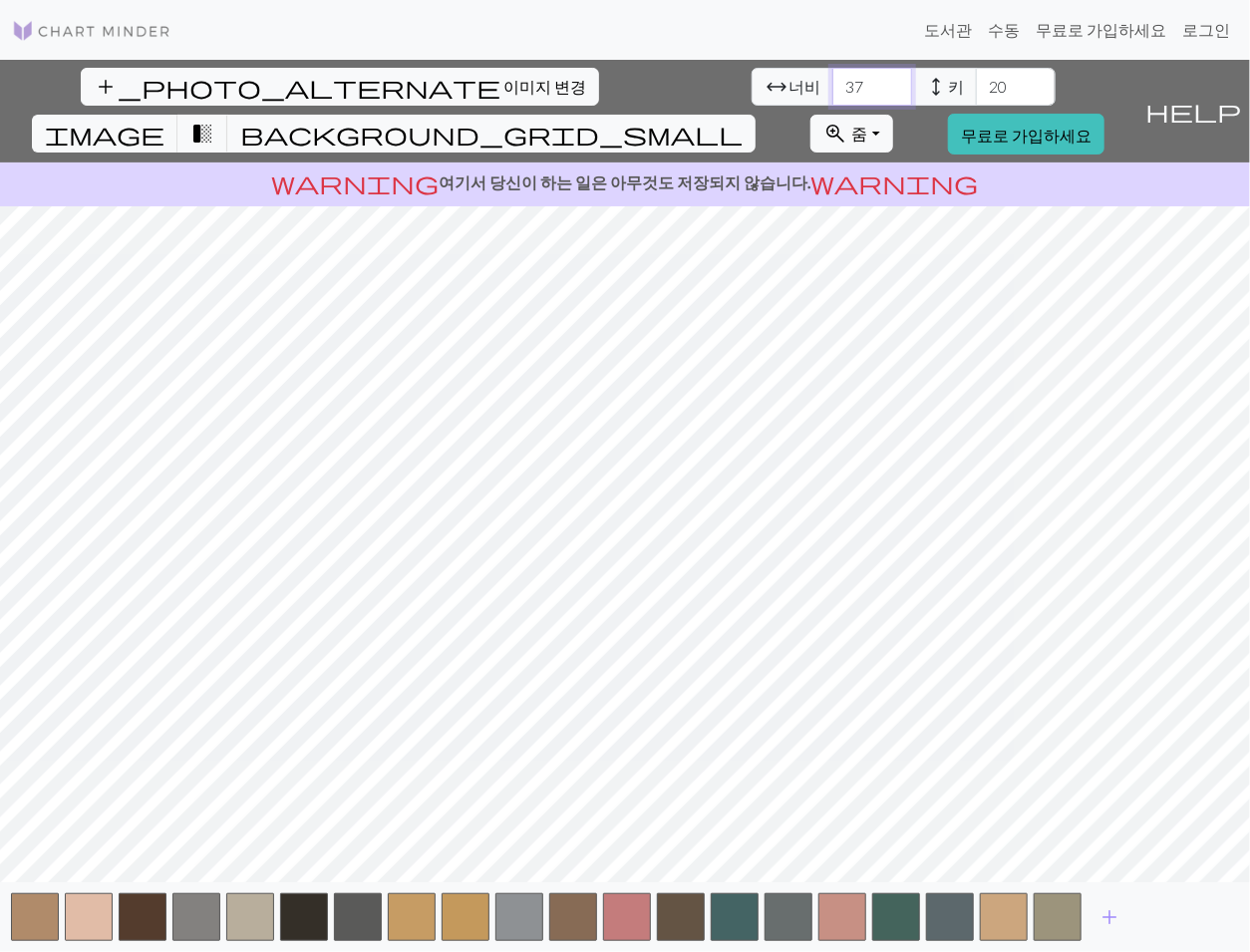 click on "37" at bounding box center [872, 87] 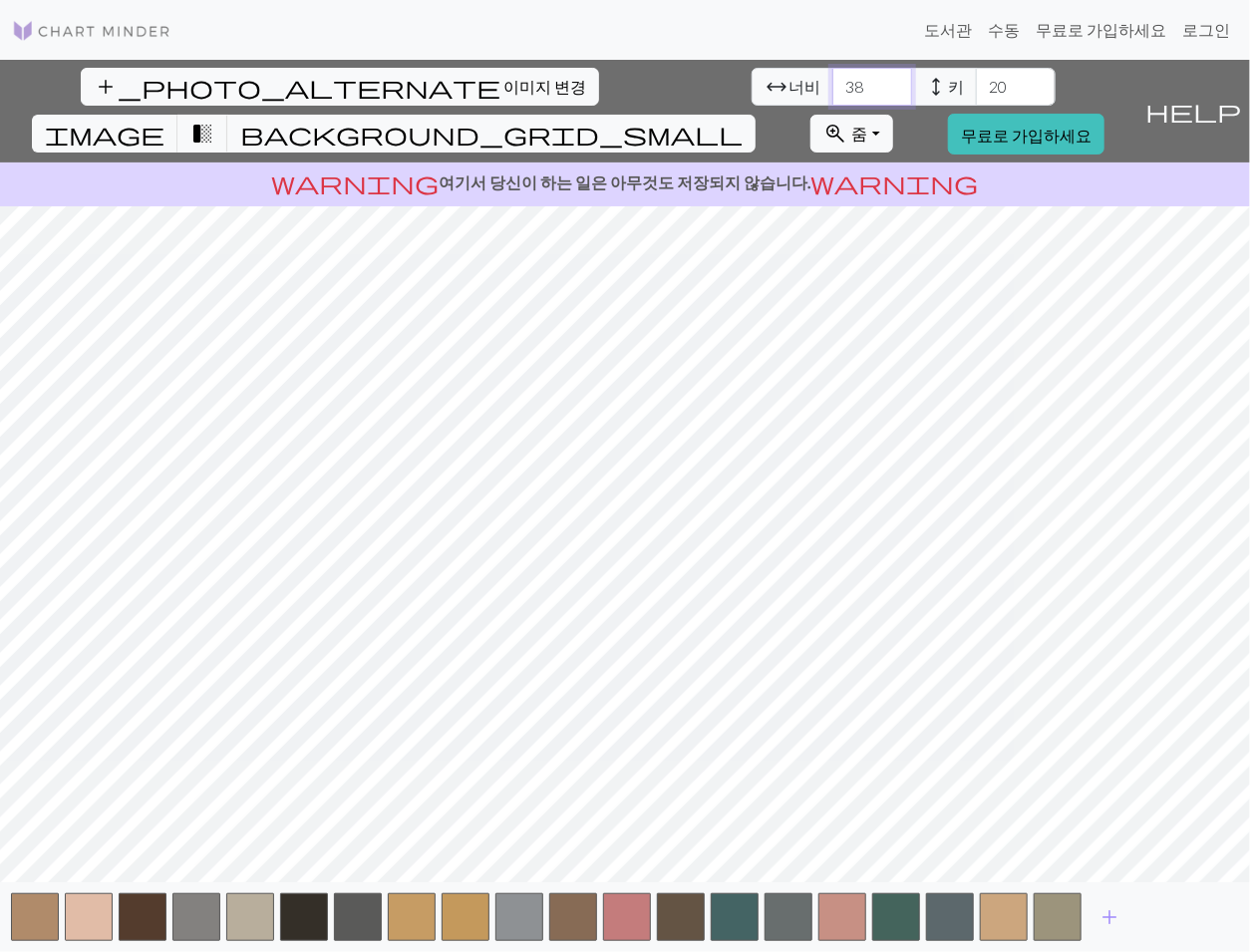 click on "38" at bounding box center (872, 87) 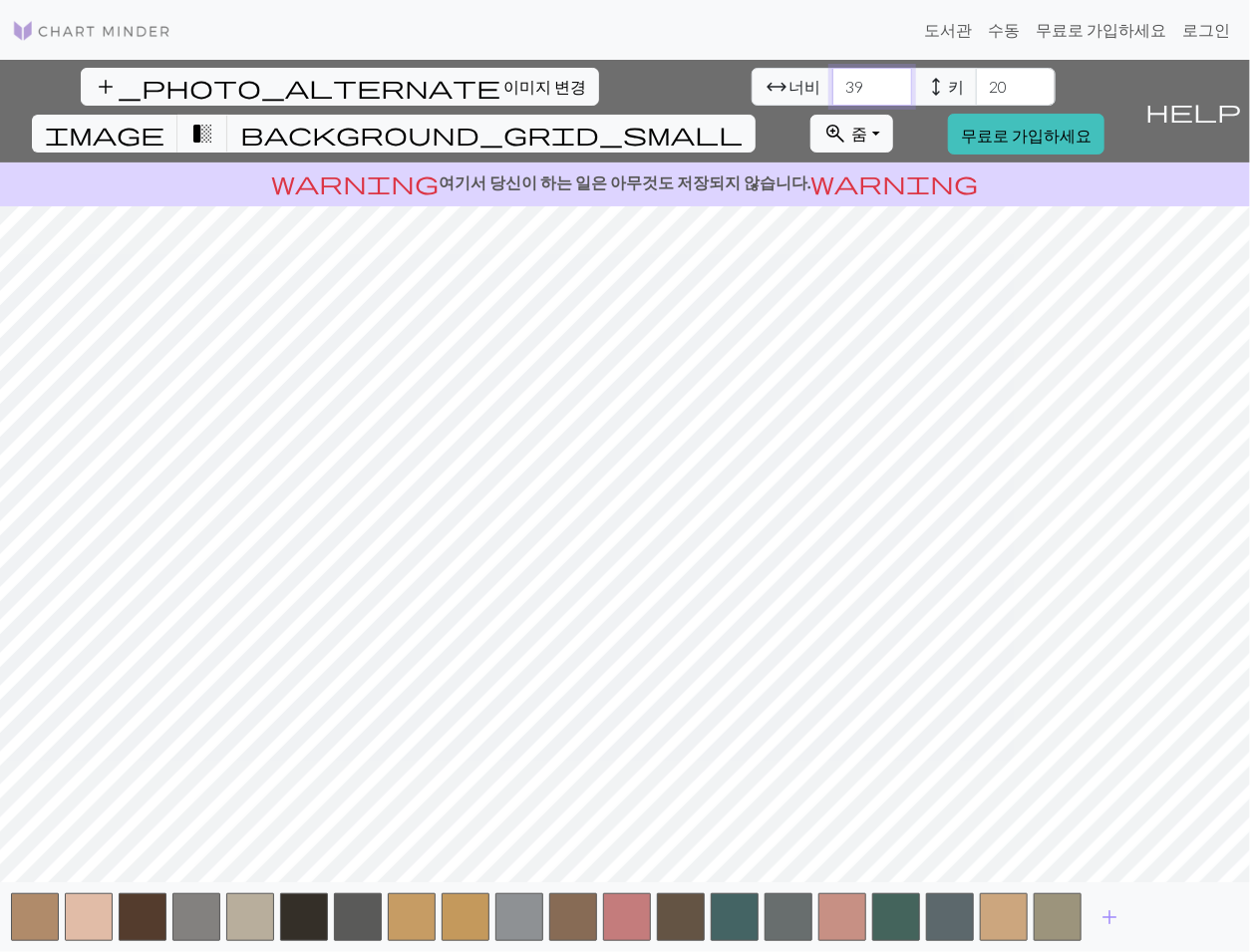 click on "39" at bounding box center (872, 87) 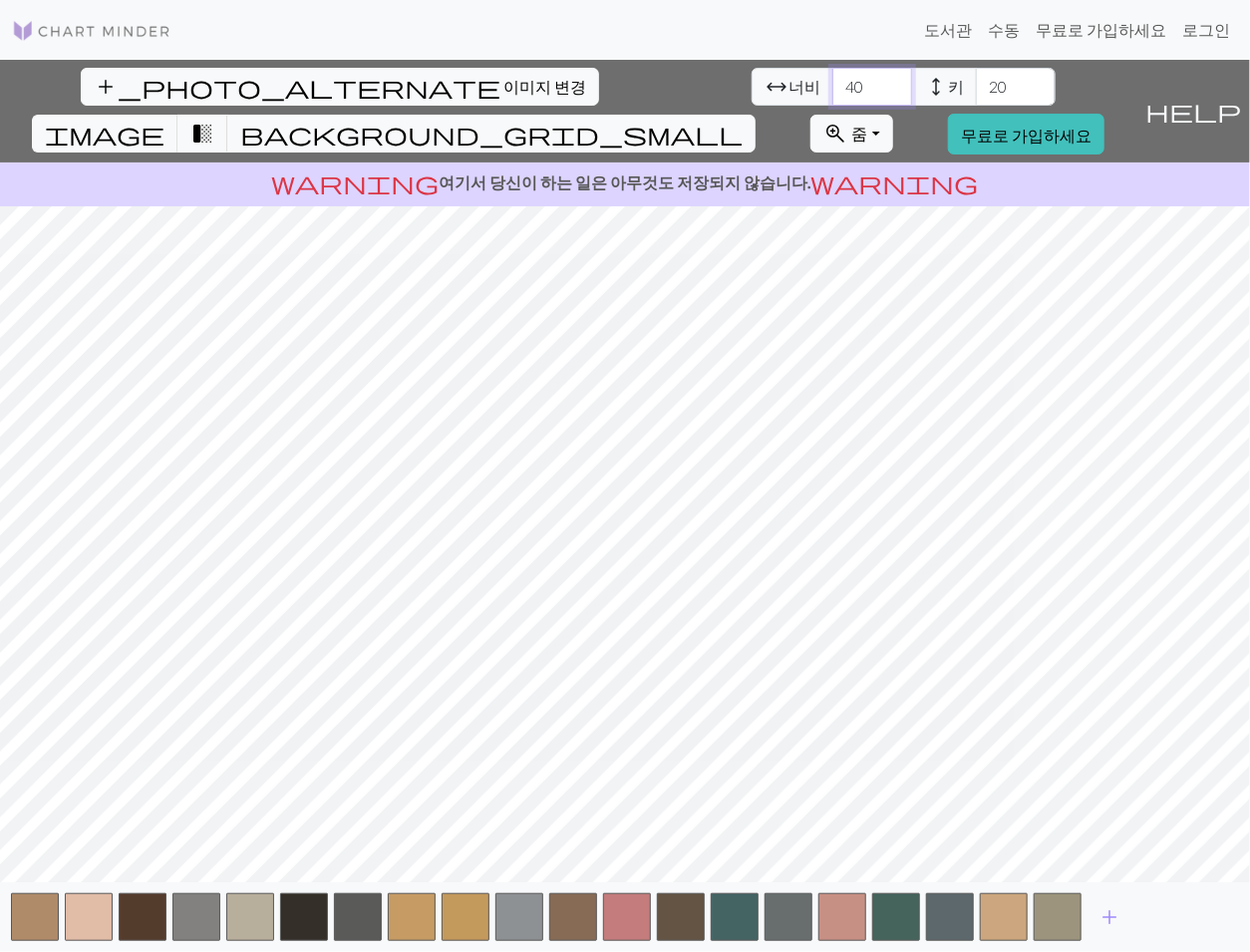 click on "40" at bounding box center (872, 87) 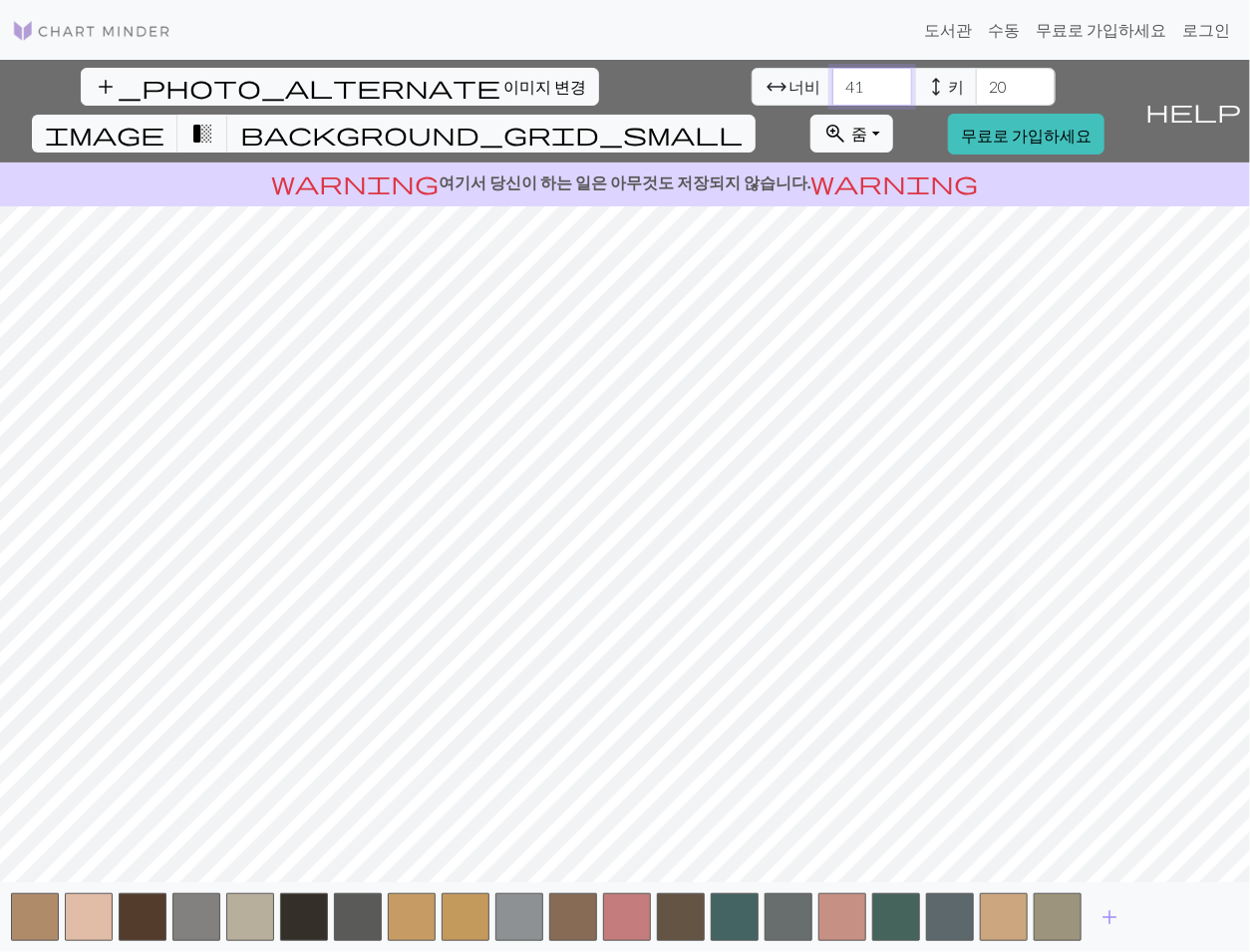 click on "41" at bounding box center [872, 87] 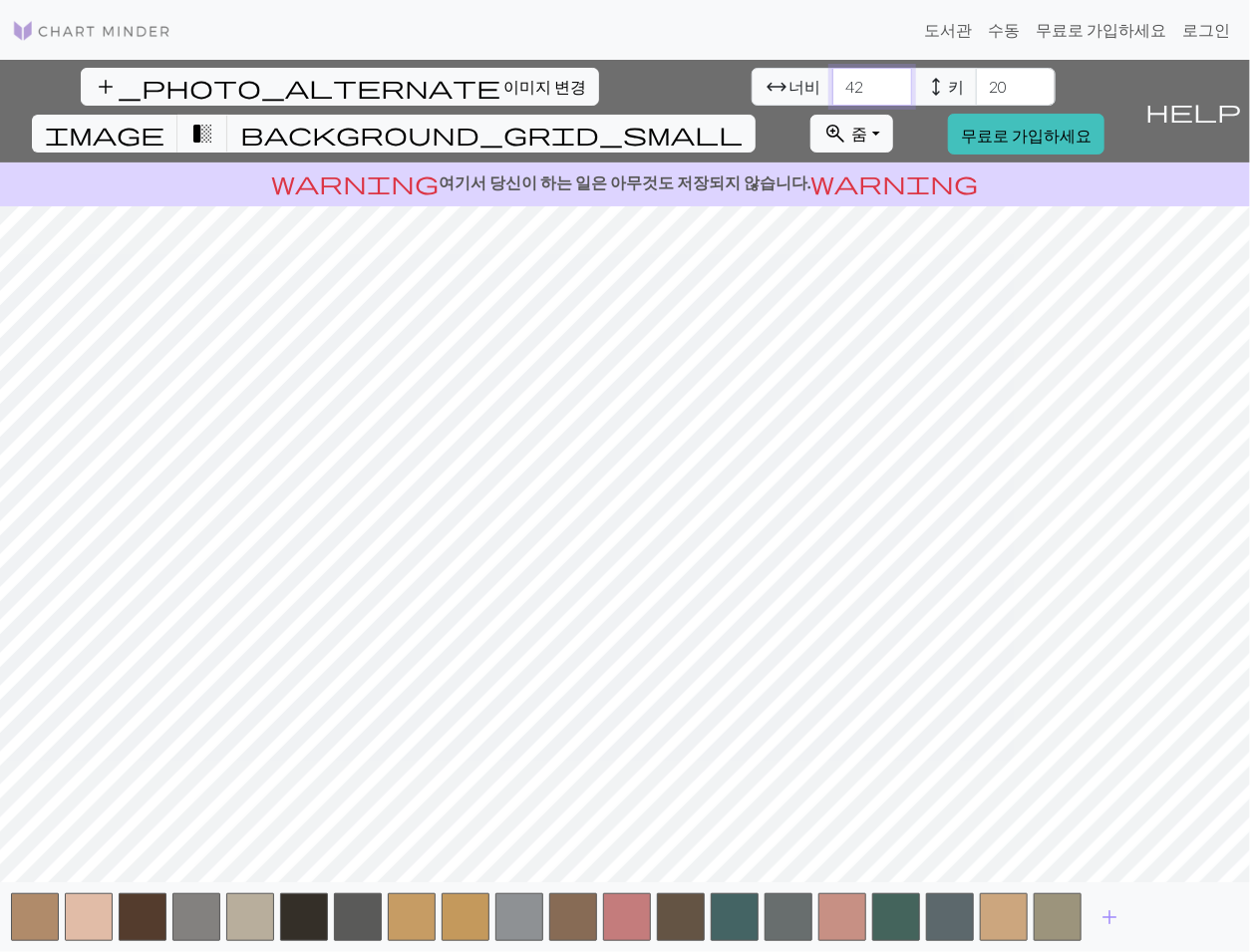 click on "42" at bounding box center (872, 87) 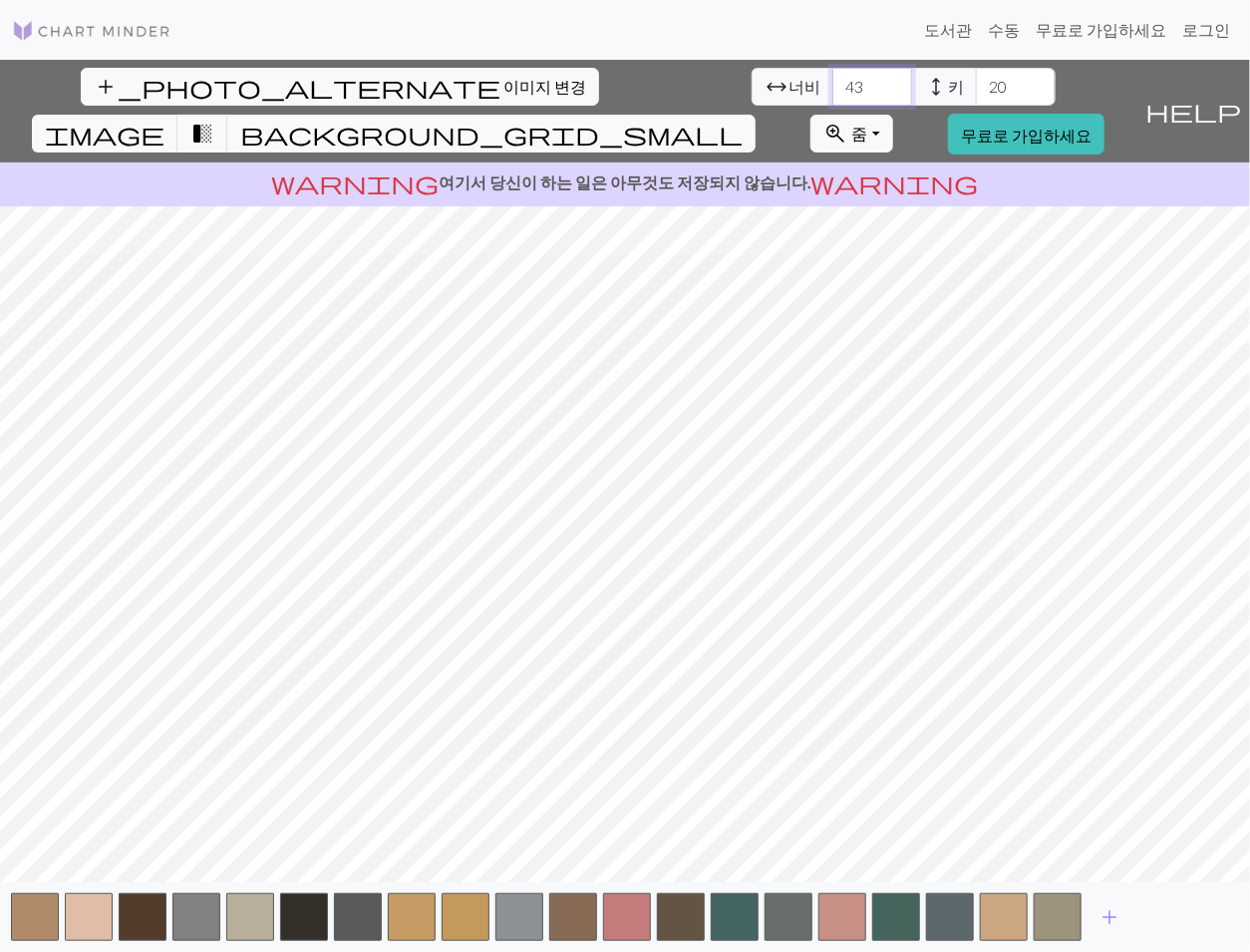 click on "43" at bounding box center (872, 87) 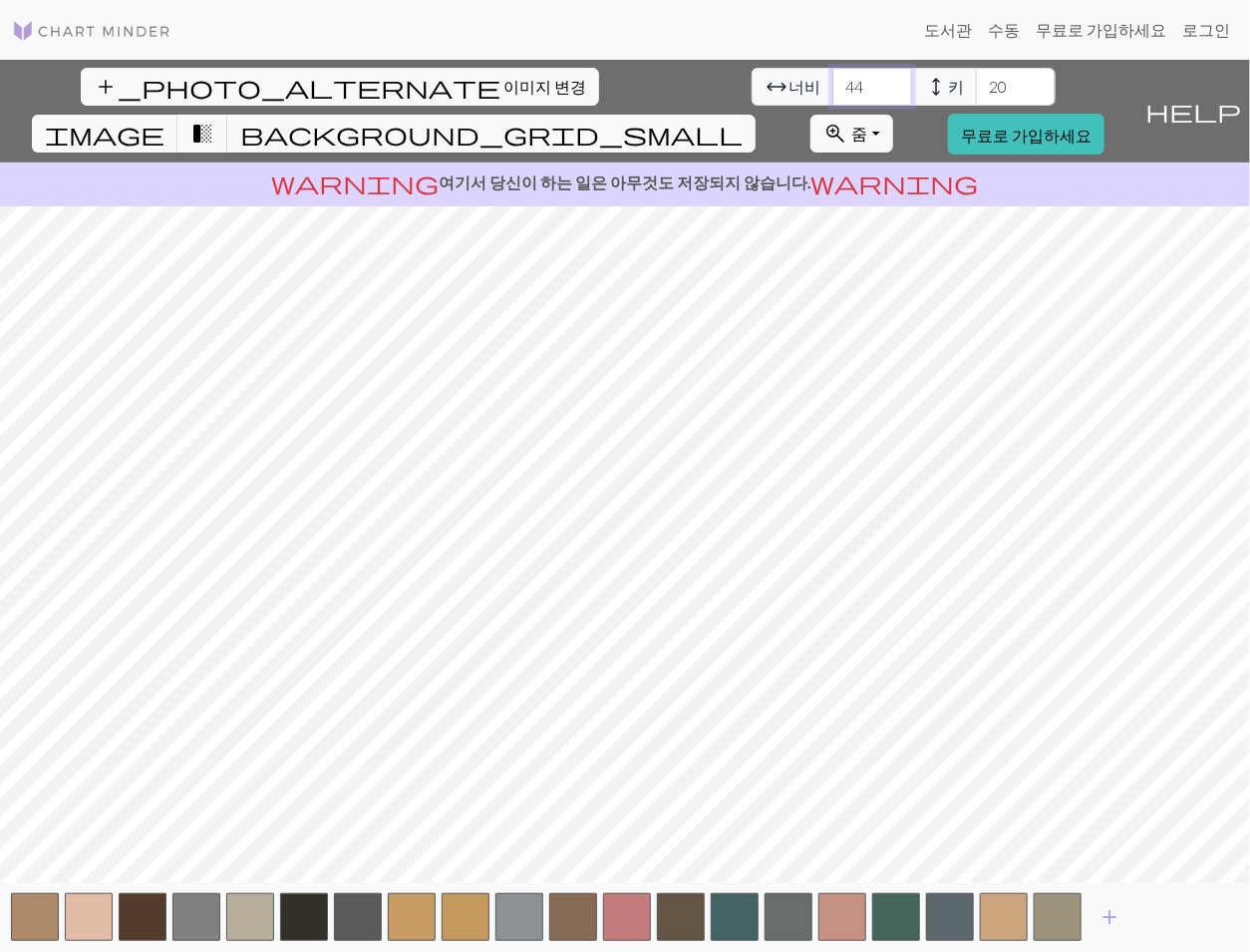 click on "44" at bounding box center (872, 87) 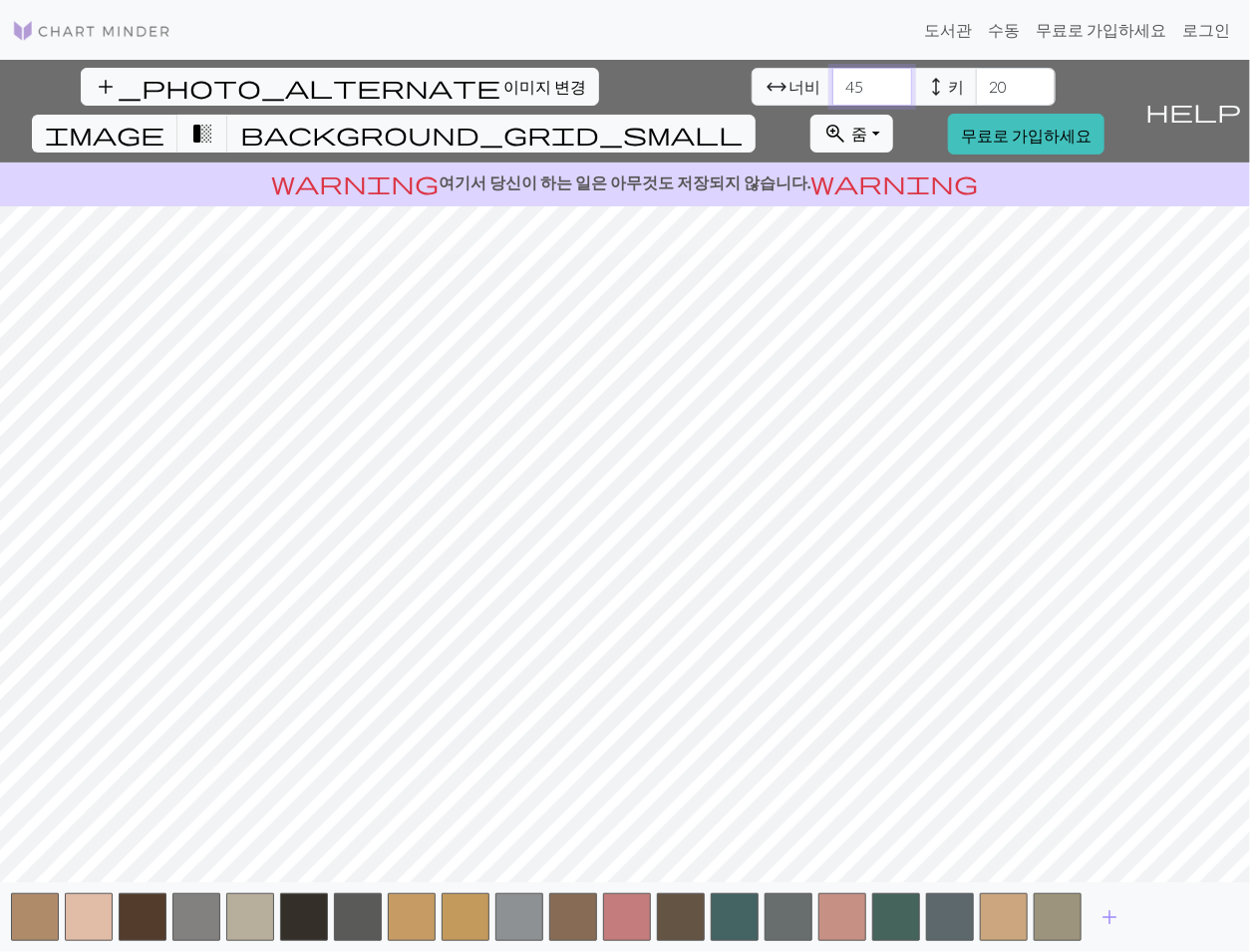 type on "45" 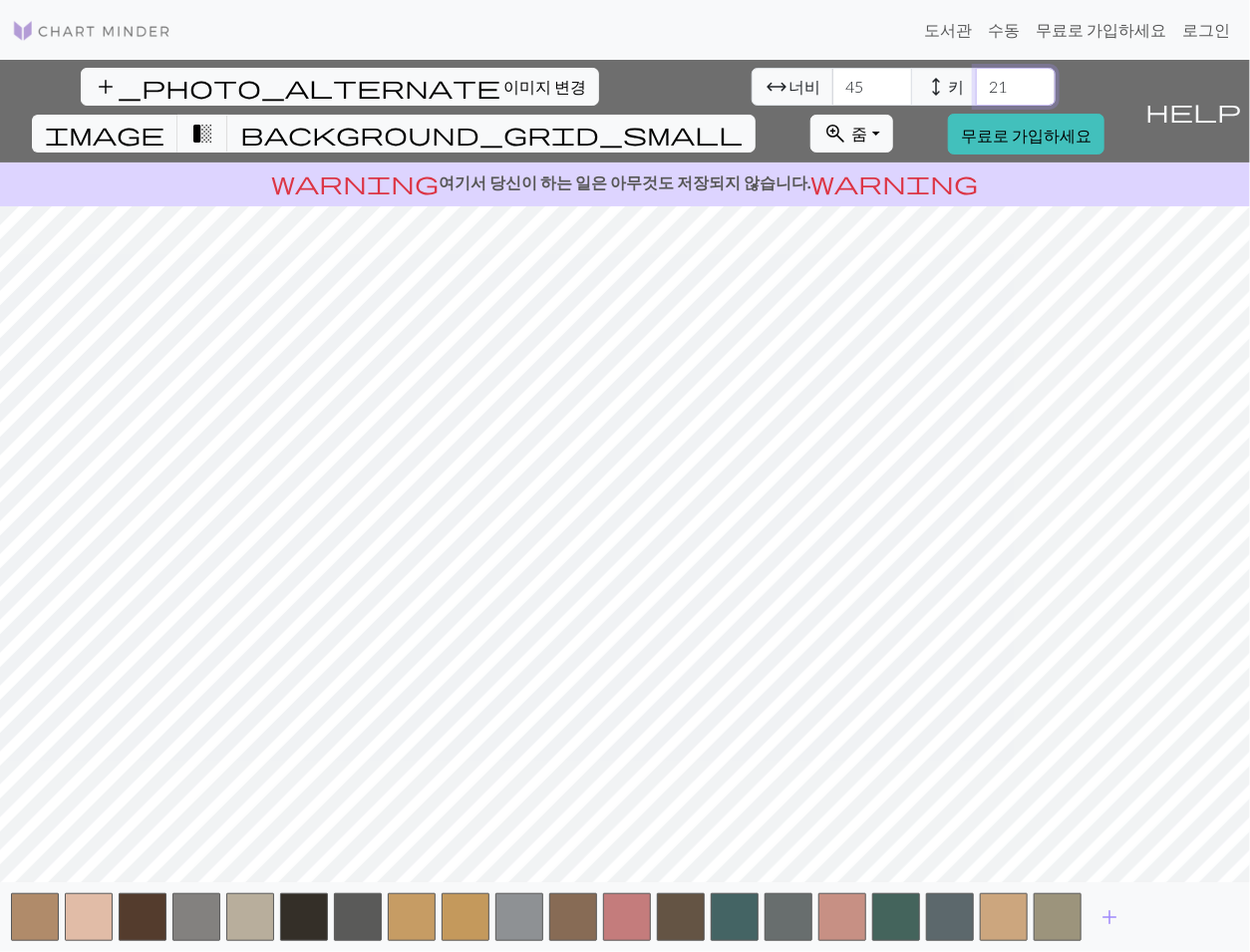 click on "21" at bounding box center (1016, 87) 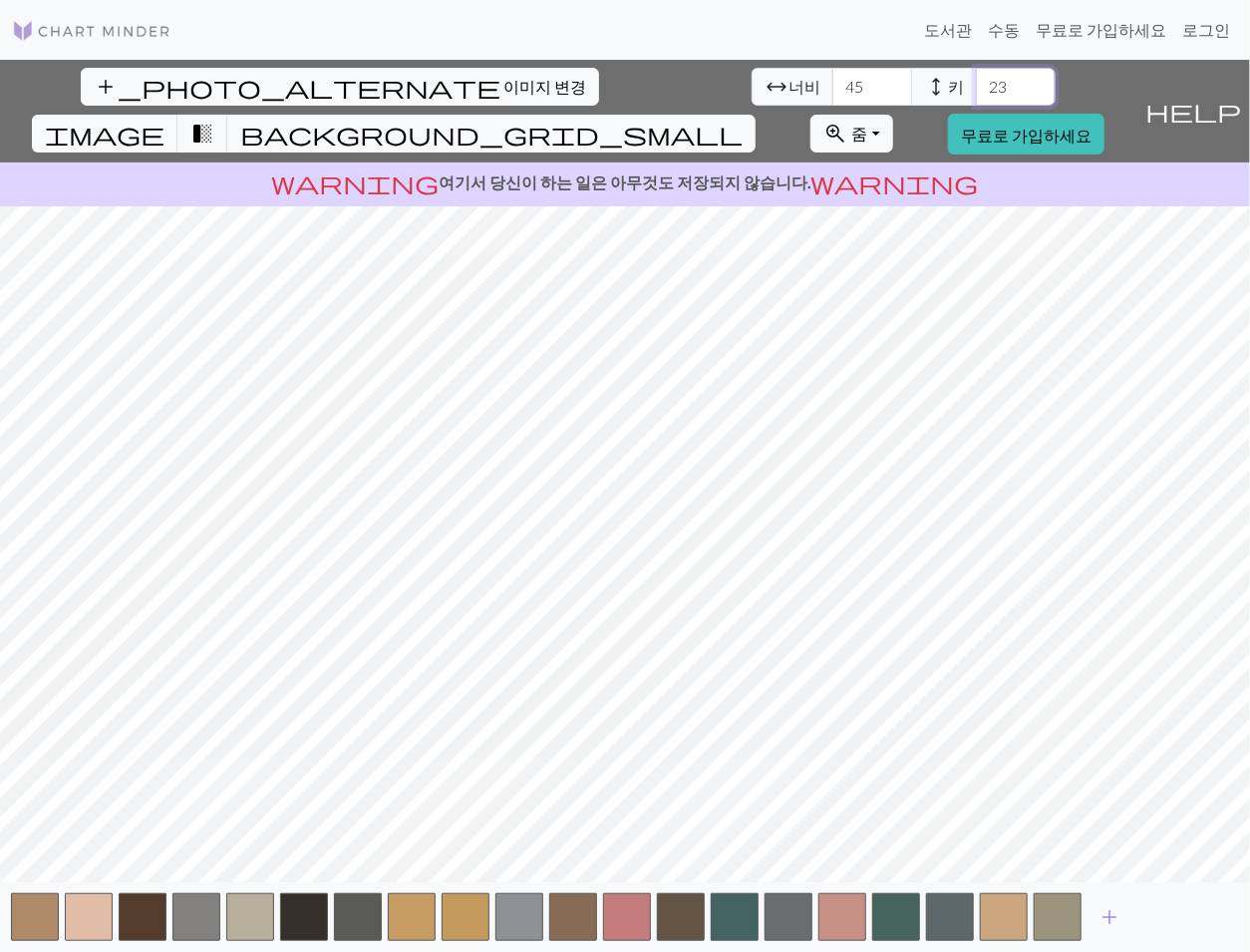 click on "23" at bounding box center (1016, 87) 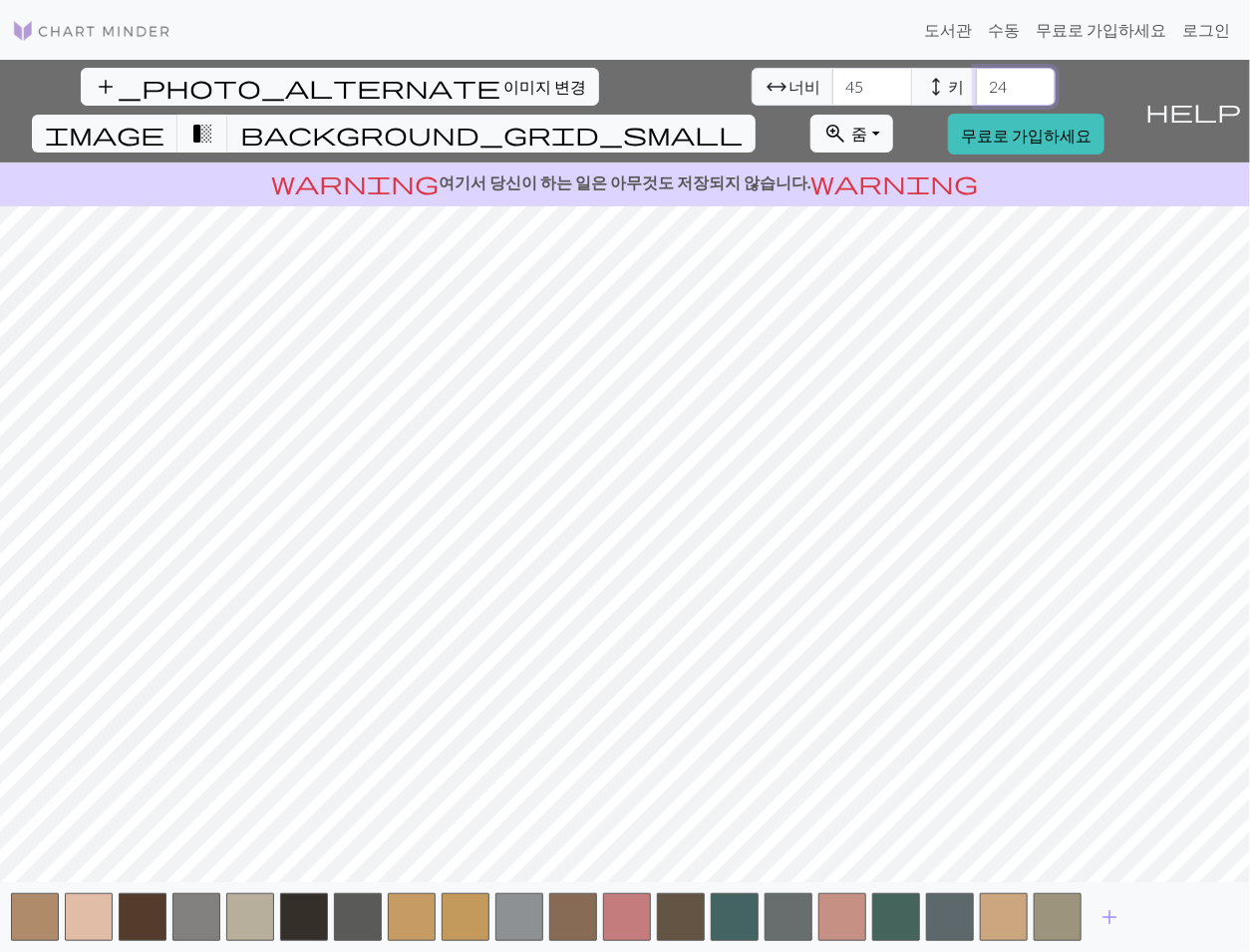 click on "24" at bounding box center [1016, 87] 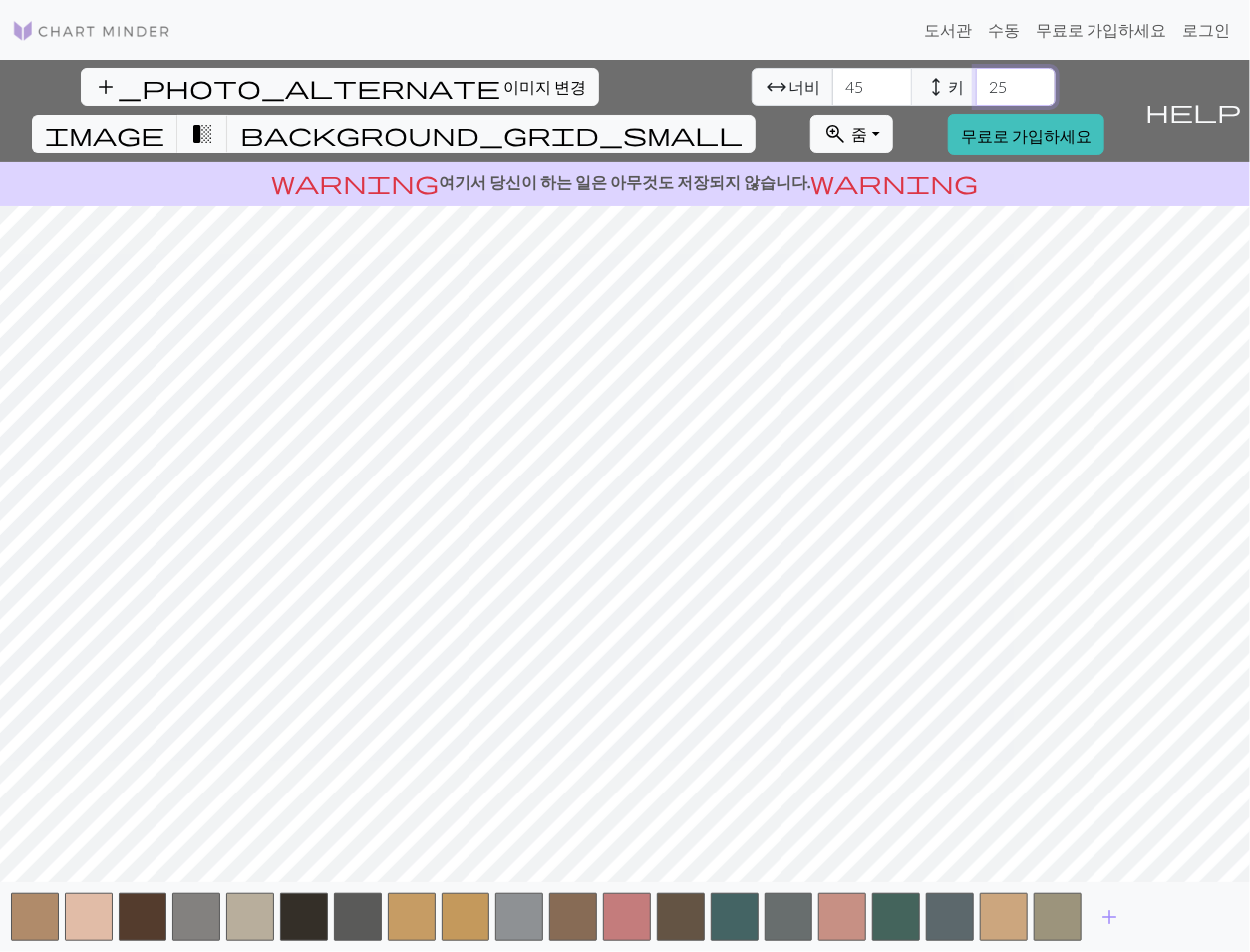 click on "25" at bounding box center [1016, 87] 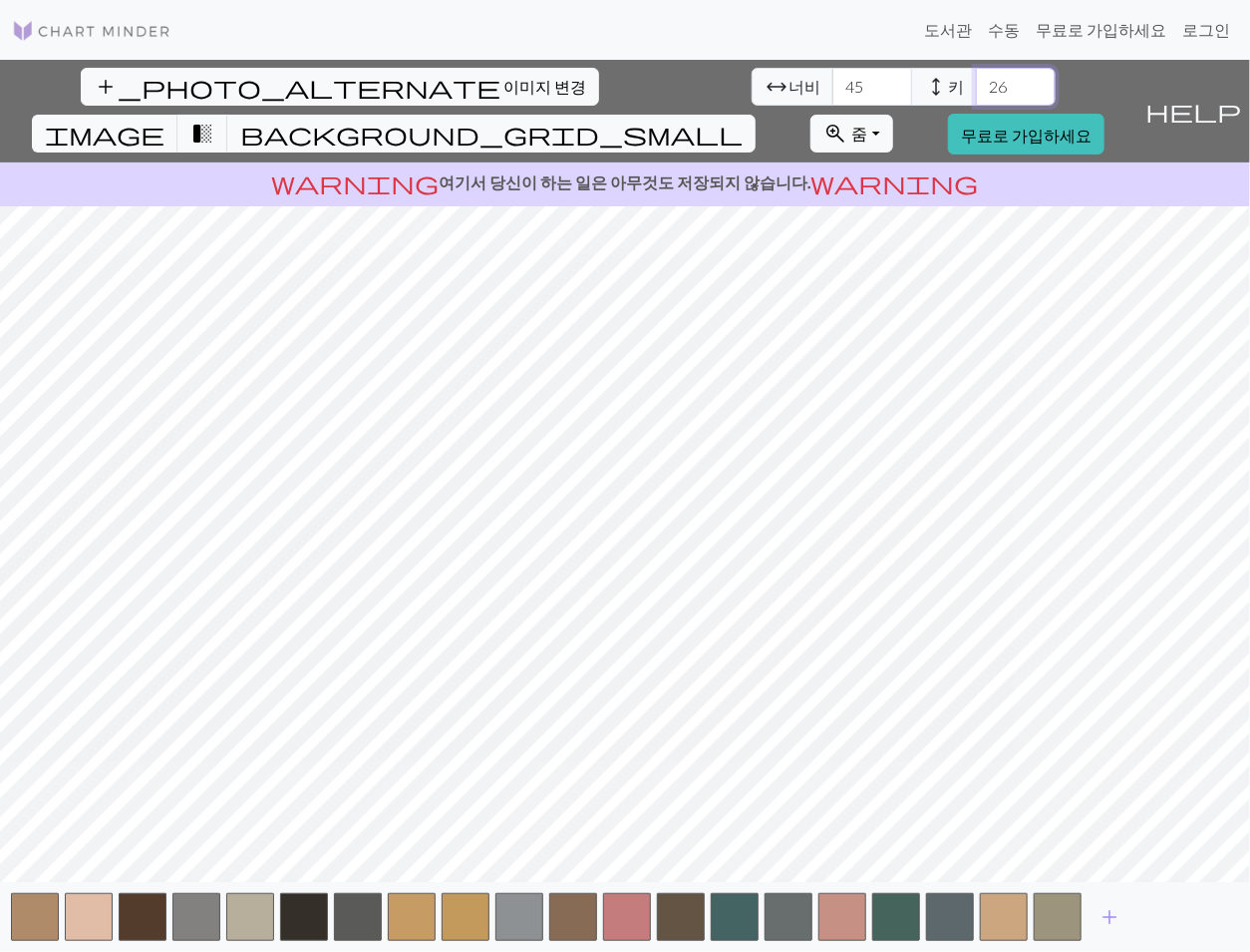 click on "26" at bounding box center [1016, 87] 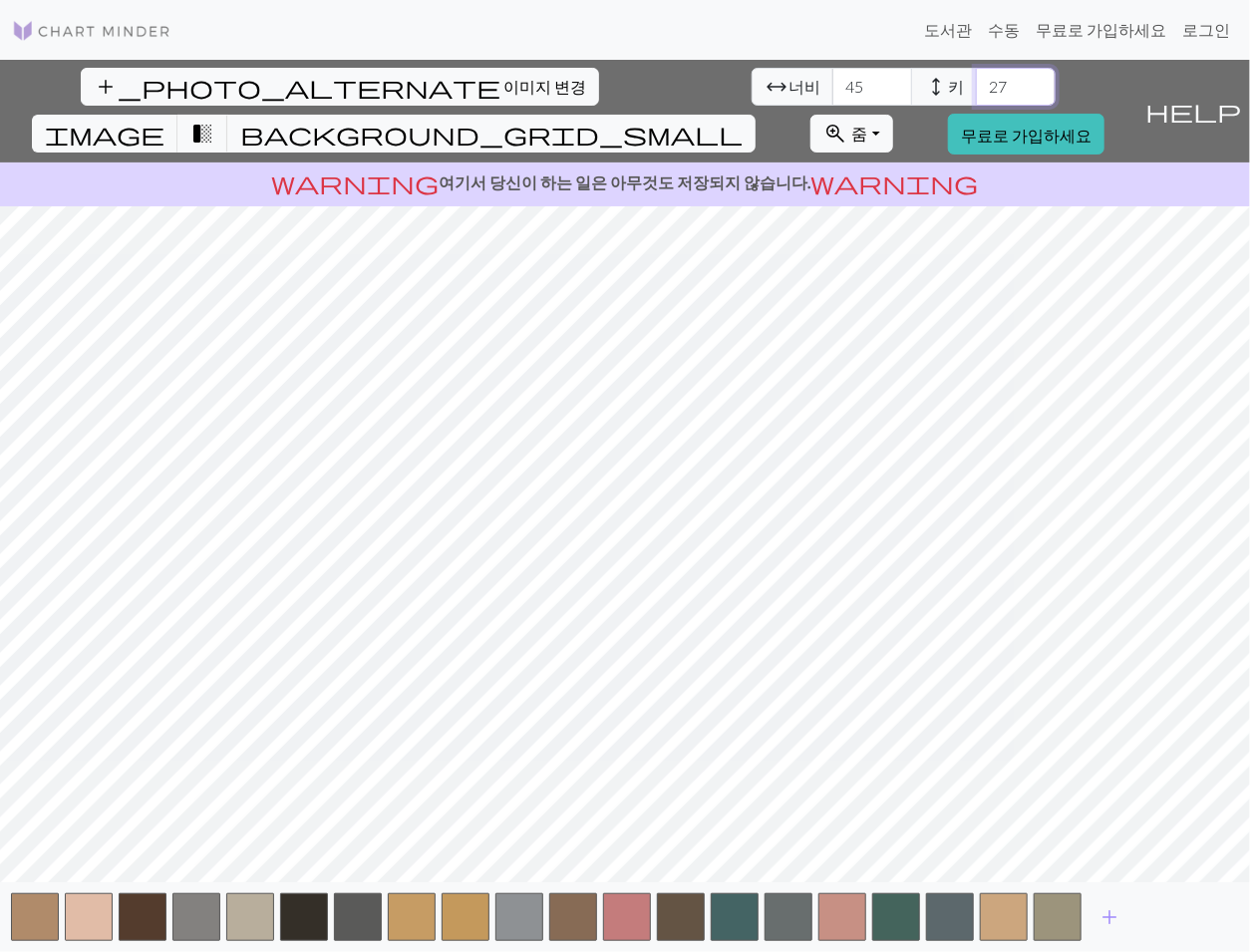 click on "27" at bounding box center [1016, 87] 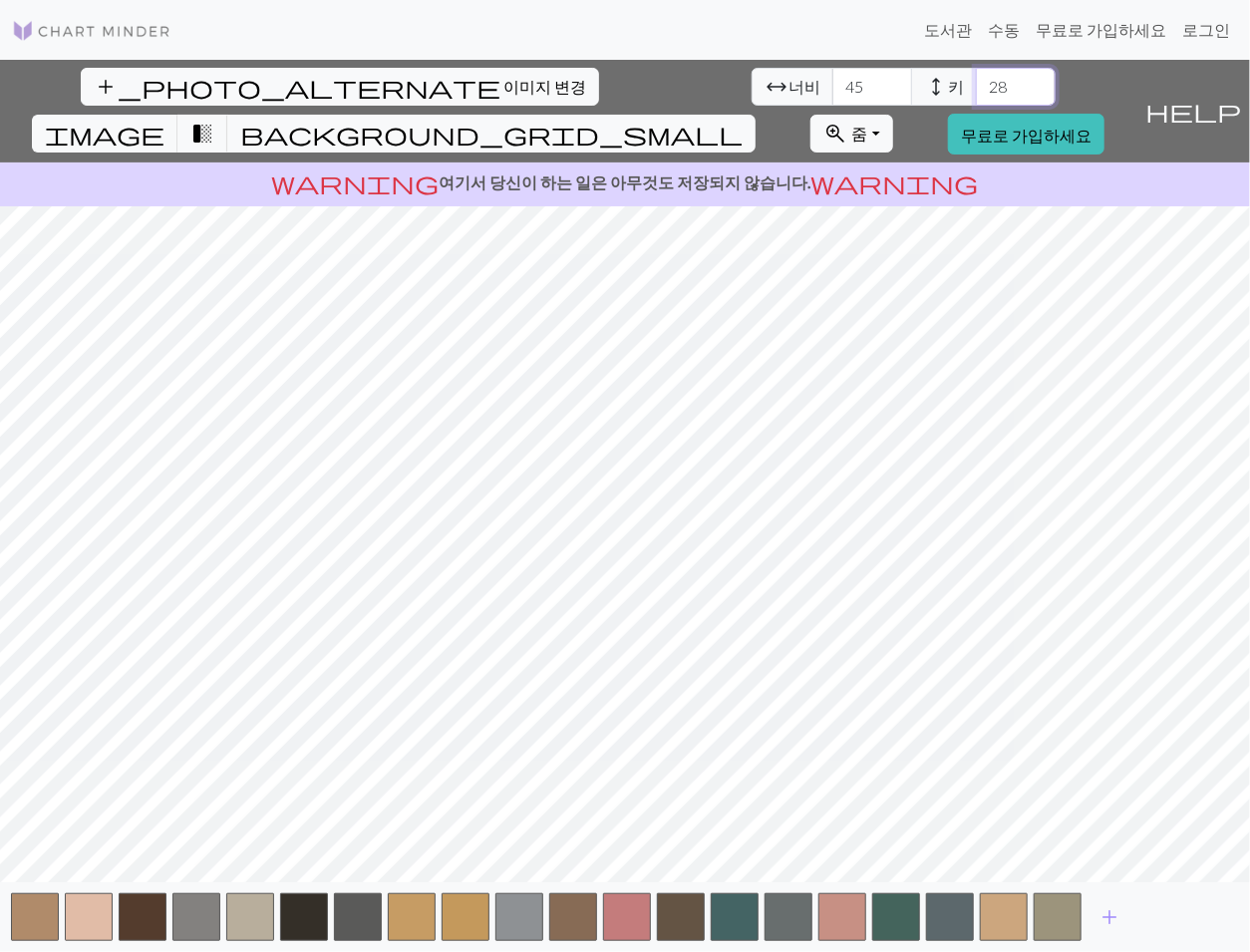 click on "28" at bounding box center (1016, 87) 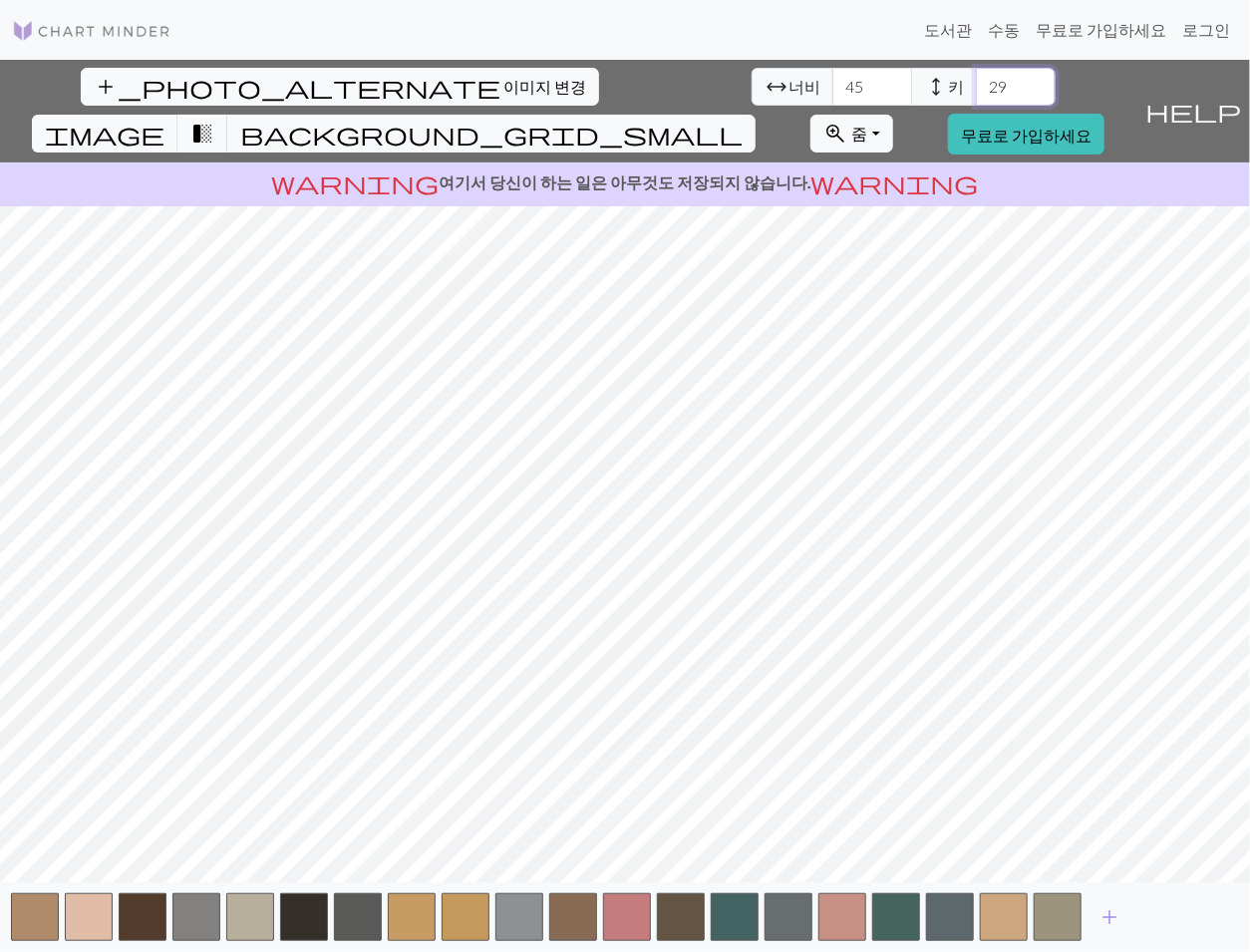 click on "29" at bounding box center (1016, 87) 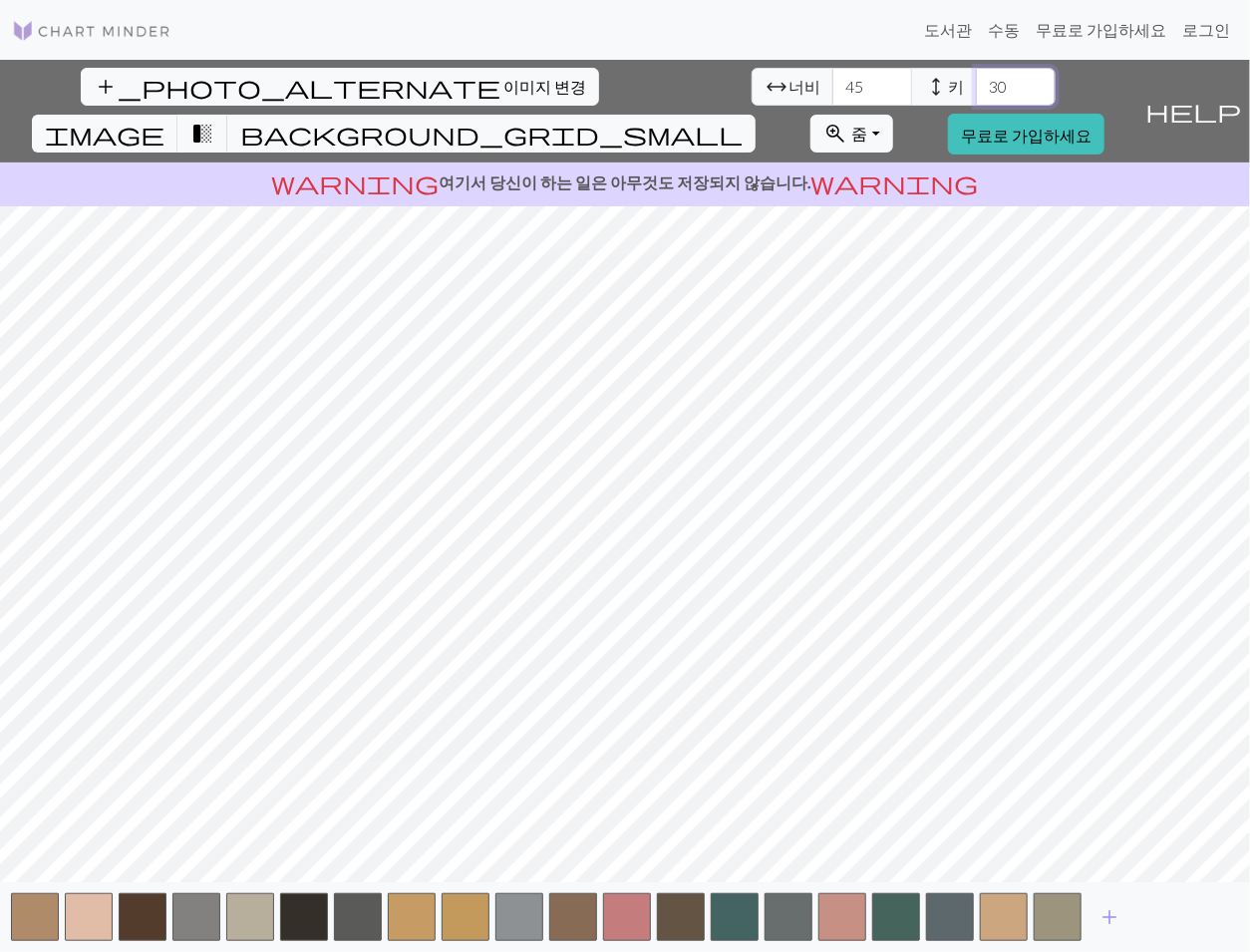click on "30" at bounding box center (1016, 87) 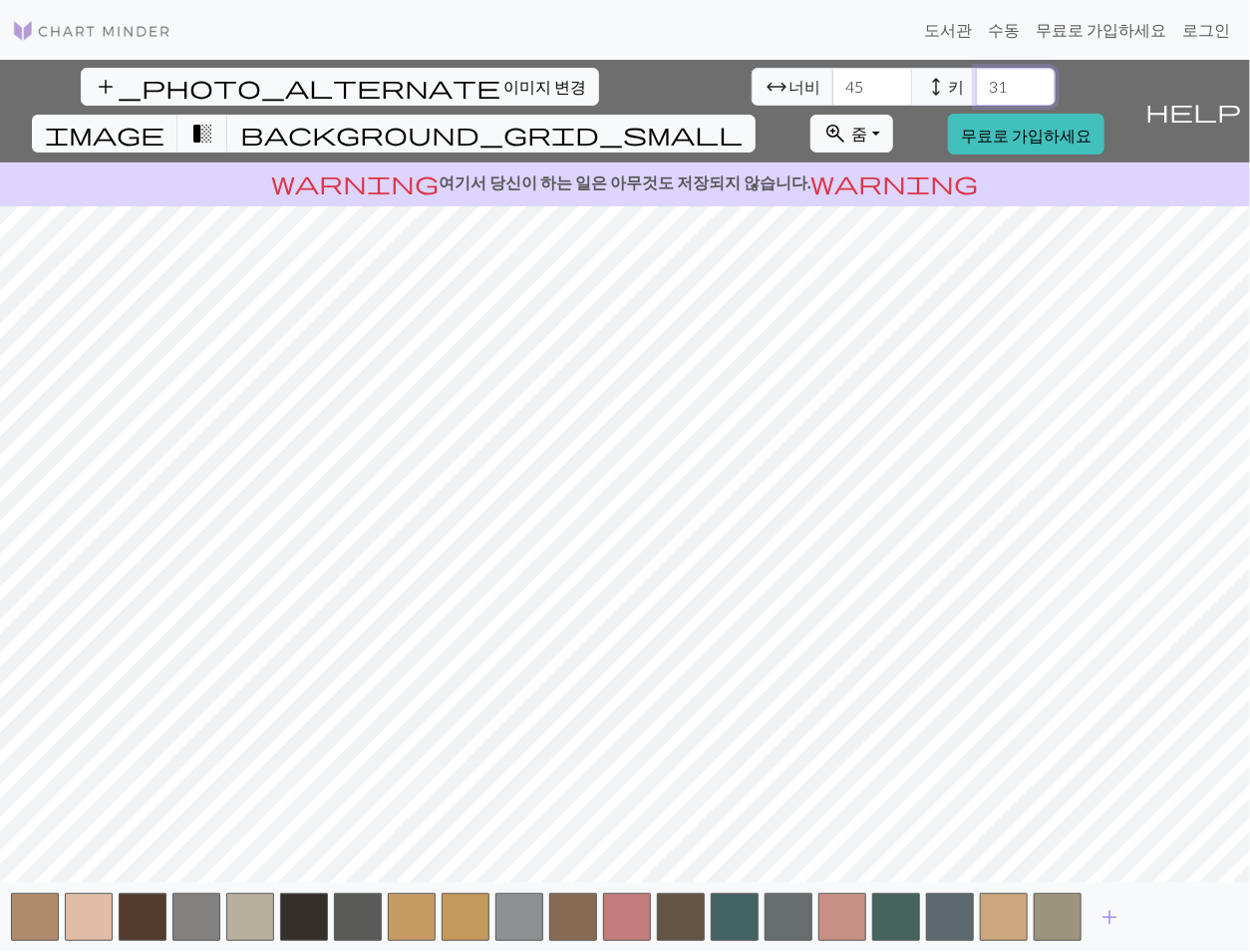click on "31" at bounding box center [1016, 87] 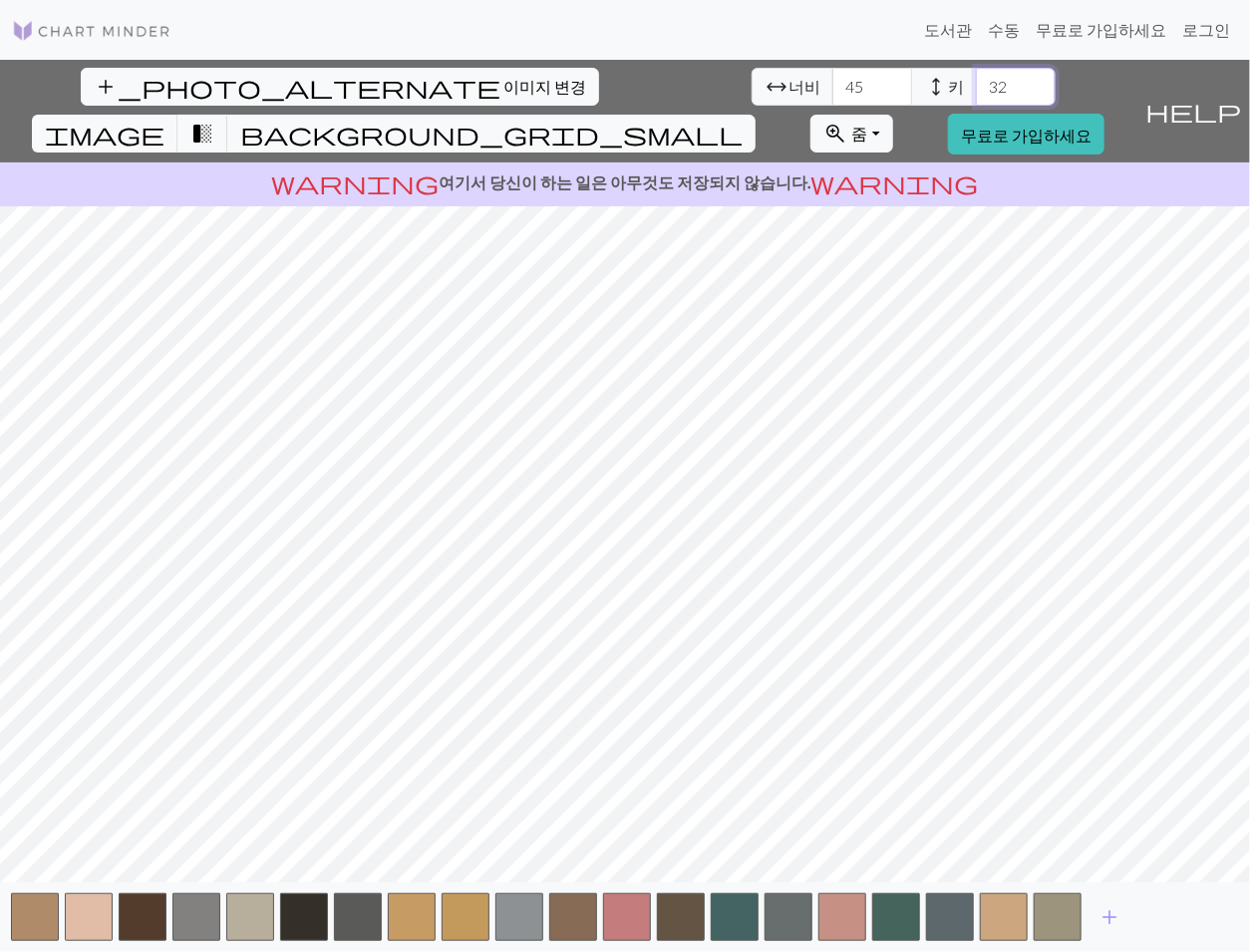 click on "32" at bounding box center (1016, 87) 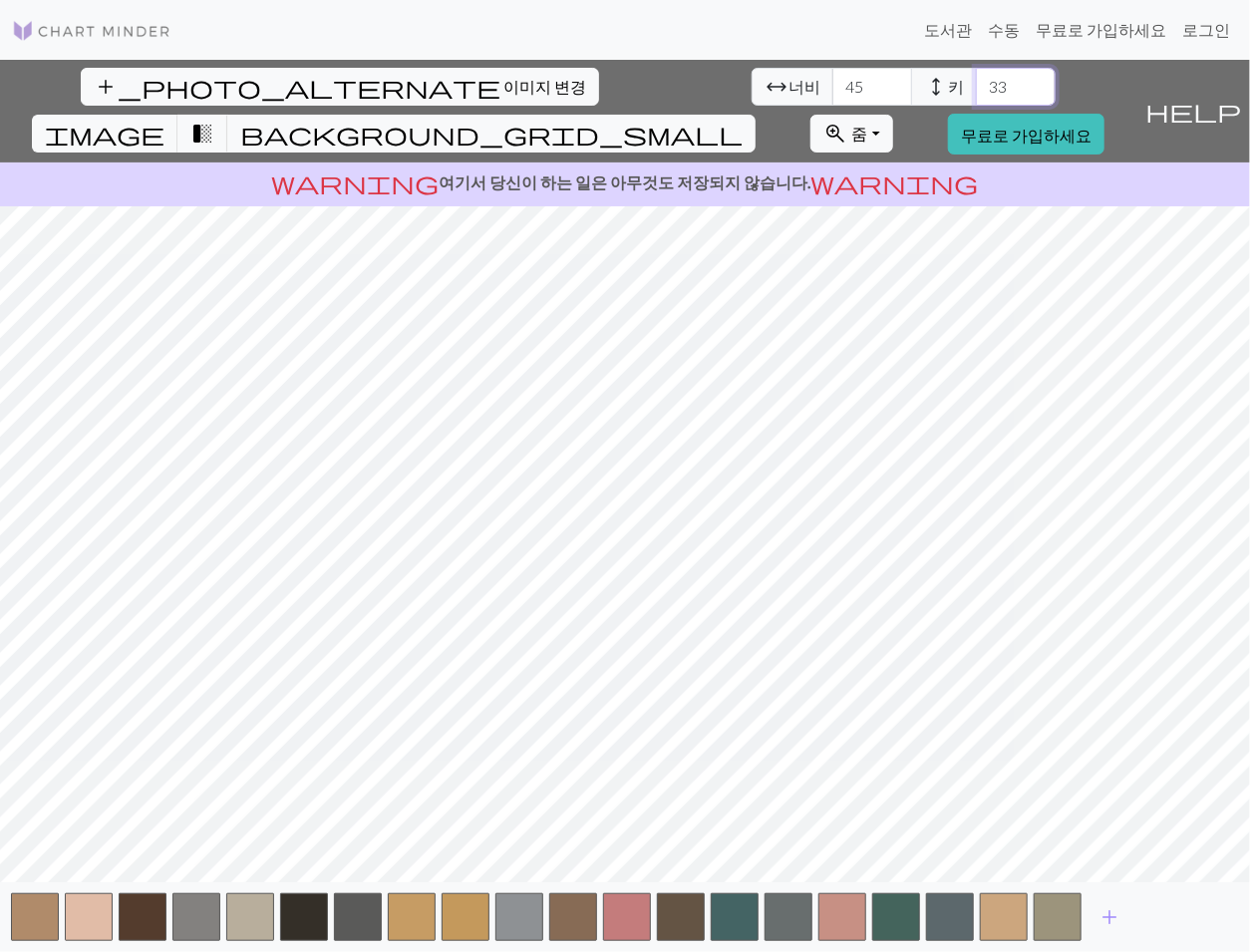 click on "33" at bounding box center [1016, 87] 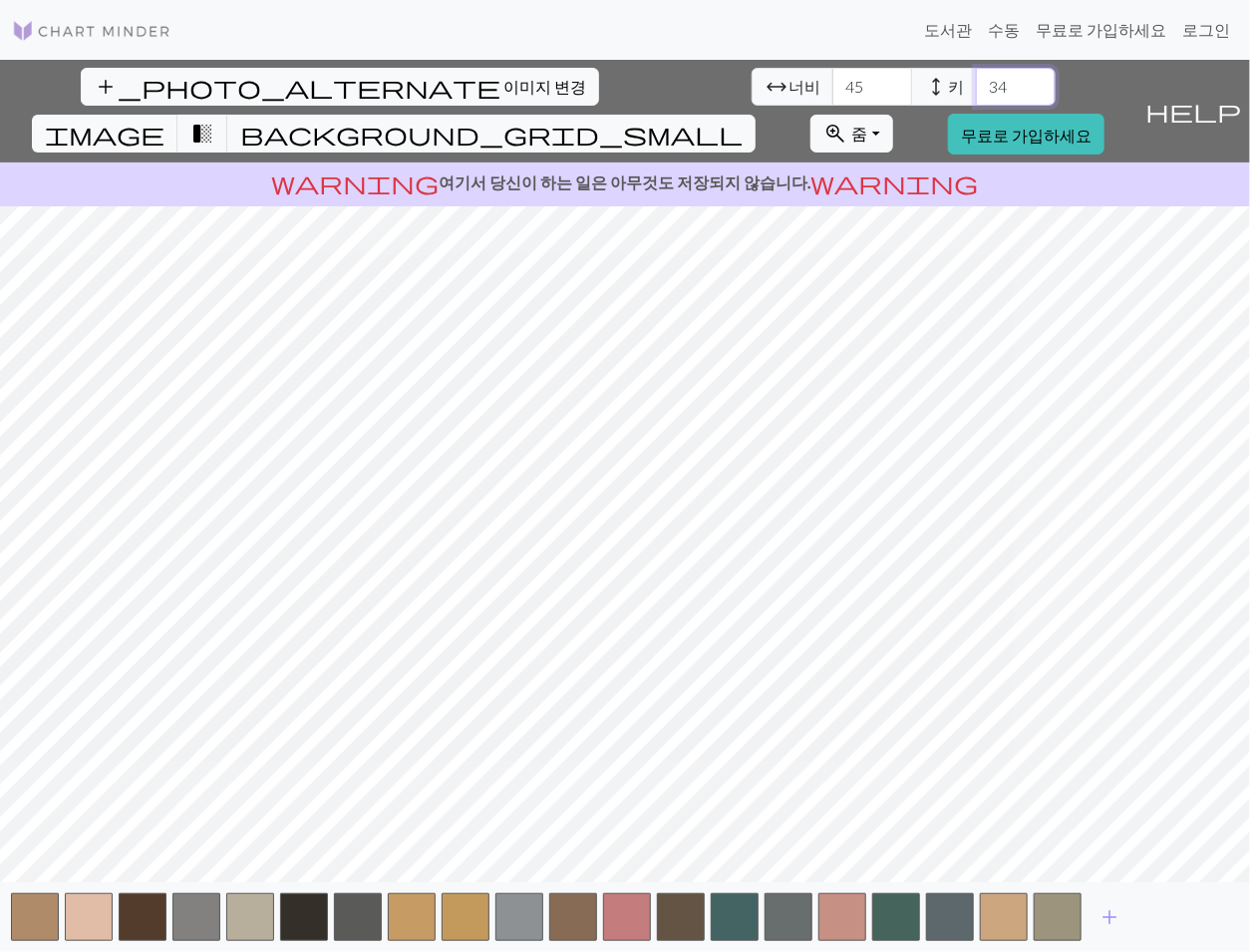 click on "34" at bounding box center (1016, 87) 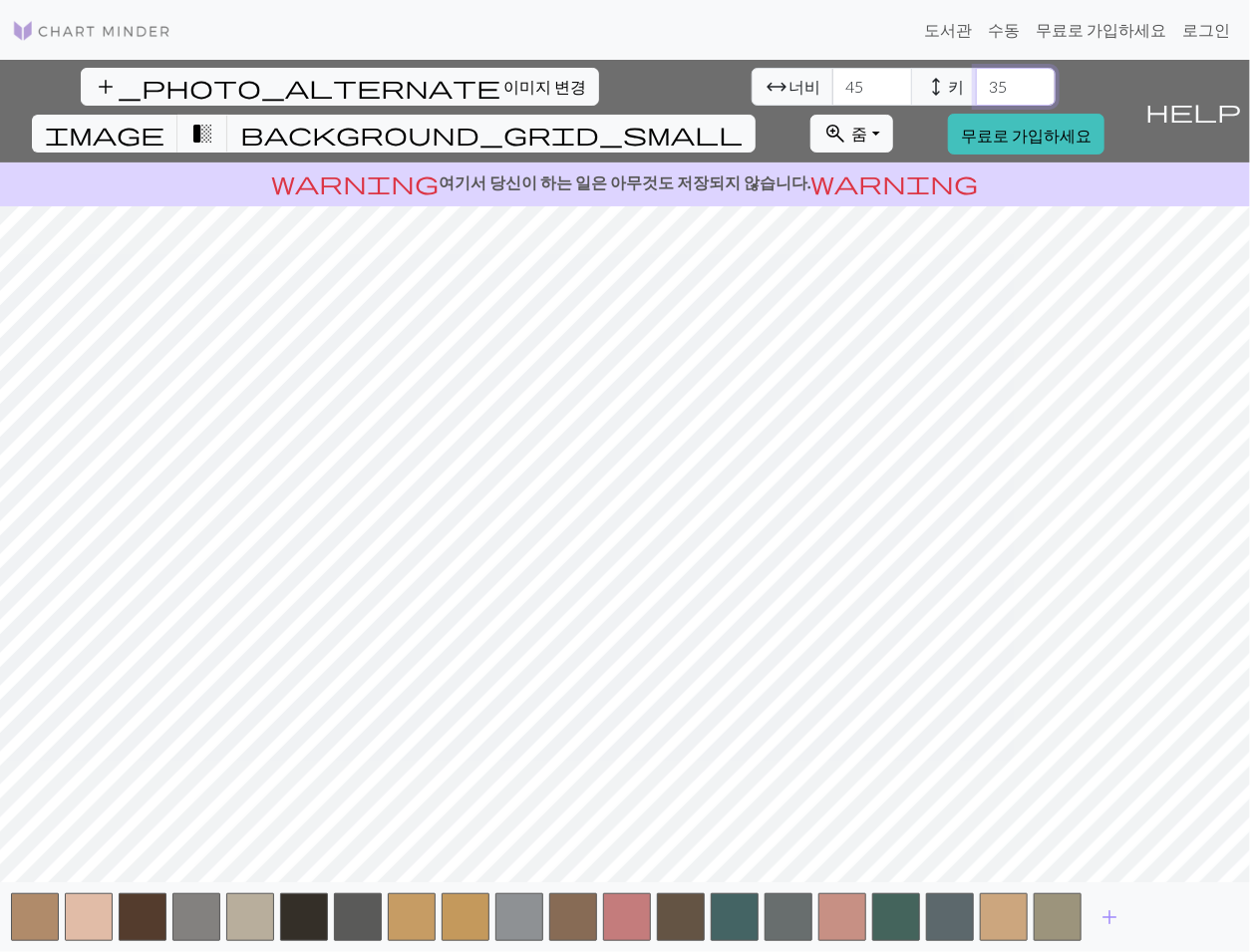 click on "35" at bounding box center [1016, 87] 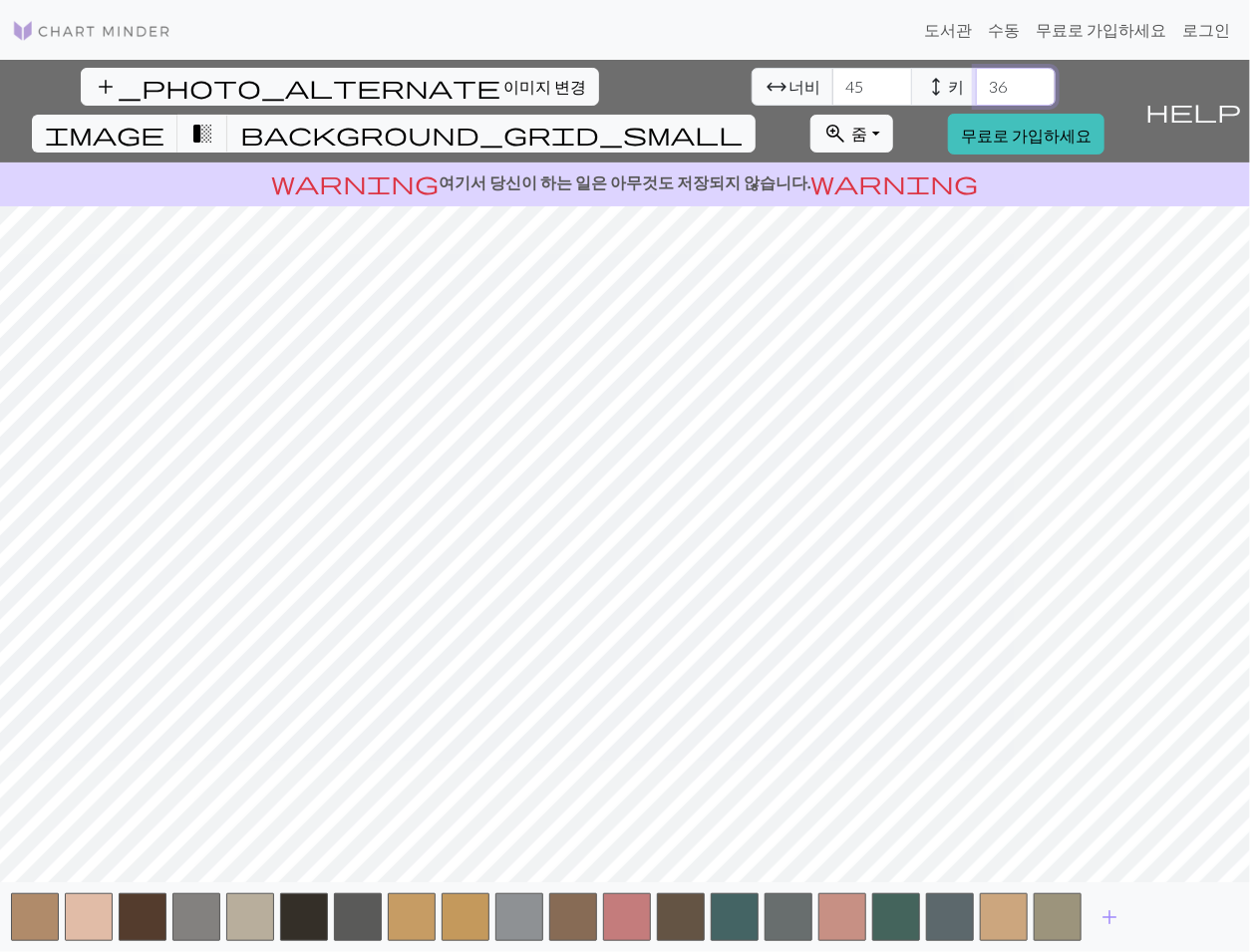 click on "36" at bounding box center [1016, 87] 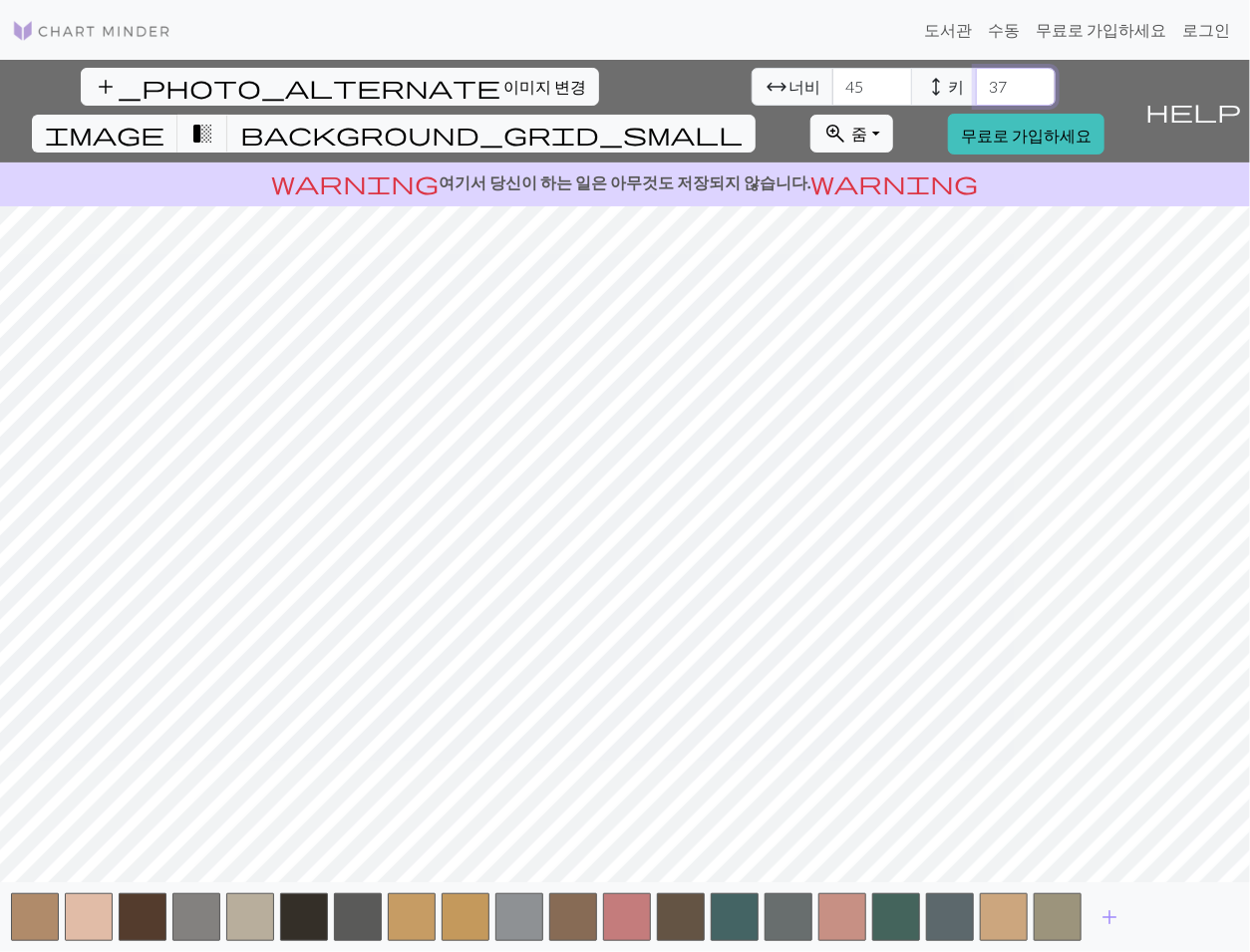 click on "37" at bounding box center [1016, 87] 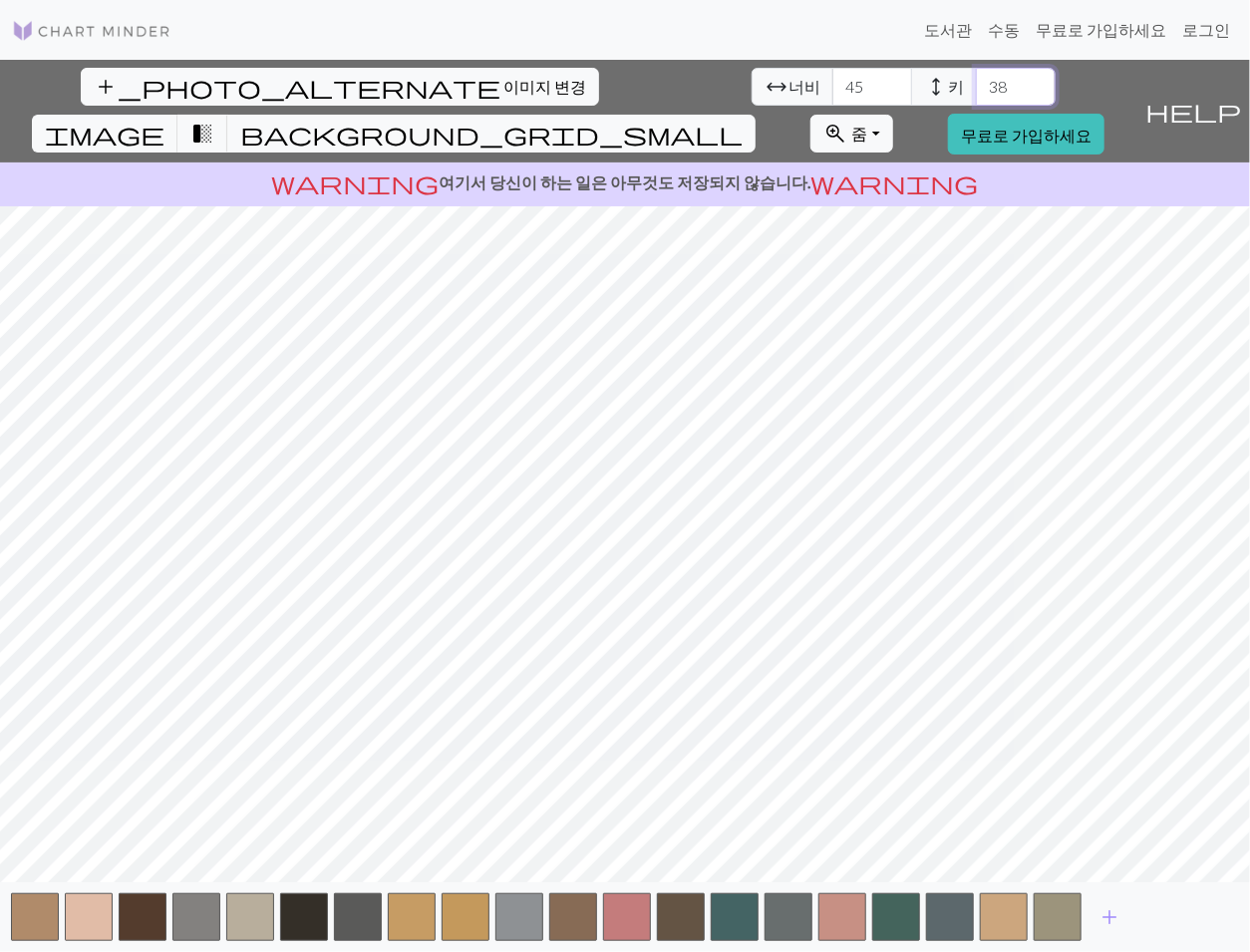 click on "38" at bounding box center [1016, 87] 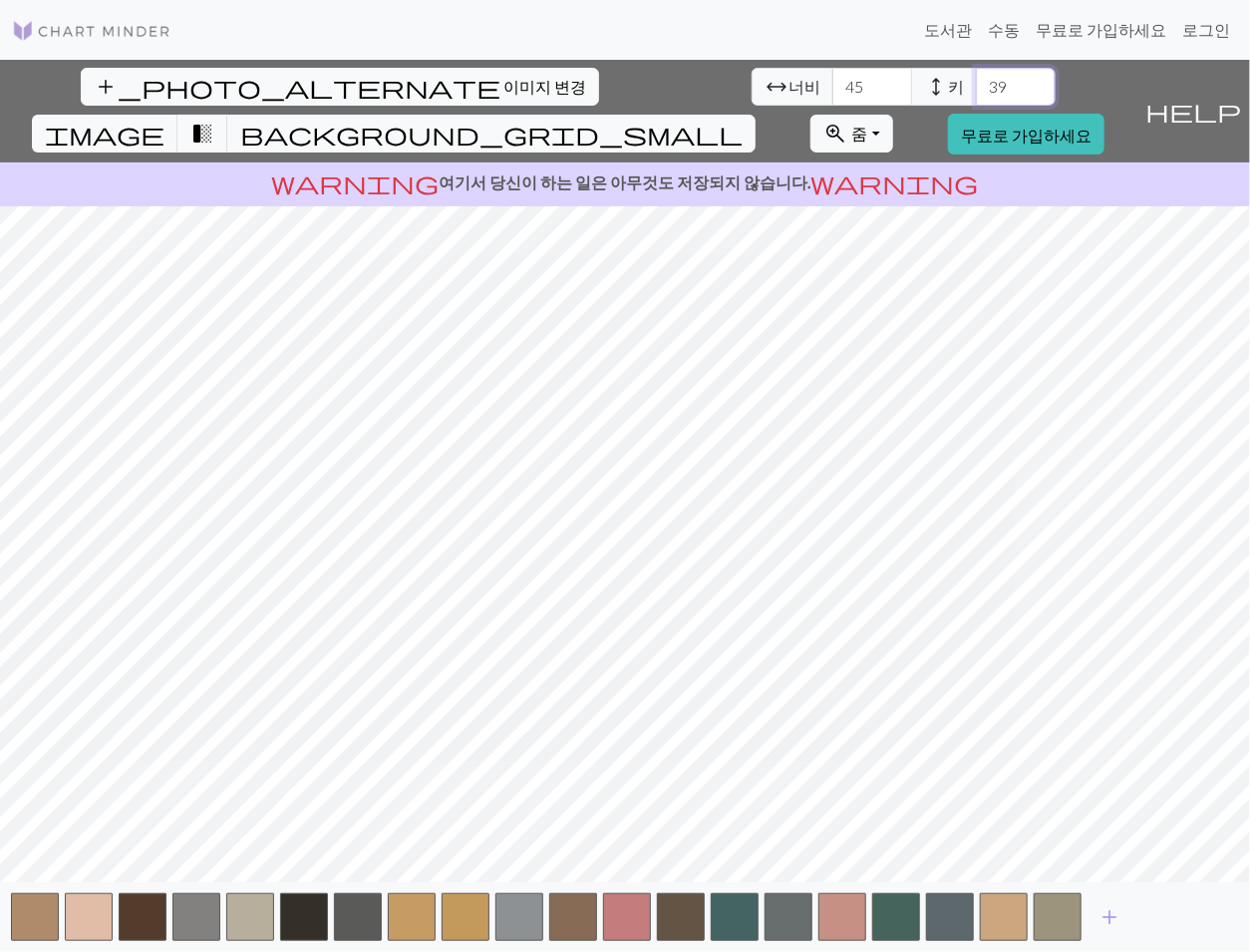 click on "39" at bounding box center (1016, 87) 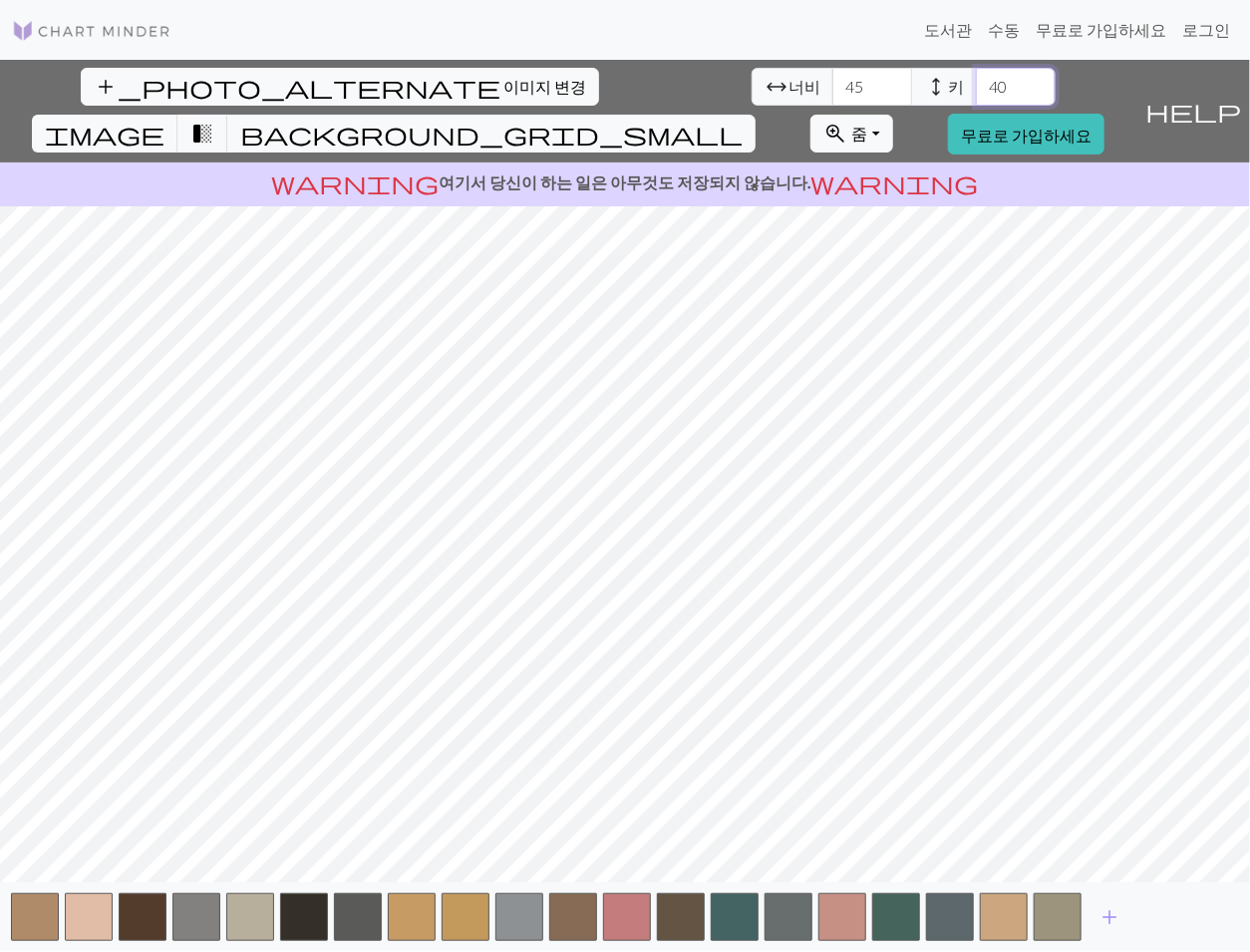 click on "40" at bounding box center (1016, 87) 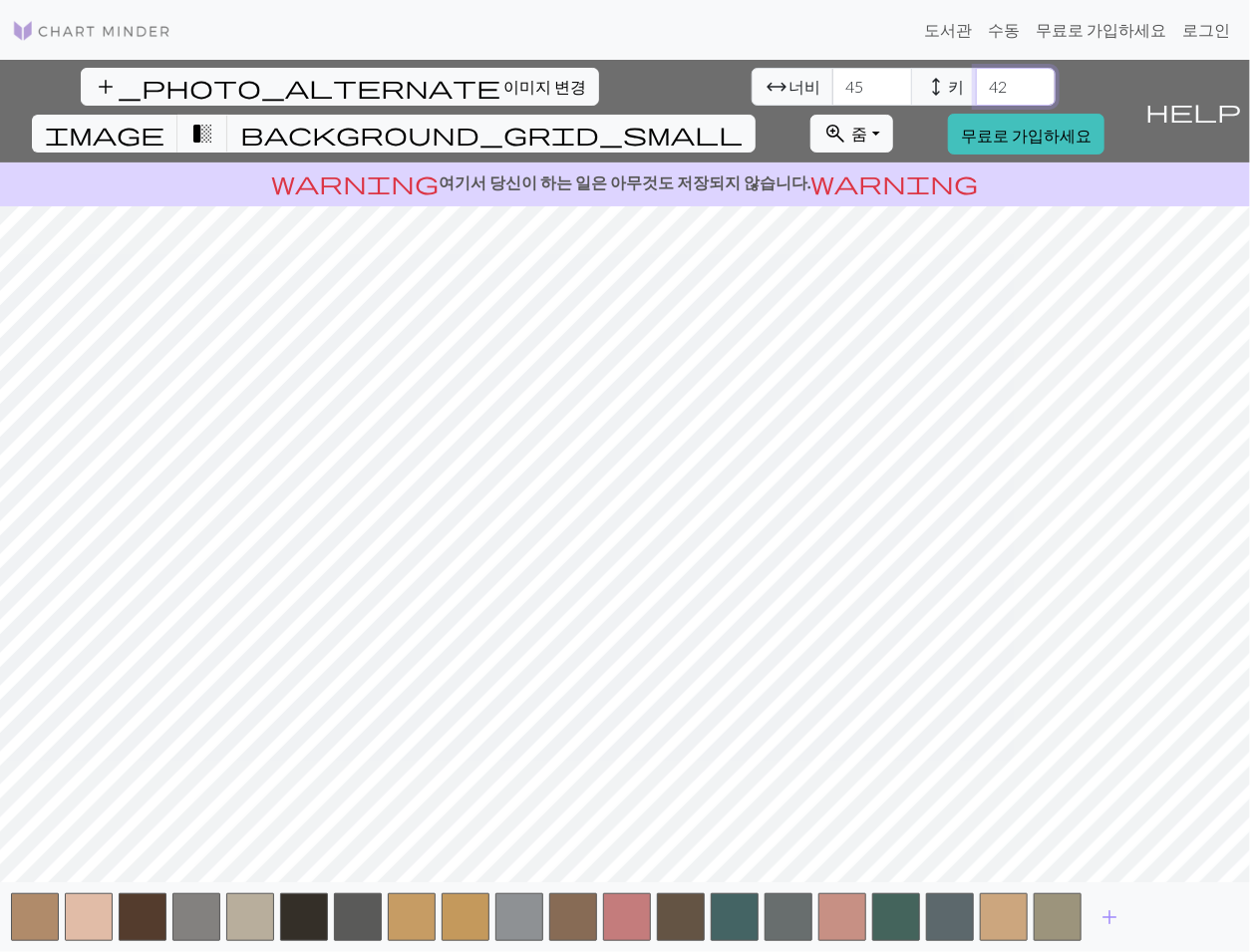 click on "42" at bounding box center (1016, 87) 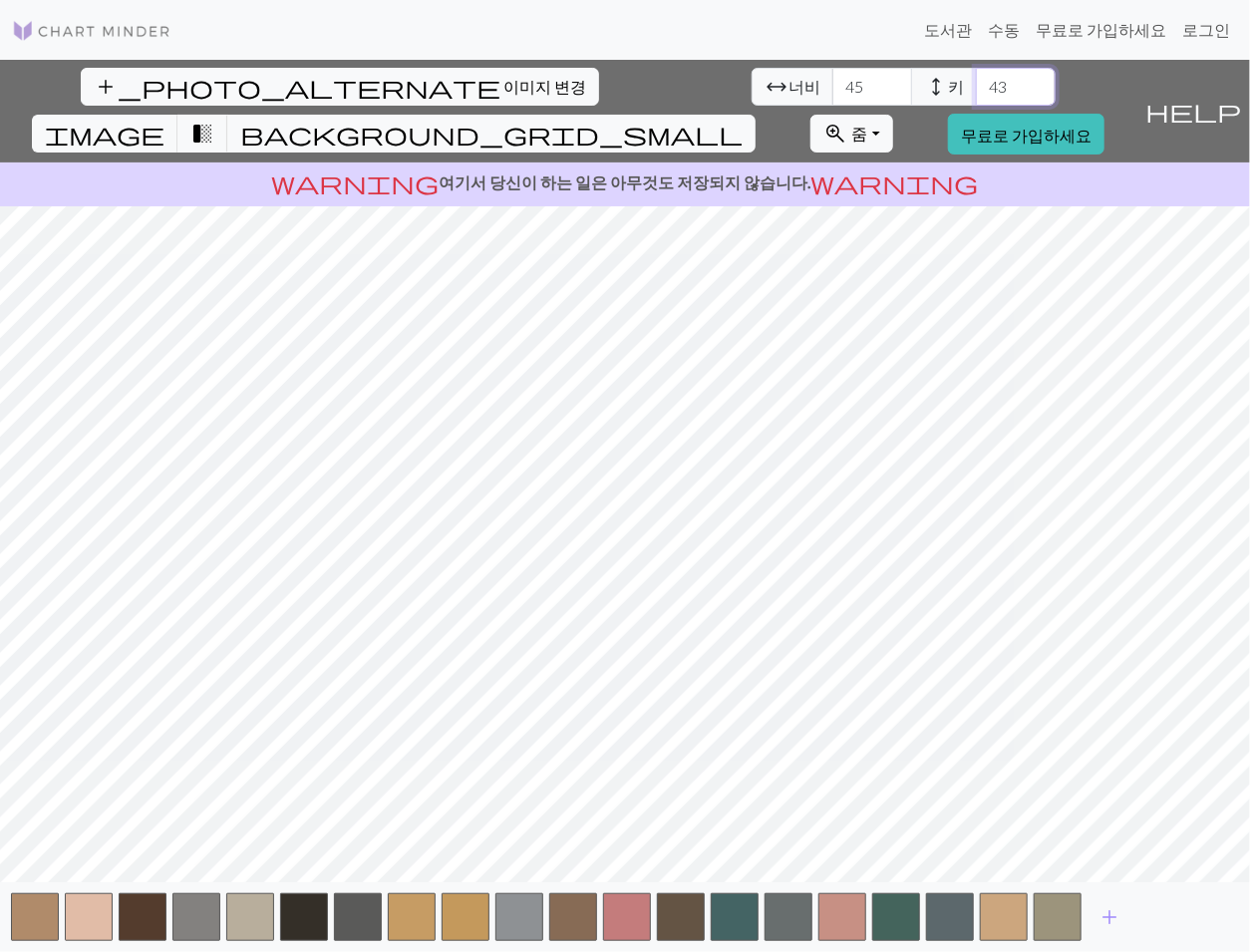 click on "43" at bounding box center [1016, 87] 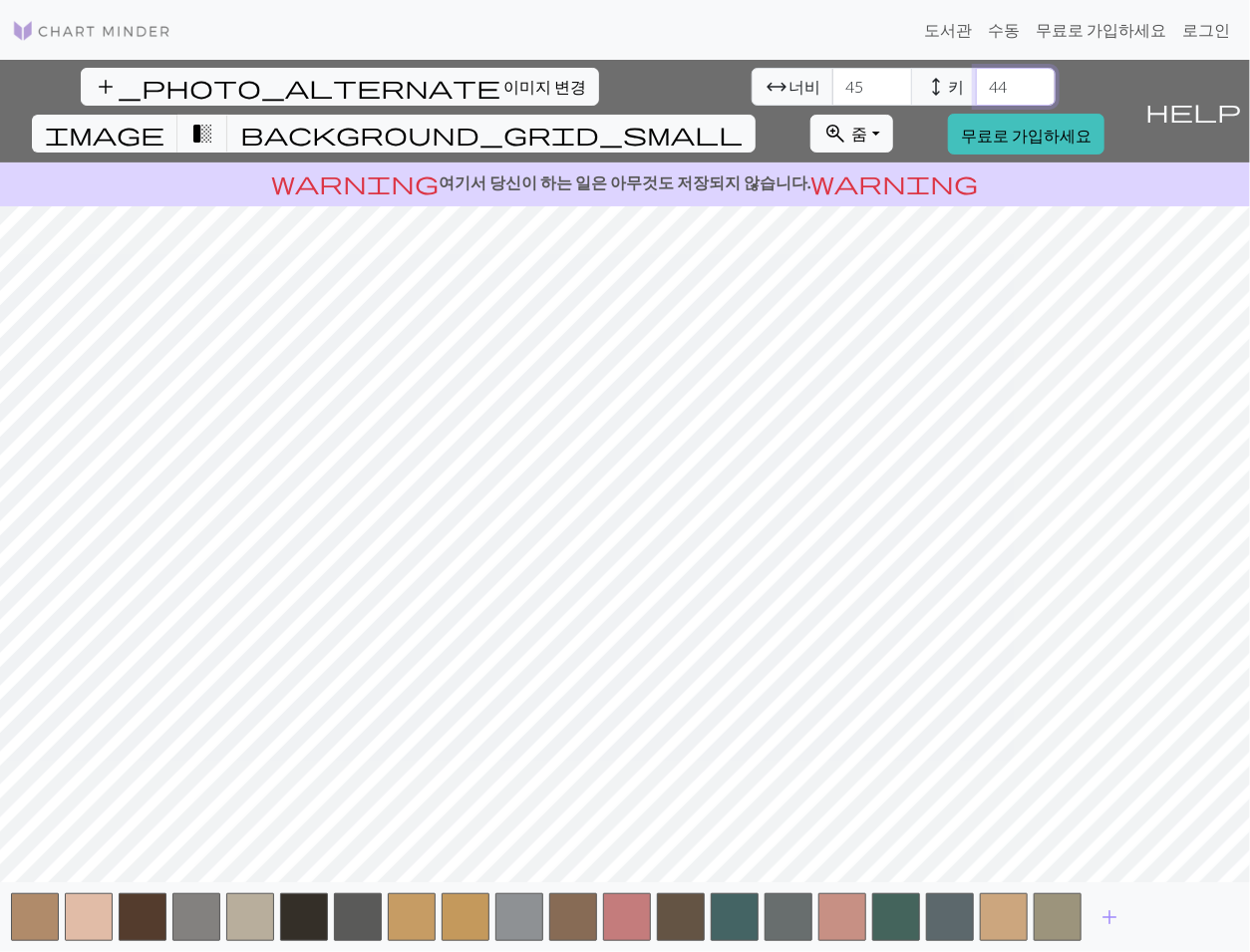 click on "45" at bounding box center [1016, 87] 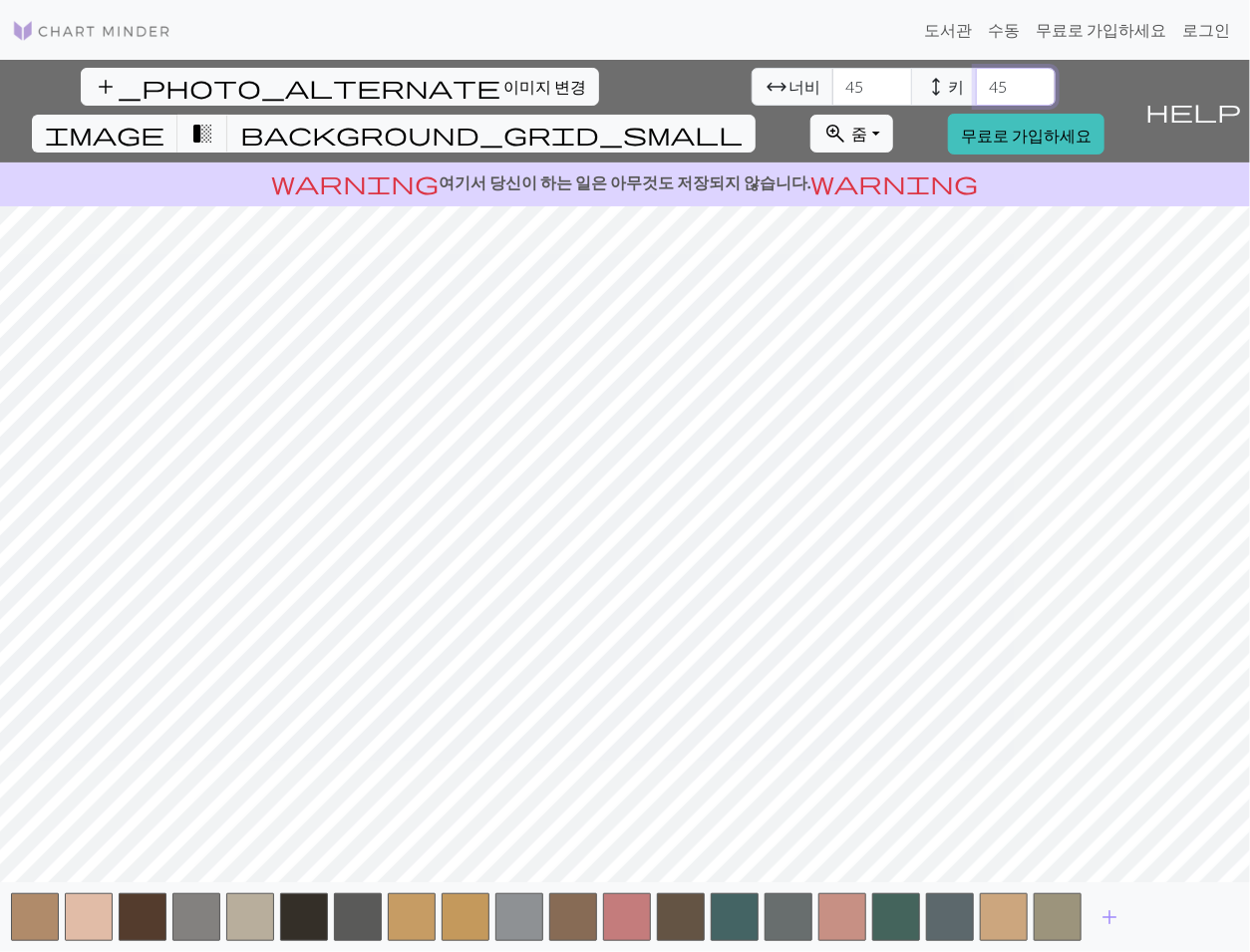 click on "46" at bounding box center (1016, 87) 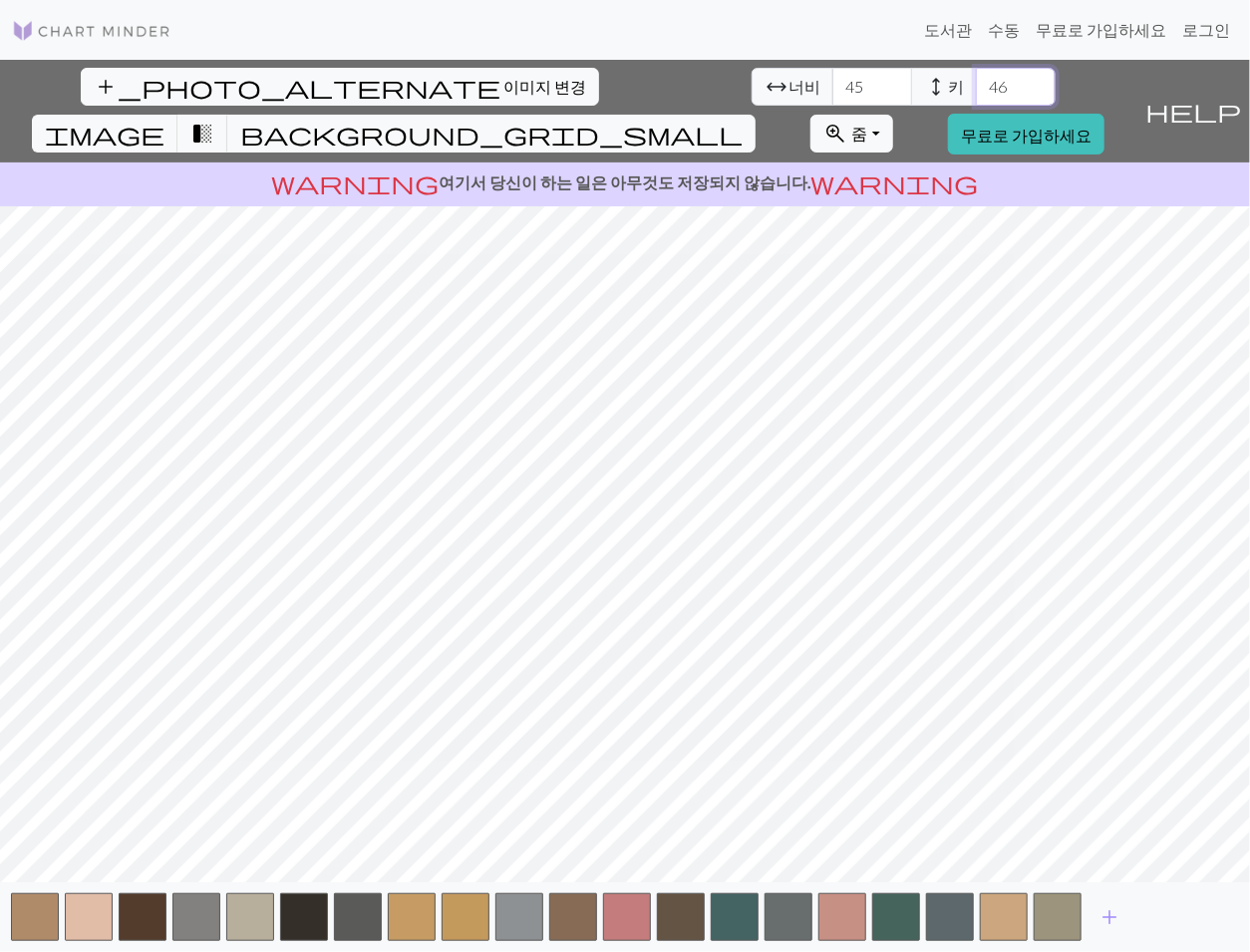 click on "47" at bounding box center [1016, 87] 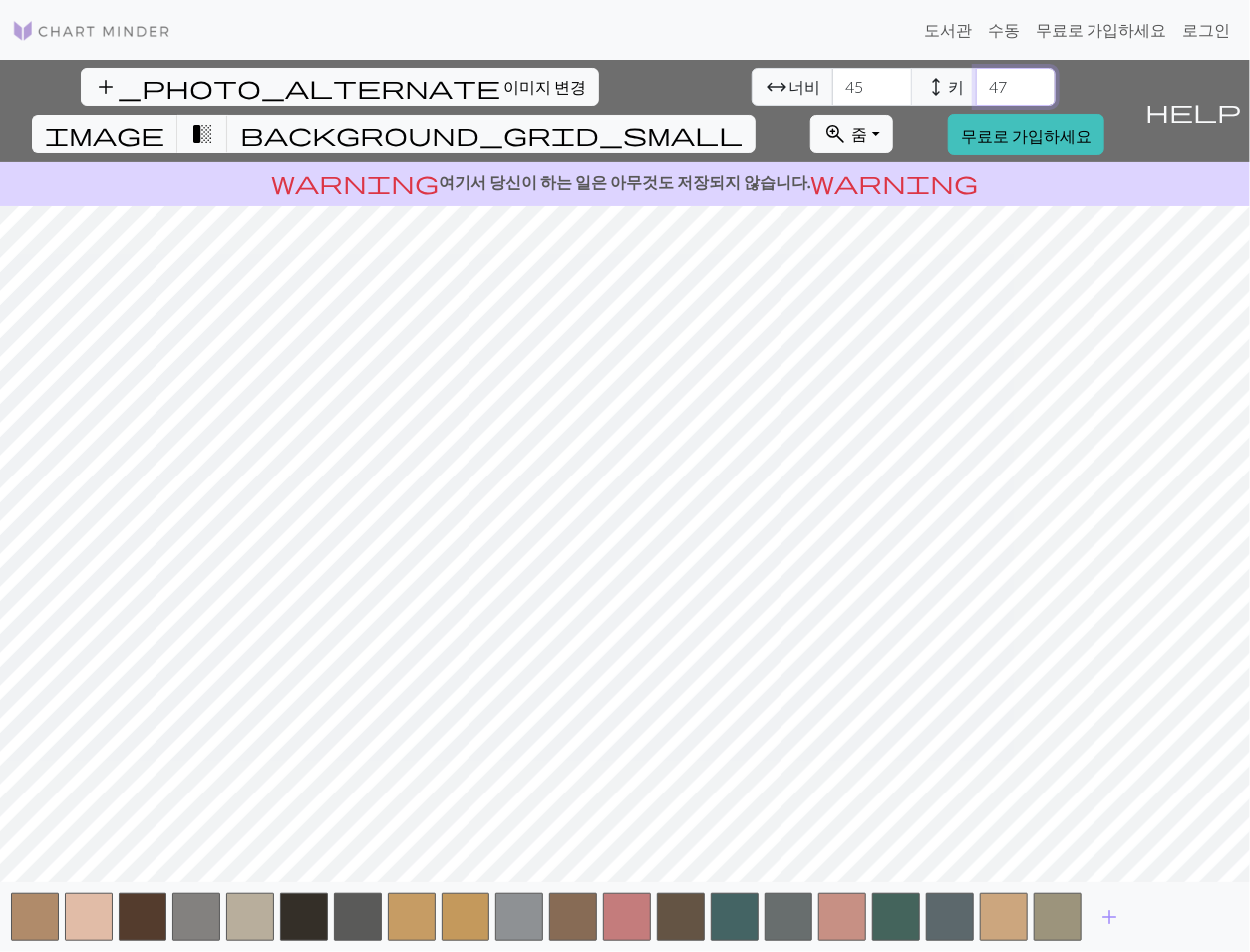 click on "48" at bounding box center [1016, 87] 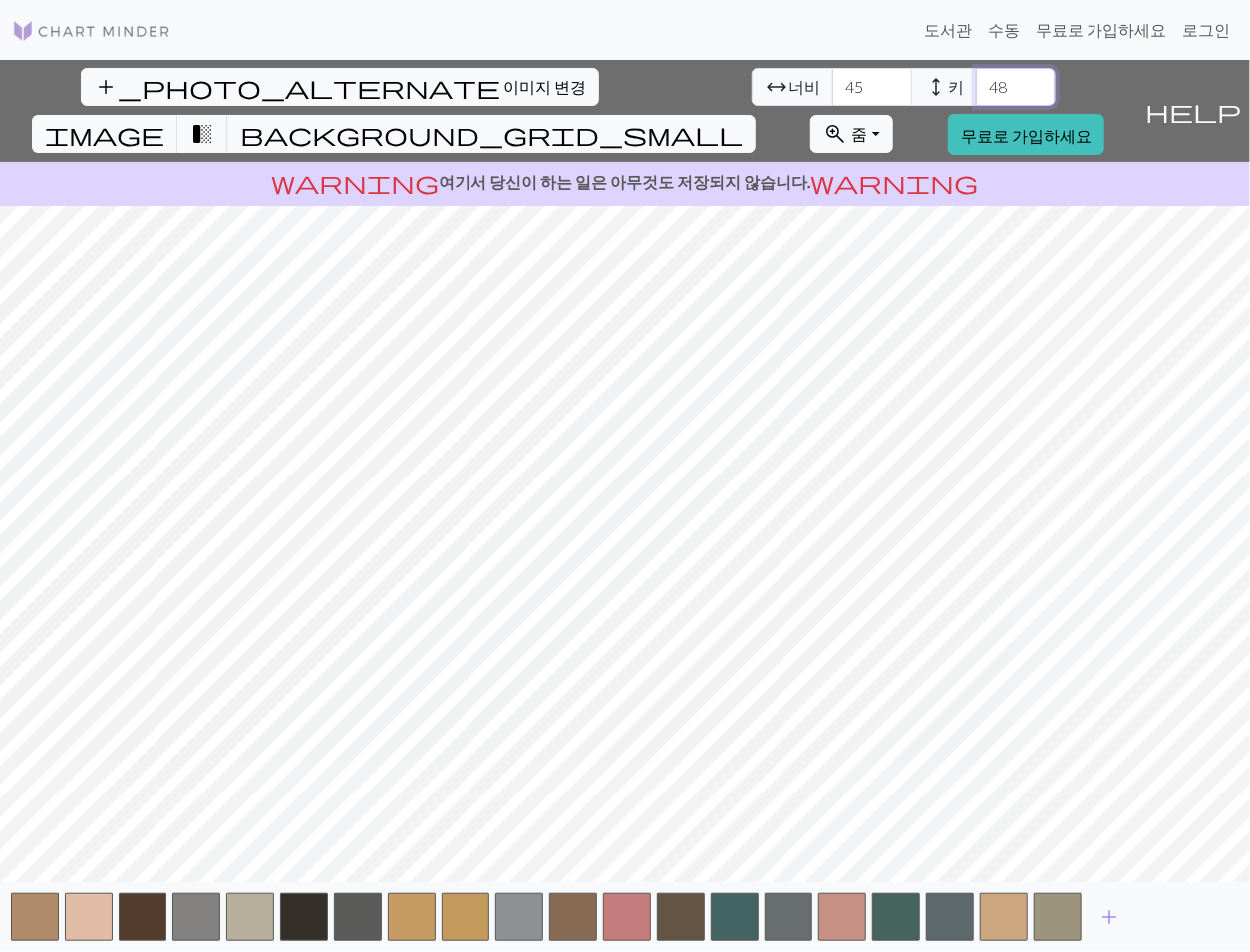 click on "49" at bounding box center [1016, 87] 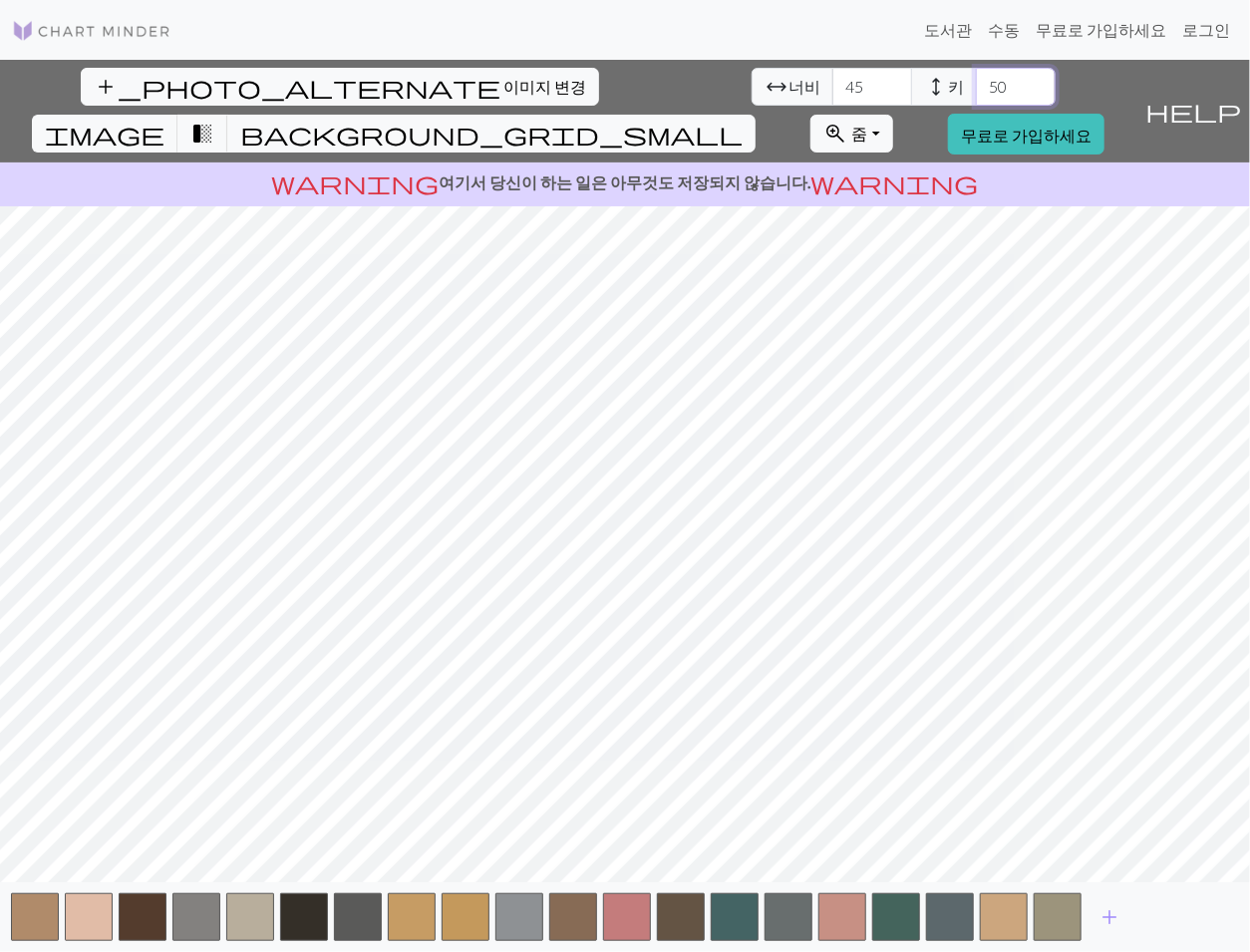 click on "50" at bounding box center (1016, 87) 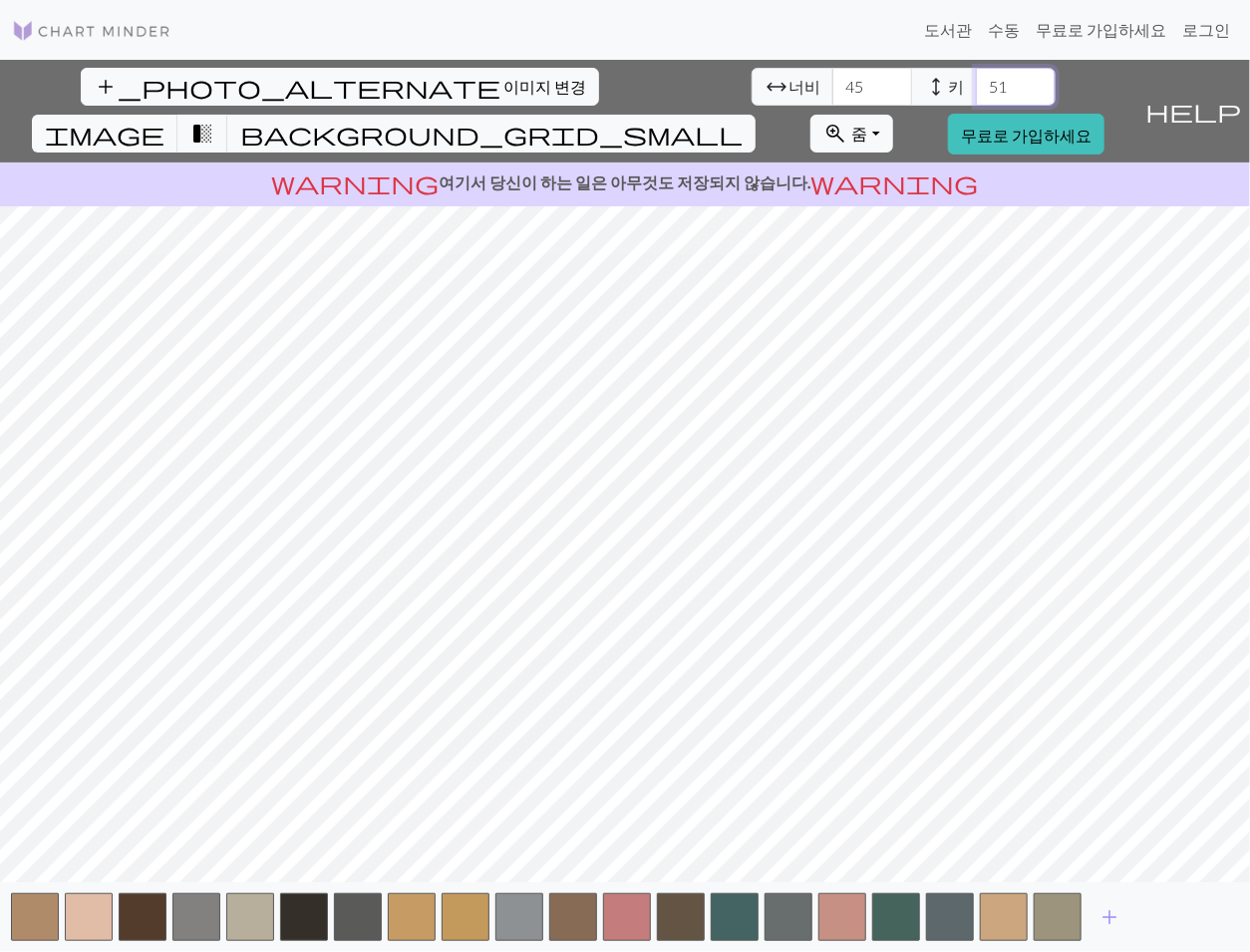 click on "51" at bounding box center [1016, 87] 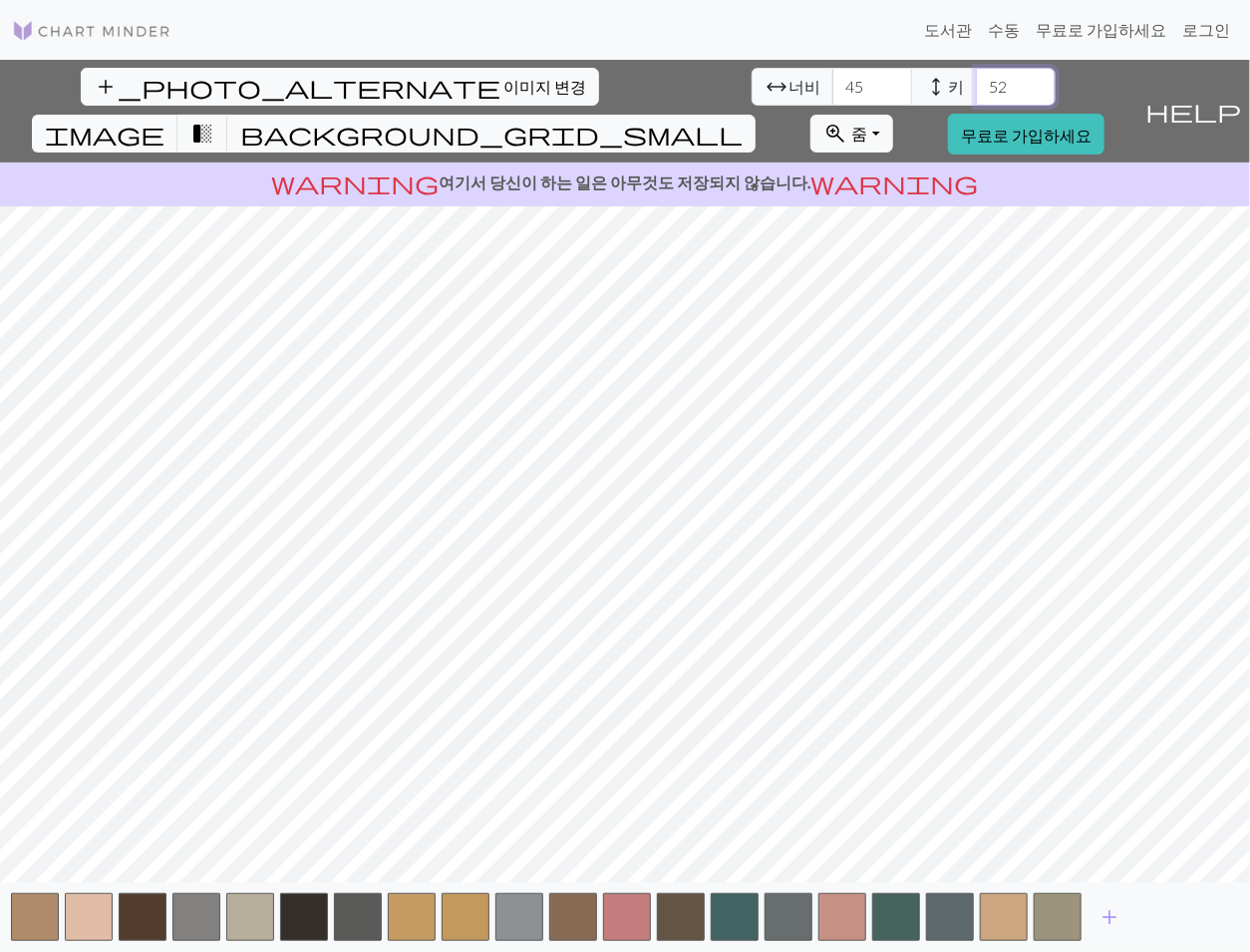 click on "53" at bounding box center (1016, 87) 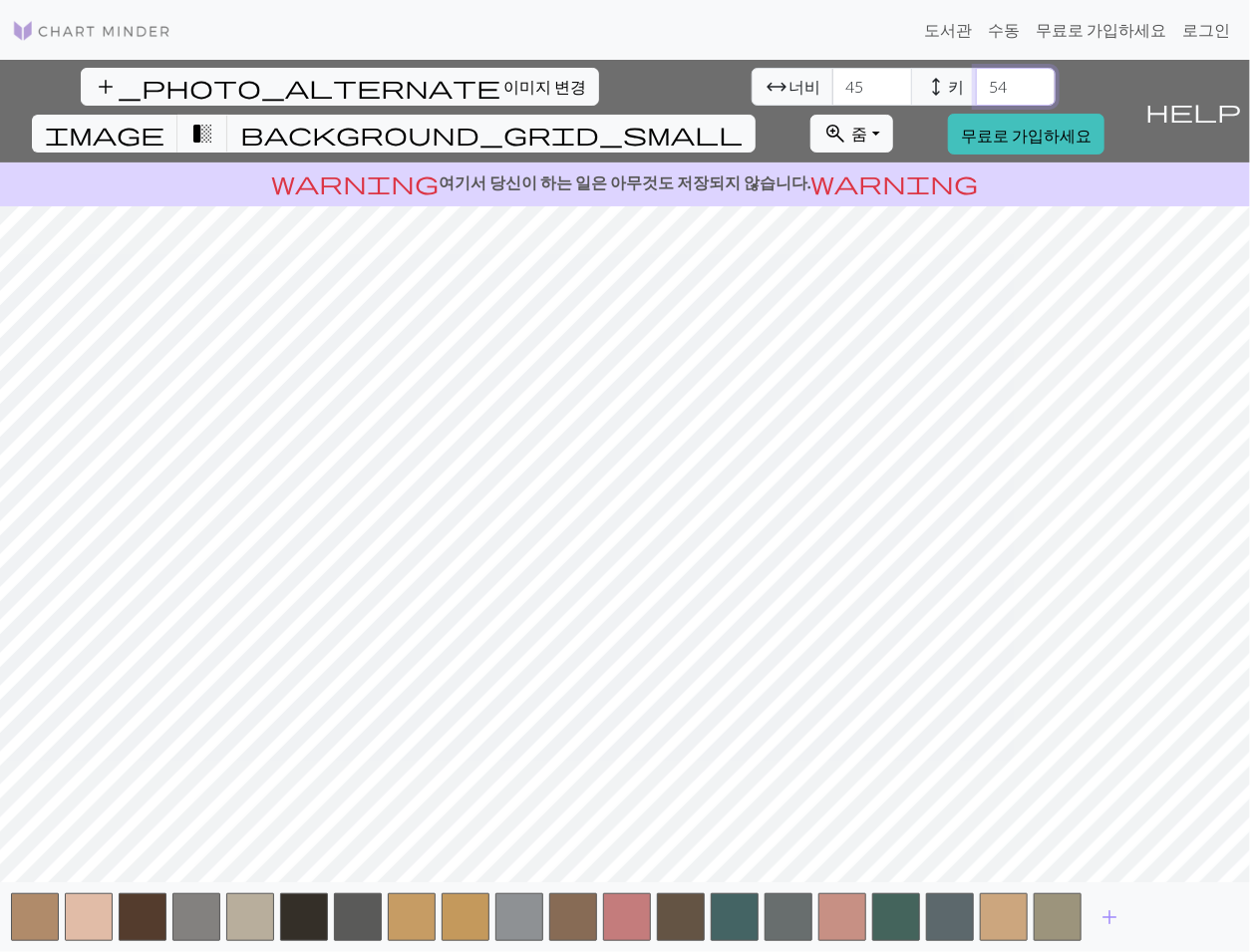 click on "54" at bounding box center [1016, 87] 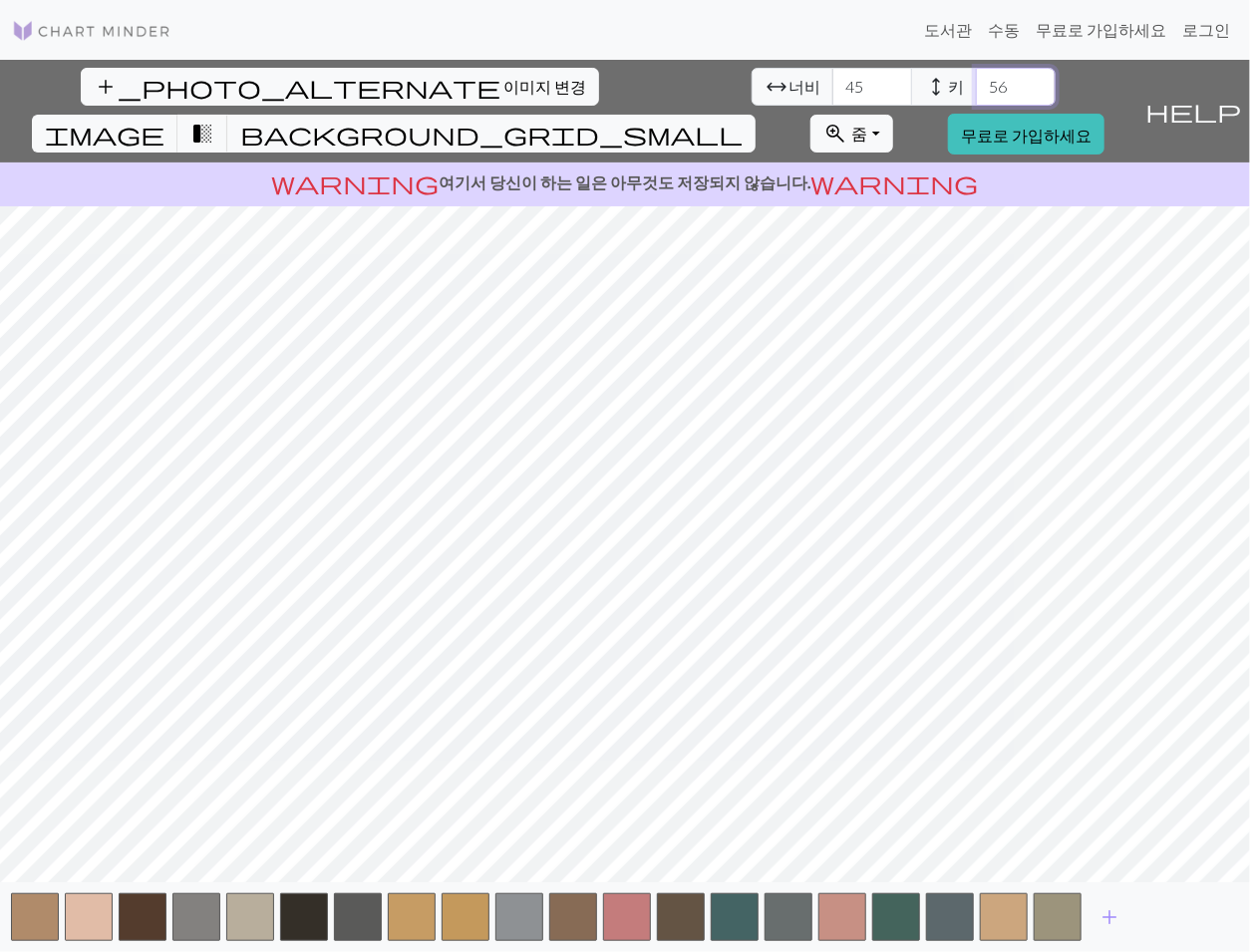click on "56" at bounding box center [1016, 87] 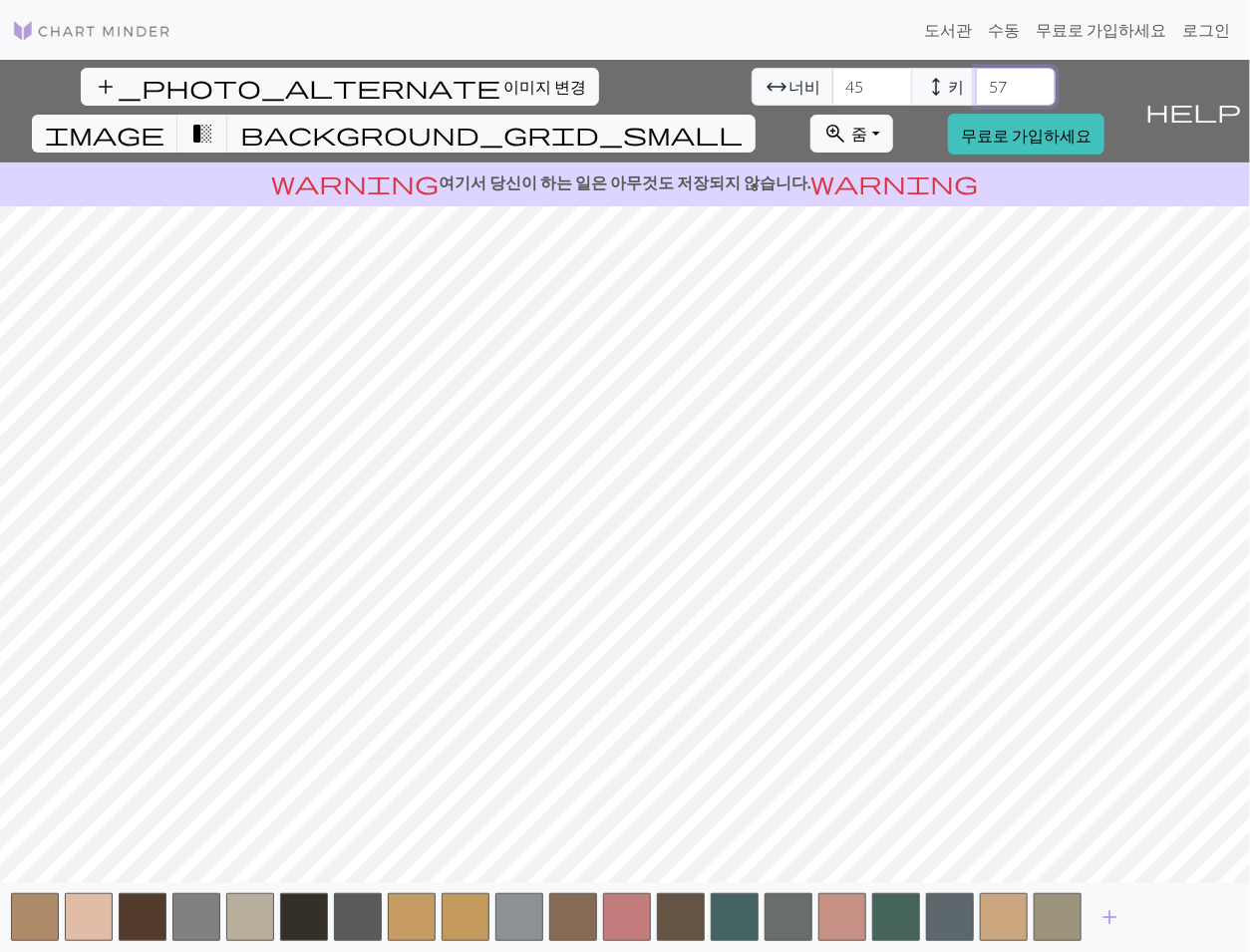 click on "57" at bounding box center [1016, 87] 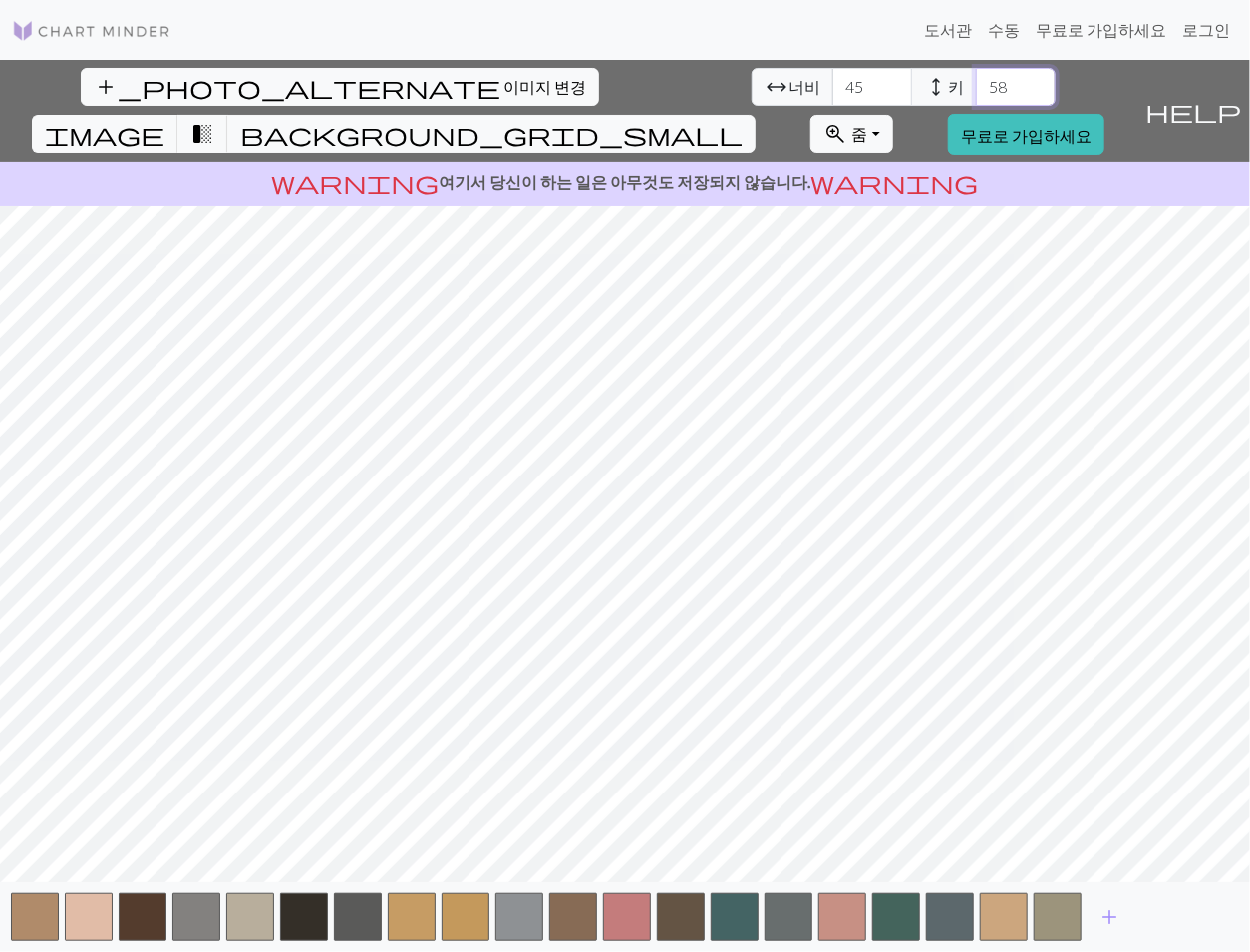 click on "58" at bounding box center (1016, 87) 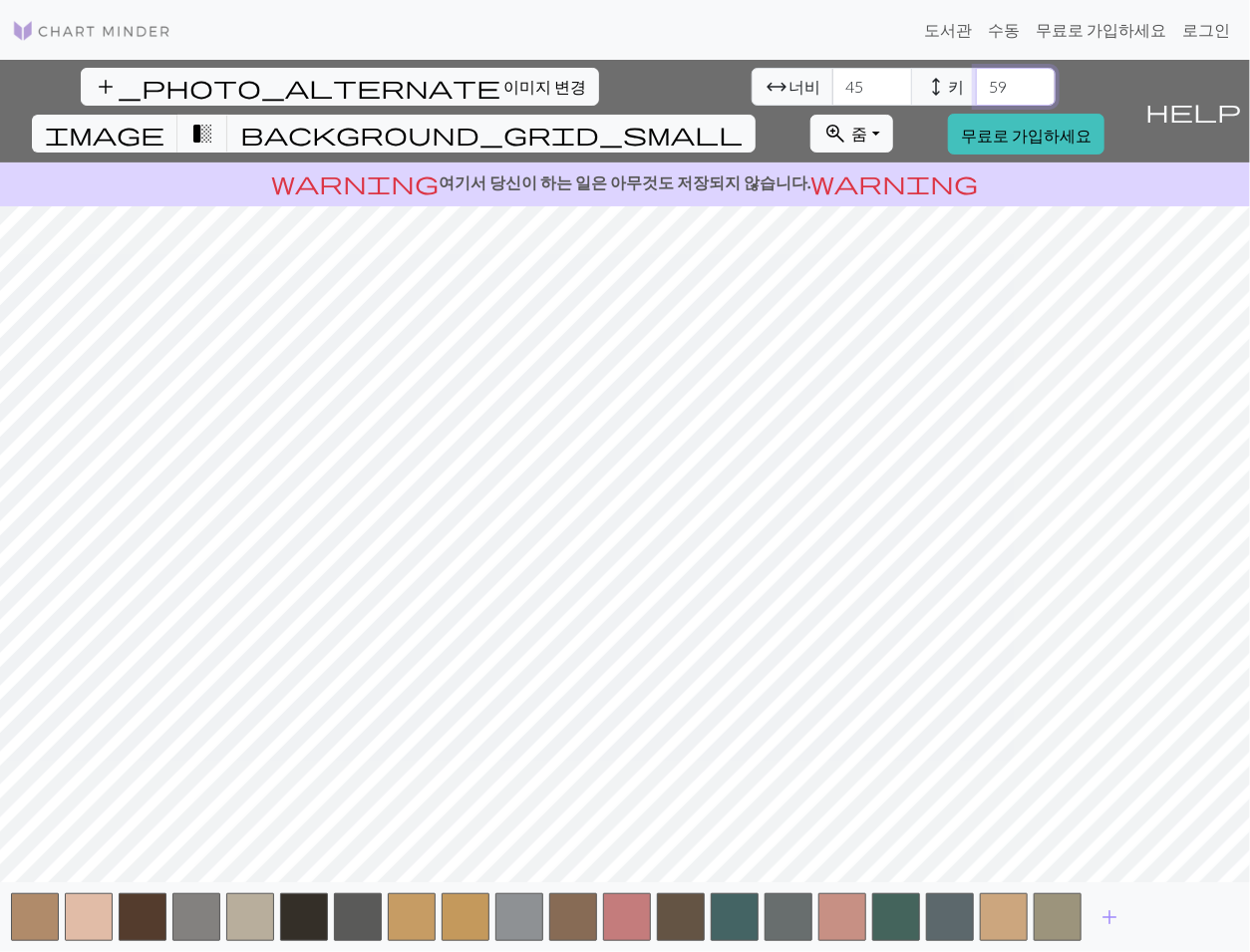 click on "59" at bounding box center (1016, 87) 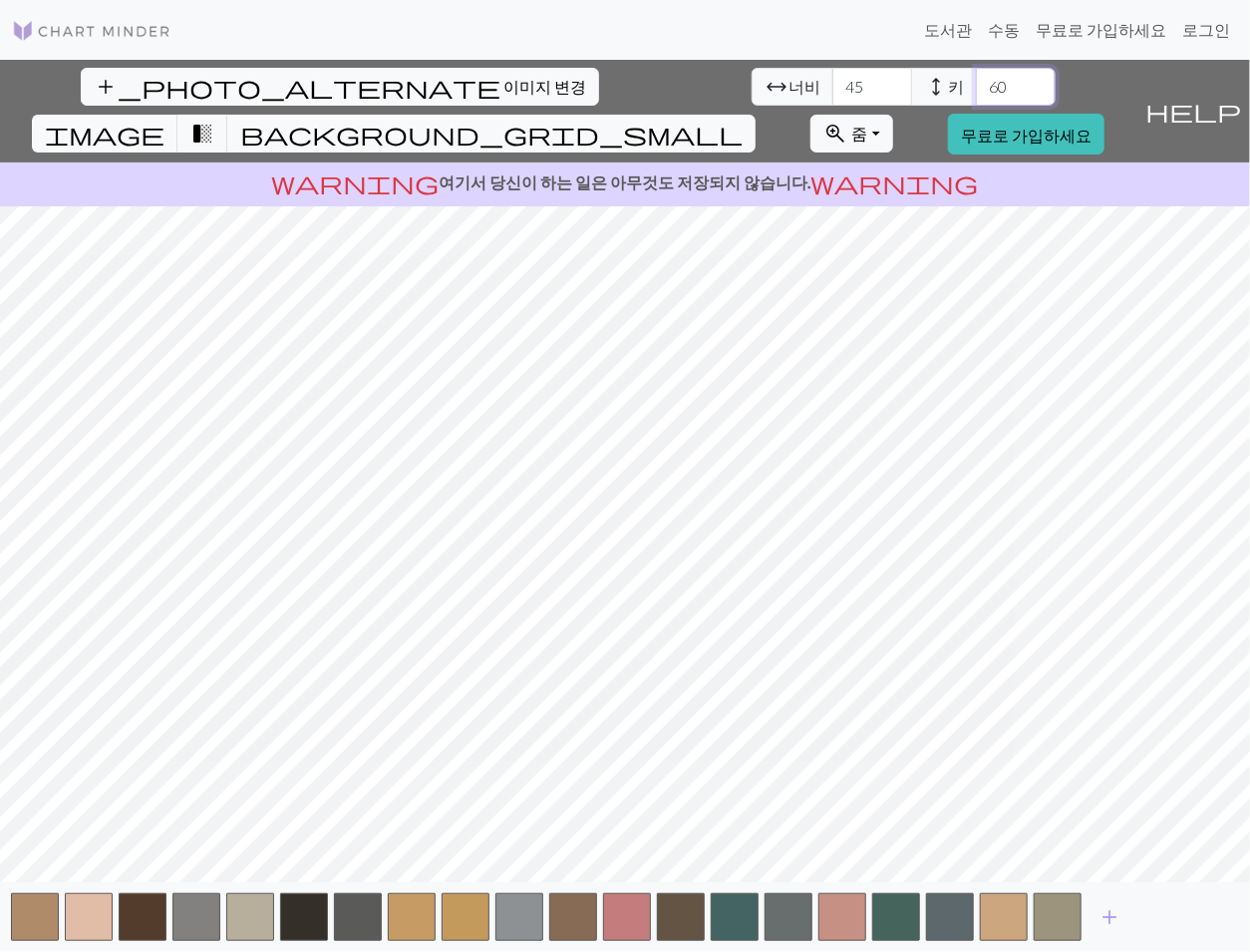 click on "60" at bounding box center [1016, 87] 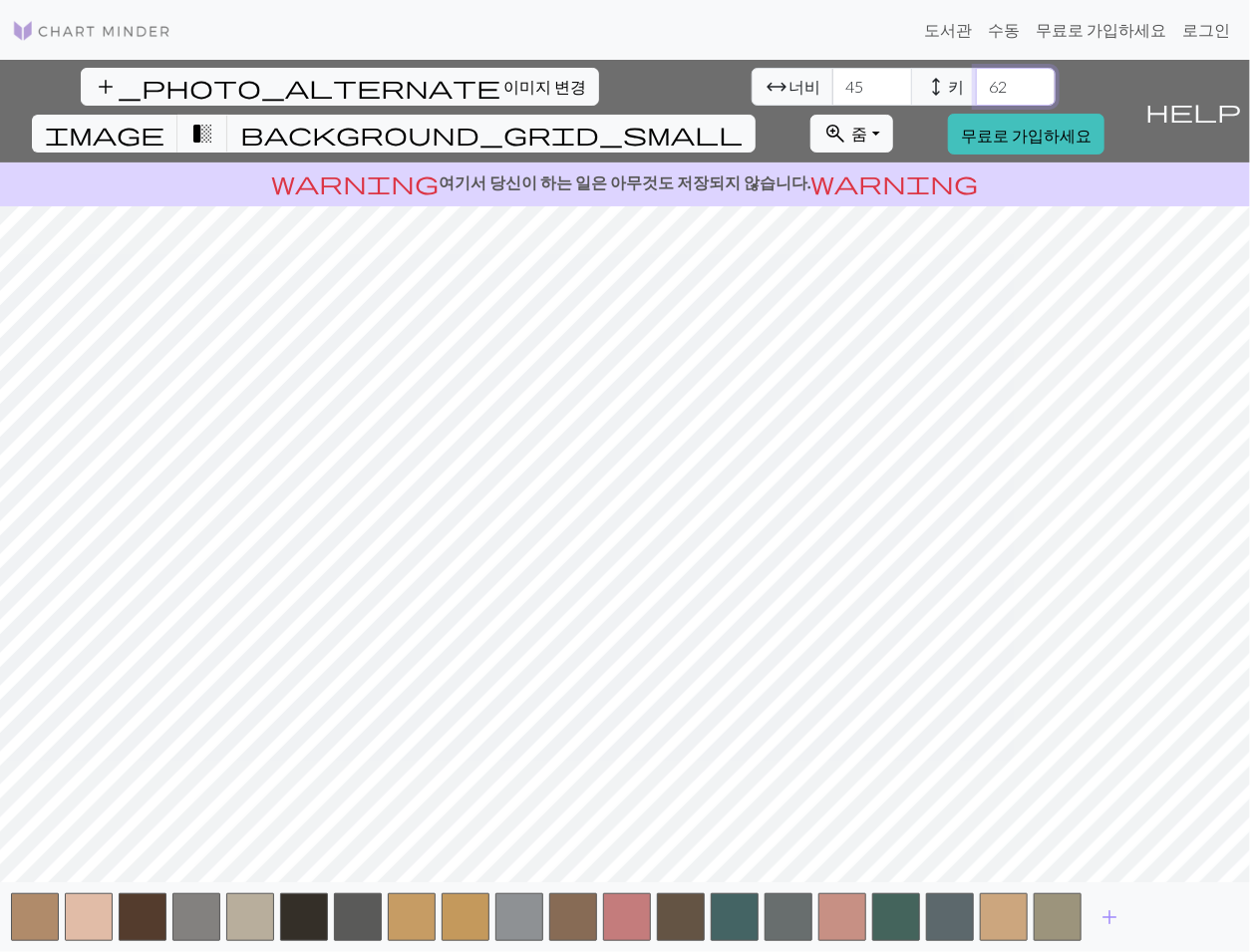 click on "62" at bounding box center (1016, 87) 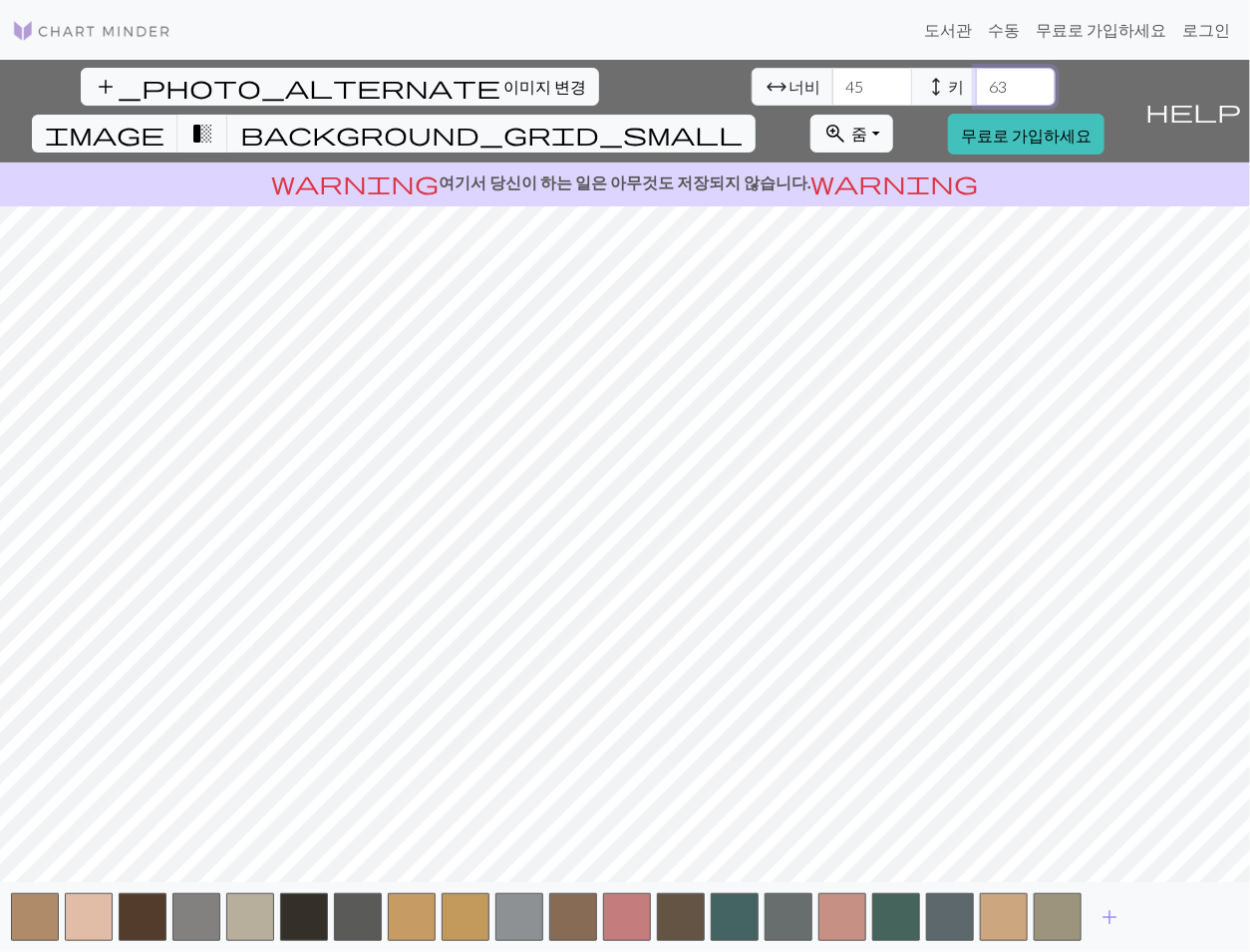 click on "63" at bounding box center [1016, 87] 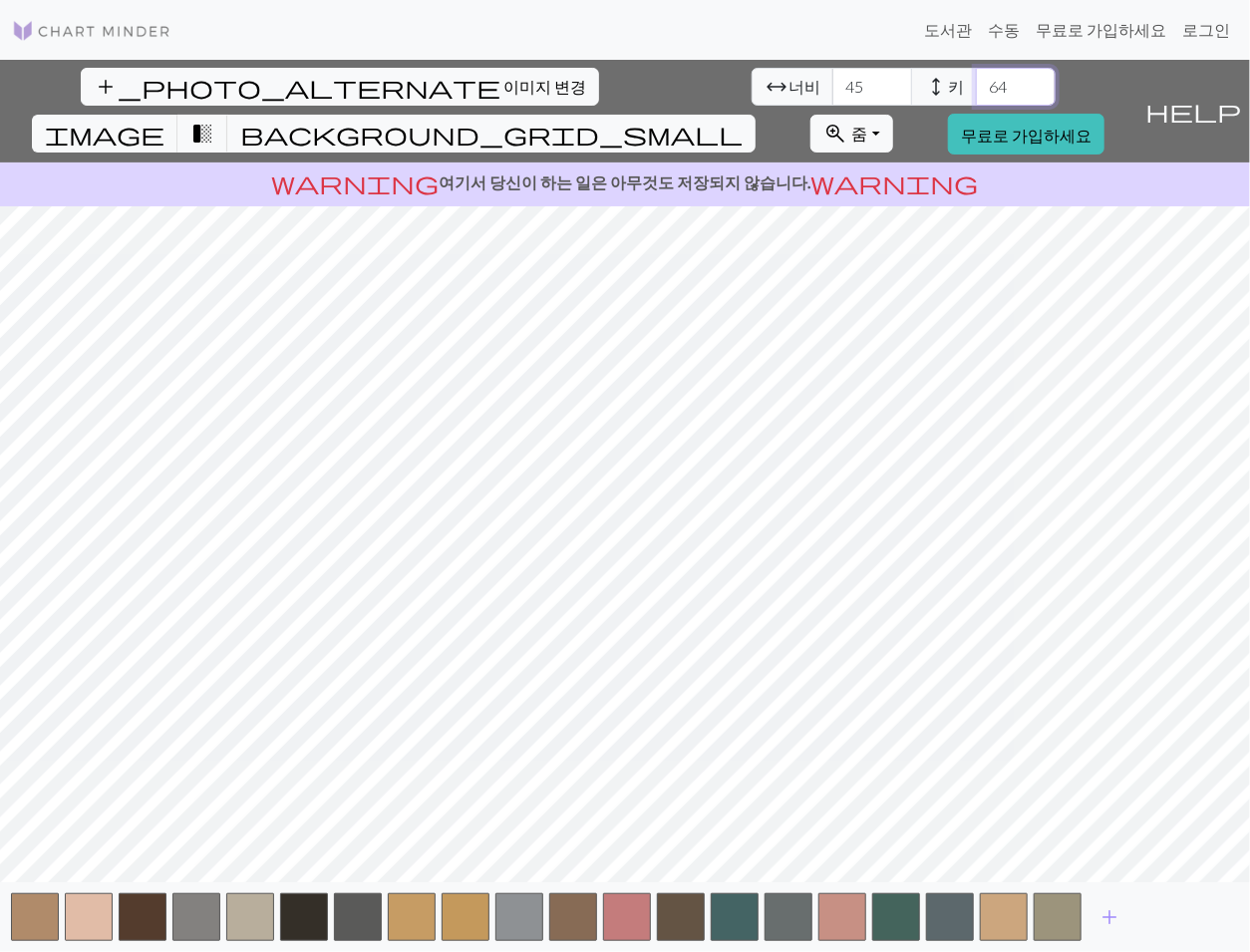 click on "64" at bounding box center (1016, 87) 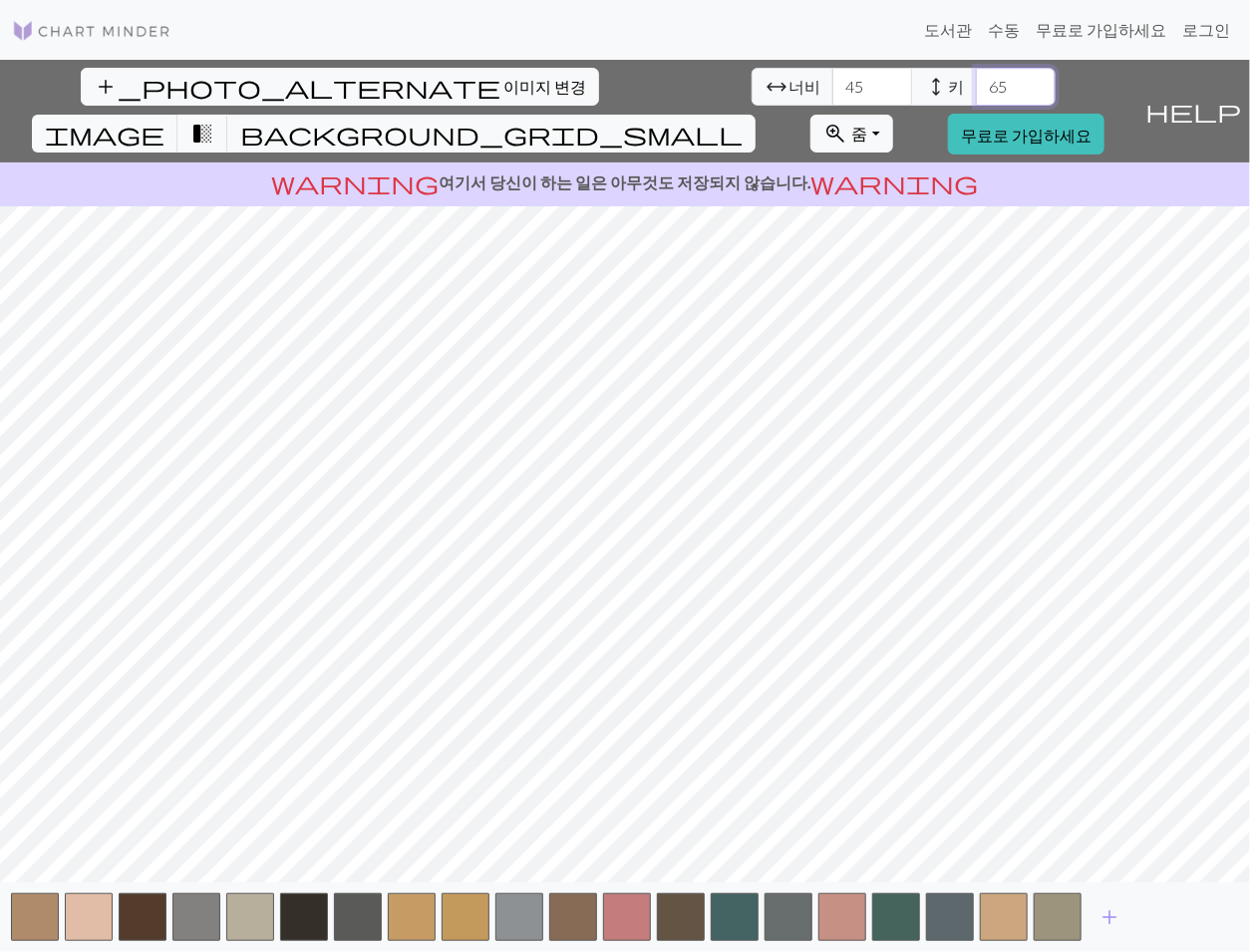 click on "65" at bounding box center [1016, 87] 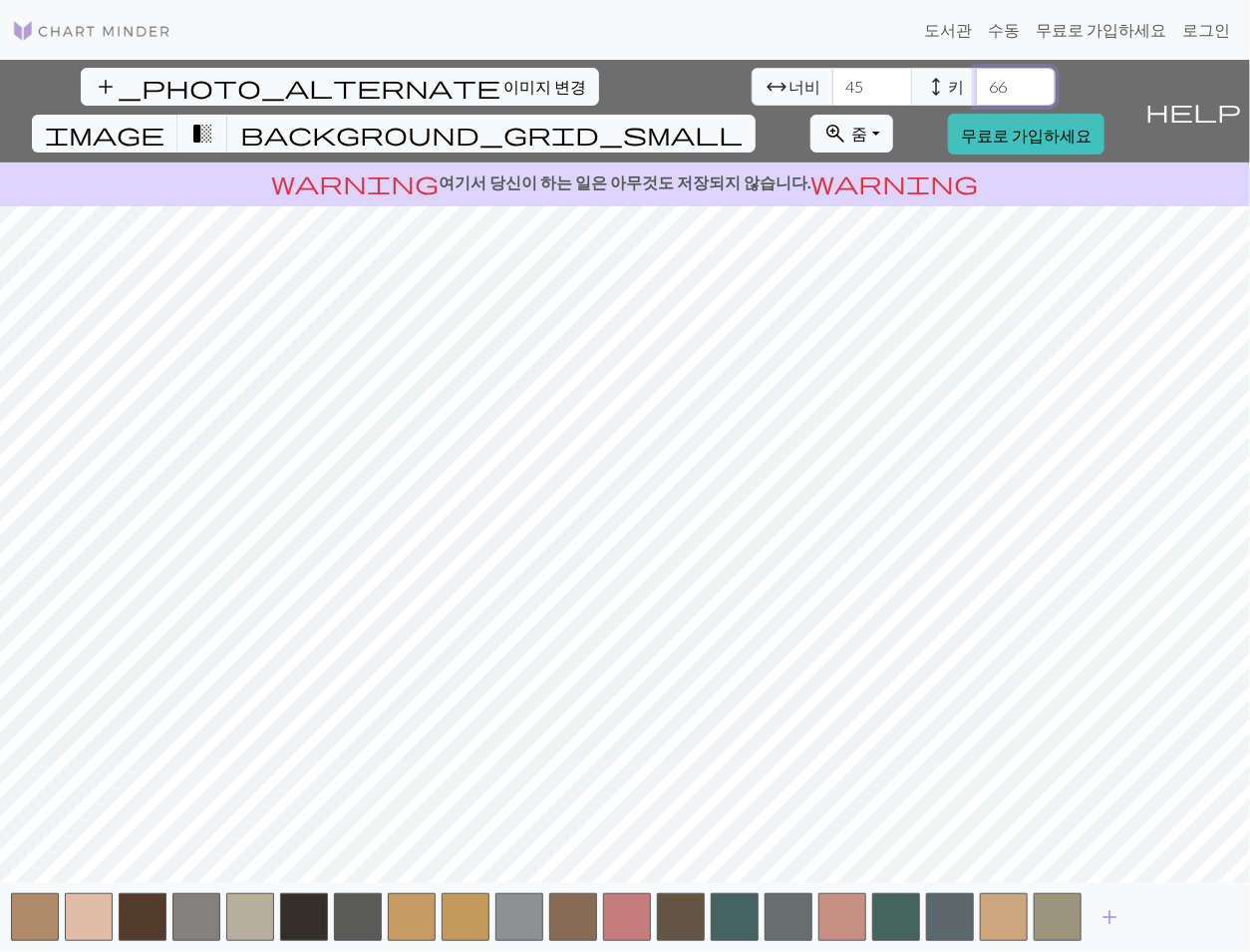 click on "66" at bounding box center (1016, 87) 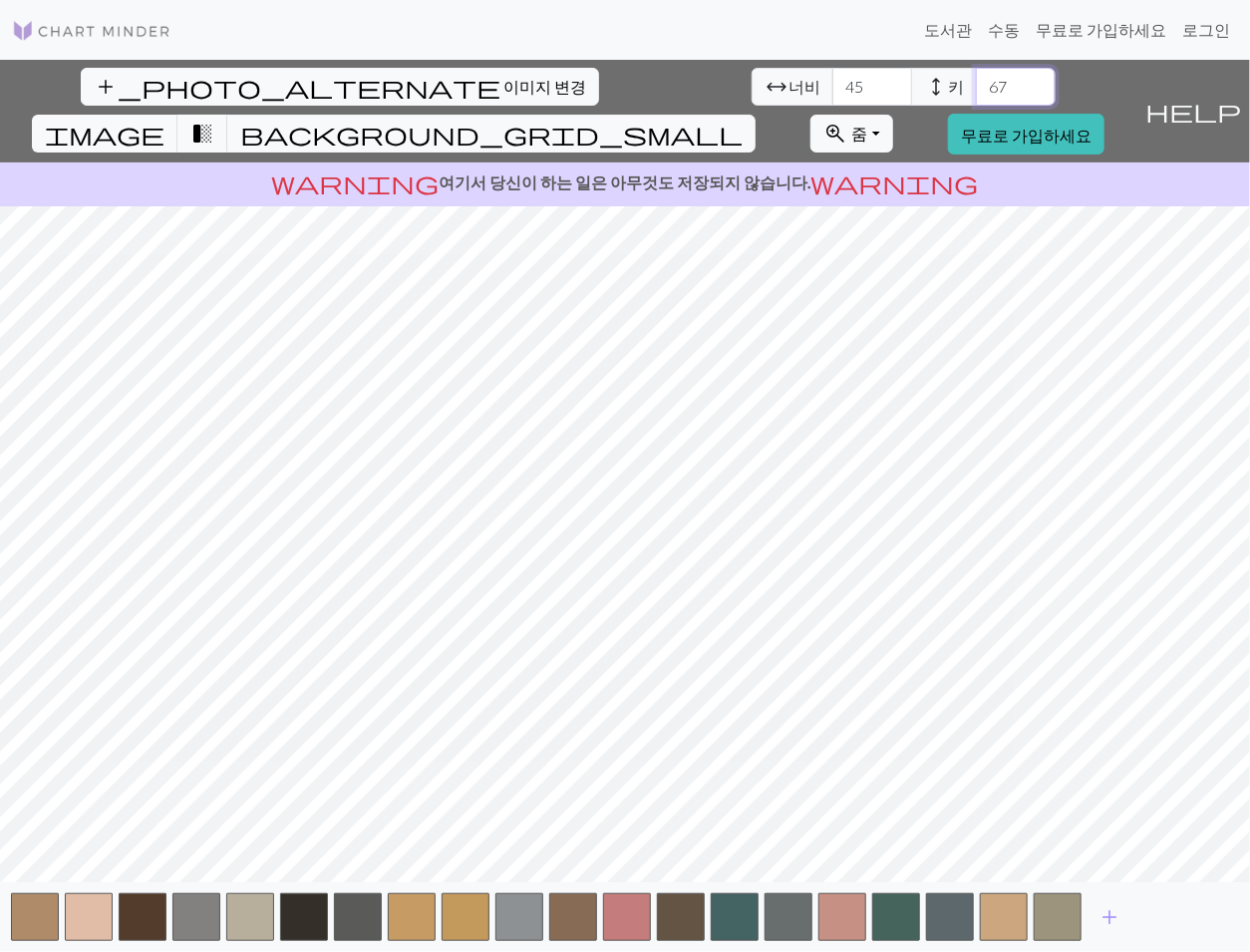 click on "67" at bounding box center (1016, 87) 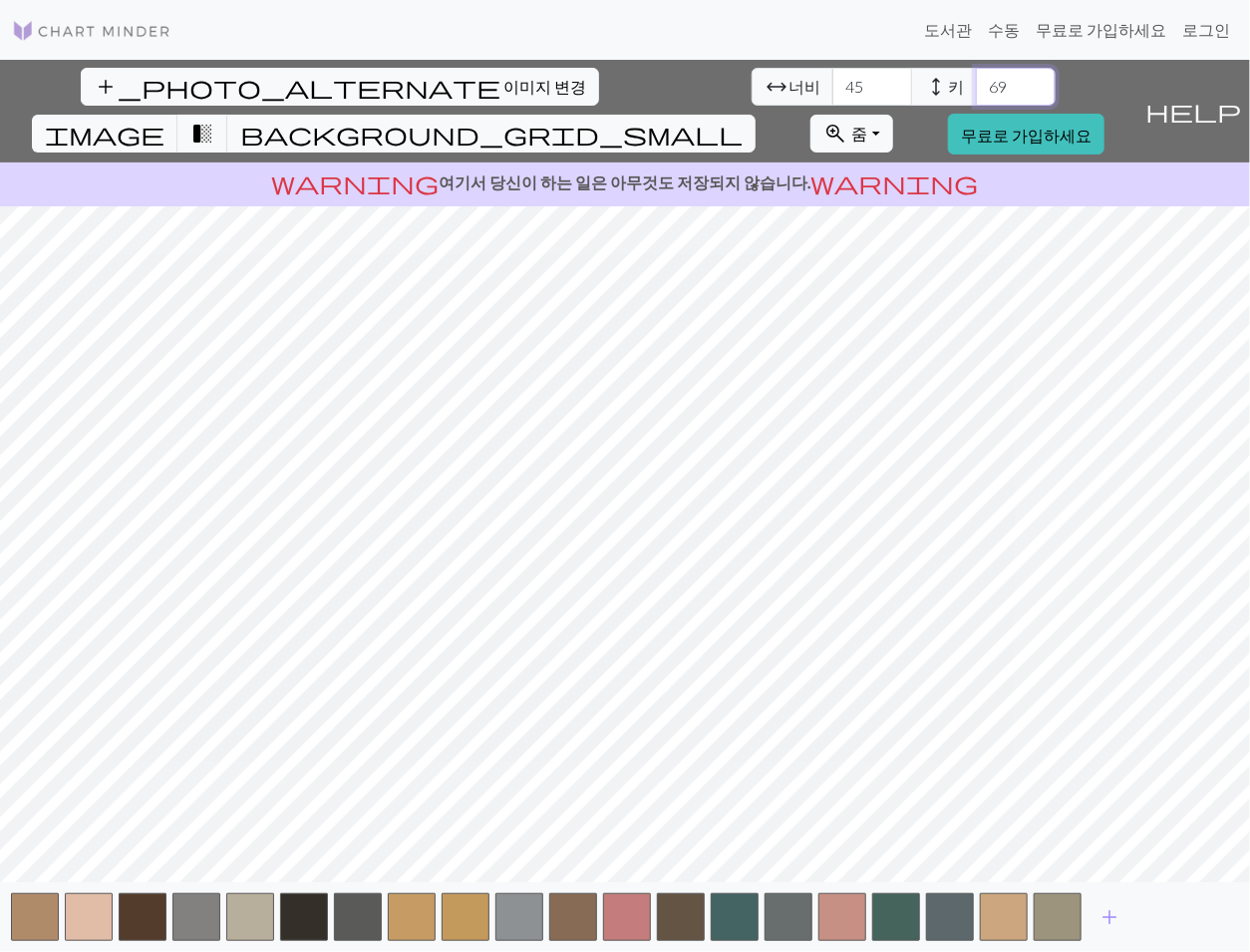 click on "69" at bounding box center [1016, 87] 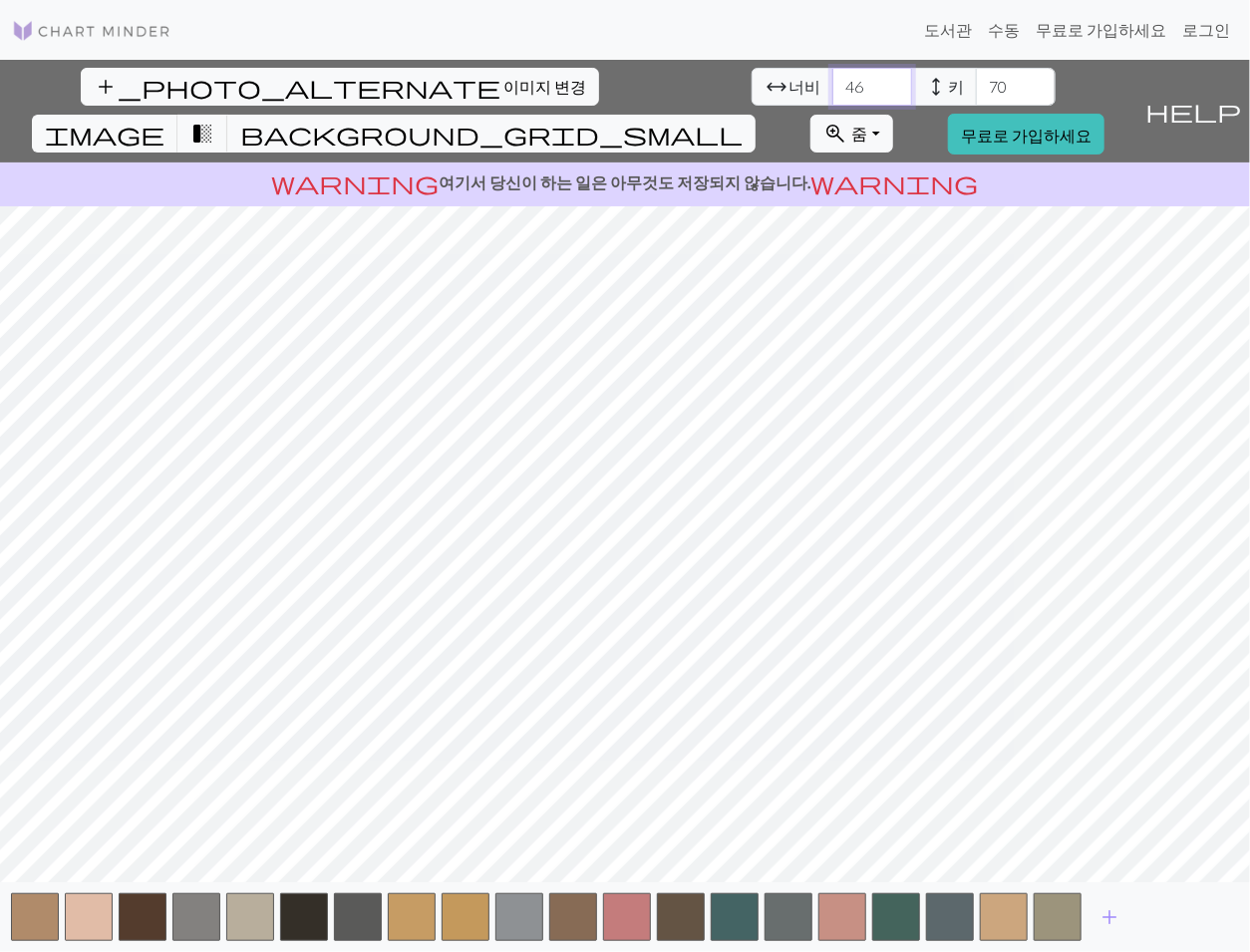 click on "46" at bounding box center [872, 87] 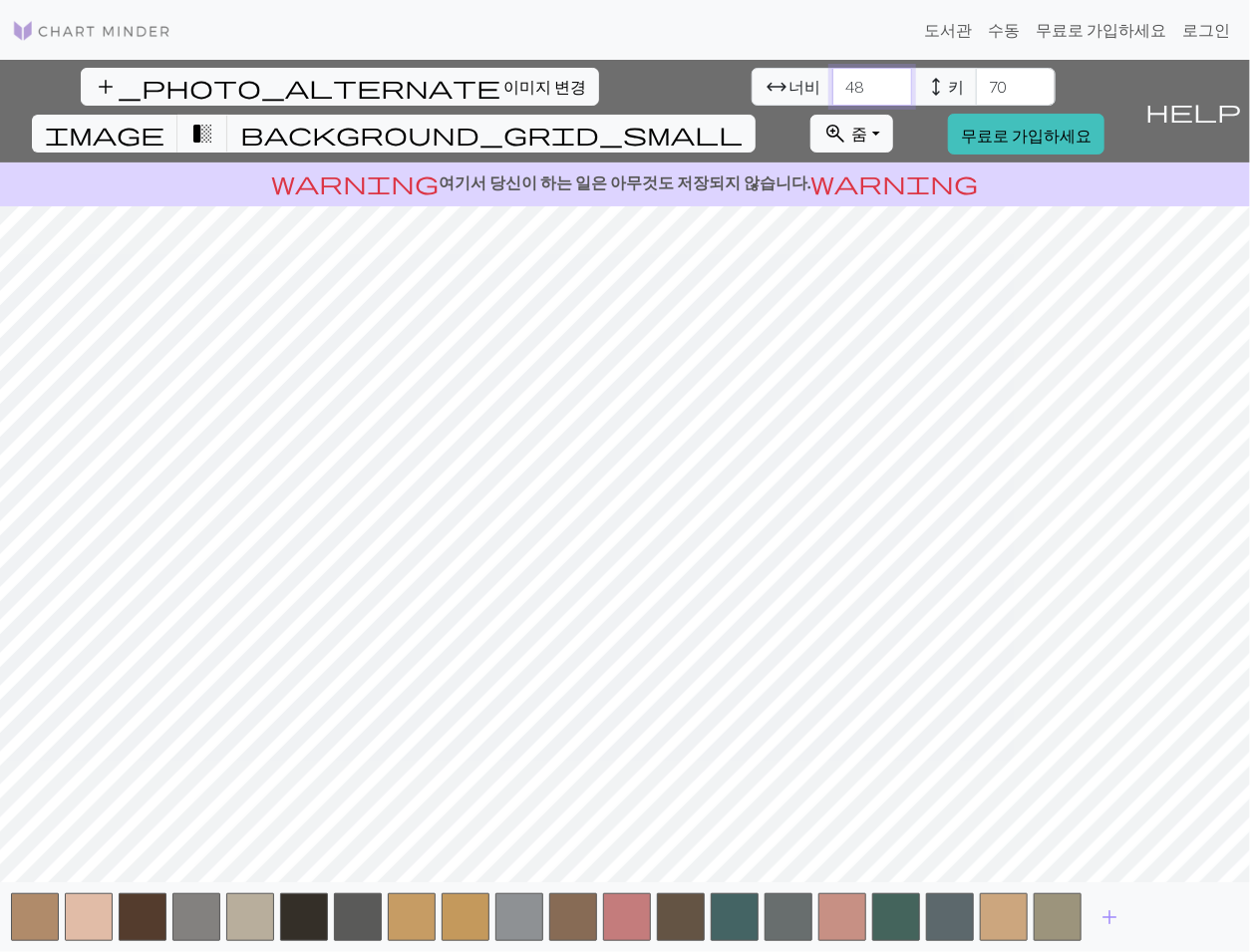click on "48" at bounding box center [872, 87] 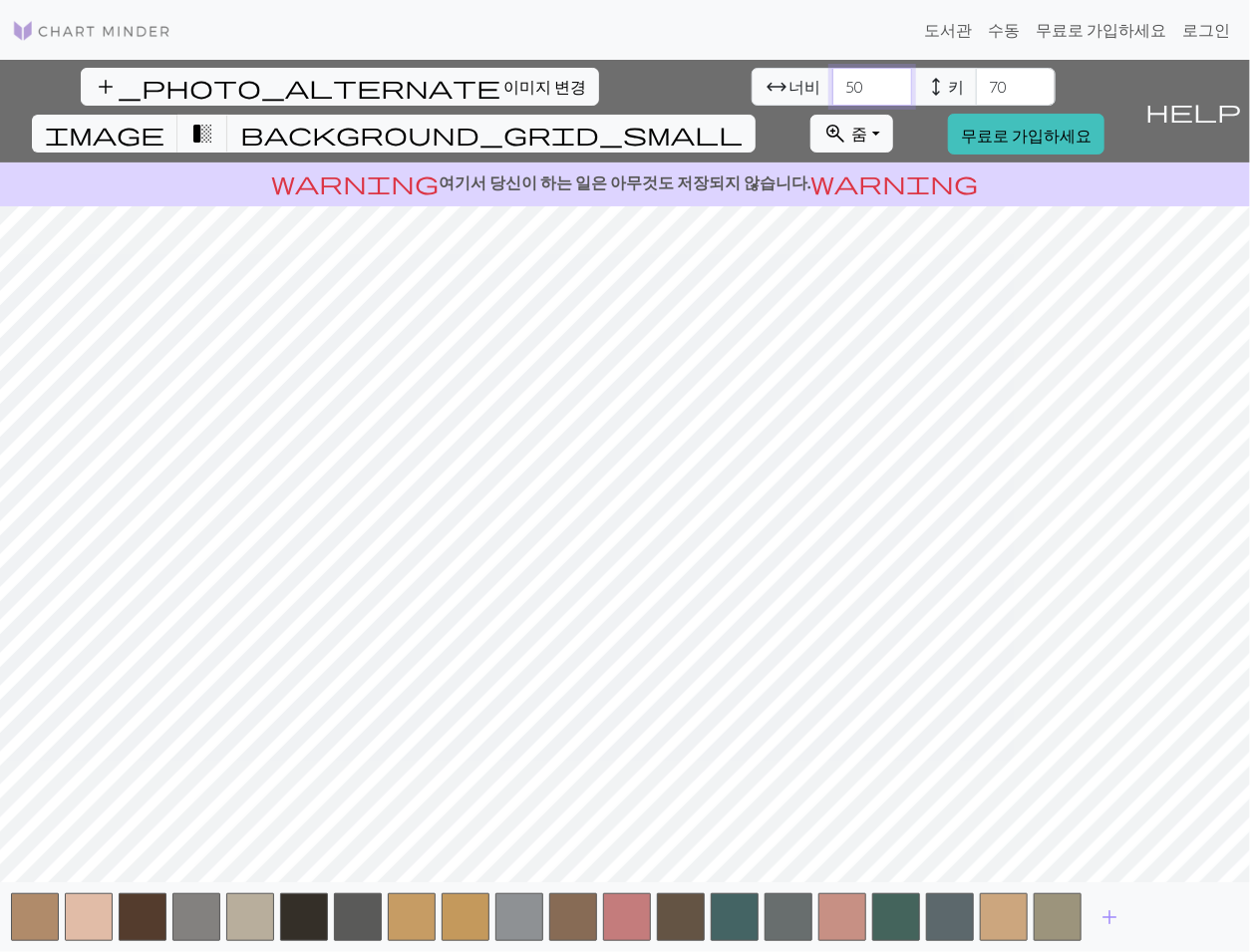 click on "50" at bounding box center [872, 87] 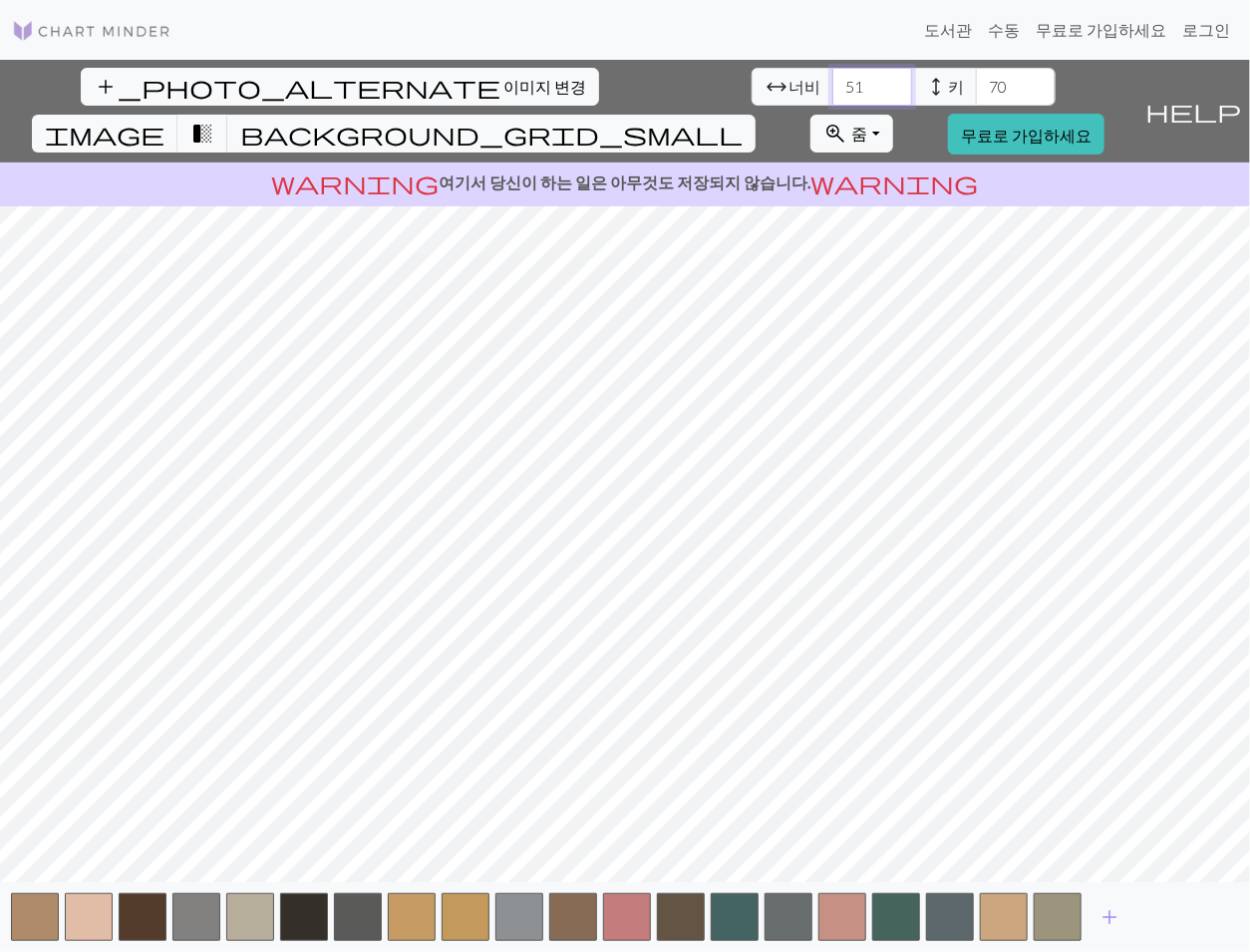 click on "51" at bounding box center (872, 87) 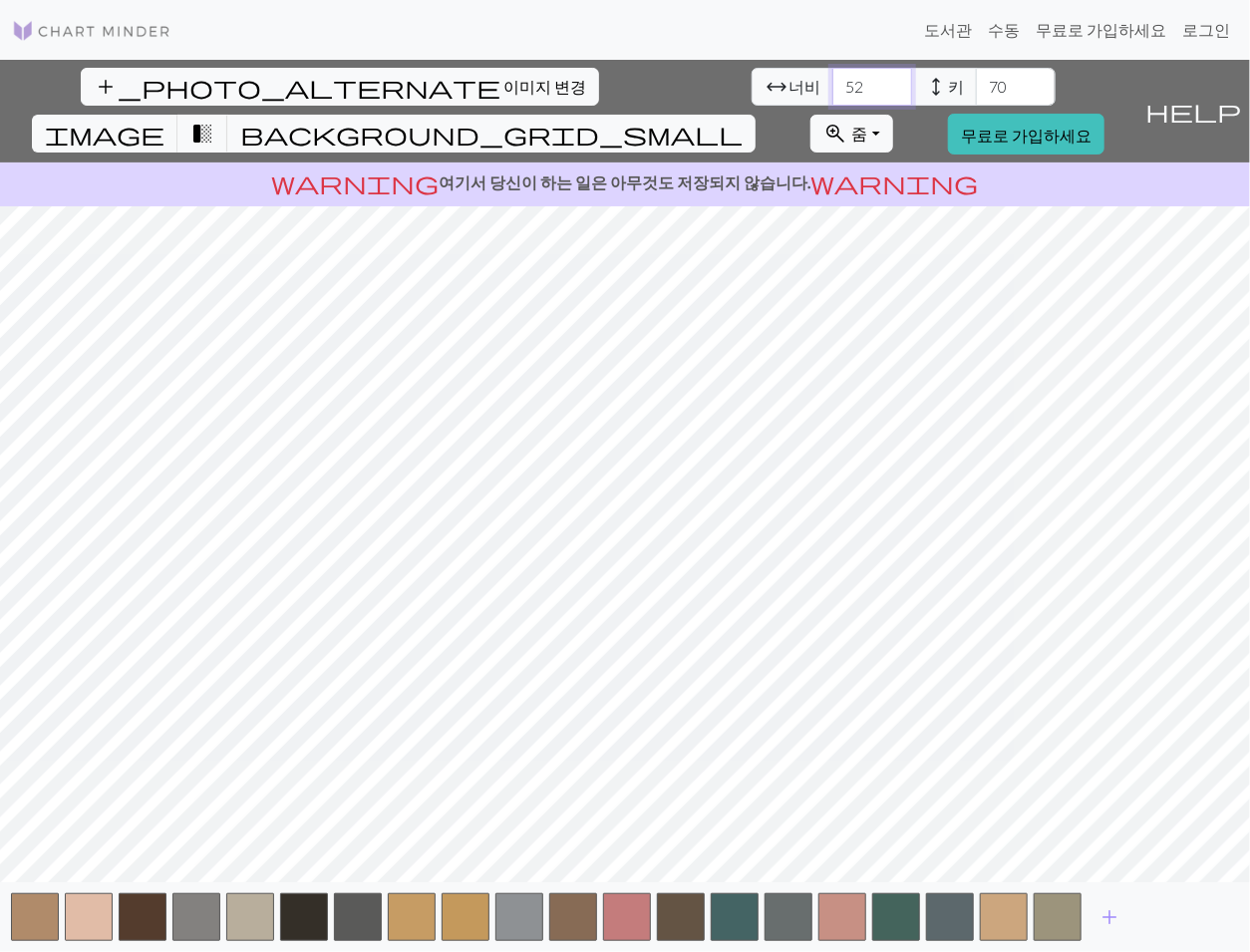 click on "52" at bounding box center [872, 87] 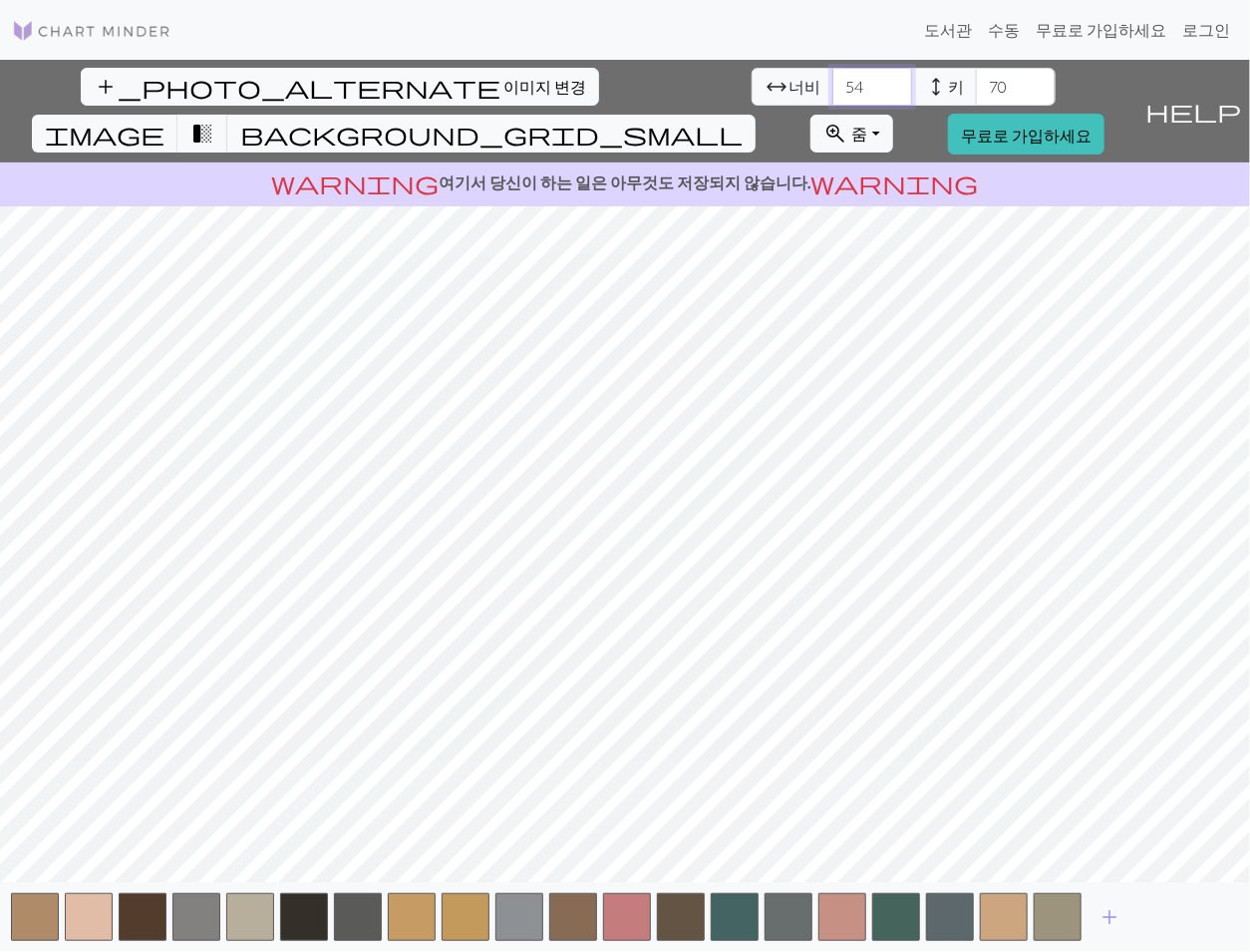 click on "54" at bounding box center (872, 87) 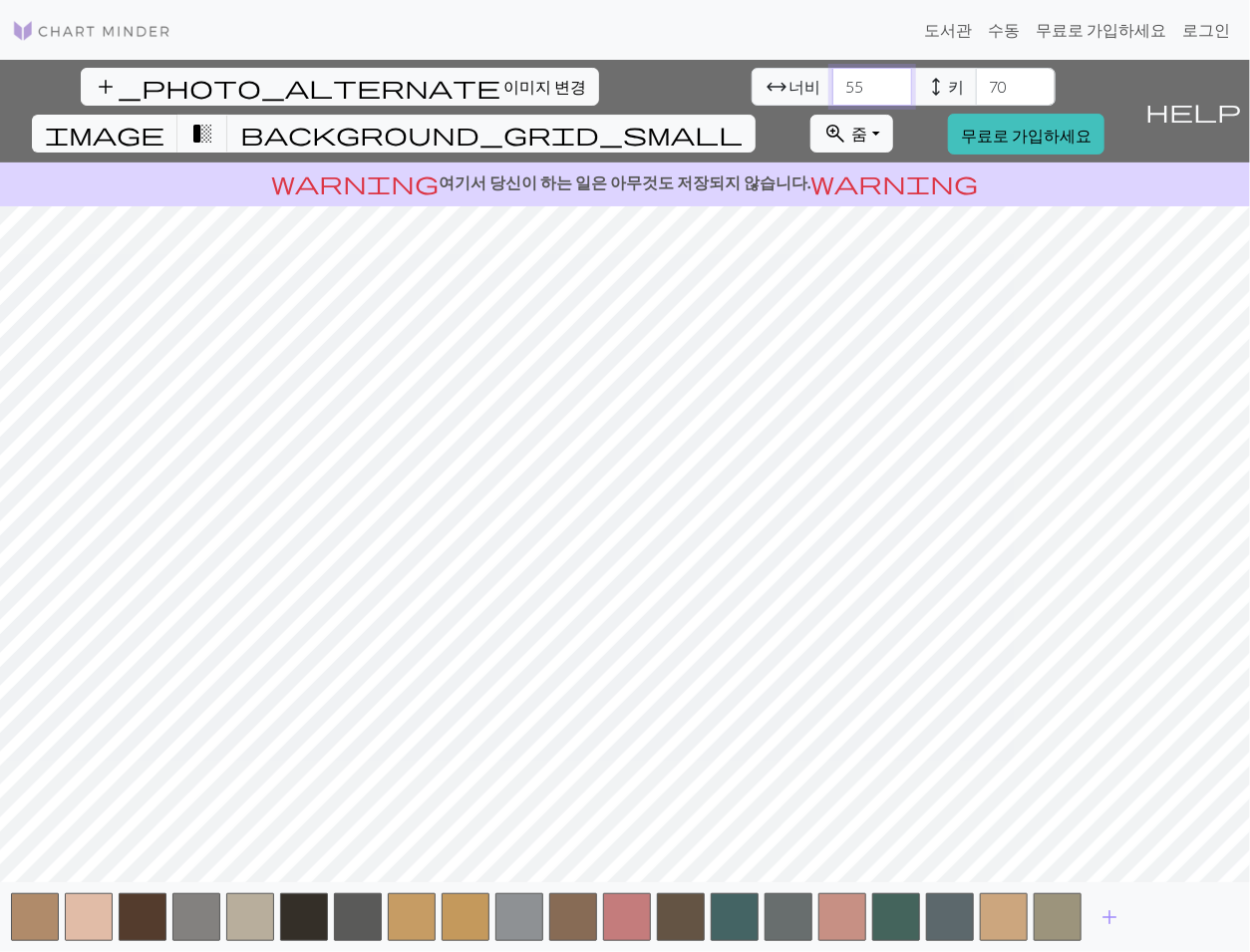 click on "55" at bounding box center (872, 87) 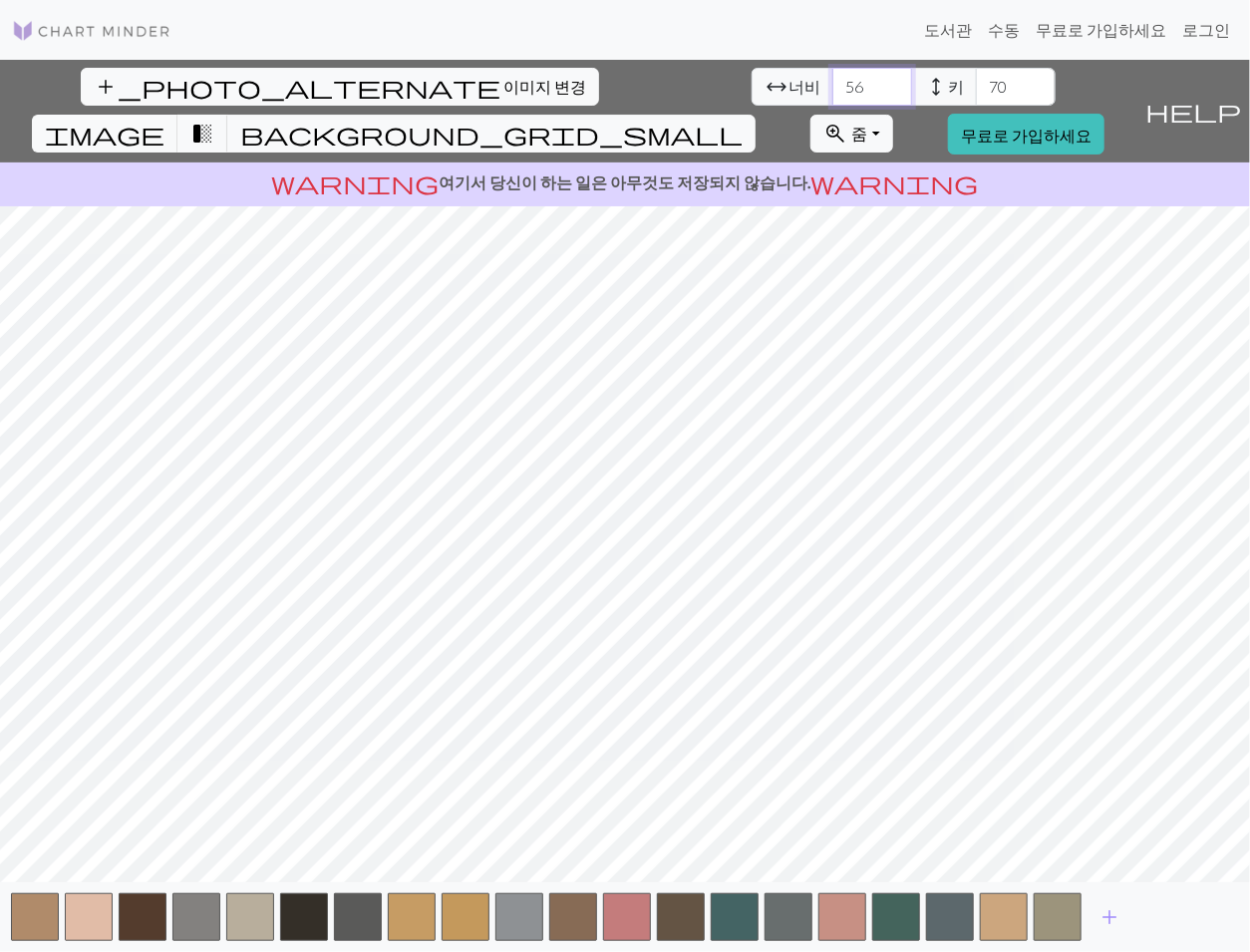 click on "56" at bounding box center [872, 87] 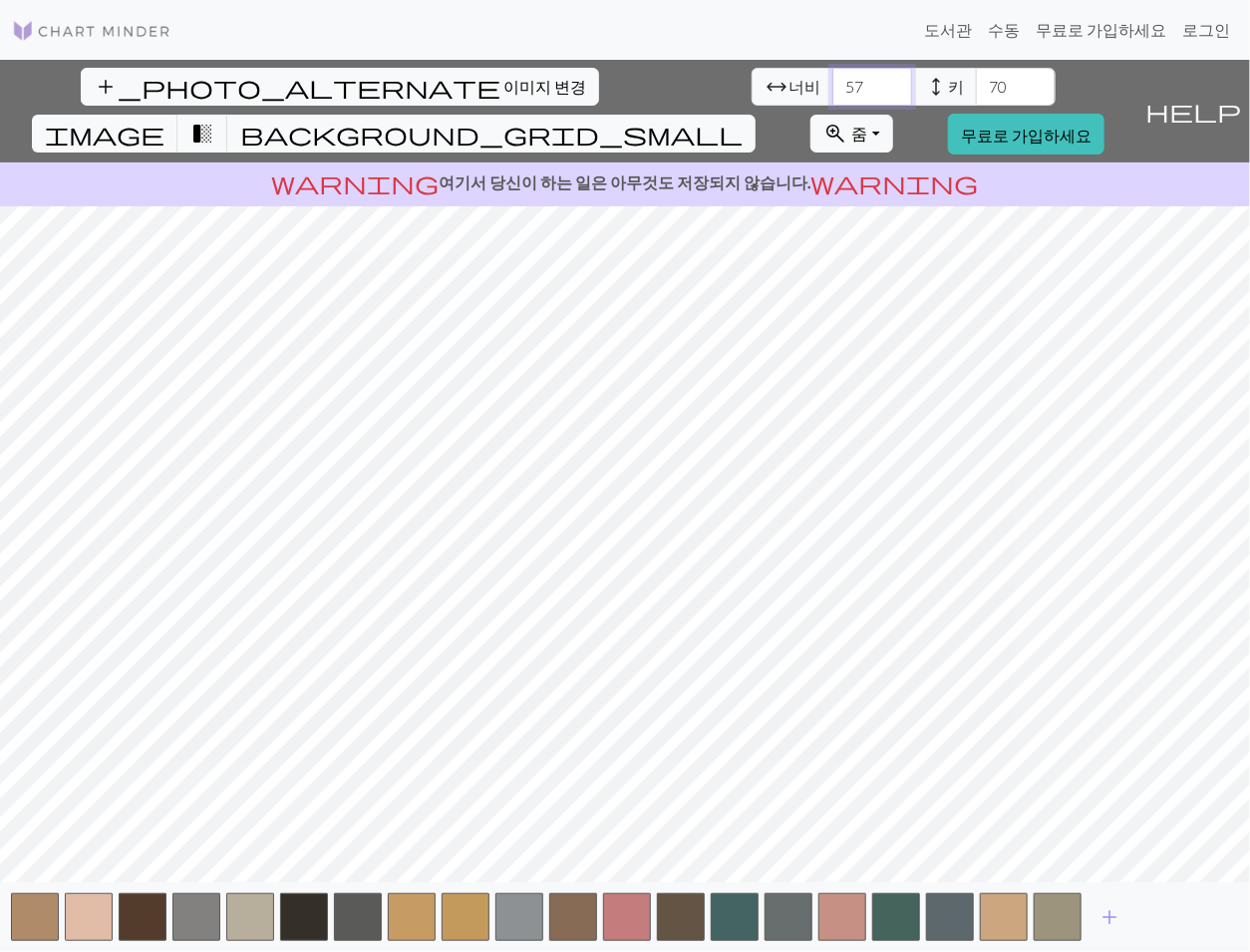 click on "57" at bounding box center [872, 87] 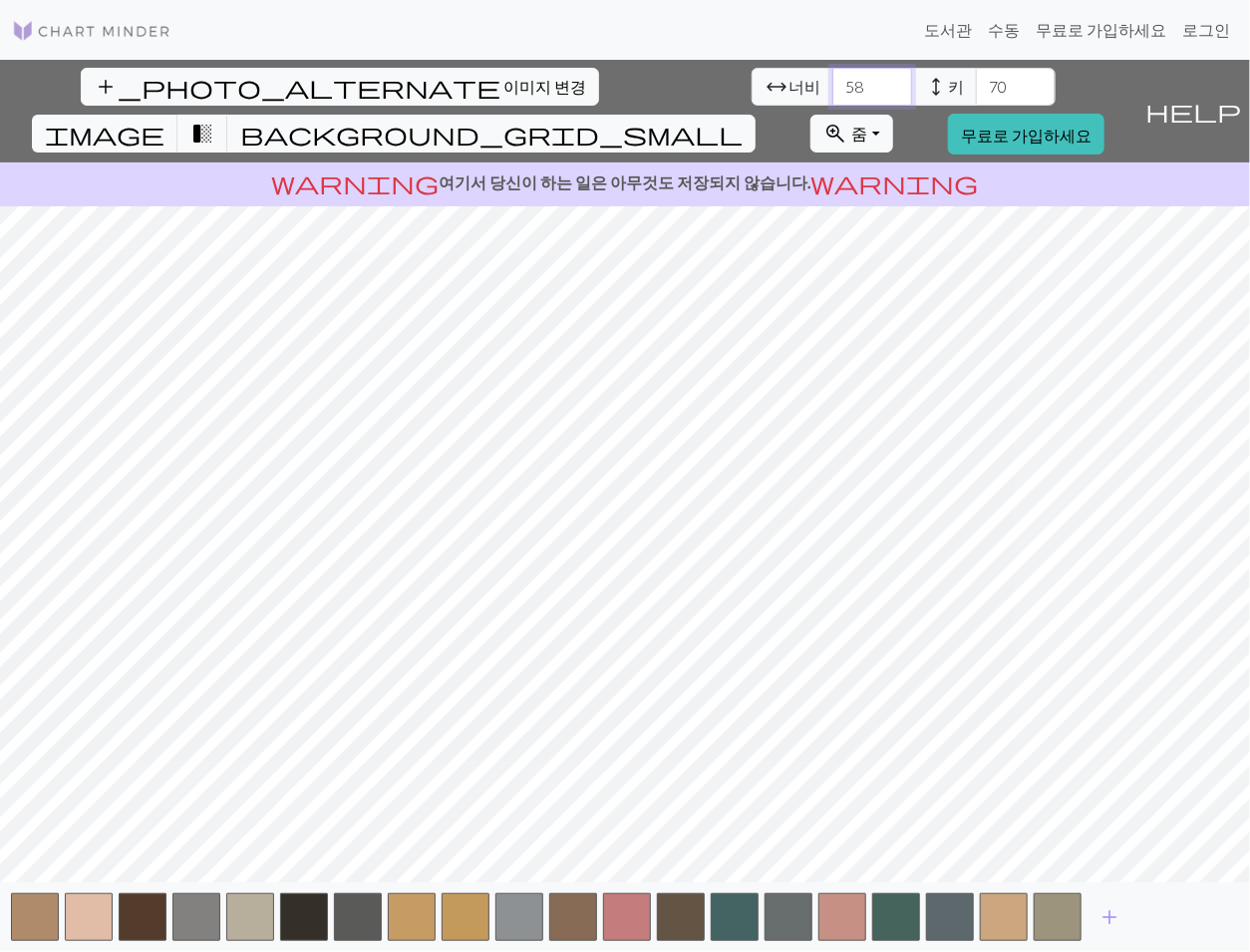 click on "58" at bounding box center [872, 87] 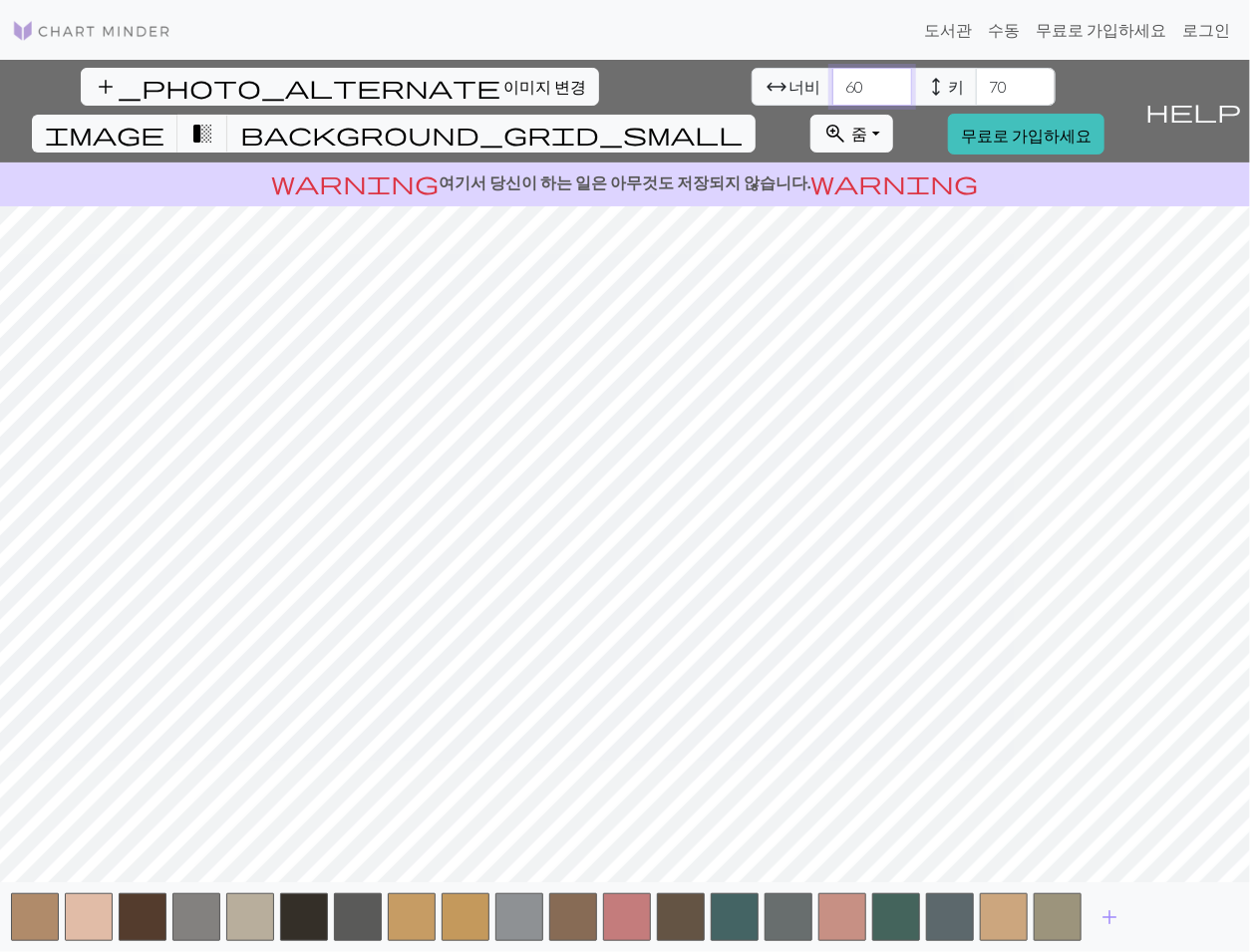 click on "60" at bounding box center (872, 87) 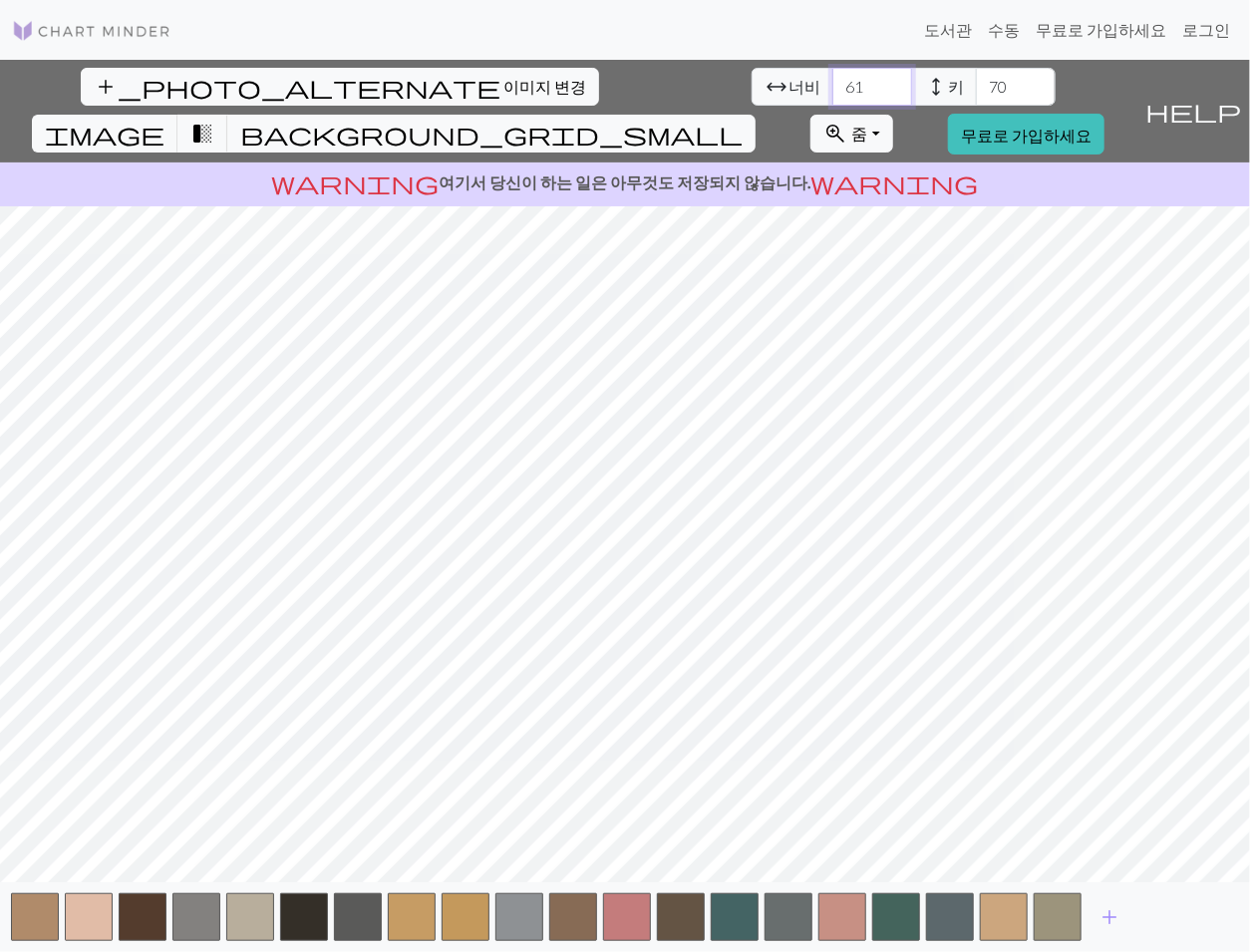 click on "61" at bounding box center [872, 87] 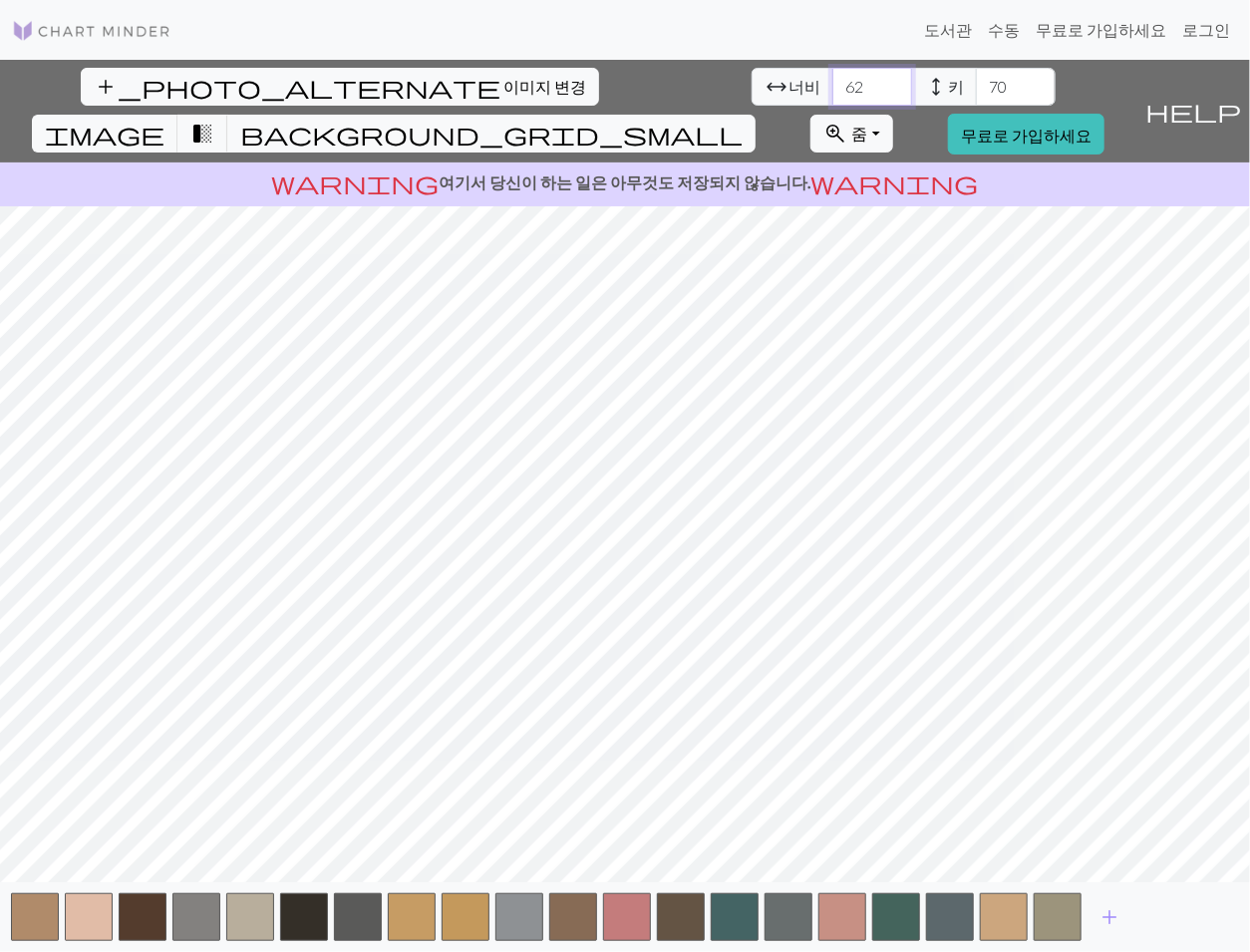 click on "62" at bounding box center (872, 87) 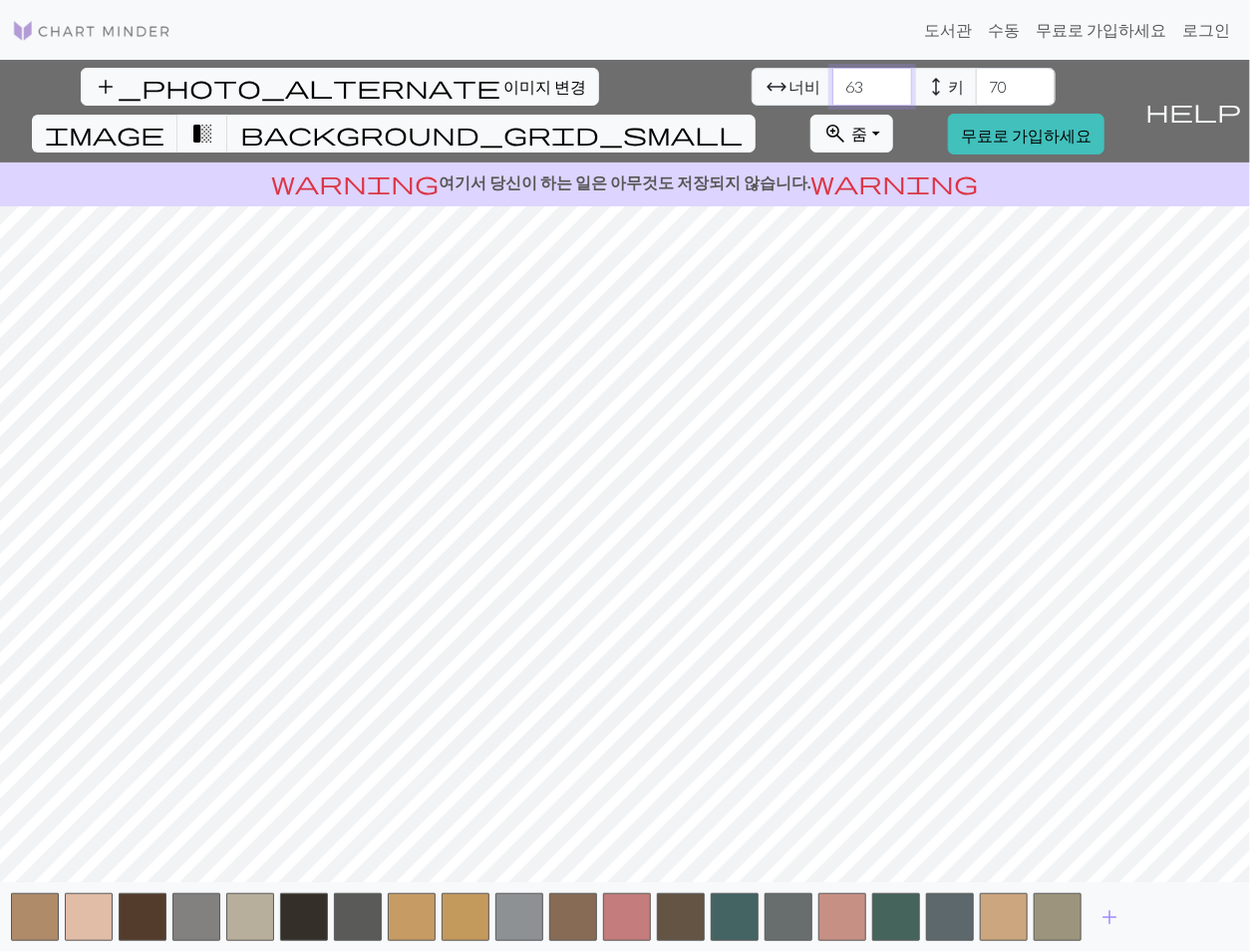 click on "64" at bounding box center (872, 87) 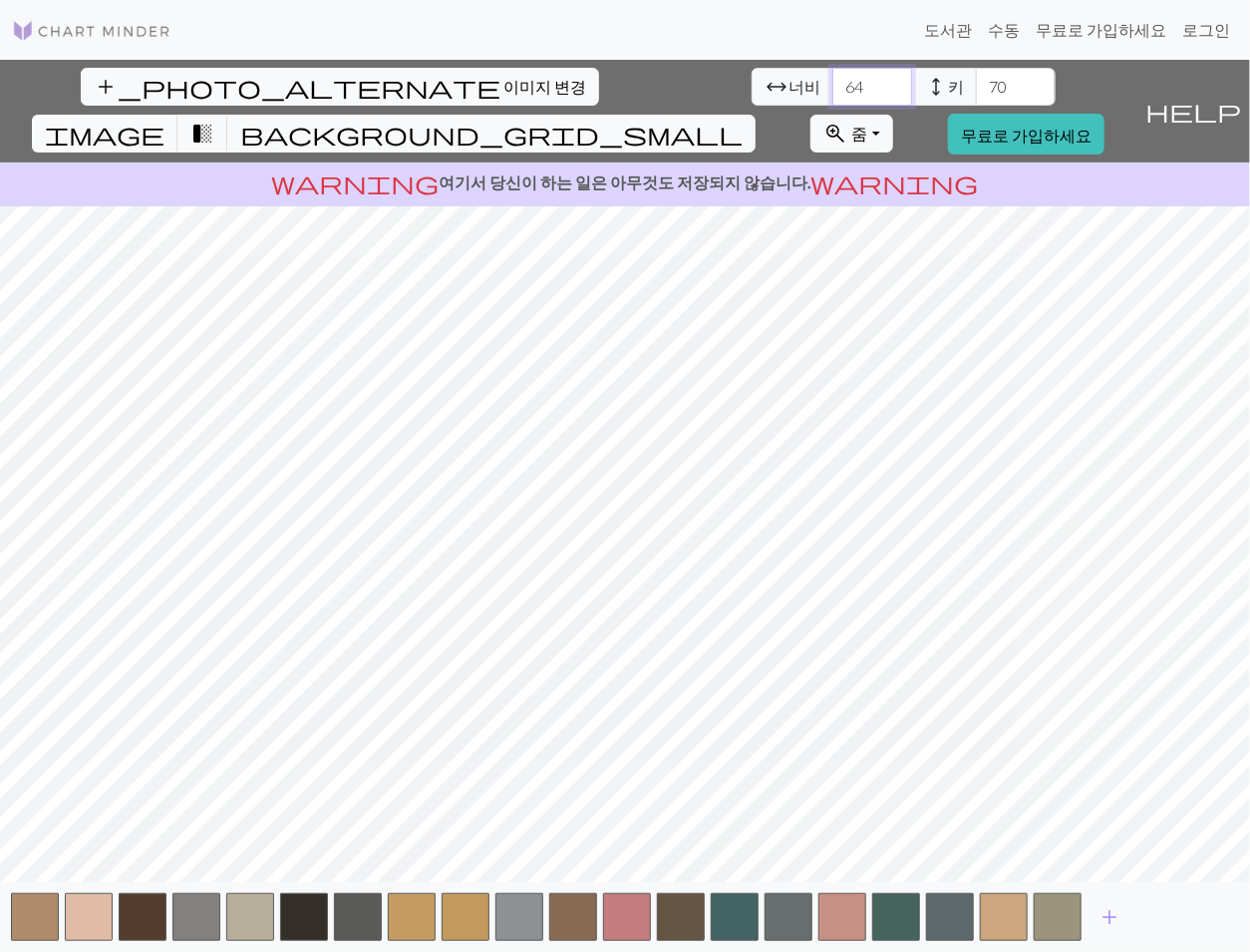 click on "65" at bounding box center [872, 87] 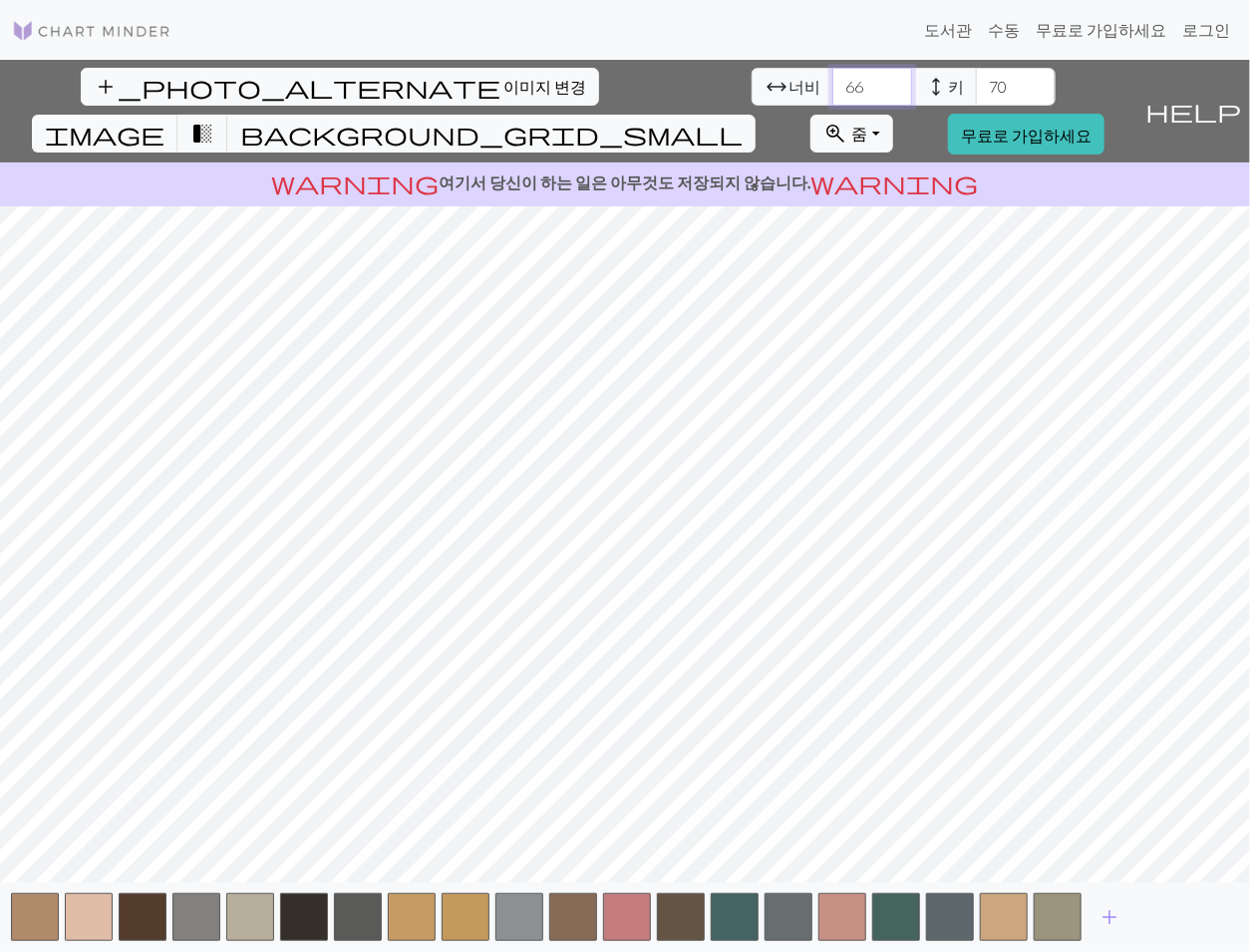 click on "66" at bounding box center (872, 87) 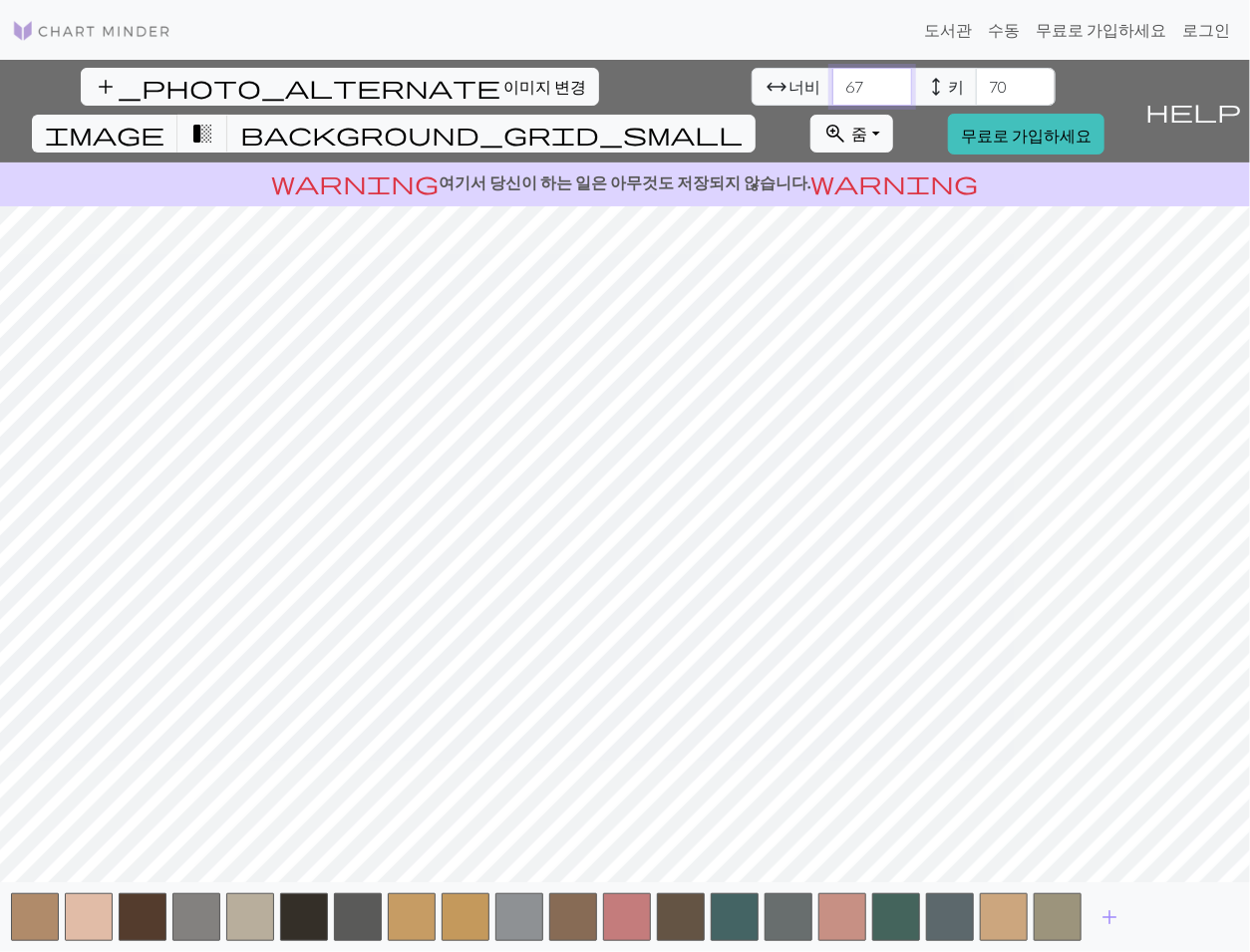 click on "67" at bounding box center (872, 87) 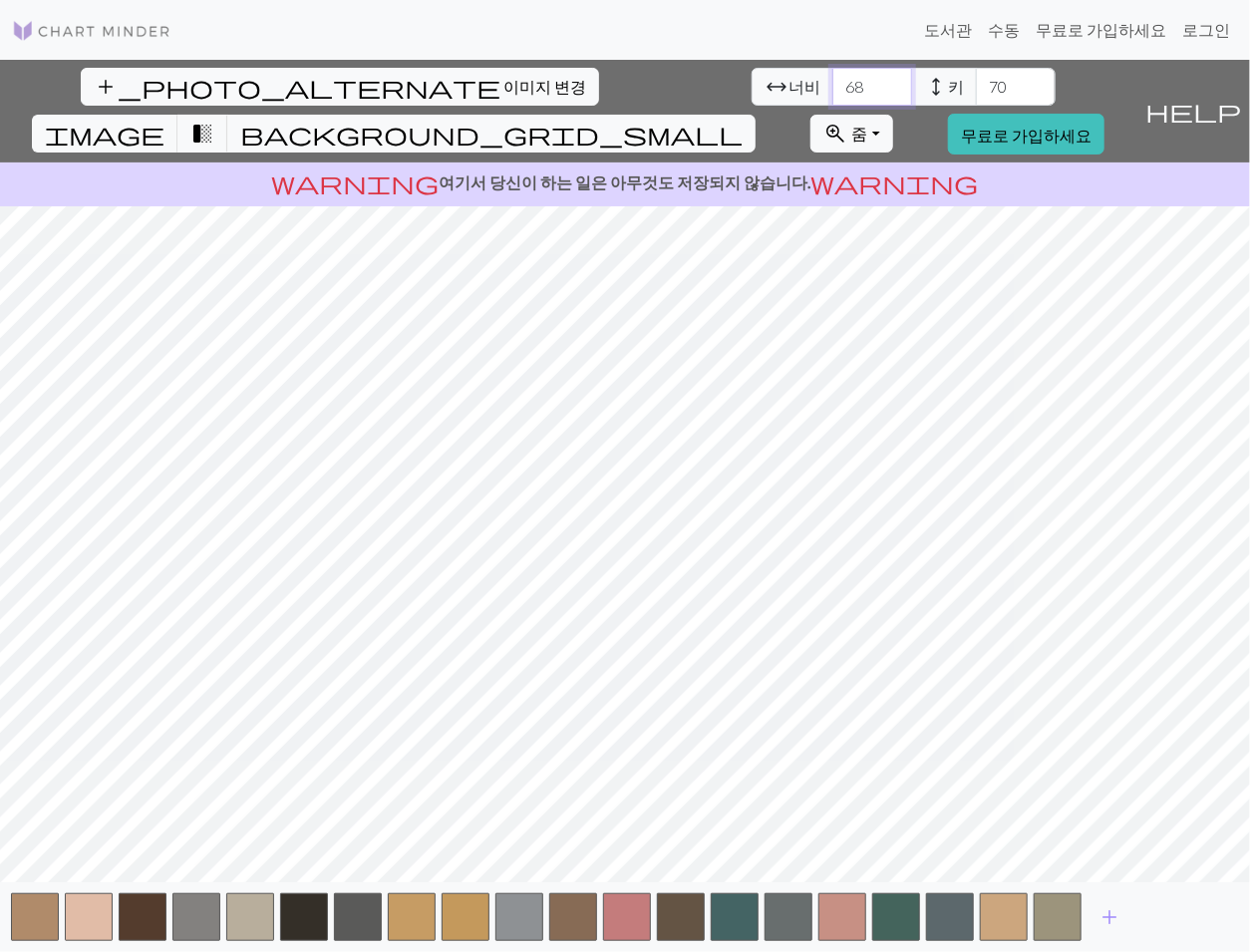 click on "69" at bounding box center (872, 87) 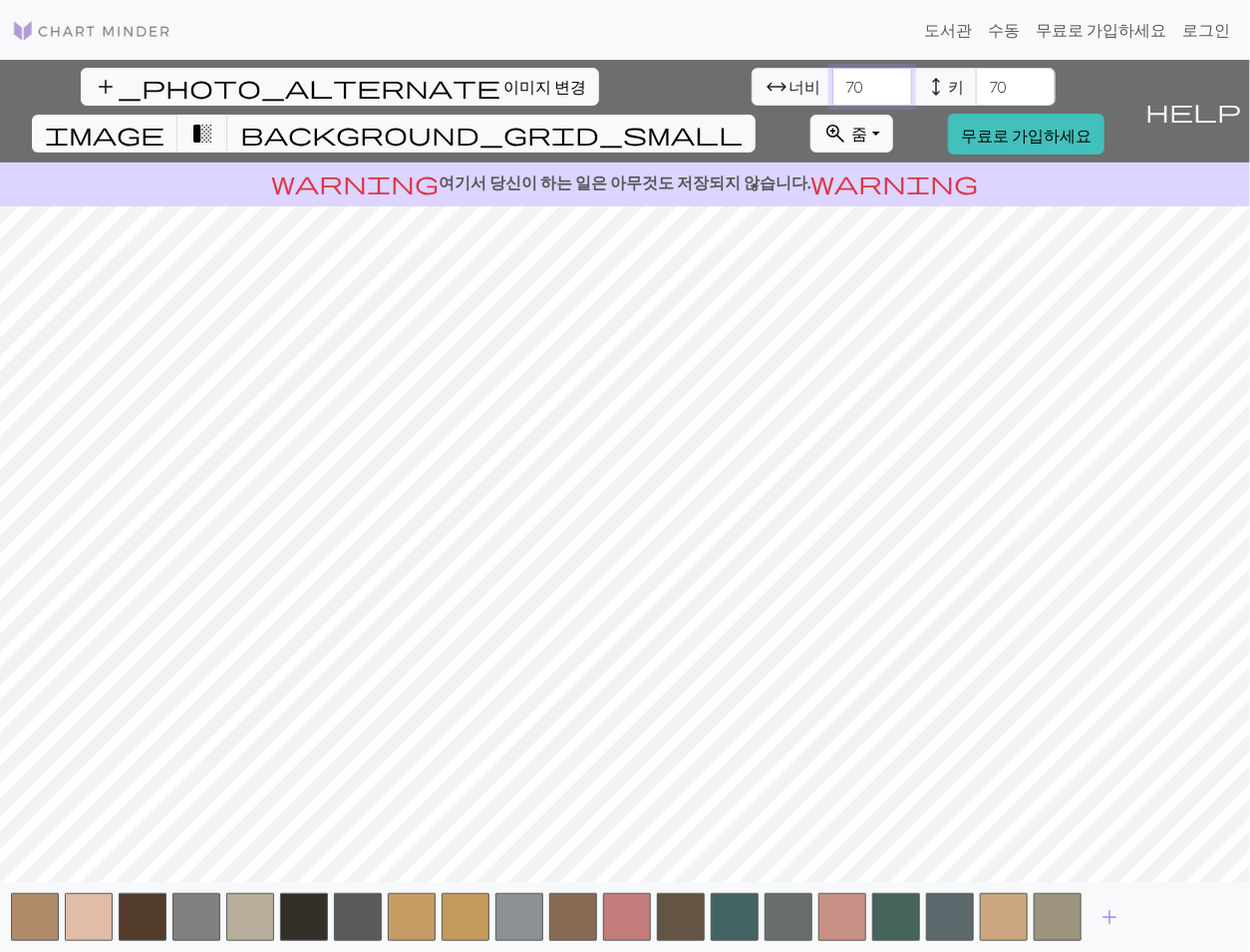 click on "70" at bounding box center [872, 87] 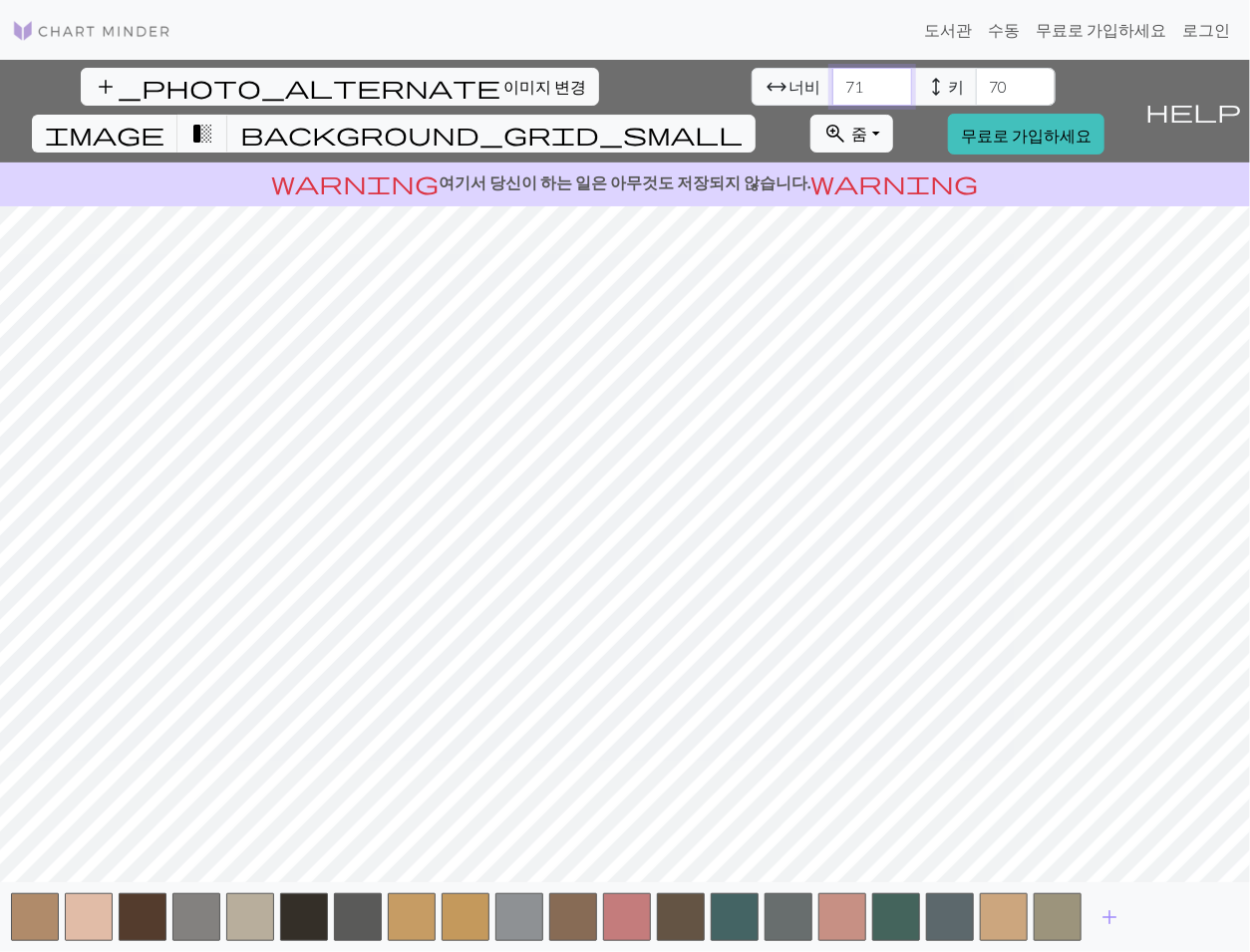 click on "71" at bounding box center (872, 87) 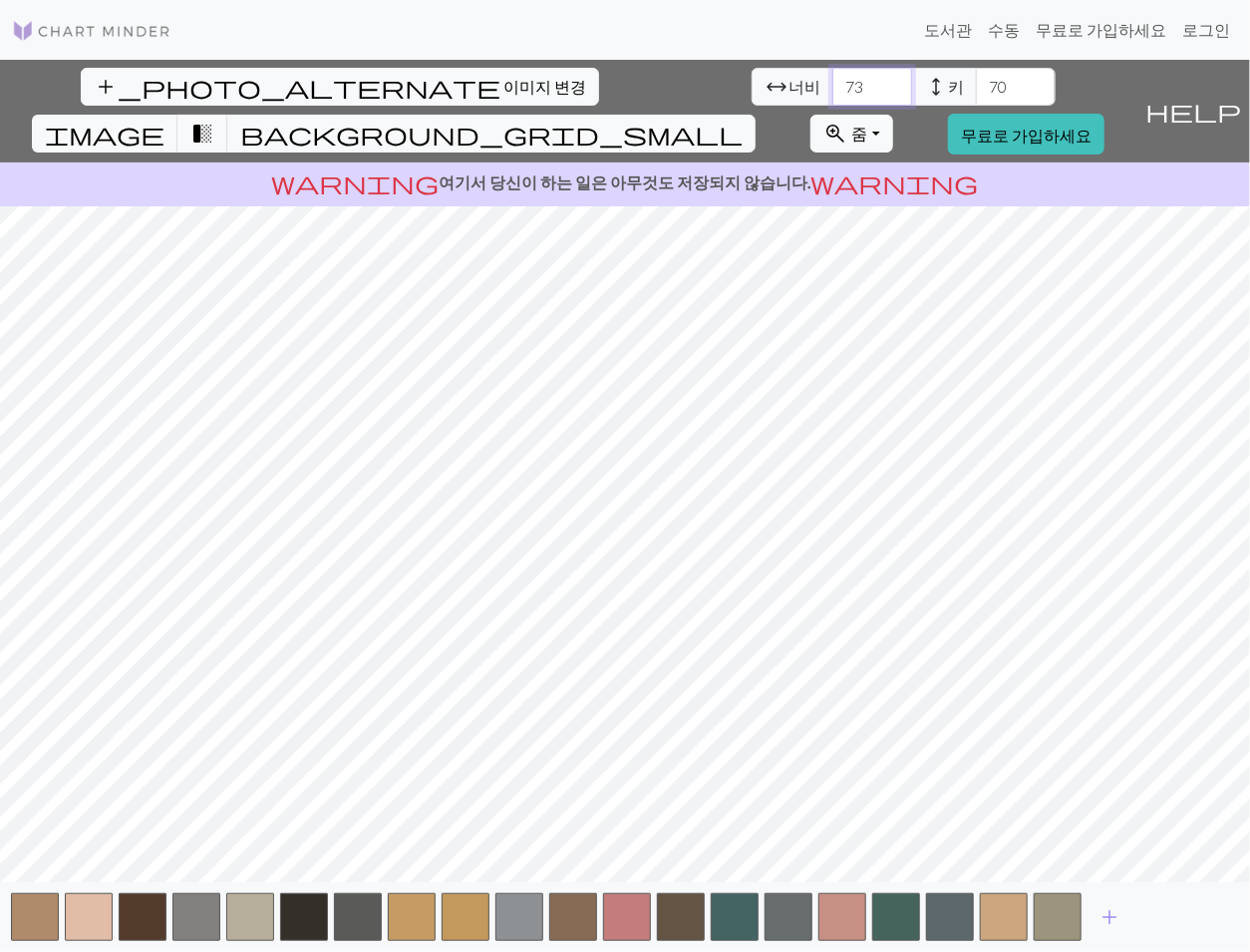 click on "73" at bounding box center (872, 87) 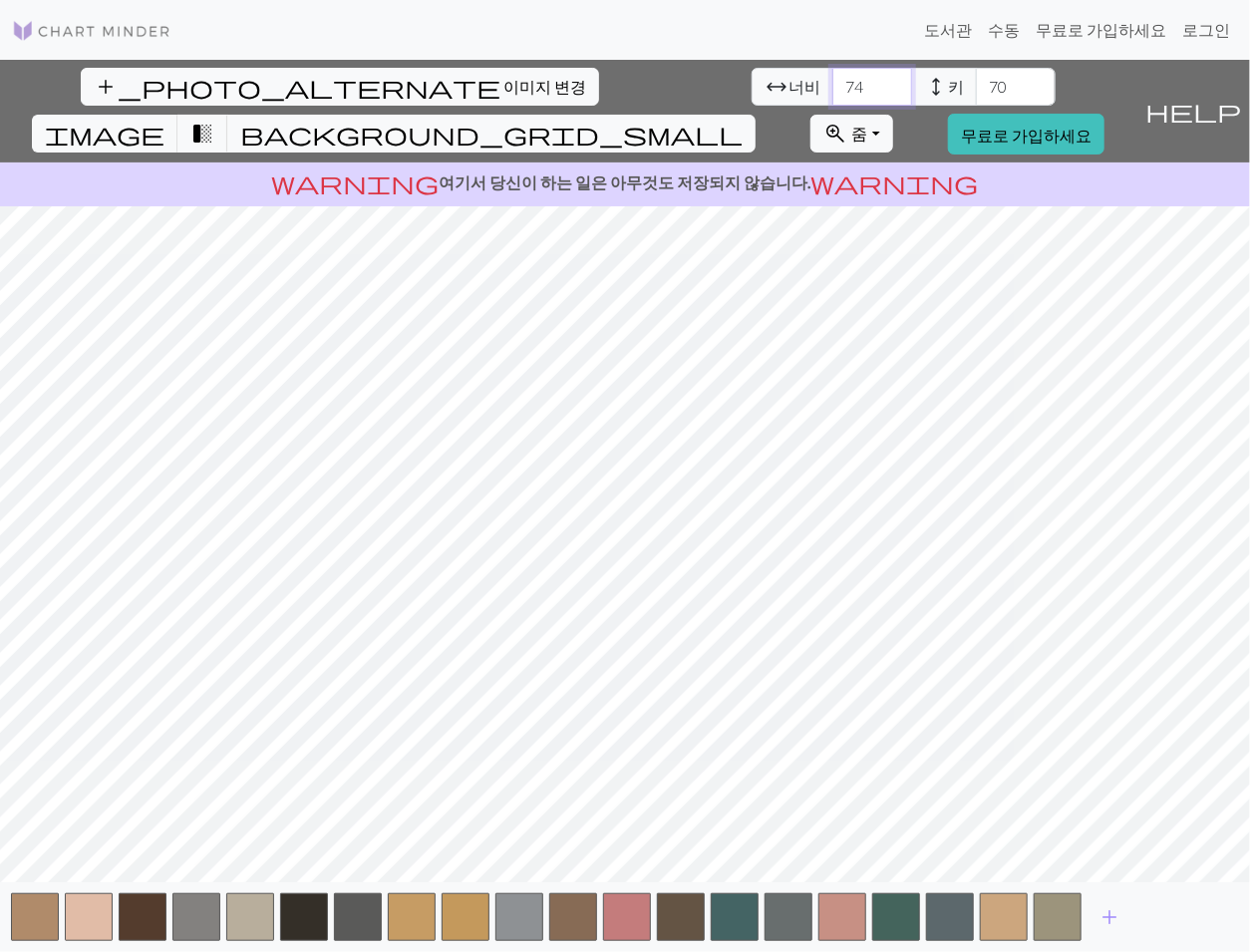 click on "74" at bounding box center [872, 87] 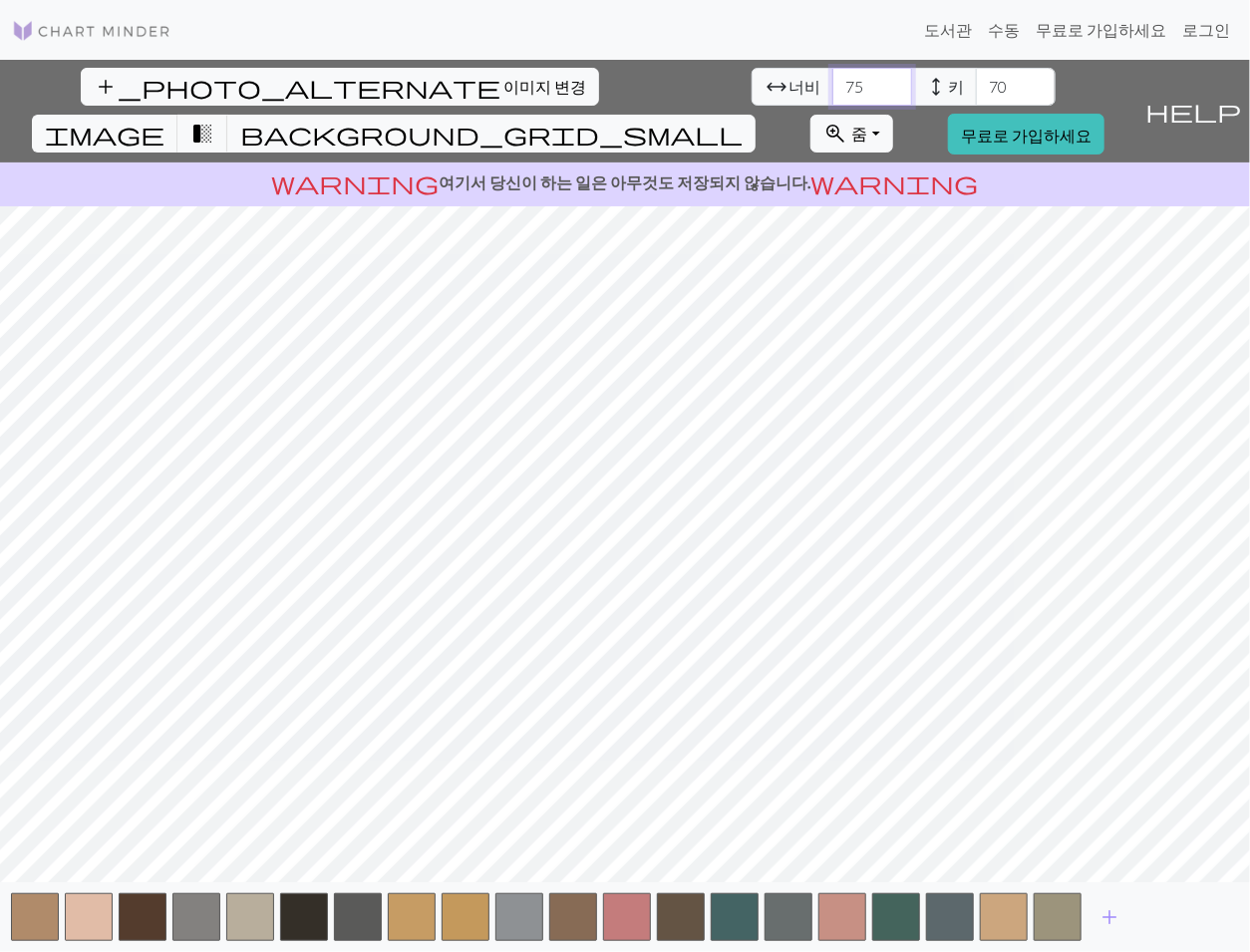 click on "75" at bounding box center [872, 87] 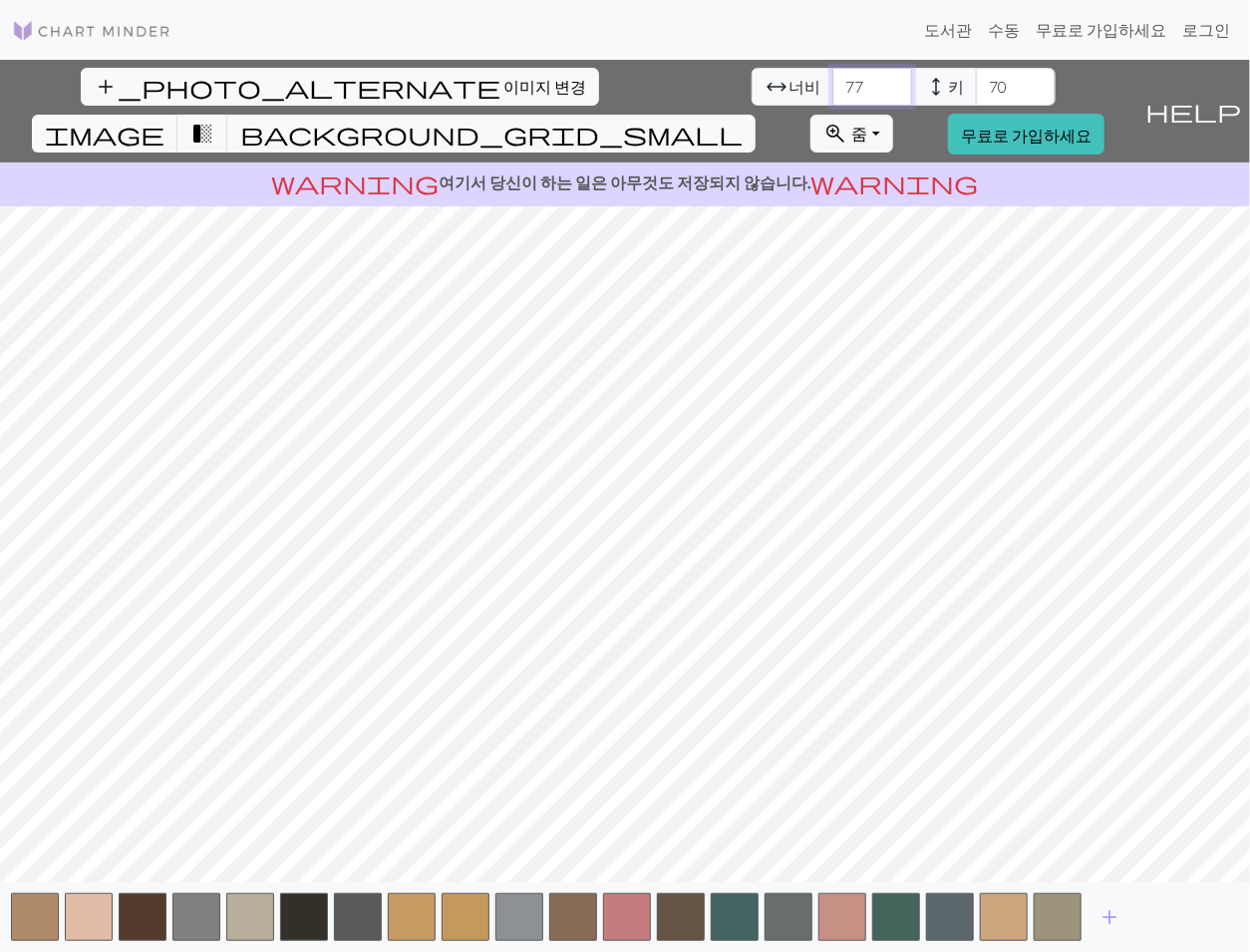 click on "77" at bounding box center (872, 87) 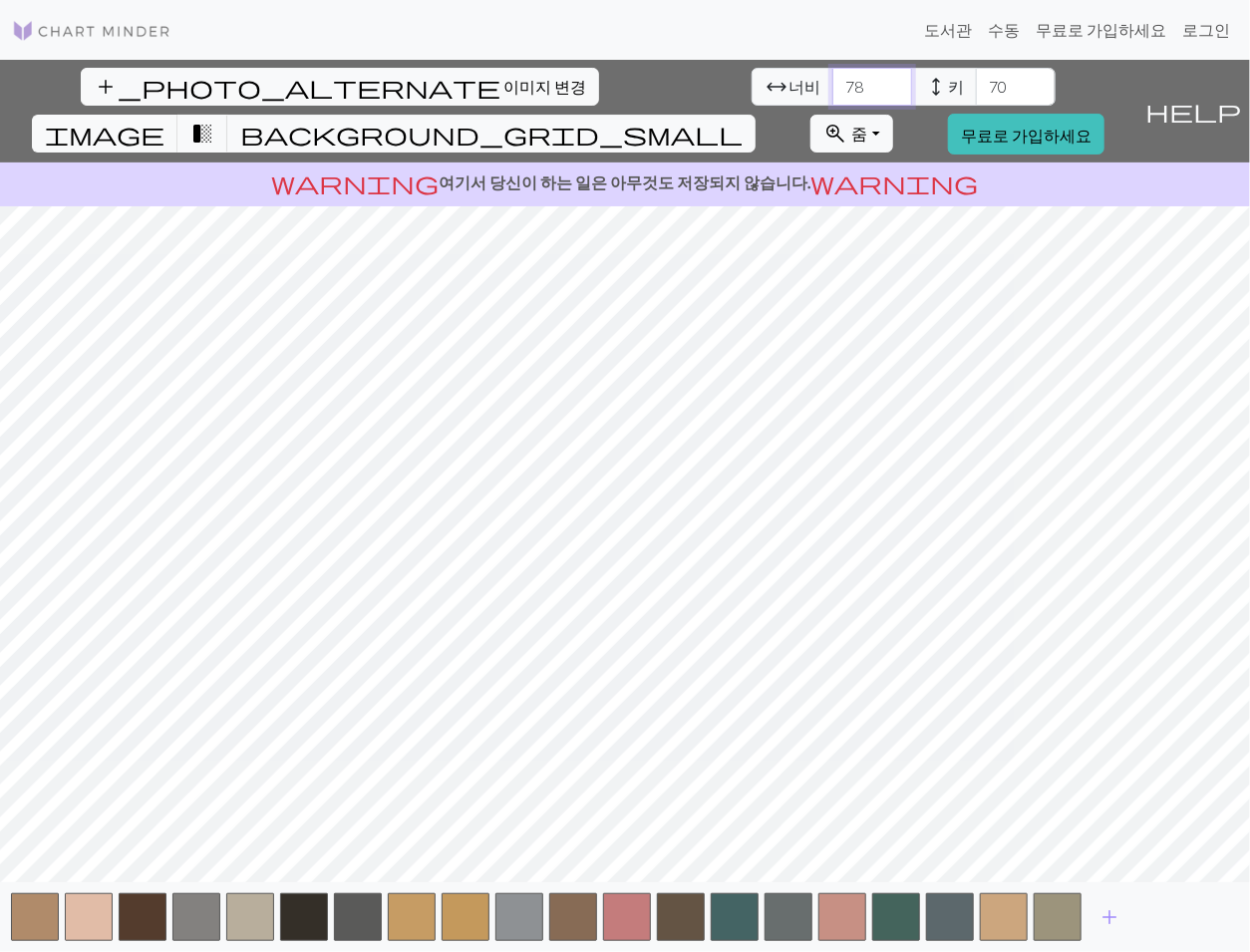click on "78" at bounding box center [872, 87] 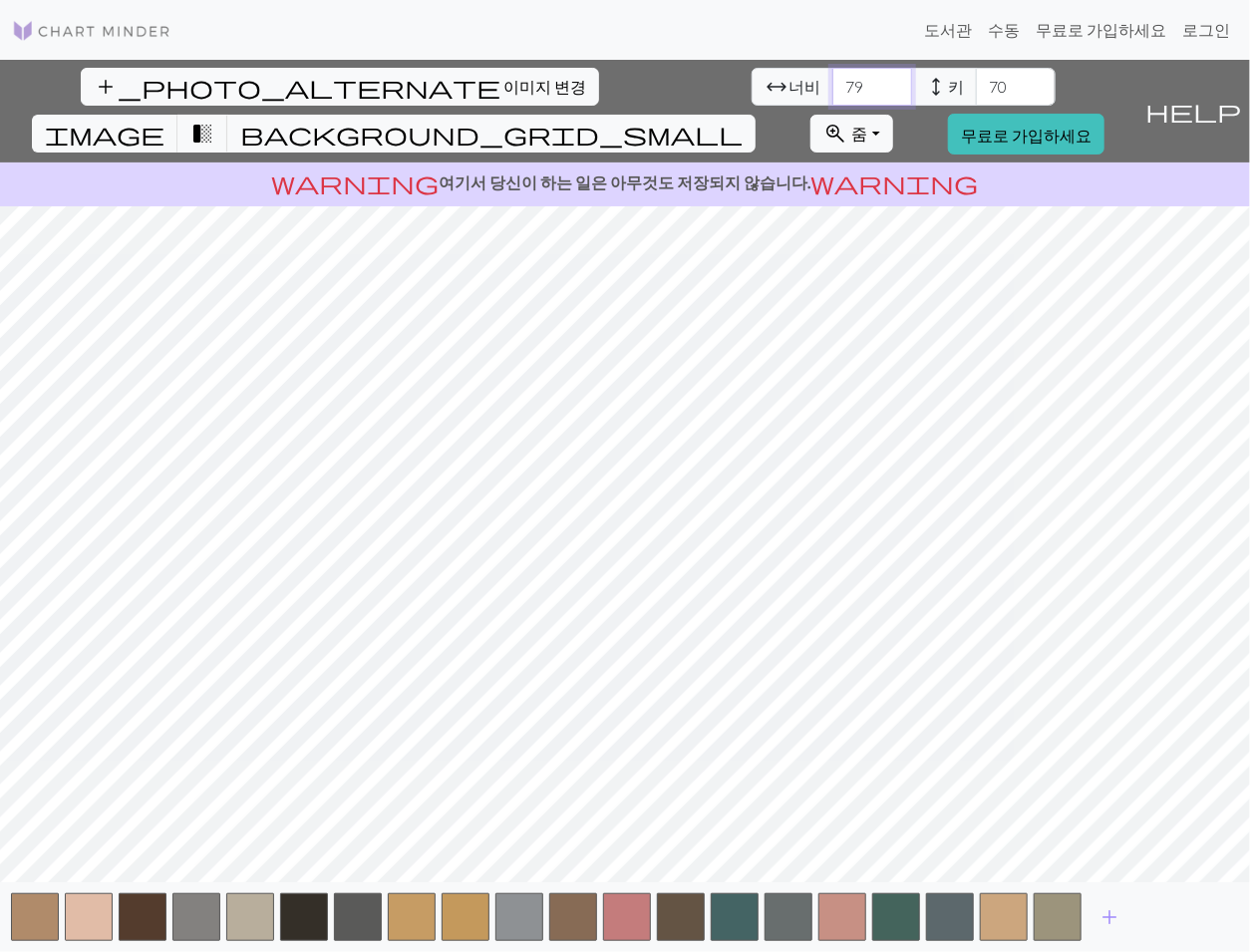 click on "79" at bounding box center [872, 87] 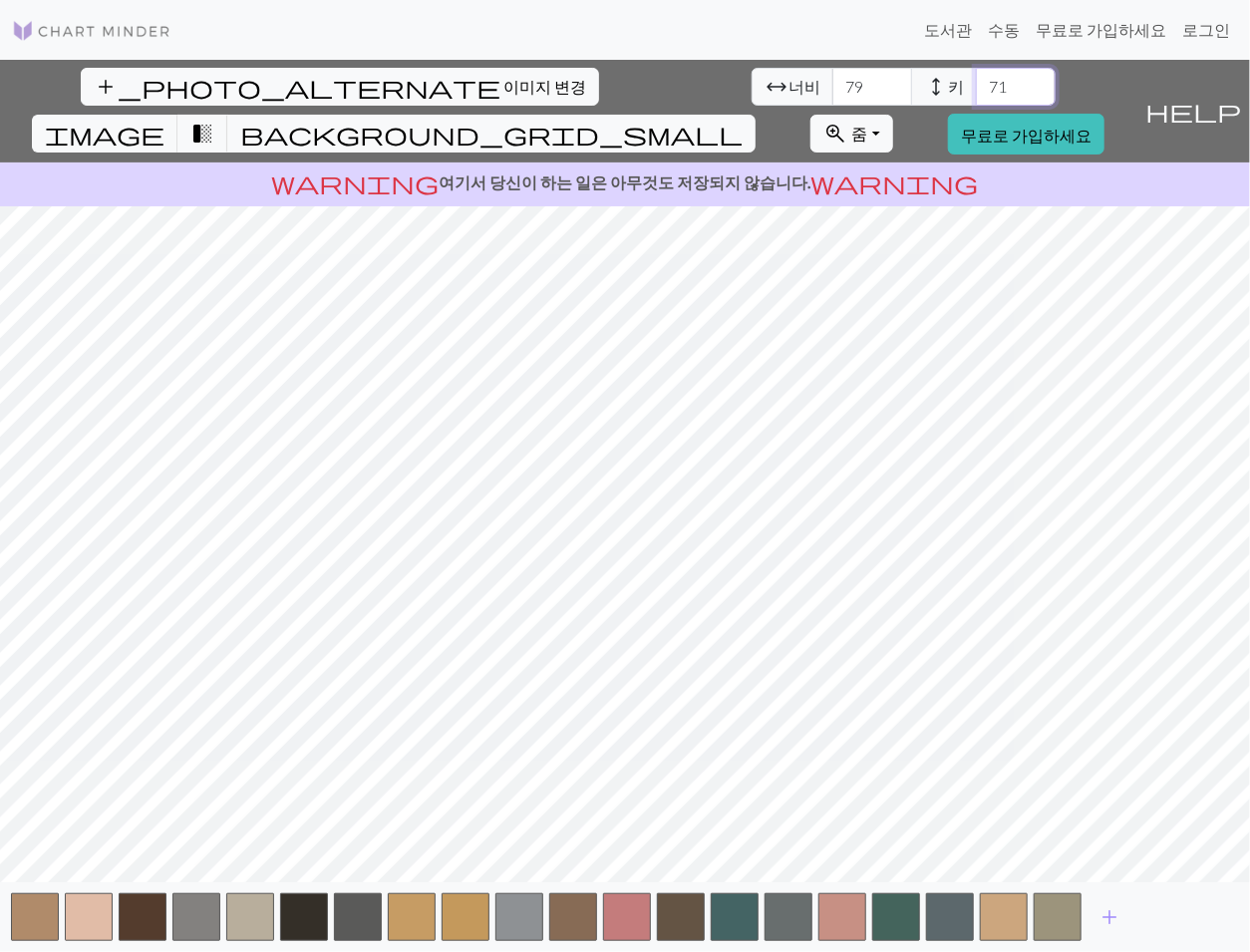 click on "71" at bounding box center (1016, 87) 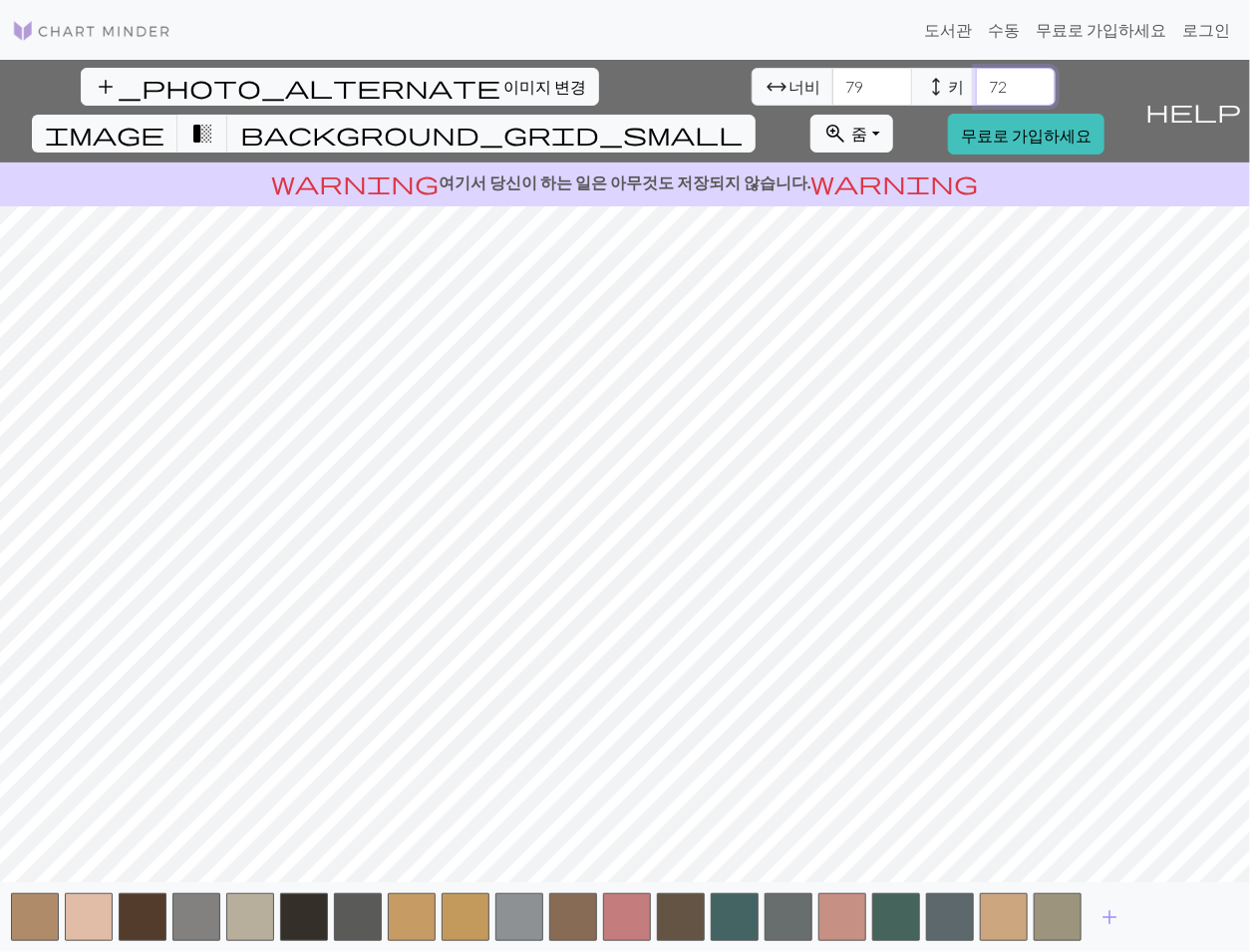 click on "72" at bounding box center [1016, 87] 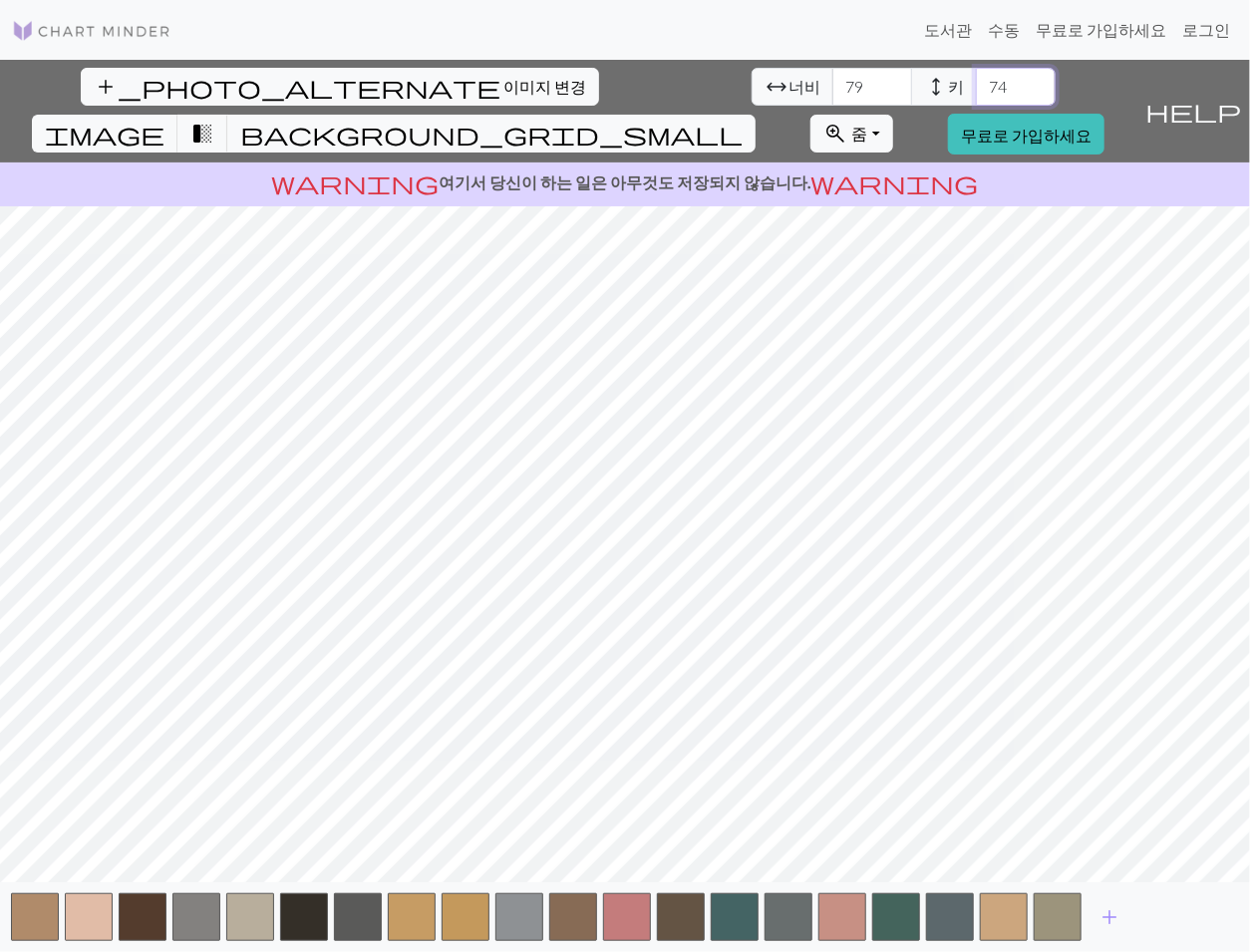click on "74" at bounding box center [1016, 87] 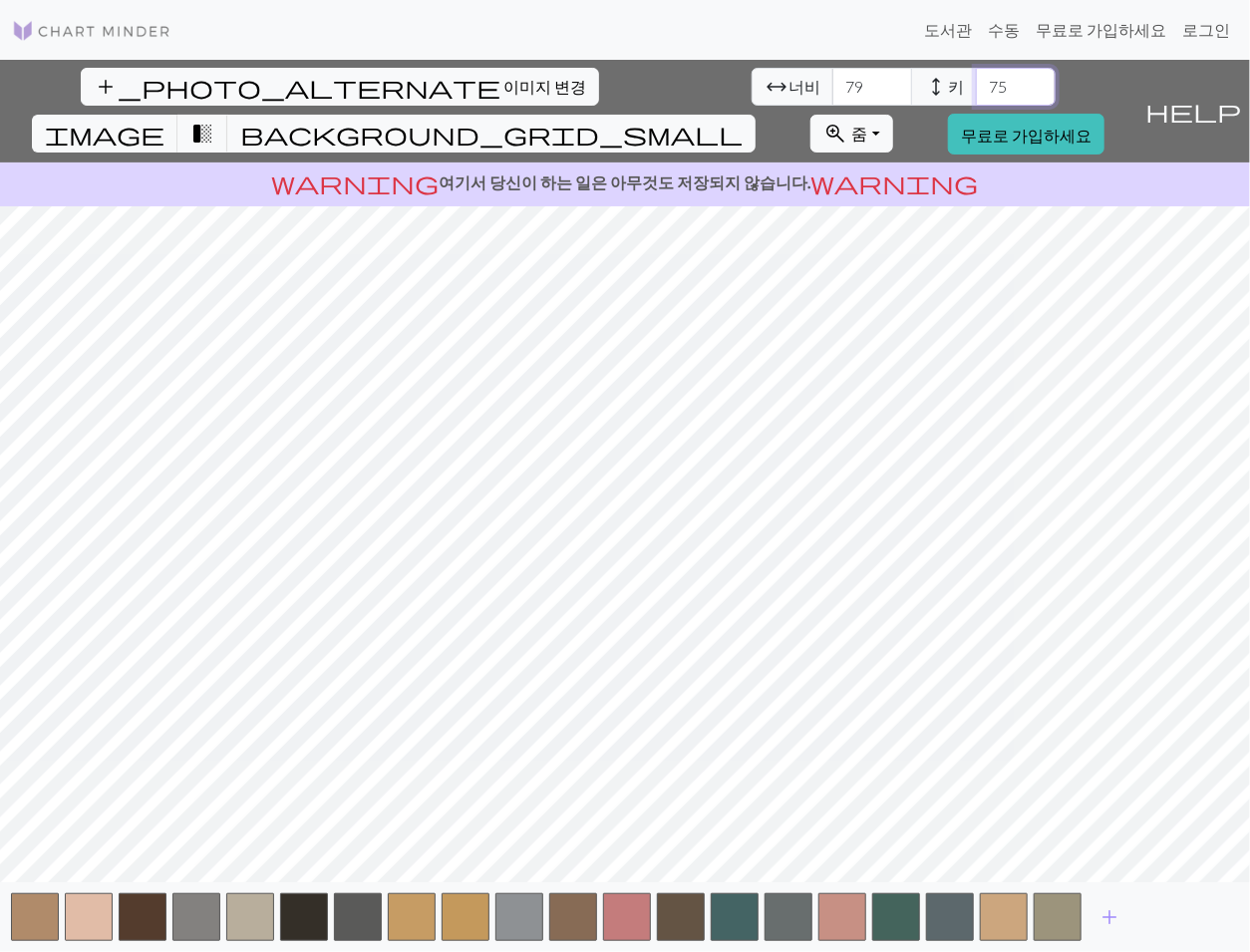 click on "76" at bounding box center [1016, 87] 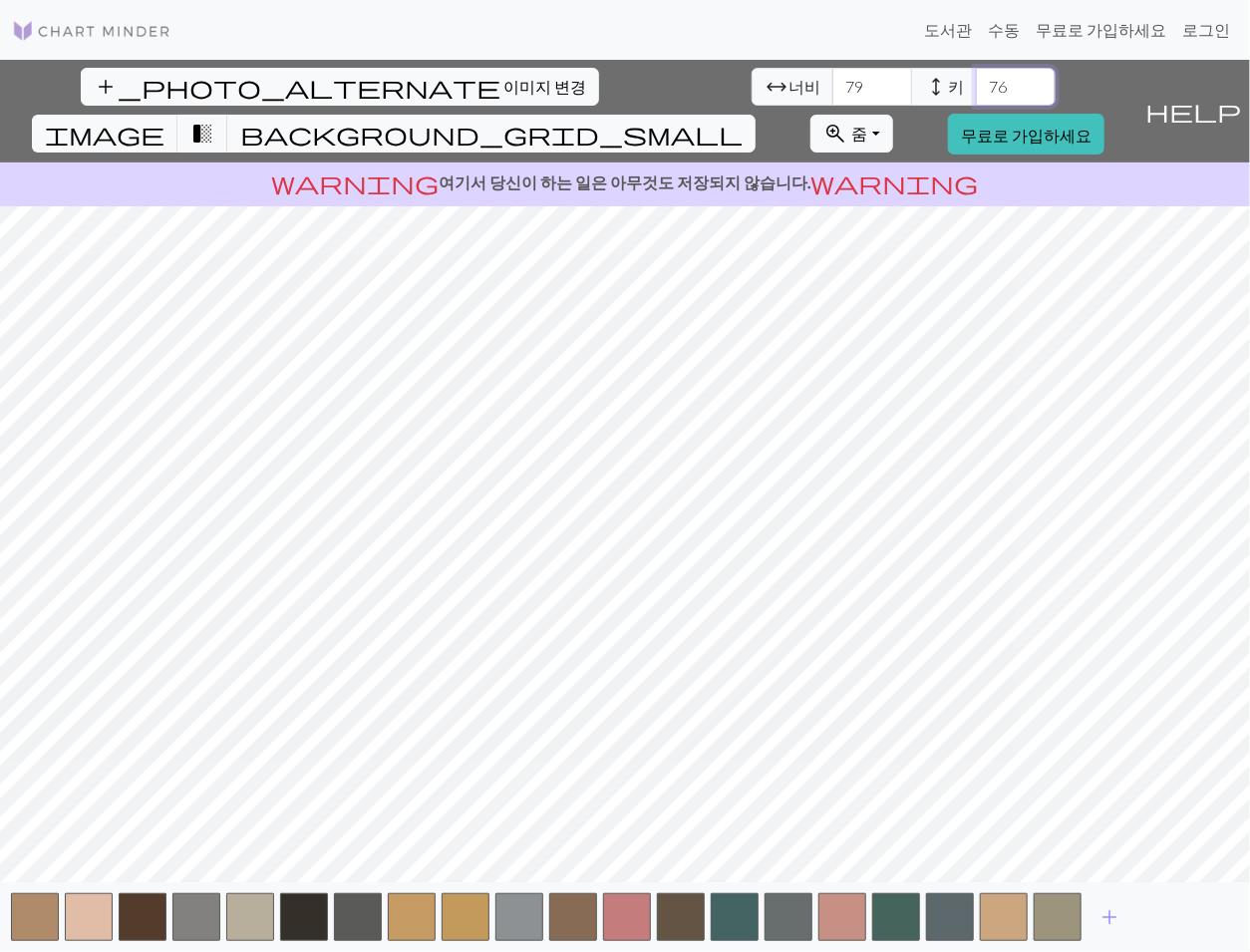 click on "77" at bounding box center (1016, 87) 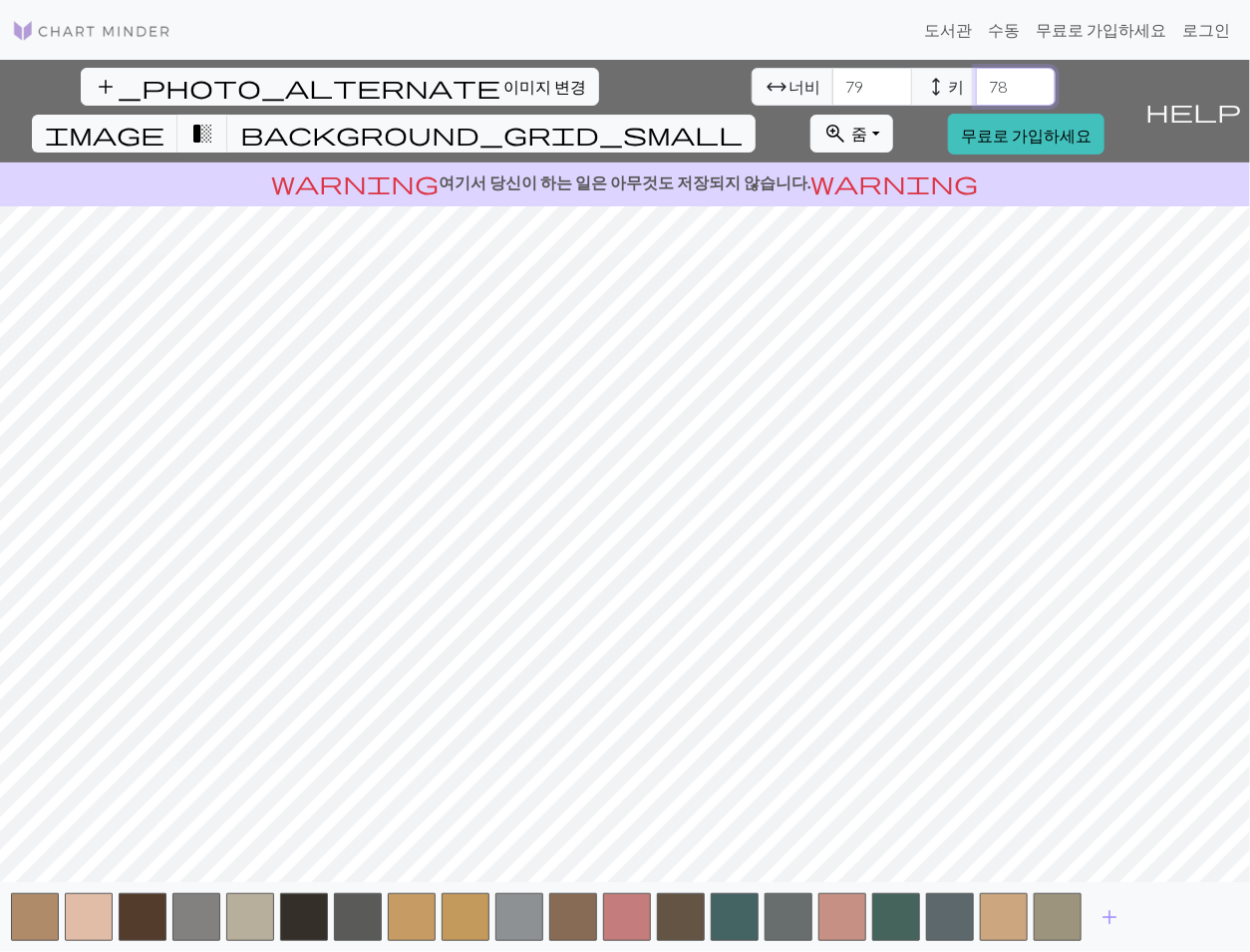 click on "78" at bounding box center (1016, 87) 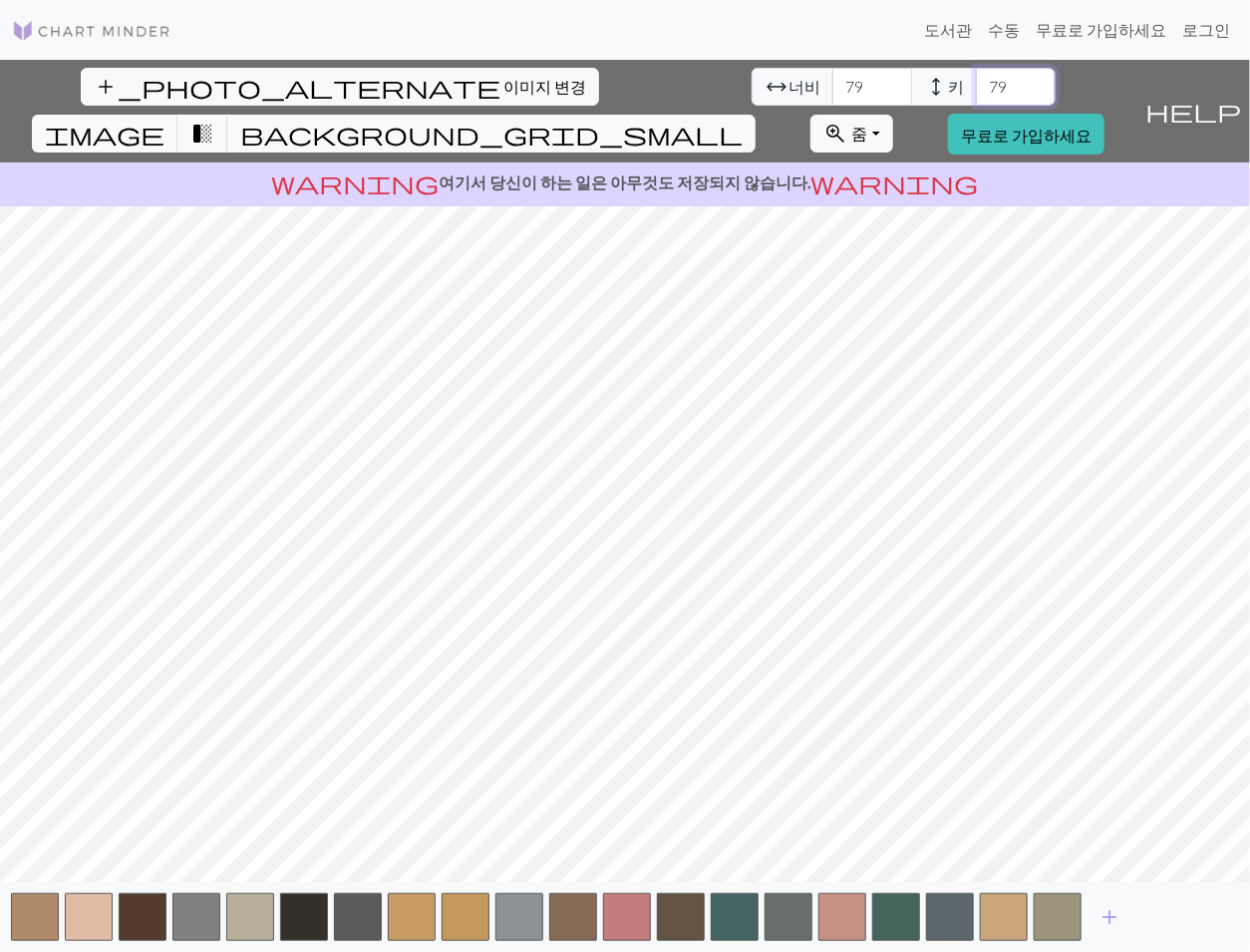 click on "79" at bounding box center [1016, 87] 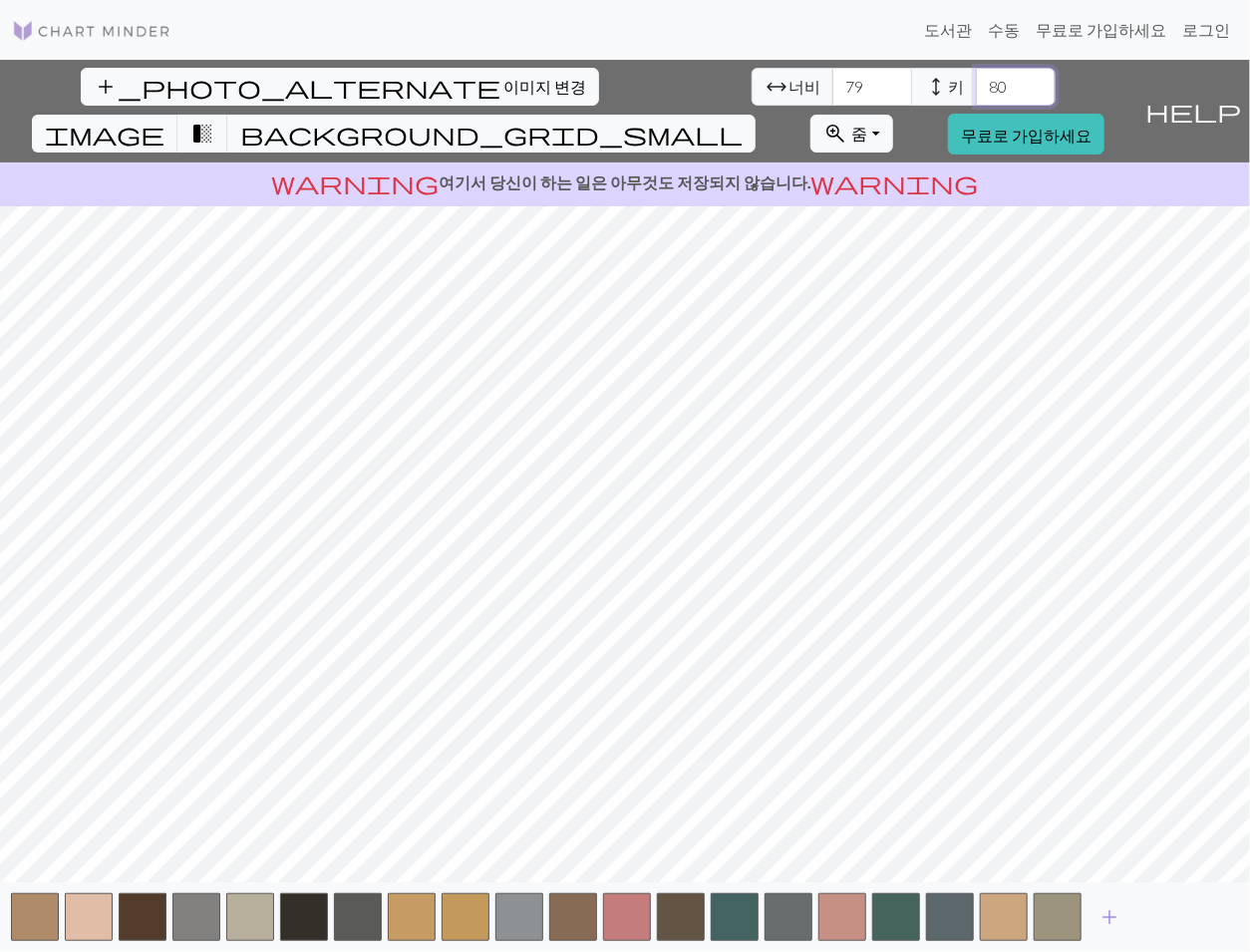 type on "80" 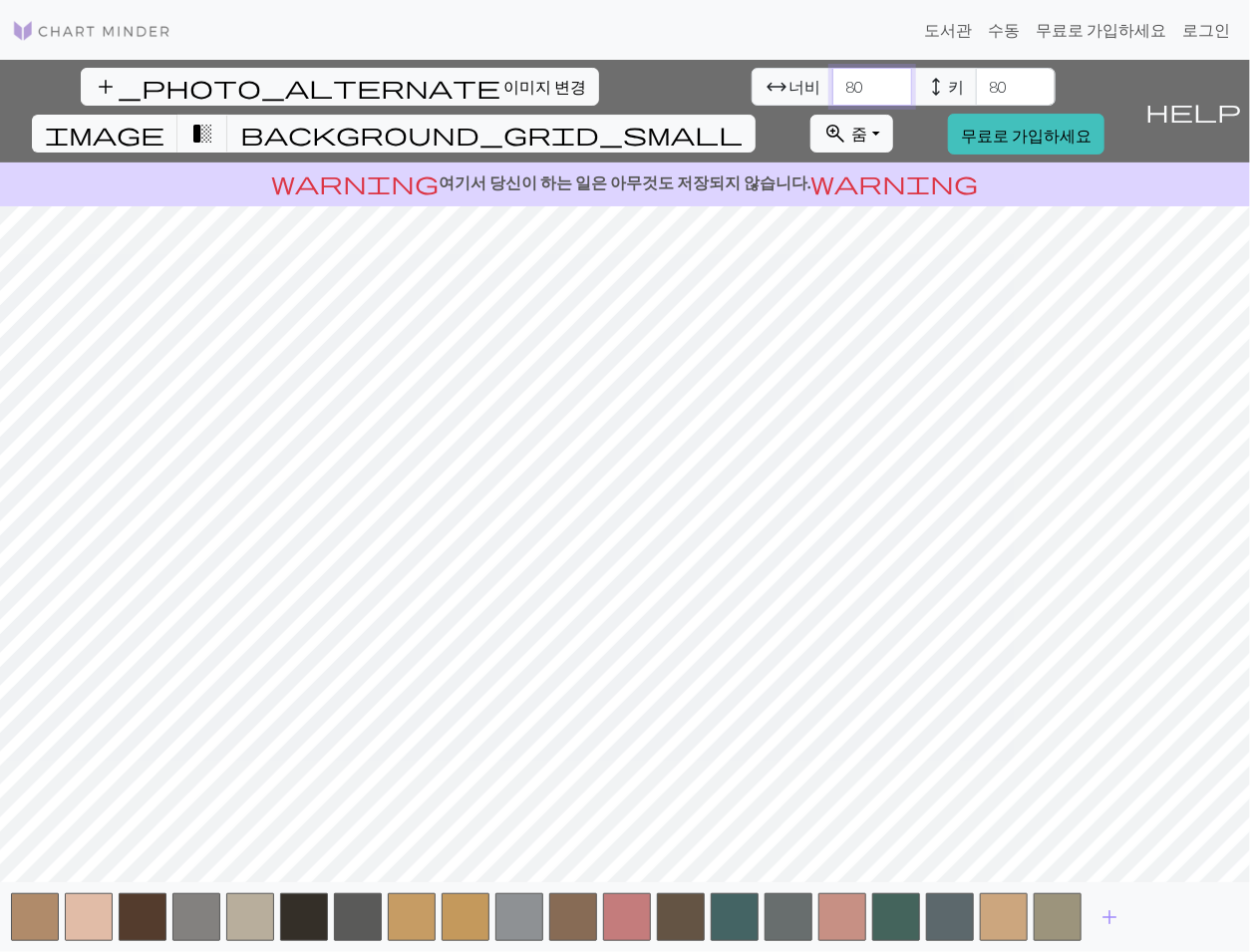 click on "80" at bounding box center (872, 87) 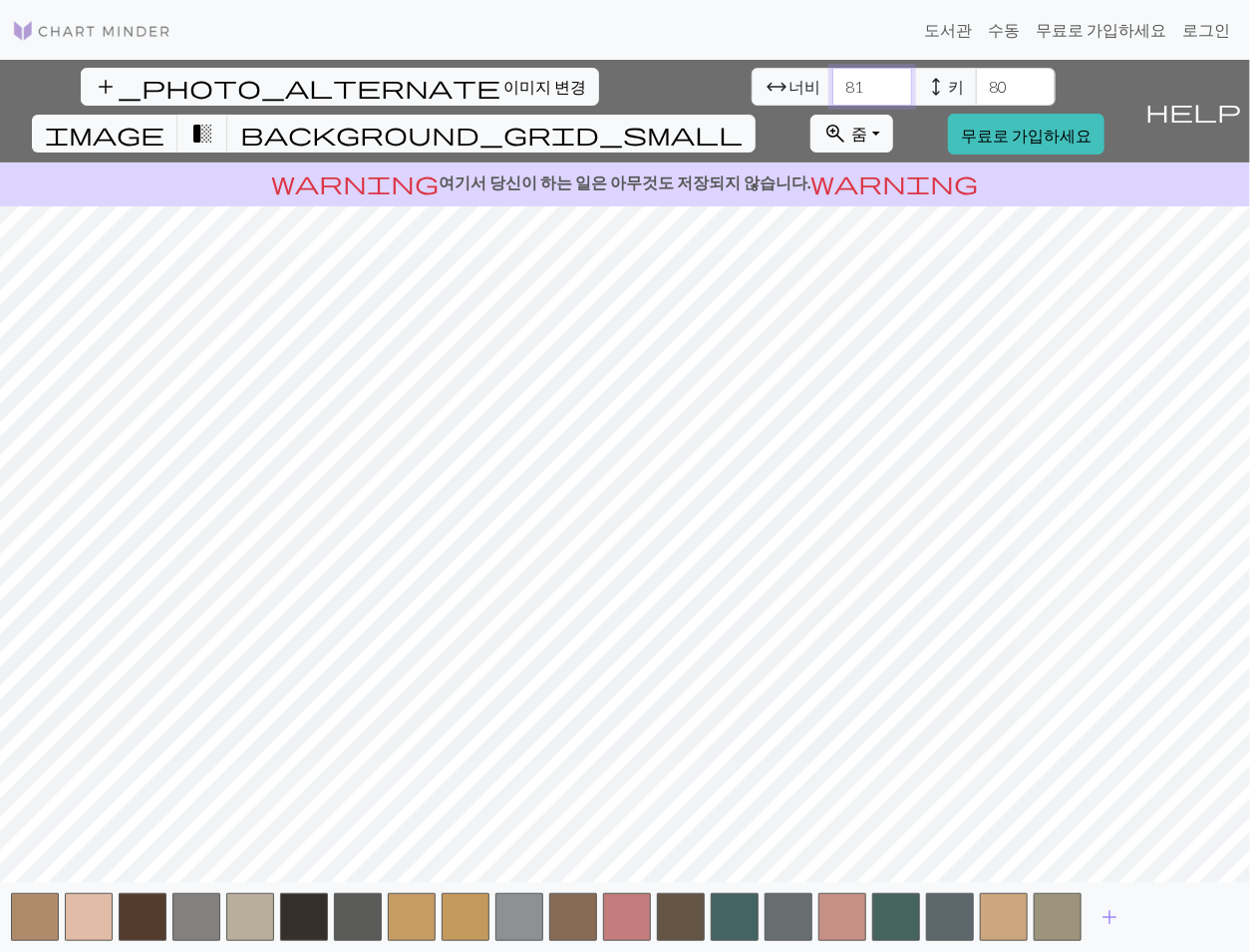 click on "81" at bounding box center [872, 87] 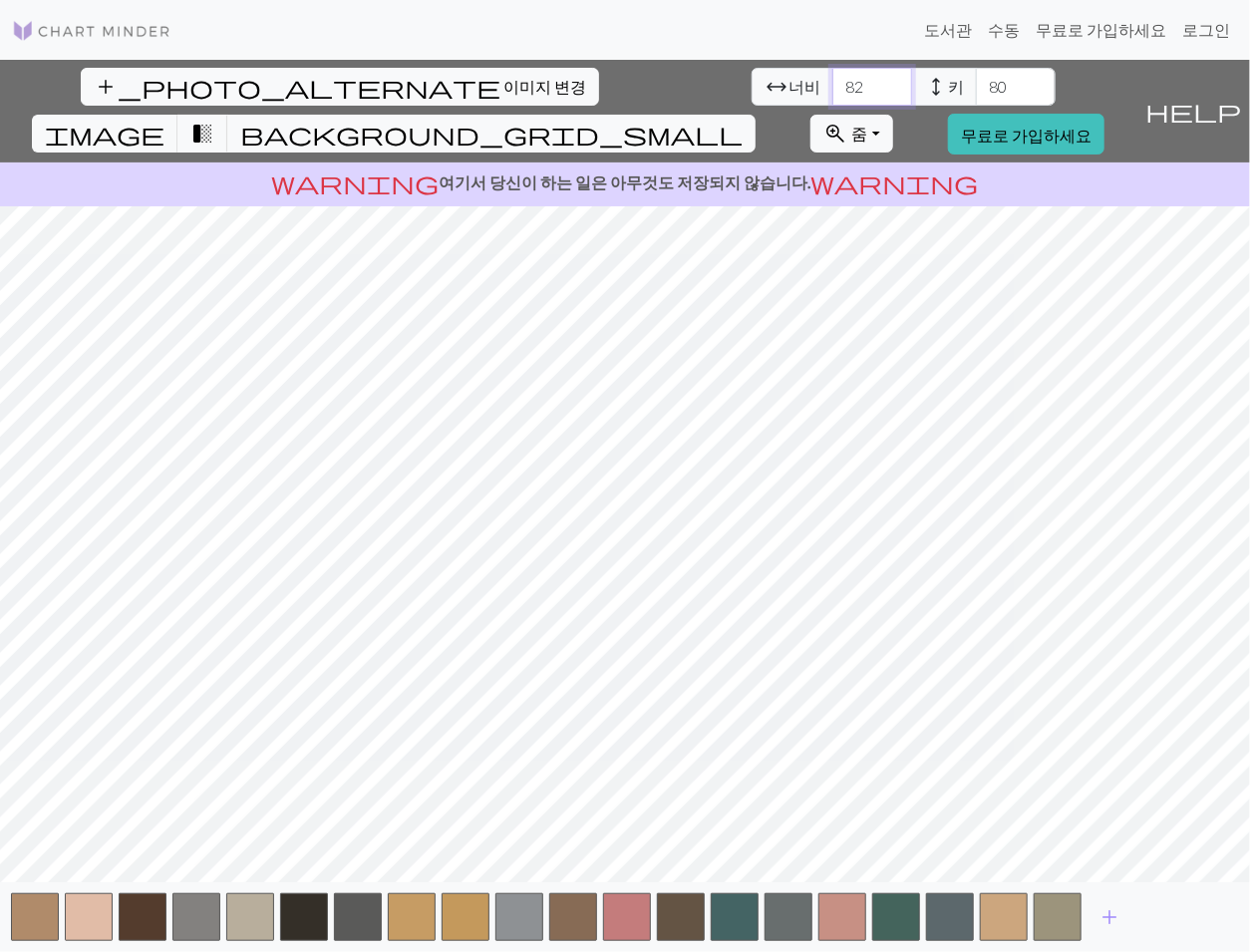 click on "82" at bounding box center (872, 87) 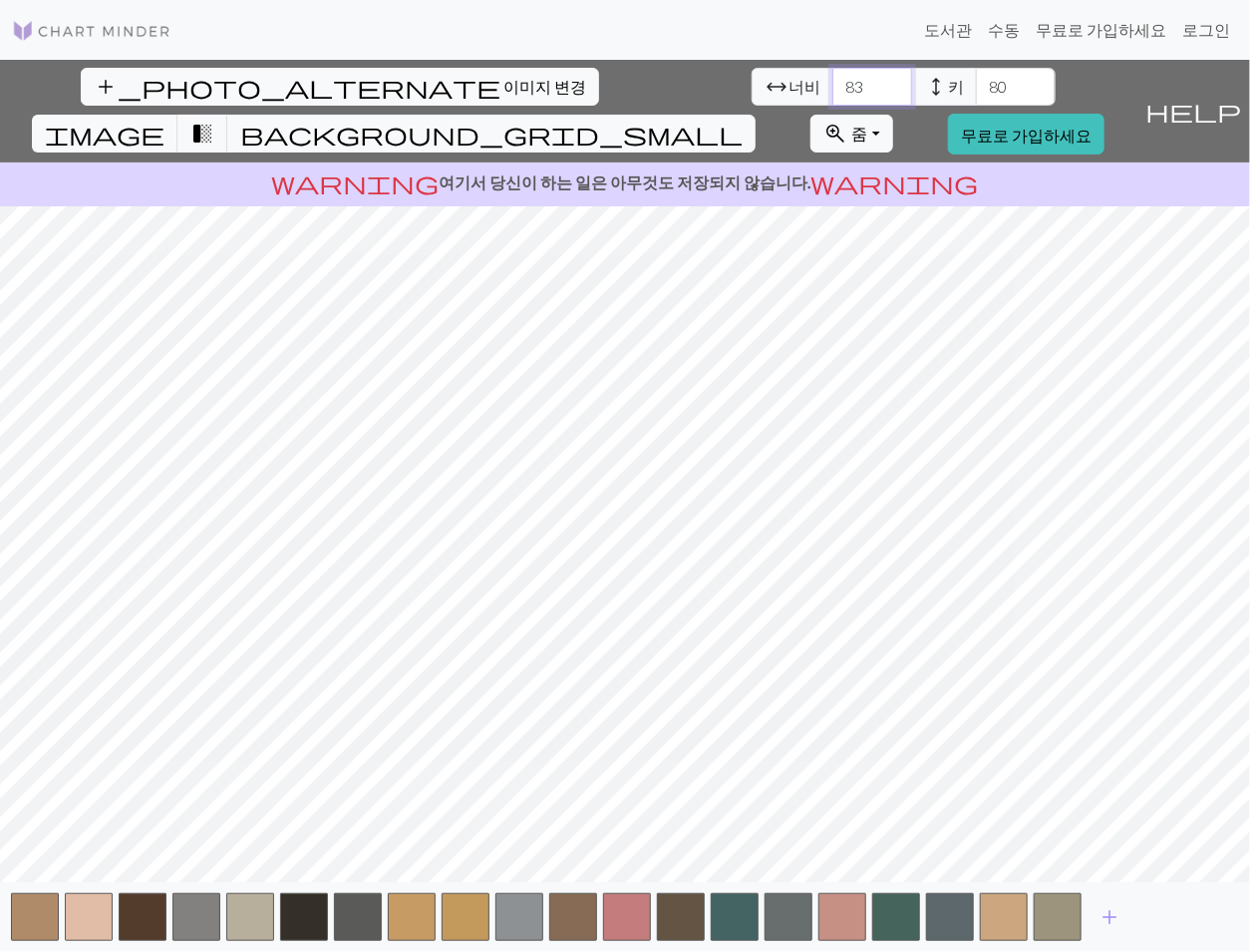 click on "83" at bounding box center (872, 87) 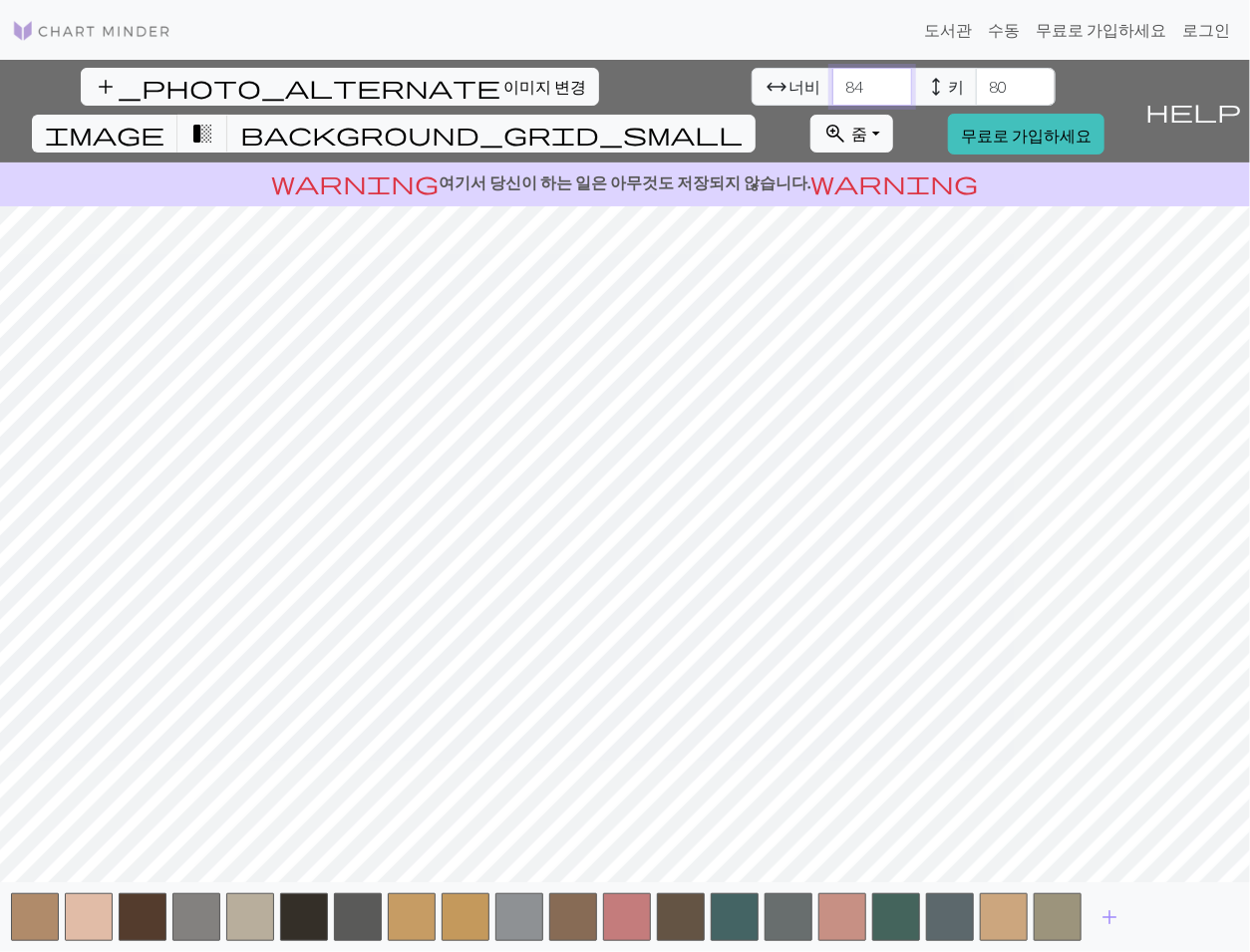 click on "84" at bounding box center (872, 87) 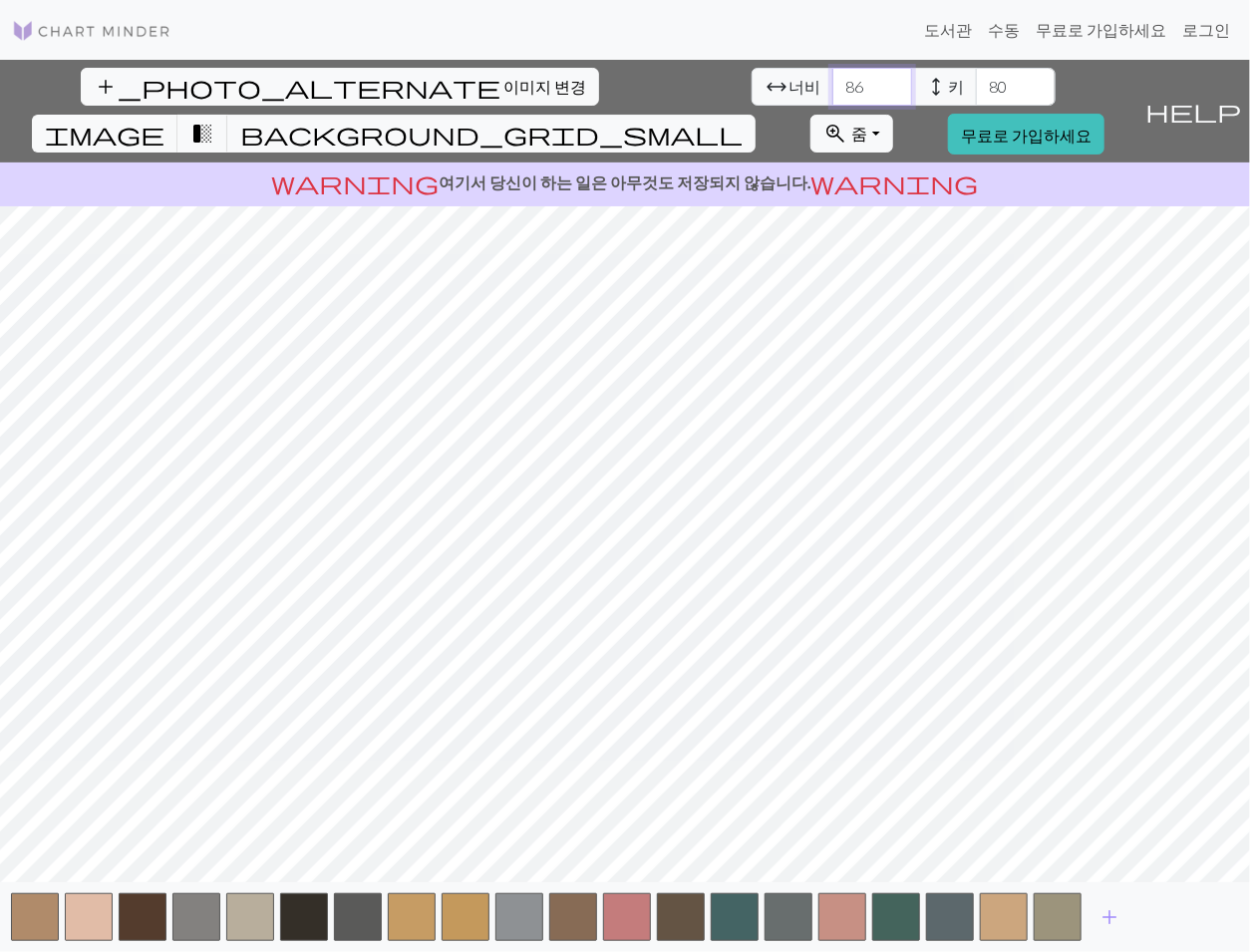 click on "86" at bounding box center [872, 87] 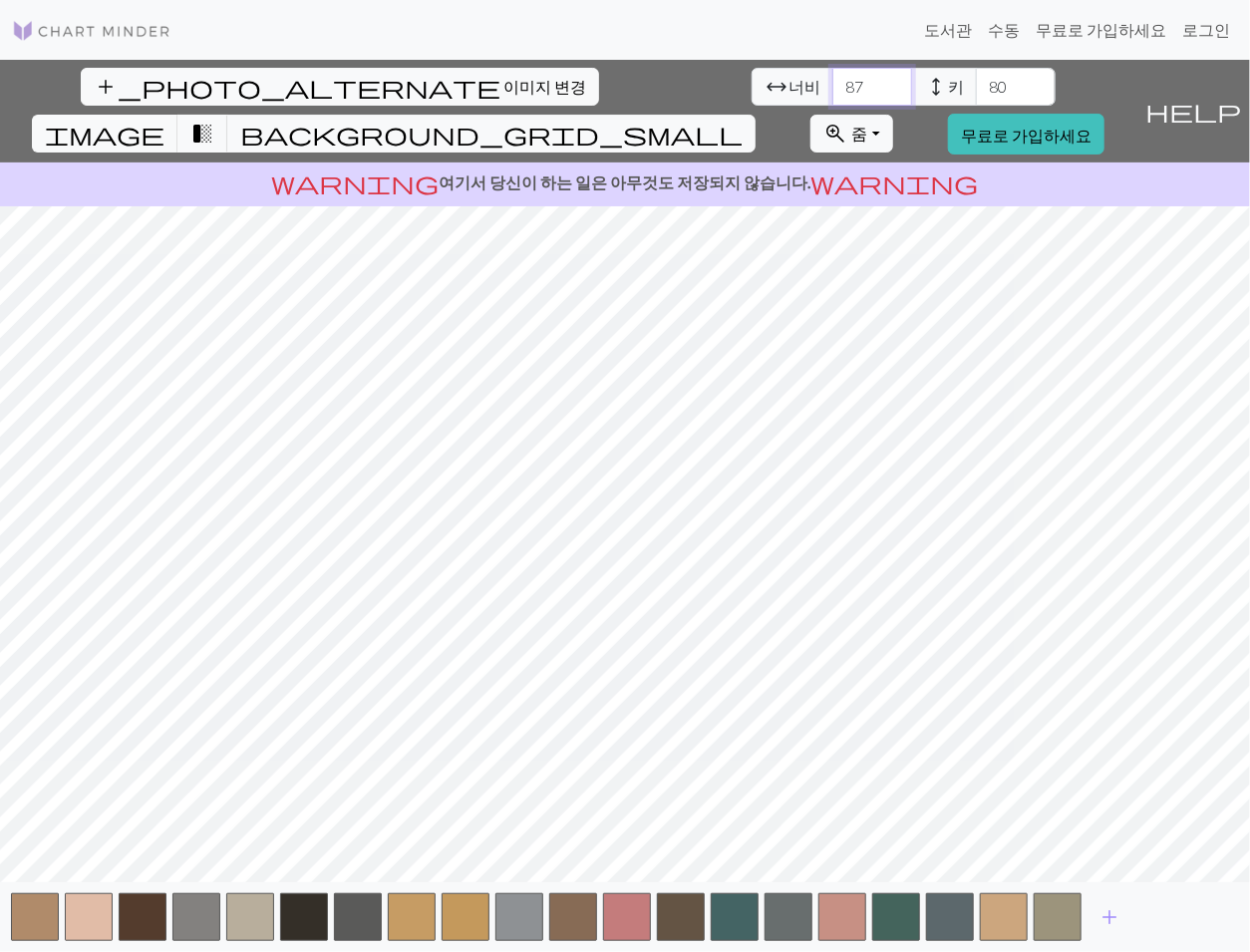 click on "87" at bounding box center (872, 87) 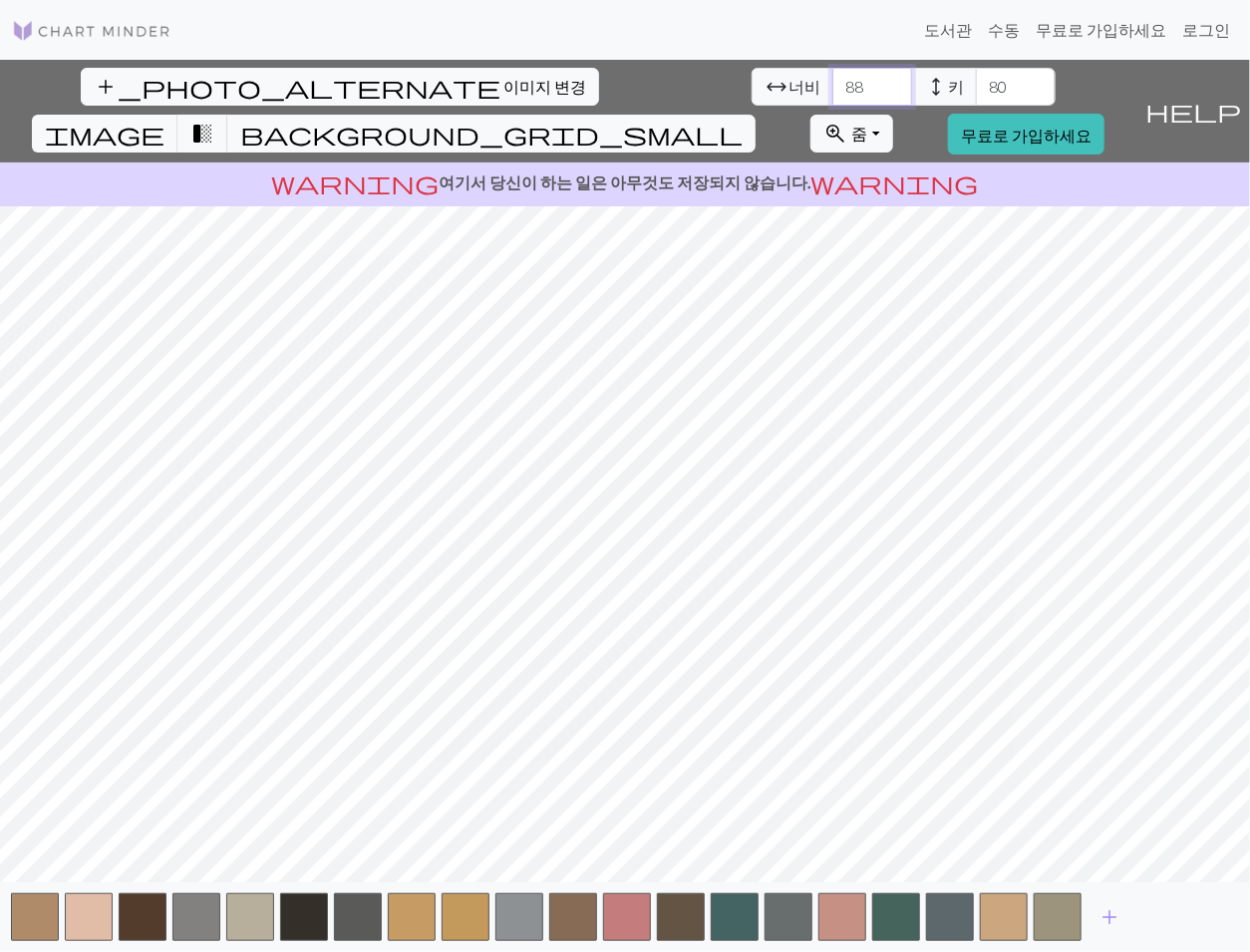 click on "88" at bounding box center (872, 87) 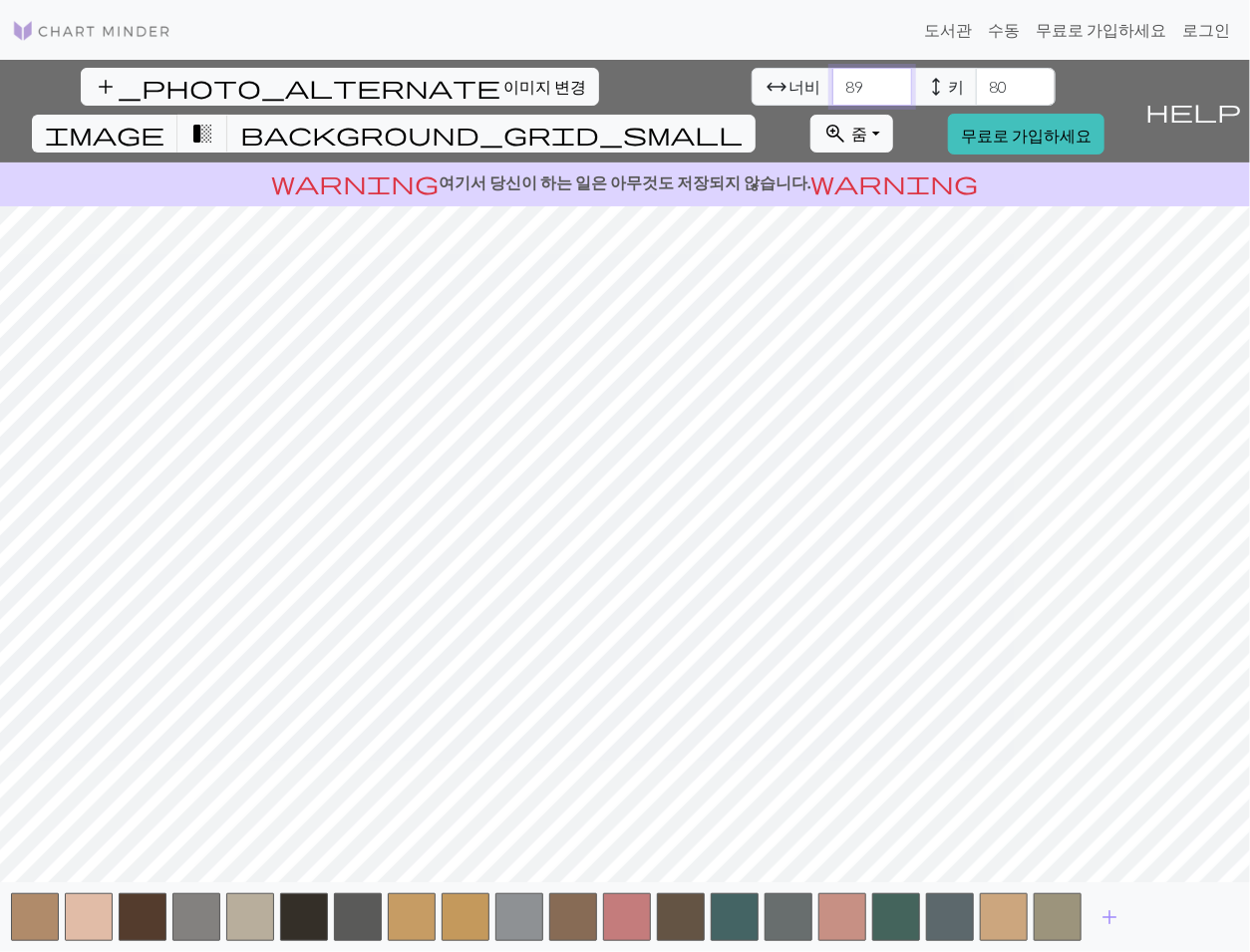 type on "90" 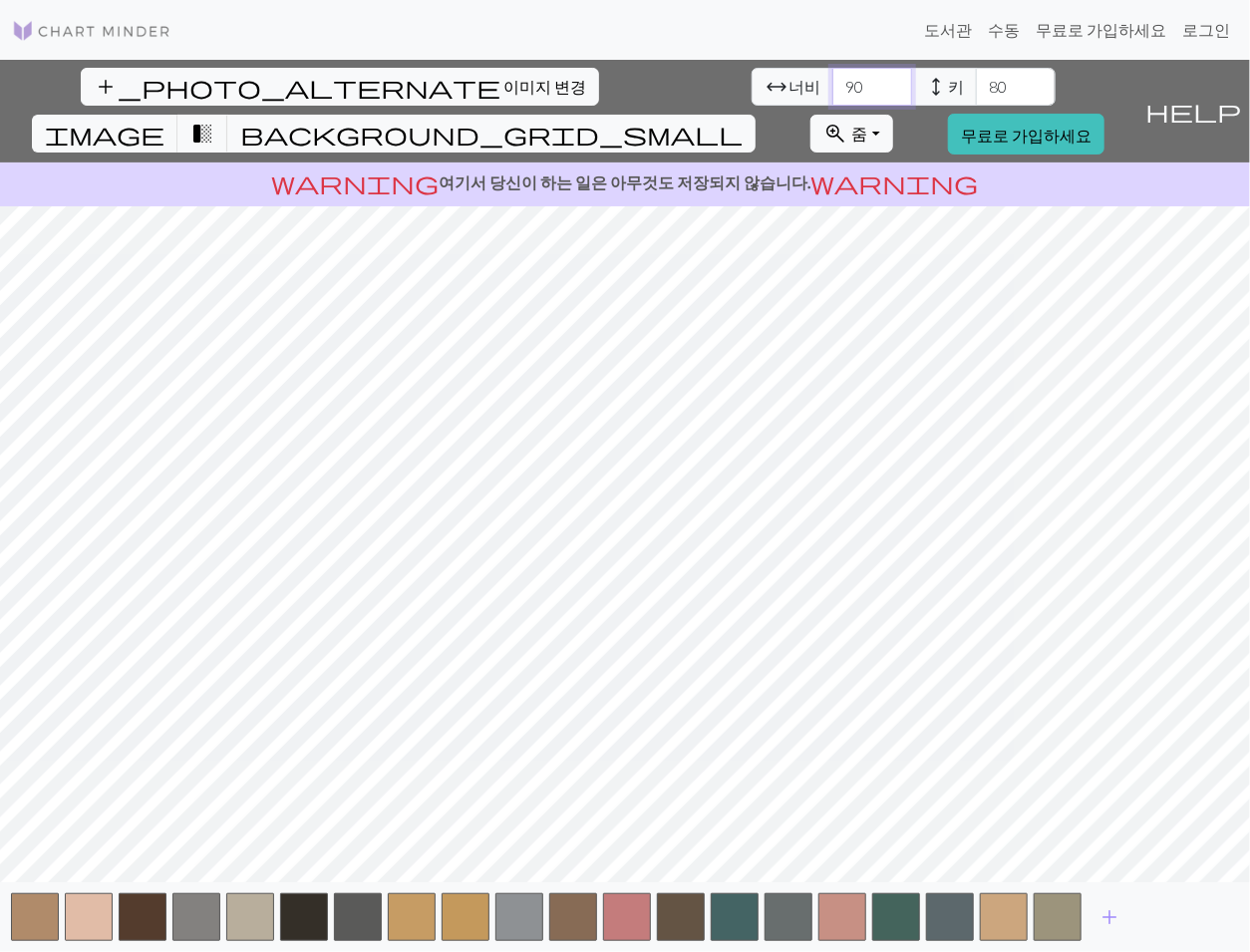 click on "90" at bounding box center [872, 87] 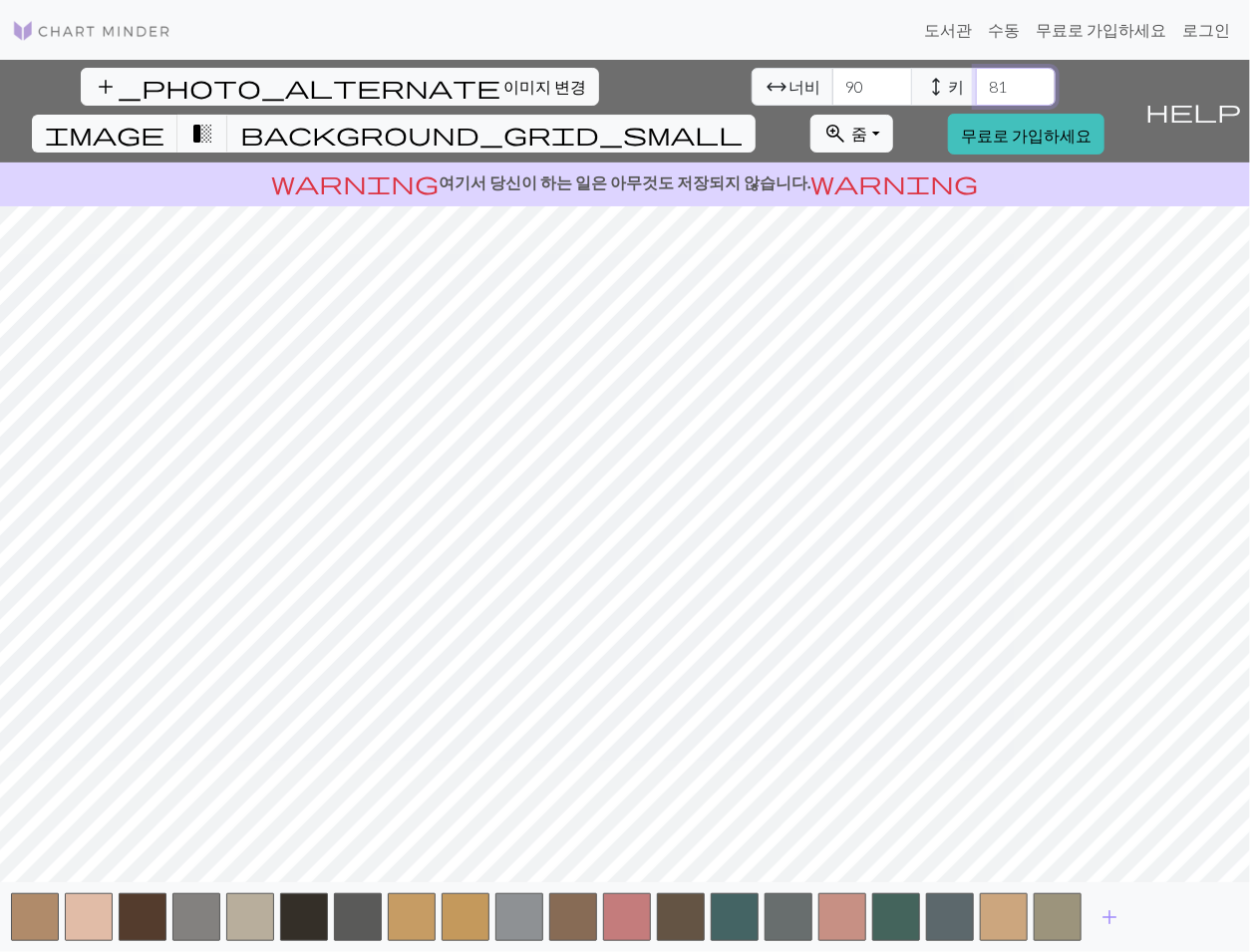 click on "81" at bounding box center [1016, 87] 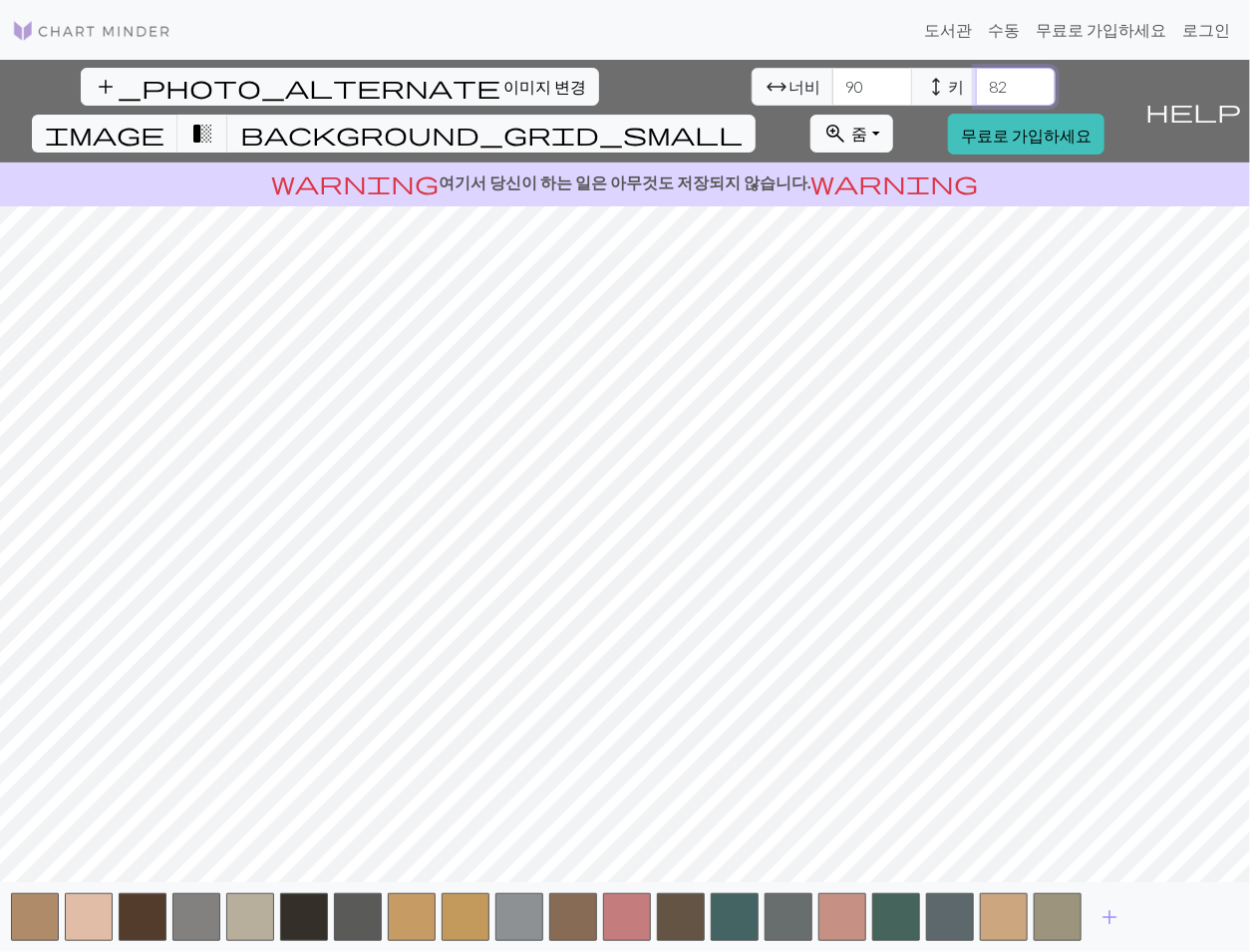 click on "82" at bounding box center (1016, 87) 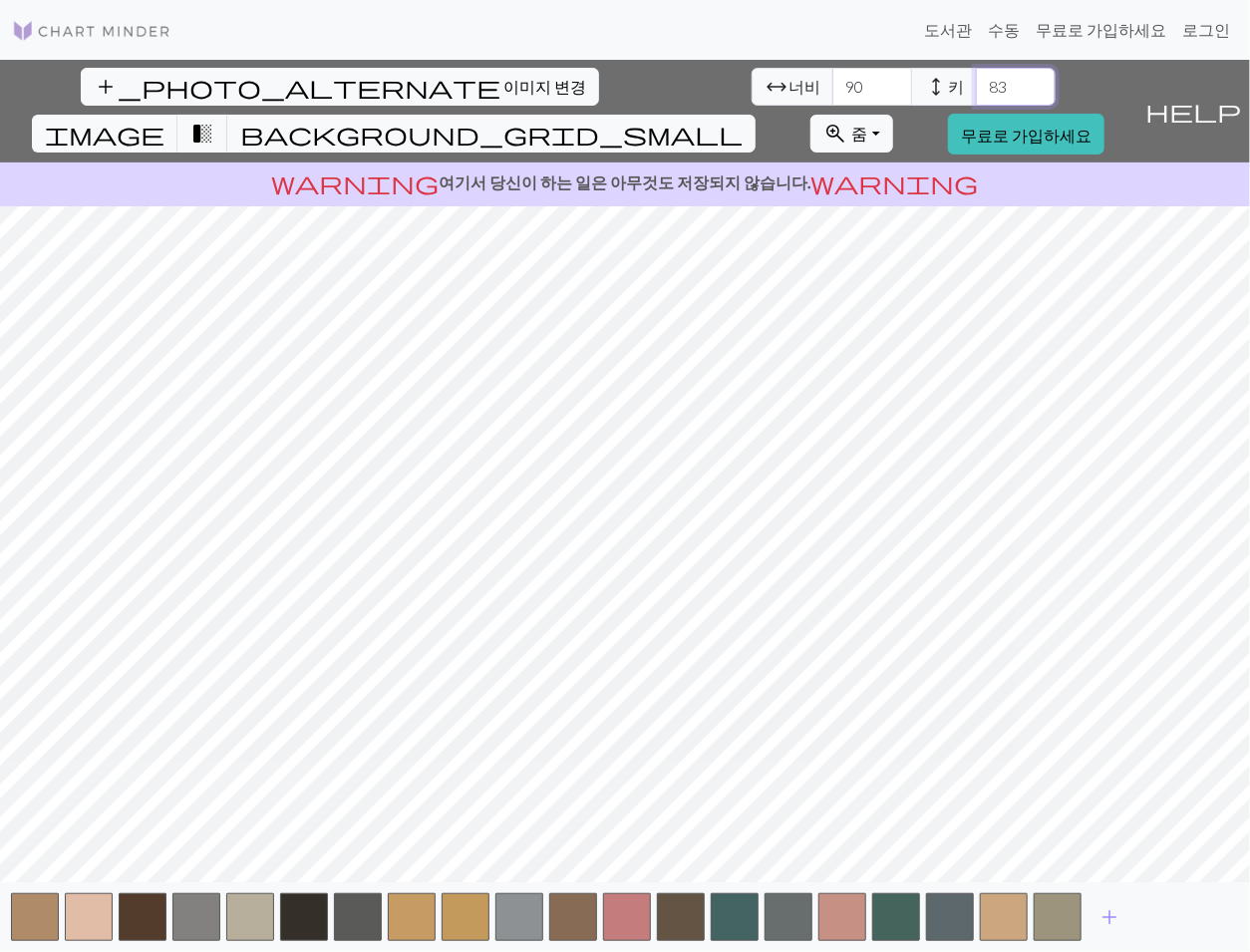 click on "83" at bounding box center (1016, 87) 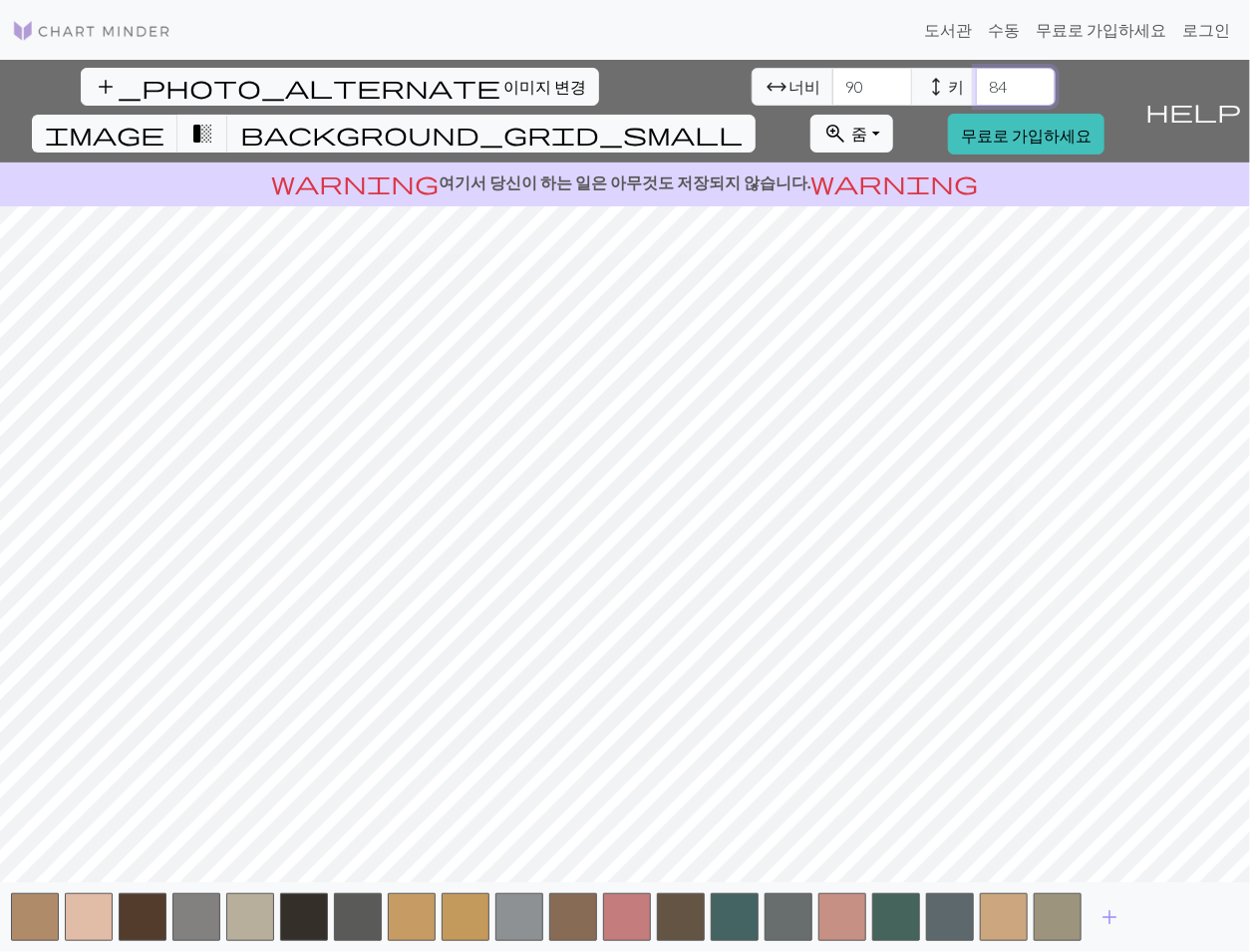 click on "84" at bounding box center (1016, 87) 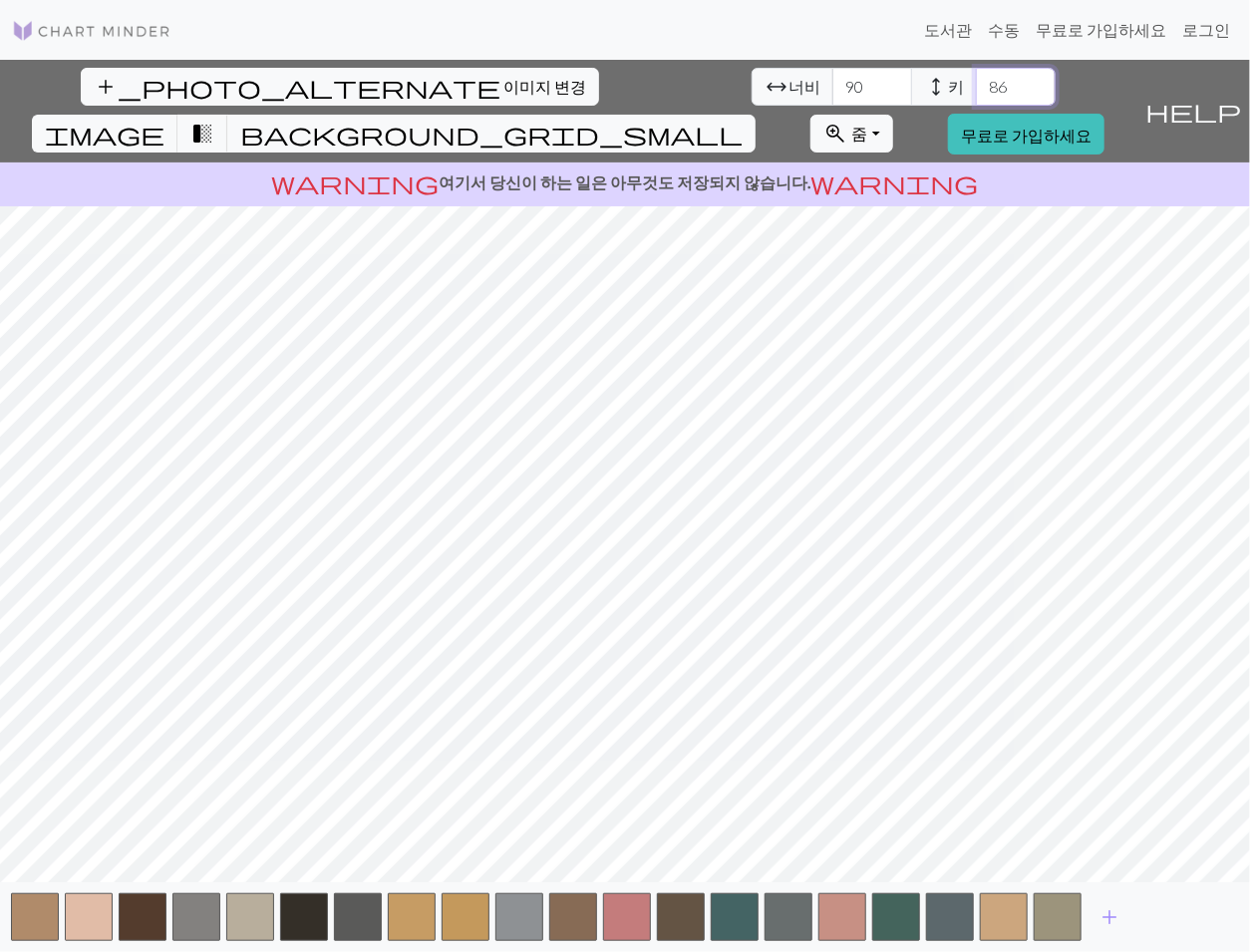 click on "86" at bounding box center [1016, 87] 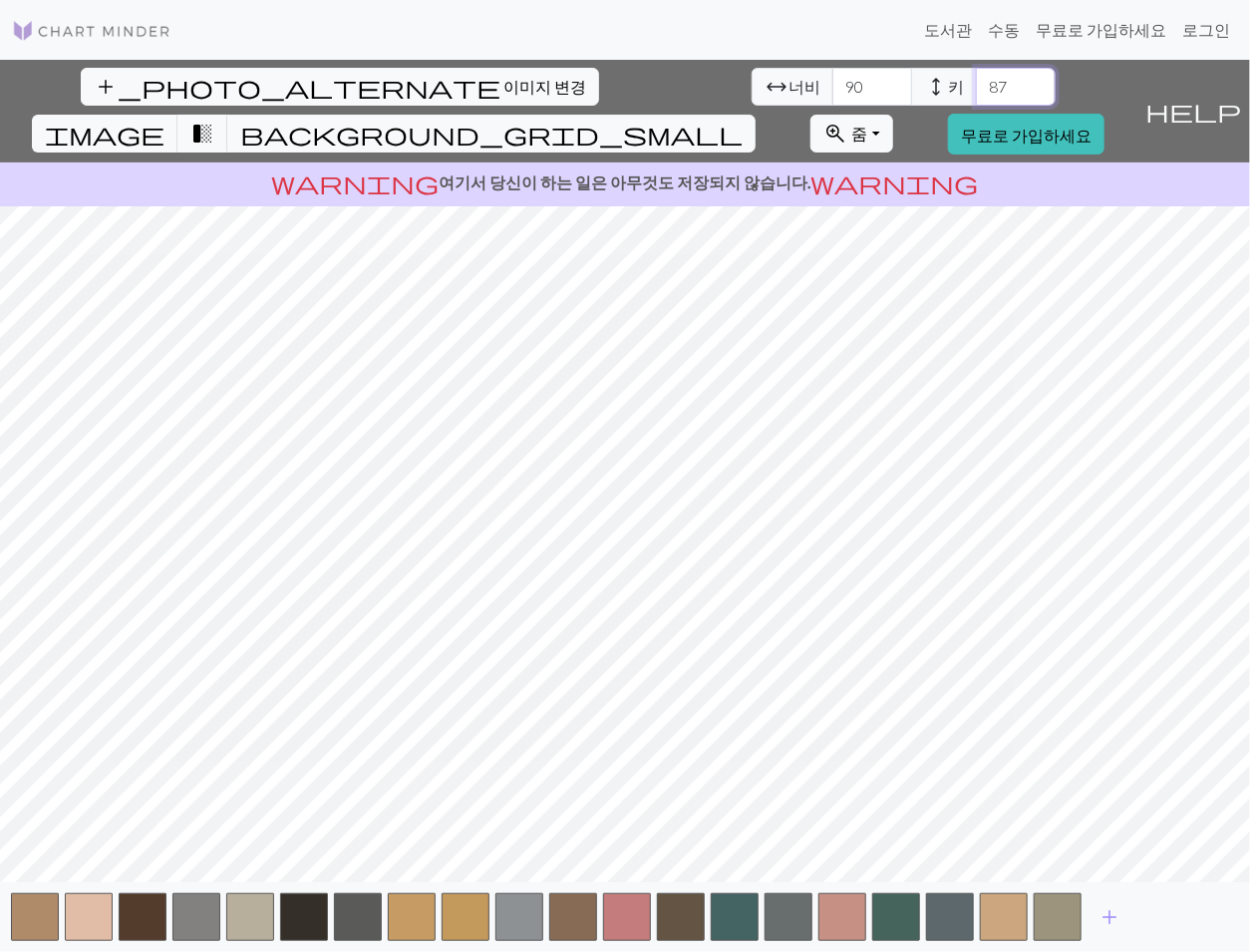 click on "87" at bounding box center [1016, 87] 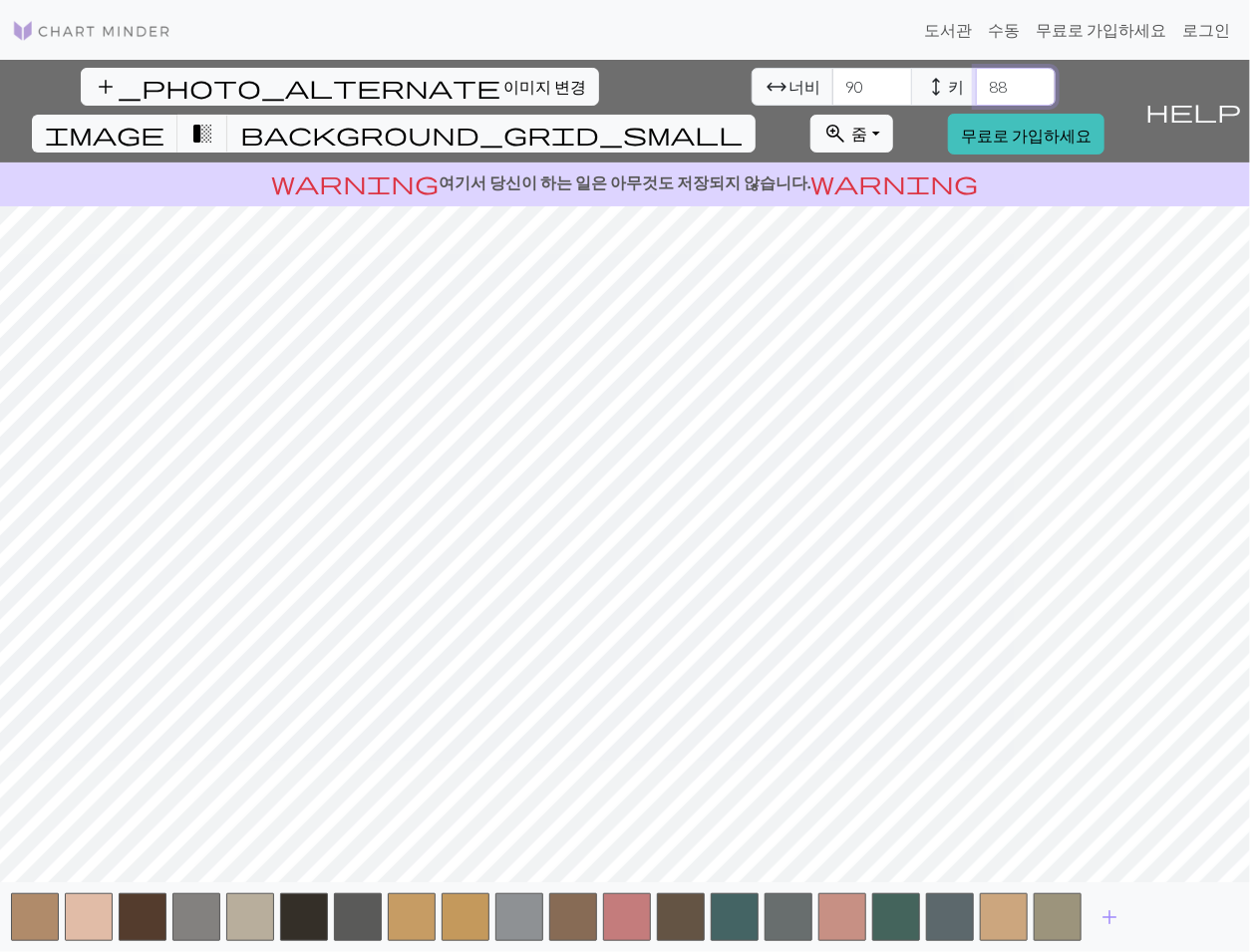 click on "88" at bounding box center [1016, 87] 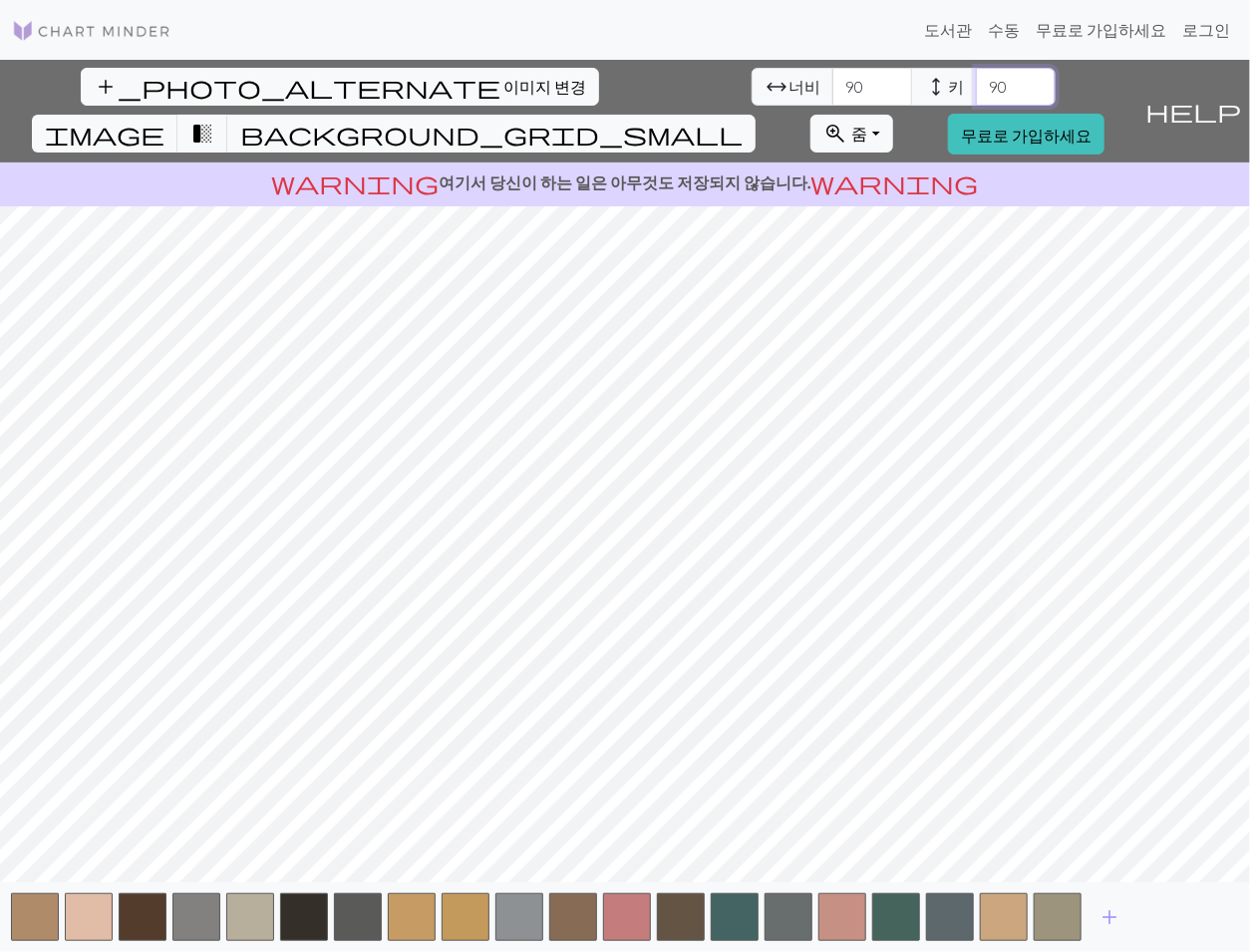 type on "90" 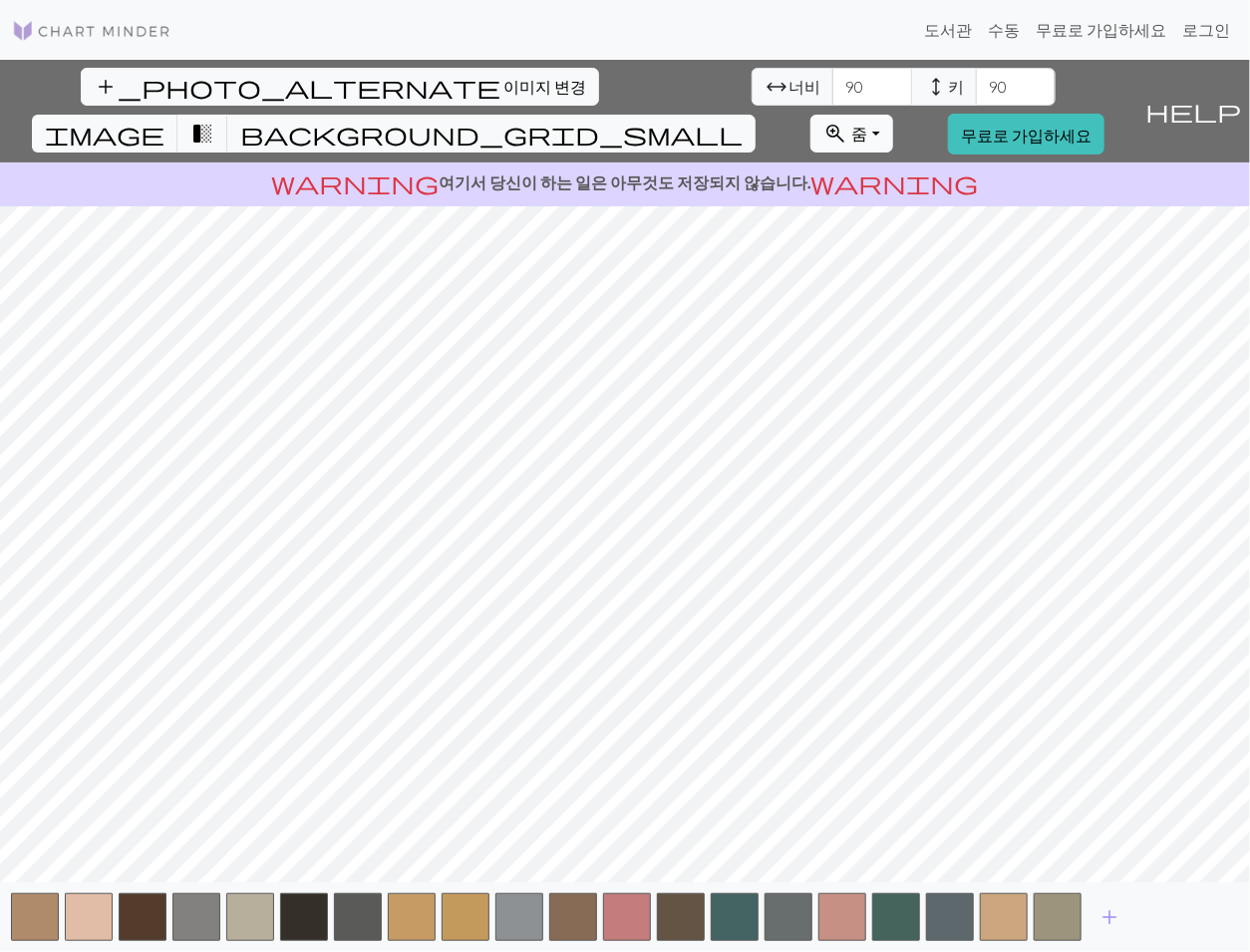 click on "zoom_in 줌 줌" at bounding box center (851, 134) 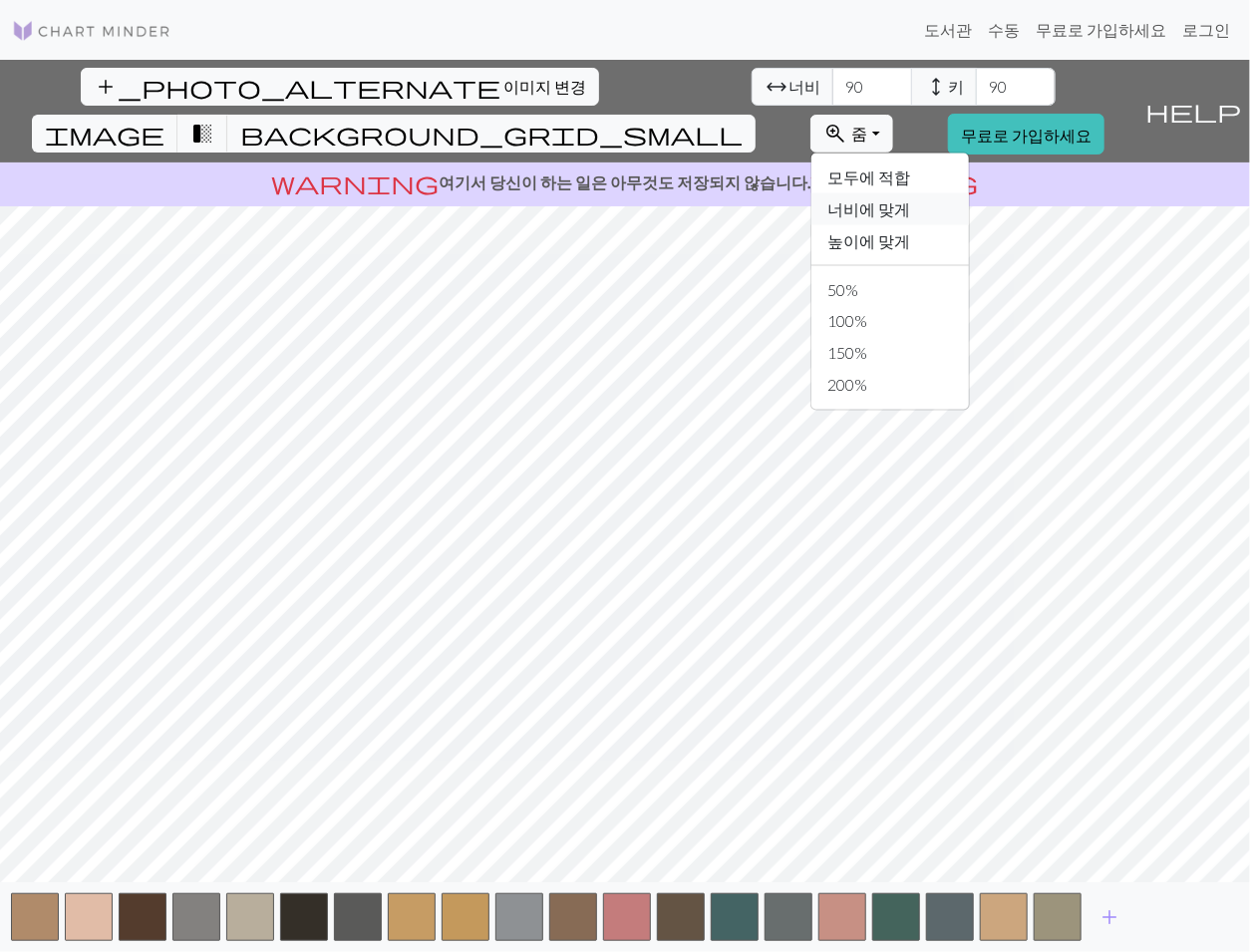 click on "너비에 맞게" at bounding box center [868, 208] 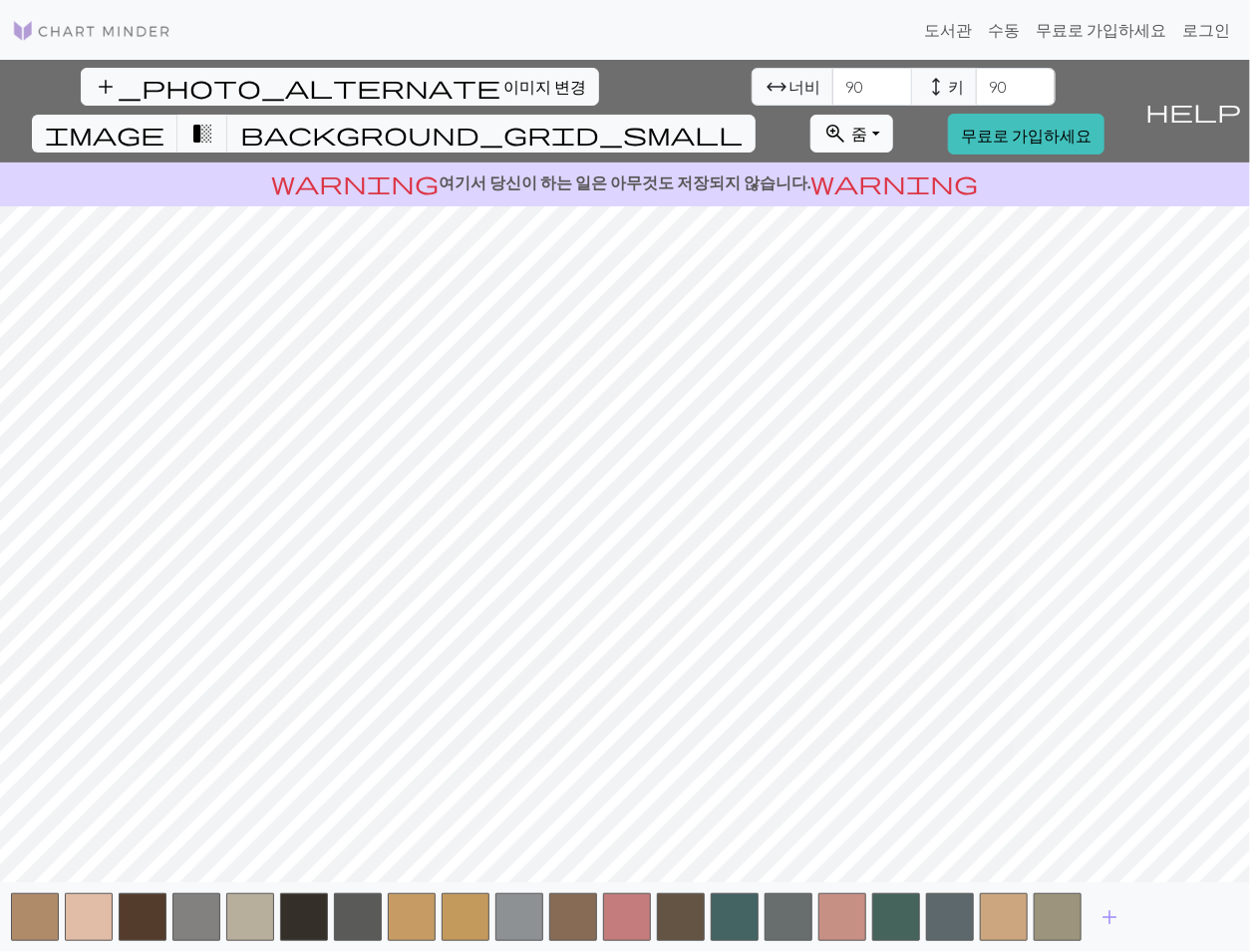 click on "zoom_in 줌 줌" at bounding box center [851, 134] 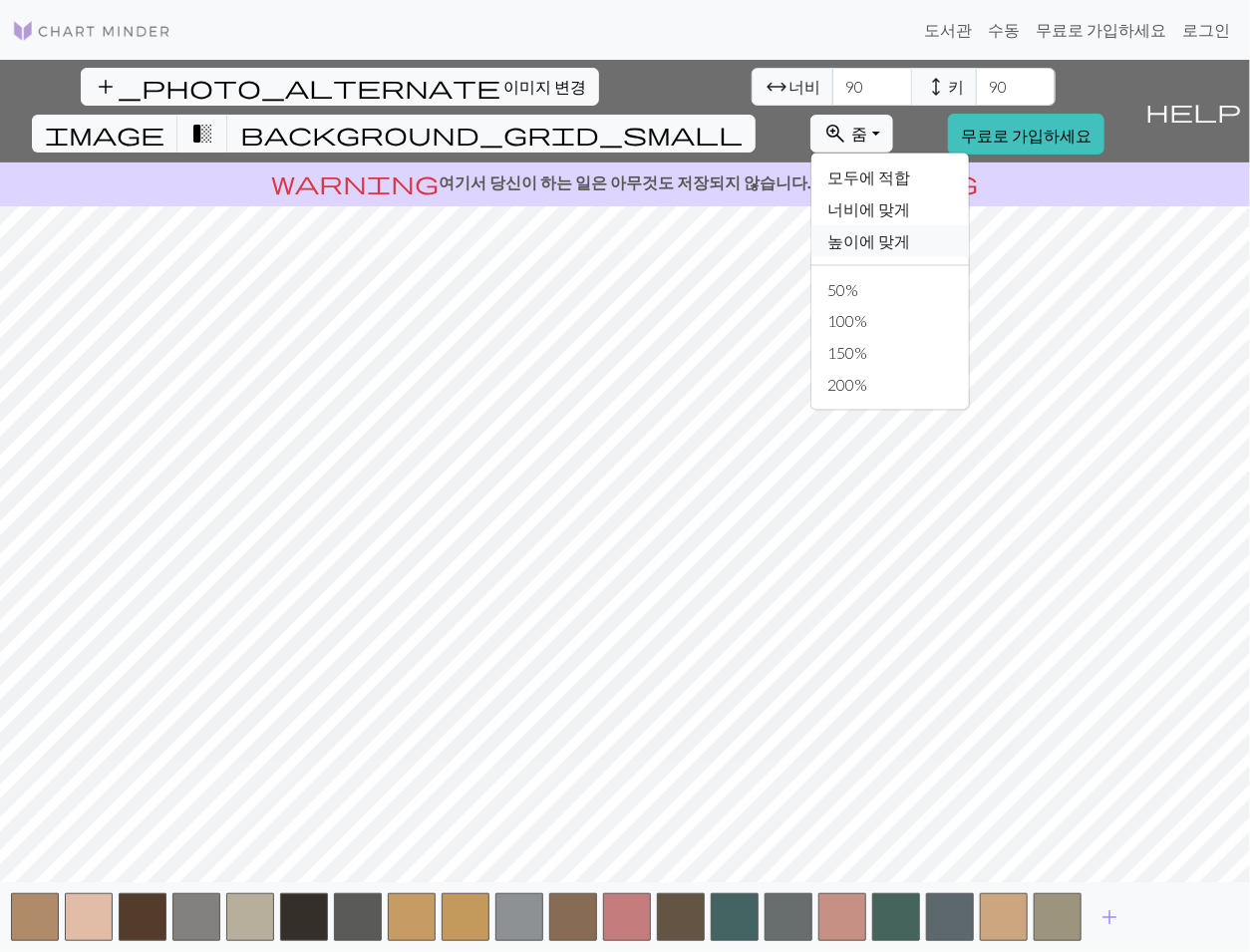 click on "높이에 맞게" at bounding box center (868, 240) 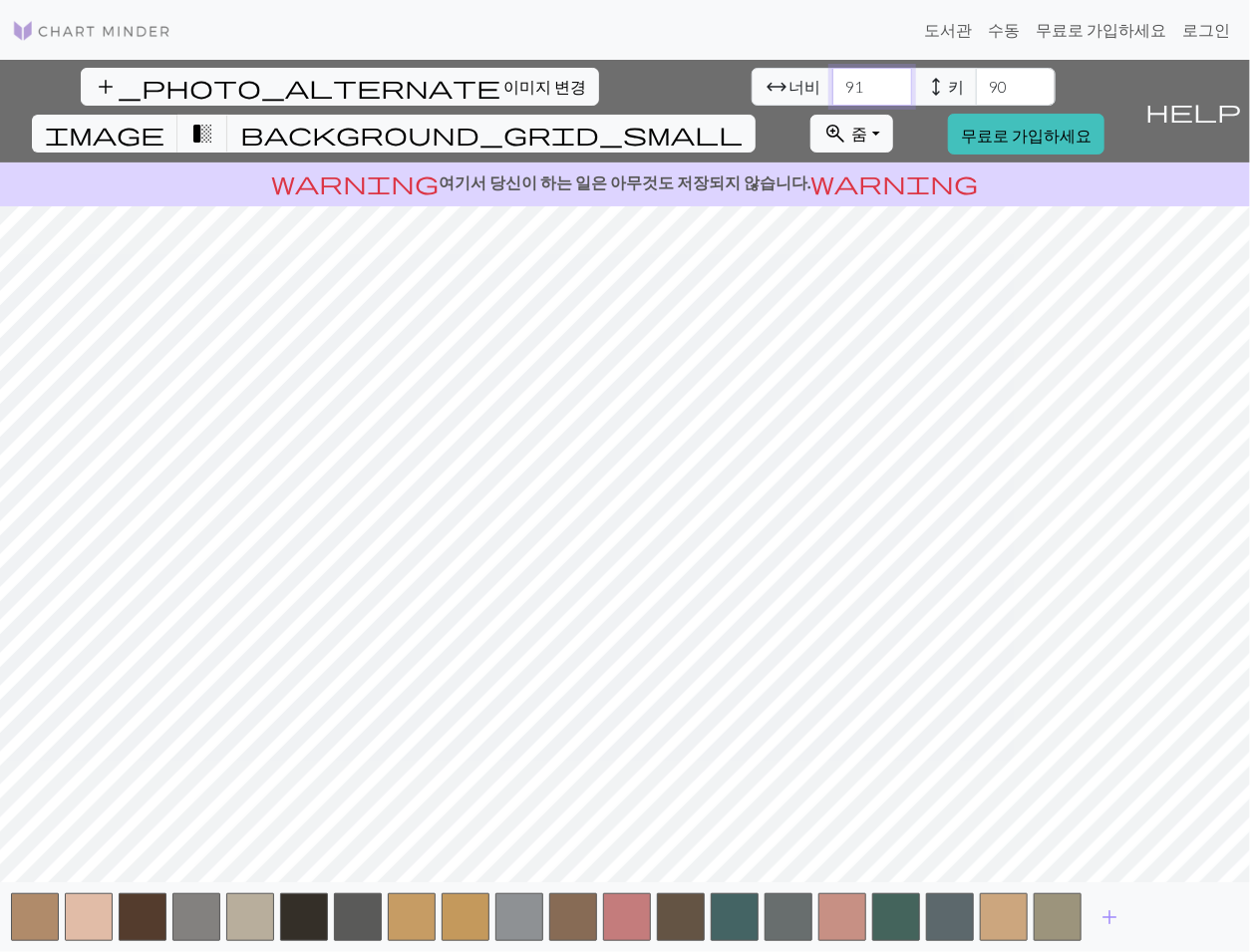 click on "91" at bounding box center (872, 87) 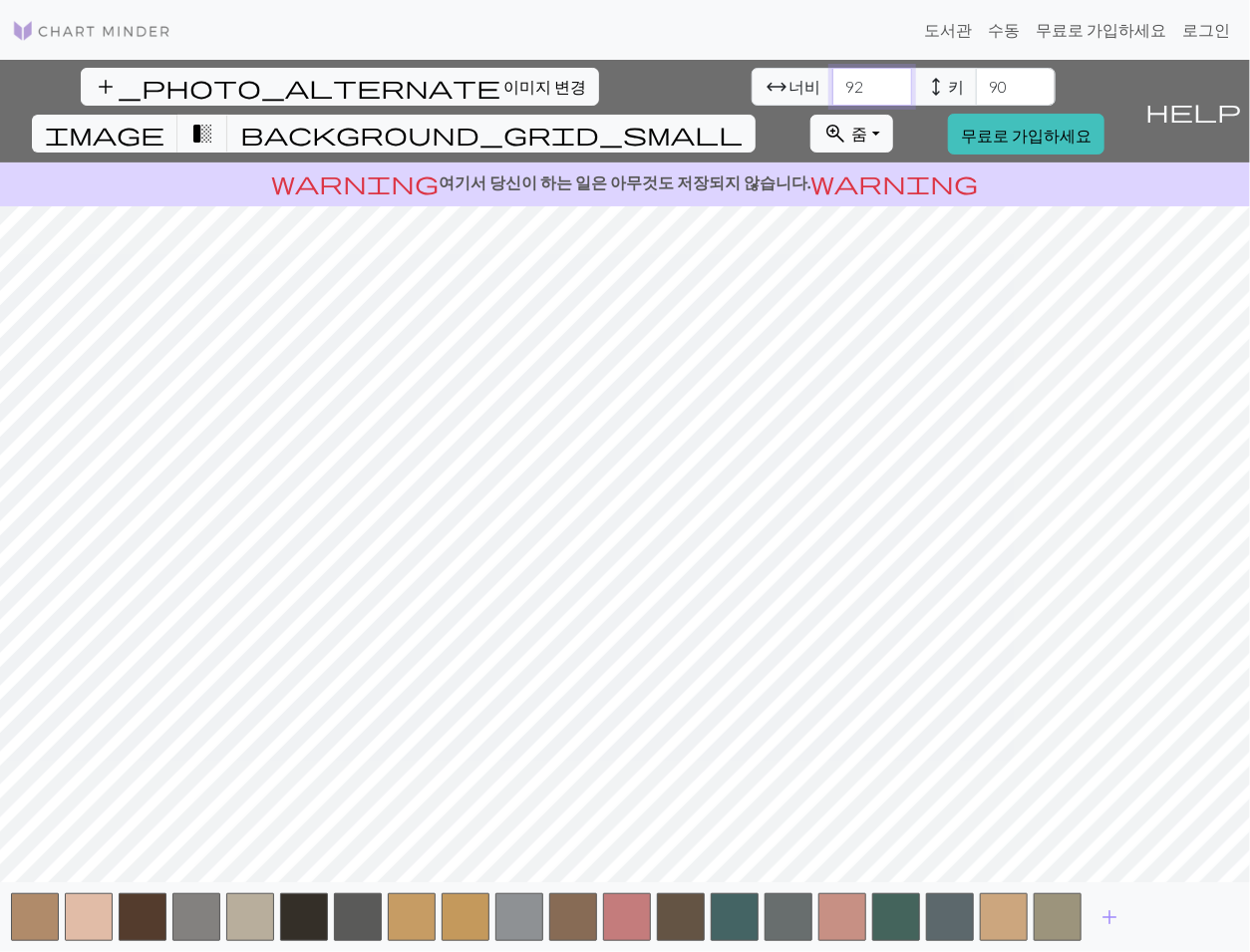 click on "92" at bounding box center [872, 87] 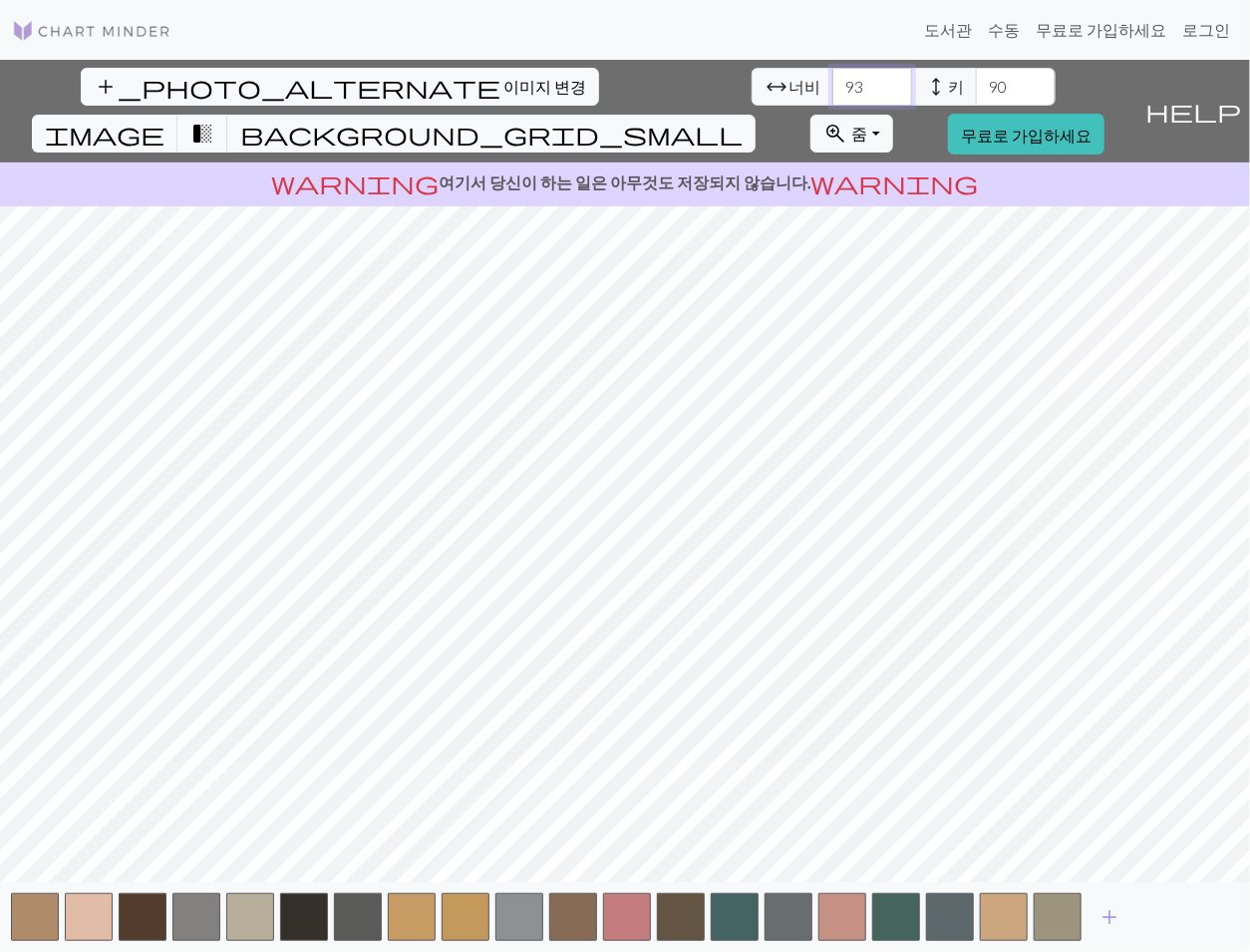 click on "94" at bounding box center (872, 87) 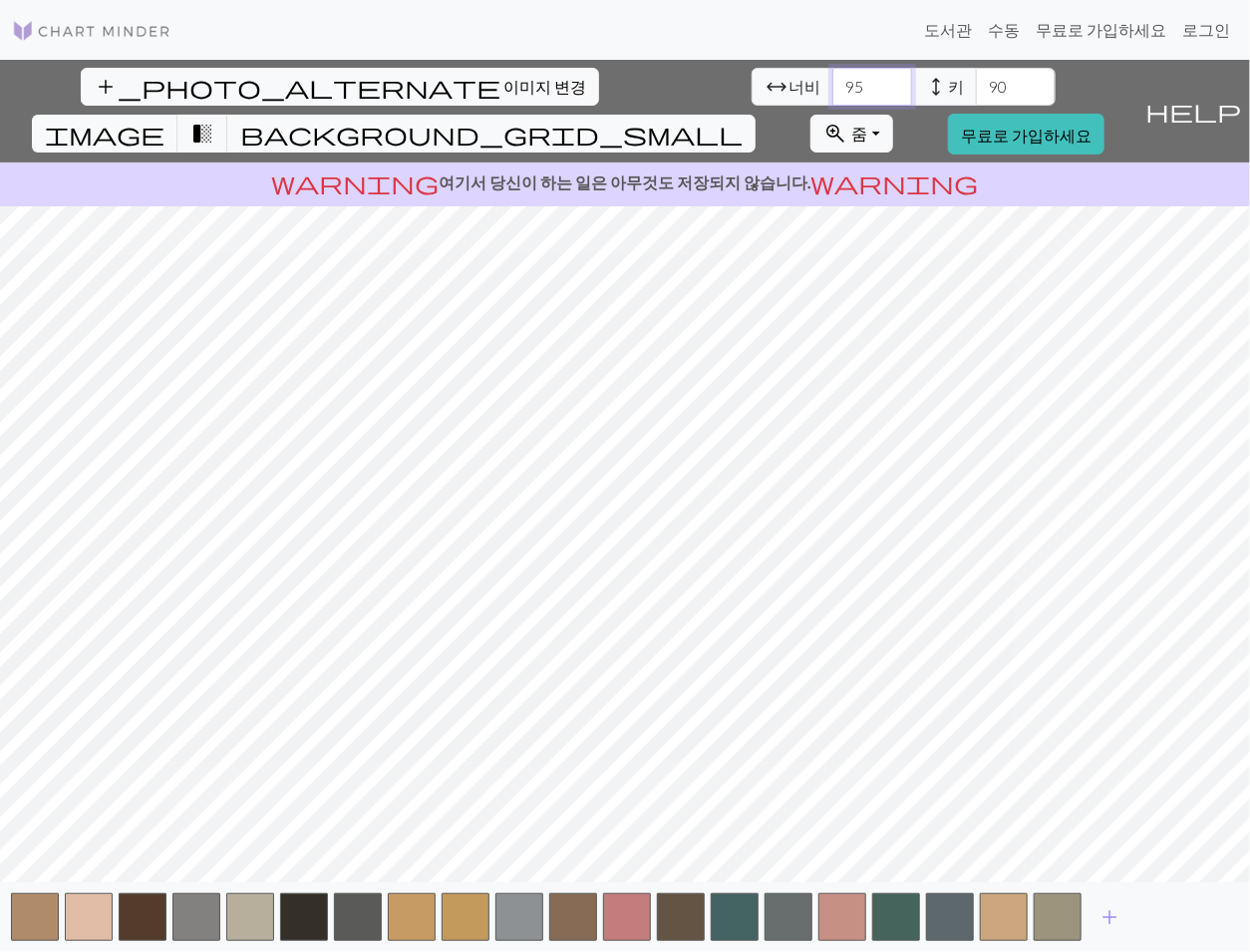 click on "95" at bounding box center (872, 87) 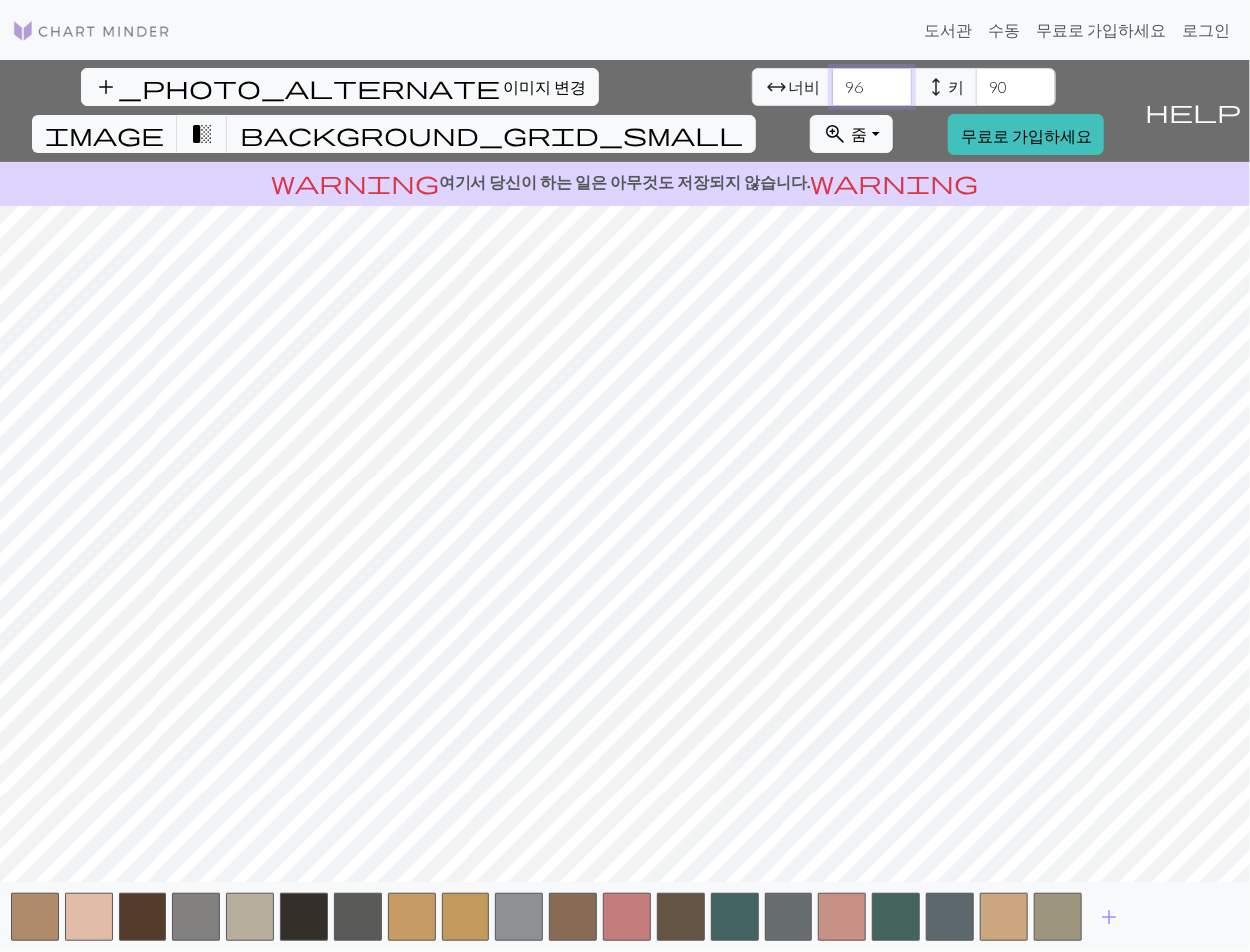 click on "96" at bounding box center (872, 87) 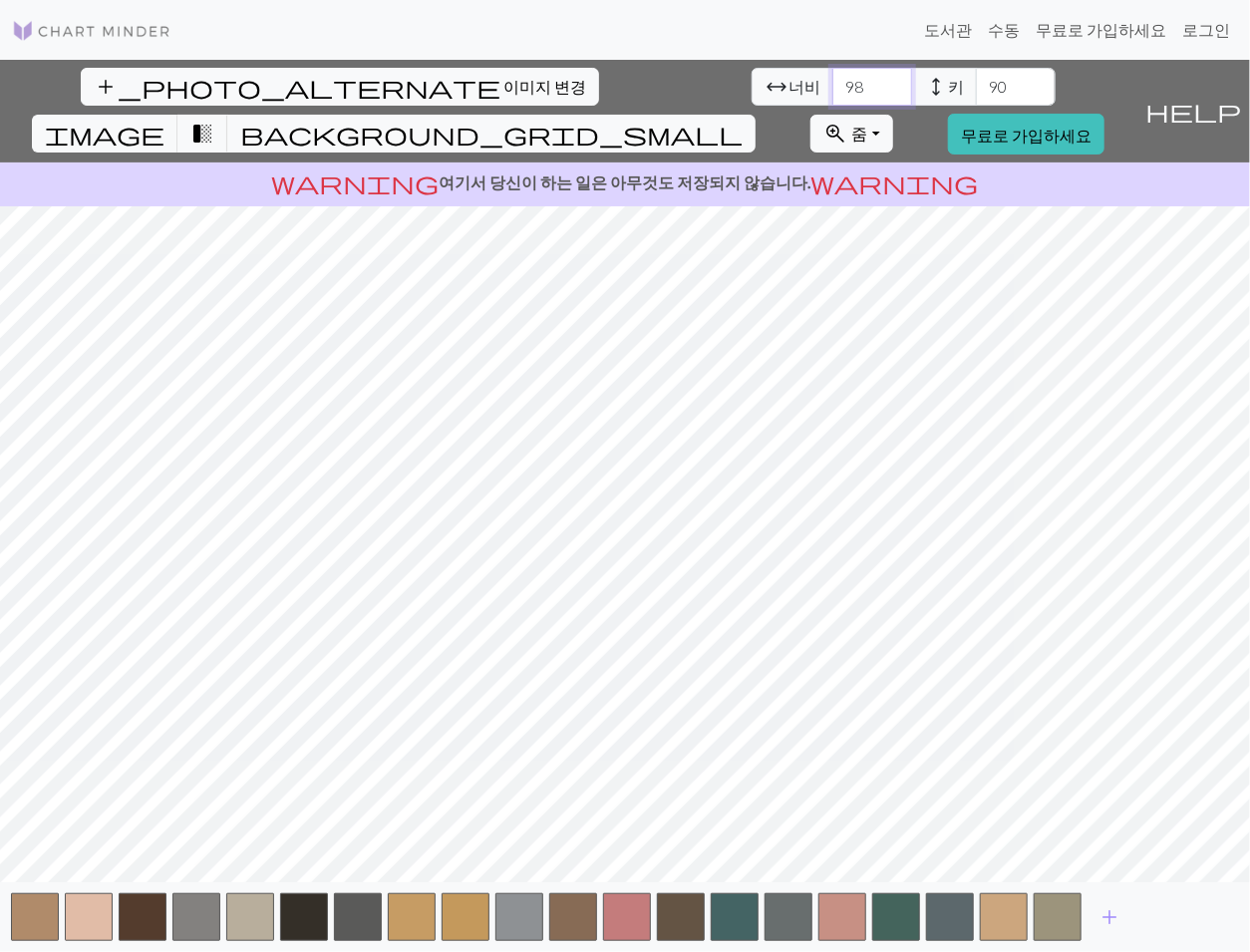 click on "98" at bounding box center (872, 87) 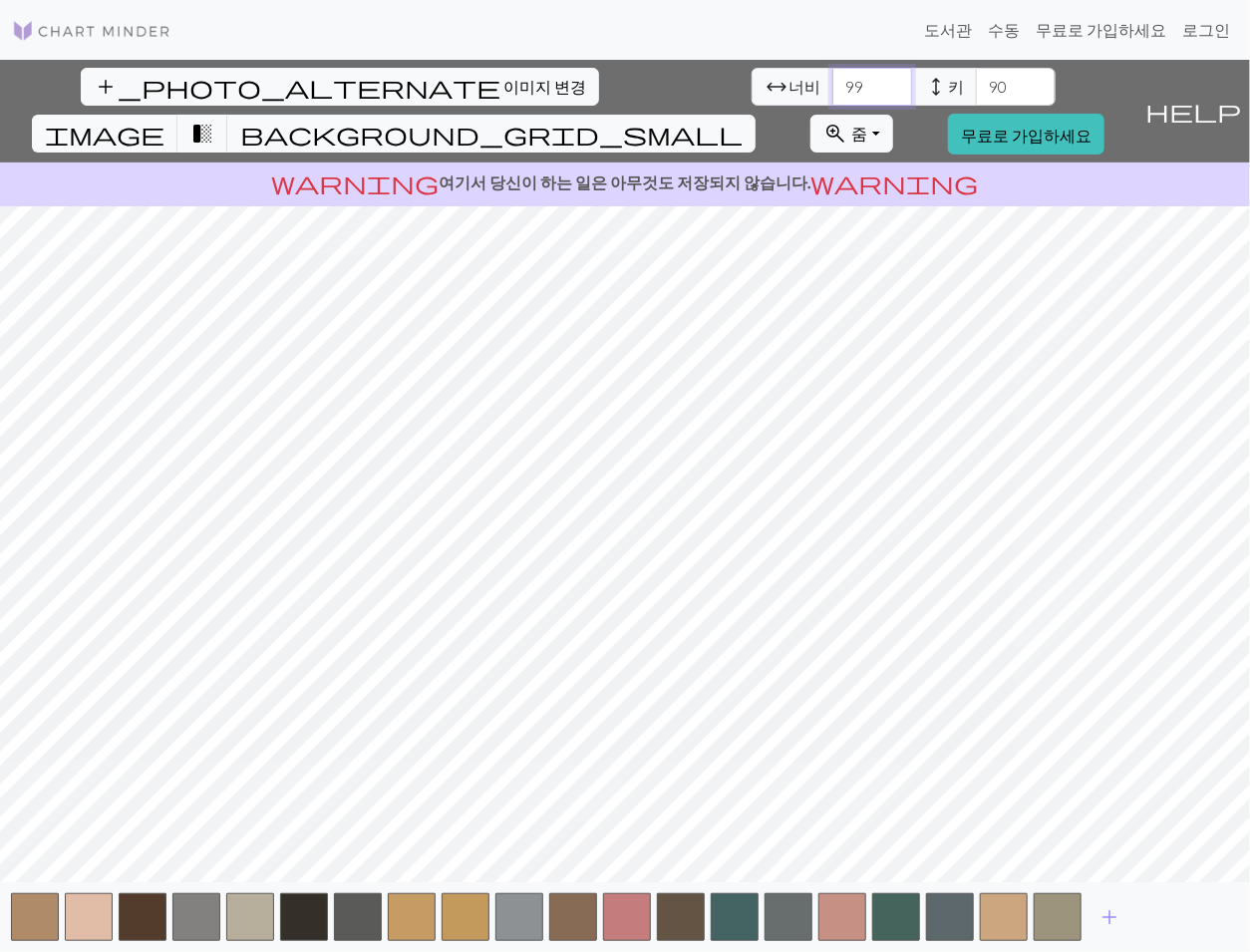 click on "99" at bounding box center [872, 87] 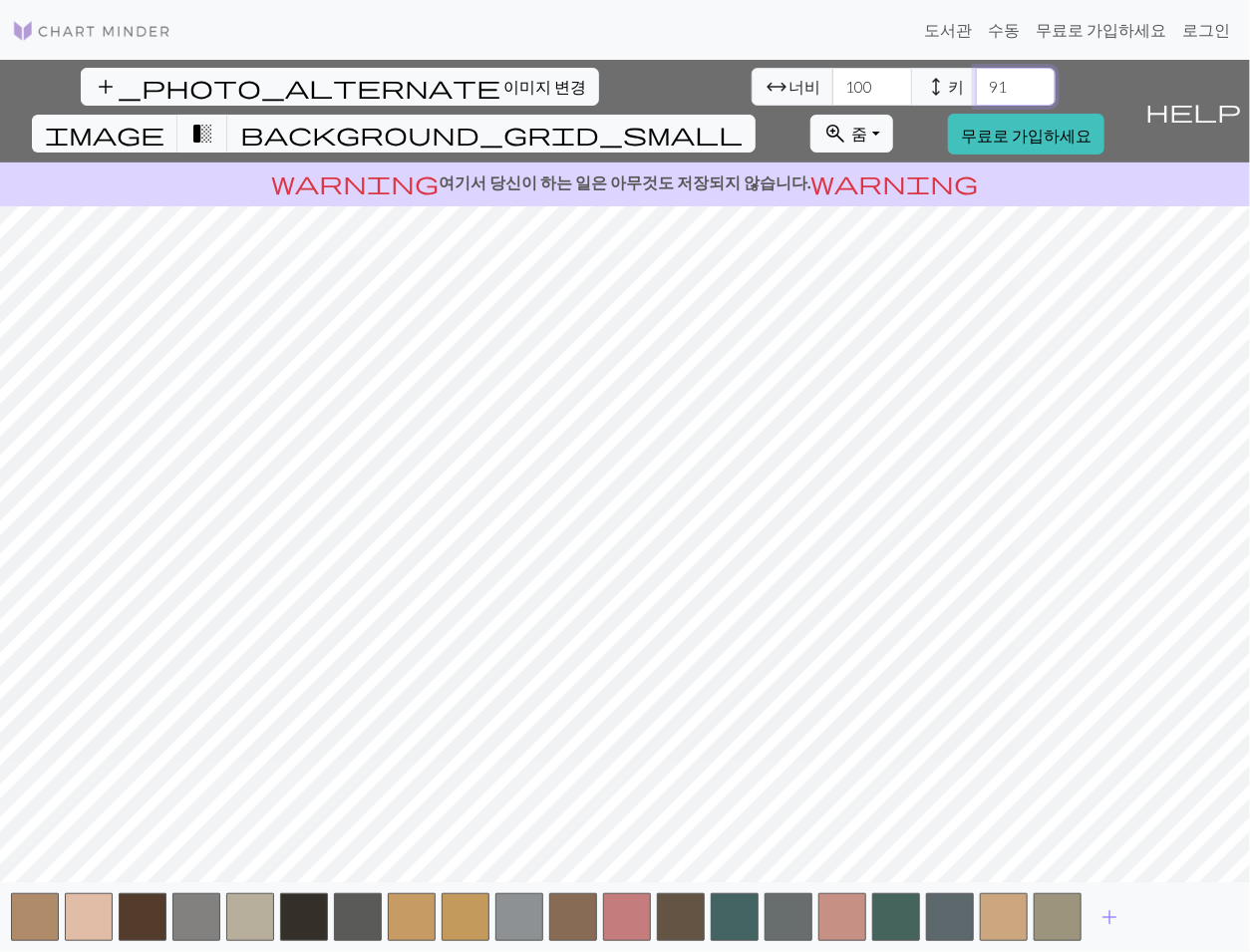 click on "91" at bounding box center (1016, 87) 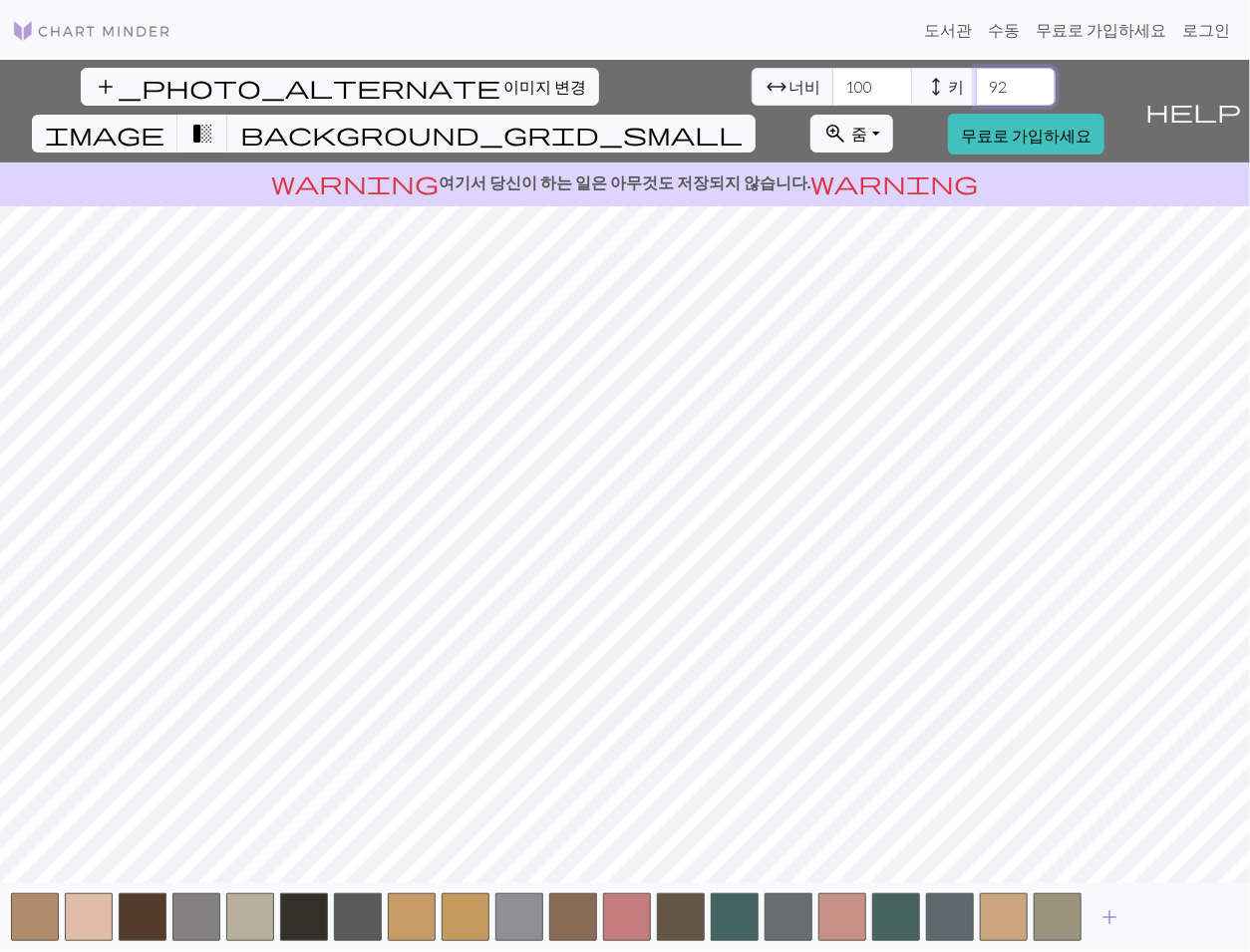 click on "93" at bounding box center (1016, 87) 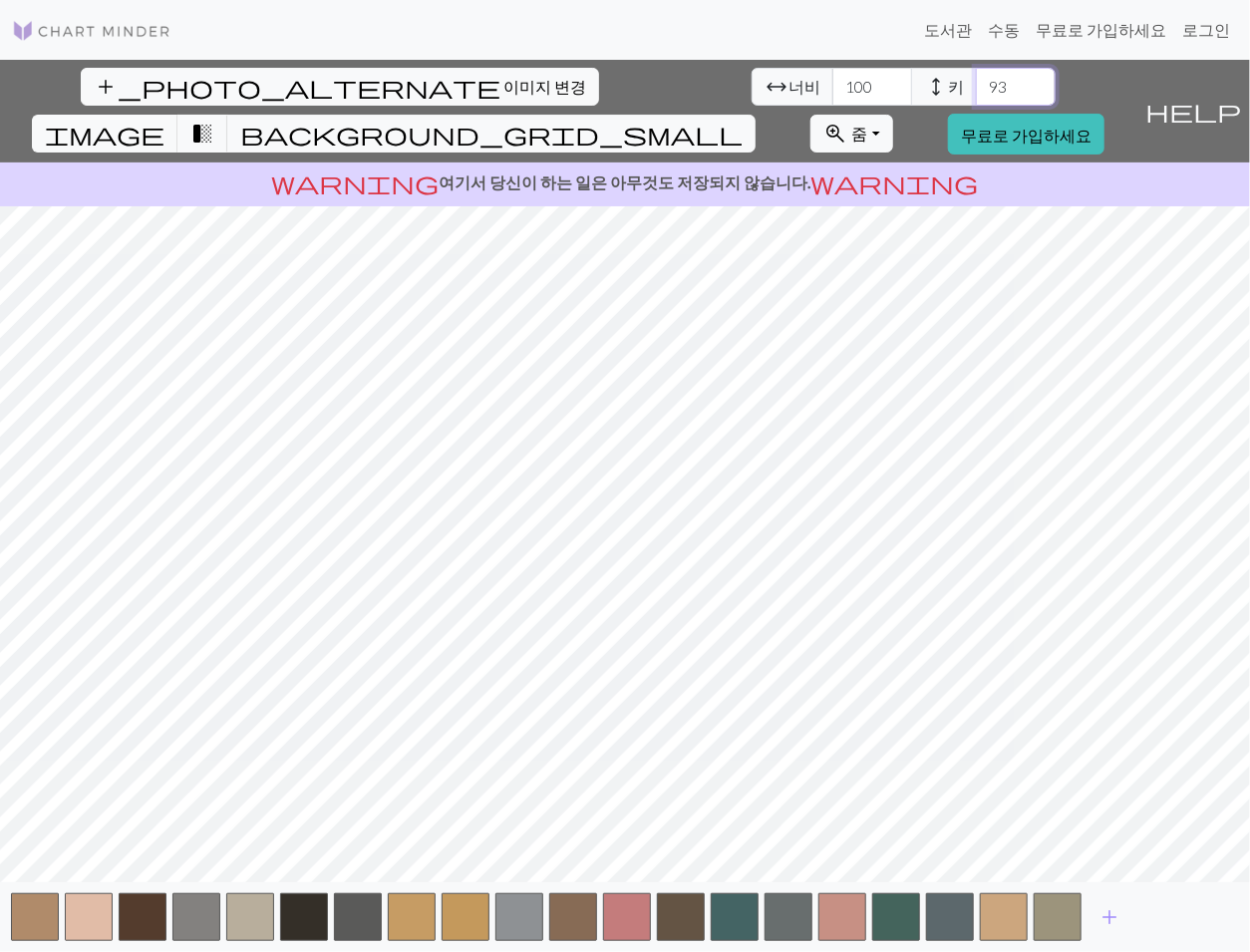 click on "94" at bounding box center (1016, 87) 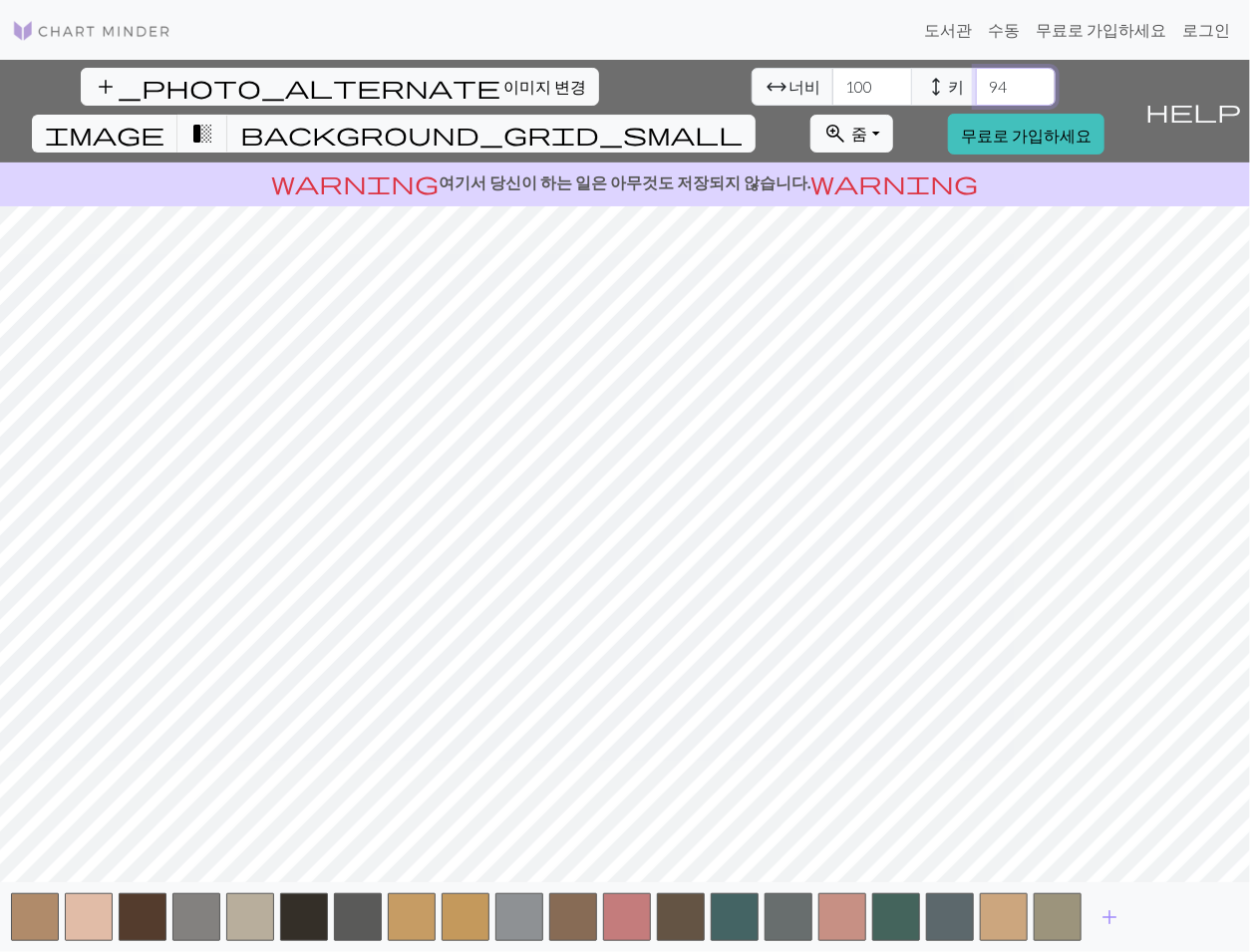 click on "95" at bounding box center (1016, 87) 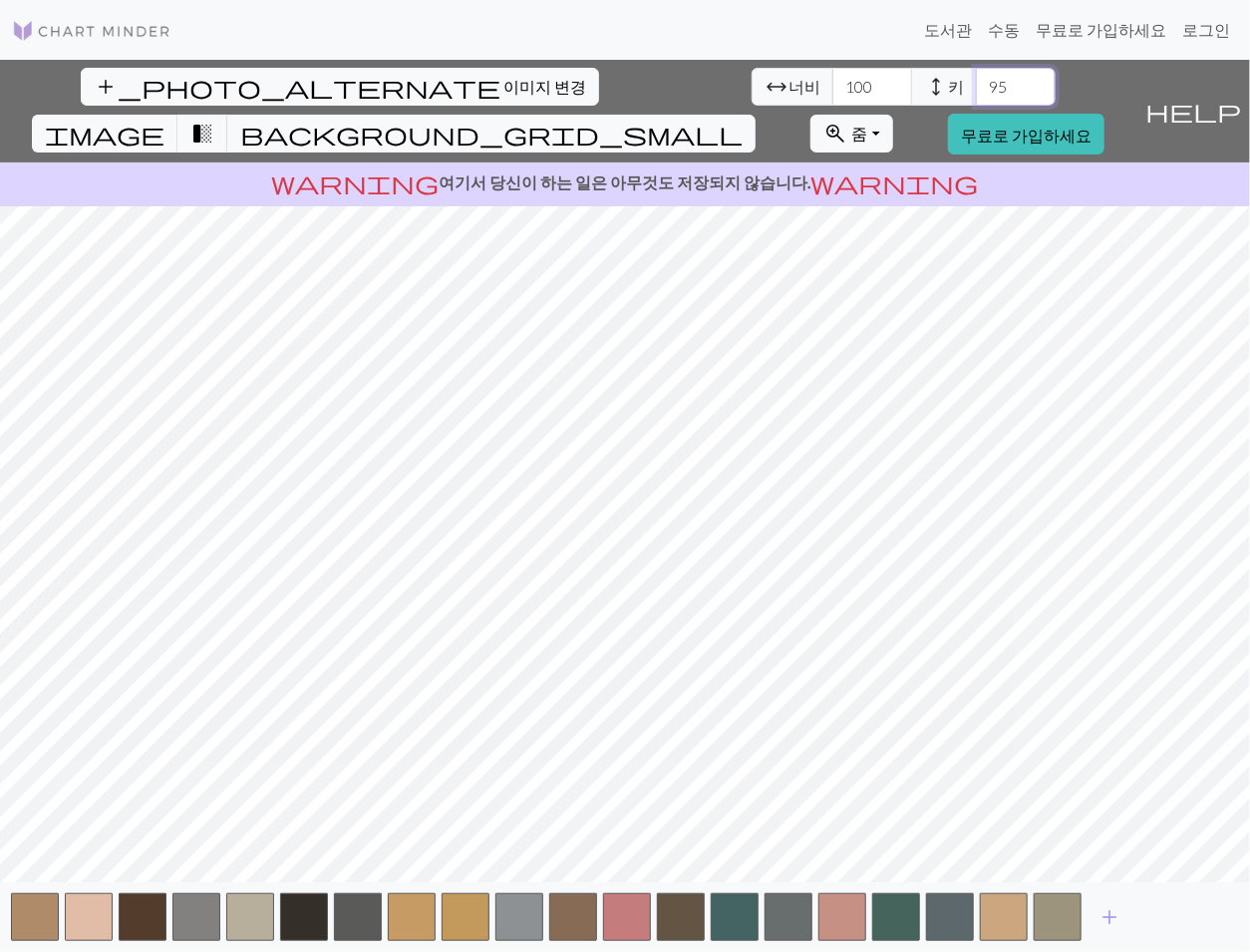 click on "96" at bounding box center (1016, 87) 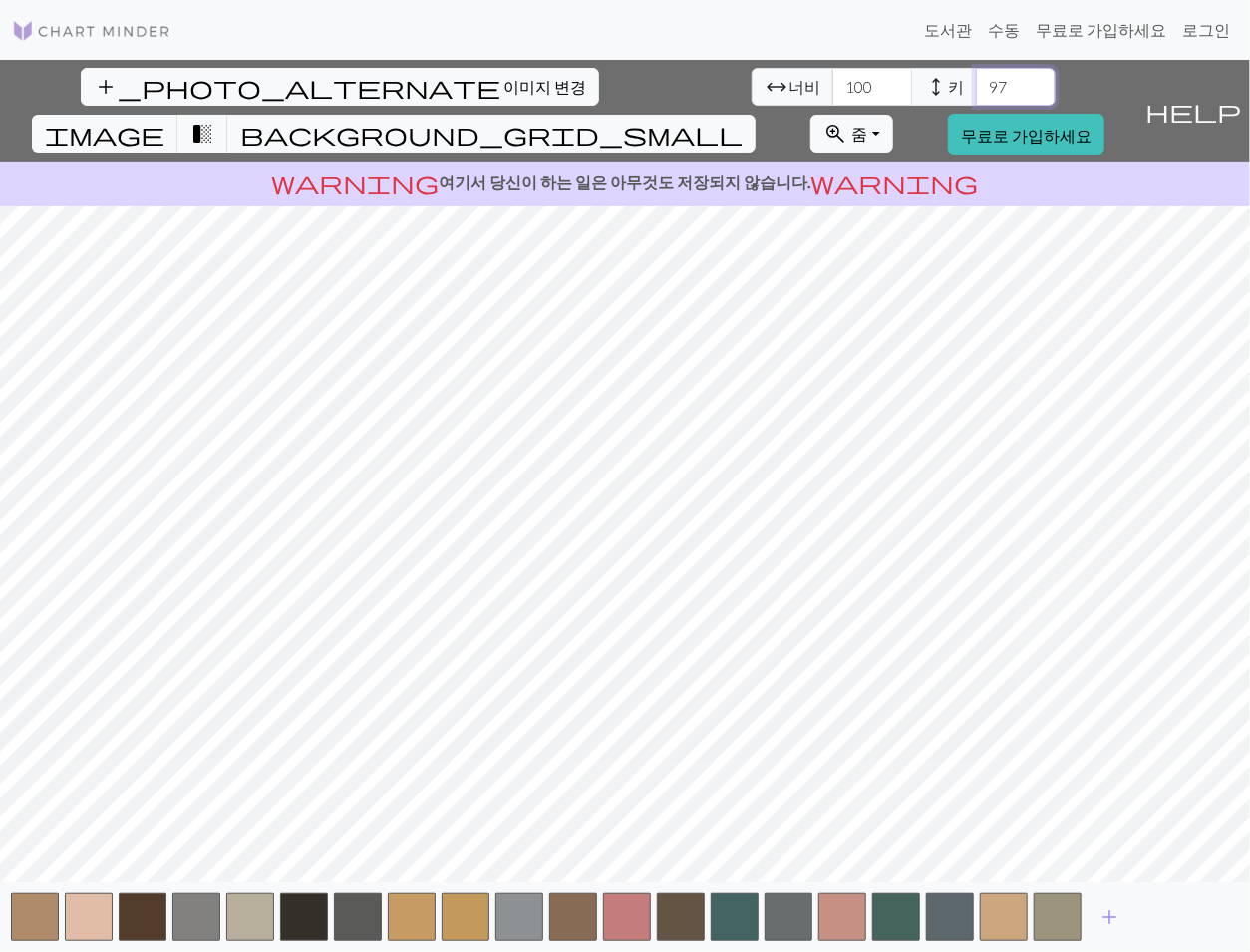 click on "97" at bounding box center (1016, 87) 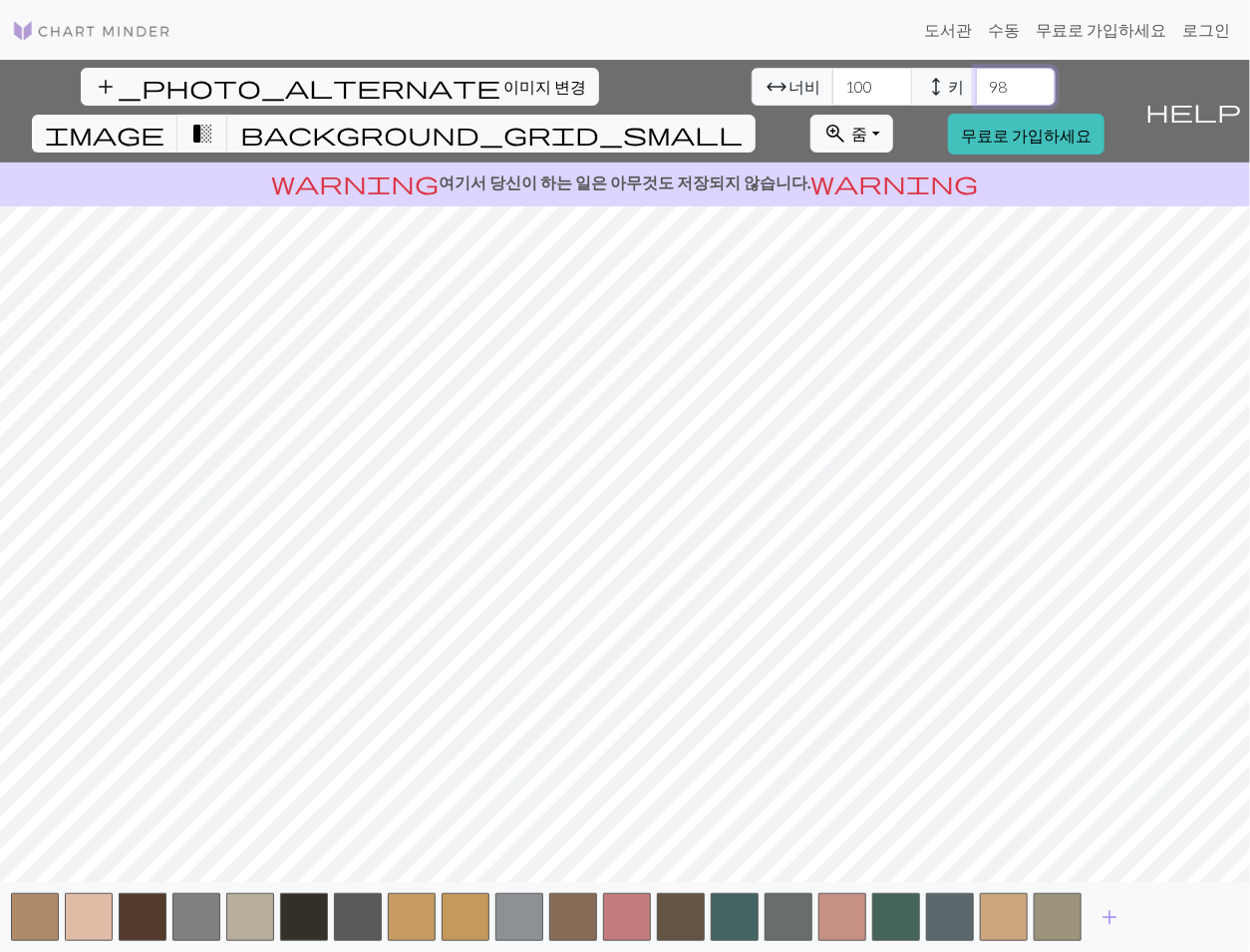 click on "98" at bounding box center (1016, 87) 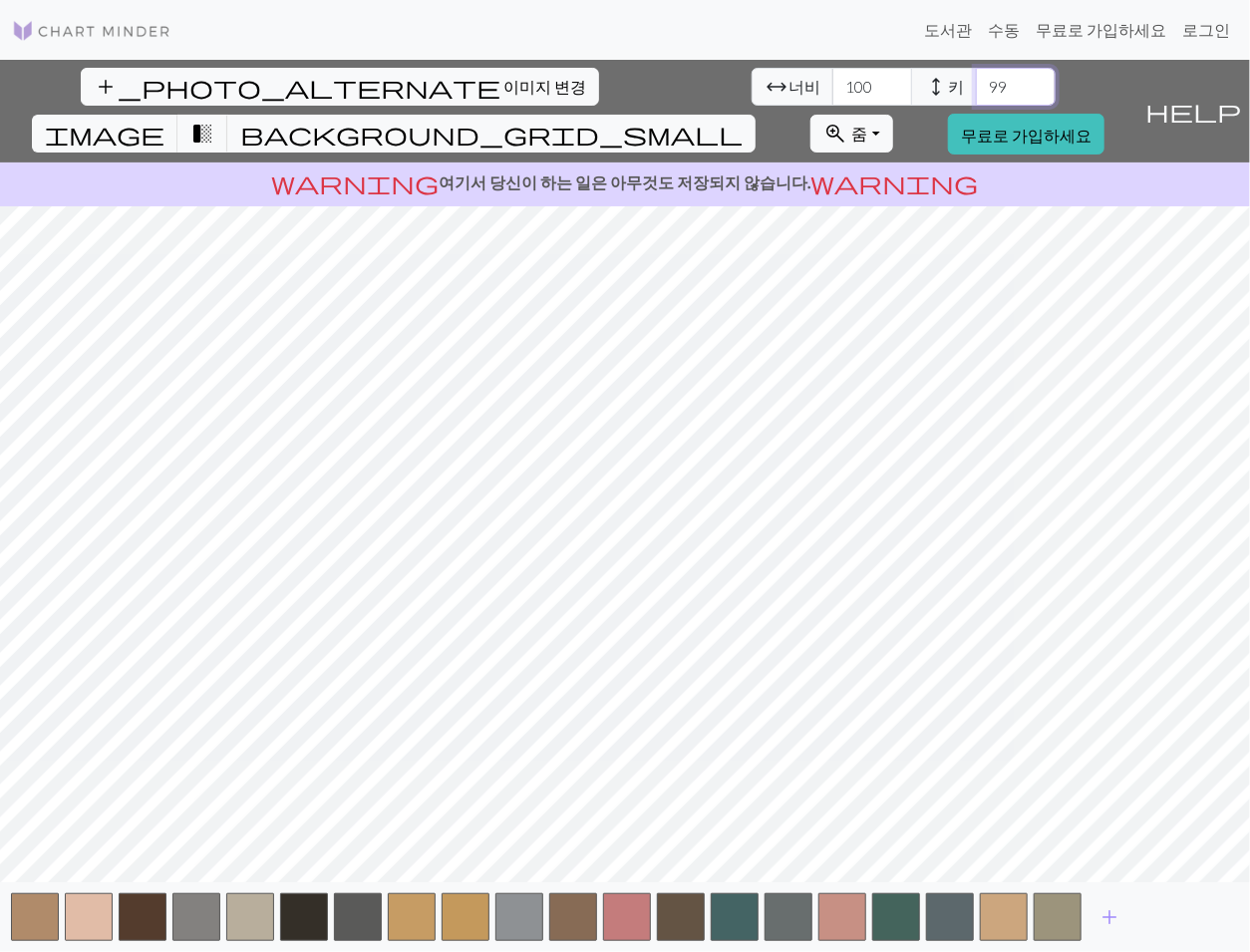 click on "99" at bounding box center [1016, 87] 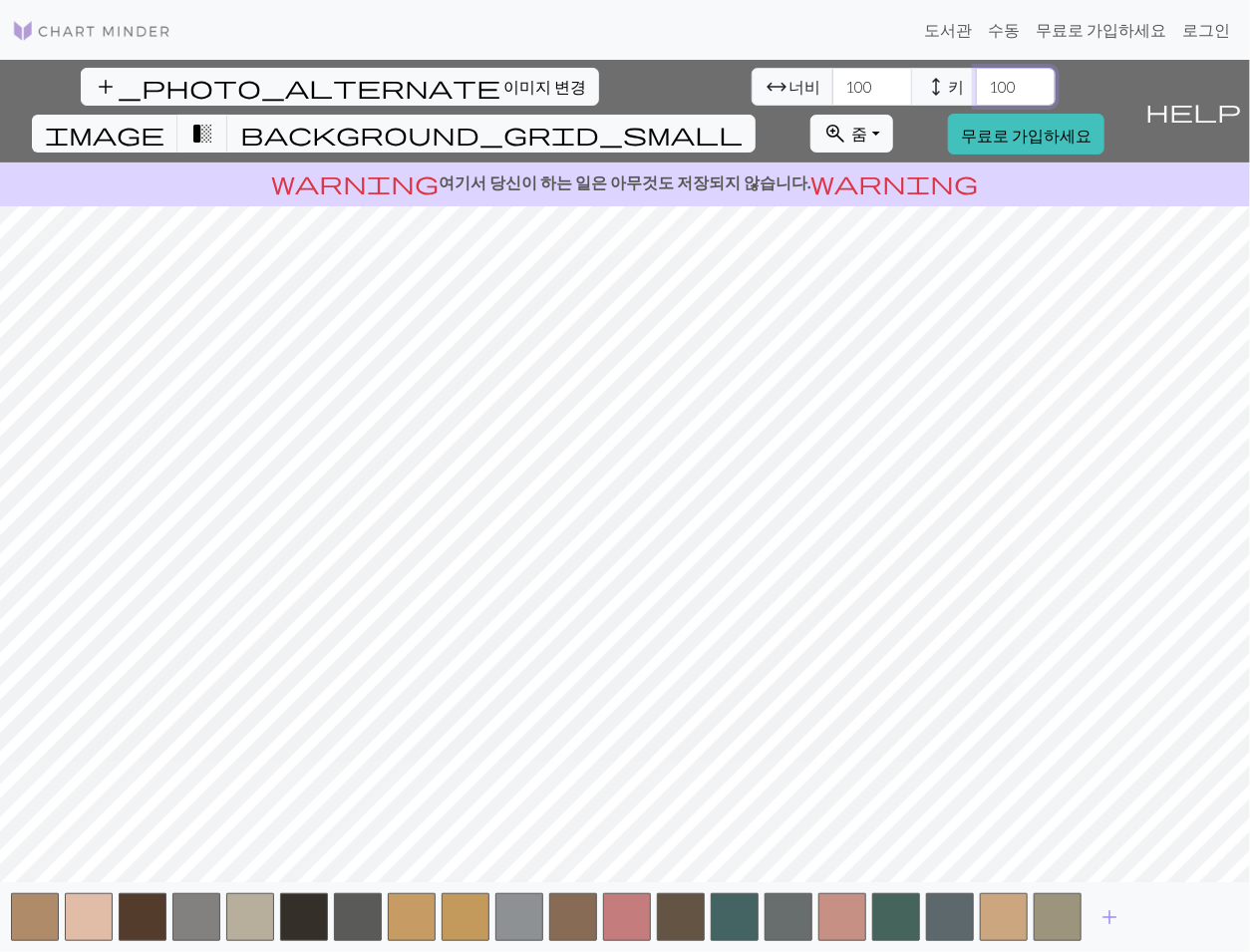 click on "100" at bounding box center (1016, 87) 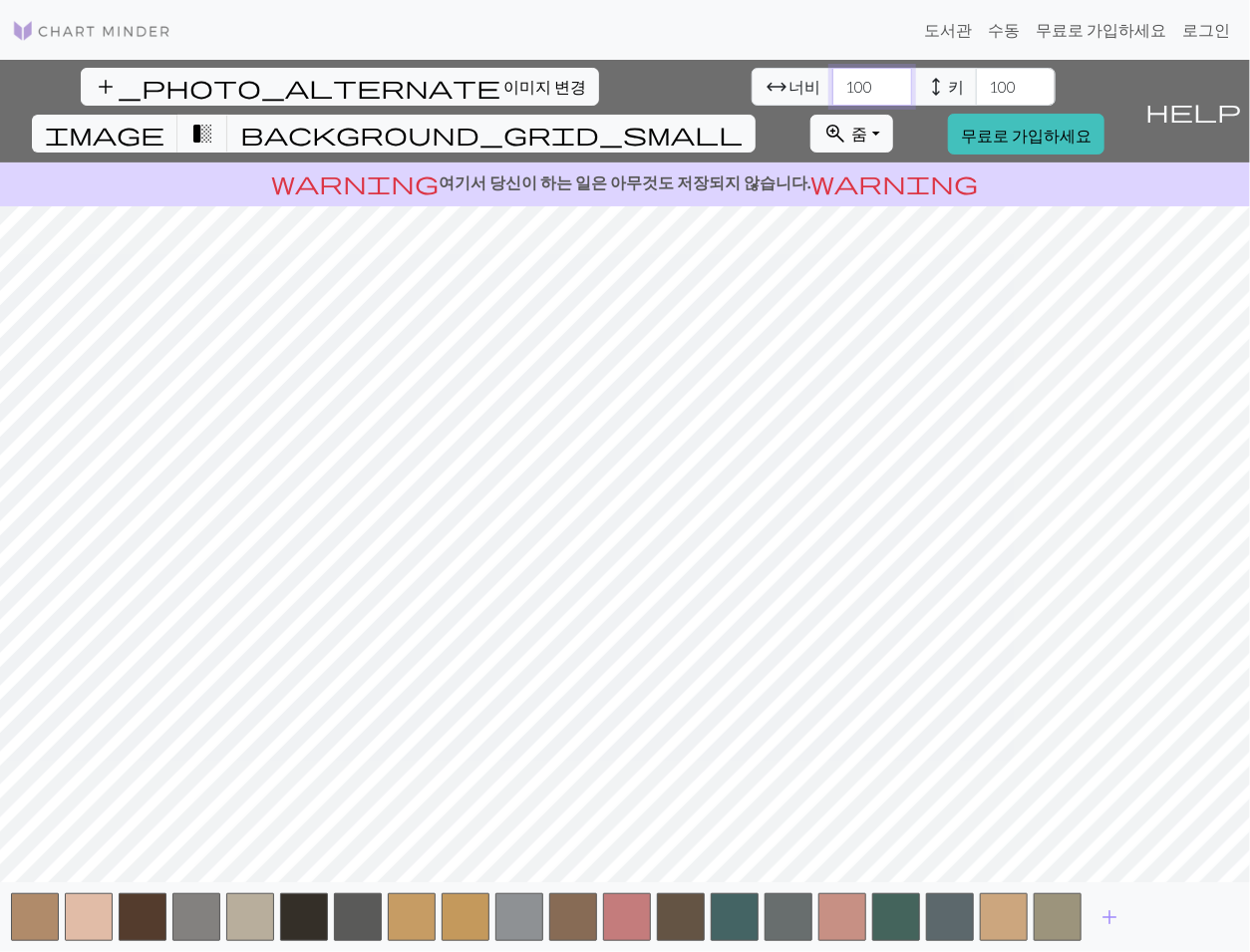 click on "101" at bounding box center [872, 87] 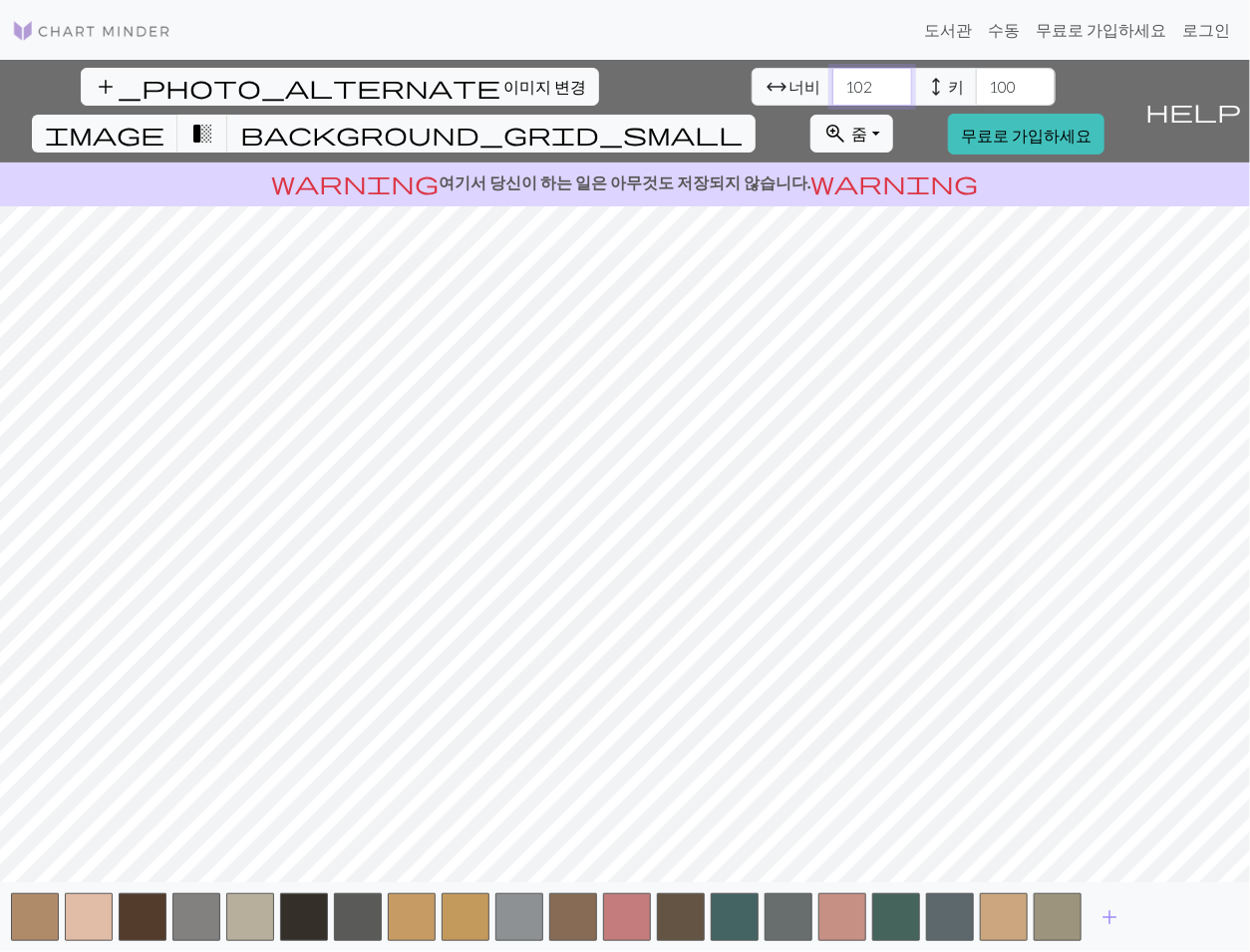click on "102" at bounding box center [872, 87] 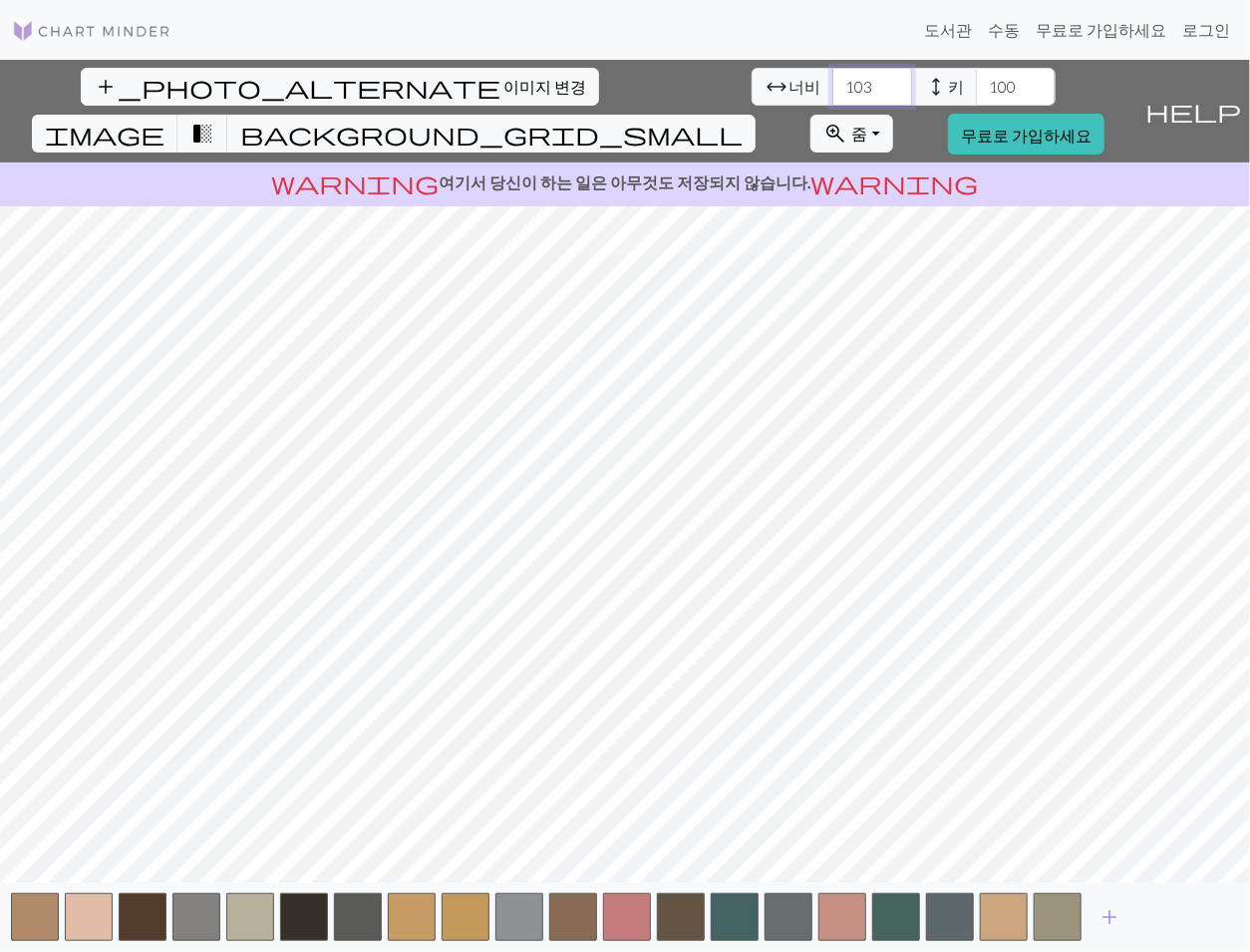 click on "103" at bounding box center [872, 87] 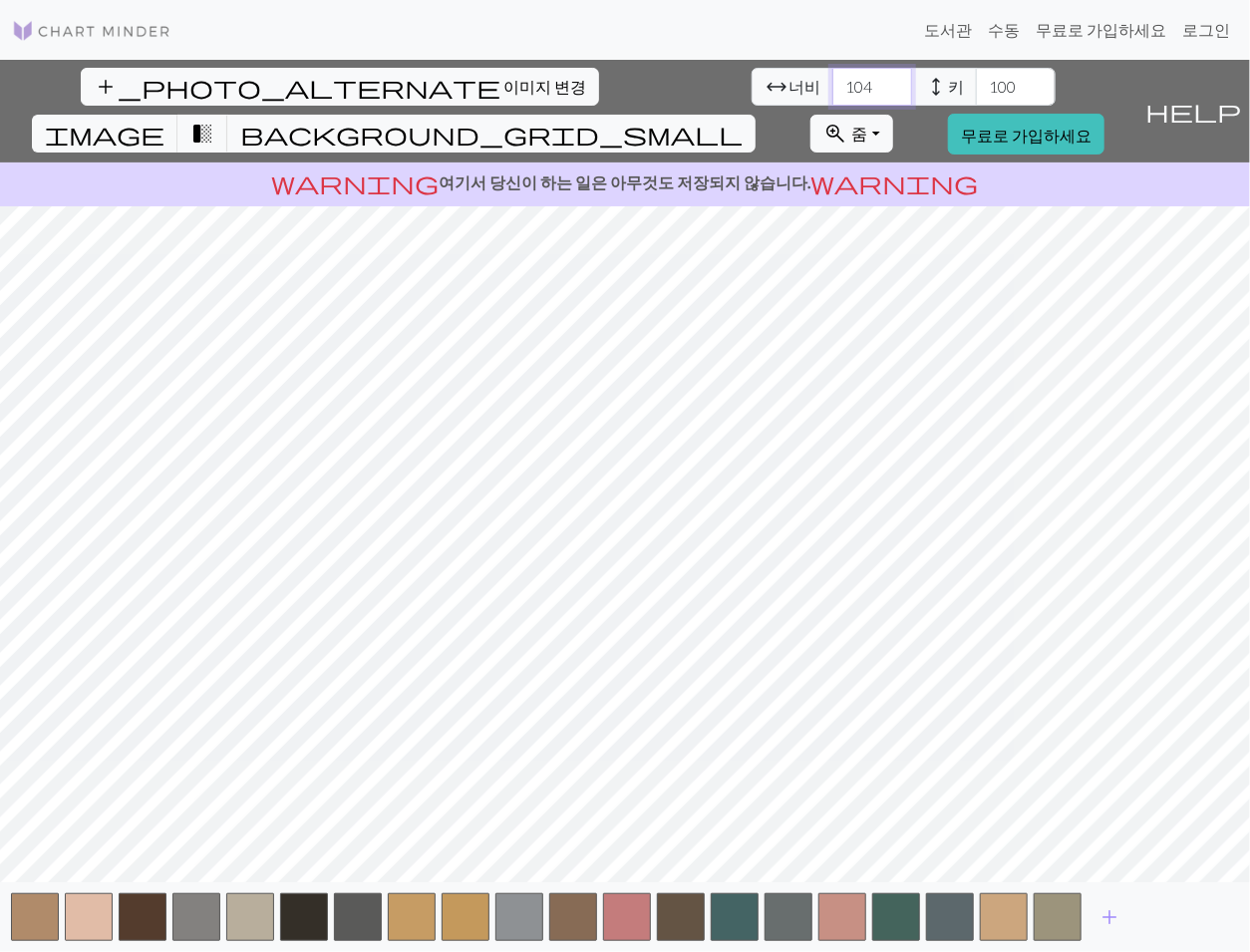 click on "104" at bounding box center (872, 87) 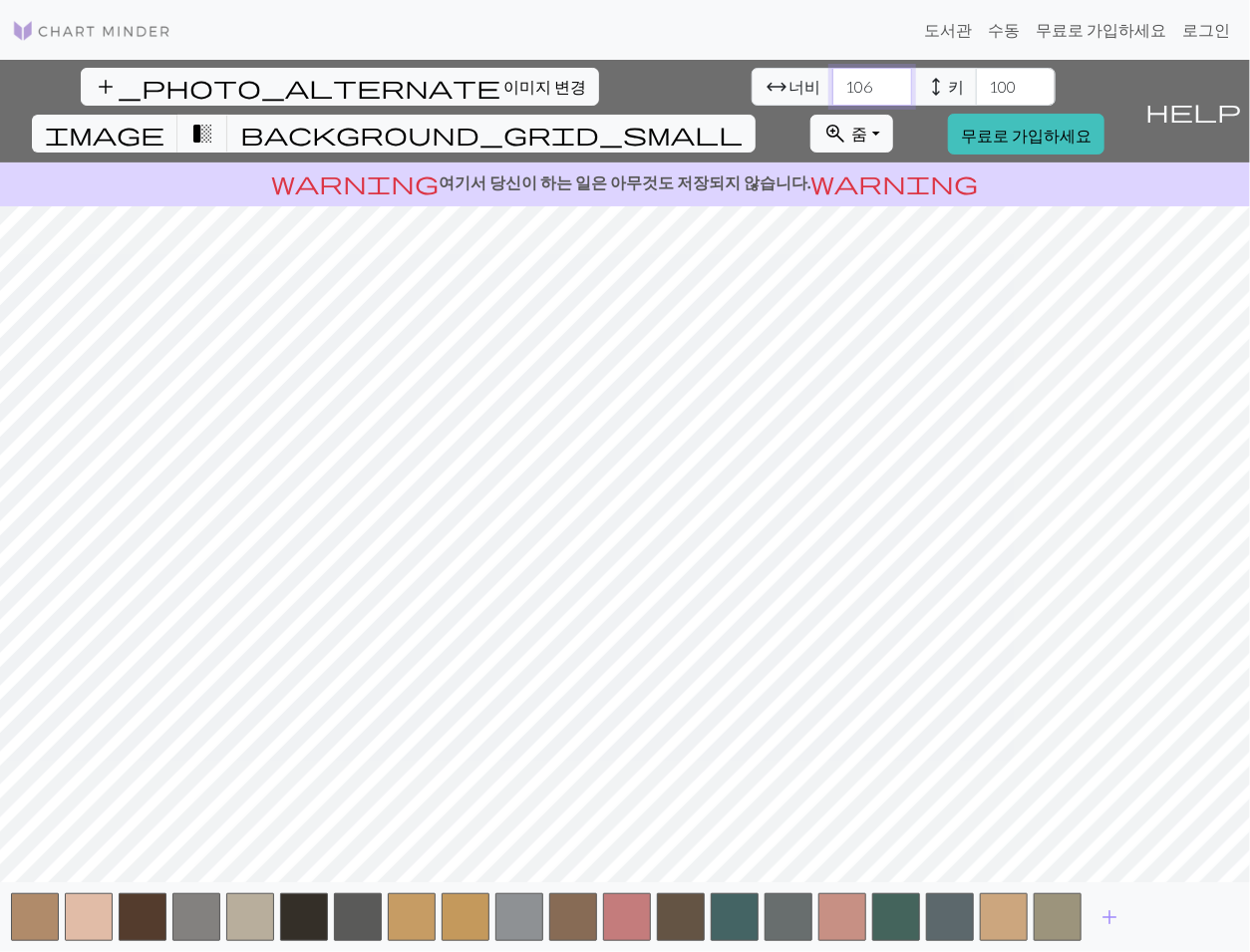 click on "106" at bounding box center [872, 87] 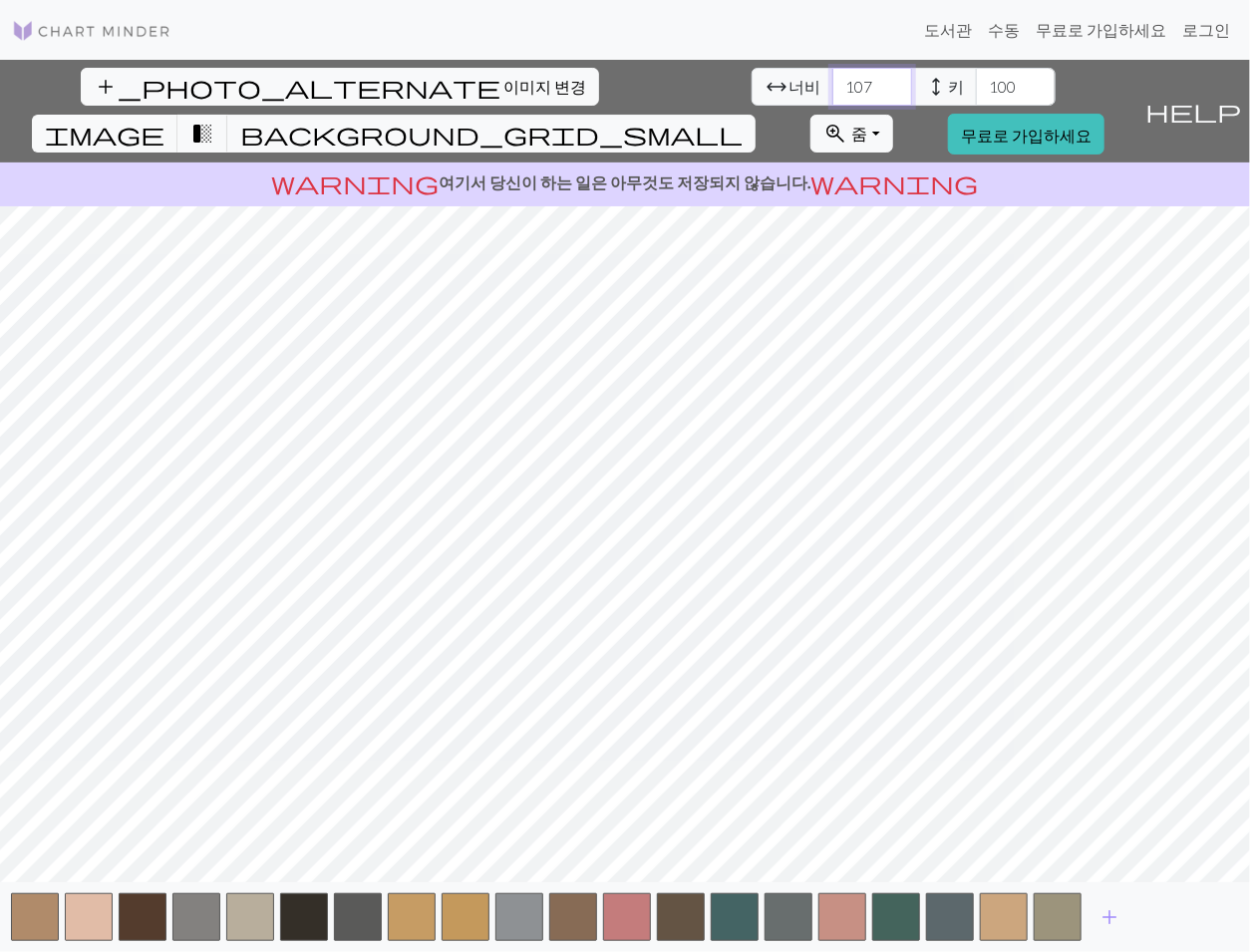 click on "108" at bounding box center [872, 87] 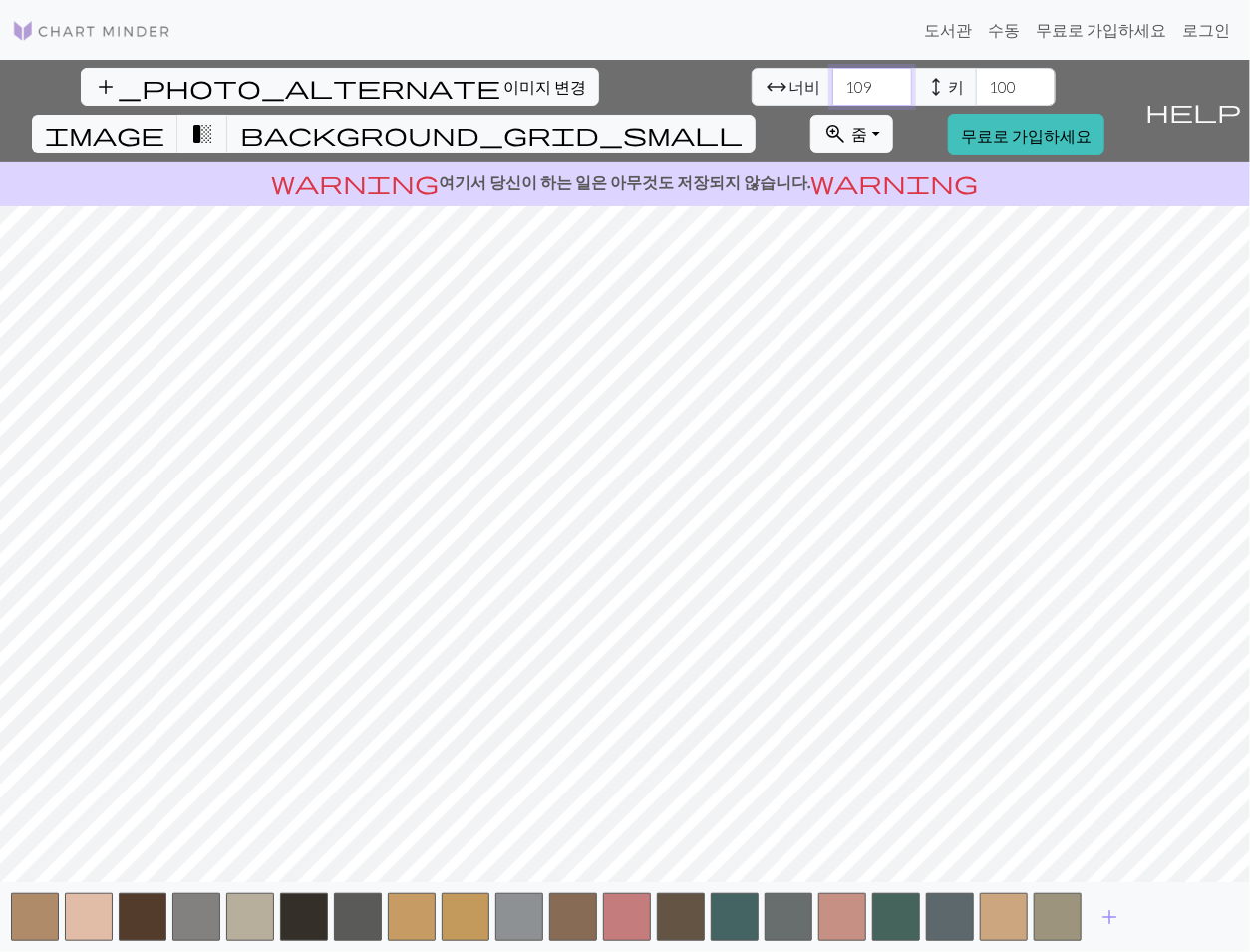 click on "109" at bounding box center (872, 87) 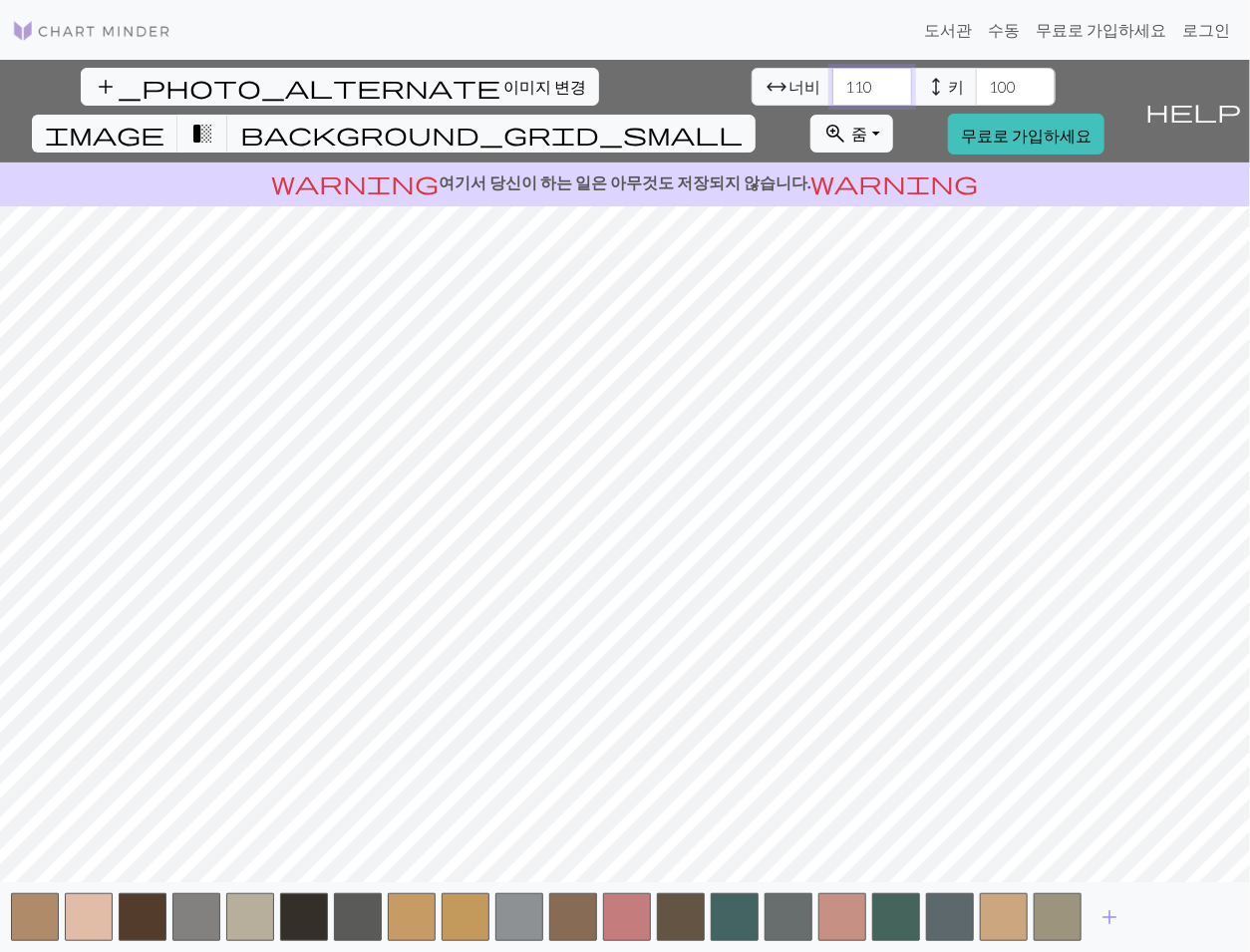 click on "110" at bounding box center [872, 87] 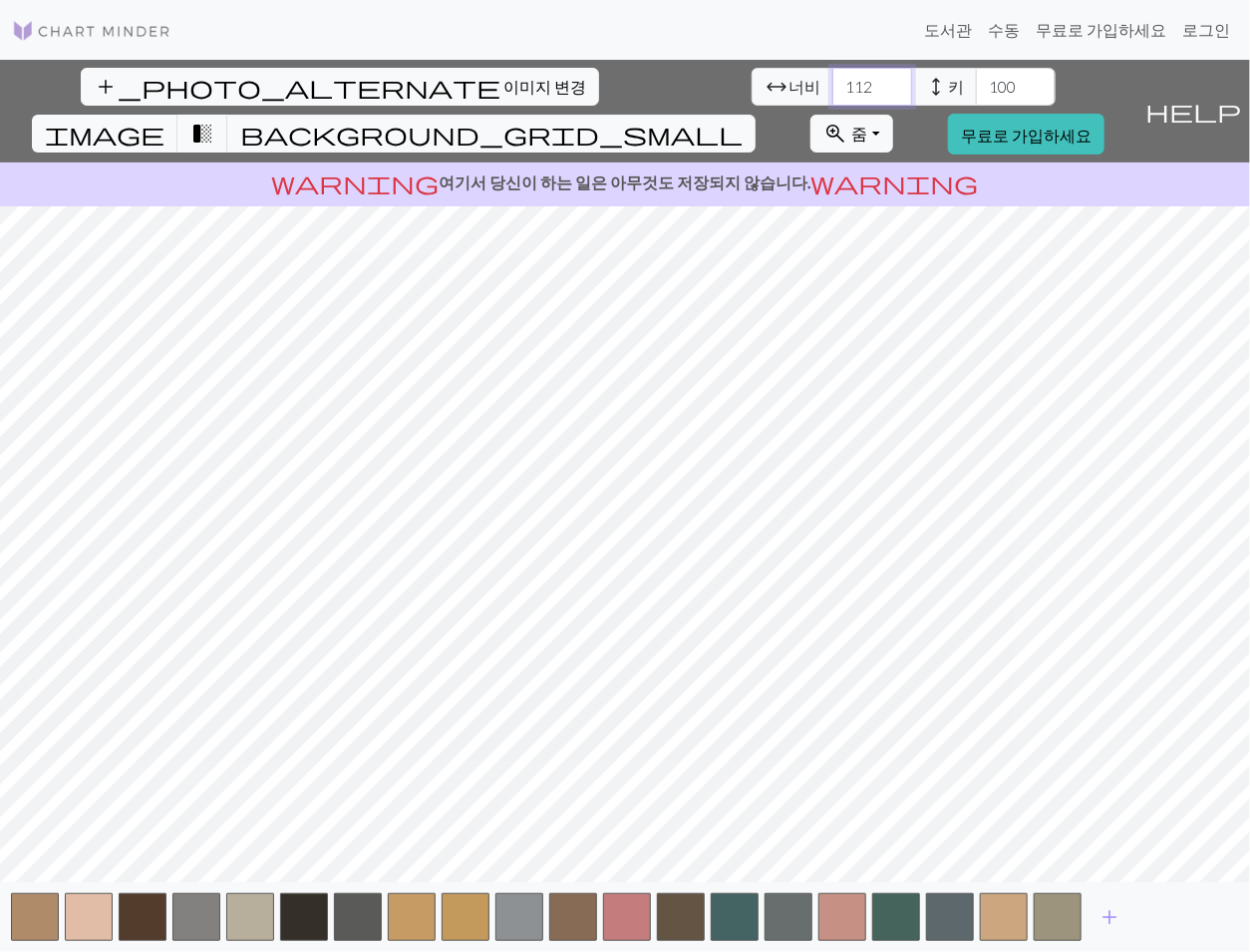click on "112" at bounding box center [872, 87] 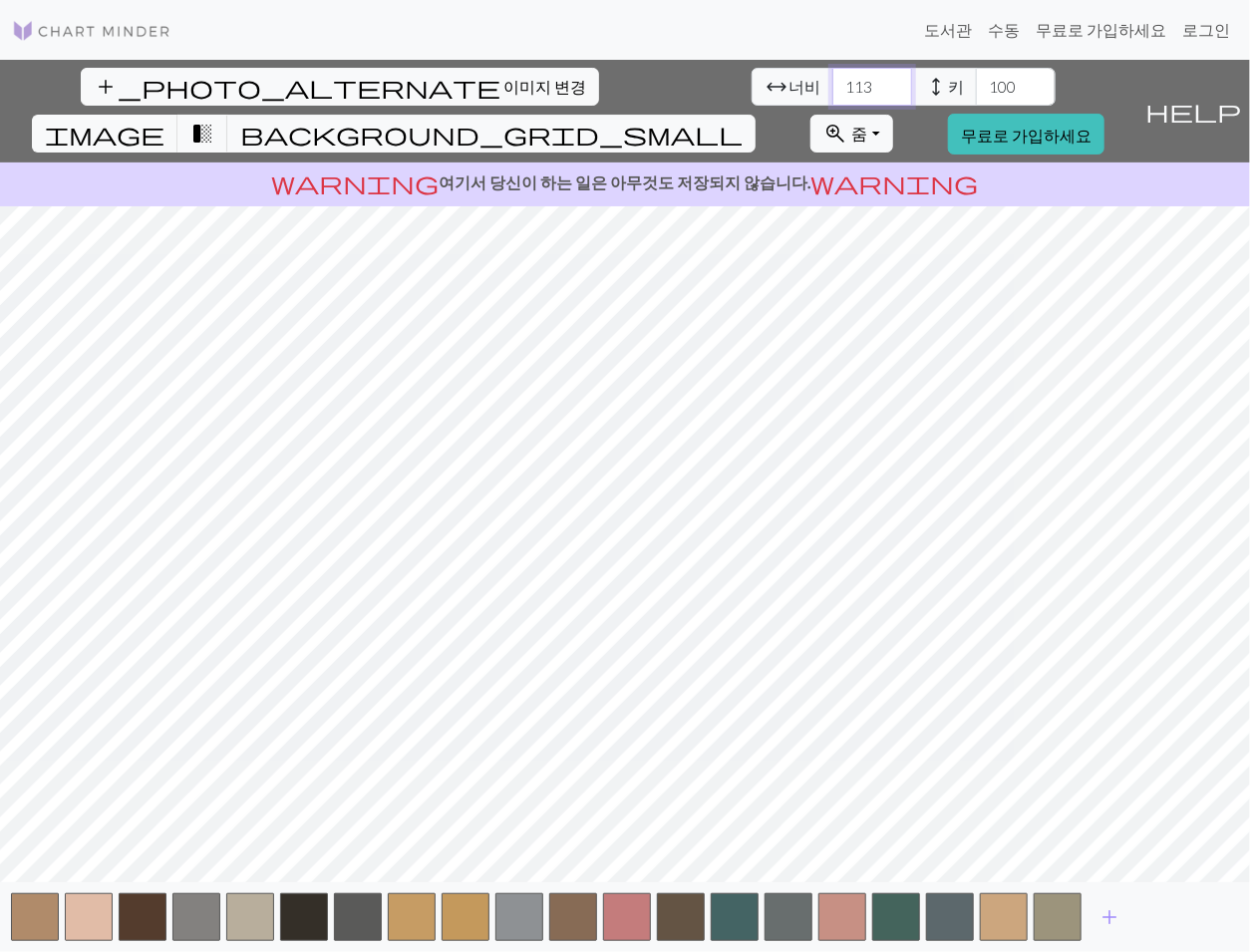 type on "114" 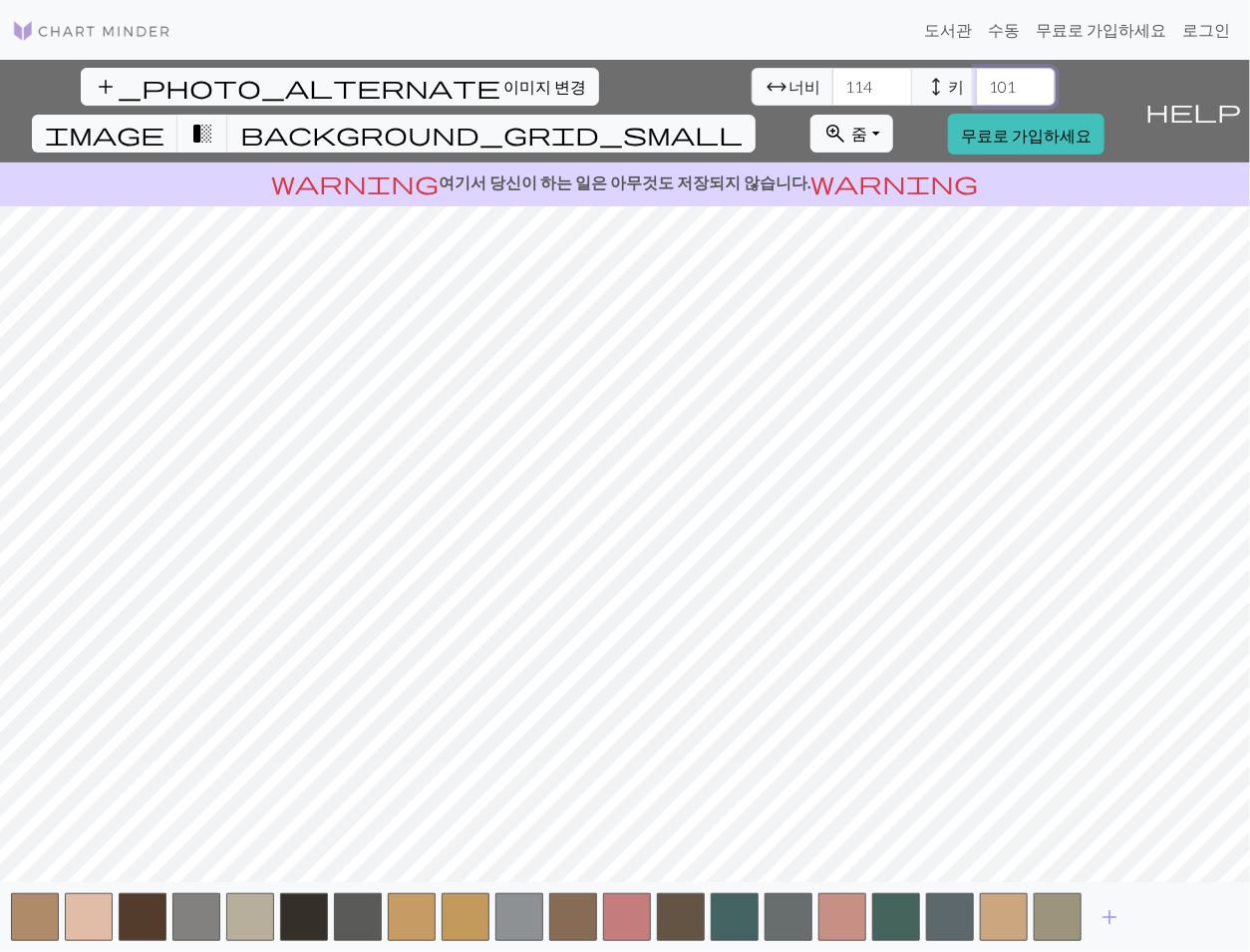 click on "101" at bounding box center (1016, 87) 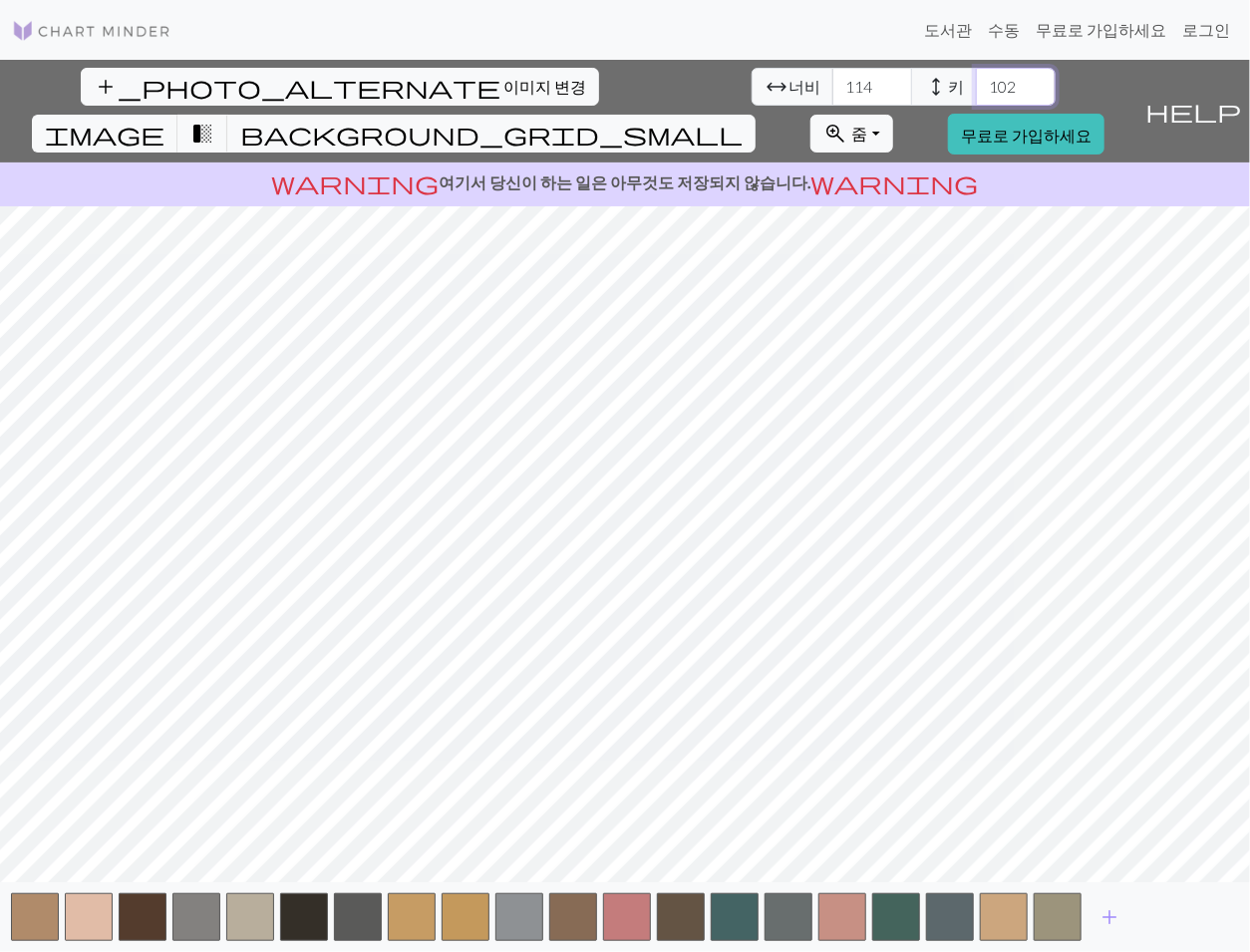 click on "102" at bounding box center [1016, 87] 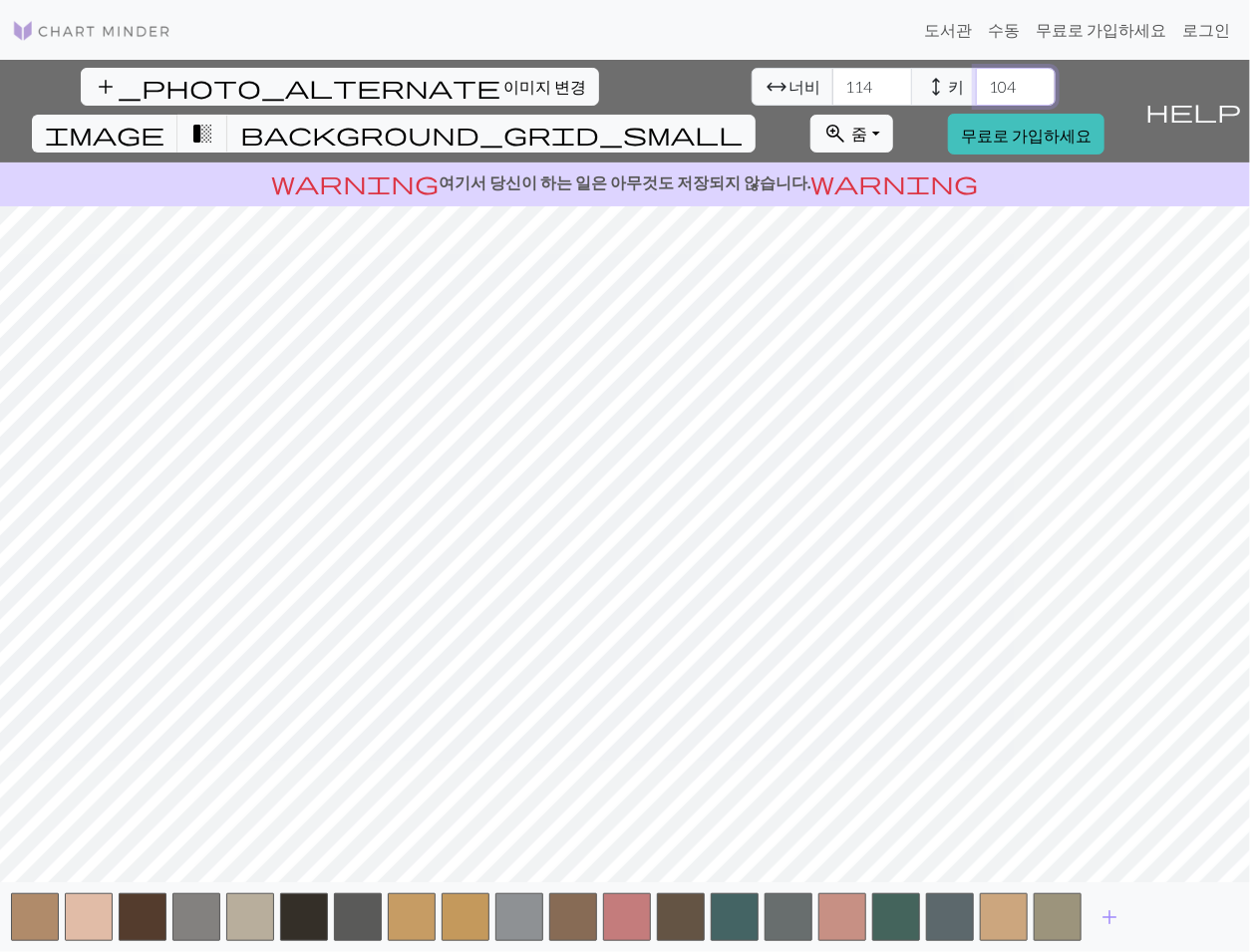 click on "104" at bounding box center [1016, 87] 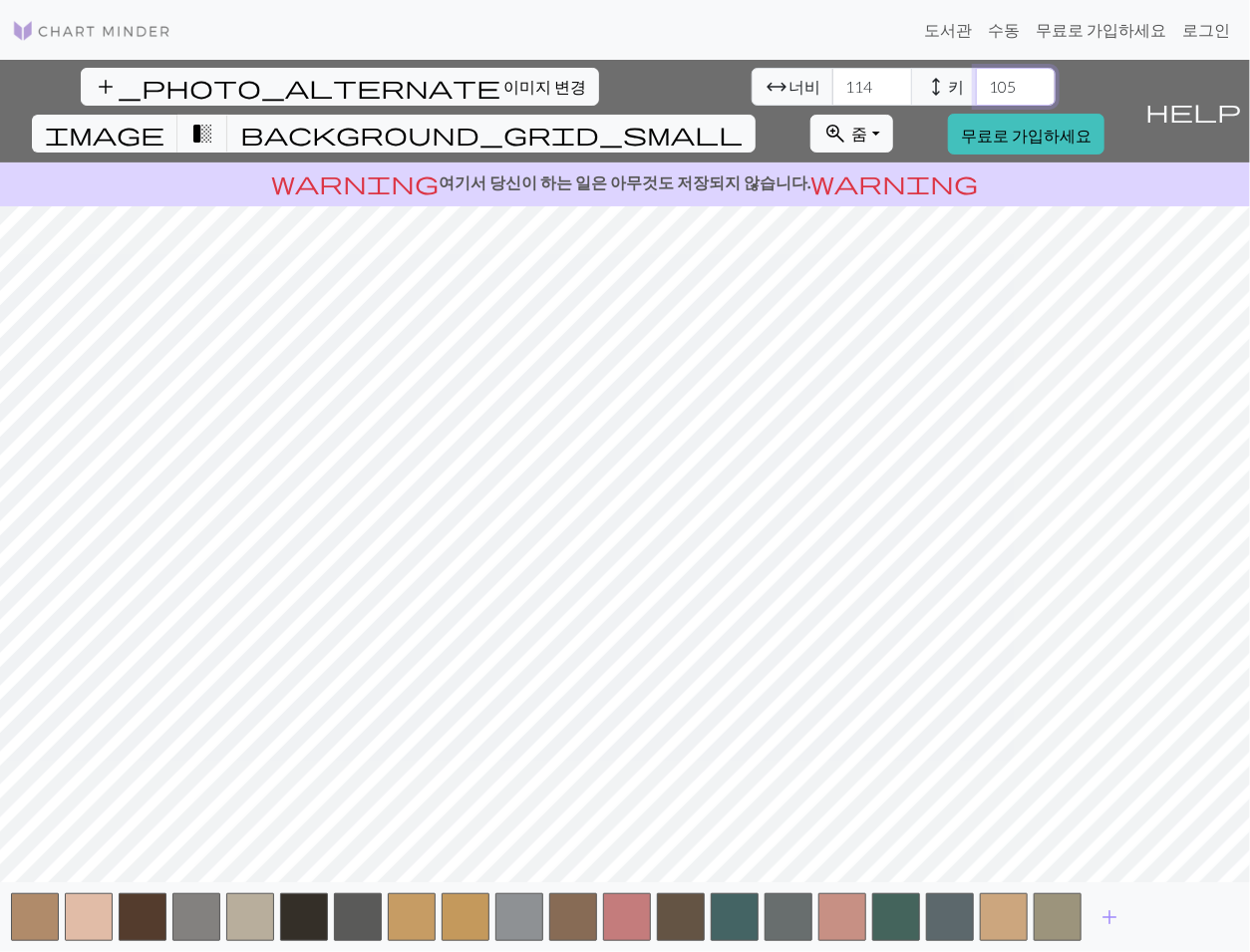click on "105" at bounding box center (1016, 87) 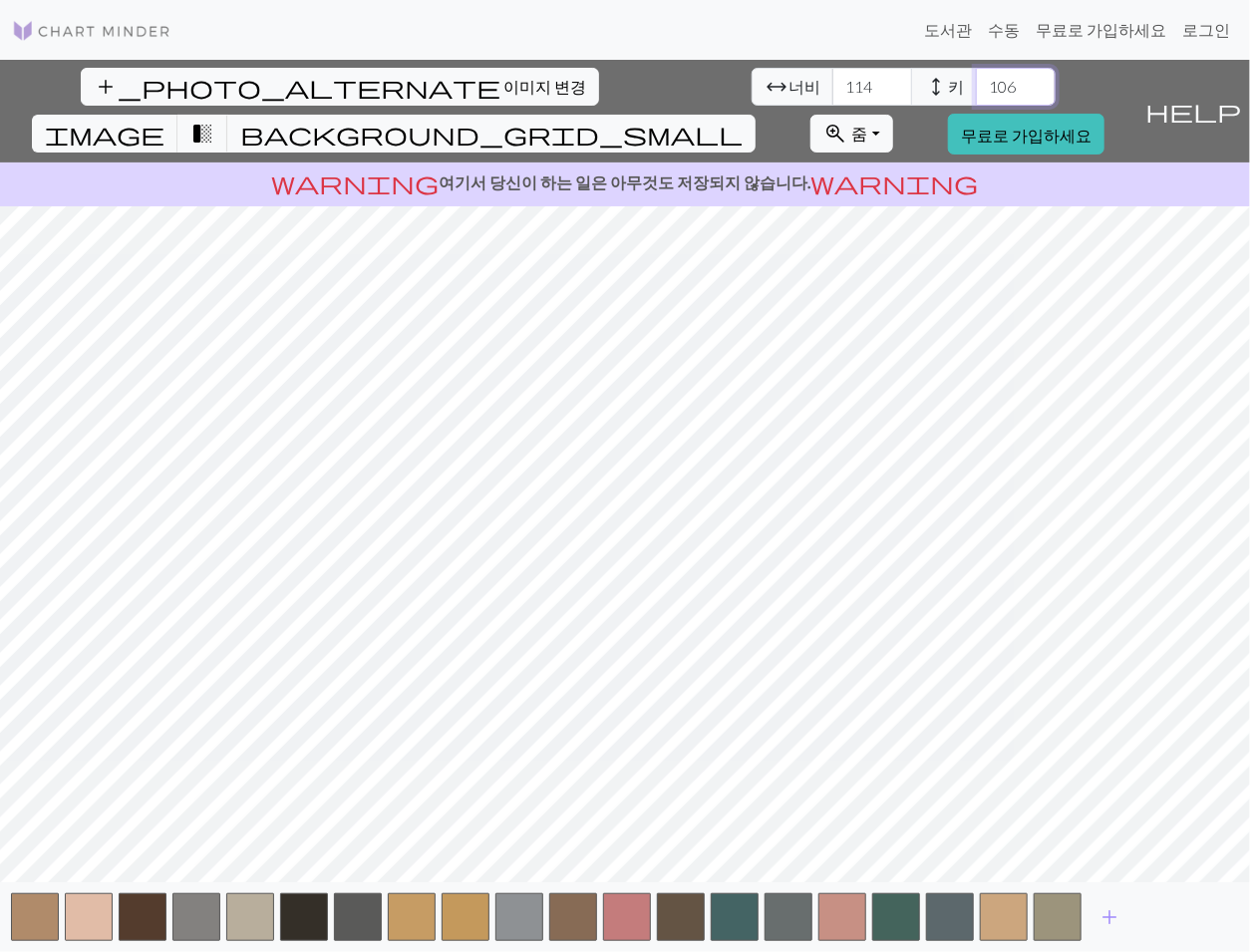 click on "107" at bounding box center (1016, 87) 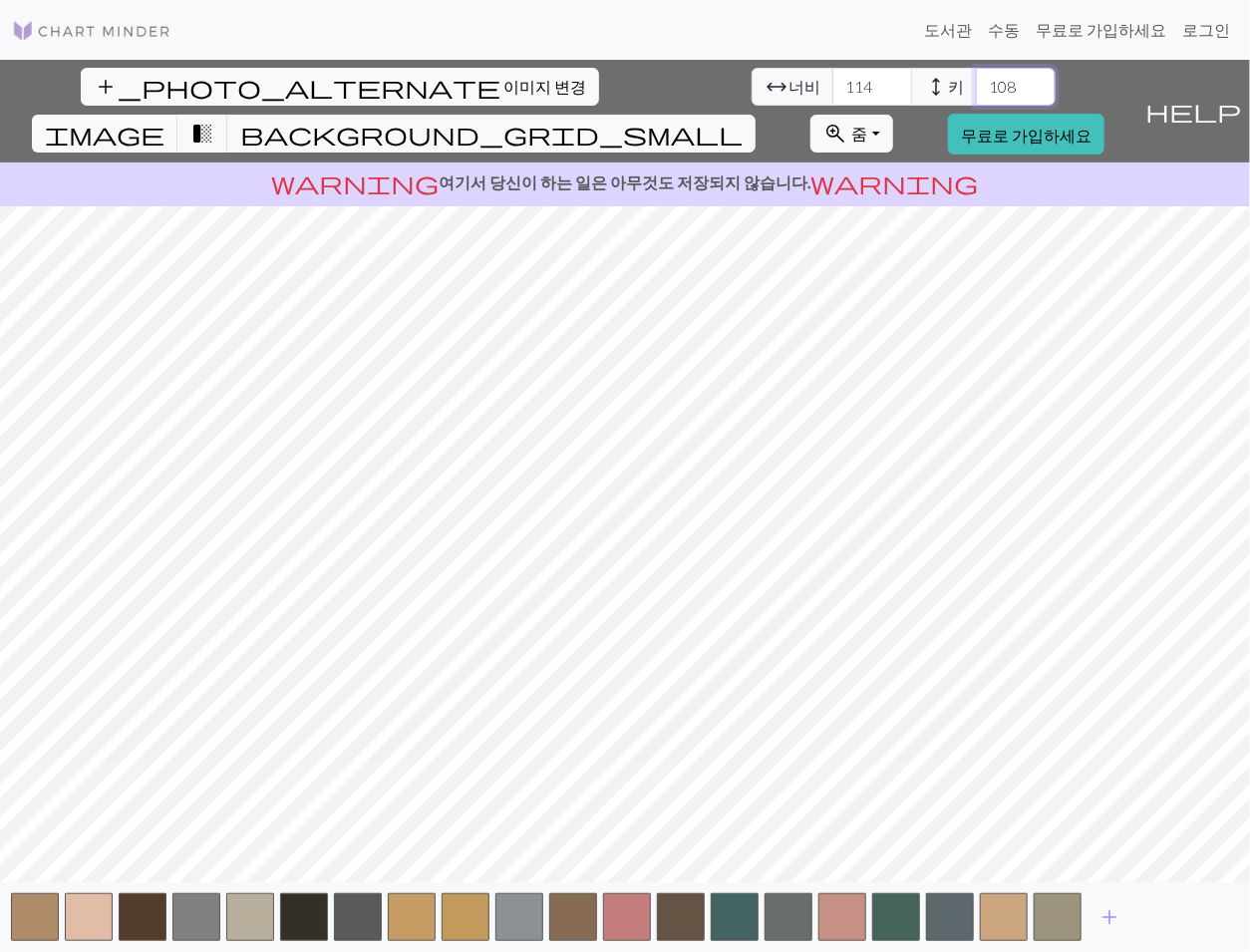 click on "108" at bounding box center [1016, 87] 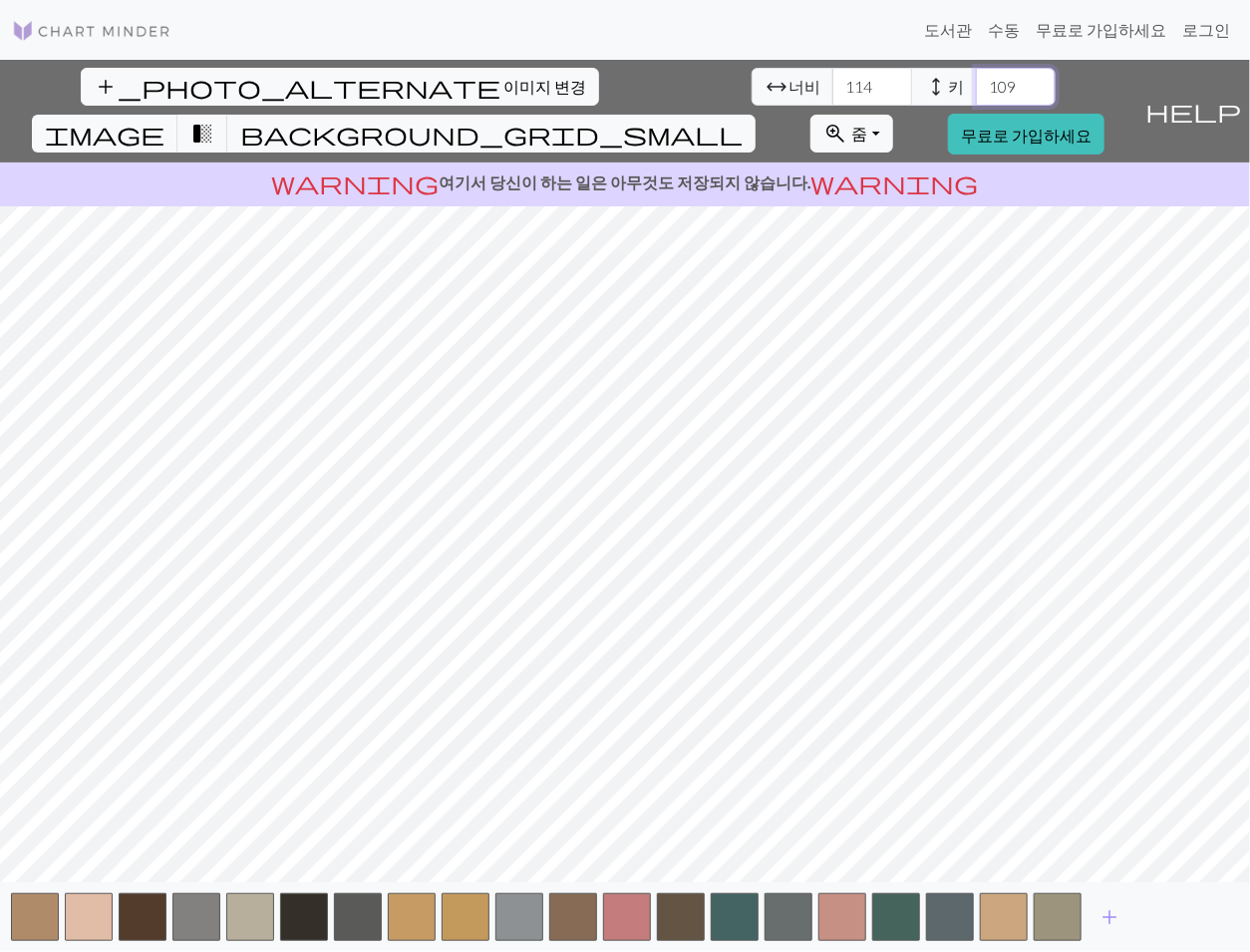 click on "110" at bounding box center [1016, 87] 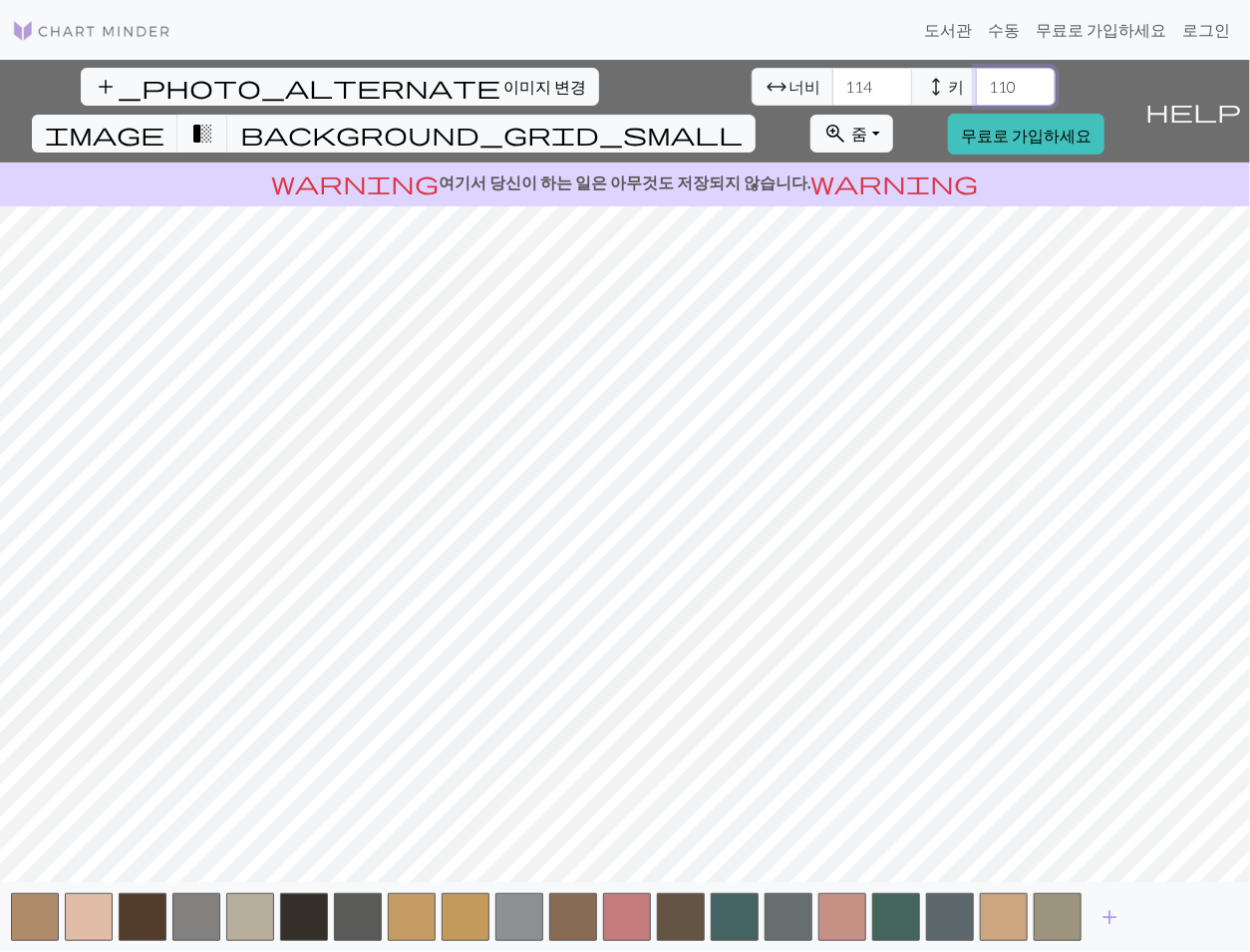 click on "111" at bounding box center [1016, 87] 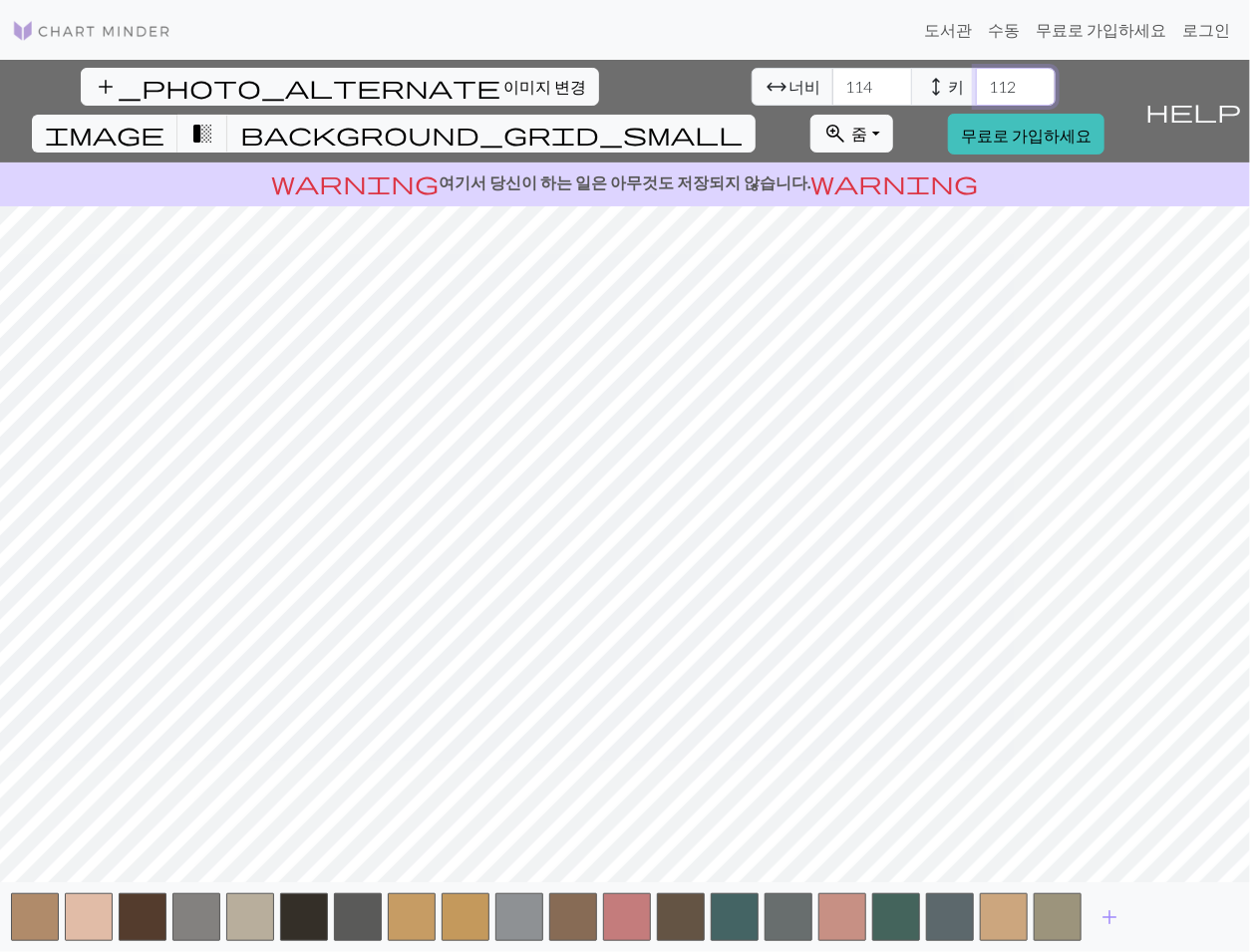 click on "112" at bounding box center [1016, 87] 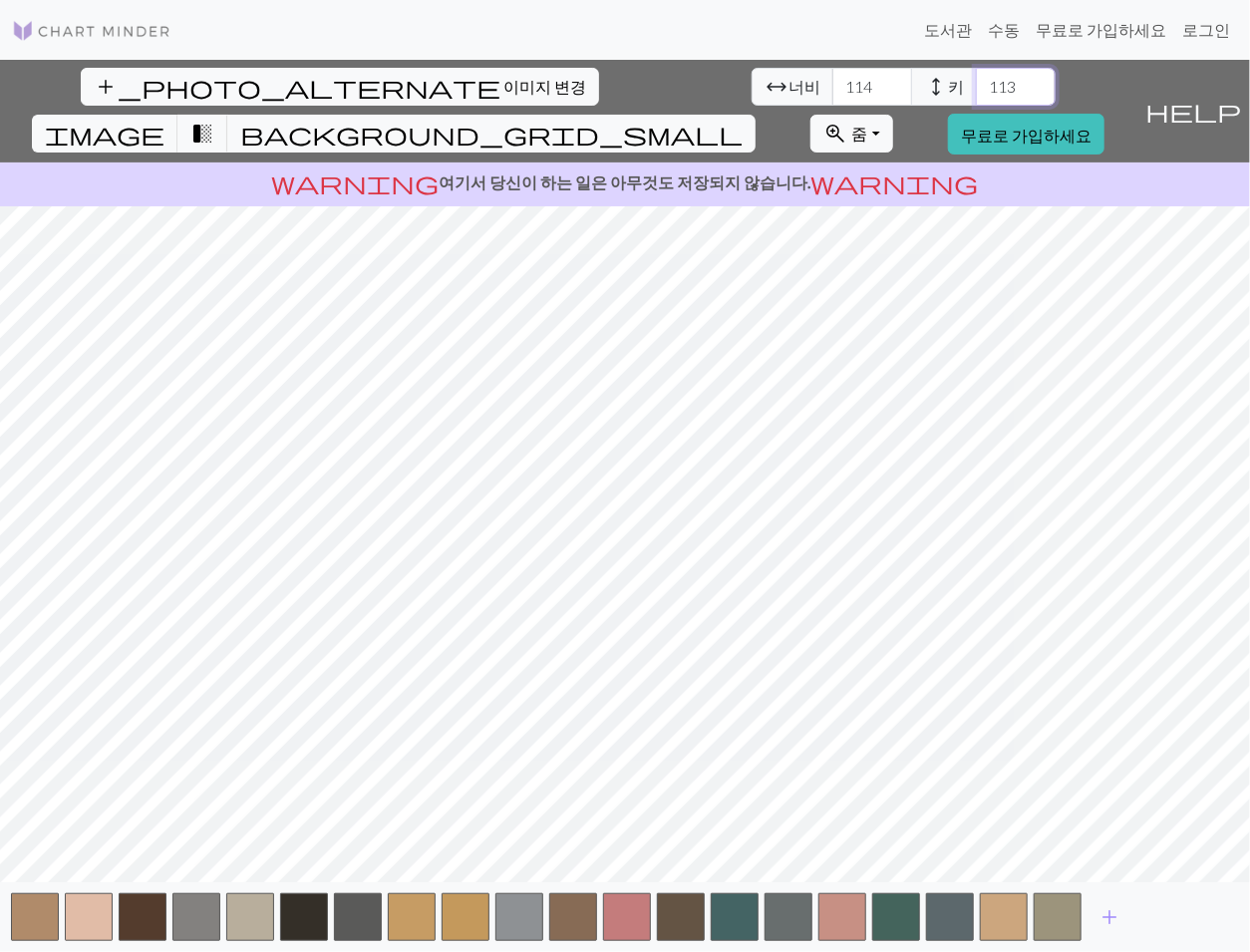 click on "113" at bounding box center (1016, 87) 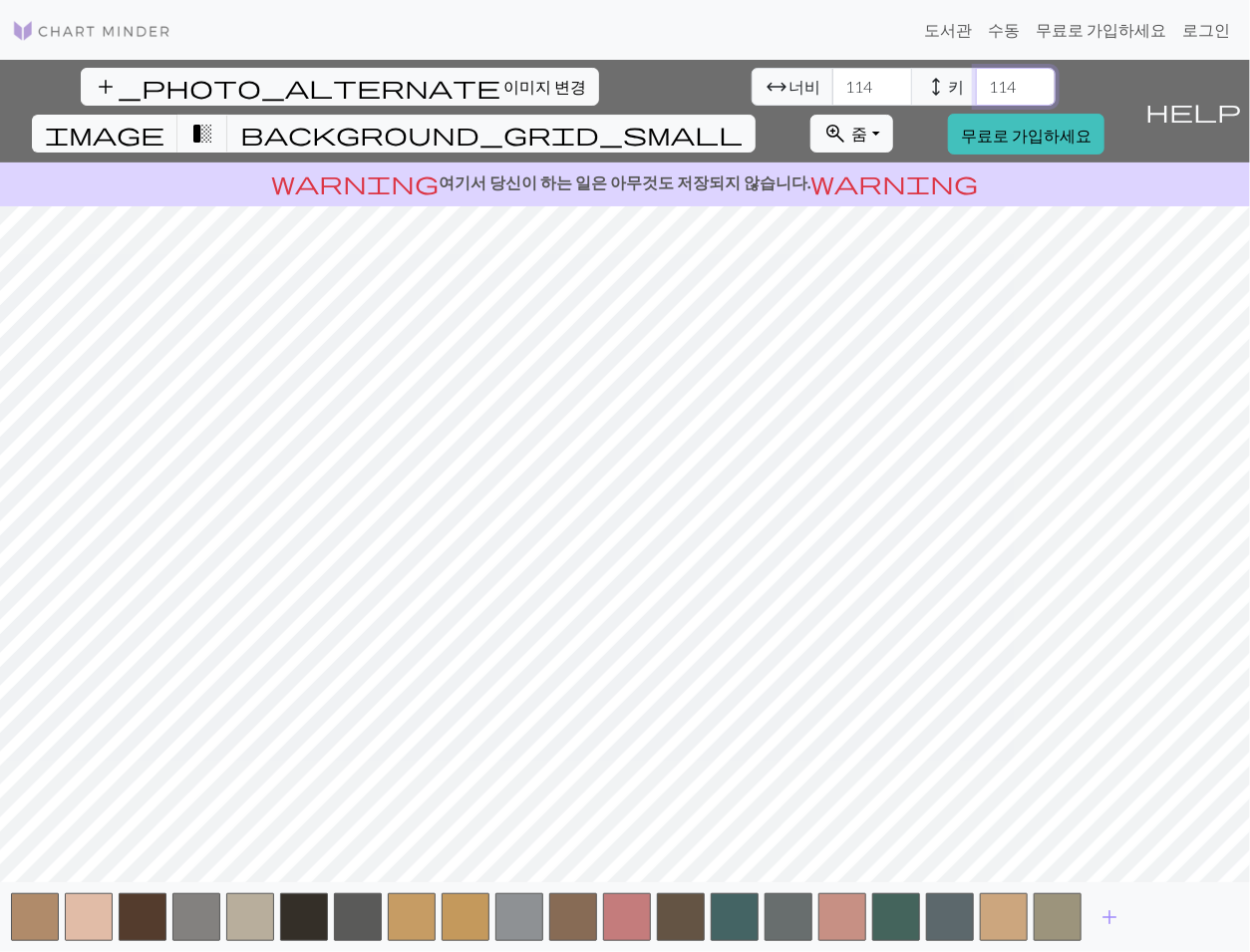 click on "114" at bounding box center (1016, 87) 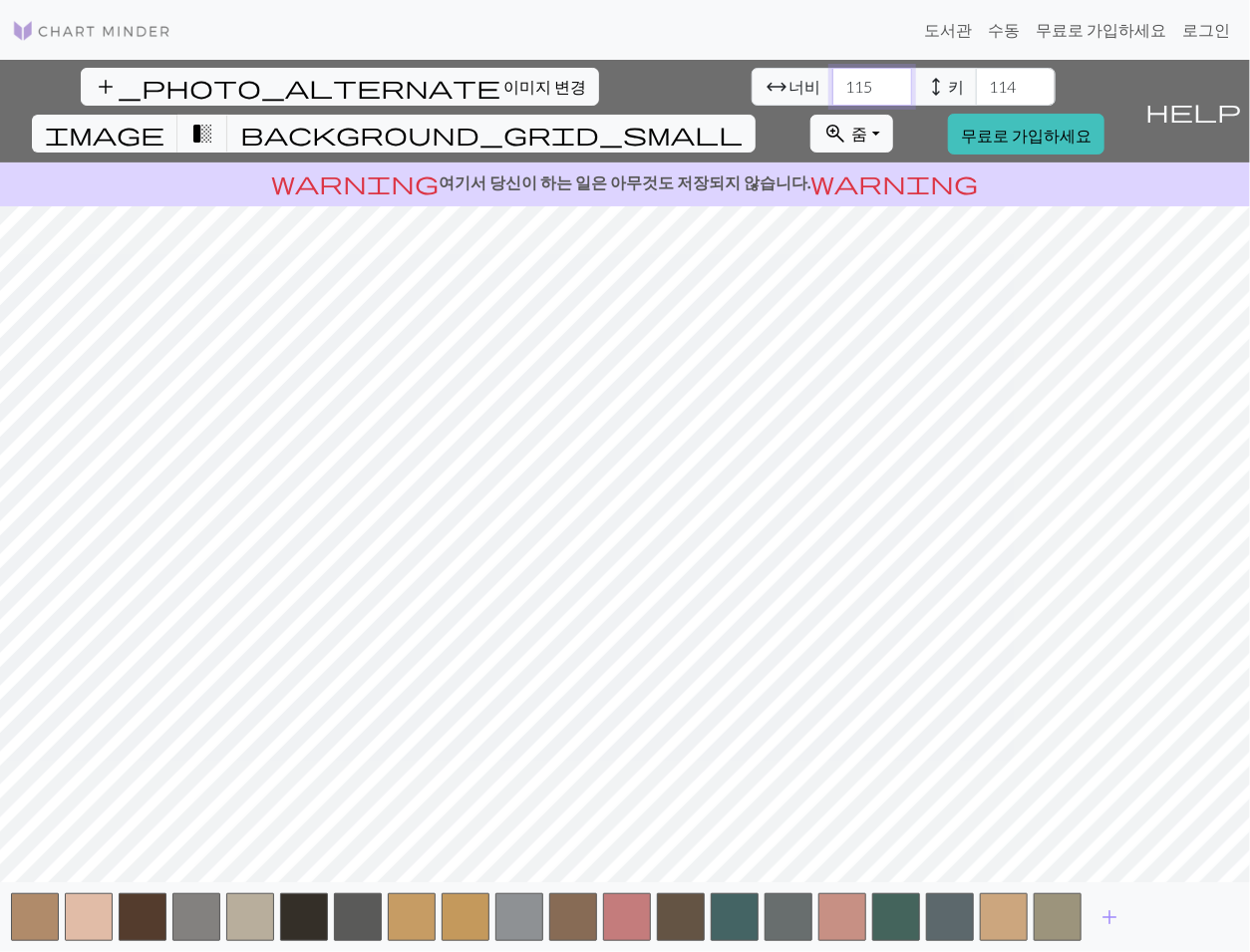 click on "115" at bounding box center [872, 87] 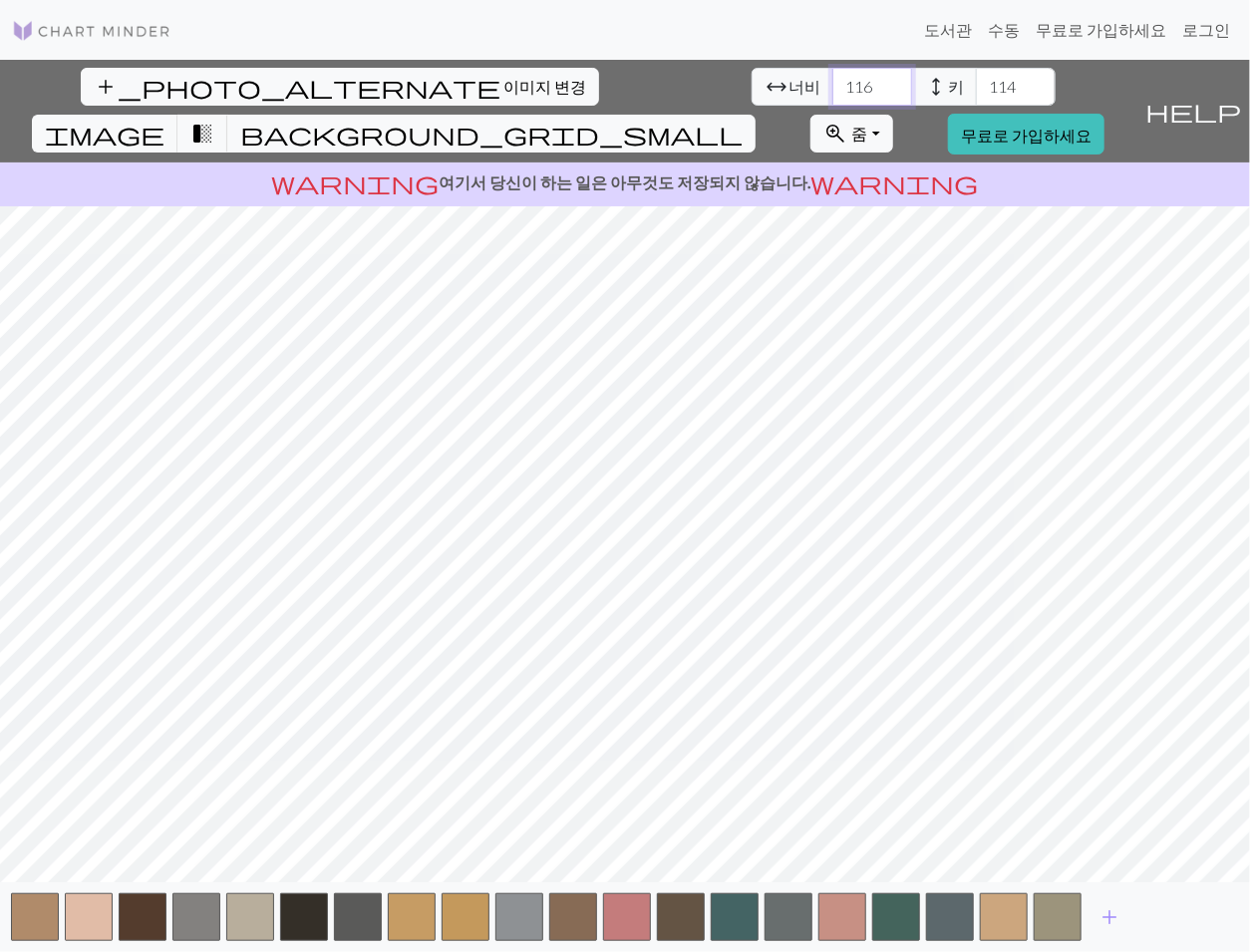 click on "116" at bounding box center [872, 87] 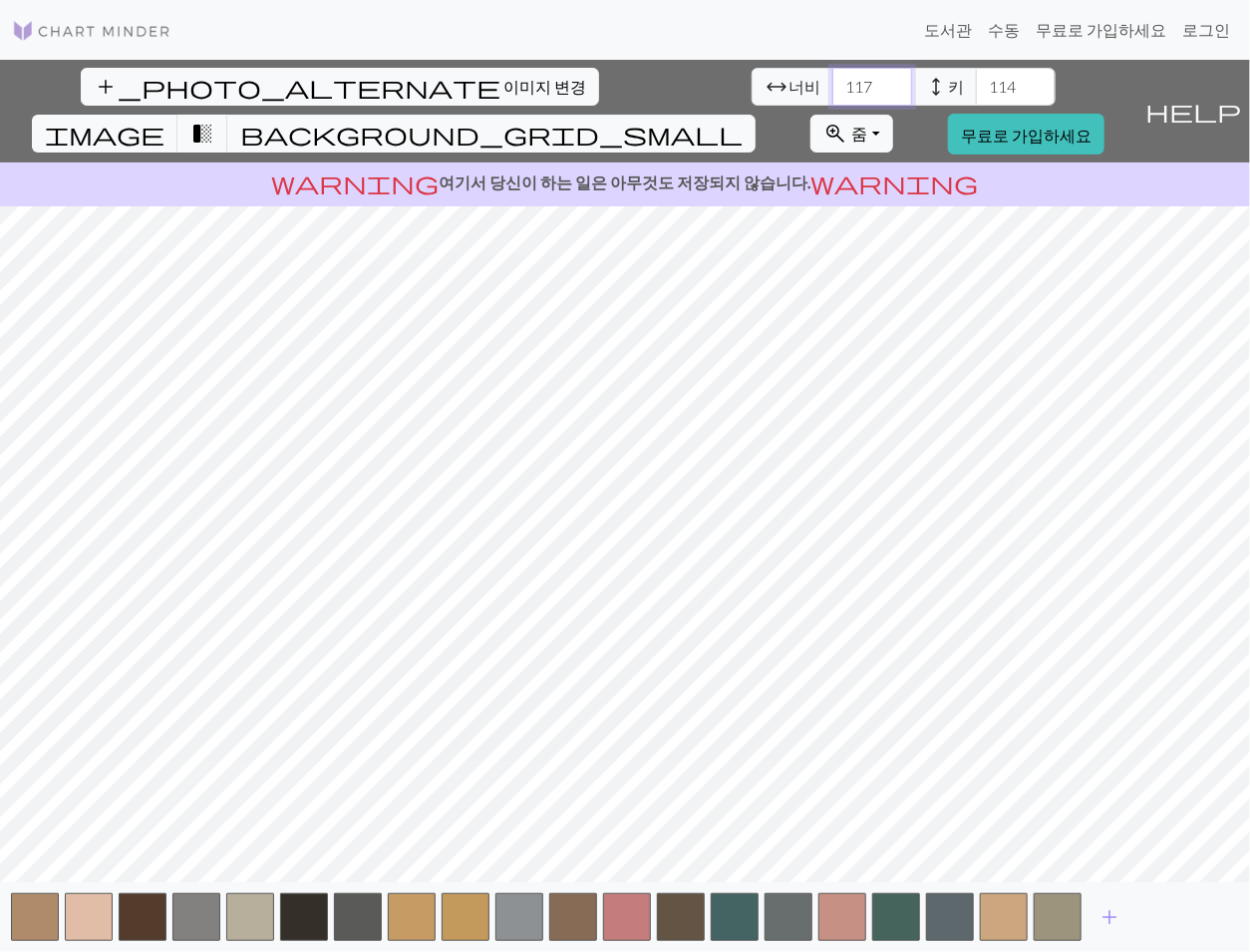click on "117" at bounding box center (872, 87) 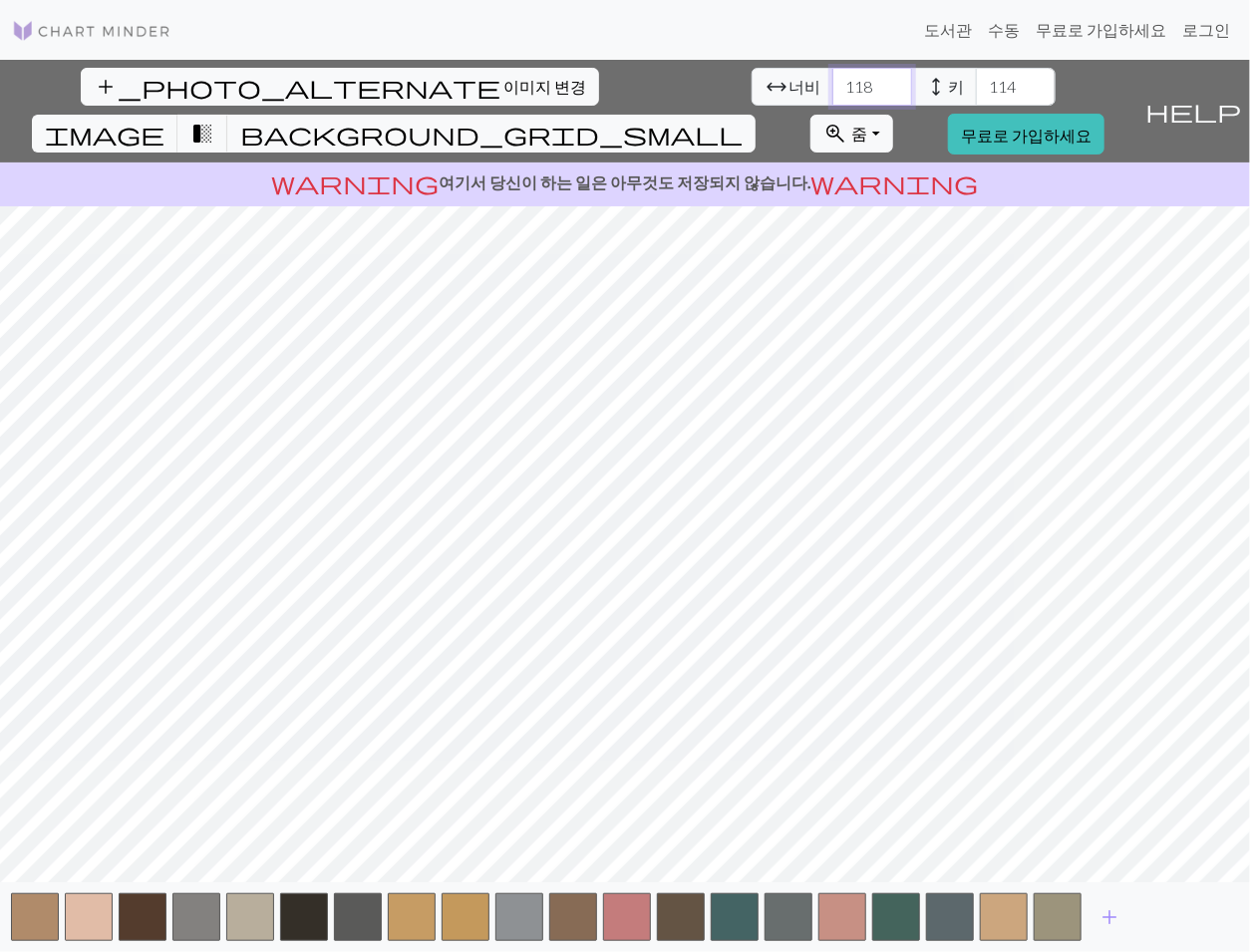 click on "119" at bounding box center [872, 87] 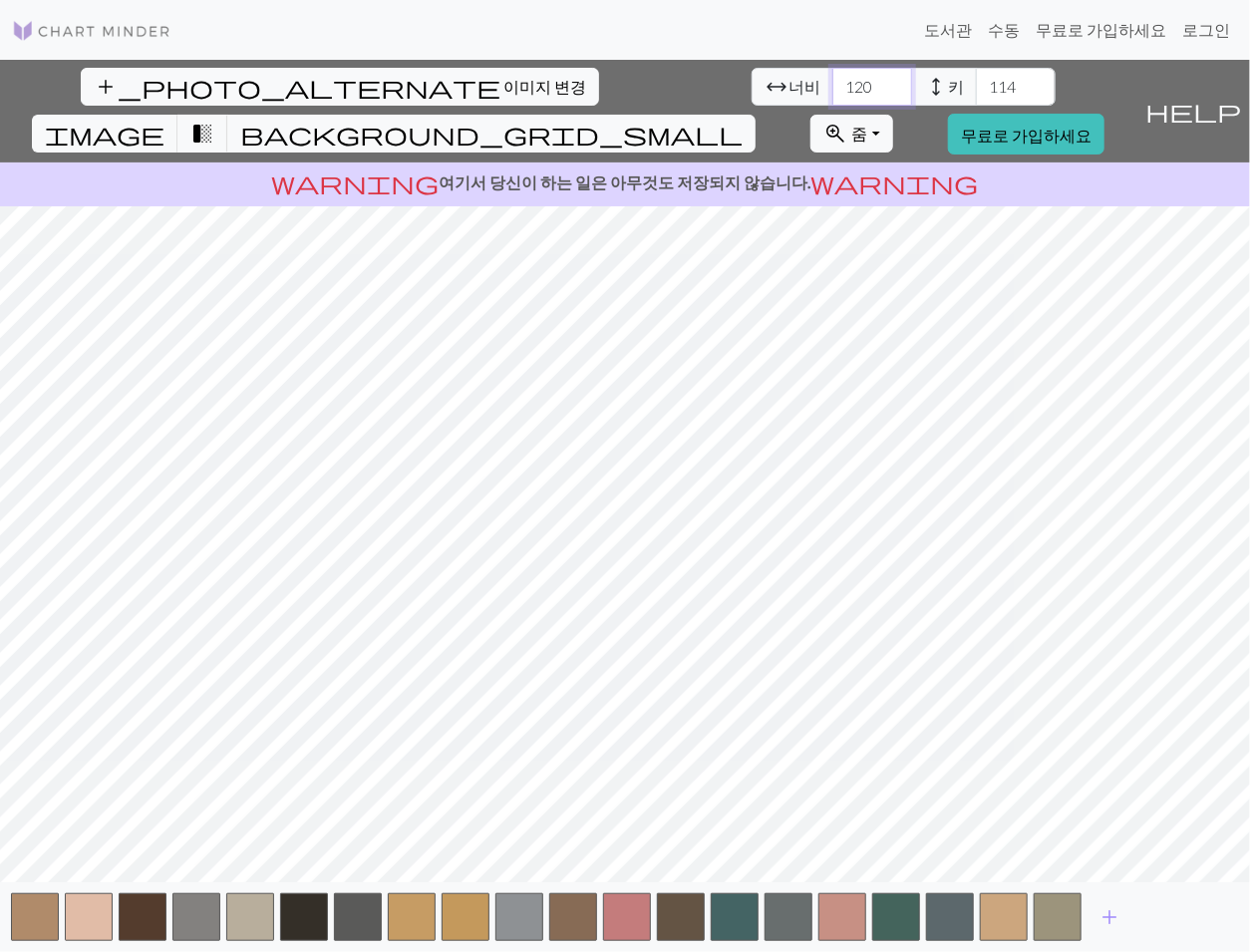 click on "120" at bounding box center (872, 87) 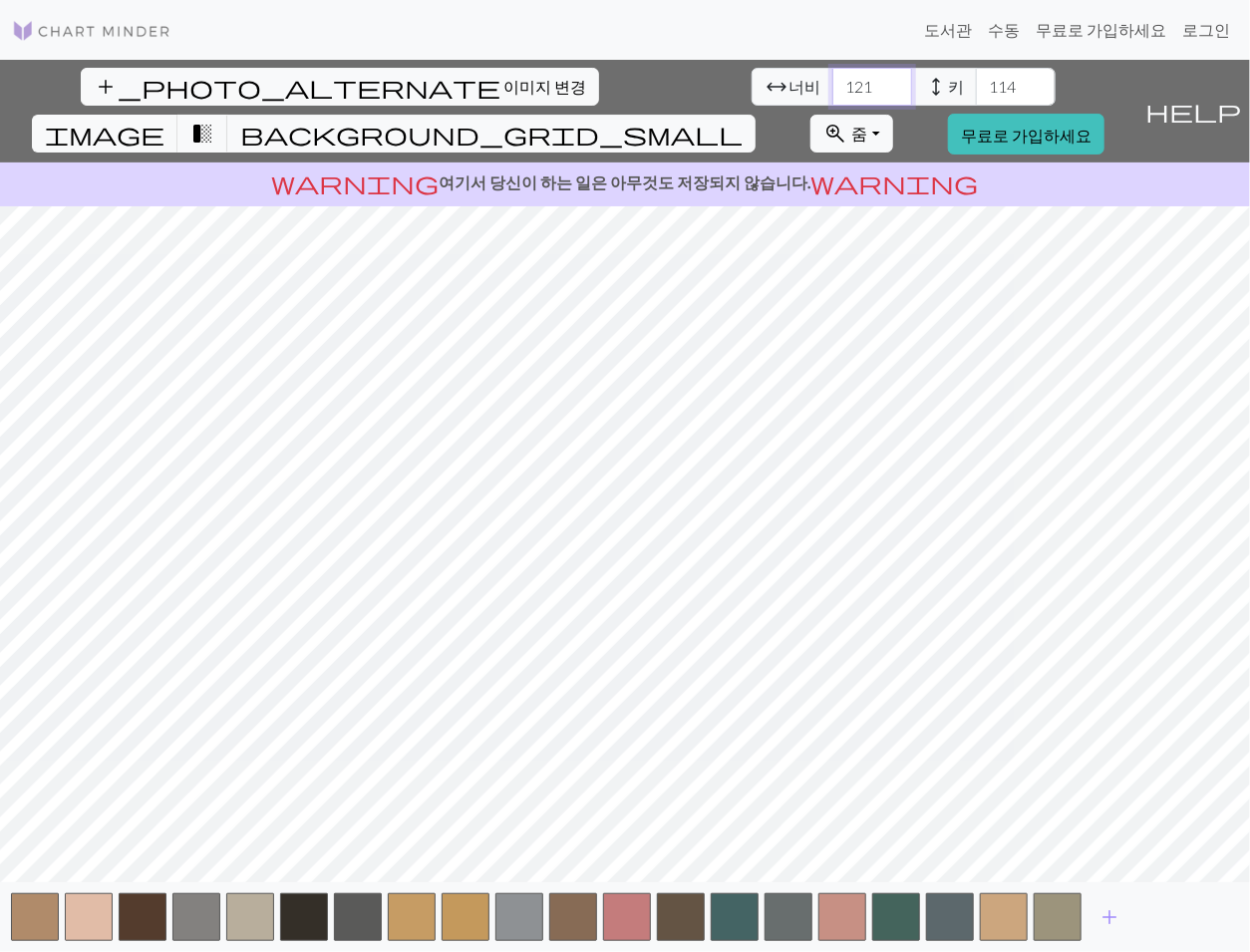 click on "122" at bounding box center [872, 87] 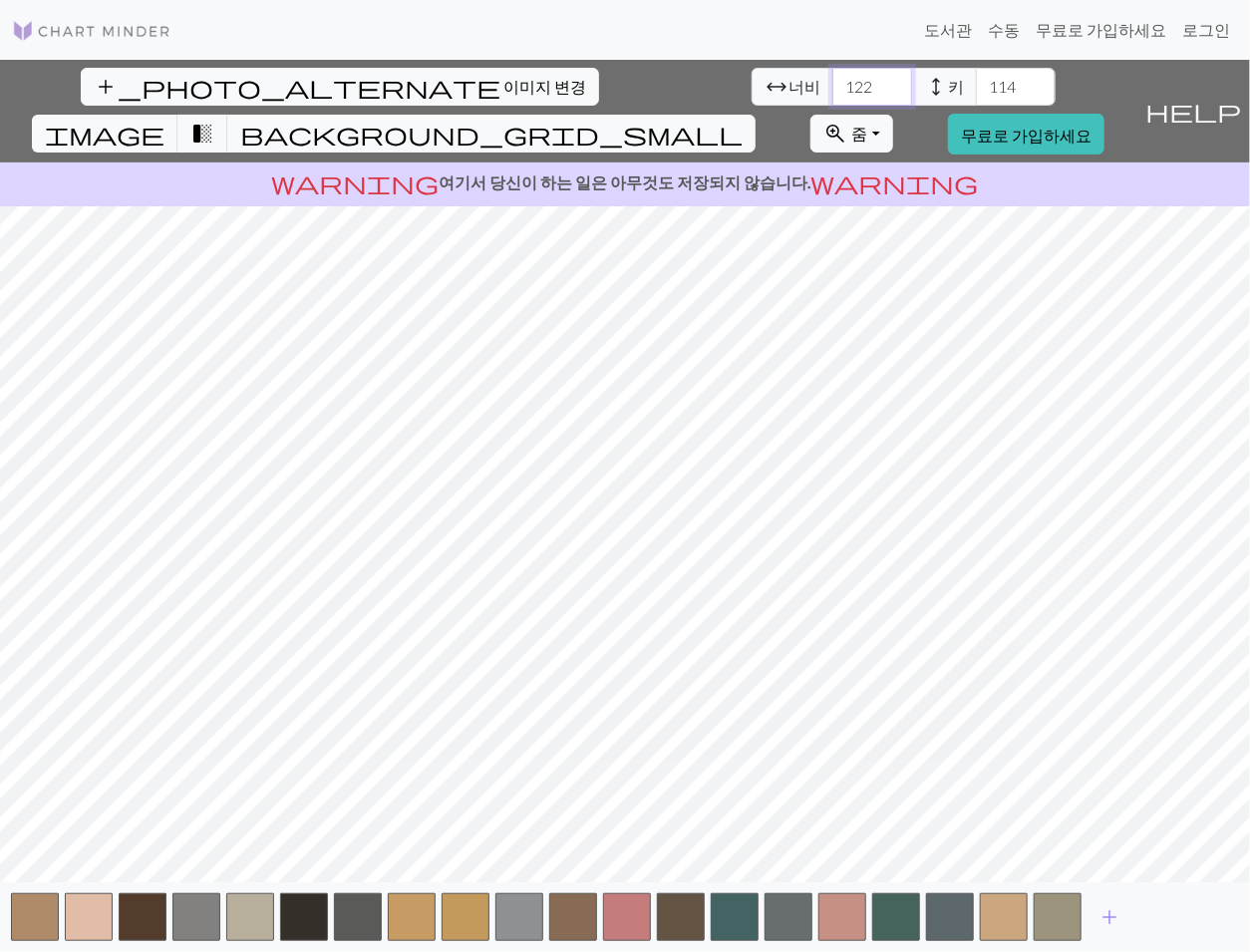 click on "123" at bounding box center [872, 87] 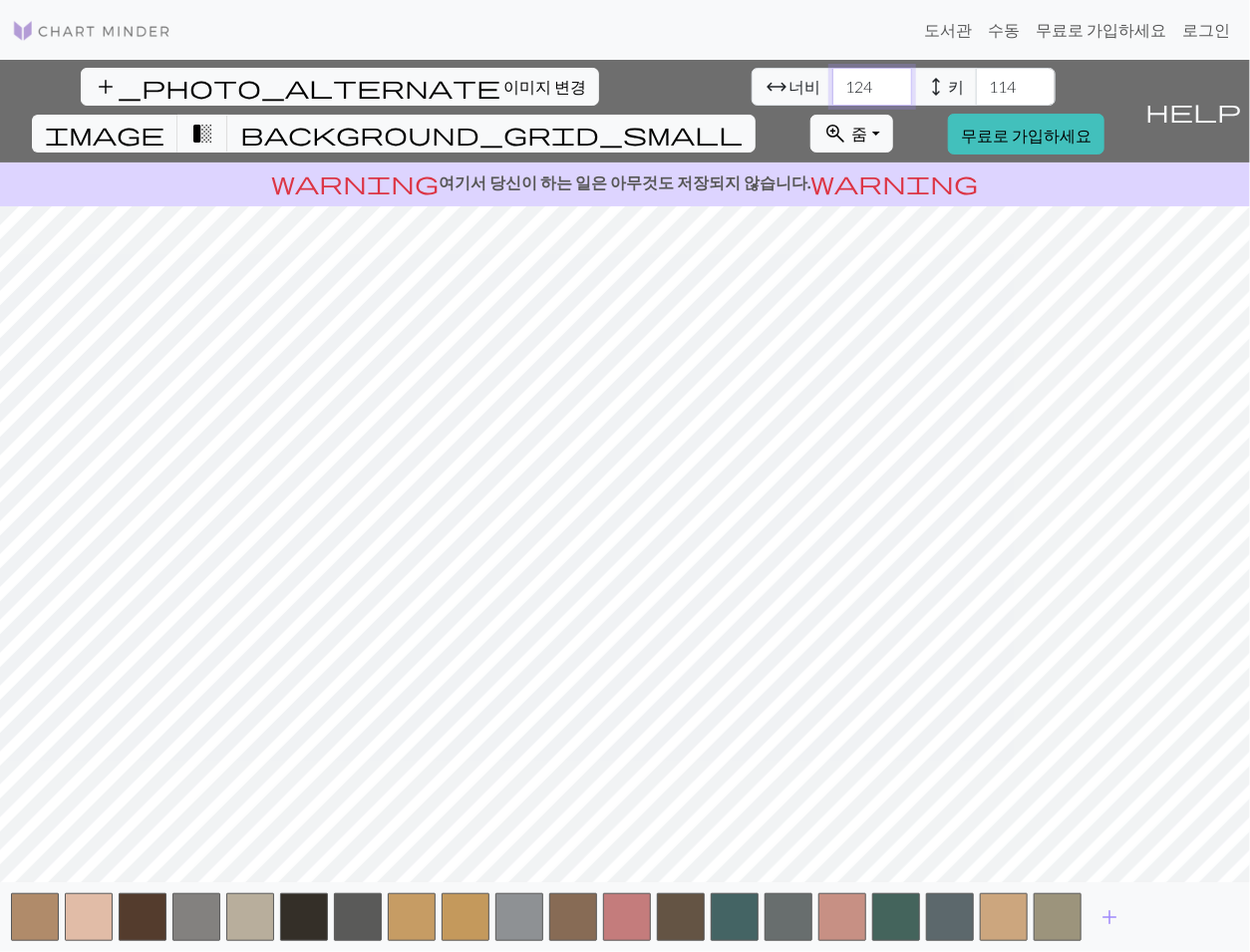 click on "124" at bounding box center (872, 87) 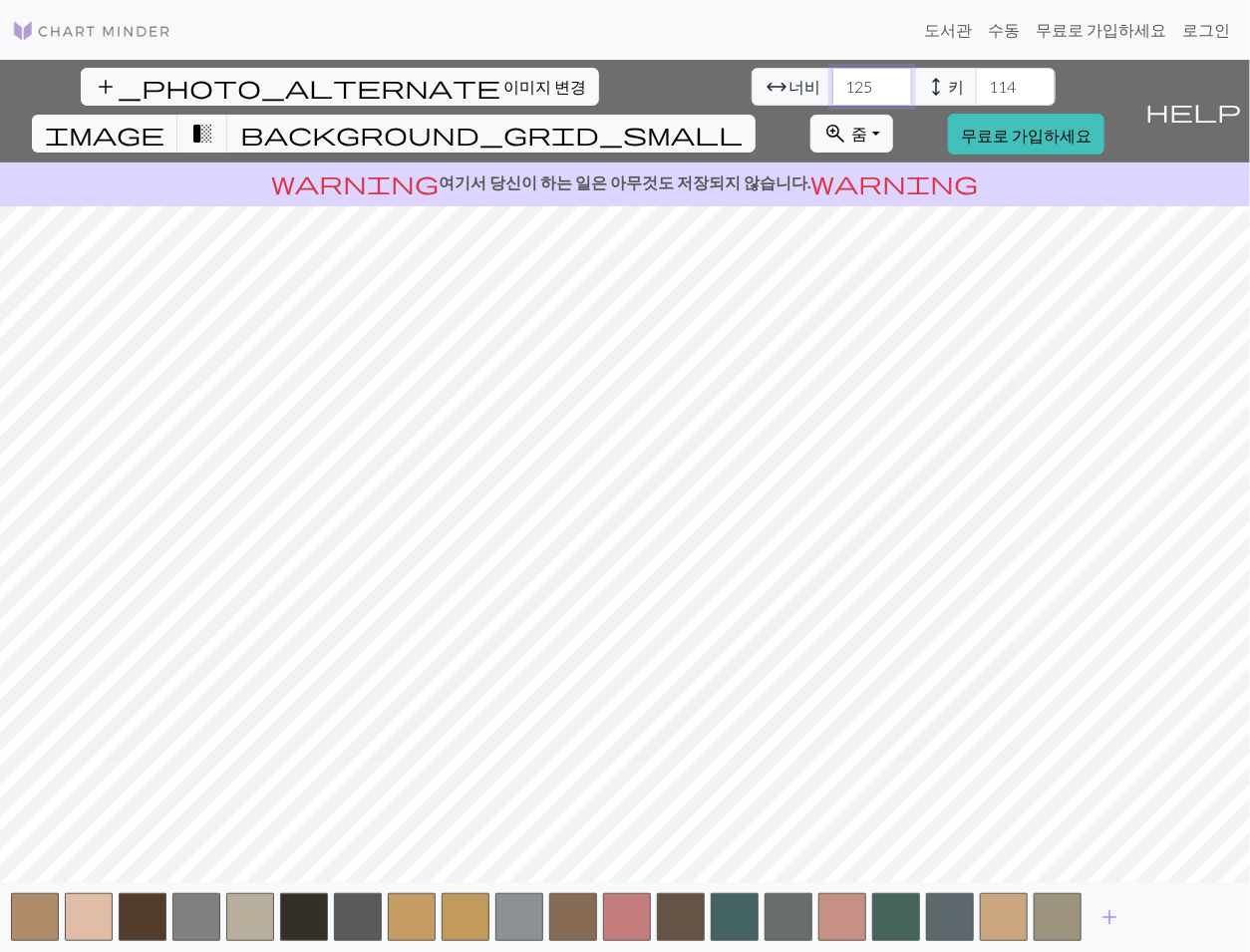 click on "126" at bounding box center (872, 87) 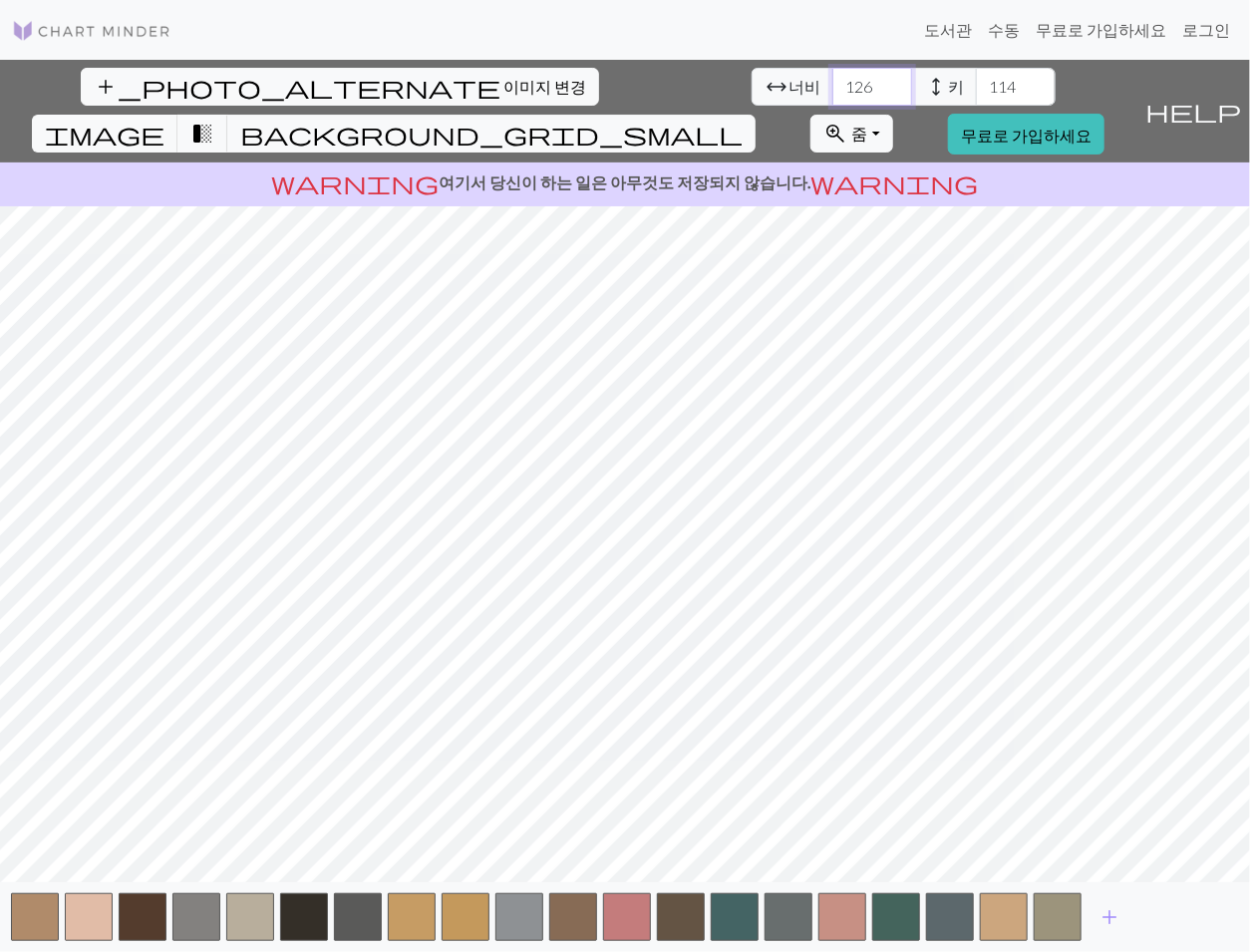 click on "127" at bounding box center [872, 87] 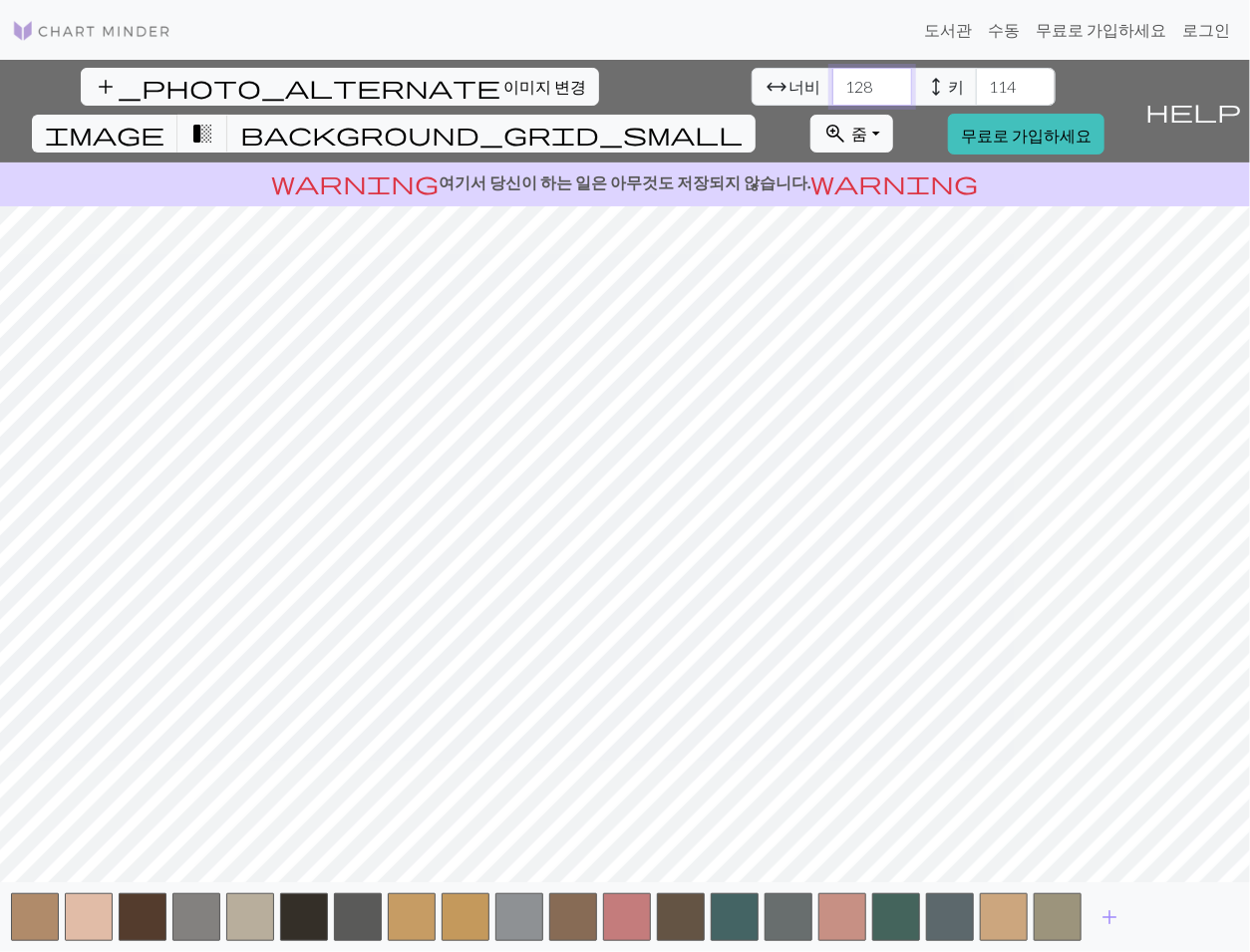 click on "128" at bounding box center (872, 87) 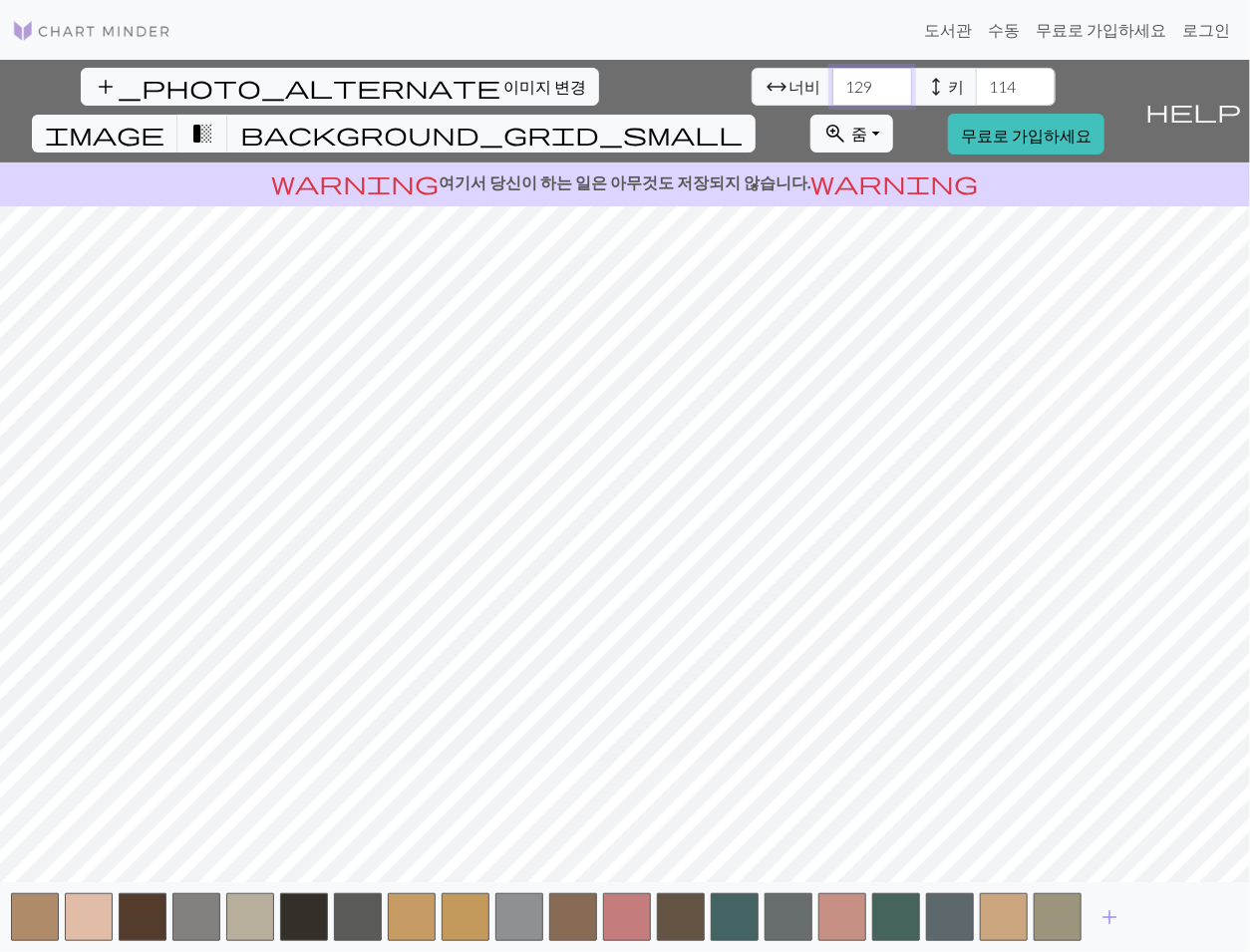 click on "129" at bounding box center (872, 87) 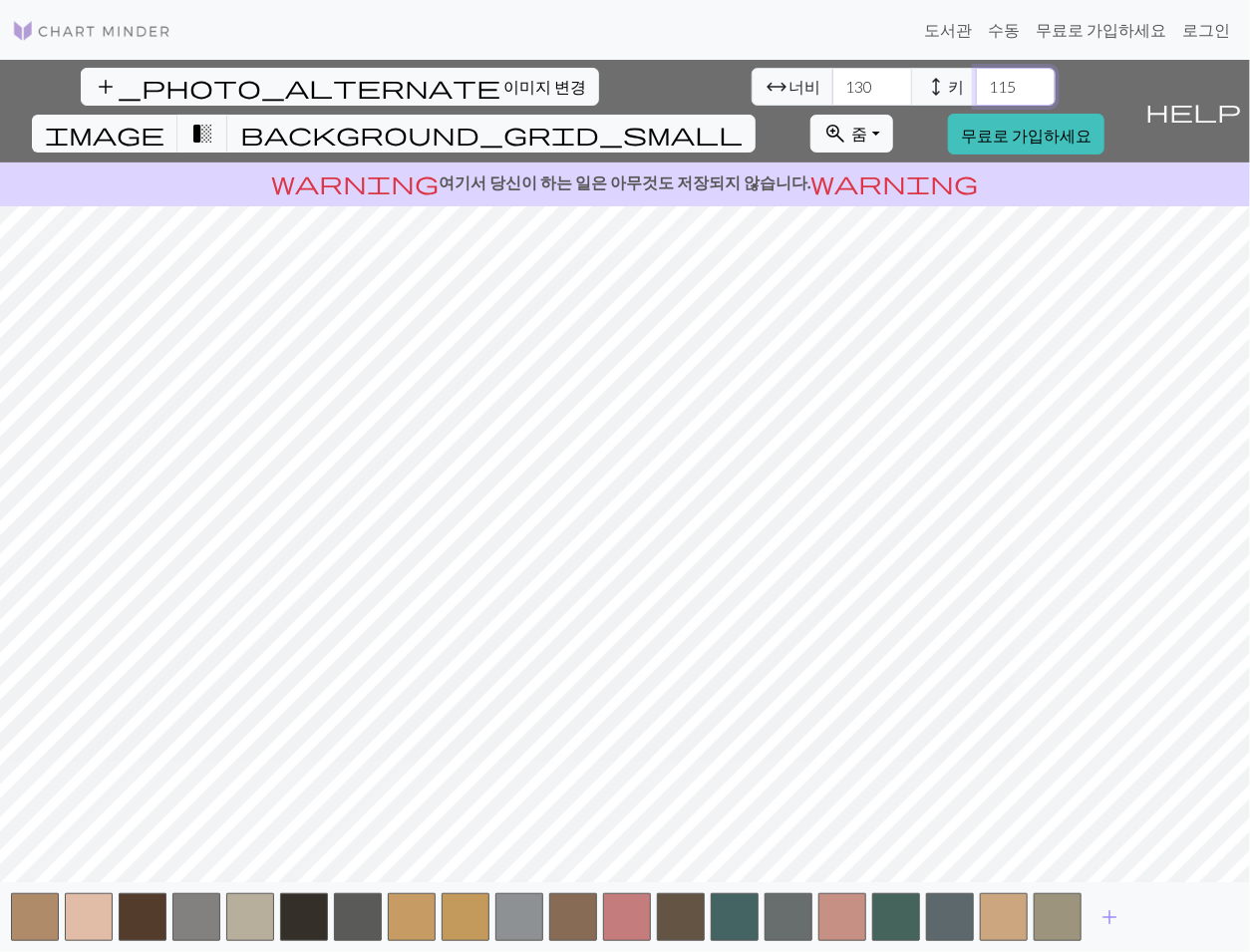 click on "115" at bounding box center [1016, 87] 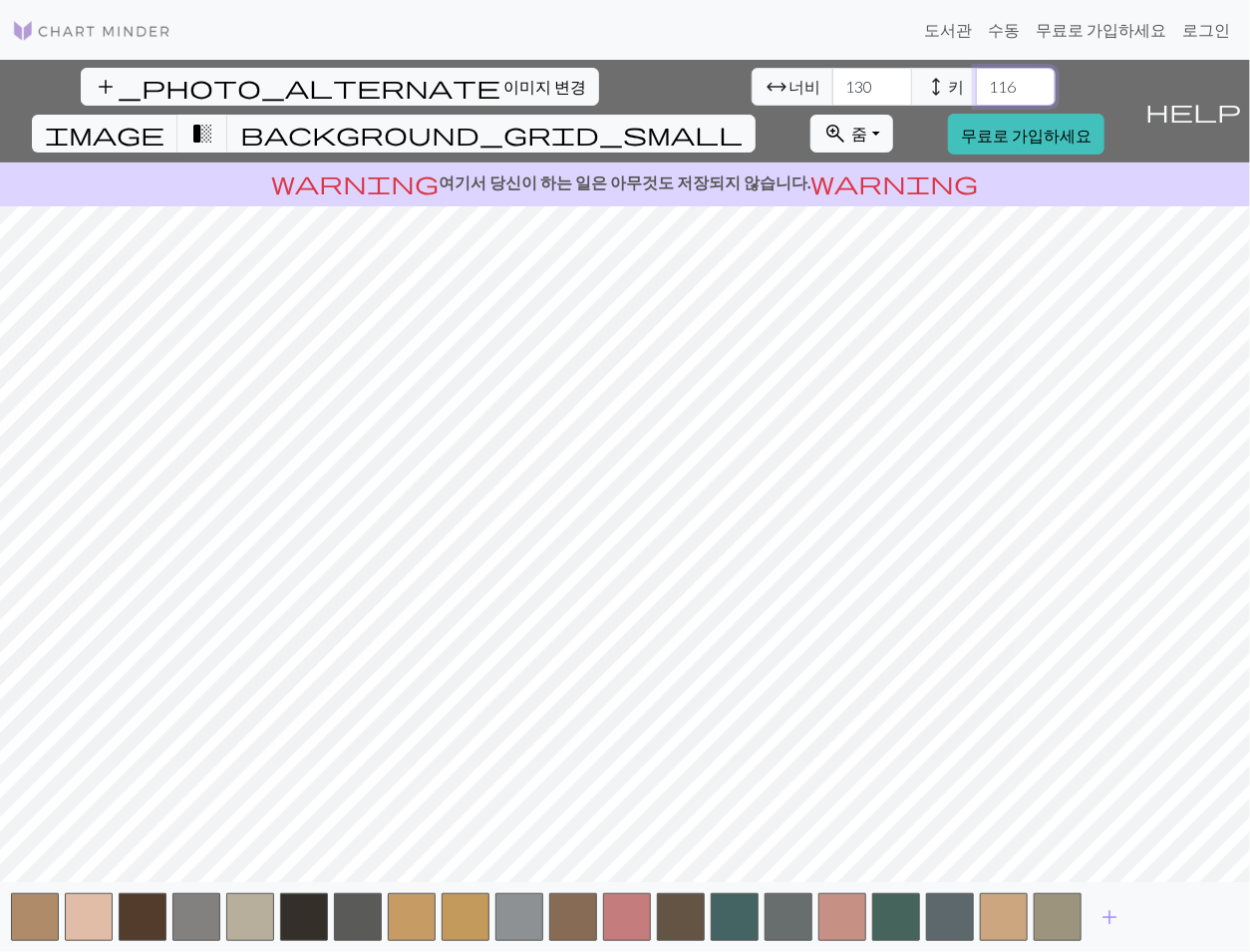 click on "116" at bounding box center [1016, 87] 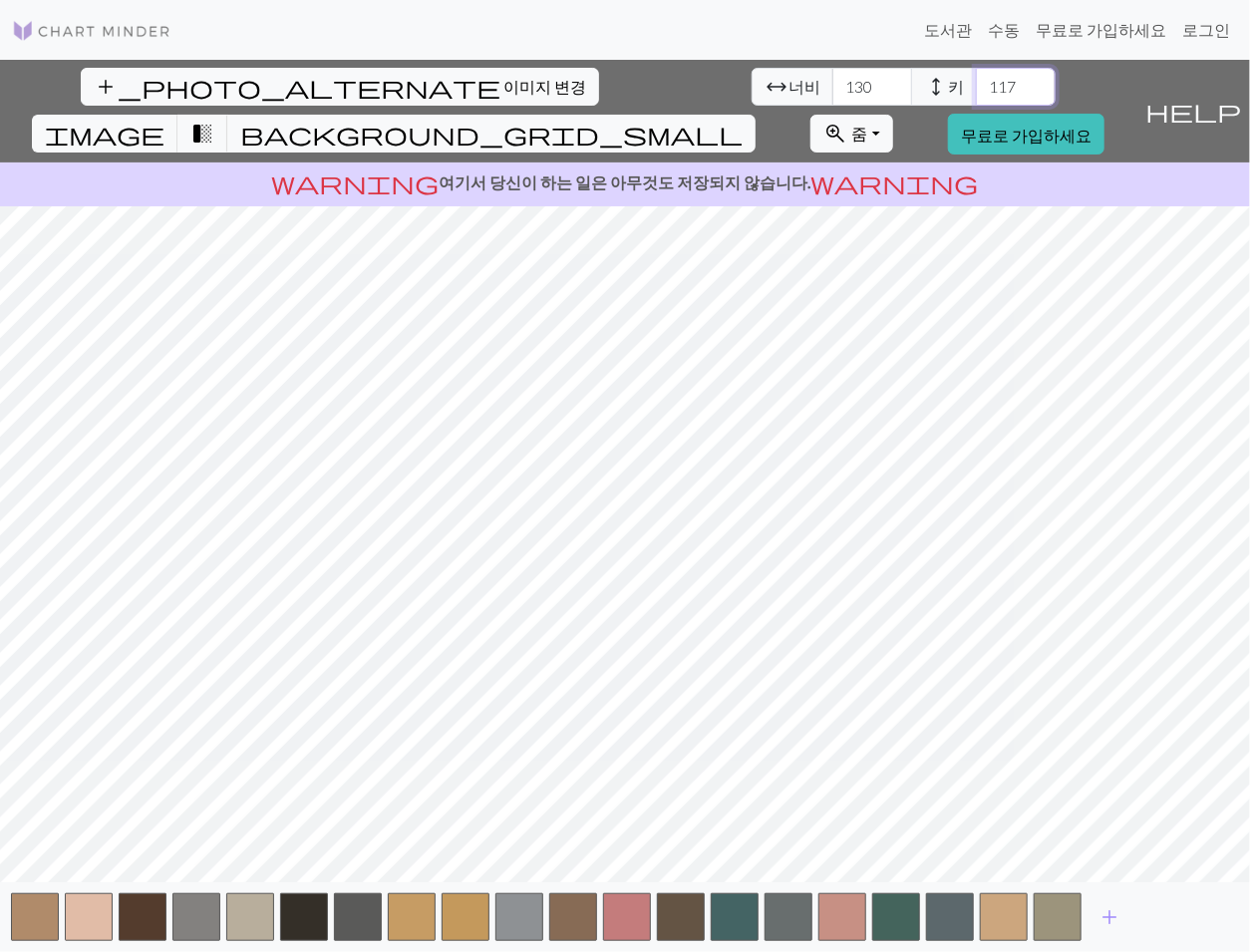 click on "117" at bounding box center (1016, 87) 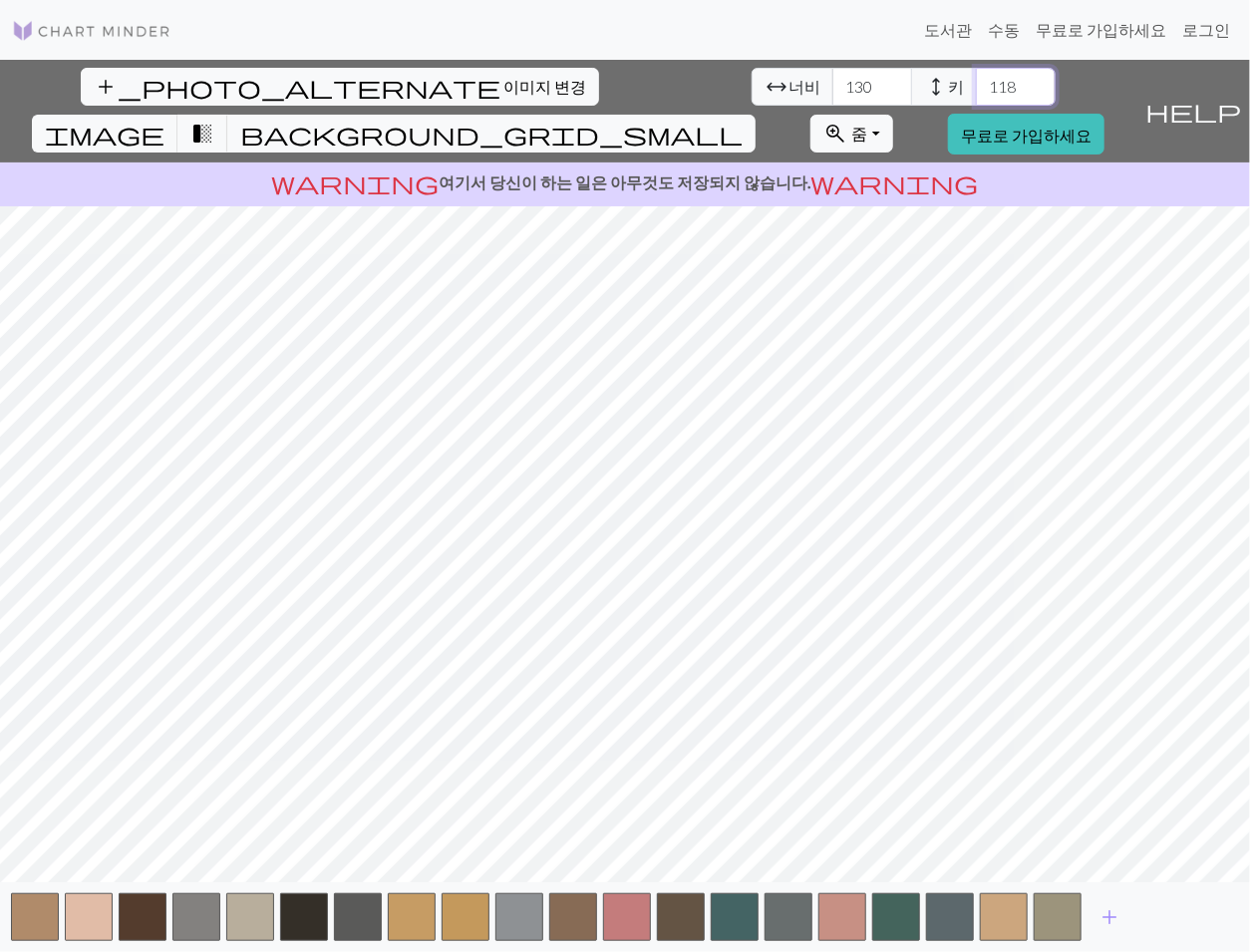 click on "119" at bounding box center (1016, 87) 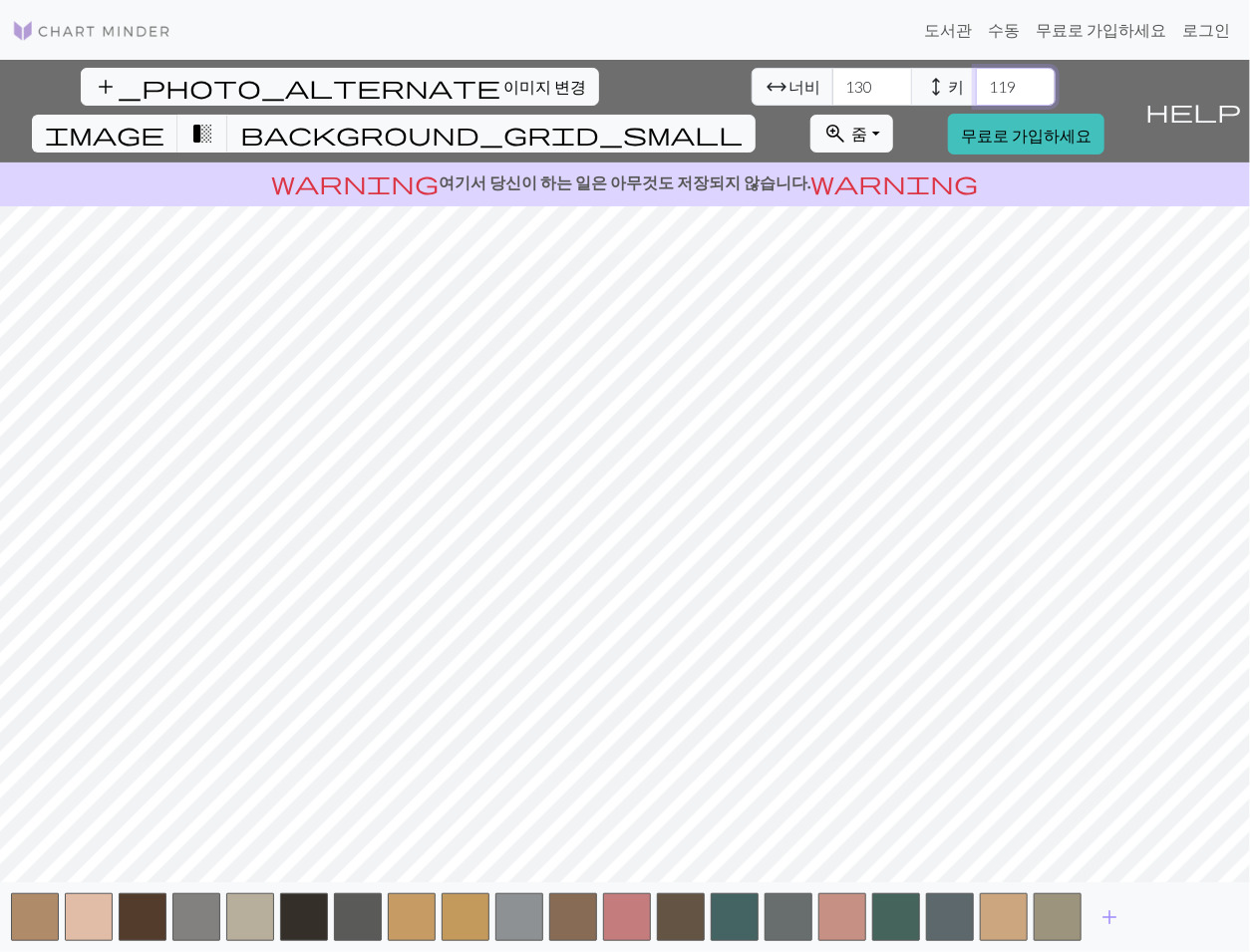 click on "120" at bounding box center (1016, 87) 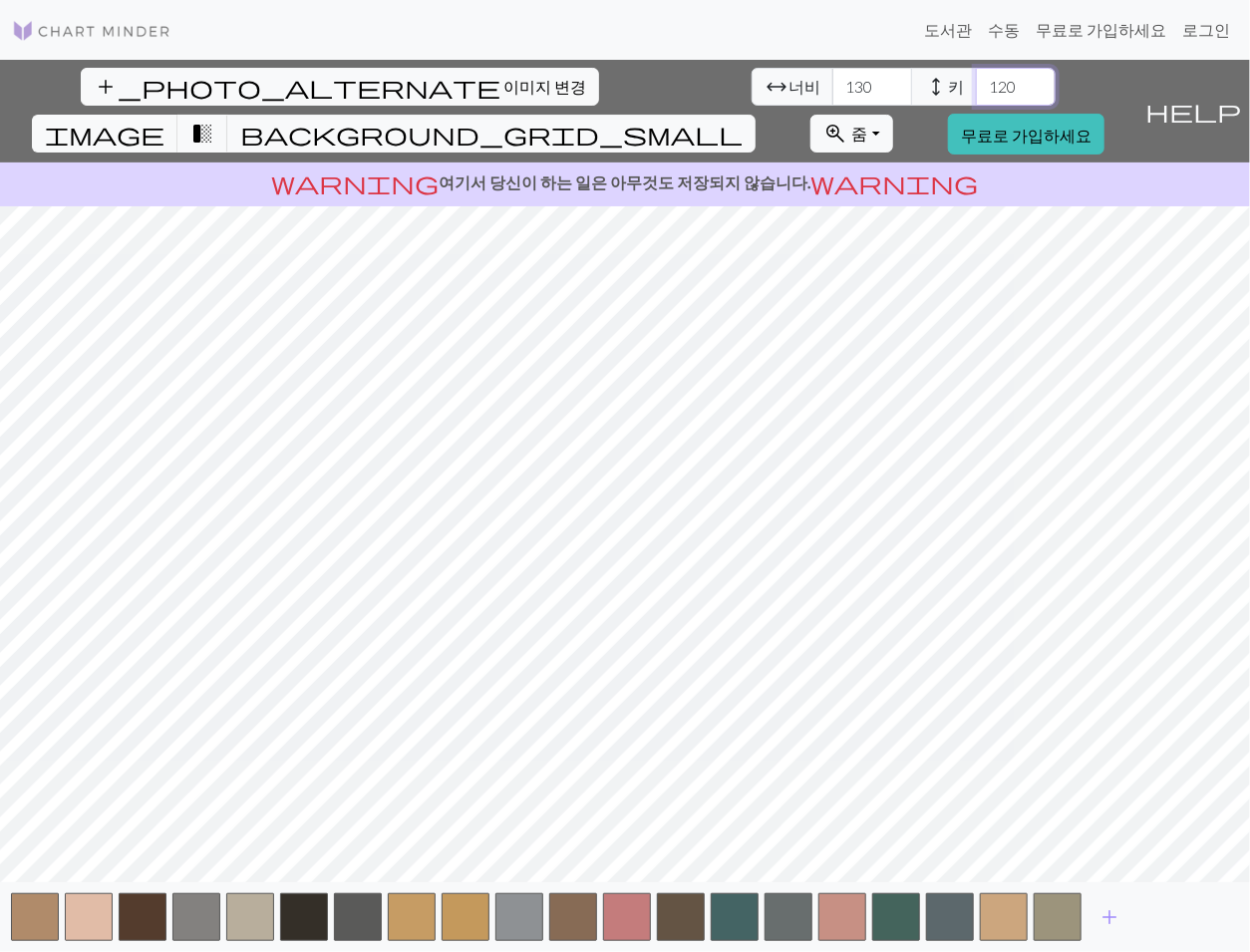 click on "121" at bounding box center (1016, 87) 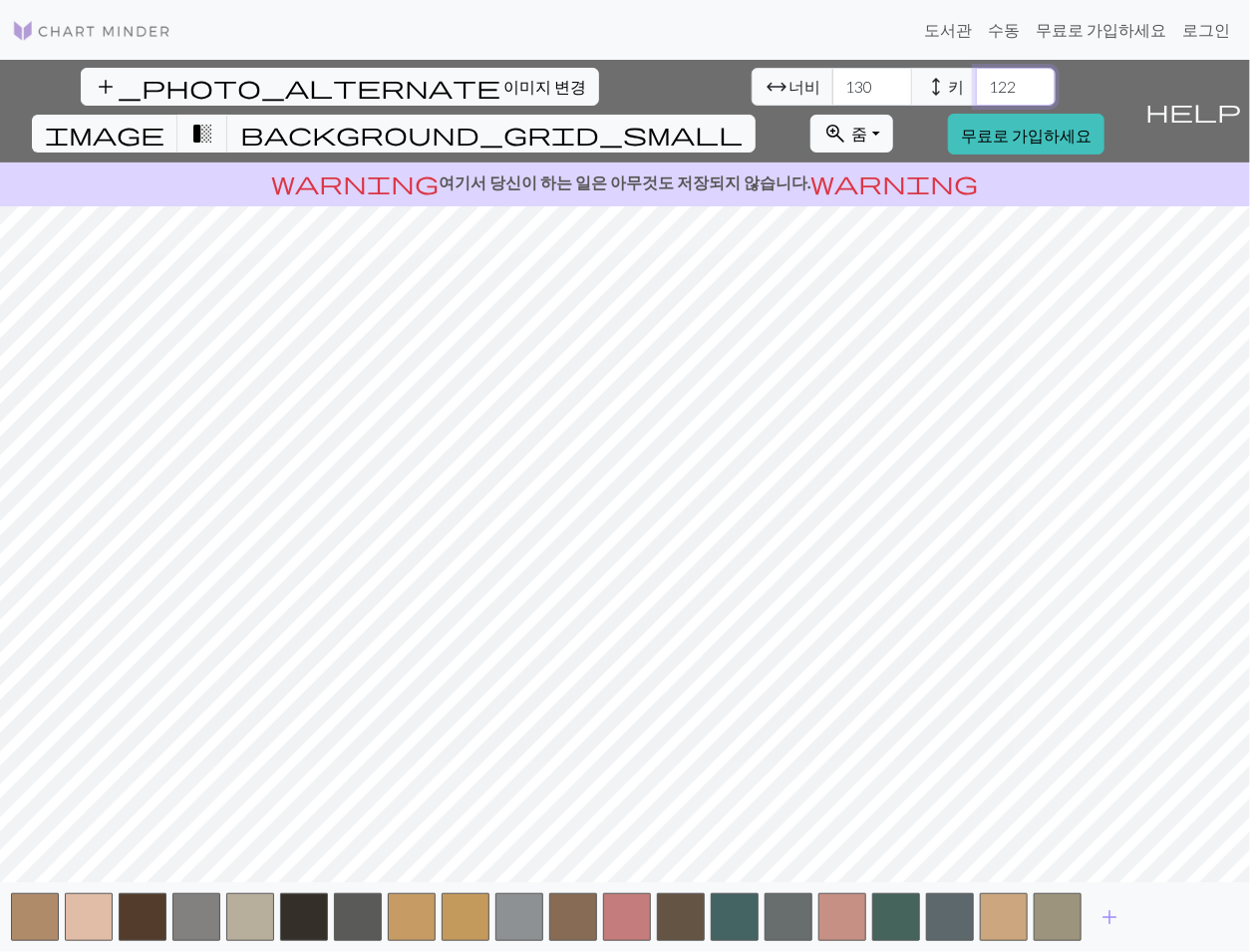 click on "122" at bounding box center [1016, 87] 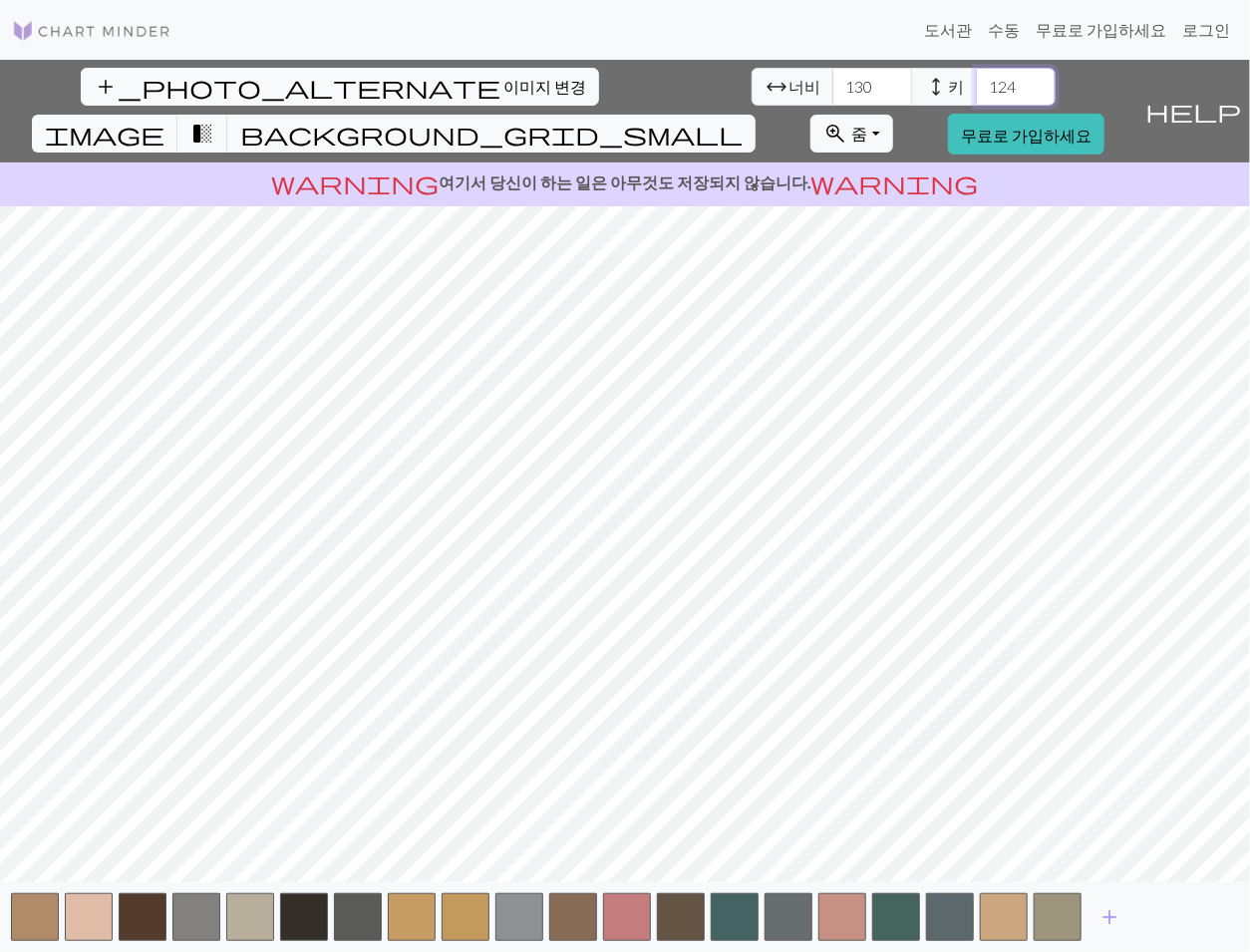 click on "124" at bounding box center (1016, 87) 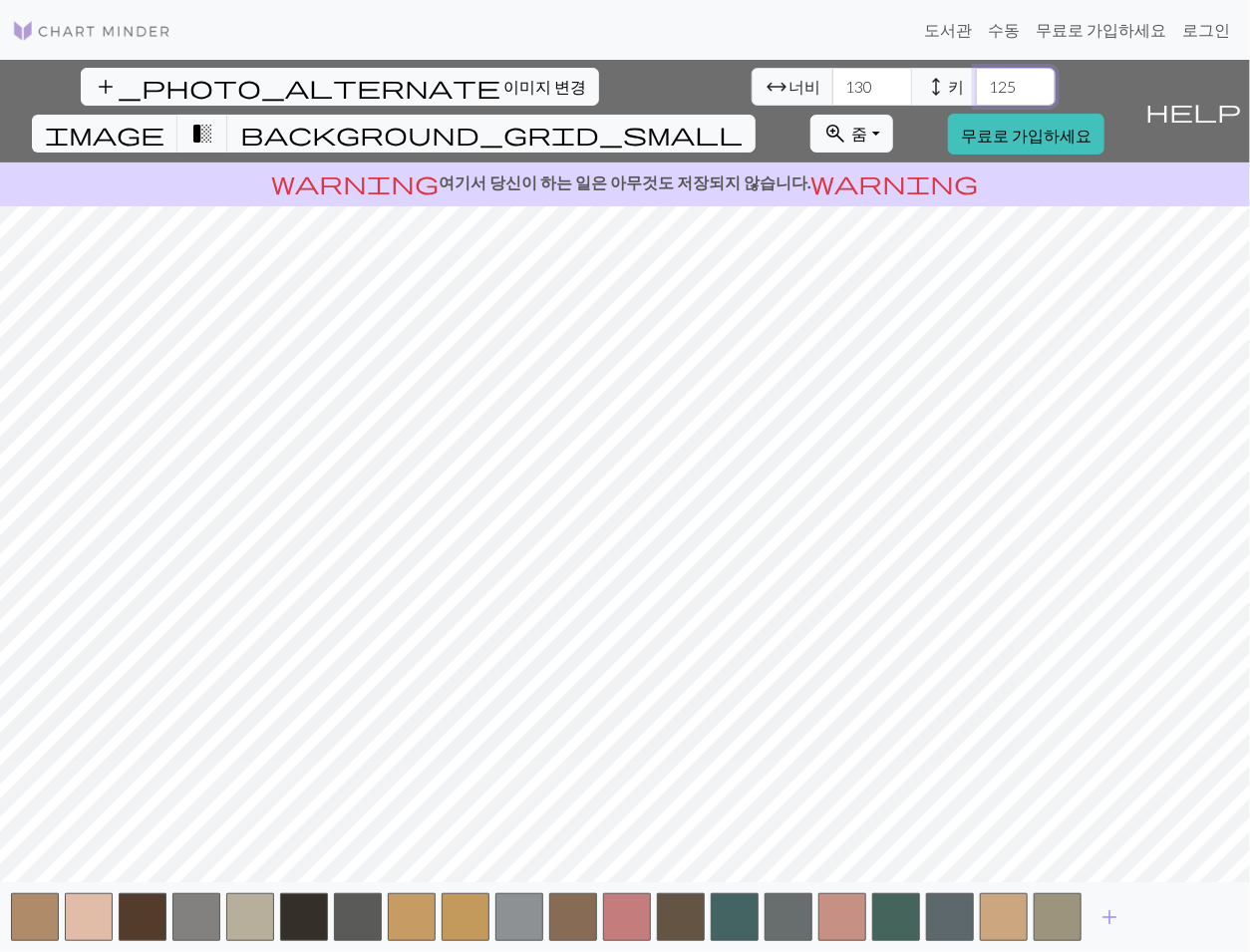 click on "125" at bounding box center (1016, 87) 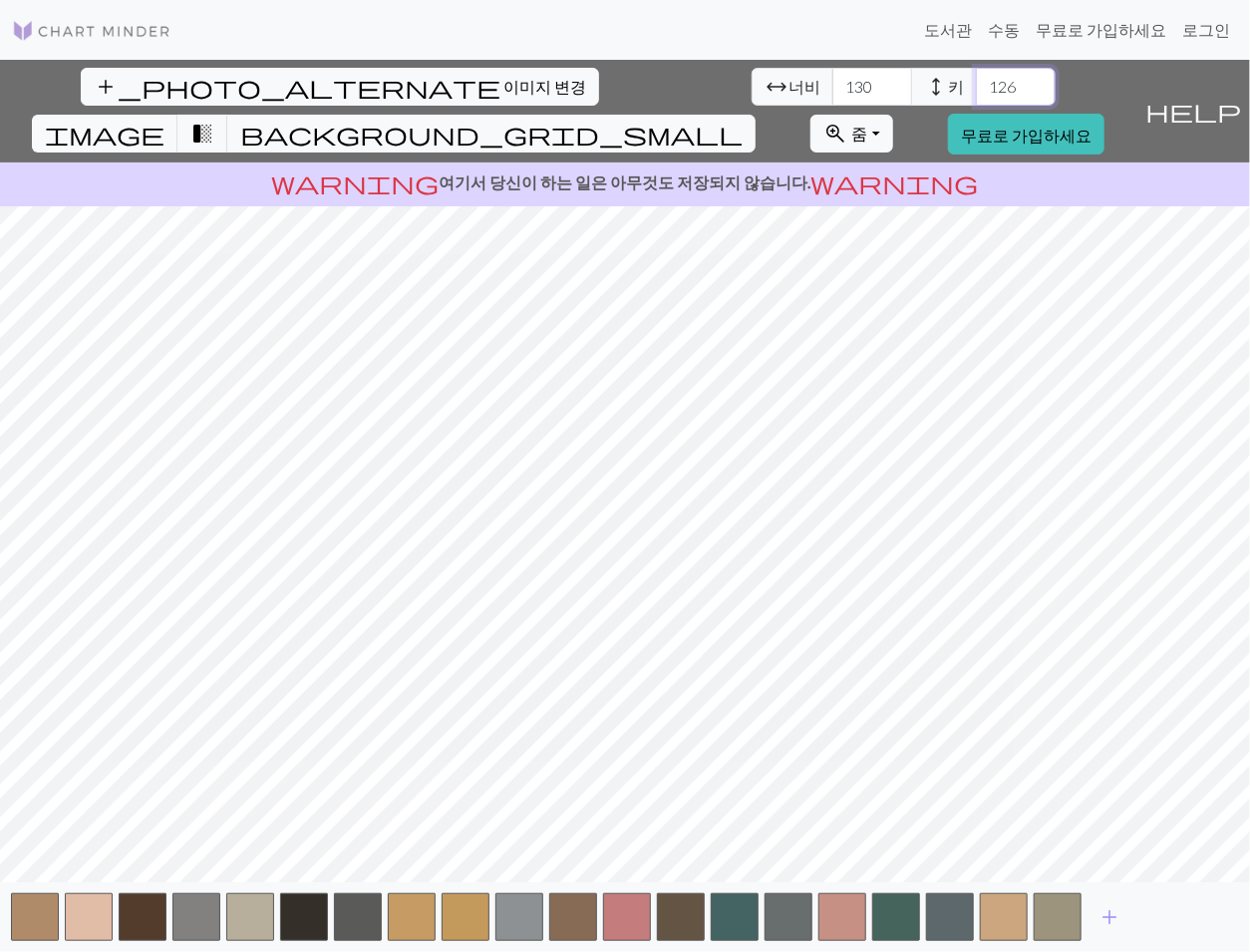 click on "126" at bounding box center (1016, 87) 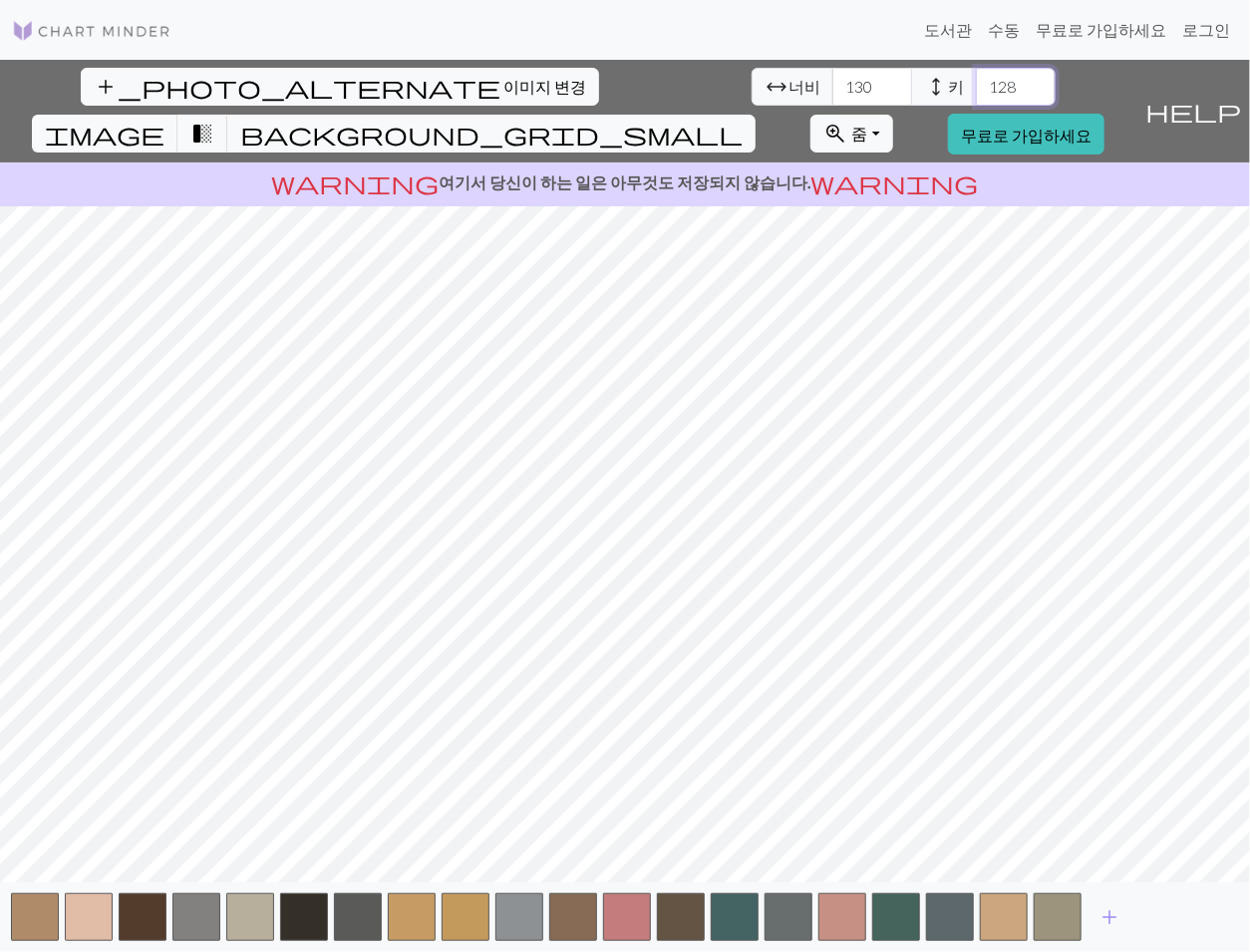 click on "128" at bounding box center (1016, 87) 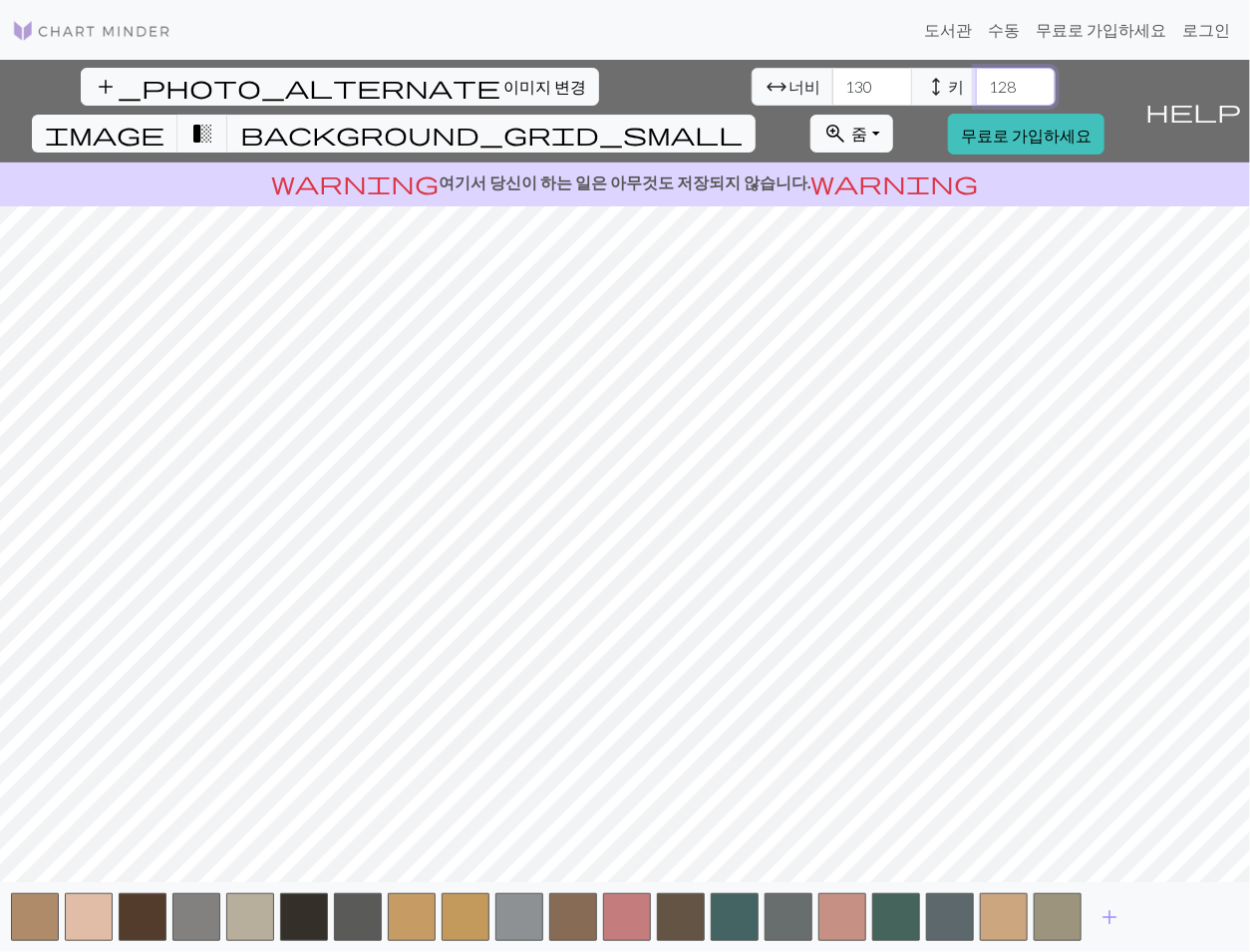 click on "129" at bounding box center (1016, 87) 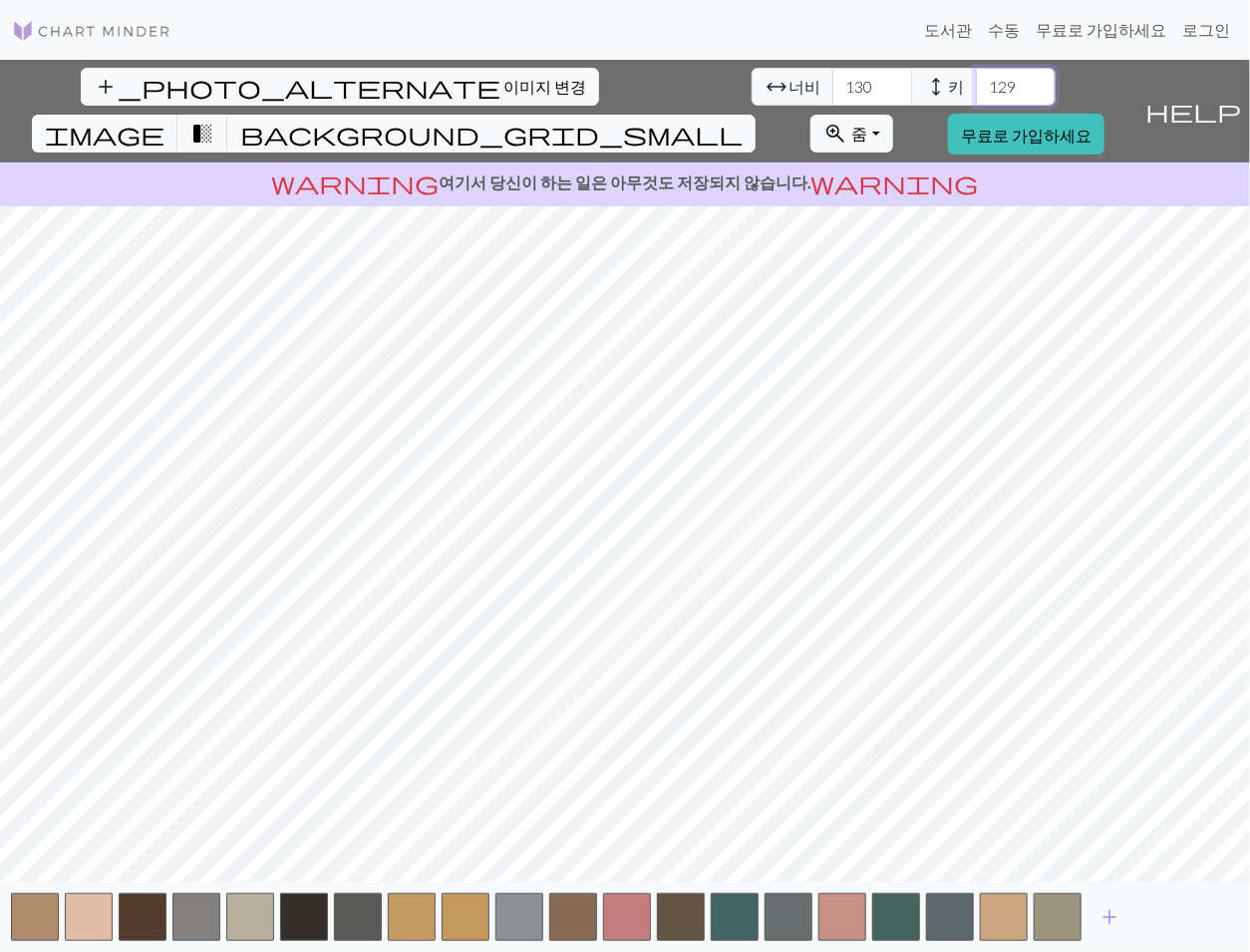 type on "130" 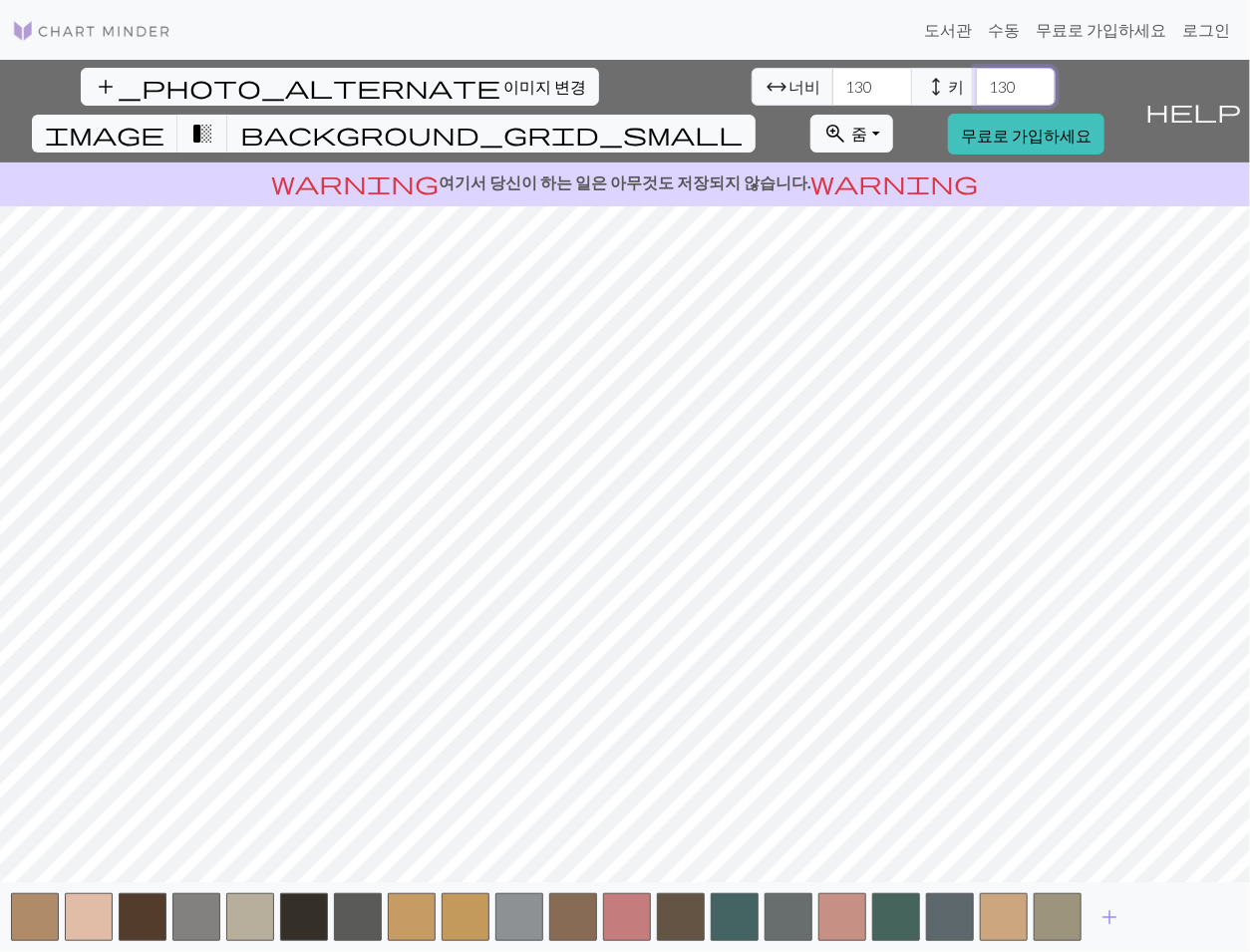 click on "130" at bounding box center (1016, 87) 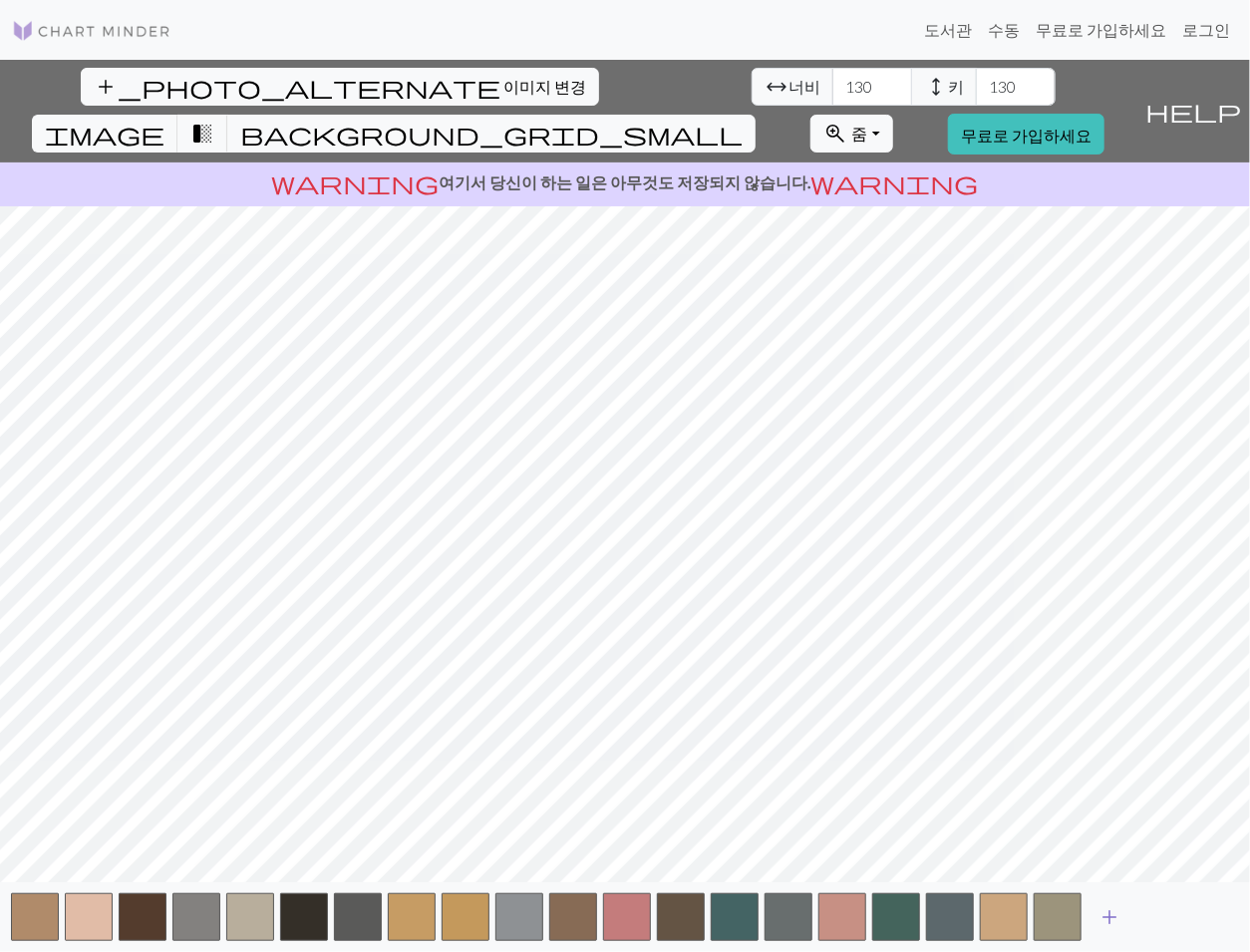 click on "add" at bounding box center [1109, 917] 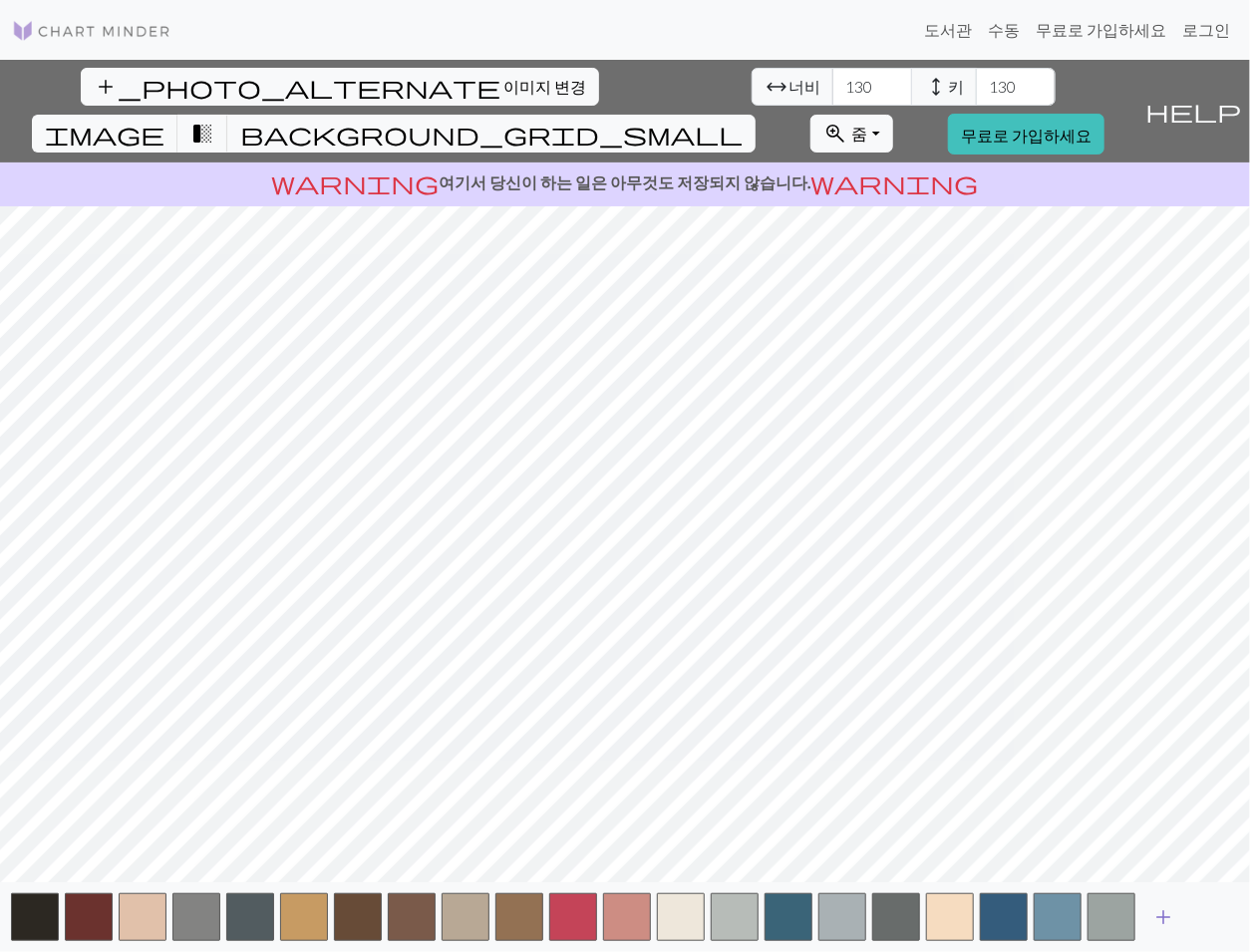 click on "add" at bounding box center [1163, 917] 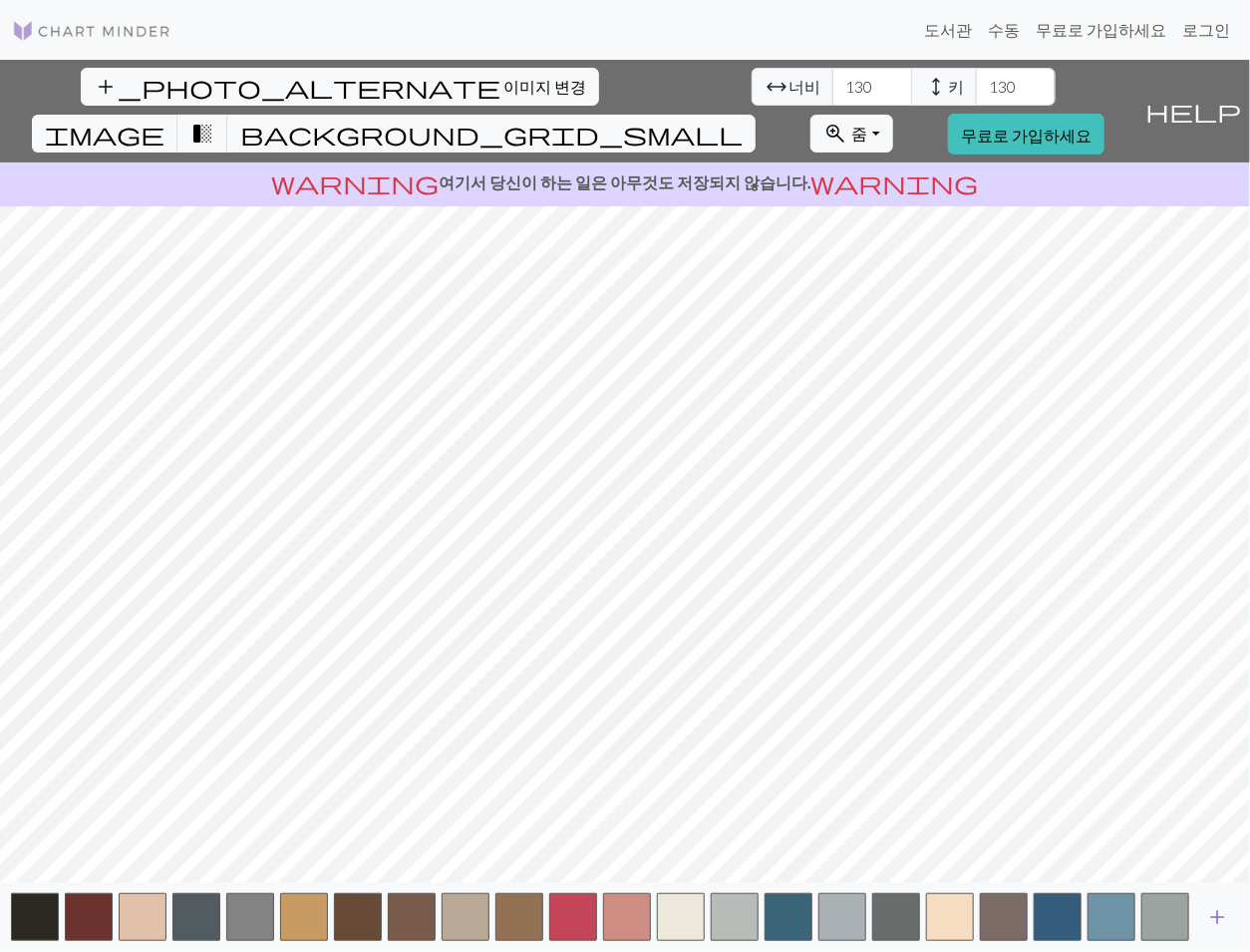 click on "add" at bounding box center (1217, 917) 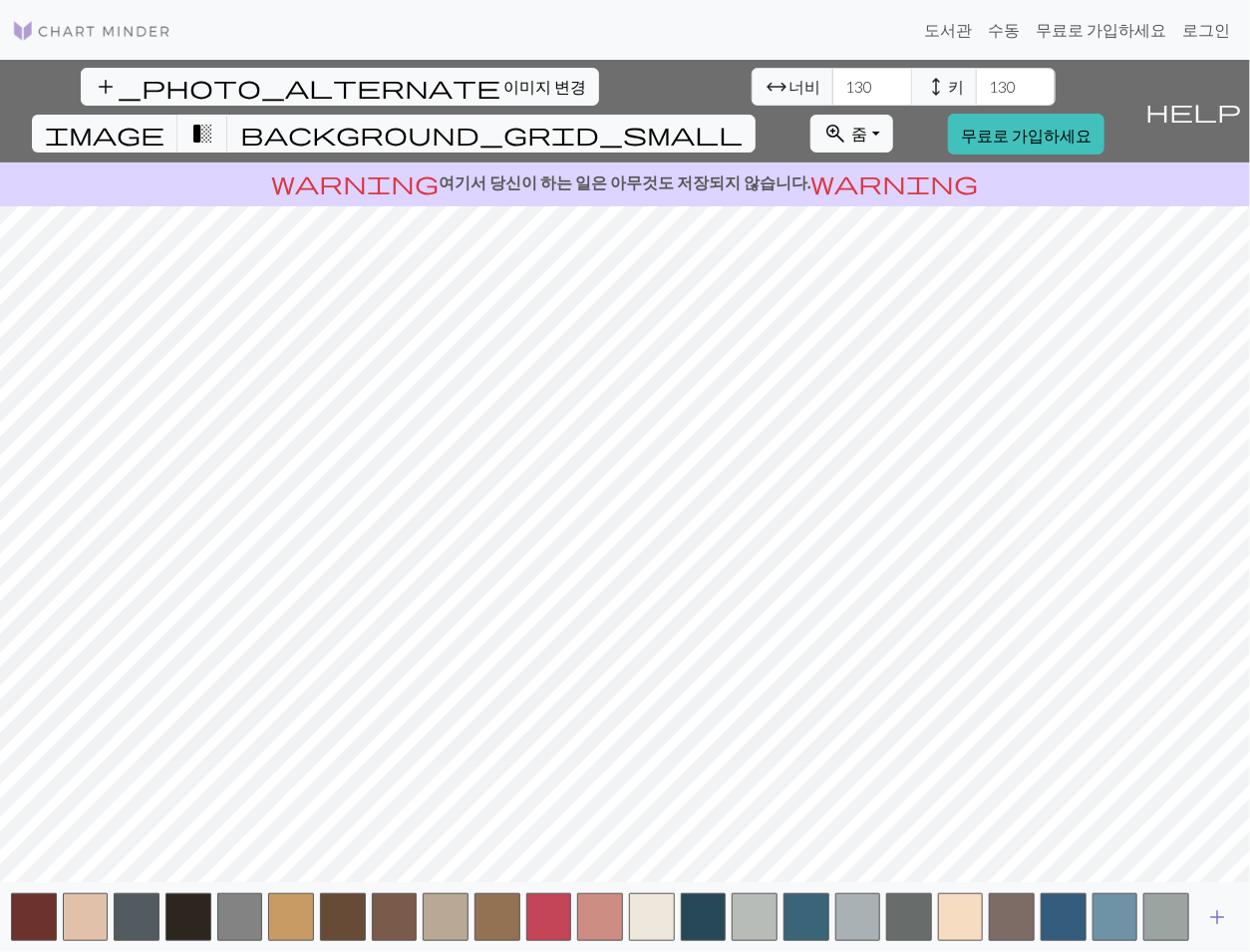 click on "add" at bounding box center (1217, 917) 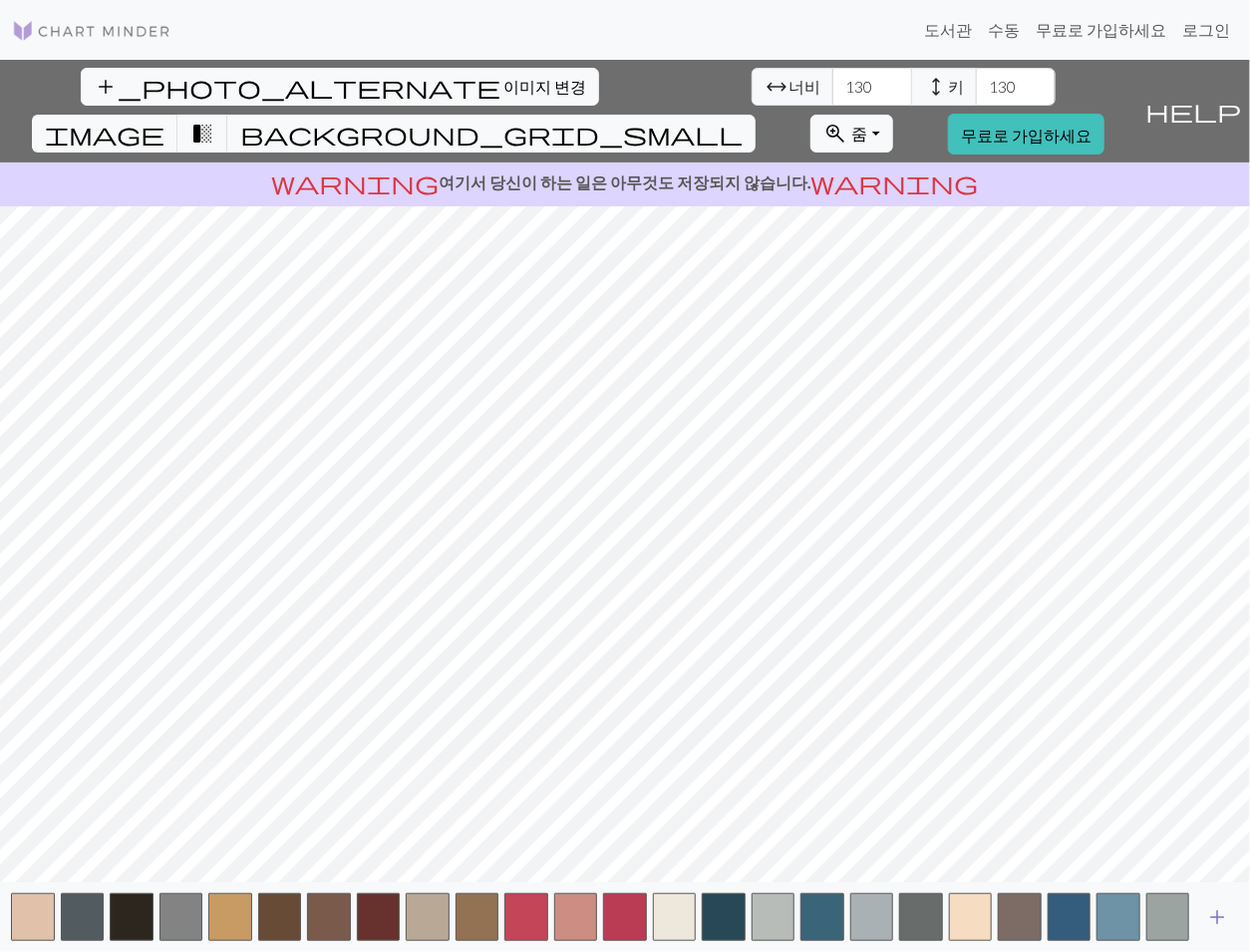click on "add" at bounding box center (1217, 917) 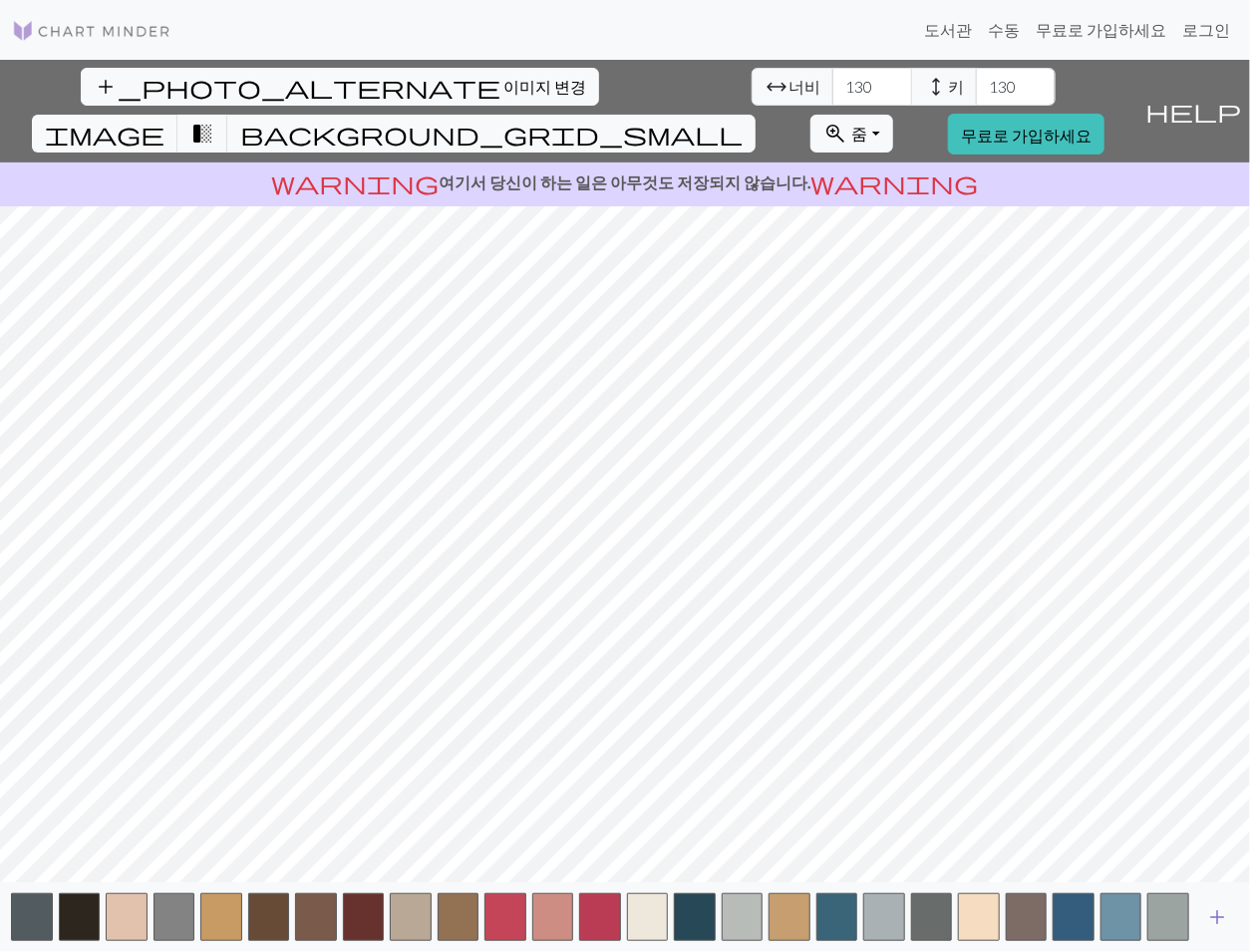 click on "add" at bounding box center [1217, 917] 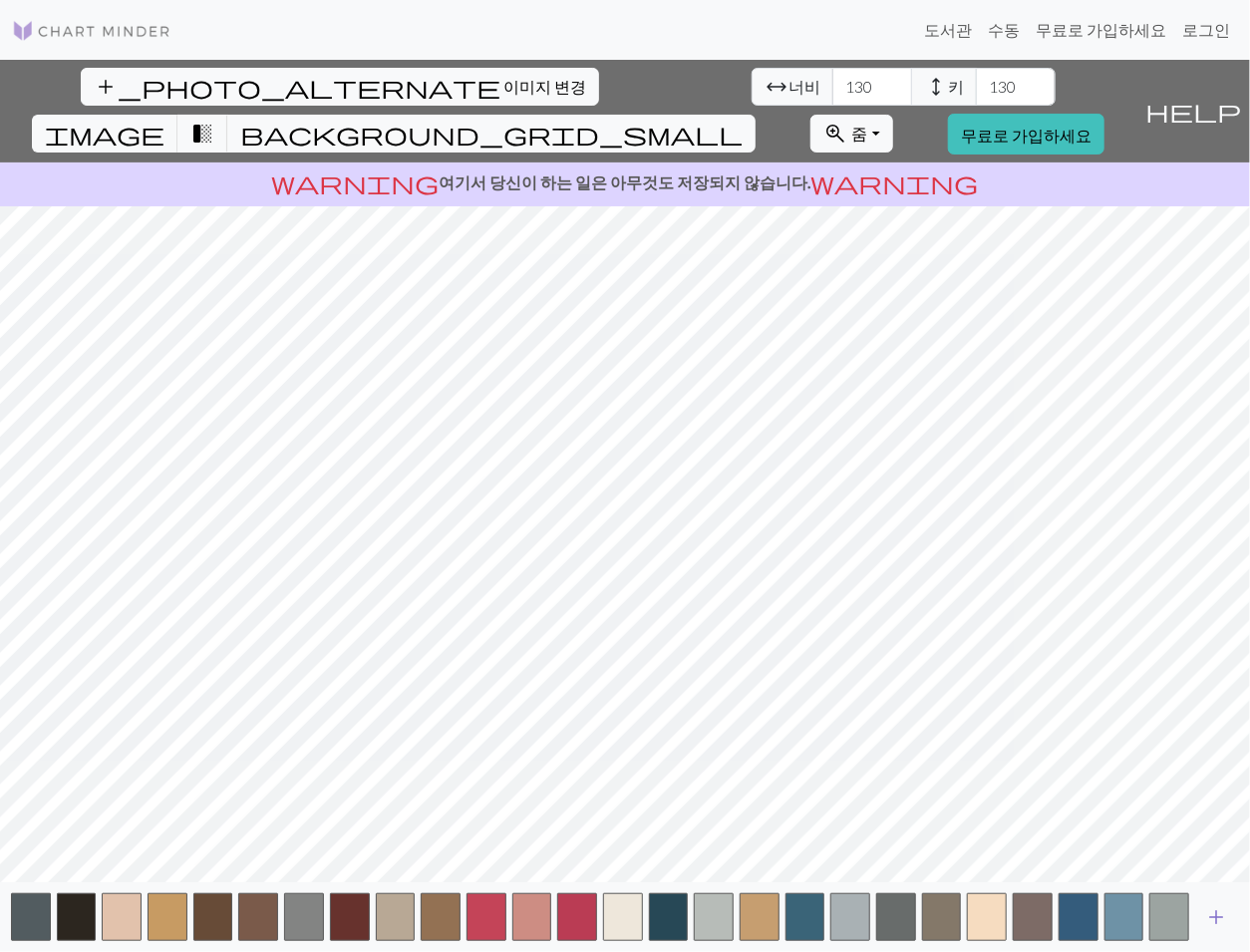 click on "add" at bounding box center (1217, 917) 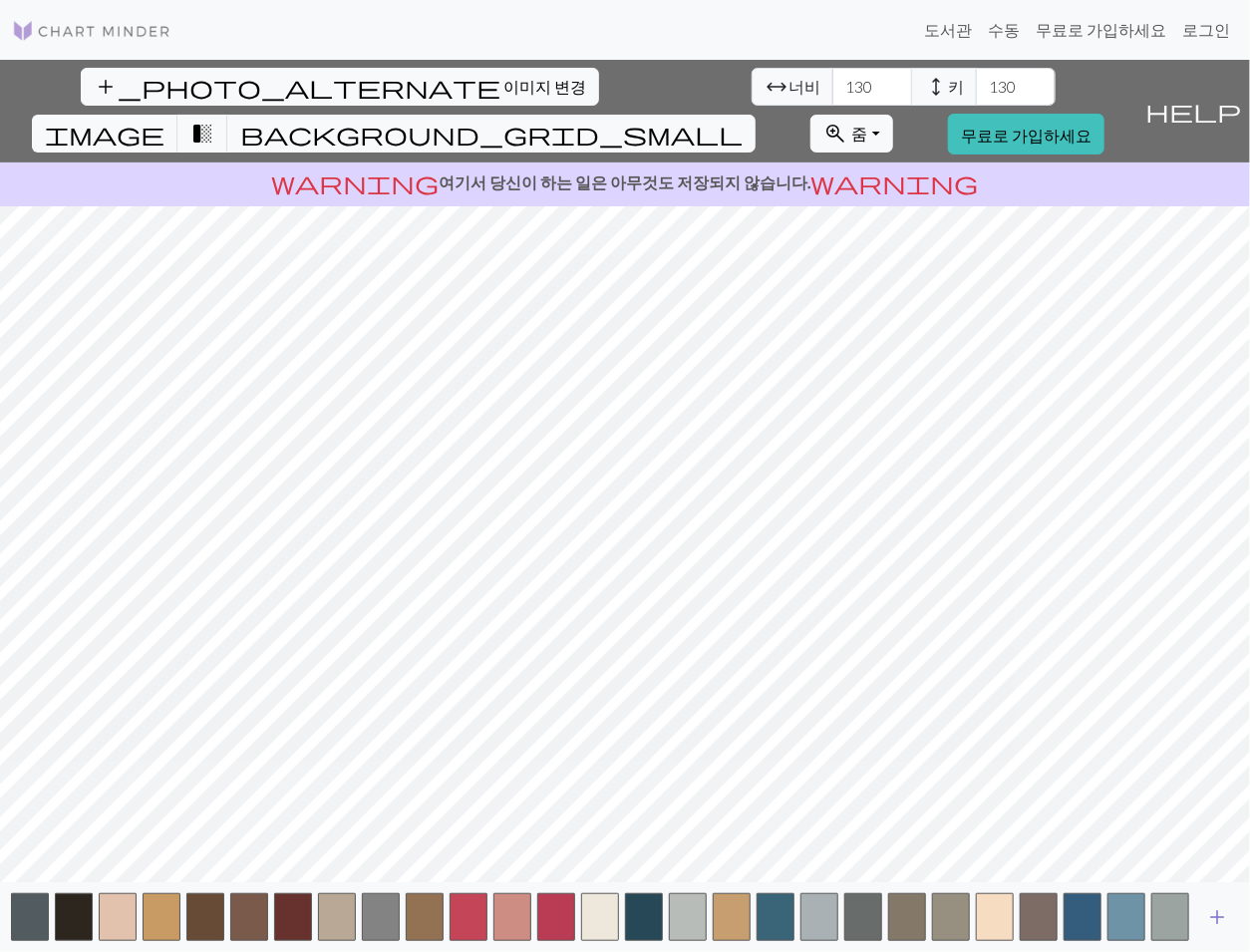 click on "add" at bounding box center [1217, 917] 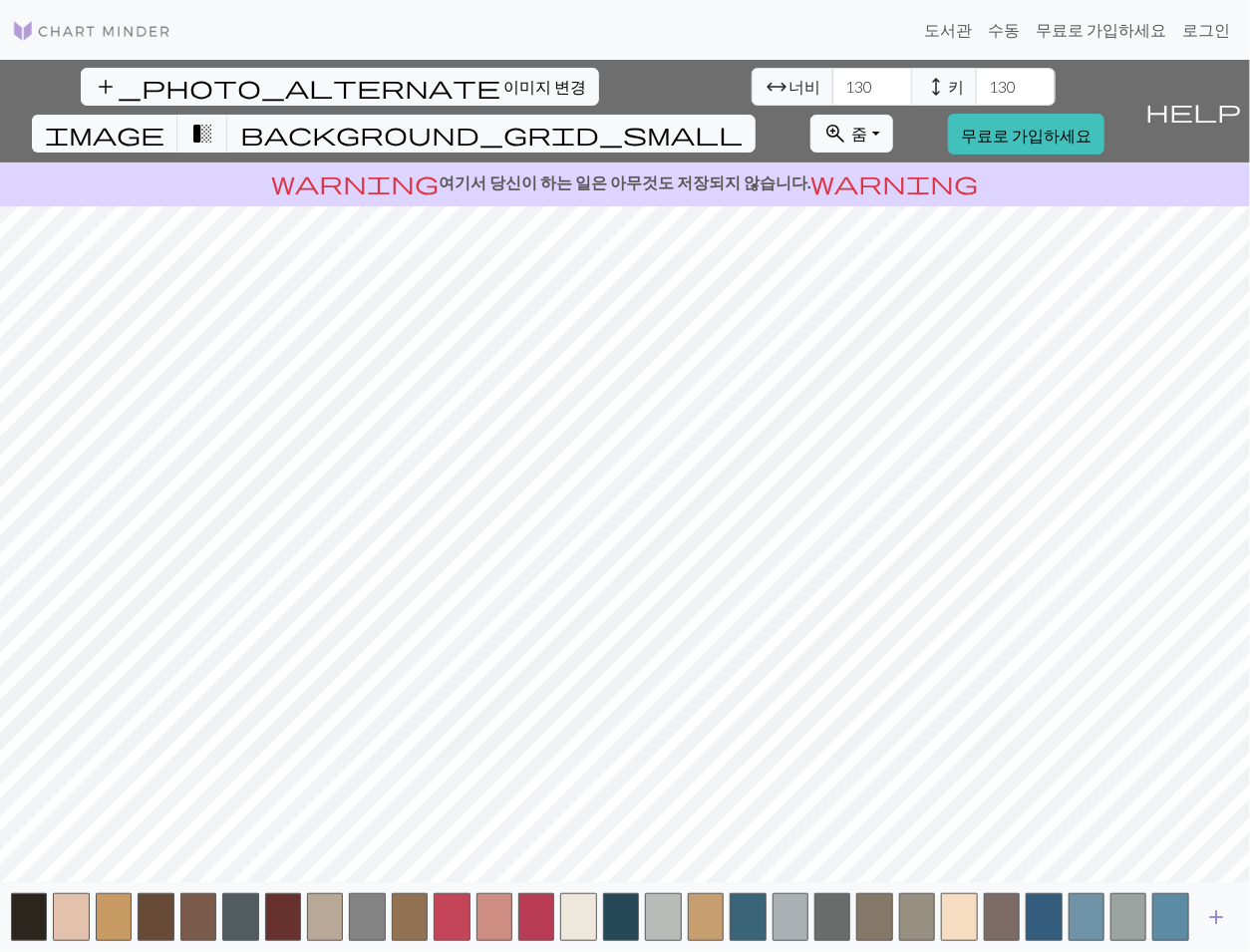 click on "add" at bounding box center (1217, 917) 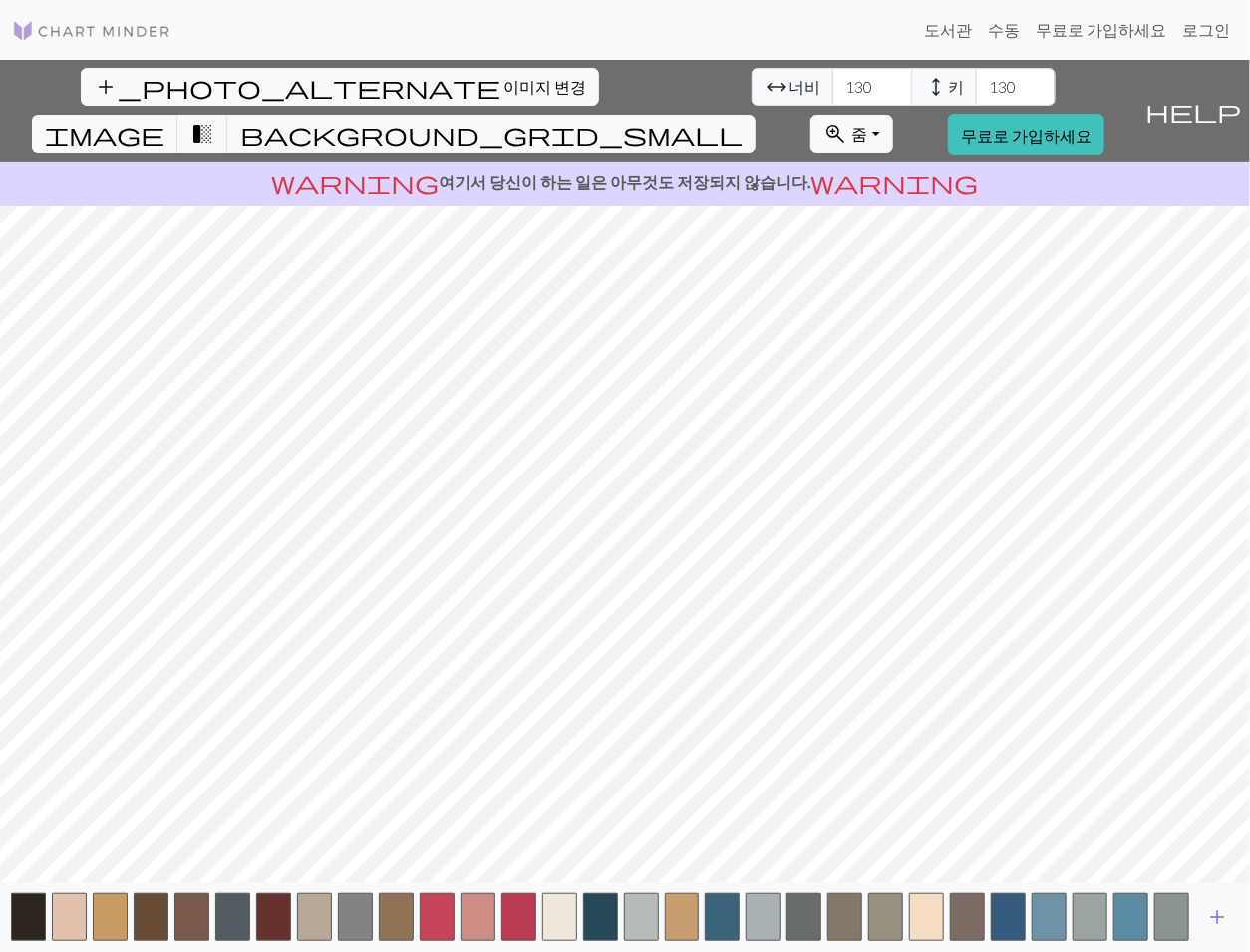 click on "add" at bounding box center [1217, 917] 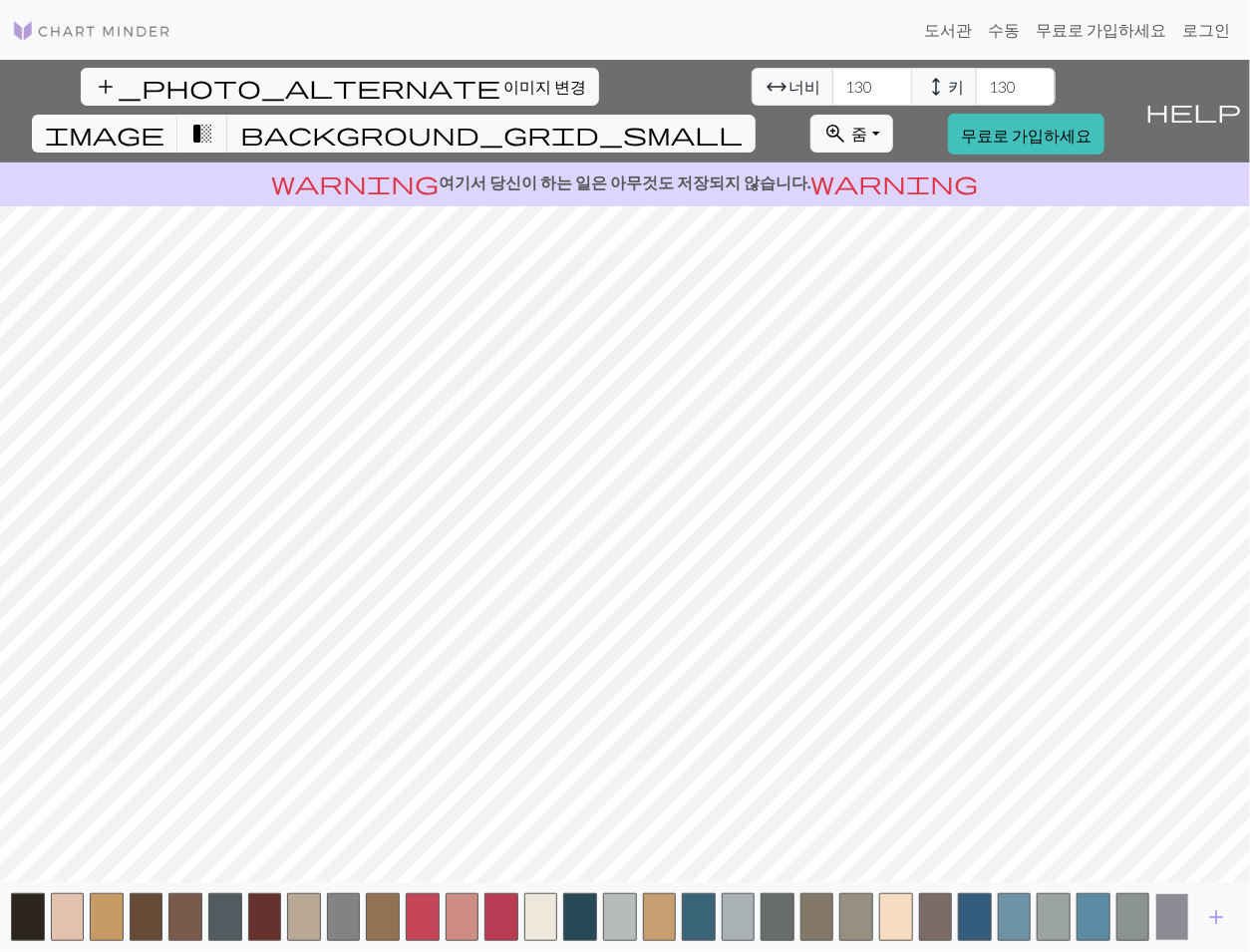 click at bounding box center [1172, 917] 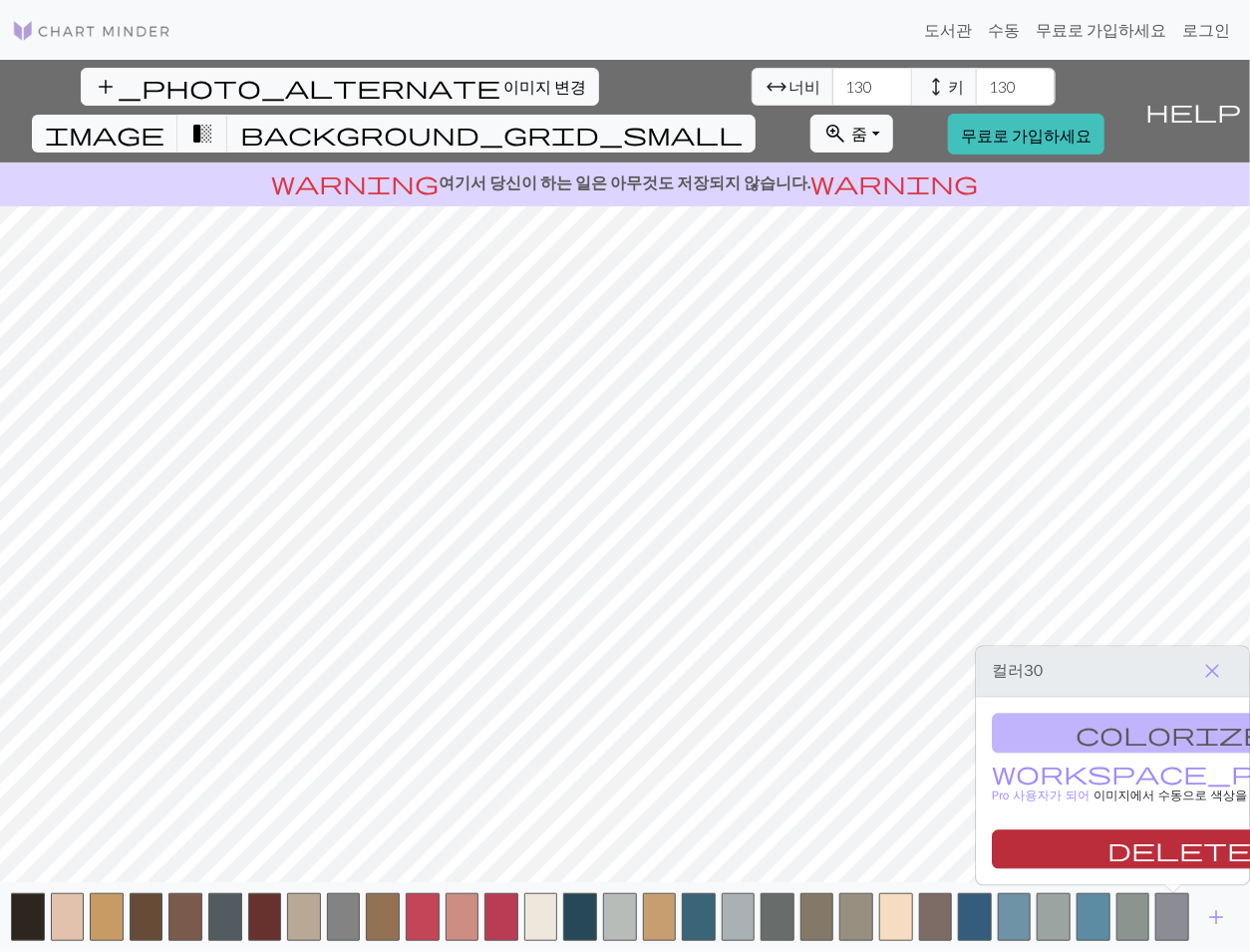 click on "삭제" at bounding box center [1267, 850] 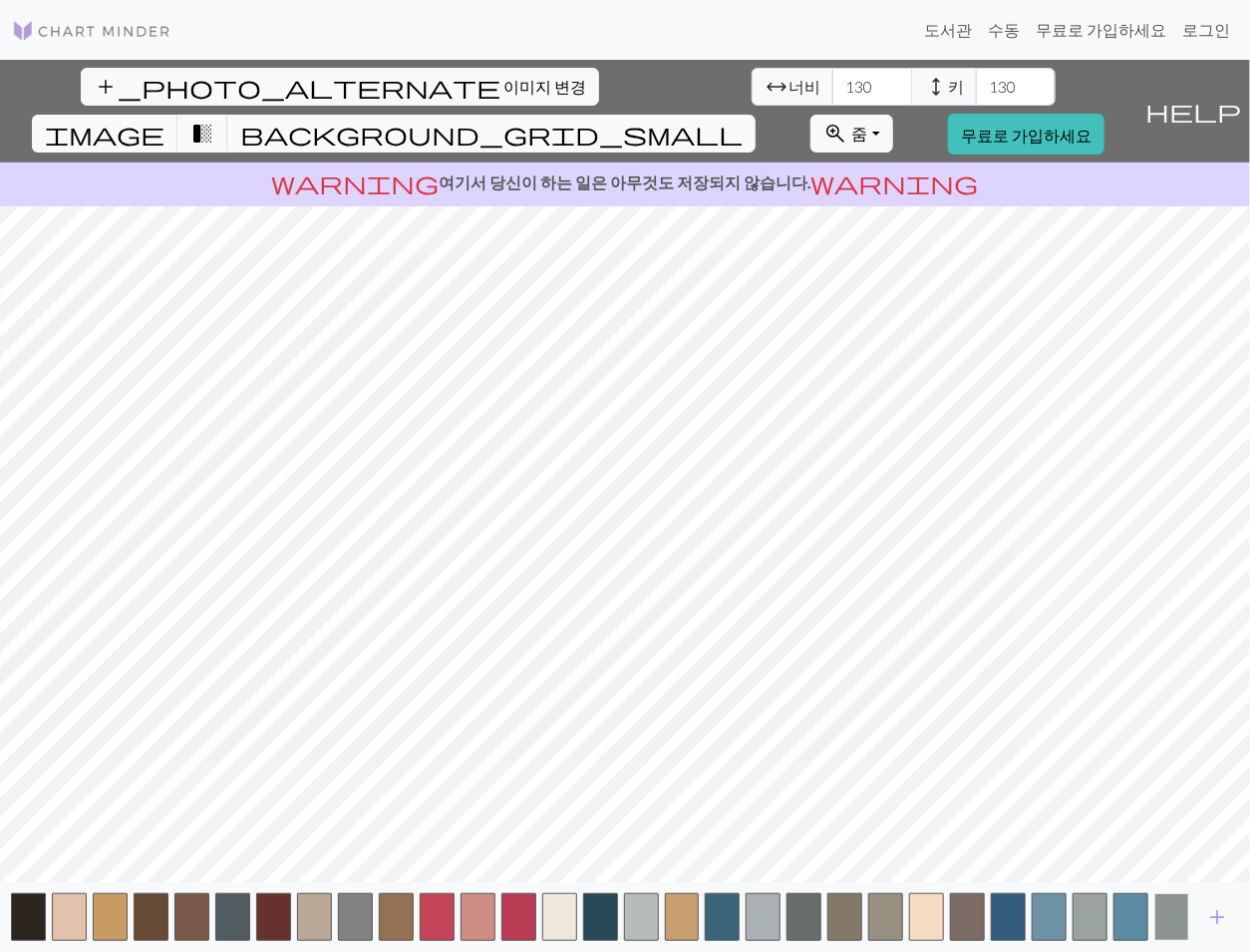 click at bounding box center (1171, 917) 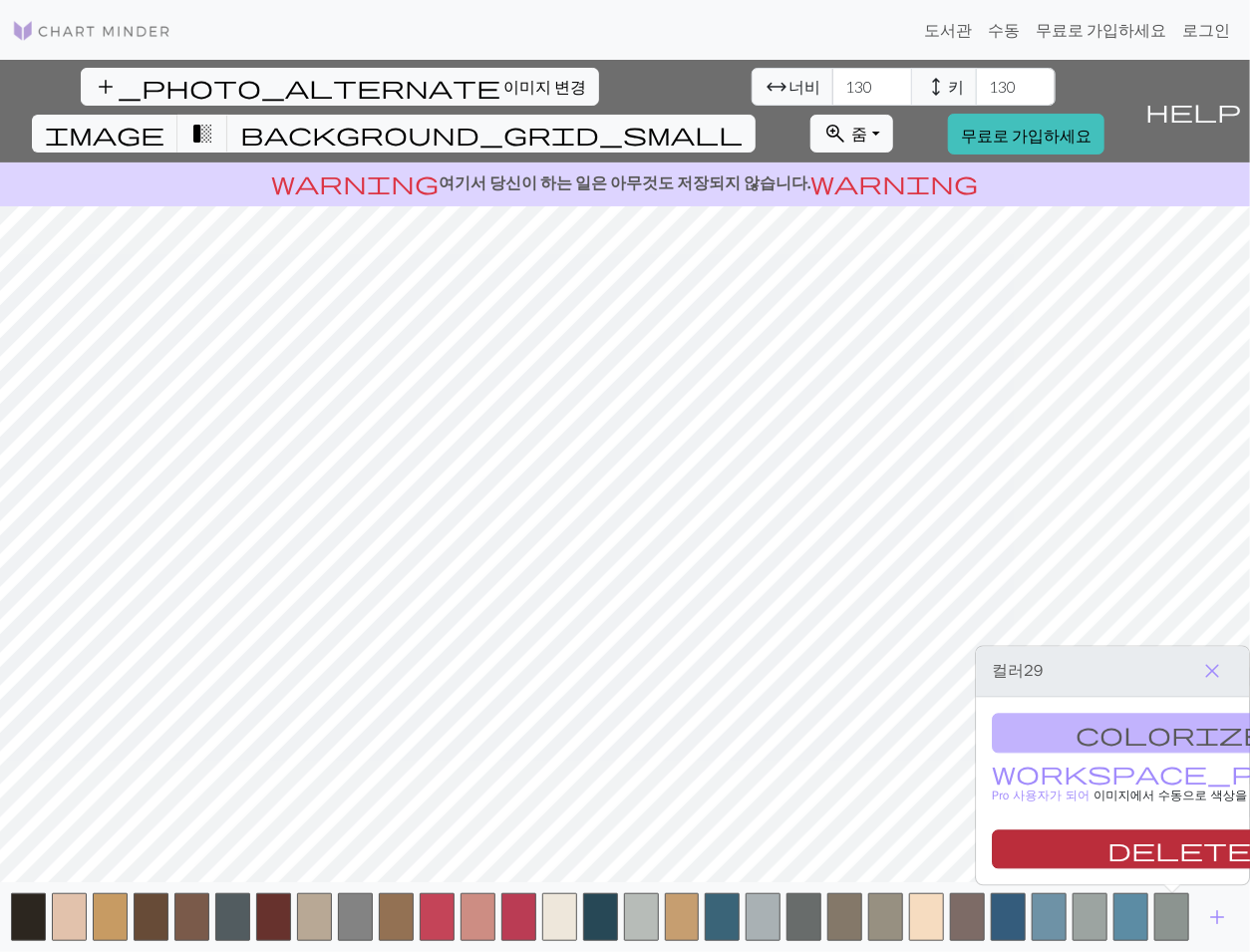 click on "삭제" at bounding box center (1267, 850) 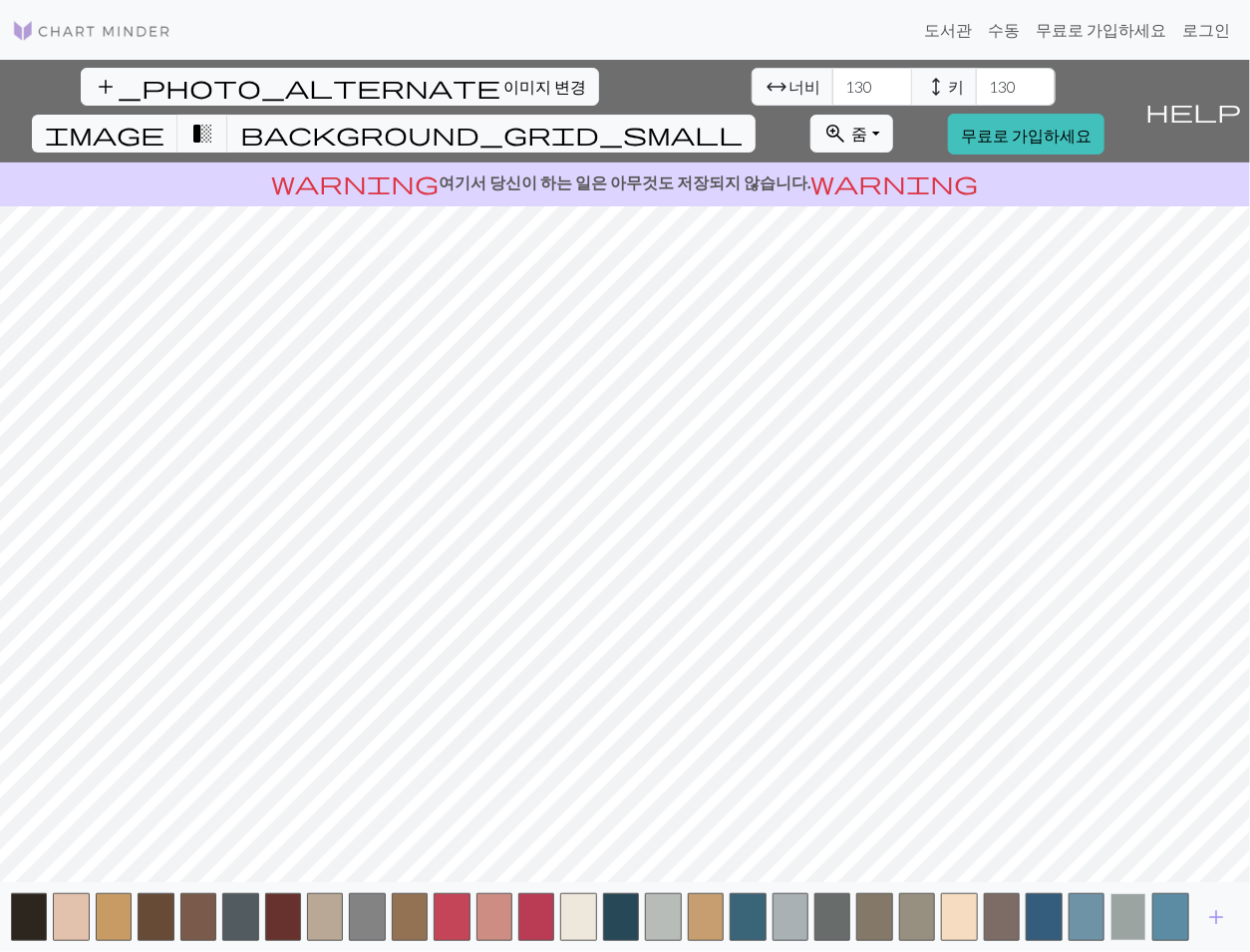 click at bounding box center [1128, 917] 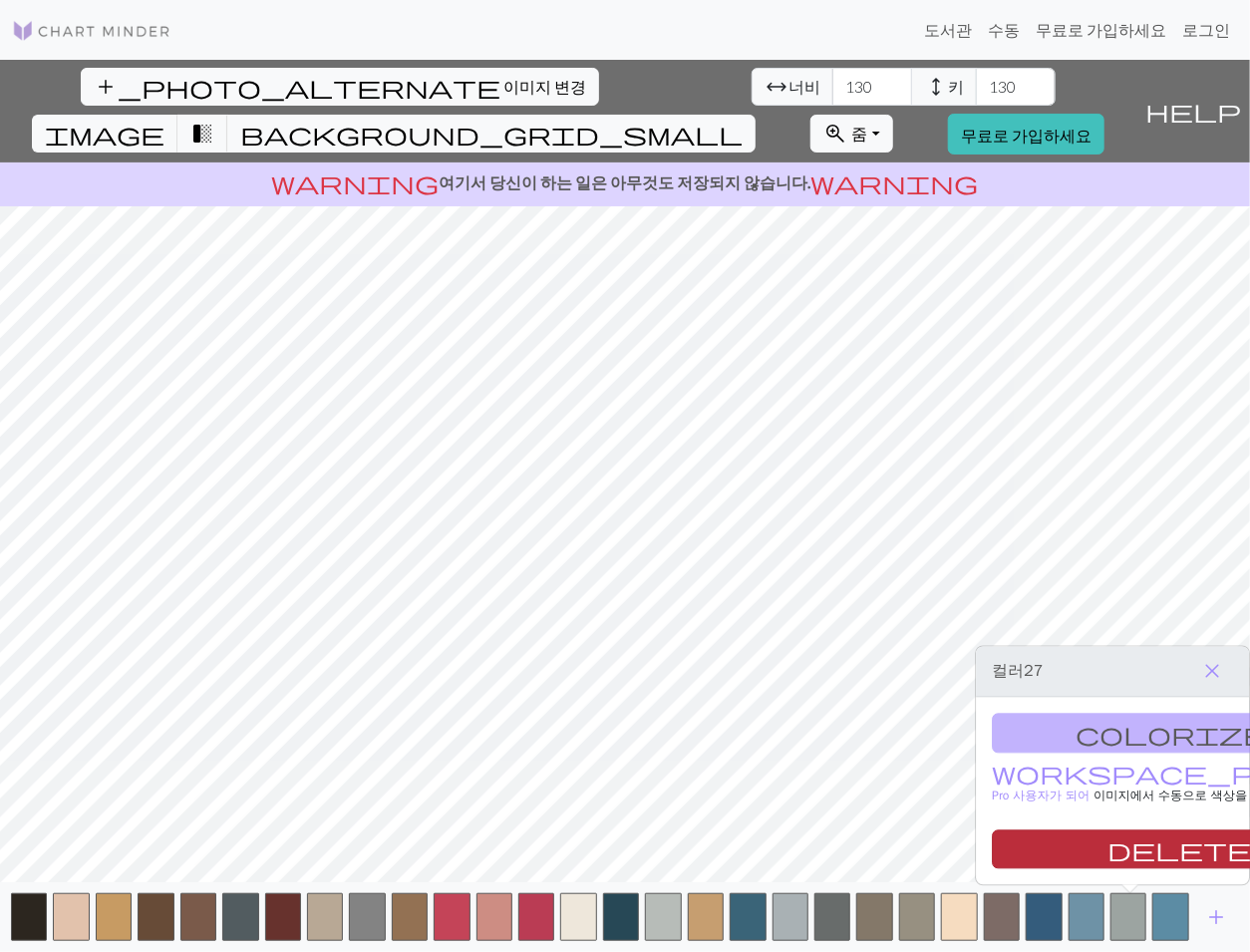 click on "삭제" at bounding box center [1267, 850] 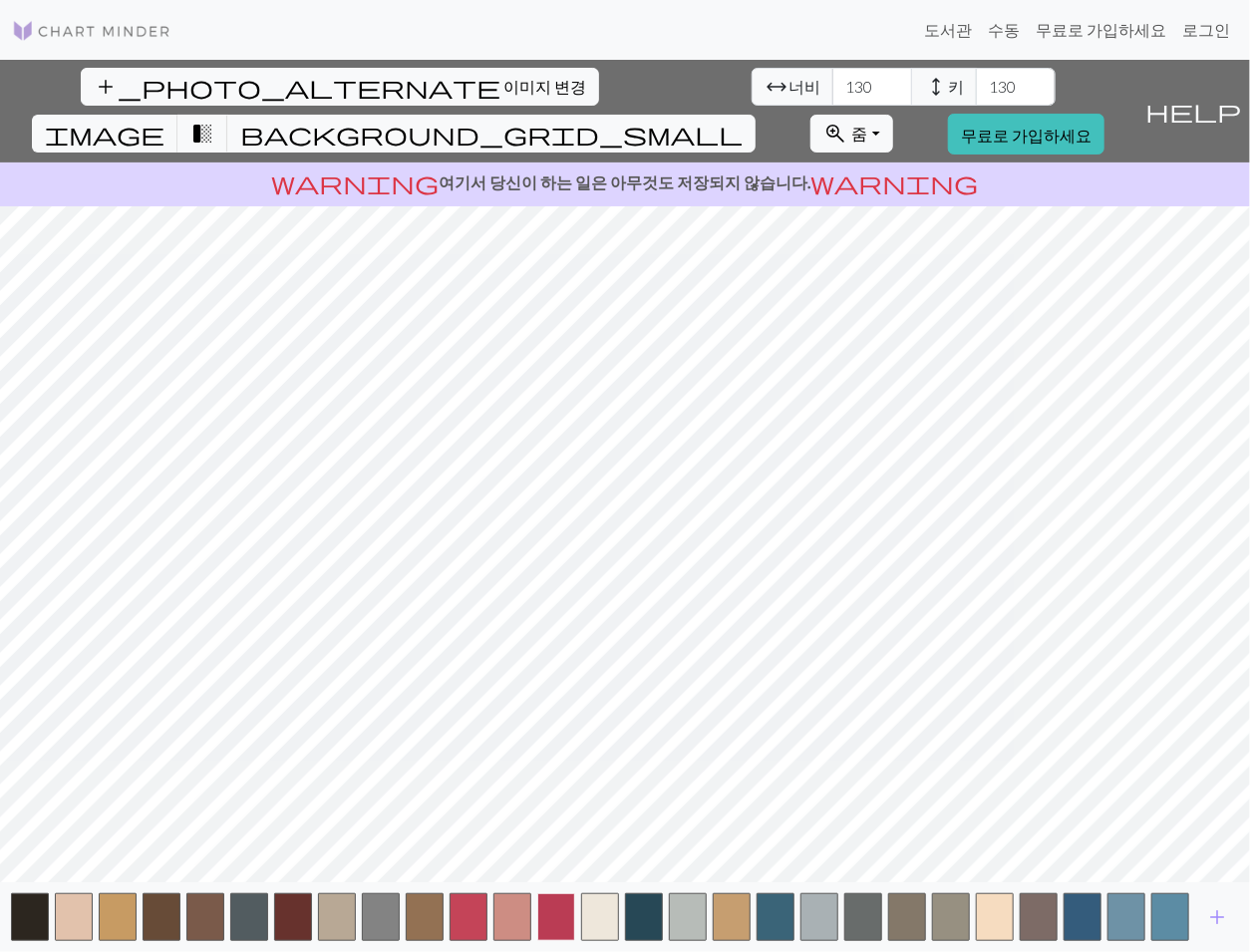 click at bounding box center (556, 917) 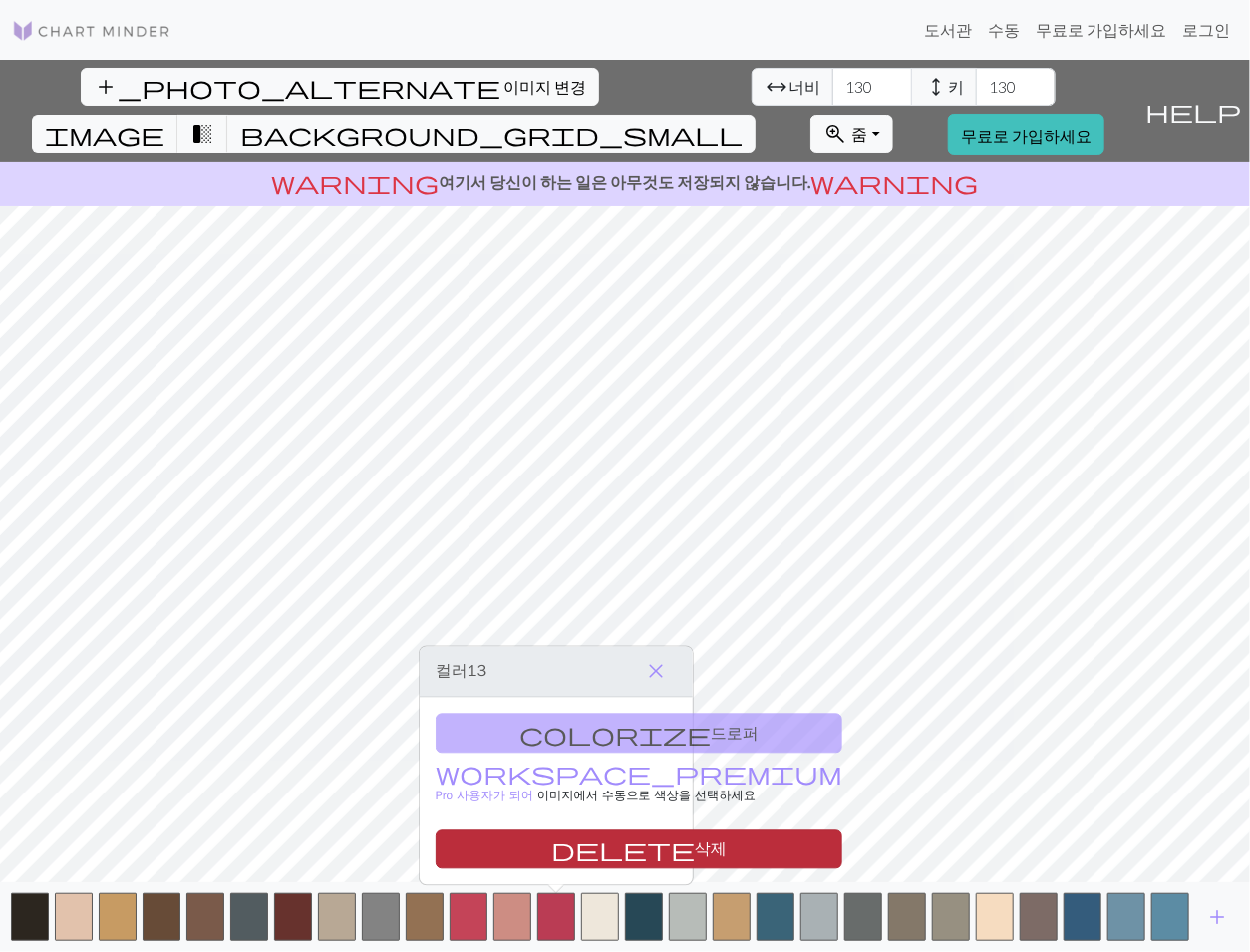 click on "삭제" at bounding box center (711, 850) 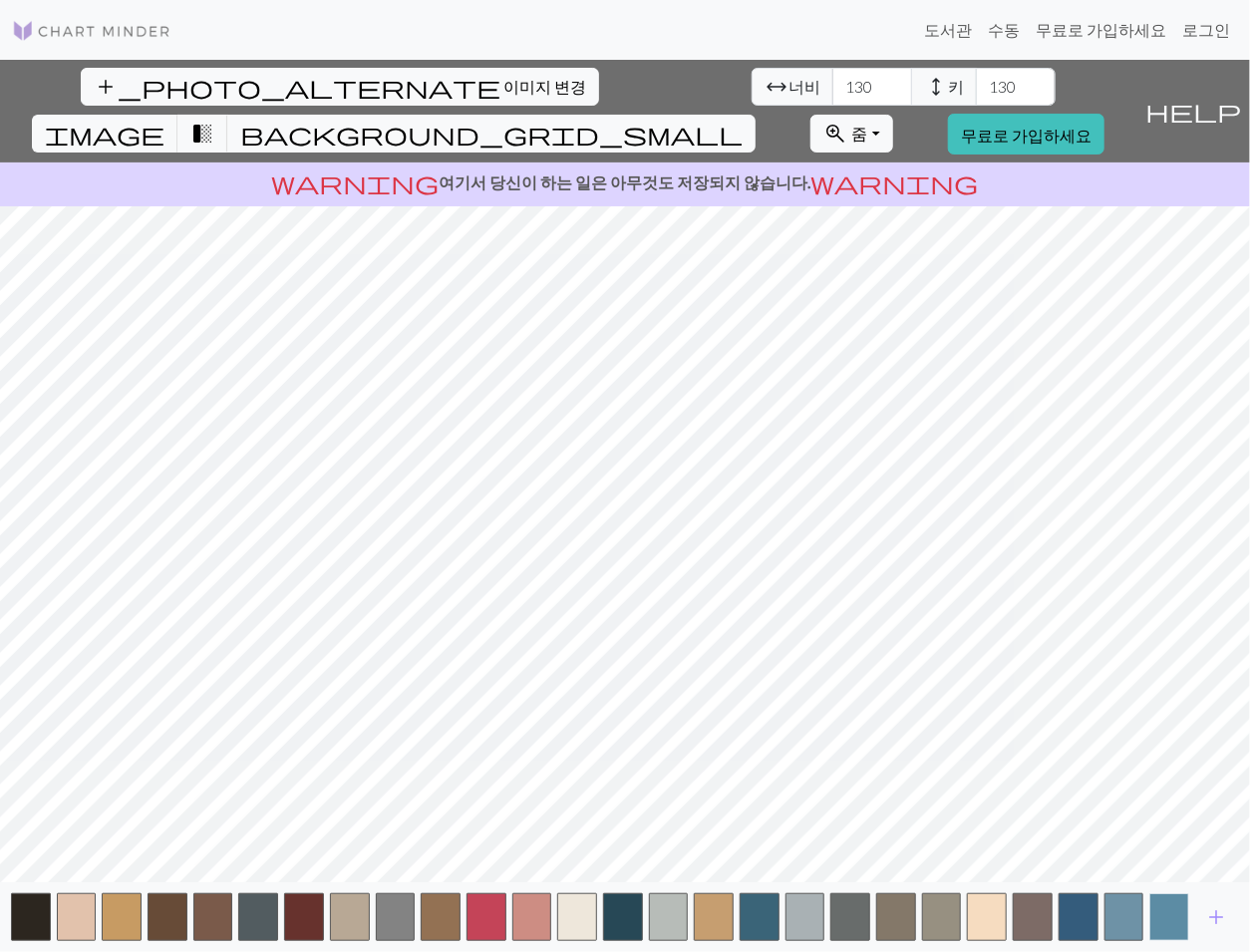 click at bounding box center [1169, 917] 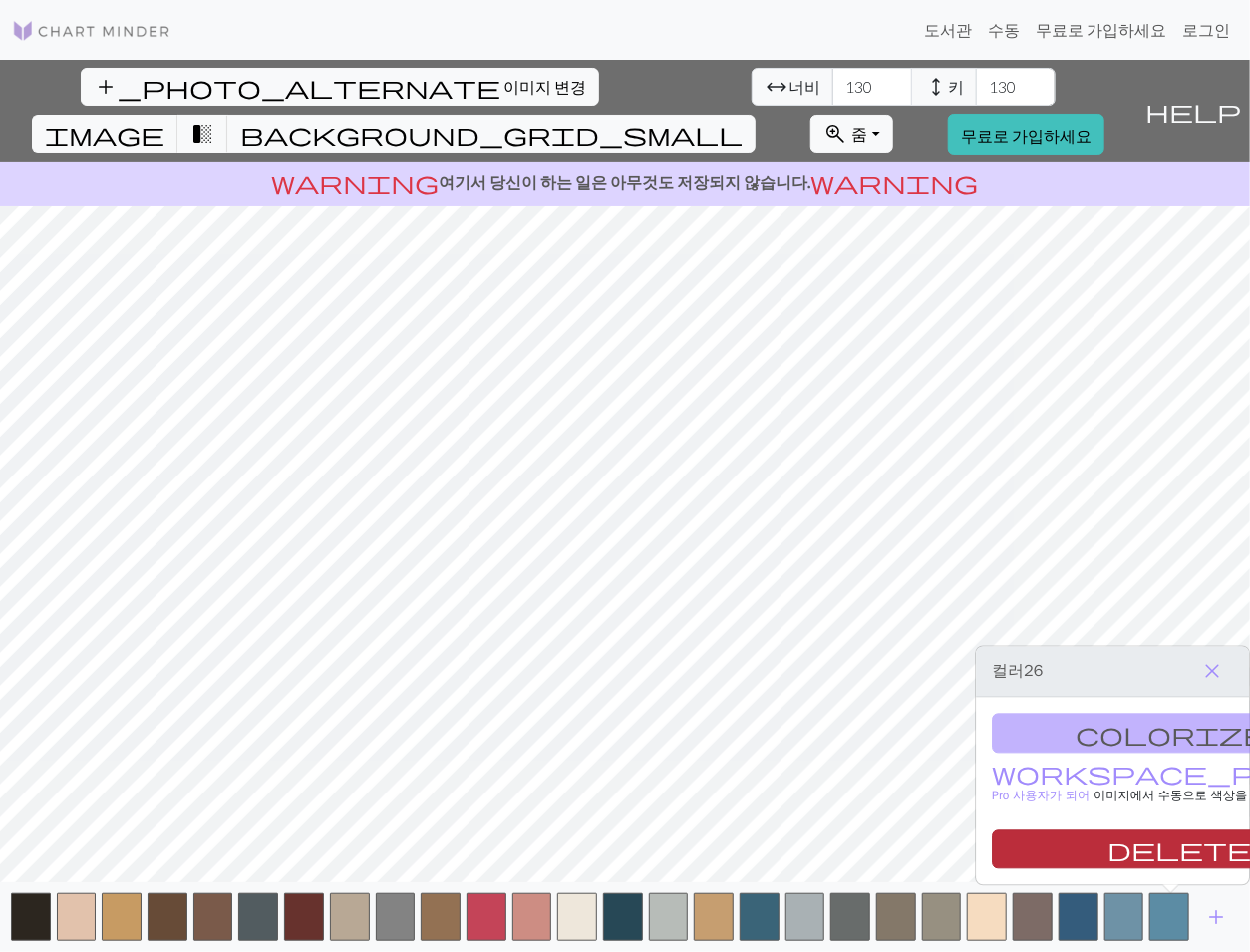 click on "삭제" at bounding box center [1267, 850] 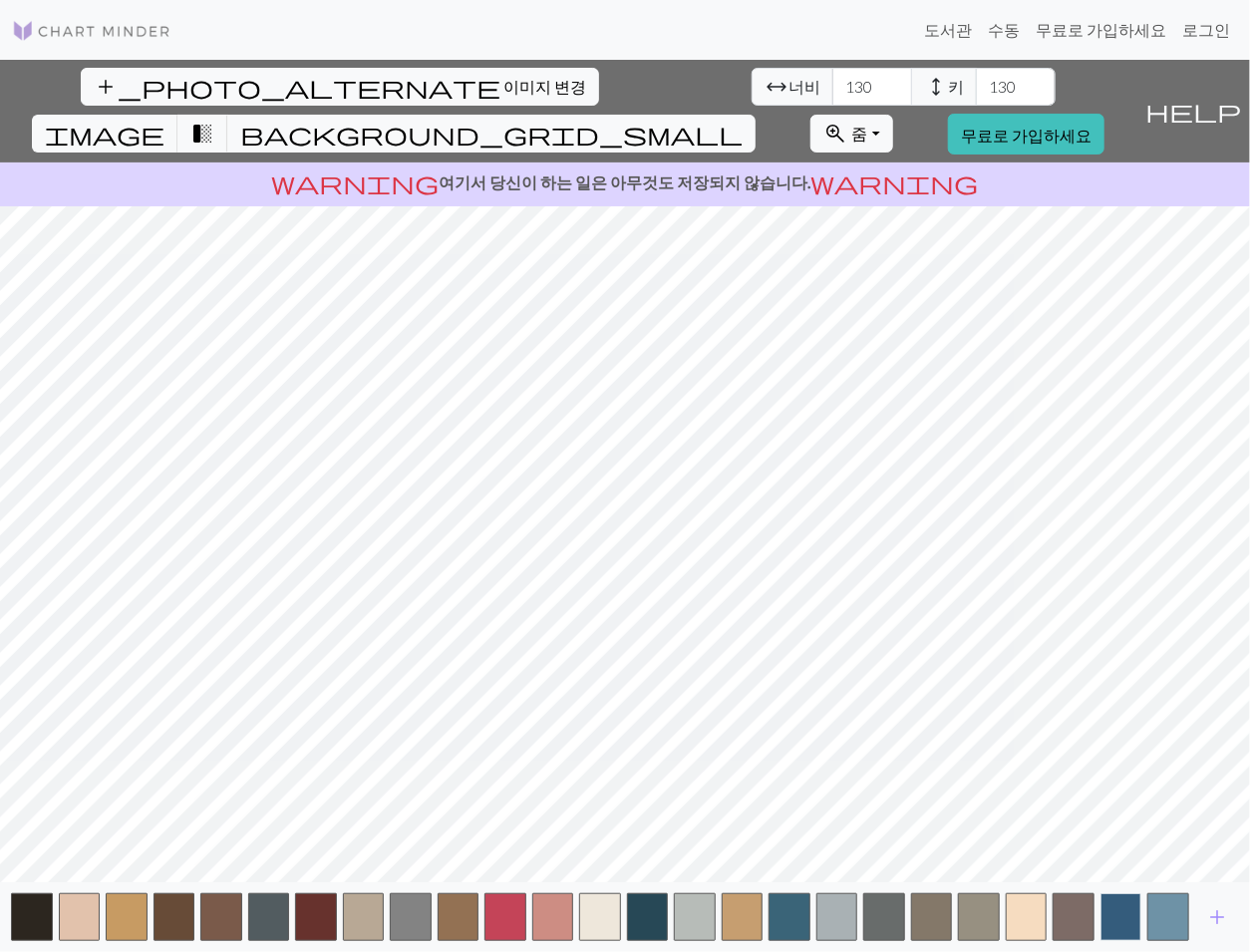 click at bounding box center (1121, 917) 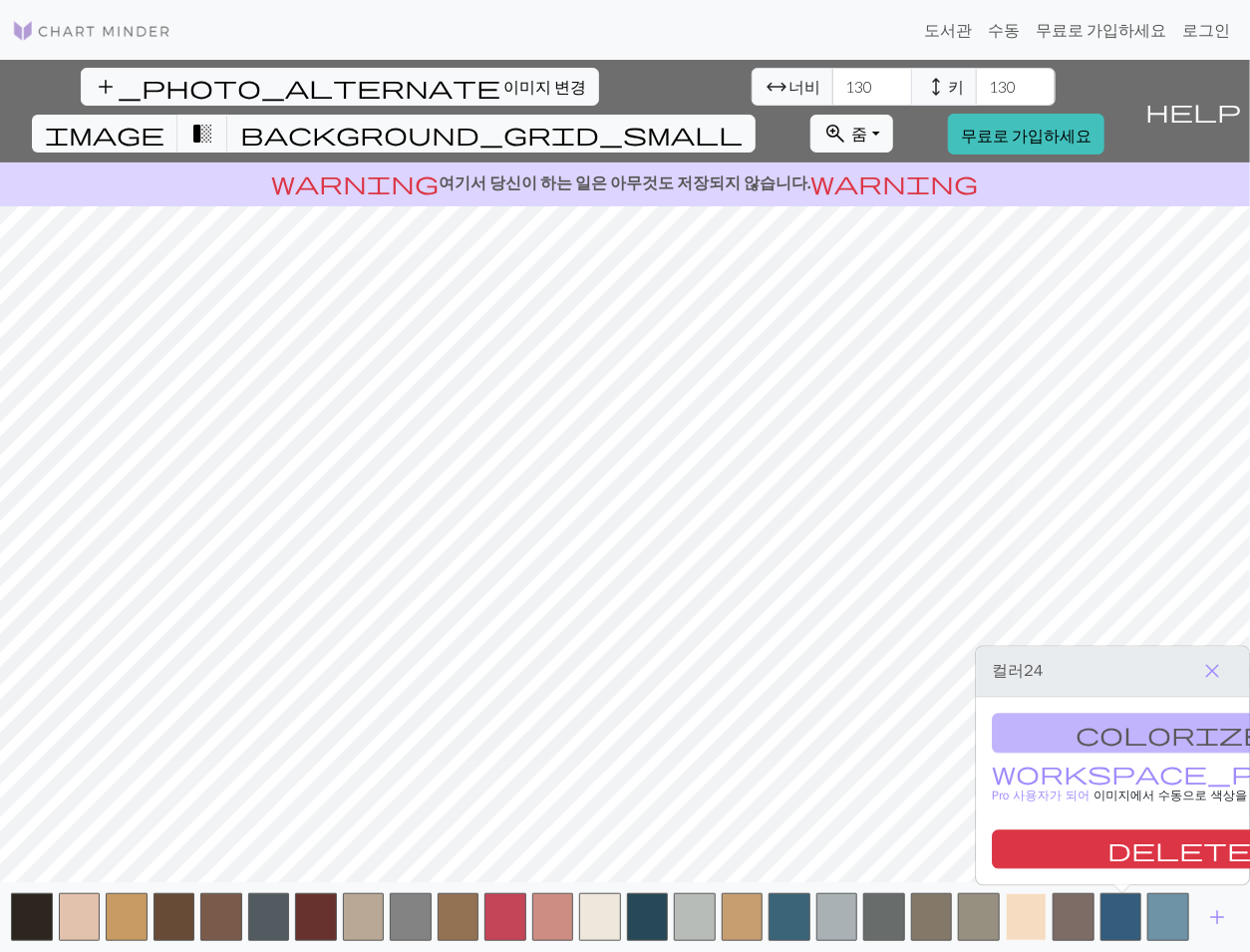 click at bounding box center [1027, 917] 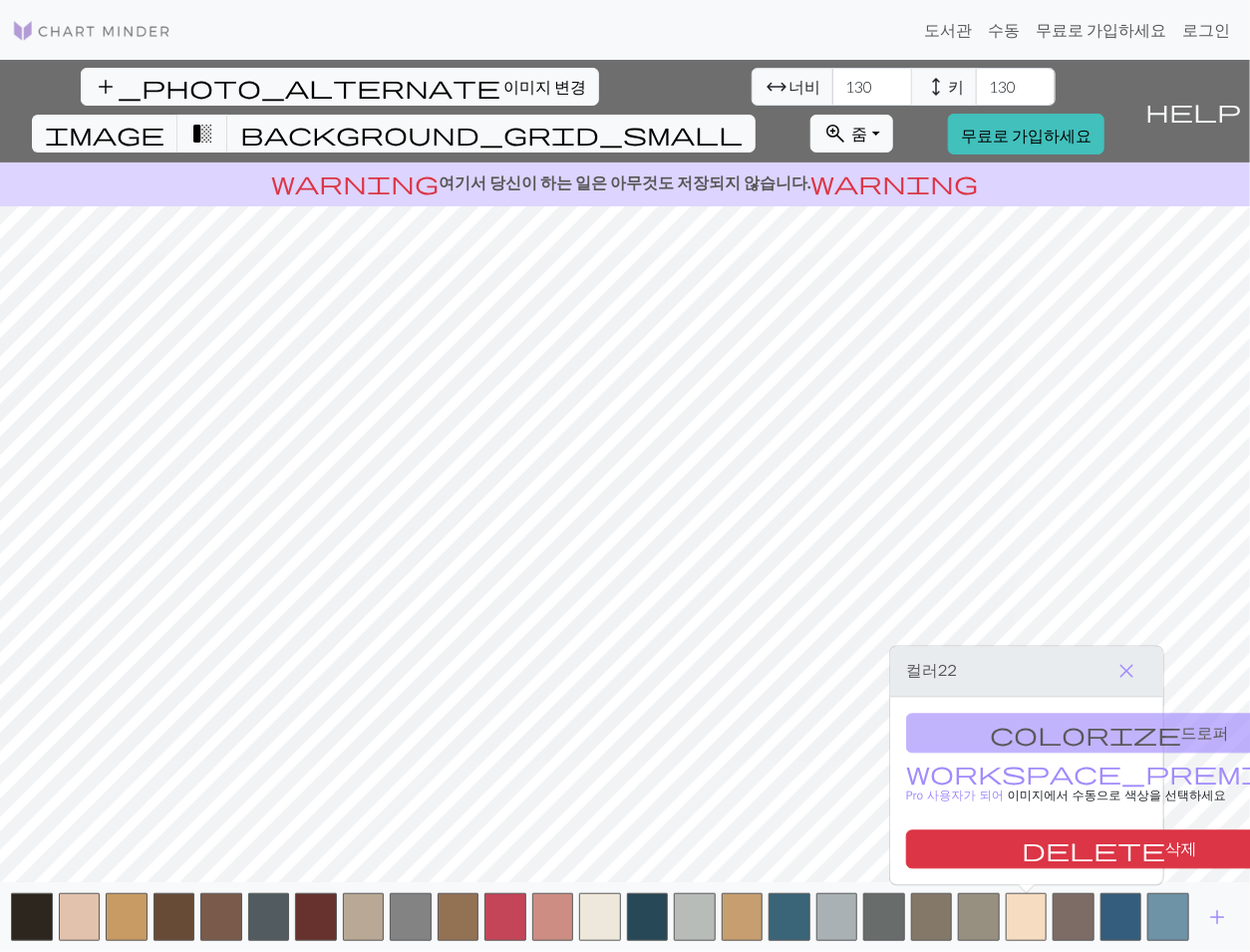 click on "add" at bounding box center (625, 917) 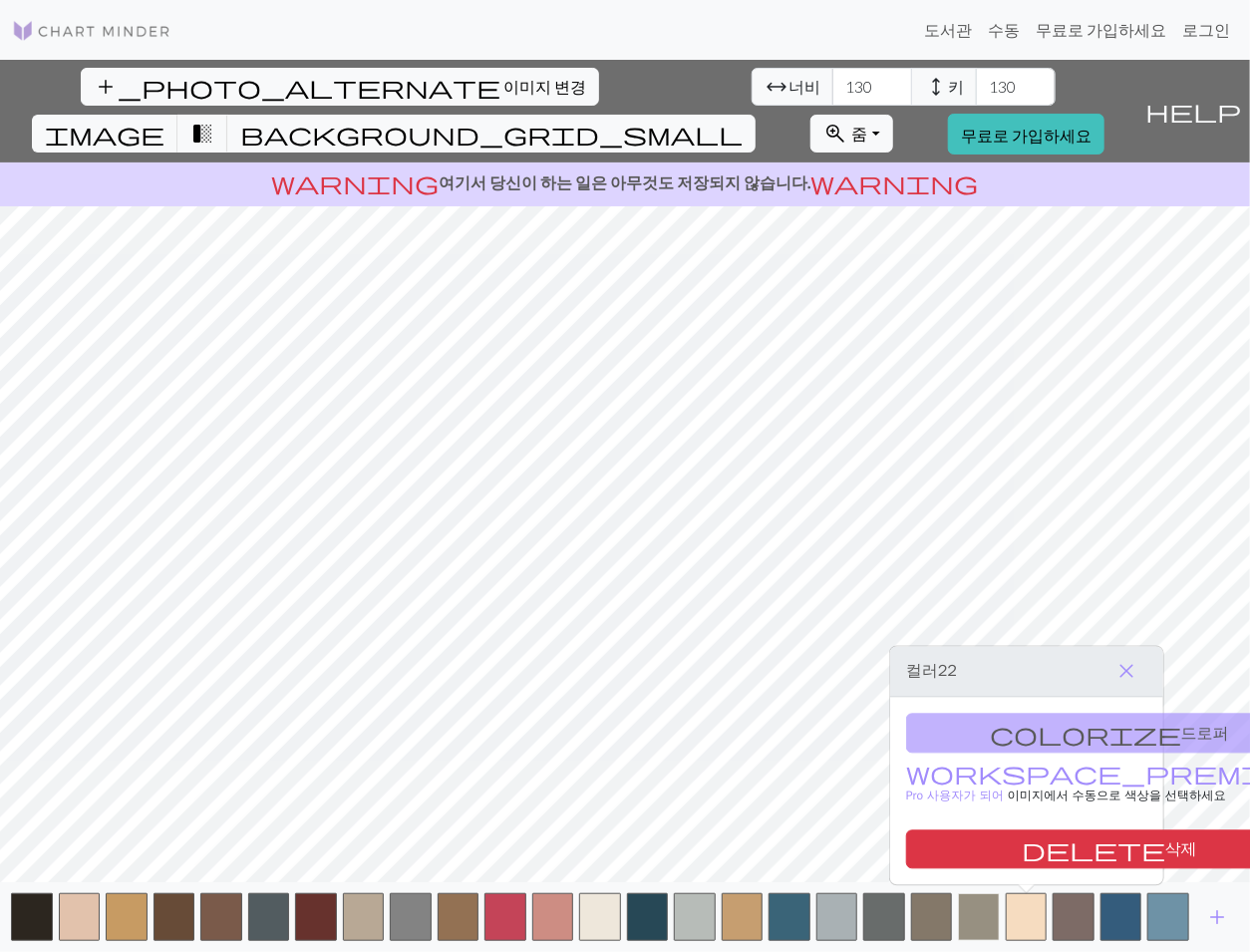 click at bounding box center (979, 917) 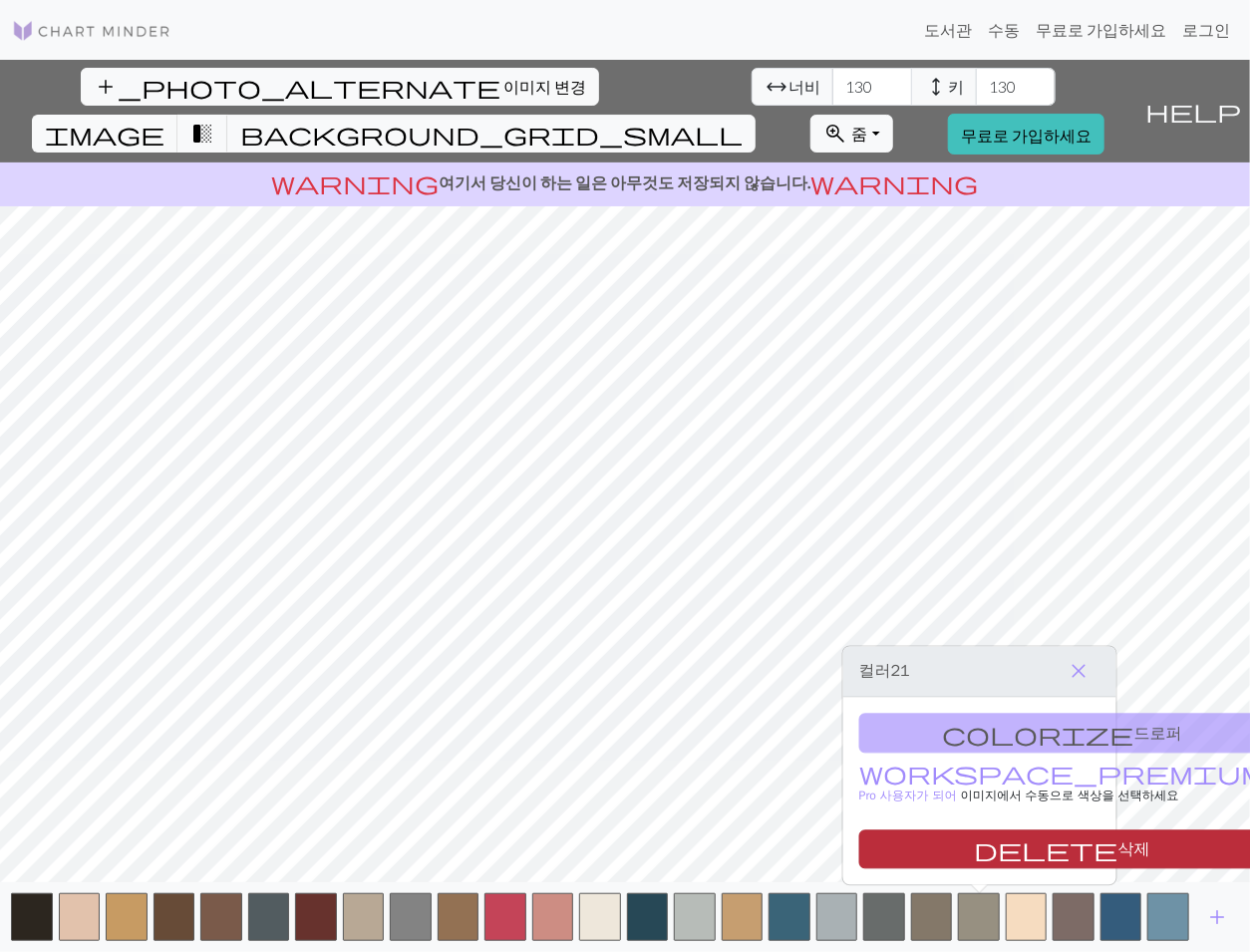 click on "삭제" at bounding box center (1134, 850) 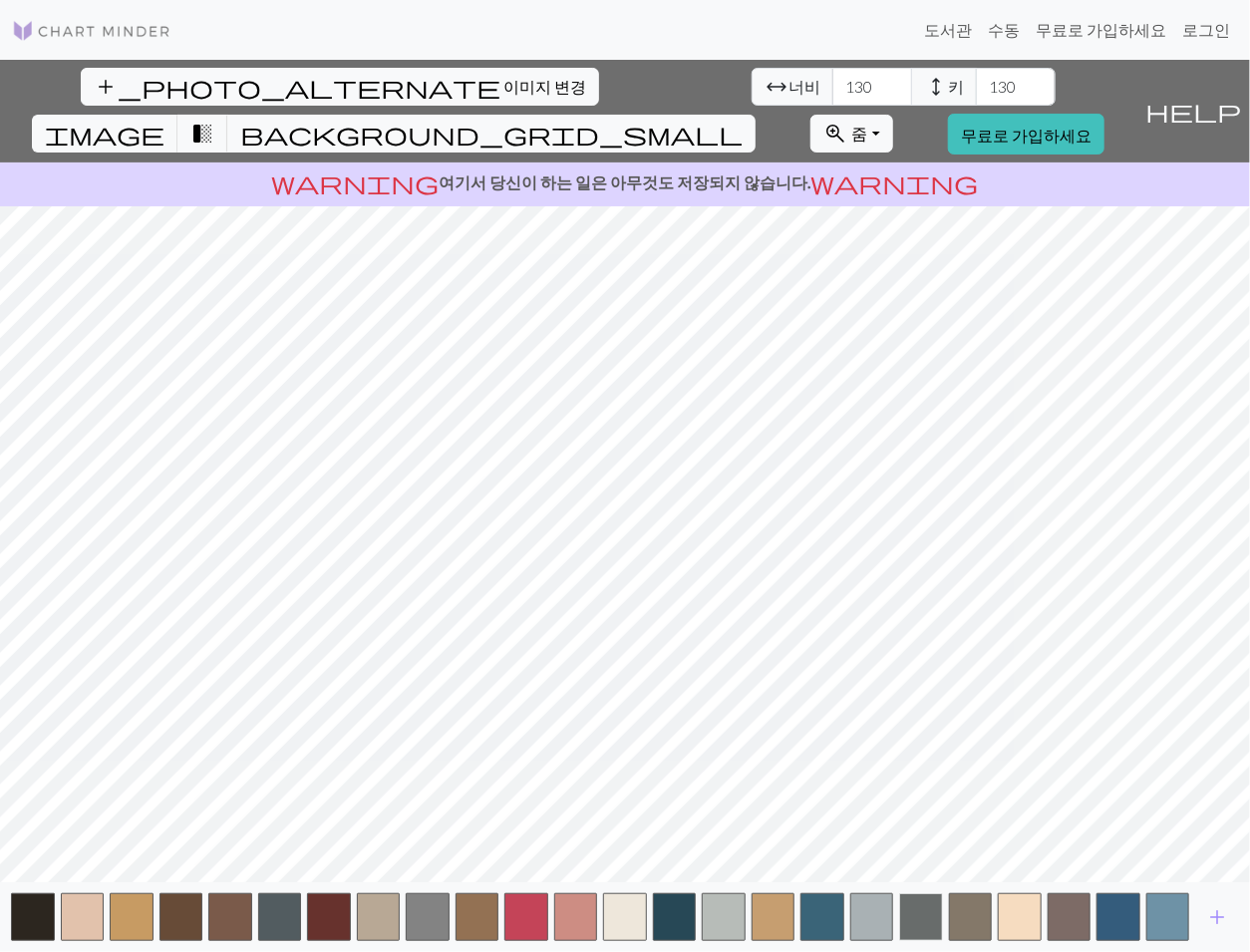 click at bounding box center [921, 917] 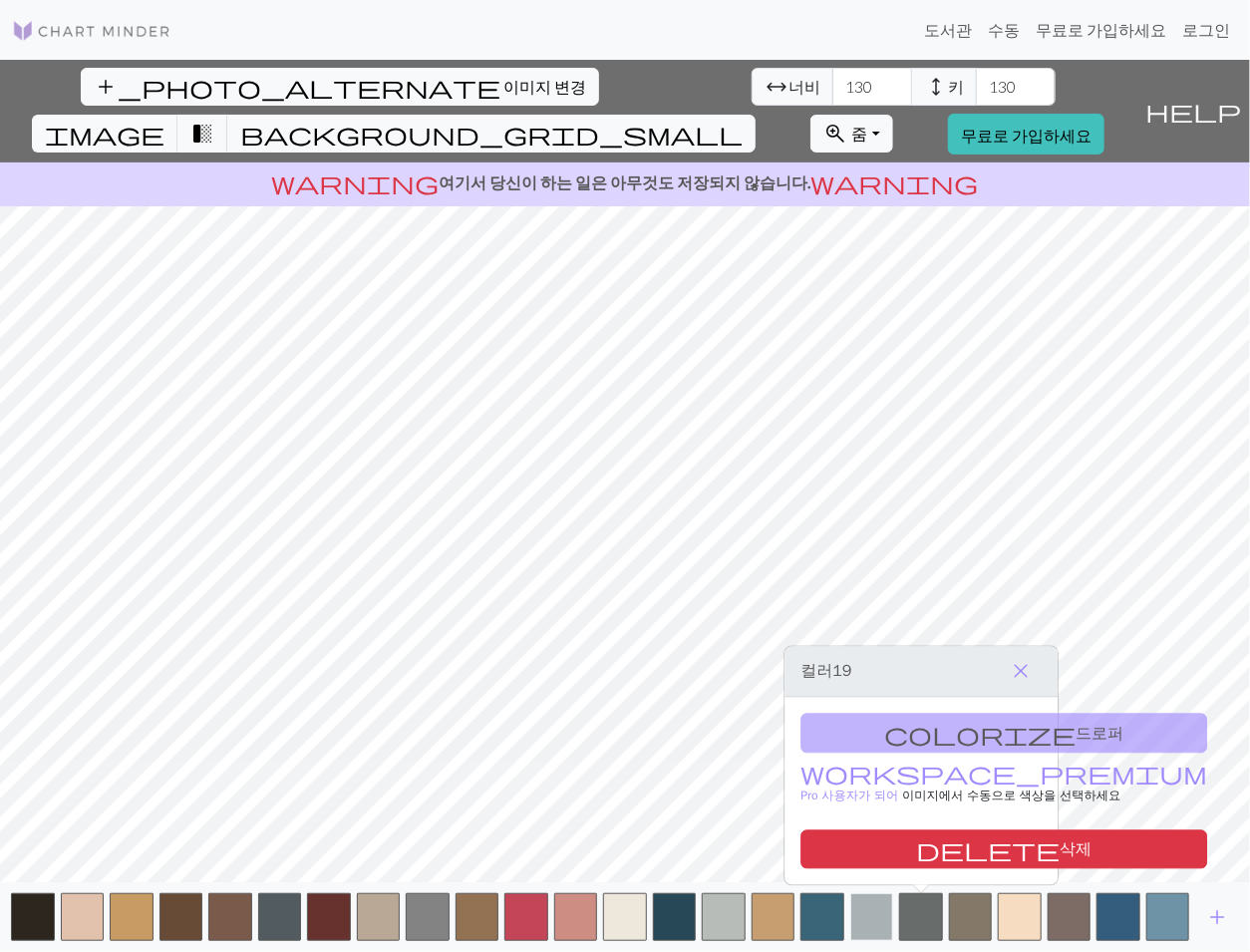 drag, startPoint x: 945, startPoint y: 861, endPoint x: 905, endPoint y: 910, distance: 63.25346 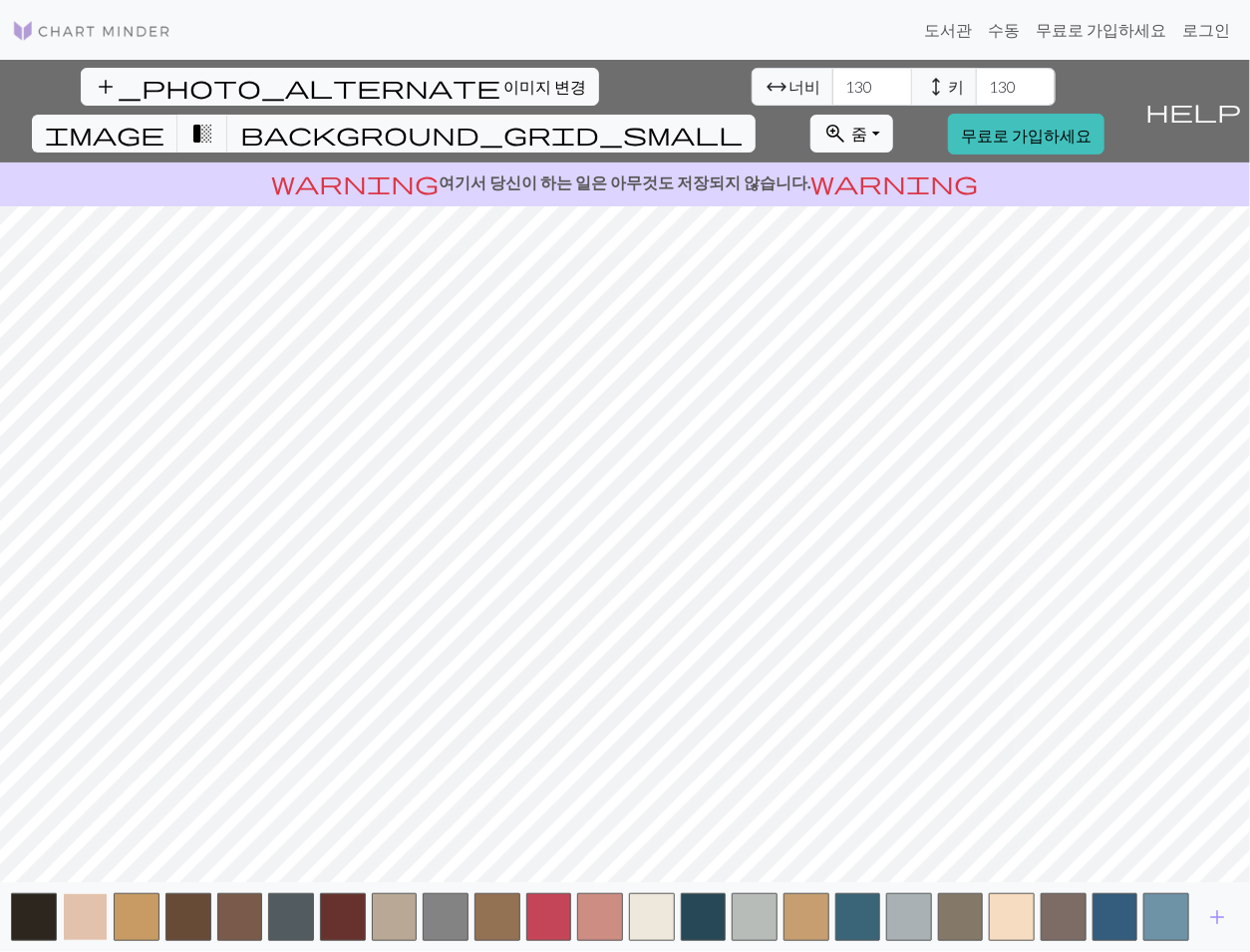 click at bounding box center [86, 917] 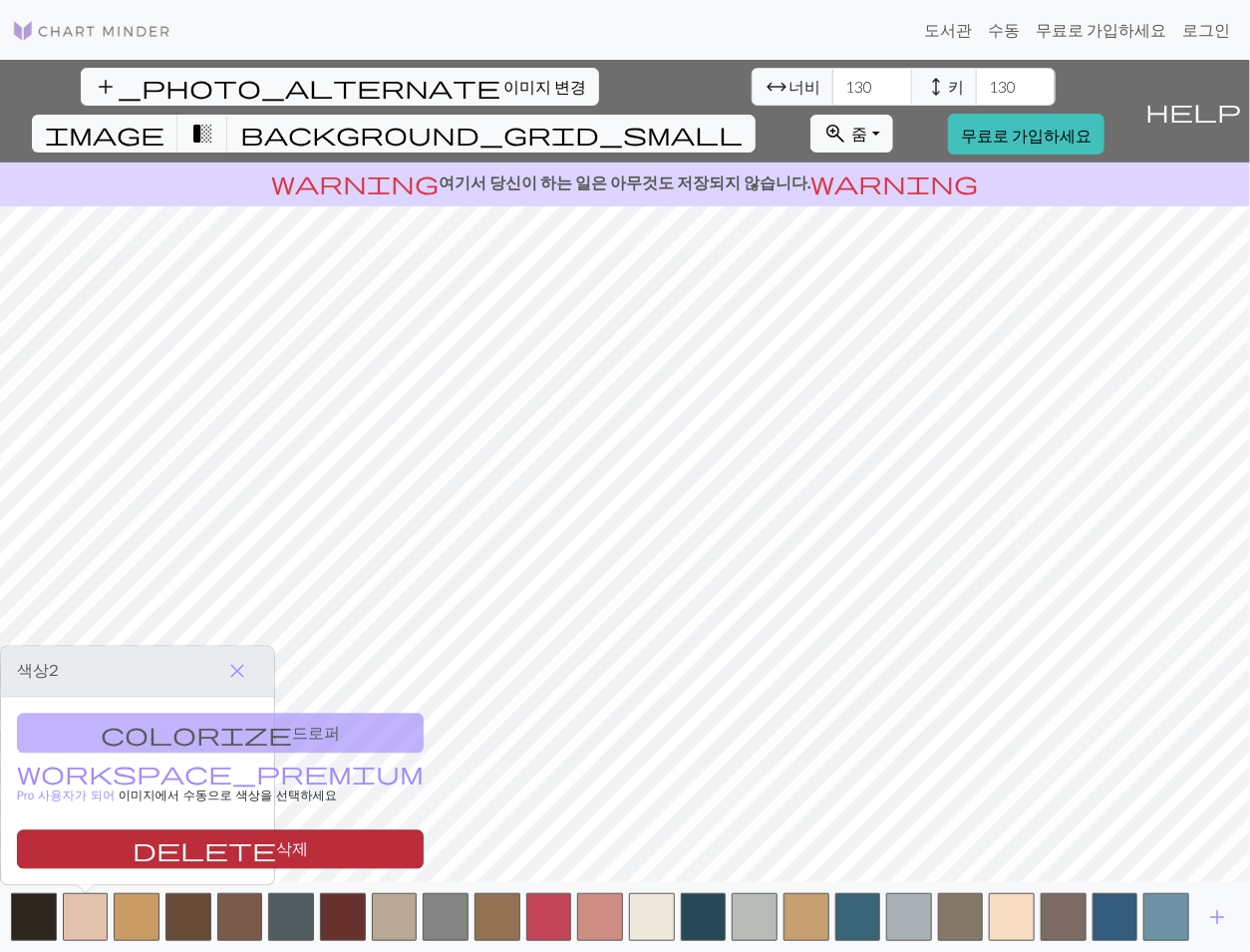 click on "delete" at bounding box center [204, 850] 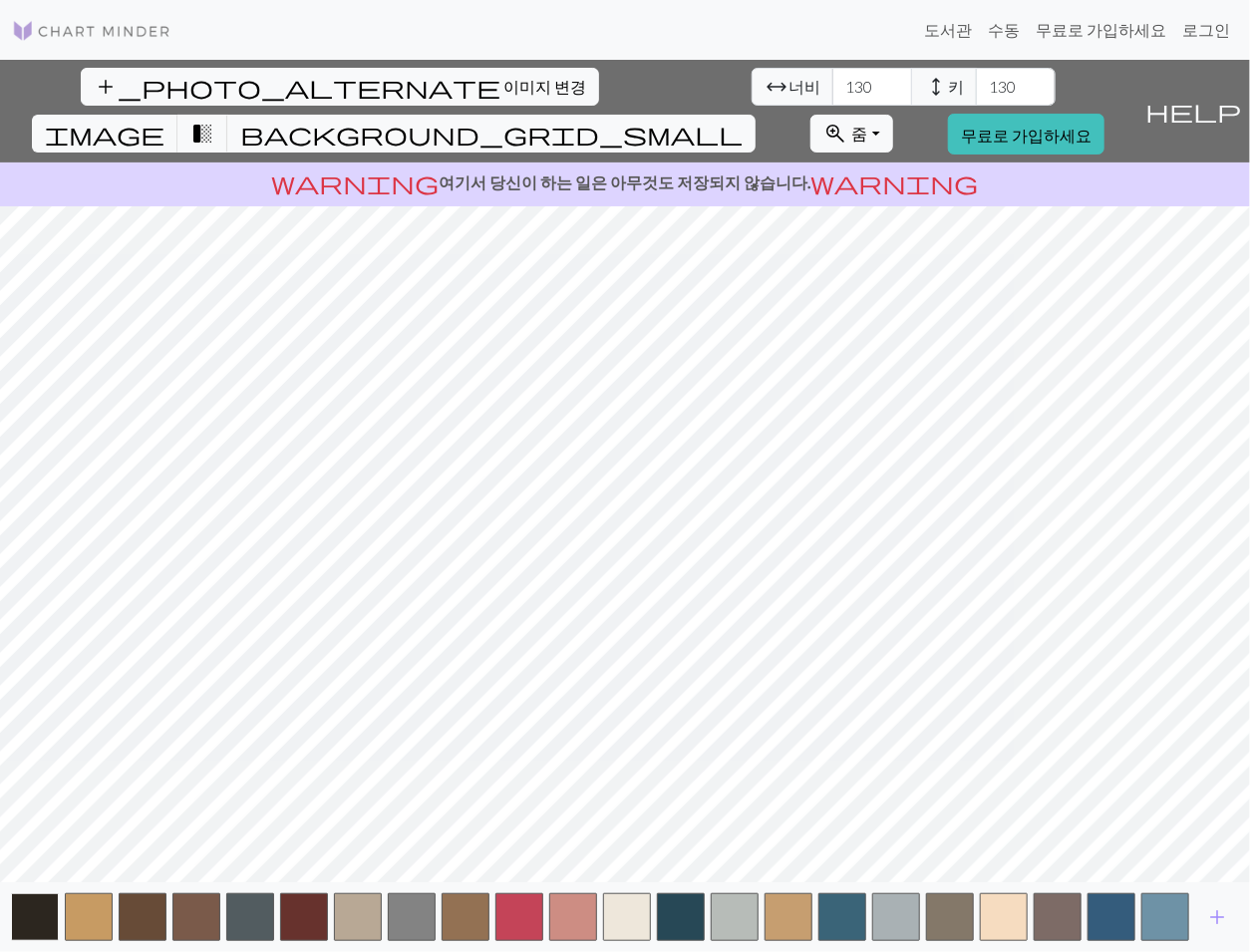 click at bounding box center (35, 917) 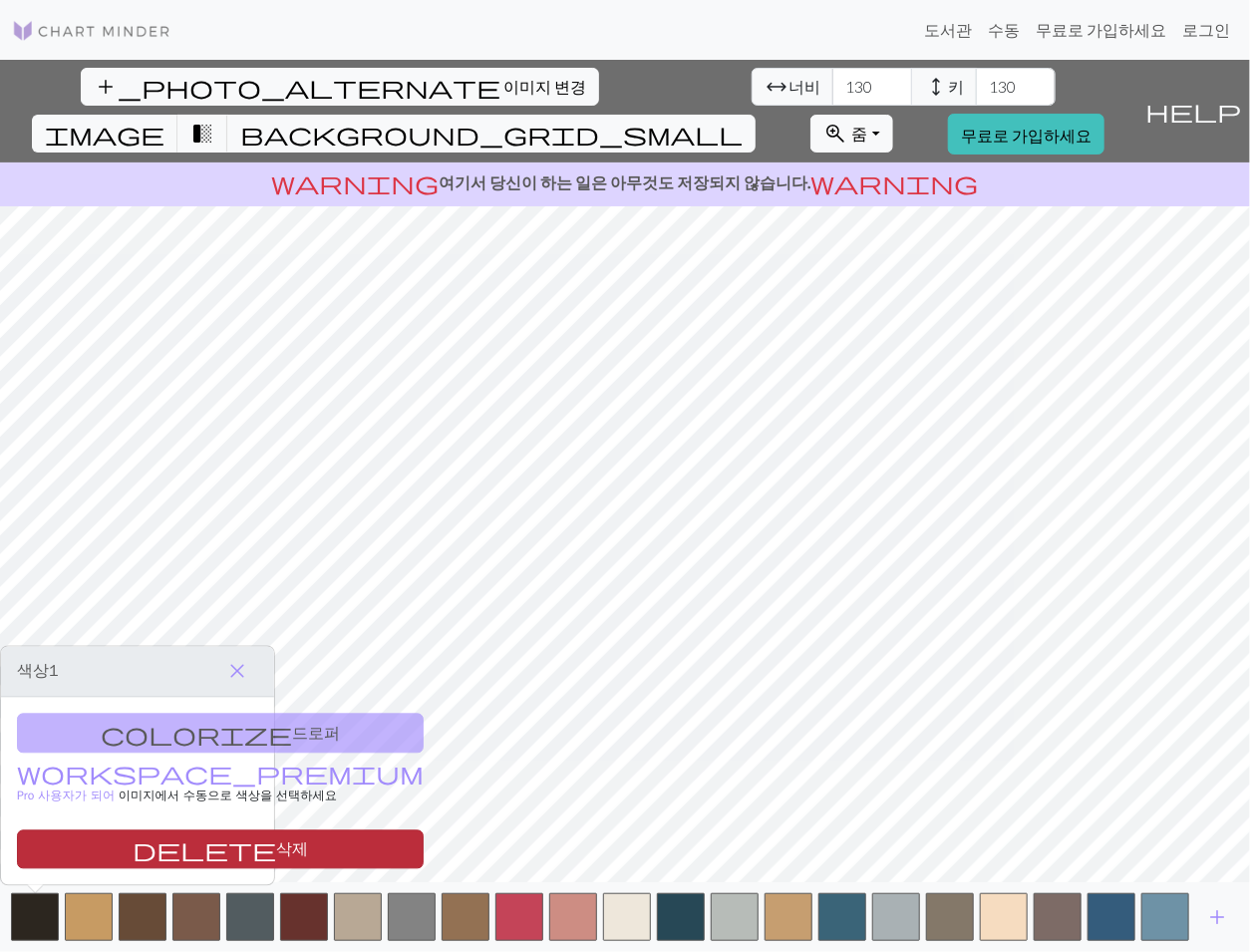 click on "delete" at bounding box center [204, 850] 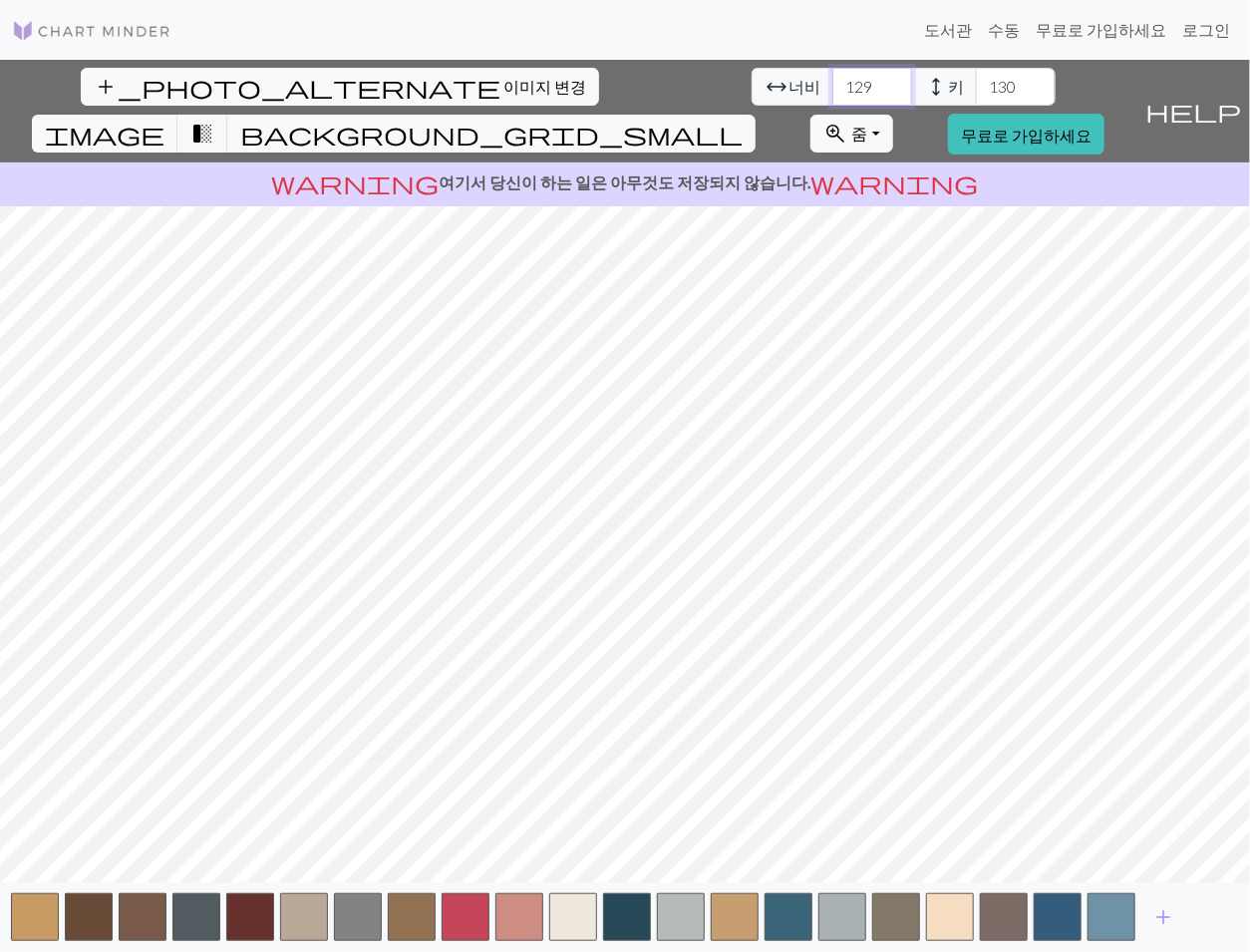 click on "129" at bounding box center (872, 87) 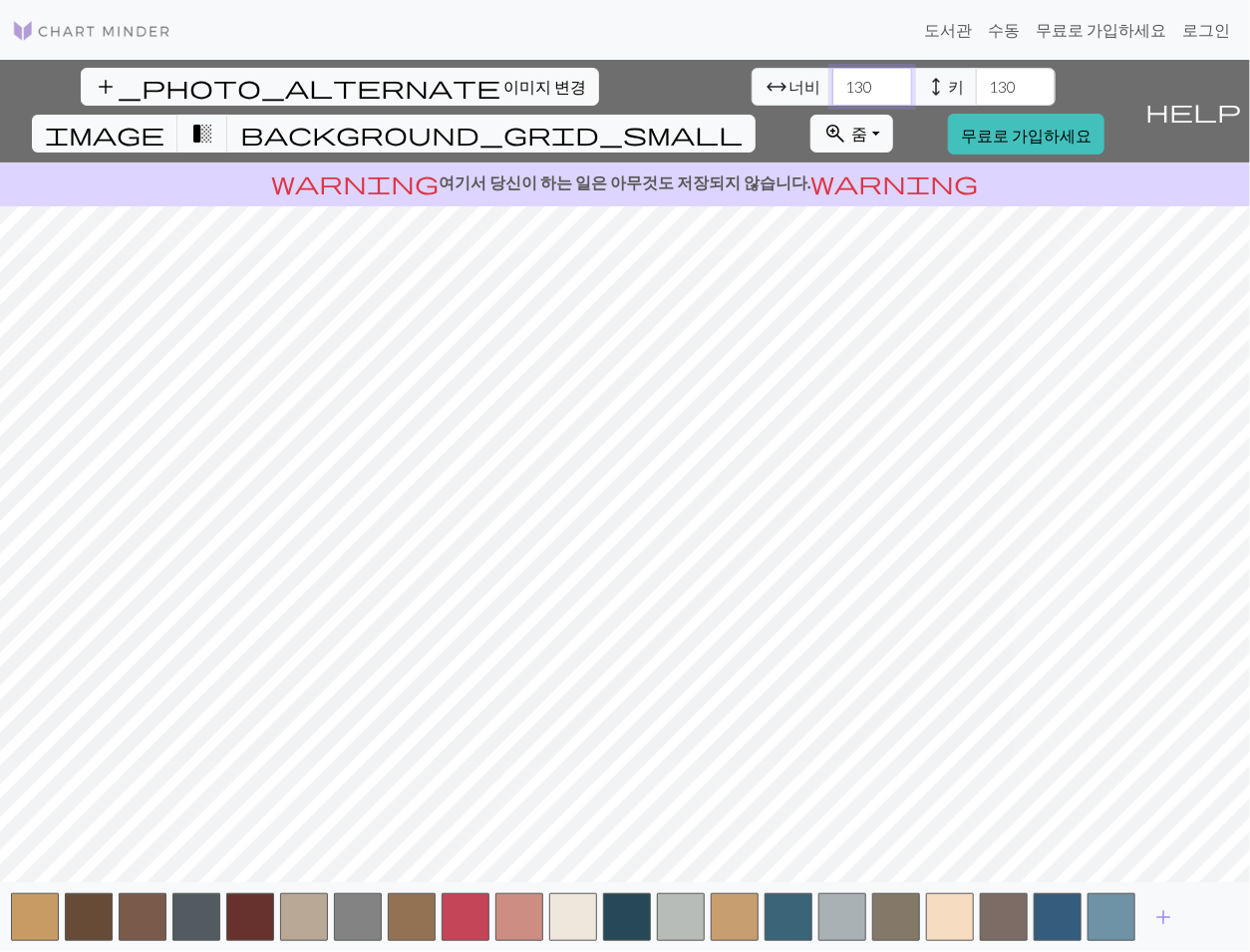 click on "130" at bounding box center (872, 87) 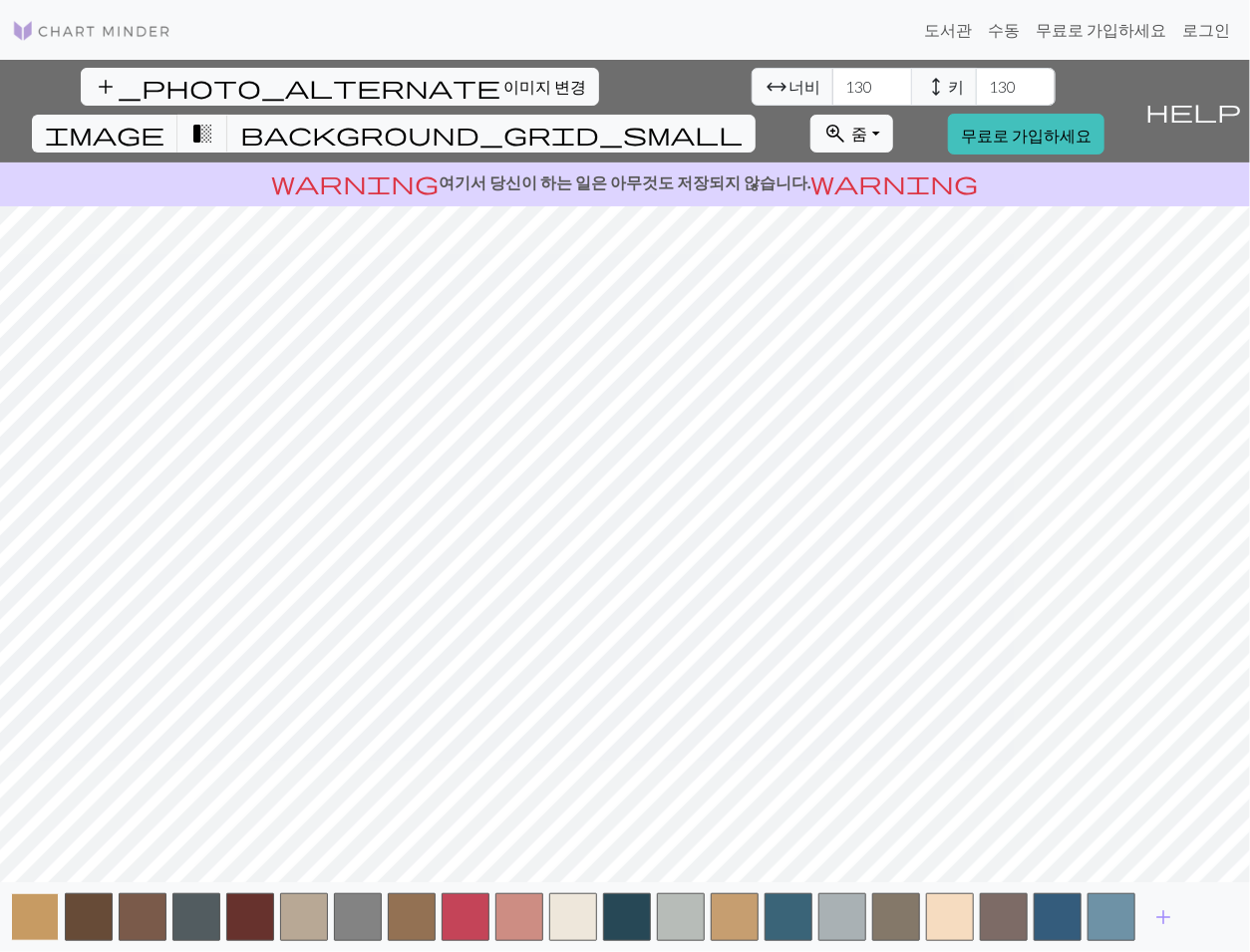 click at bounding box center (35, 917) 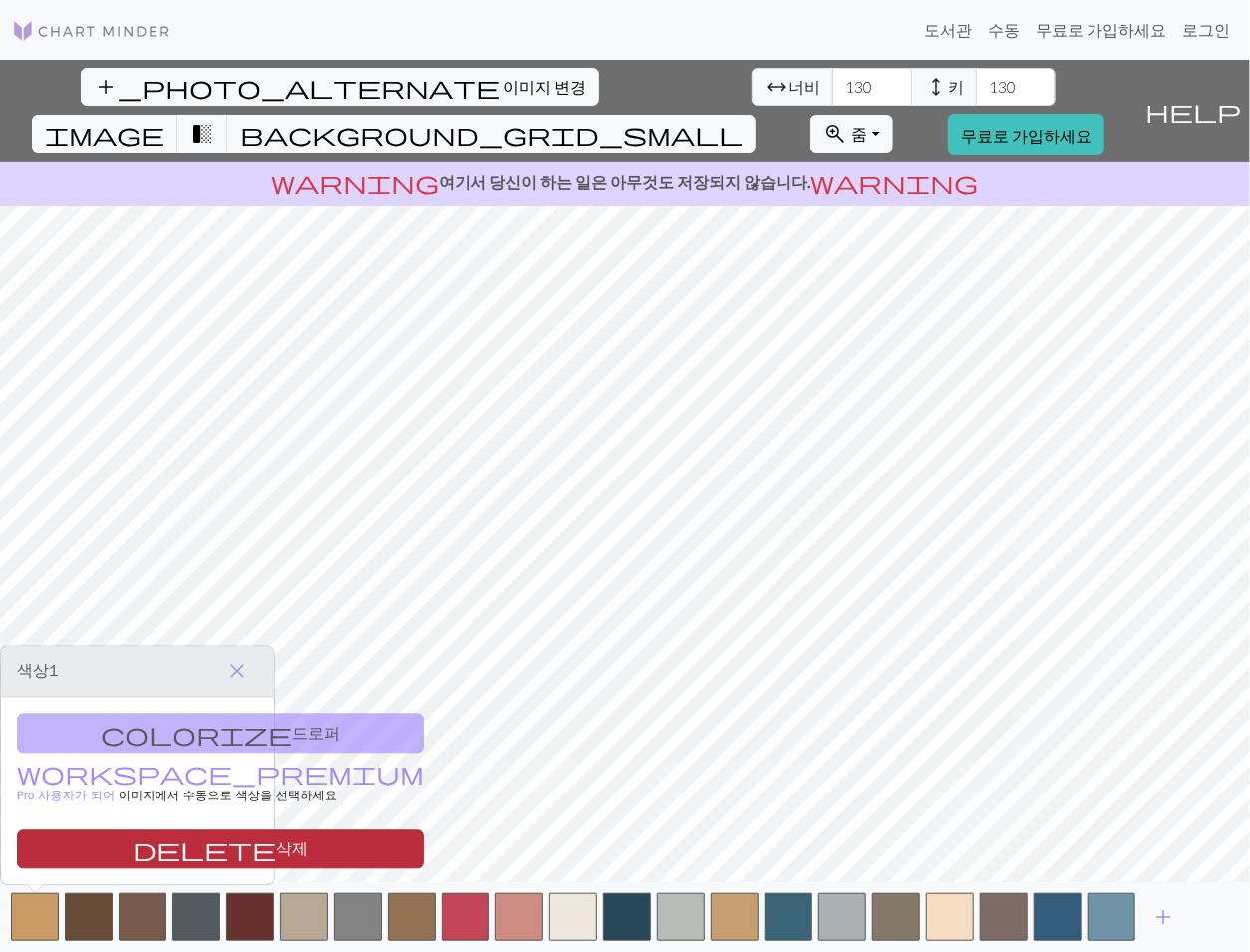click on "delete" at bounding box center [204, 850] 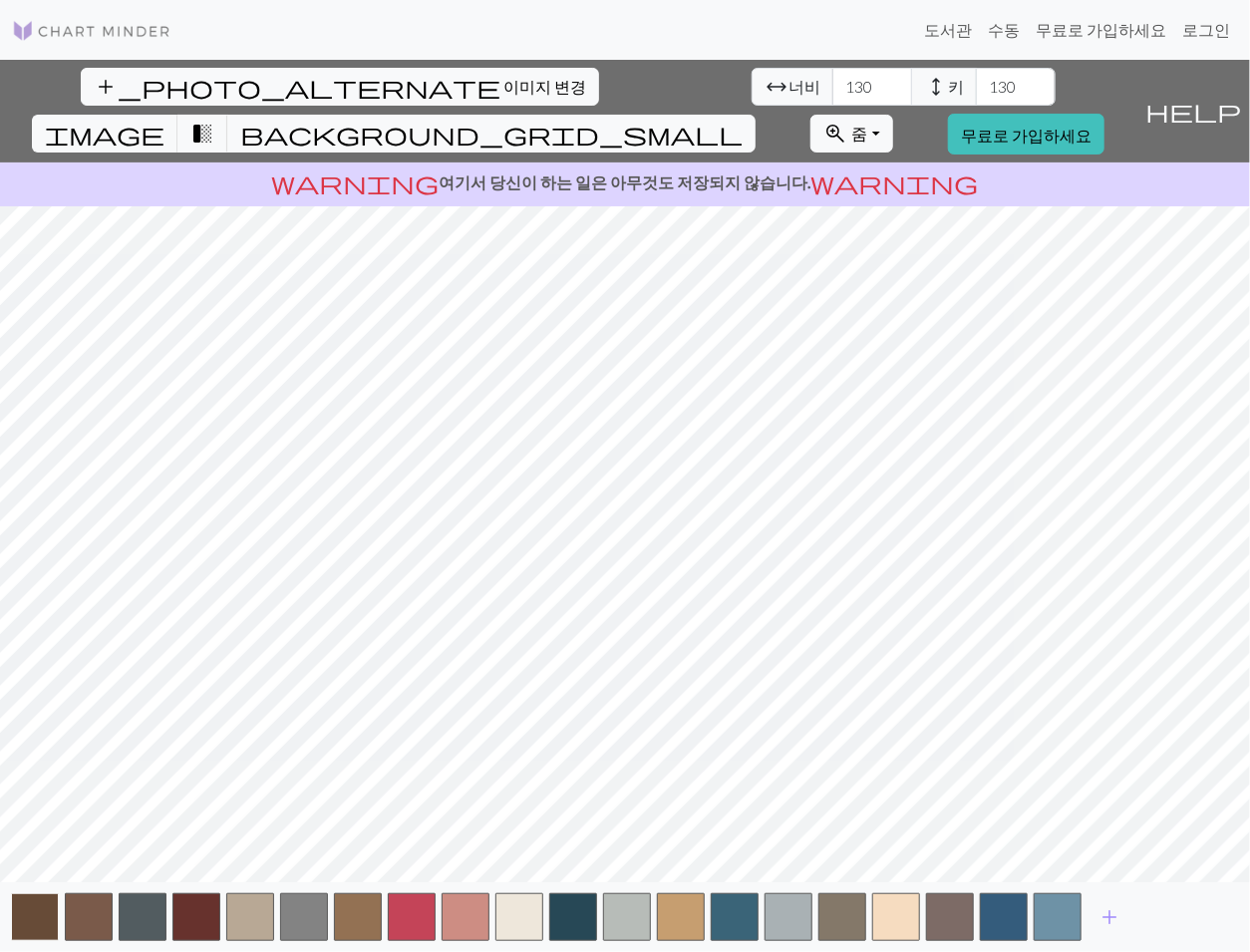 click at bounding box center [35, 917] 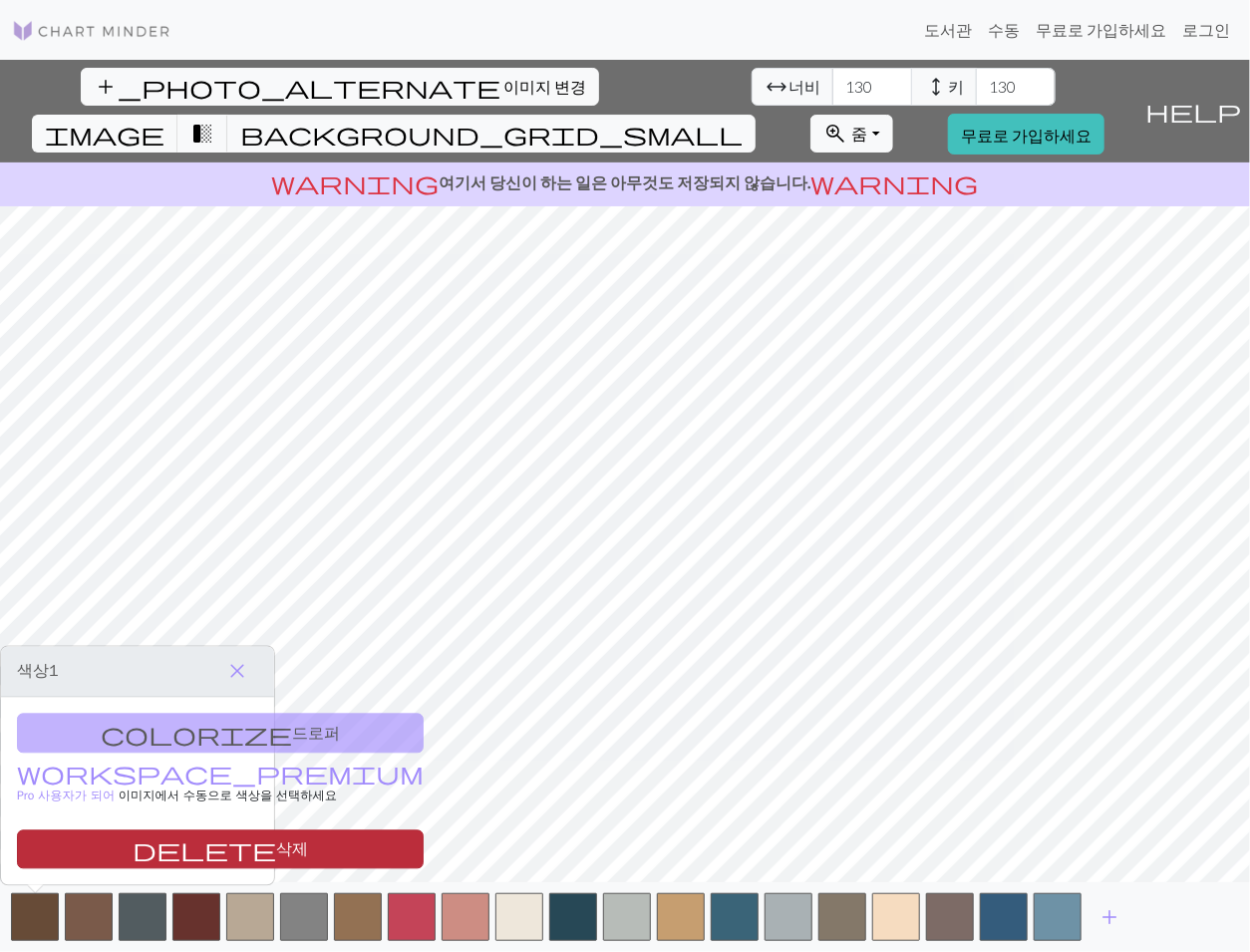 click on "delete 삭제" at bounding box center [220, 848] 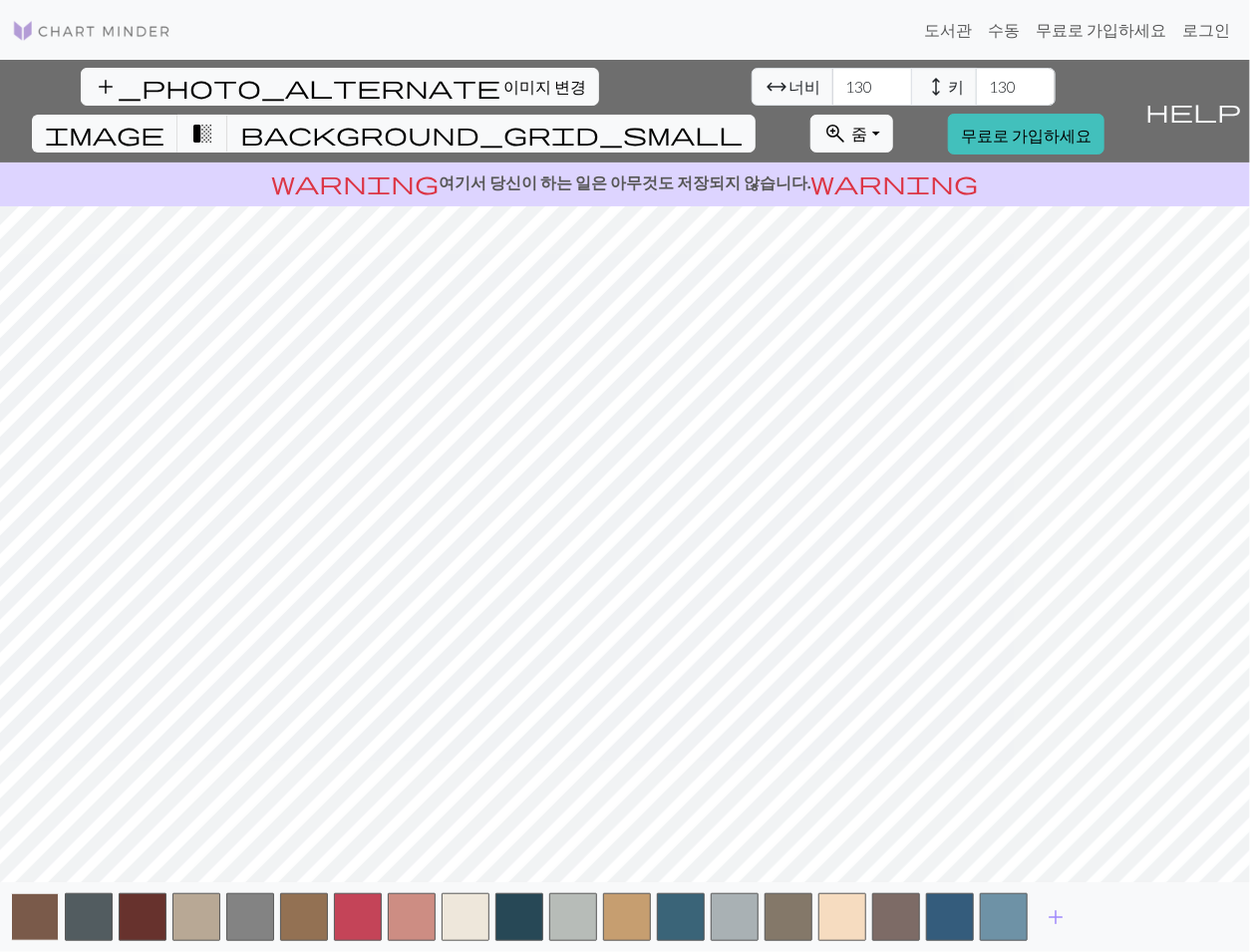 click at bounding box center [35, 917] 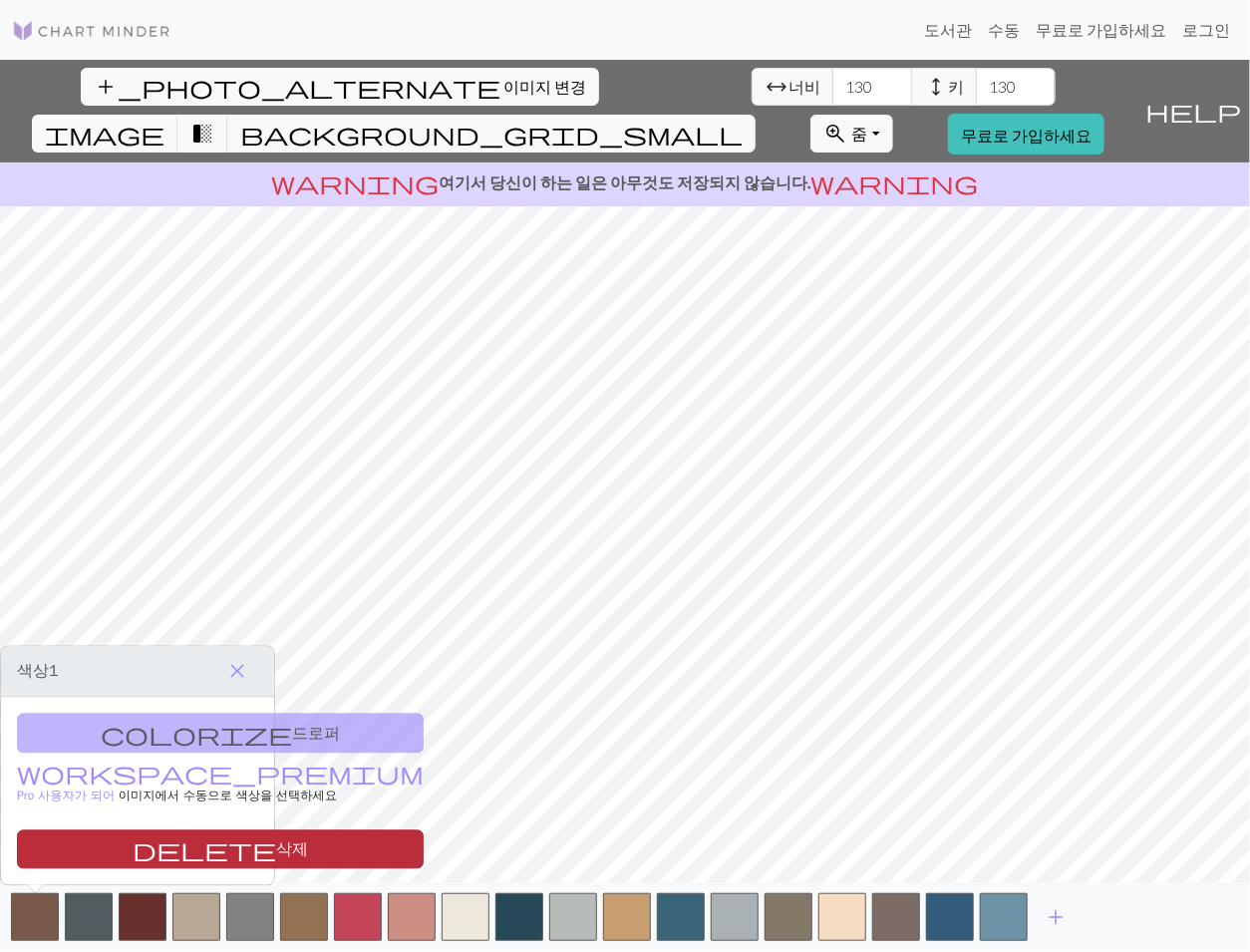 click on "delete 삭제" at bounding box center [220, 848] 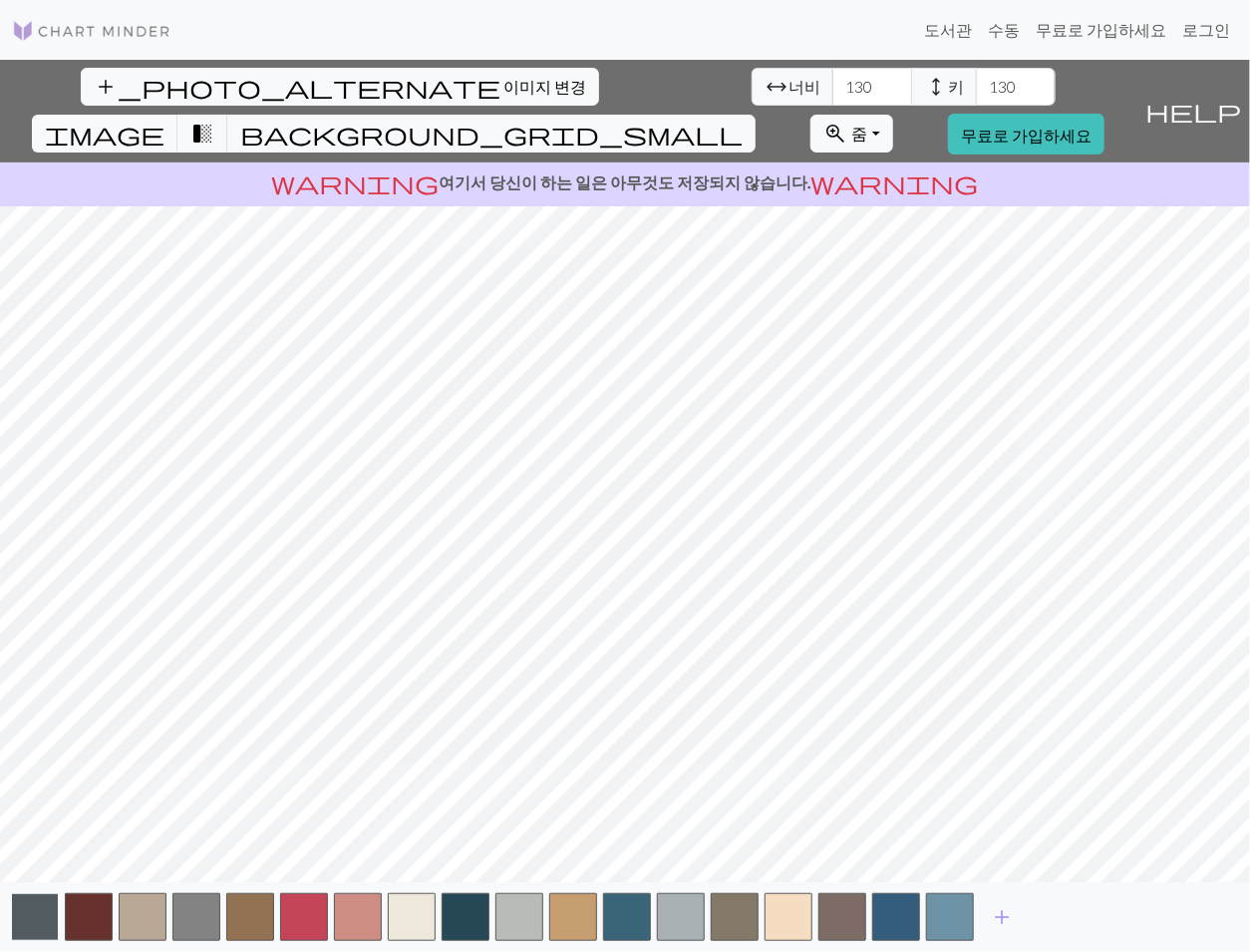 click at bounding box center (35, 917) 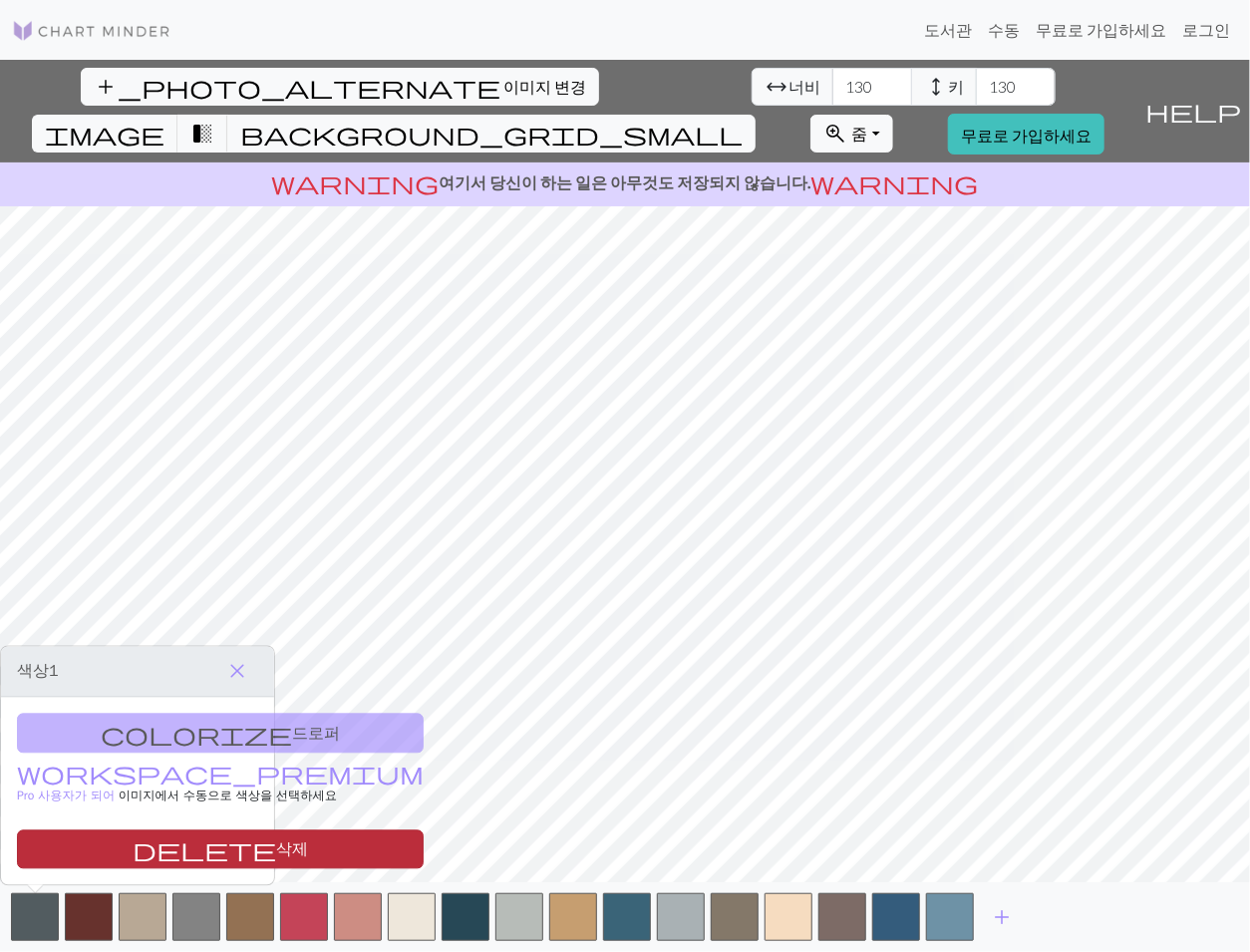 click on "delete 삭제" at bounding box center (220, 848) 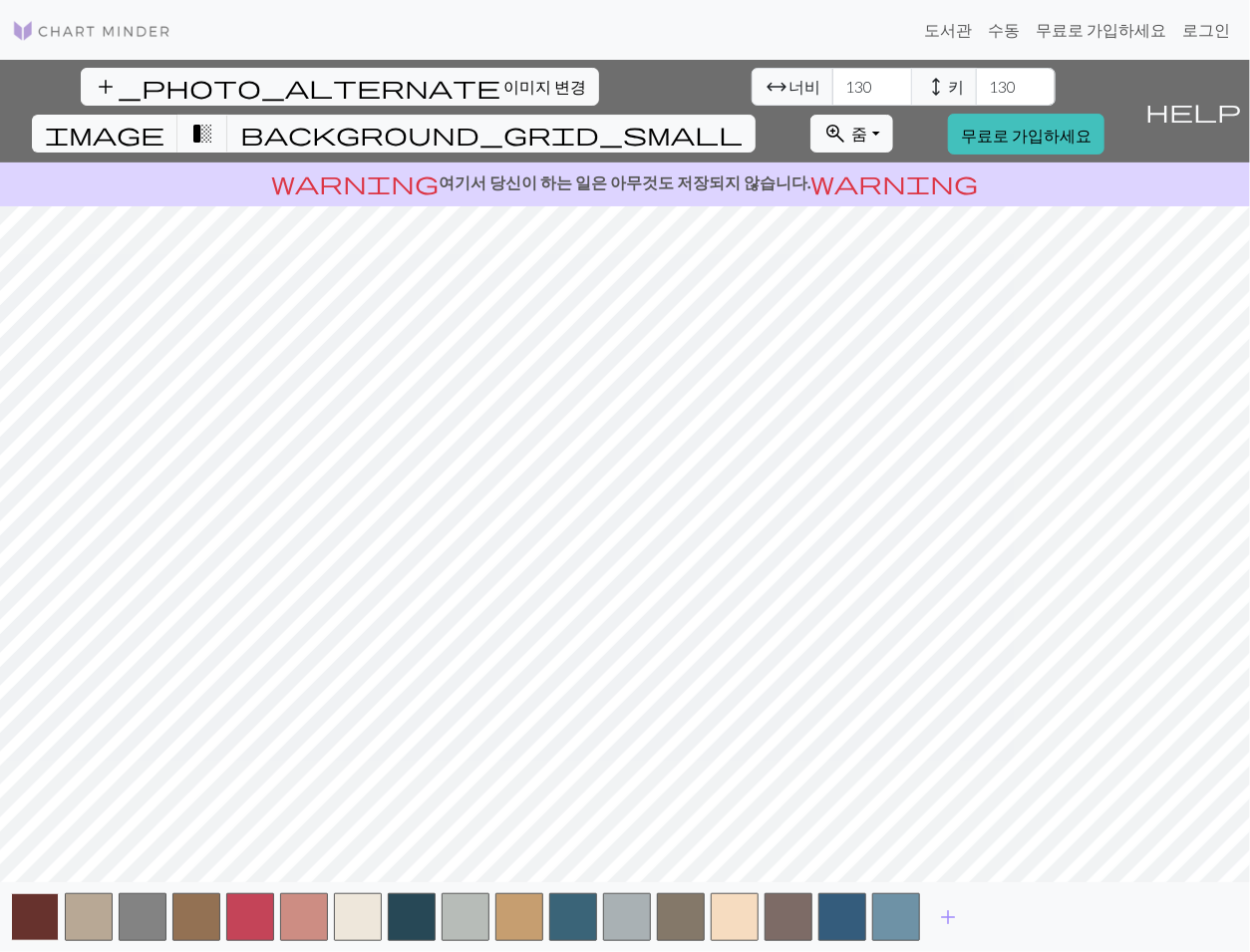 click at bounding box center (35, 917) 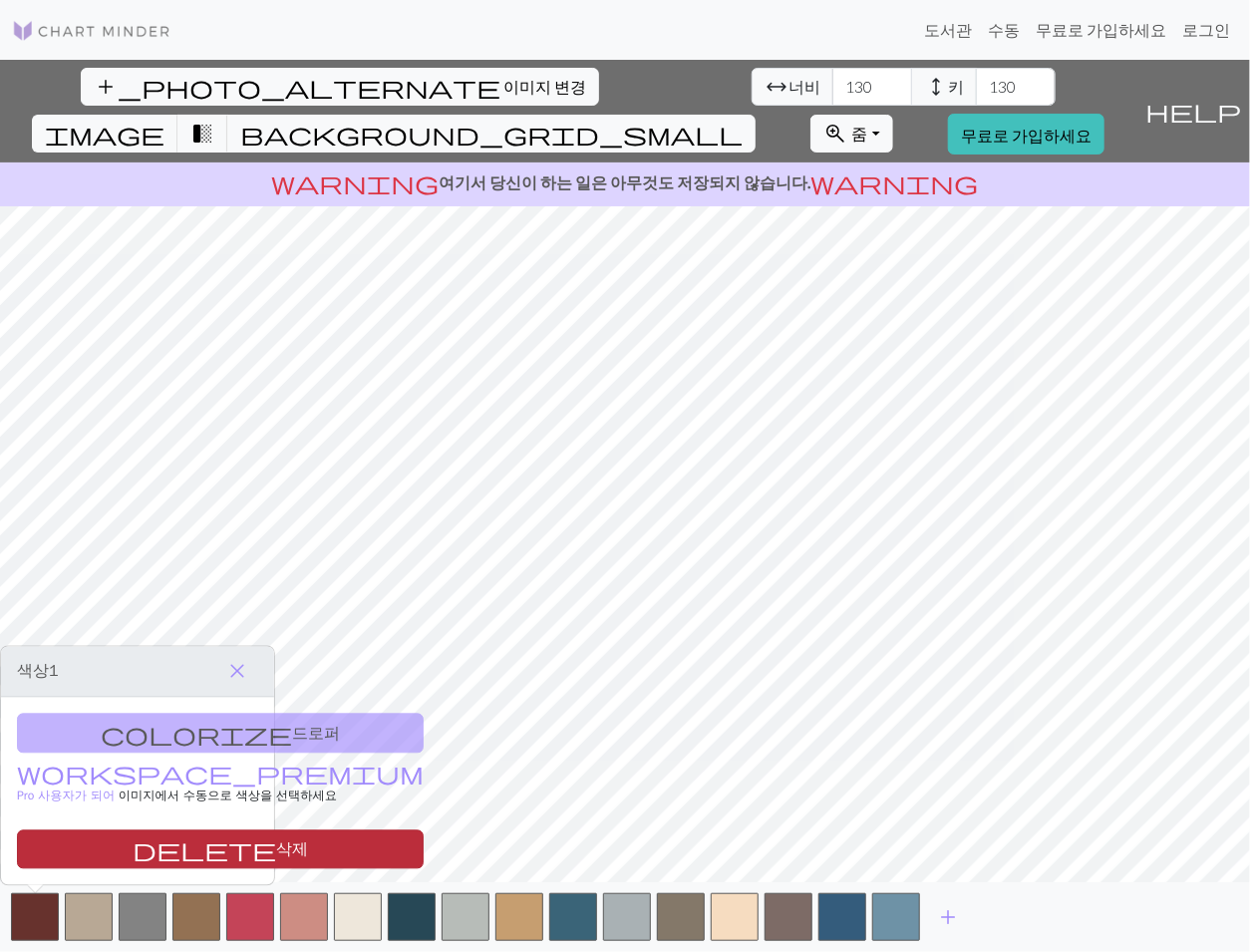 click on "delete 삭제" at bounding box center (220, 848) 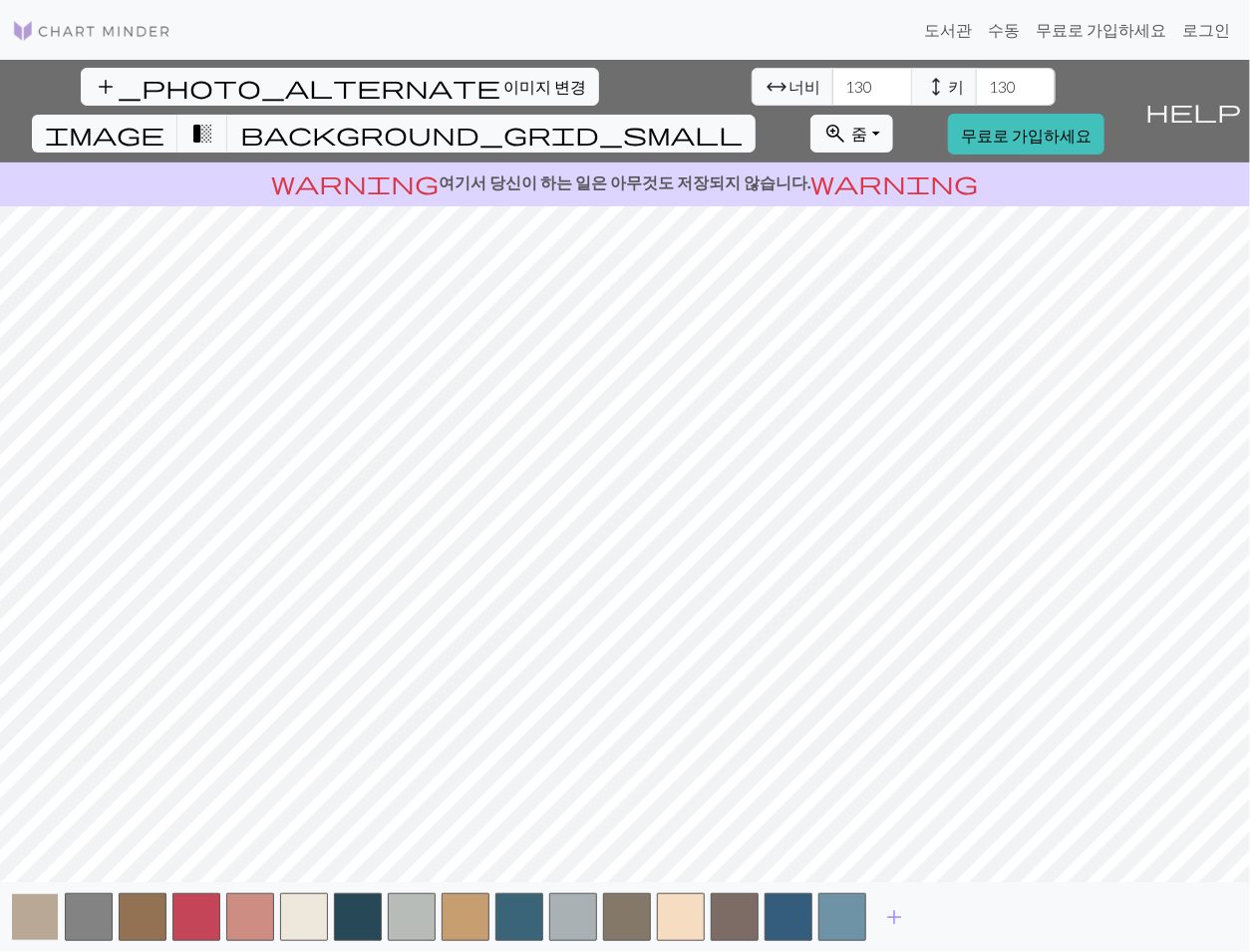 click at bounding box center [35, 917] 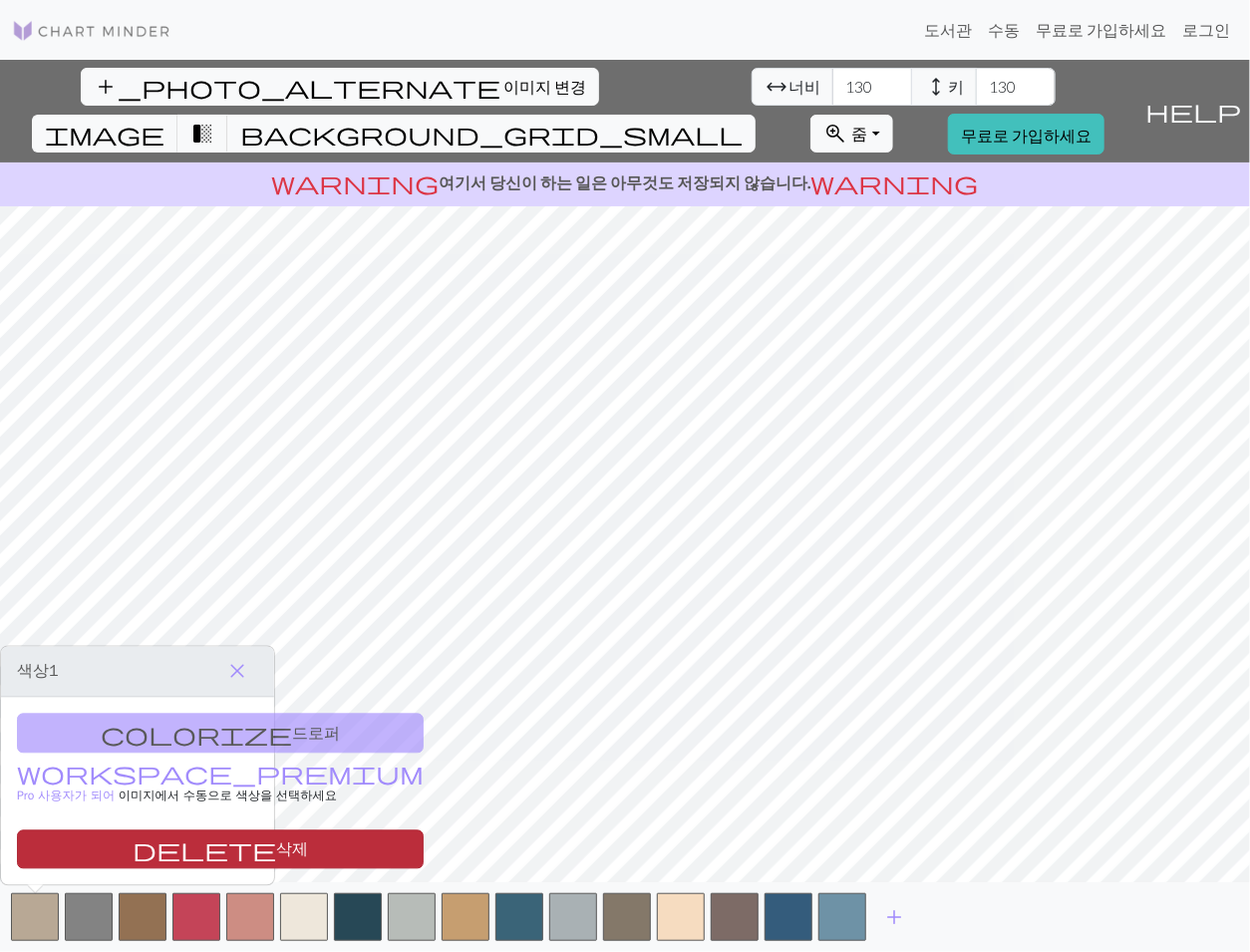 click on "delete 삭제" at bounding box center [220, 848] 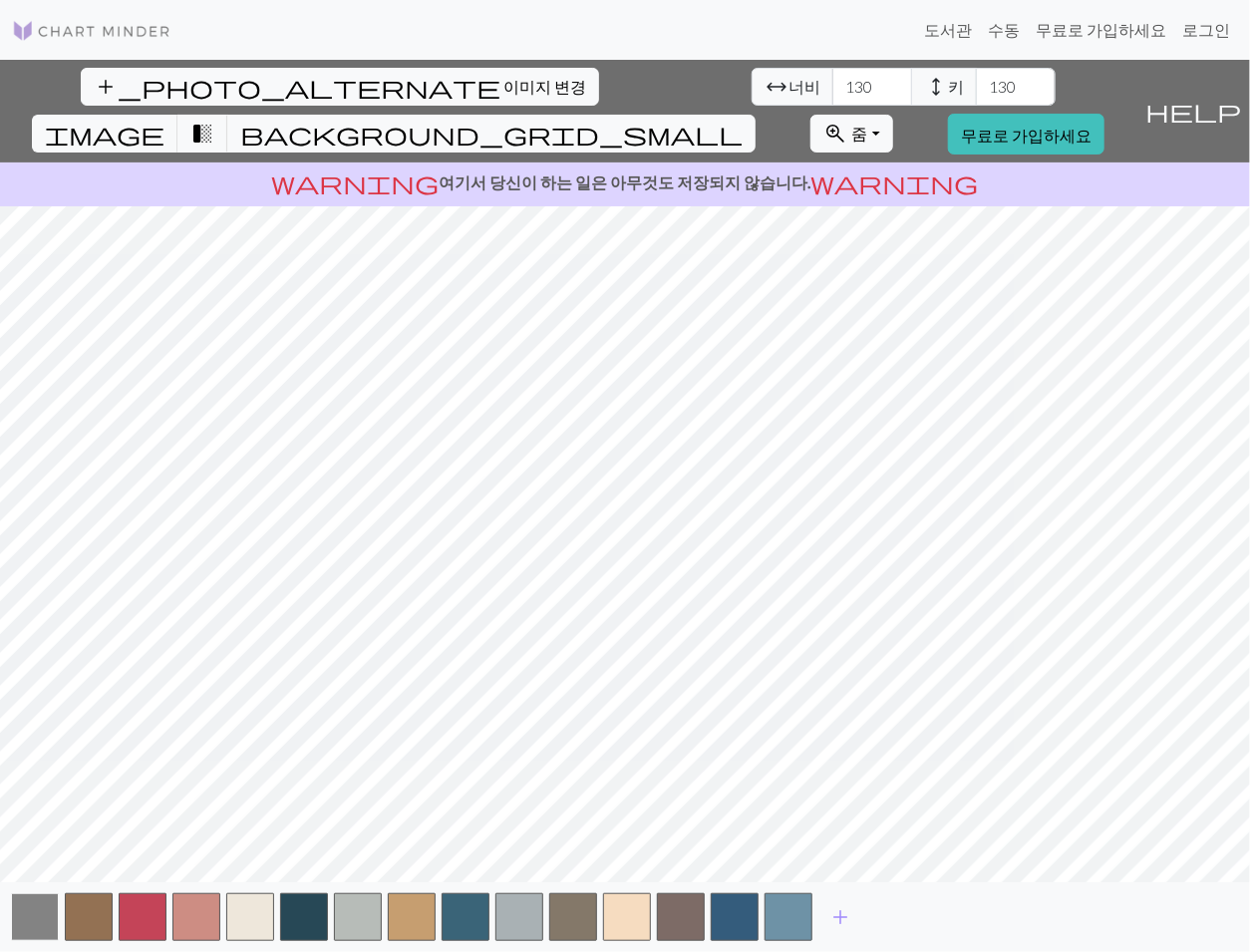 click at bounding box center [35, 917] 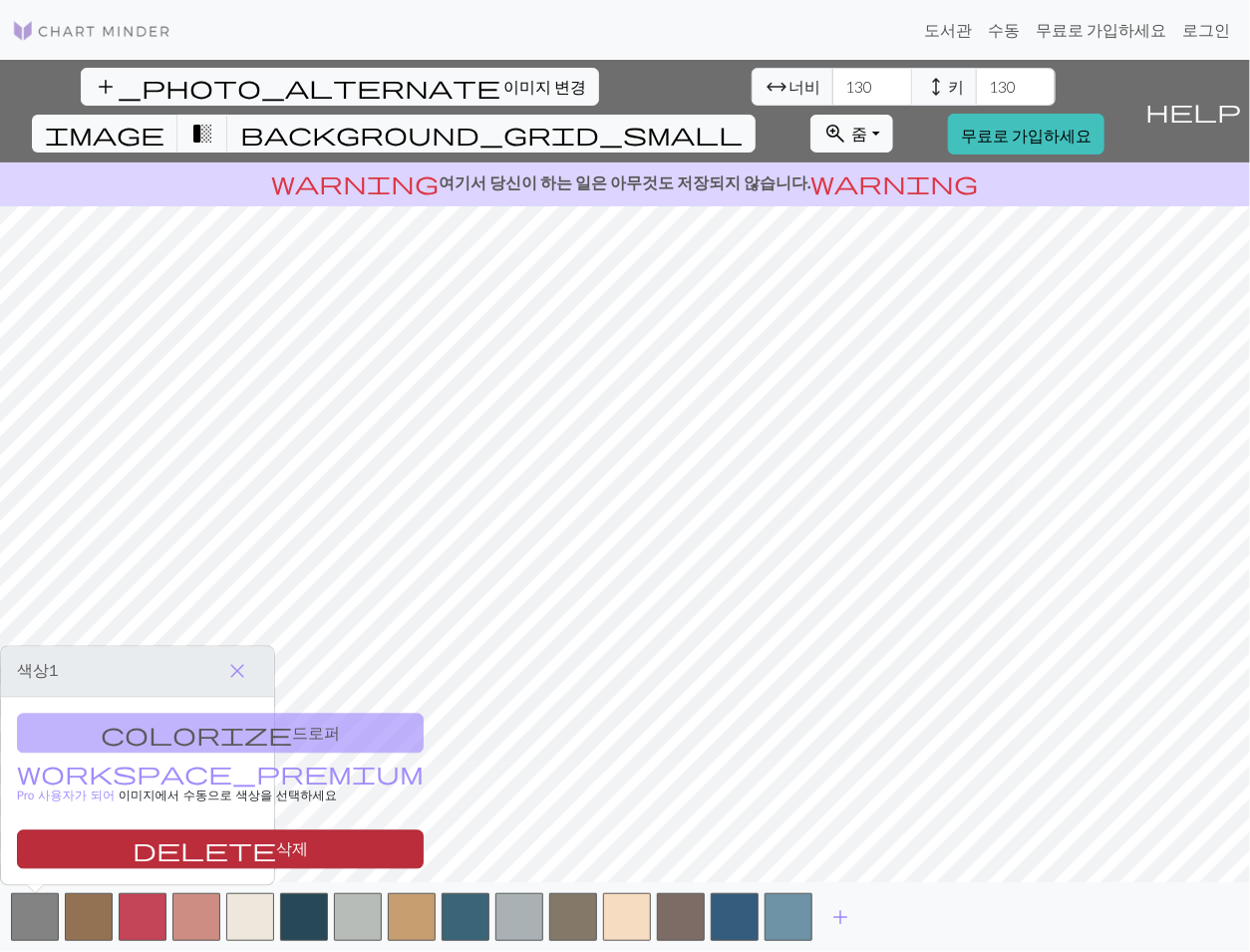 click on "delete 삭제" at bounding box center (220, 848) 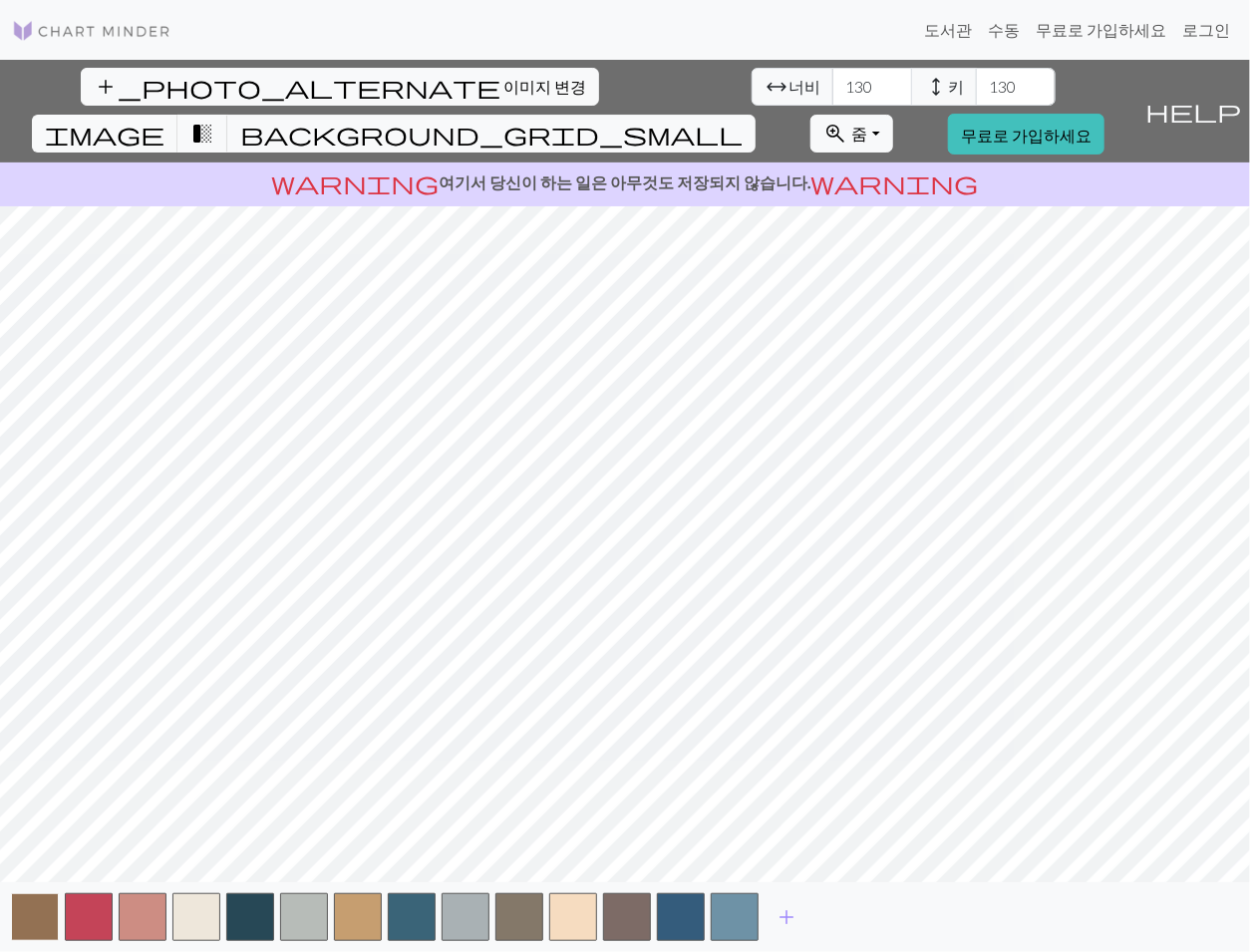 click at bounding box center (35, 917) 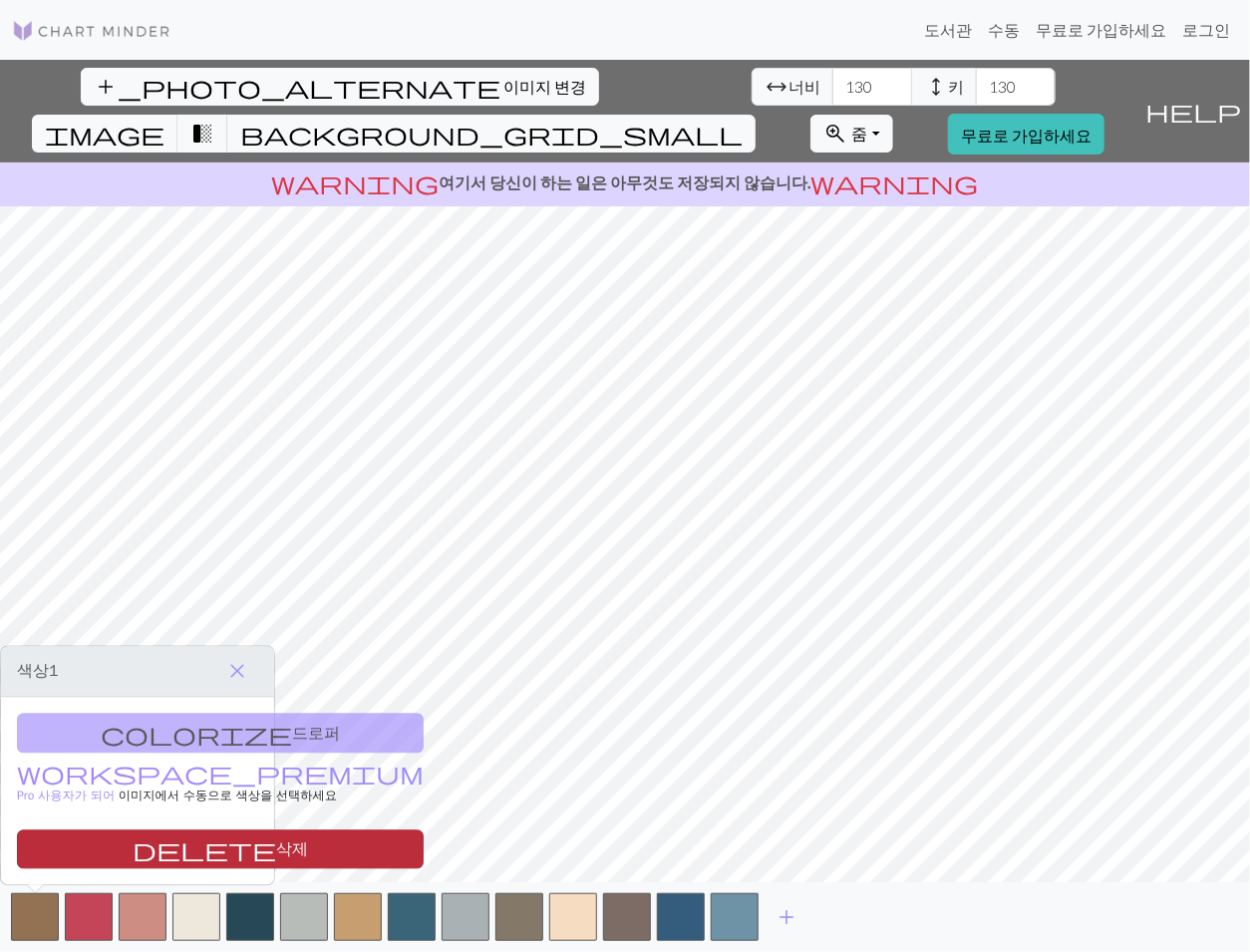 click on "delete 삭제" at bounding box center [220, 848] 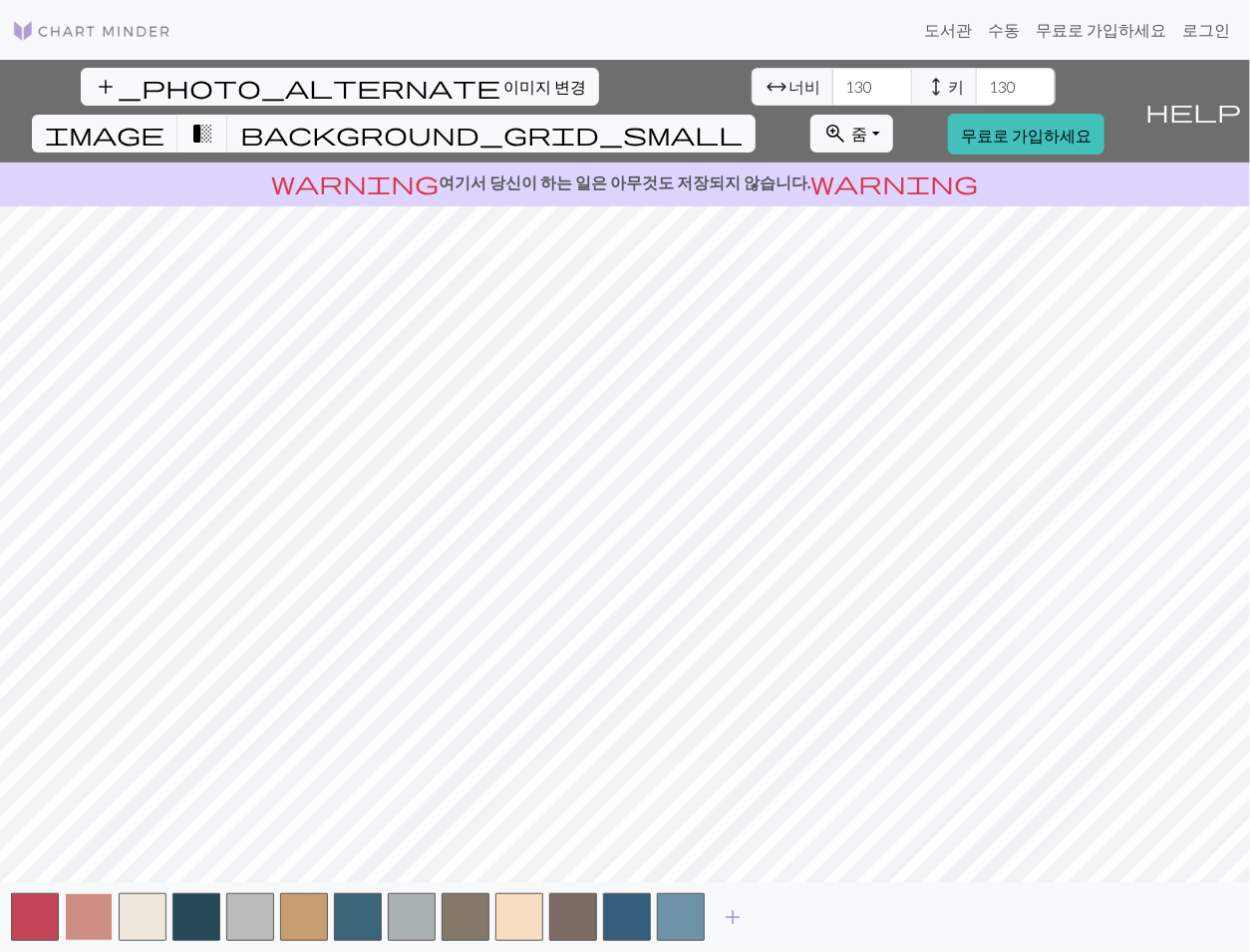 click at bounding box center (89, 917) 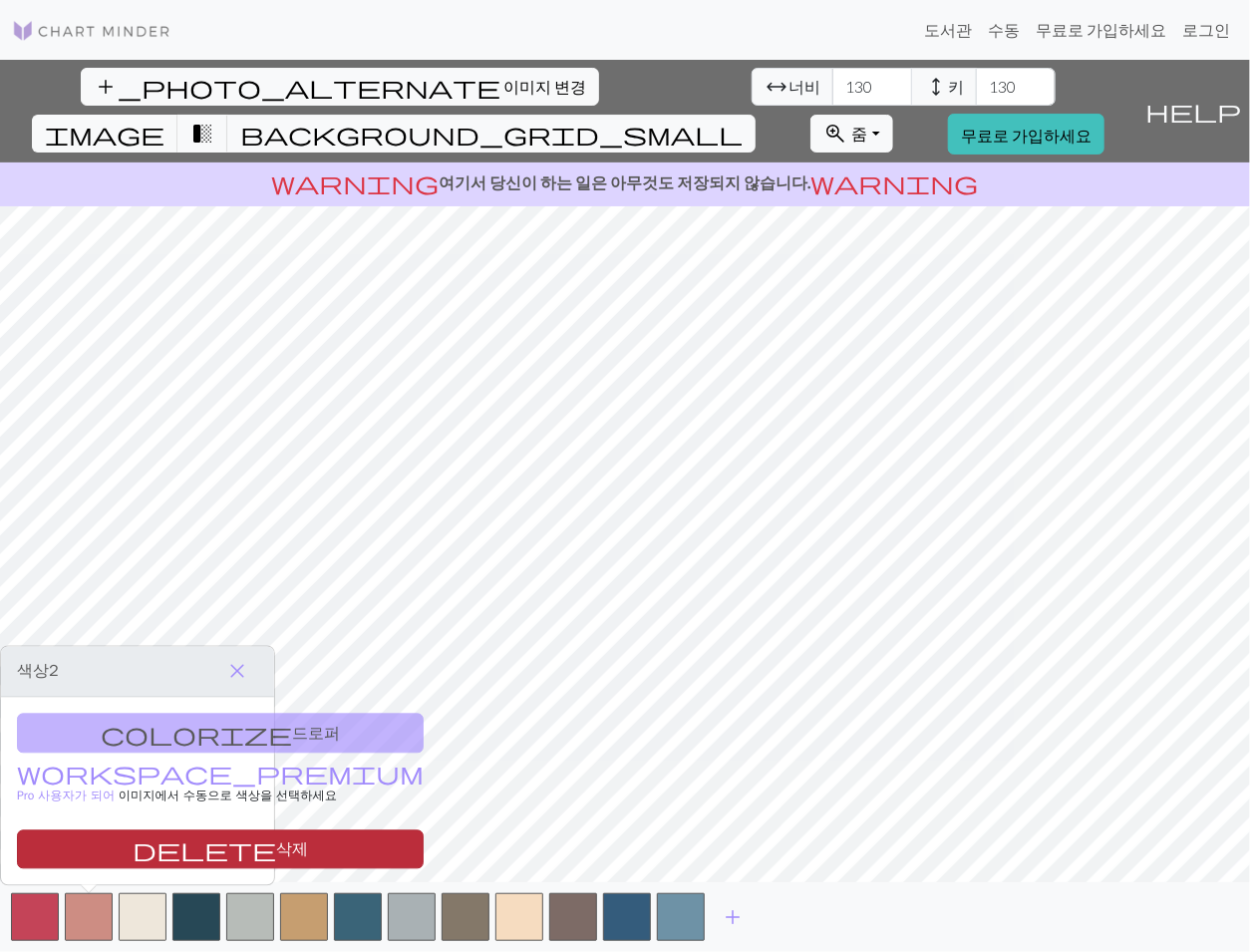 click on "delete 삭제" at bounding box center (220, 848) 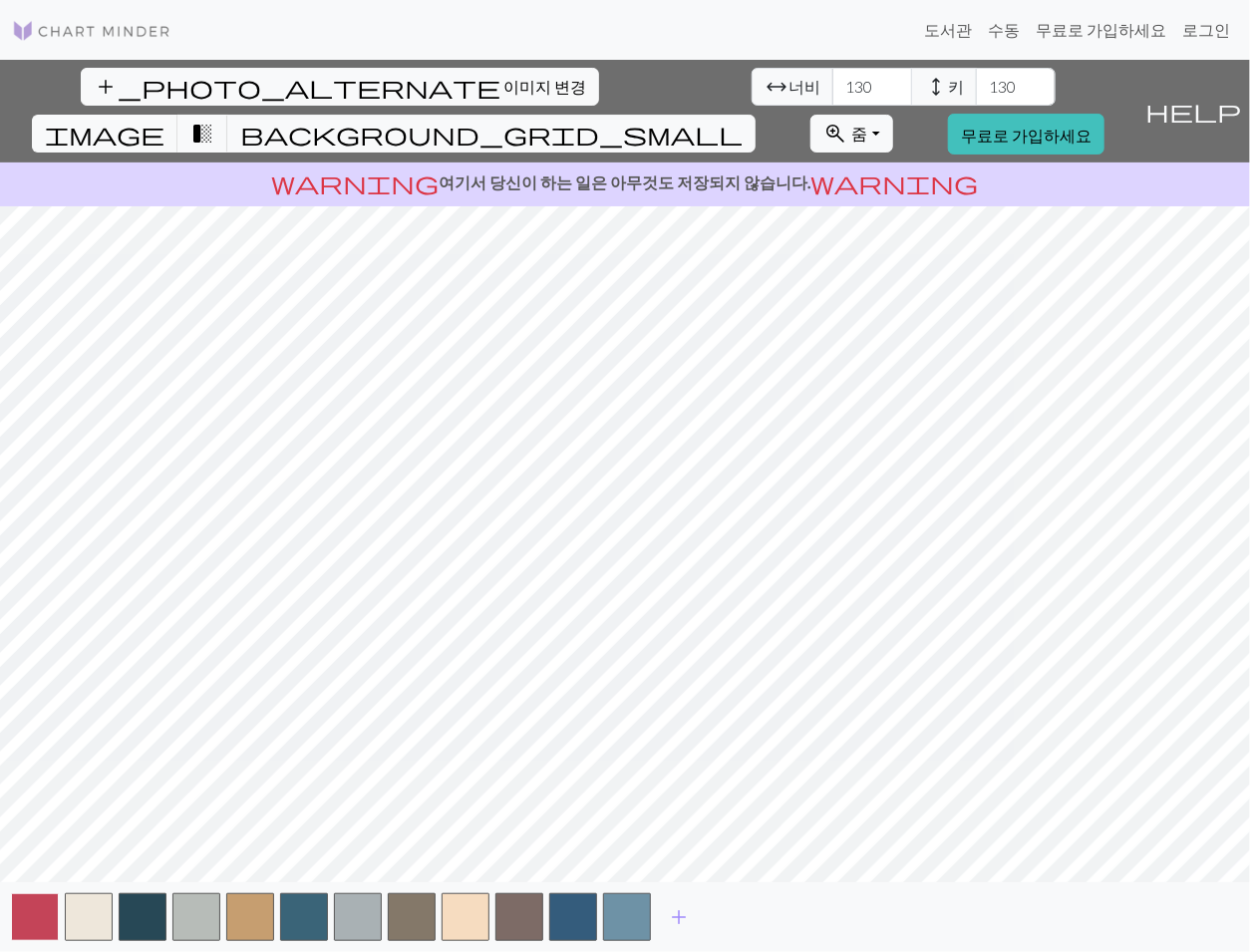 click at bounding box center [35, 917] 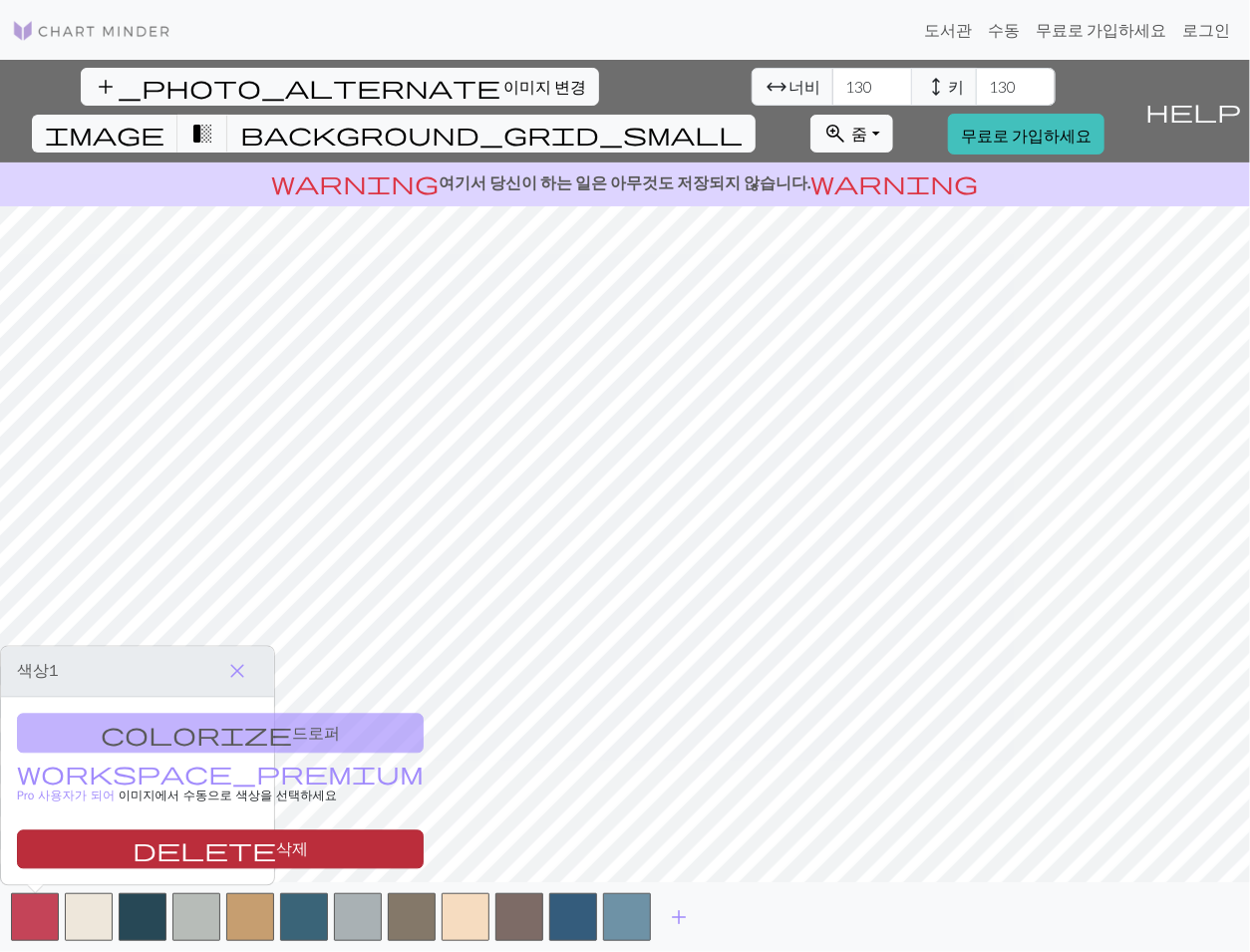 click on "delete 삭제" at bounding box center (220, 848) 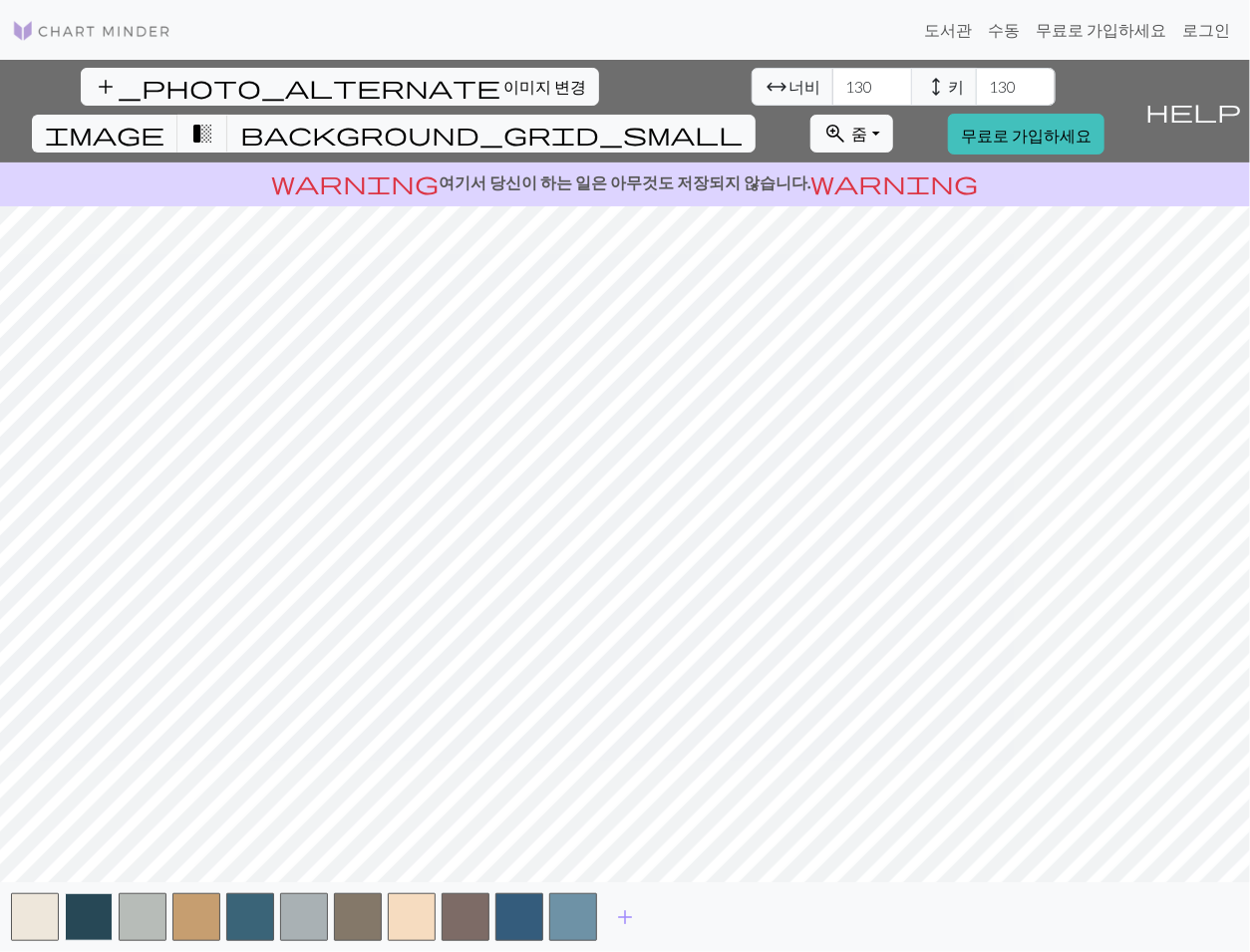 click at bounding box center (89, 917) 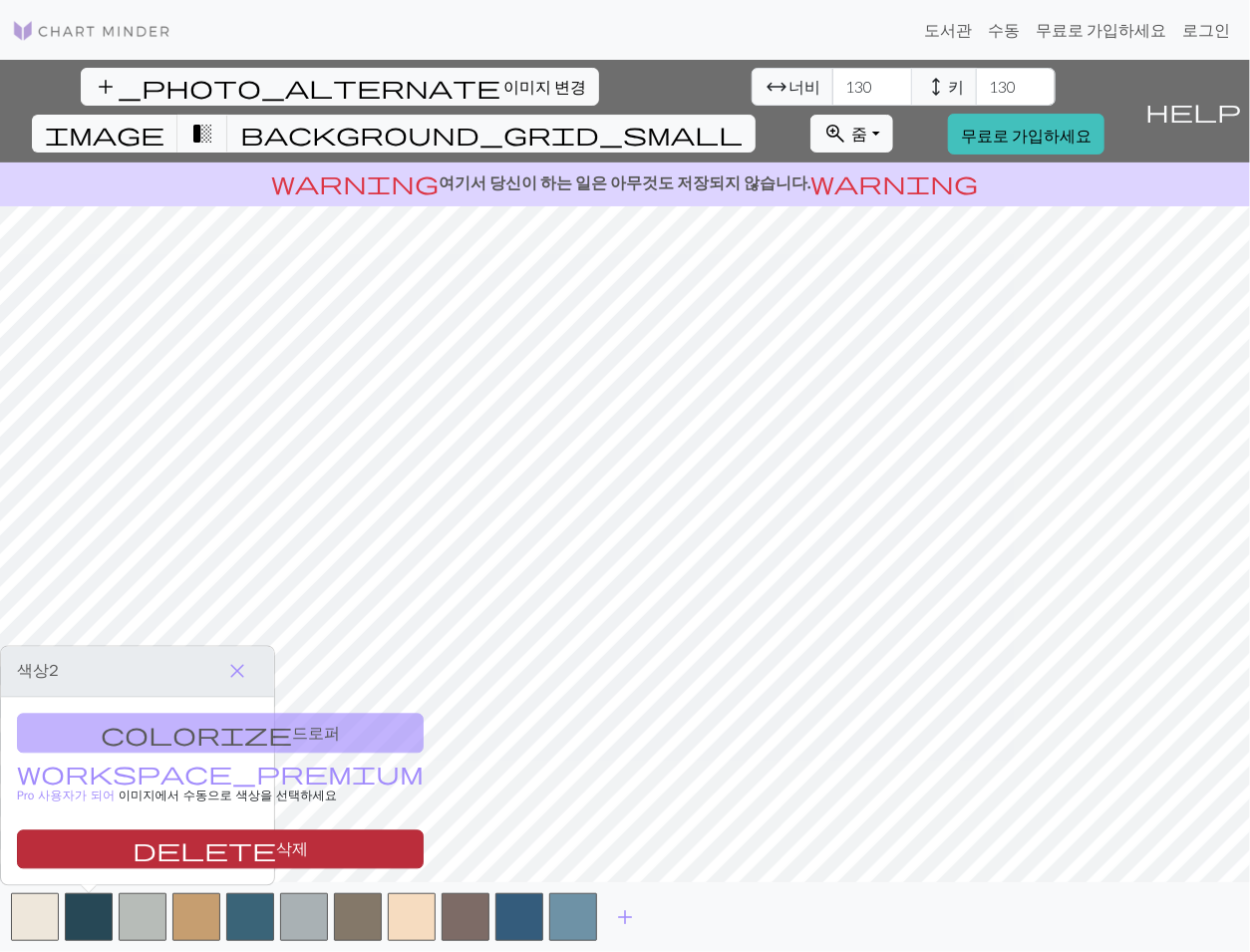 click on "delete" at bounding box center [204, 850] 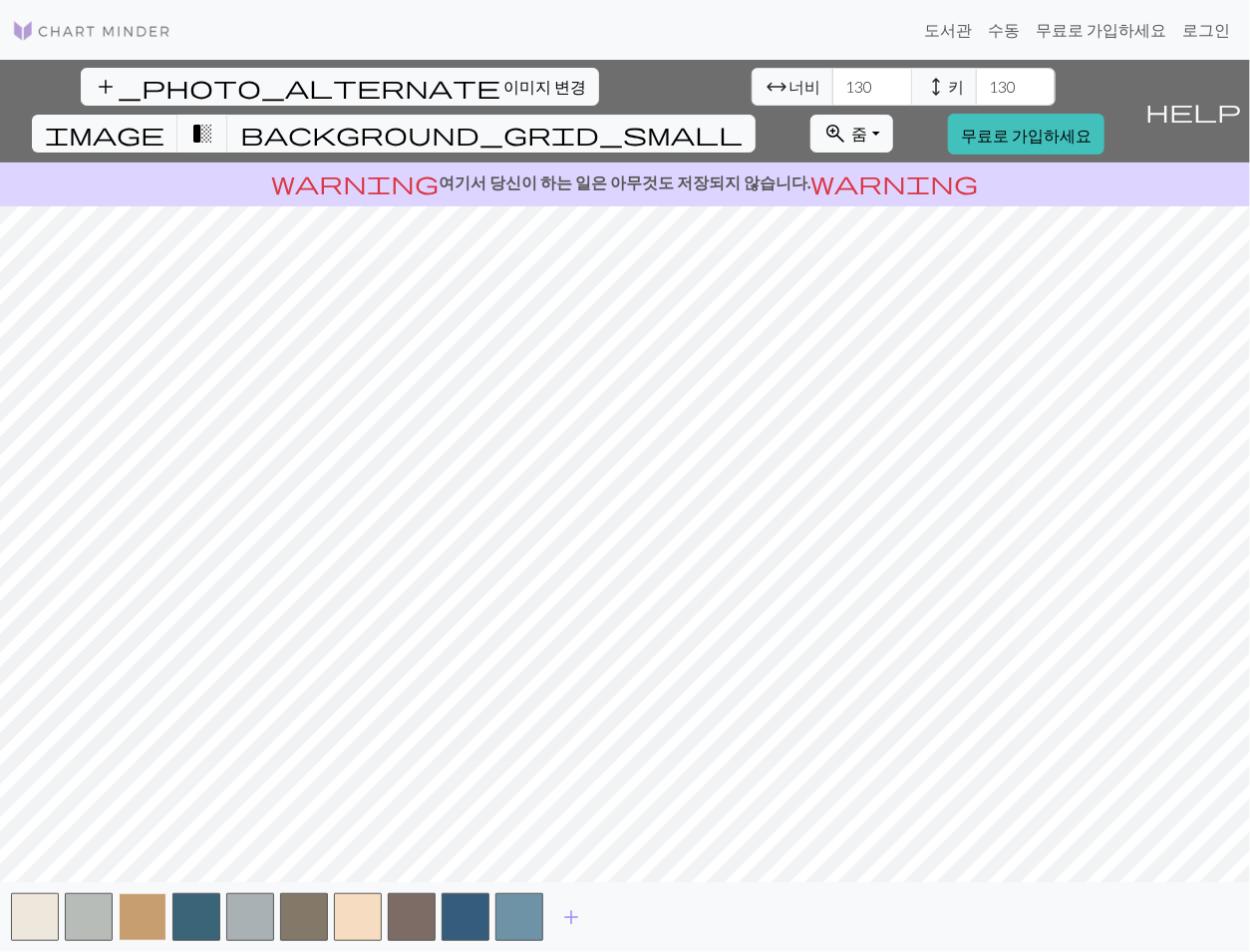 click at bounding box center [143, 917] 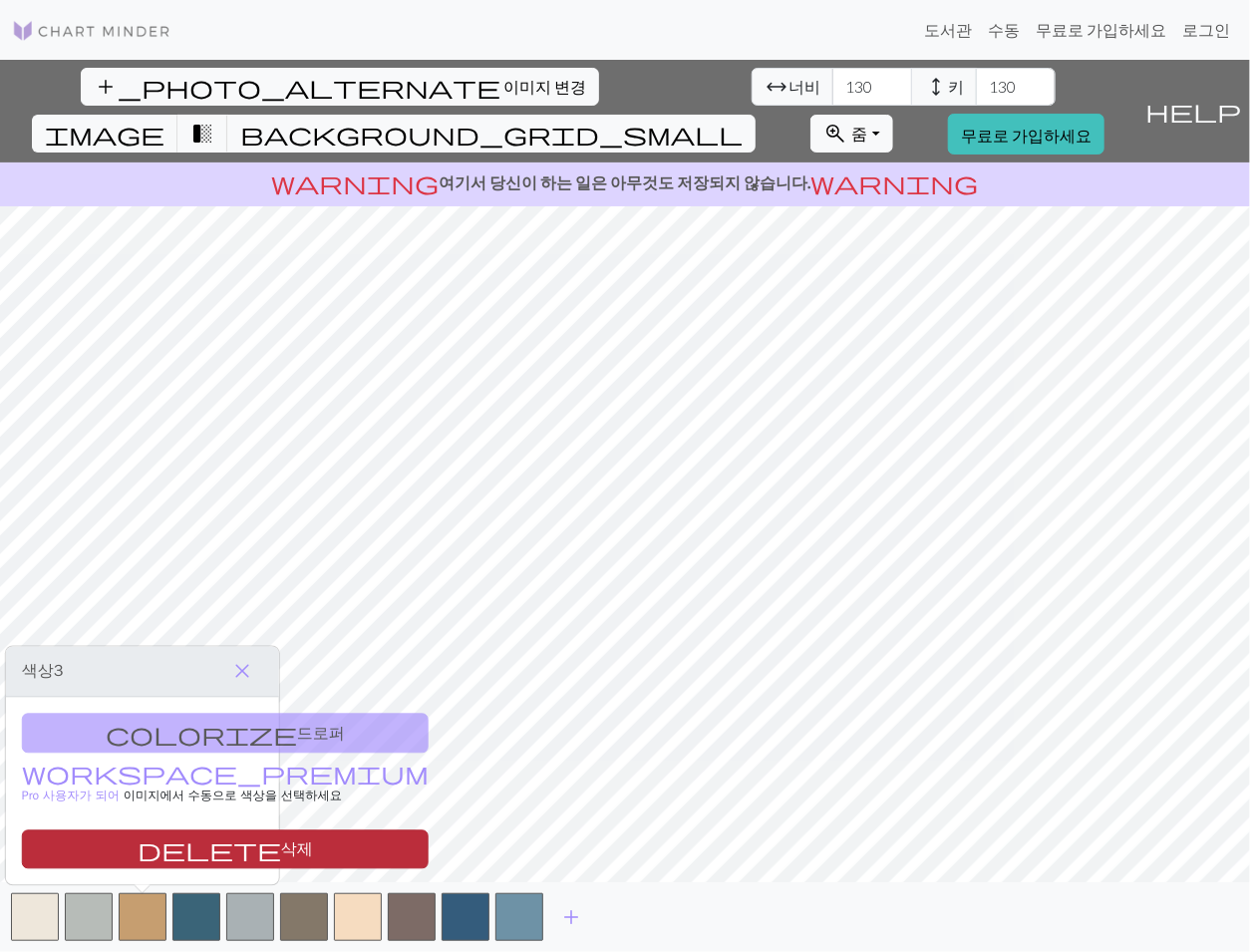 click on "delete" at bounding box center (209, 850) 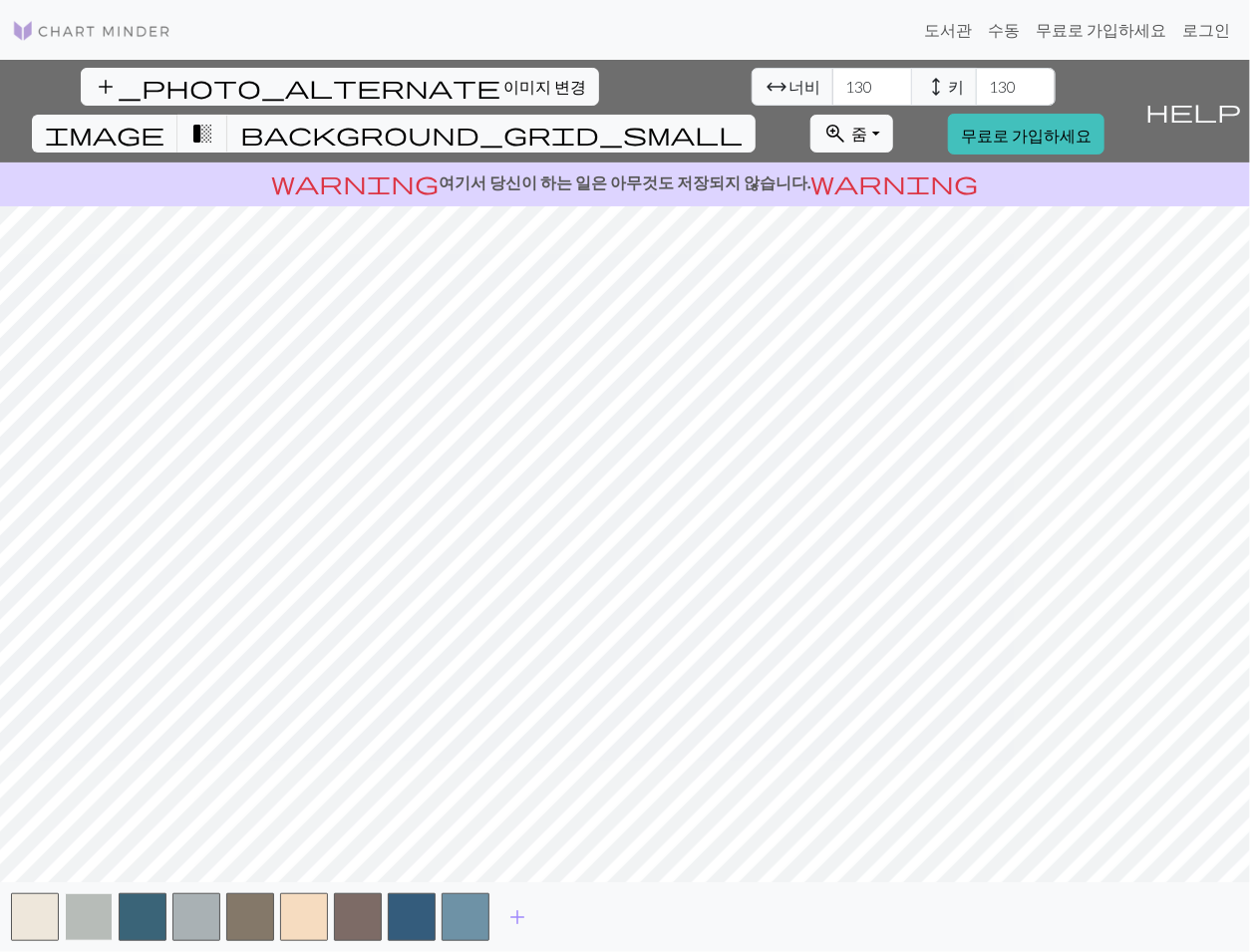 click at bounding box center (89, 917) 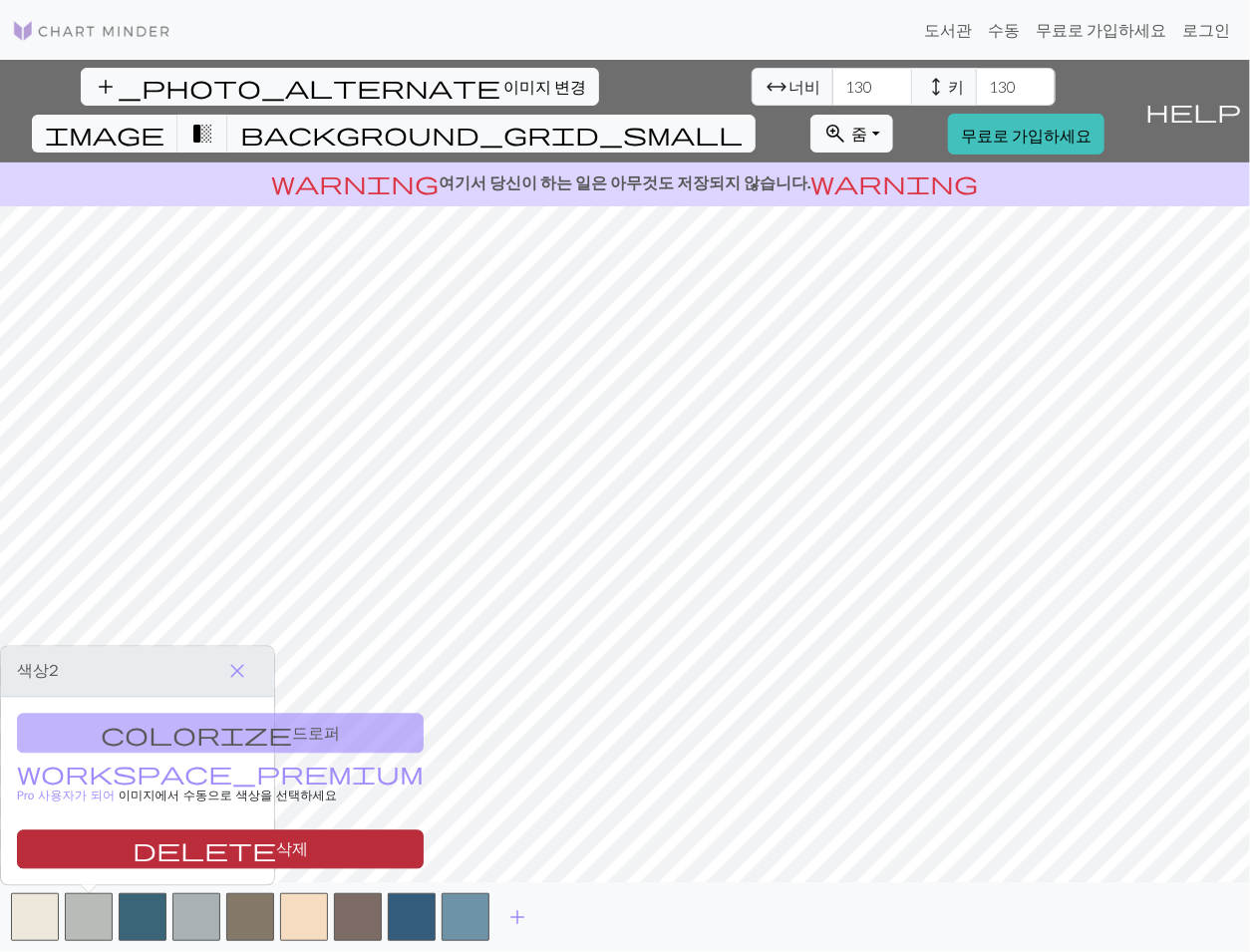 click on "delete 삭제" at bounding box center [220, 848] 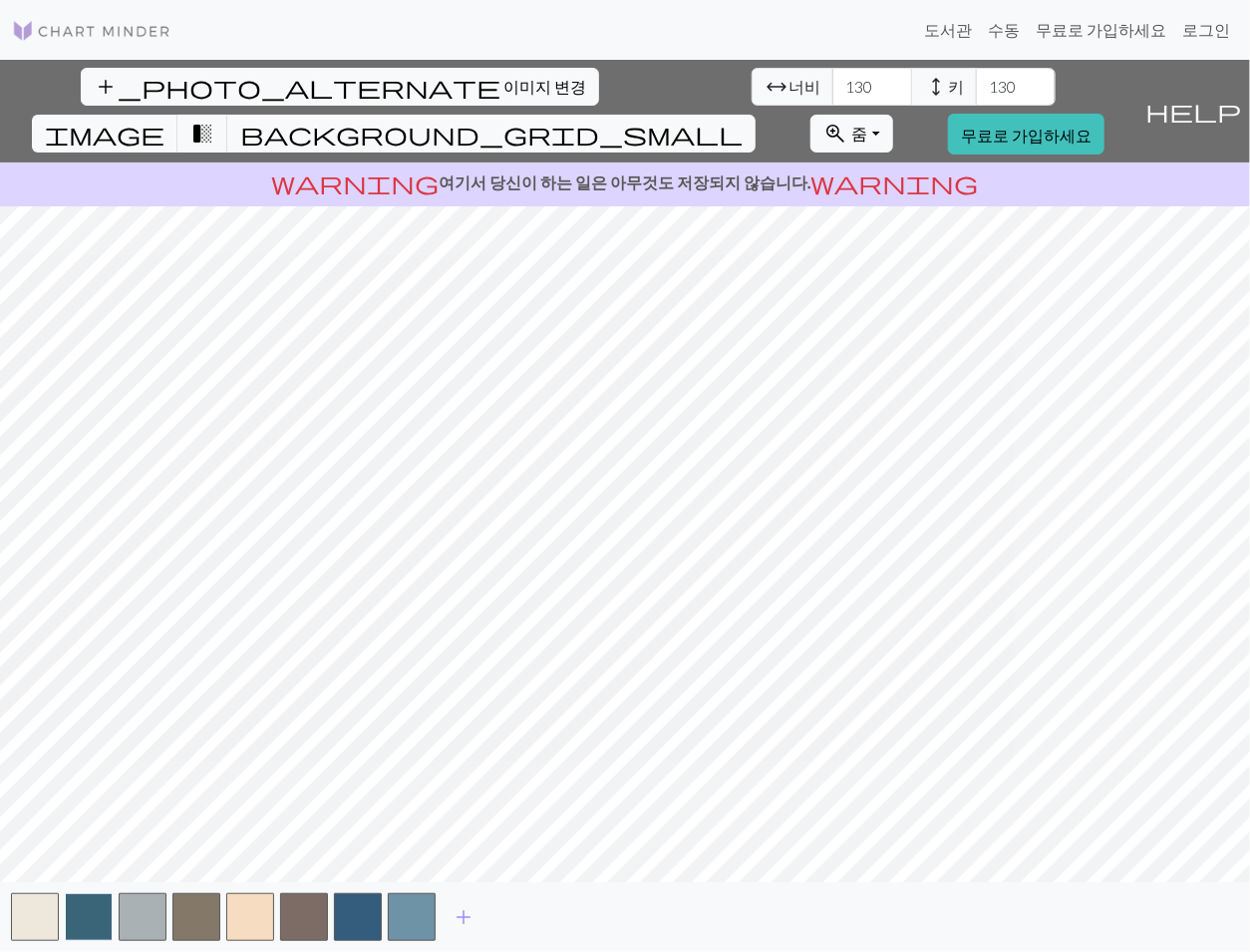 click at bounding box center [89, 917] 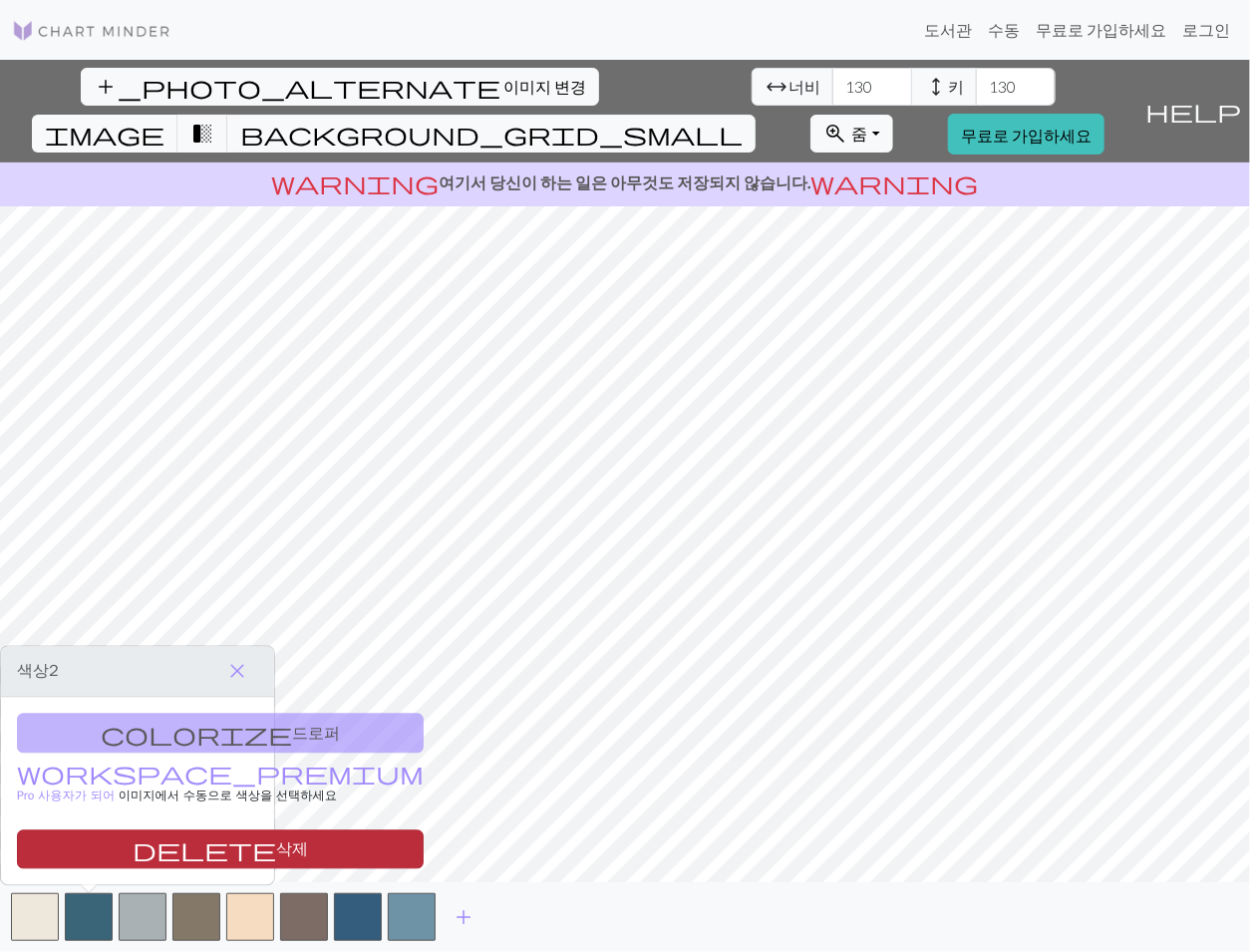 click on "delete 삭제" at bounding box center [220, 848] 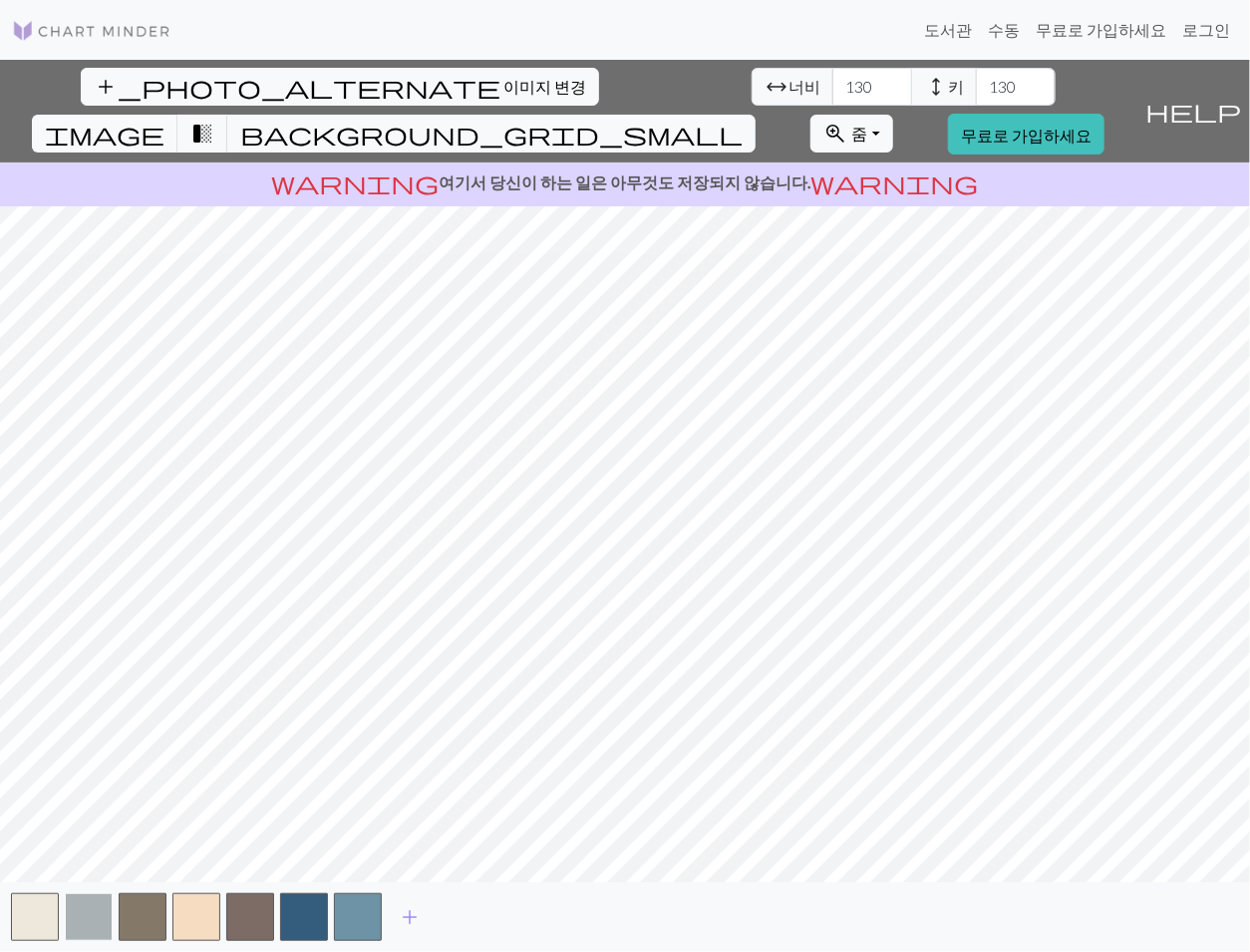 click at bounding box center (89, 917) 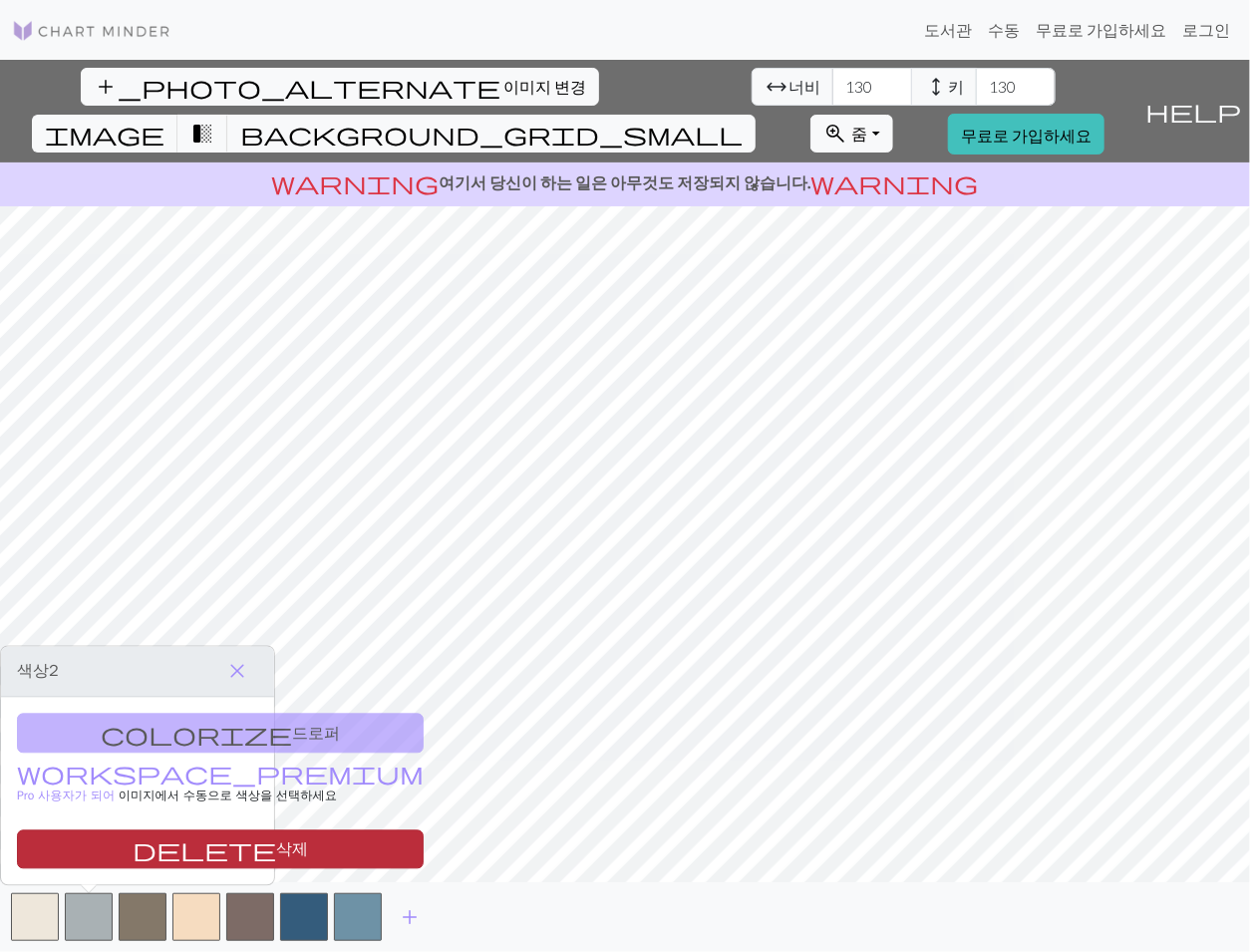 click on "delete 삭제" at bounding box center (220, 848) 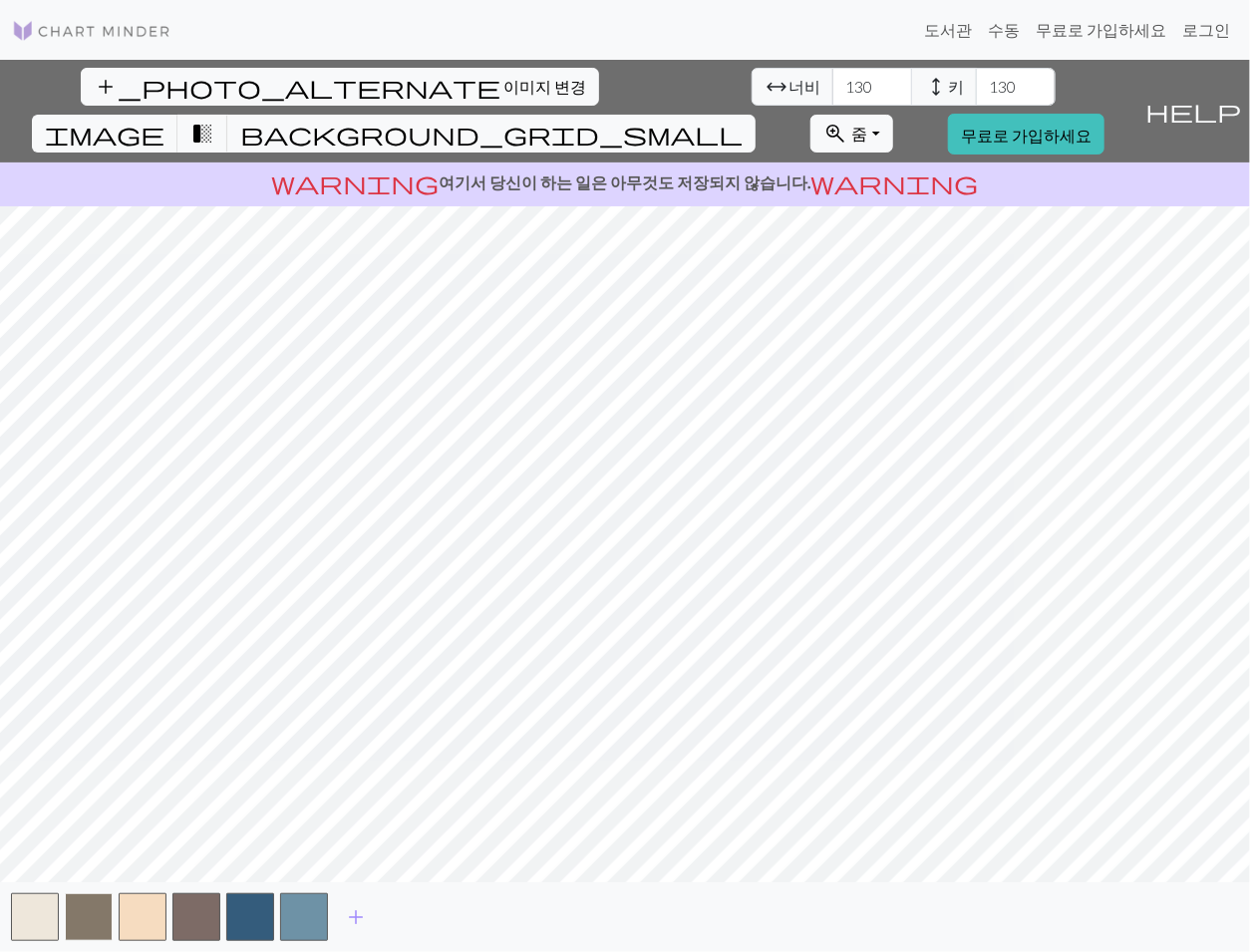 click at bounding box center (89, 917) 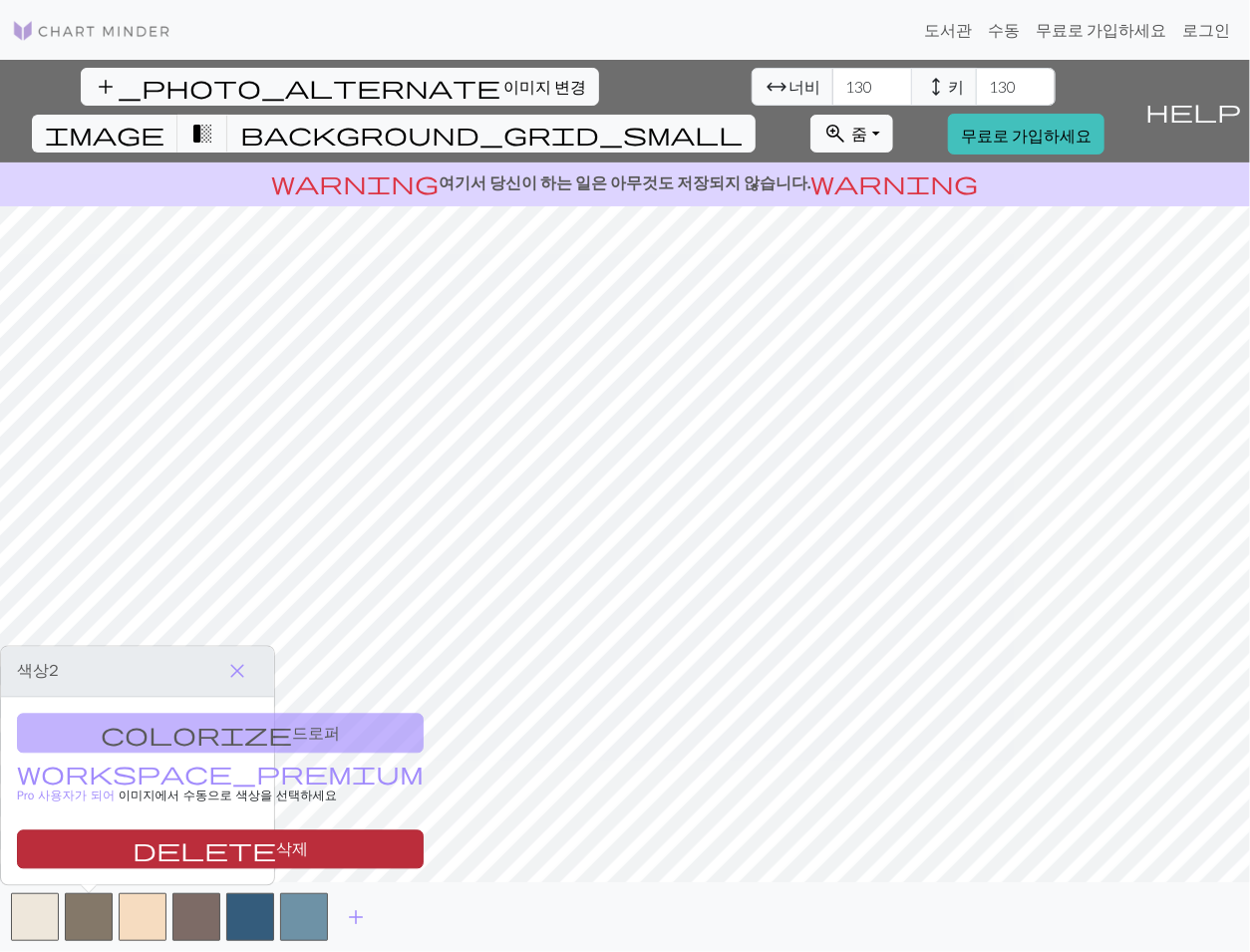 click on "delete 삭제" at bounding box center (220, 848) 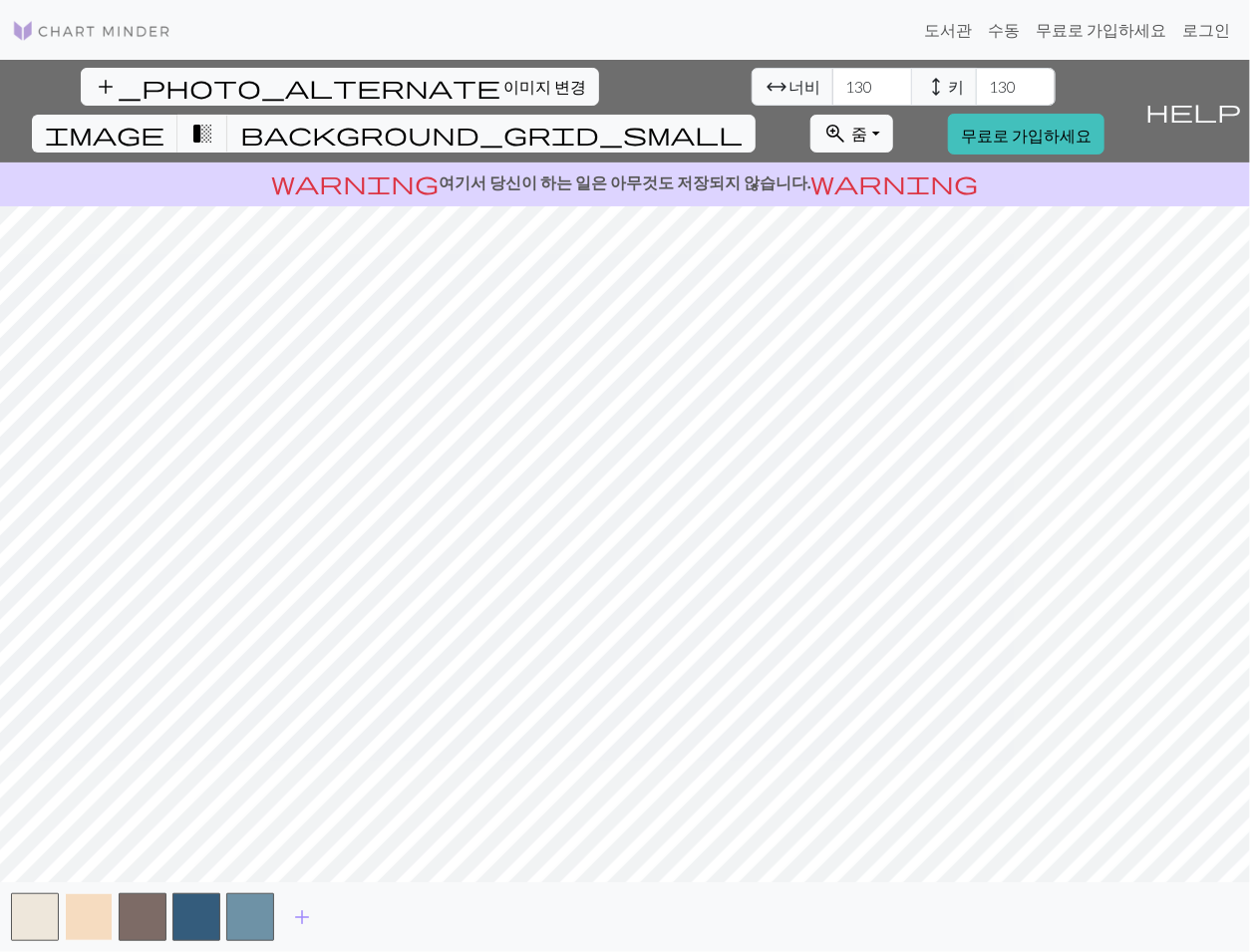 click at bounding box center [89, 917] 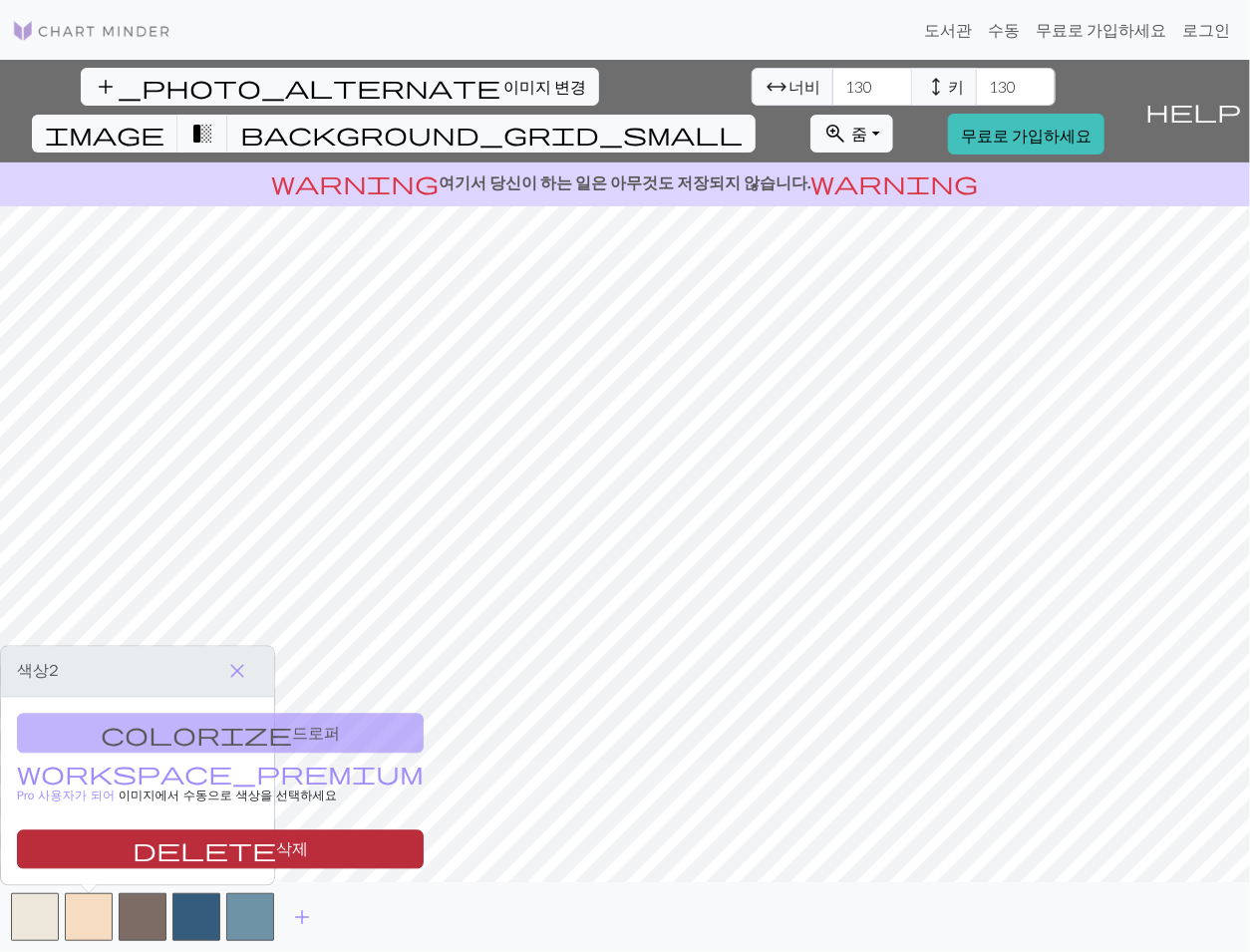 click on "delete 삭제" at bounding box center (220, 848) 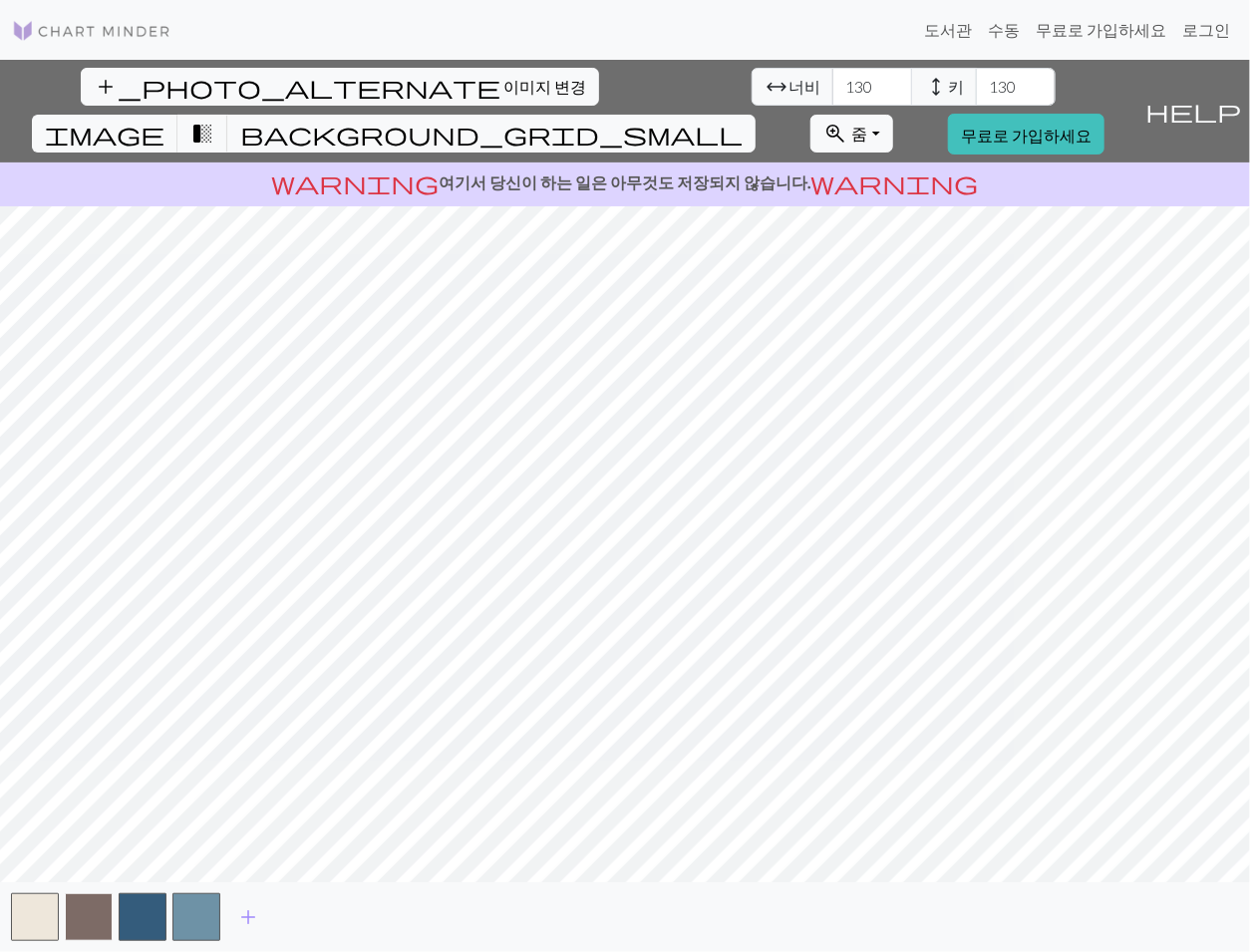 click at bounding box center (89, 917) 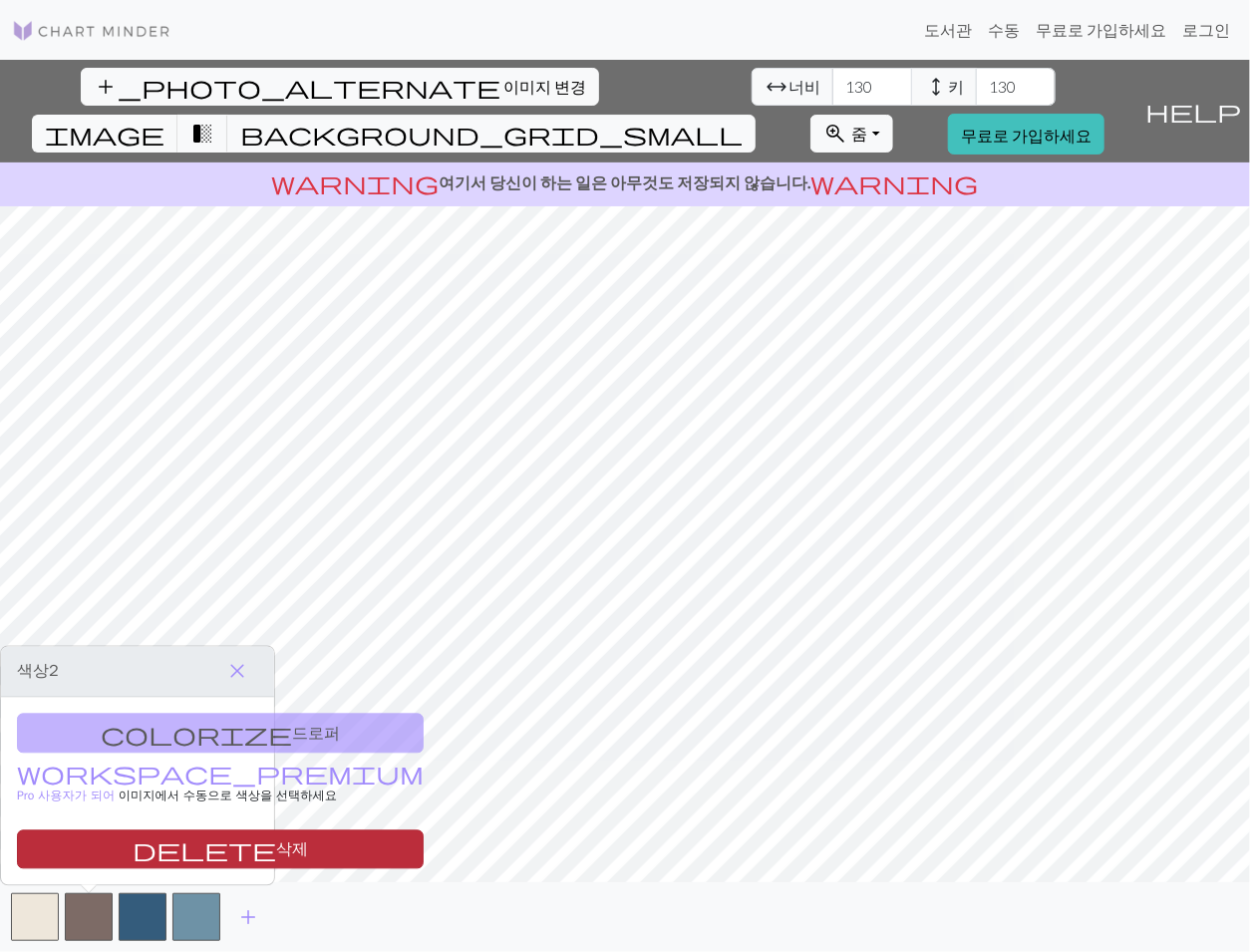 click on "delete 삭제" at bounding box center (220, 848) 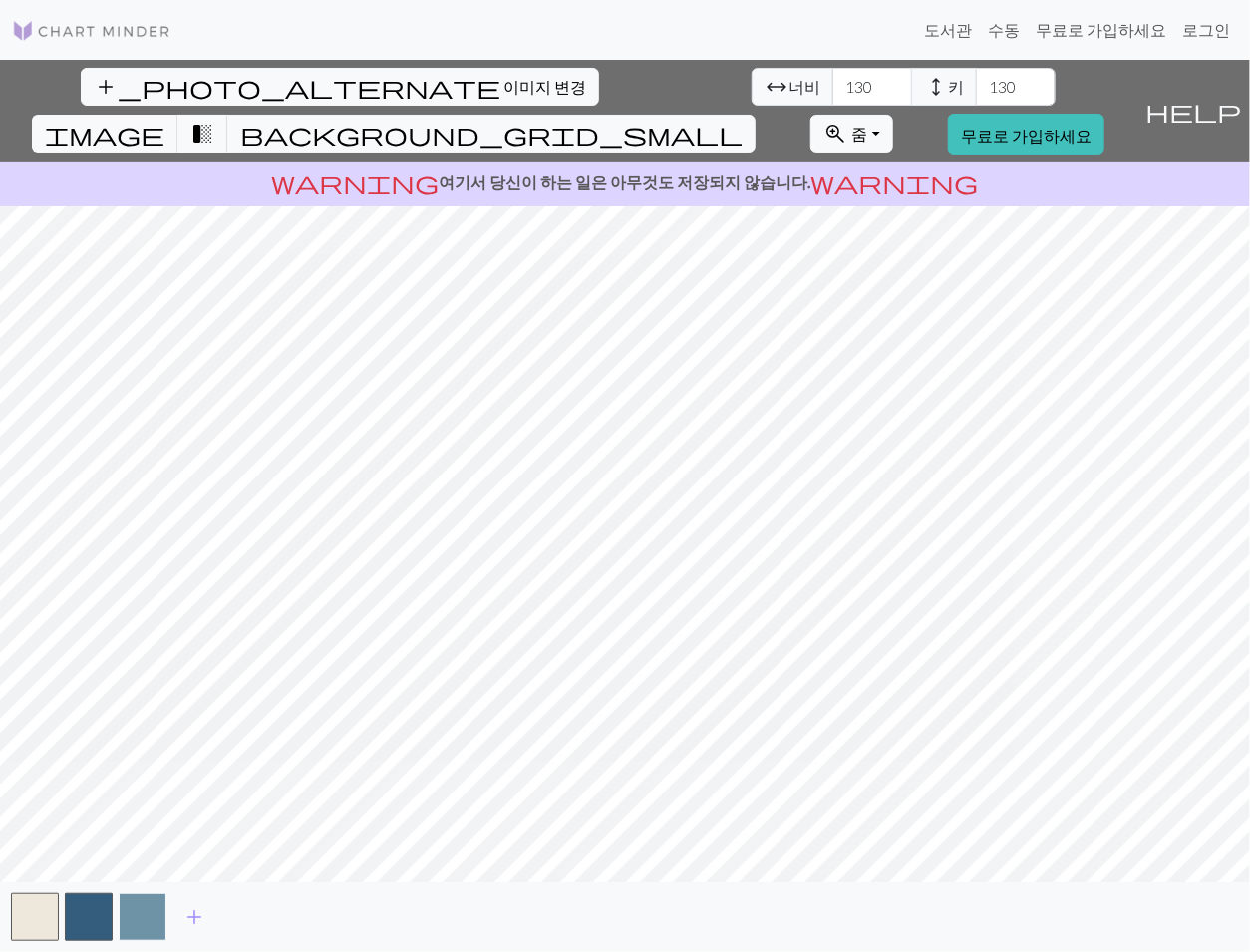 click at bounding box center [143, 917] 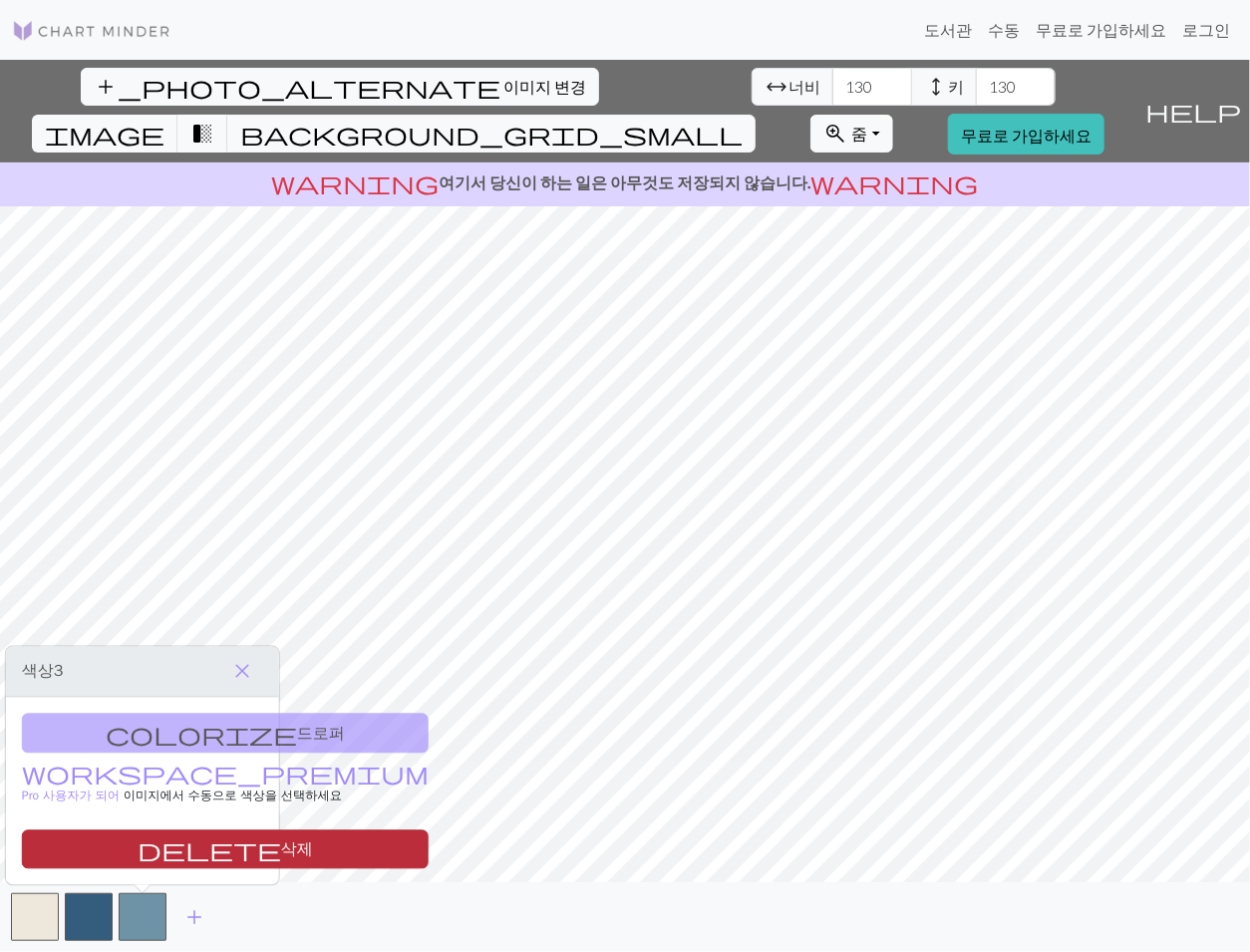 click on "삭제" at bounding box center (297, 850) 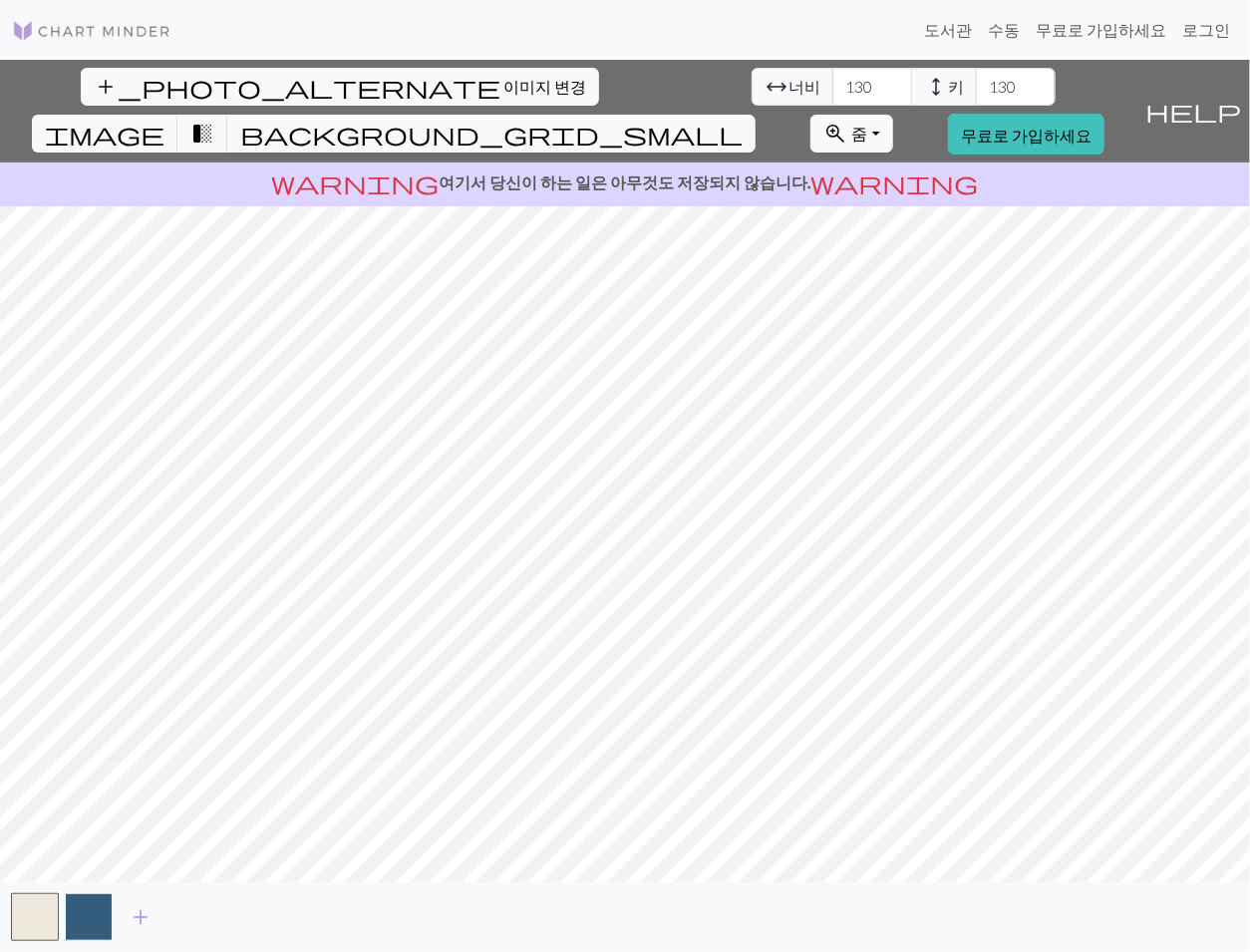 click at bounding box center (89, 917) 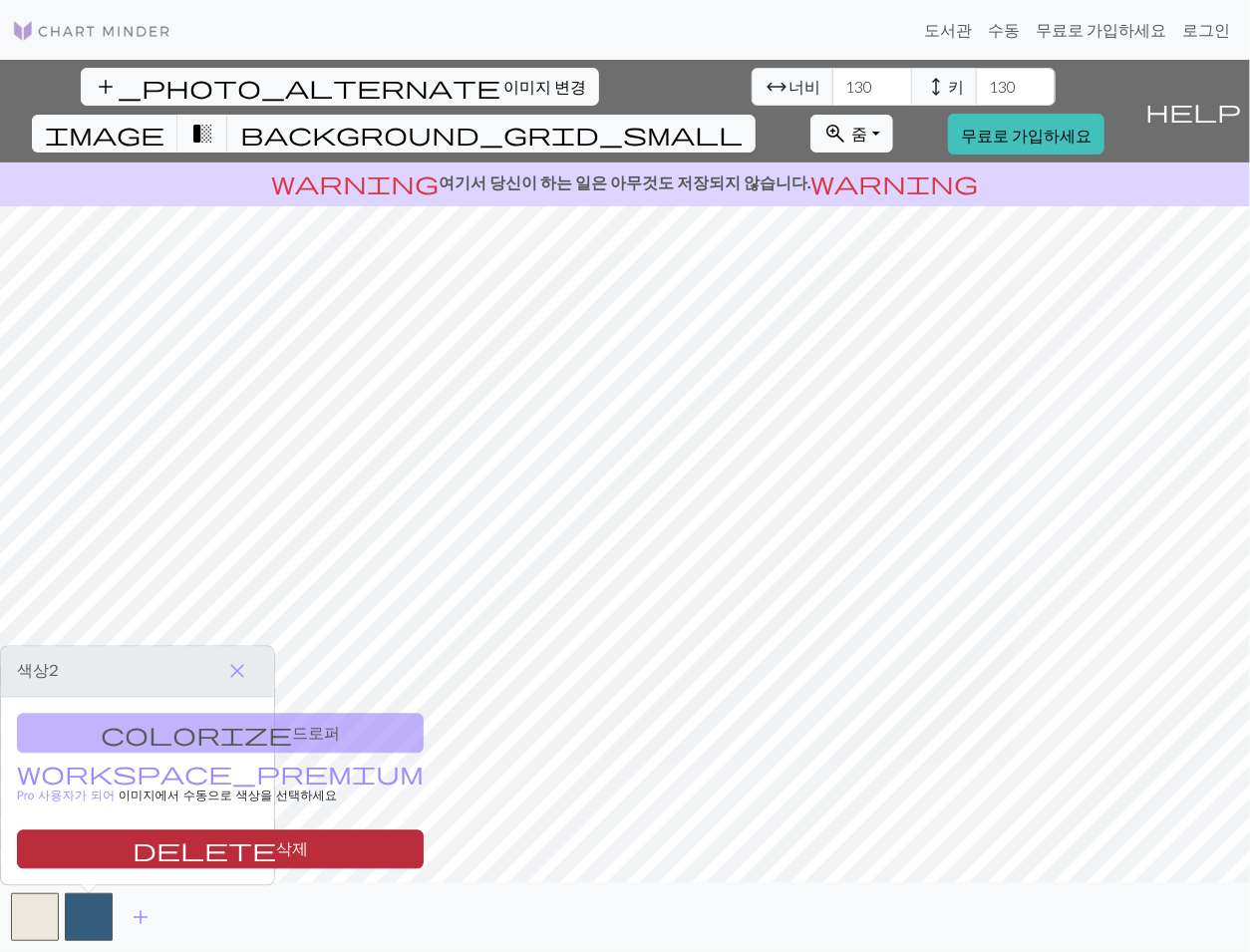 click on "삭제" at bounding box center [292, 850] 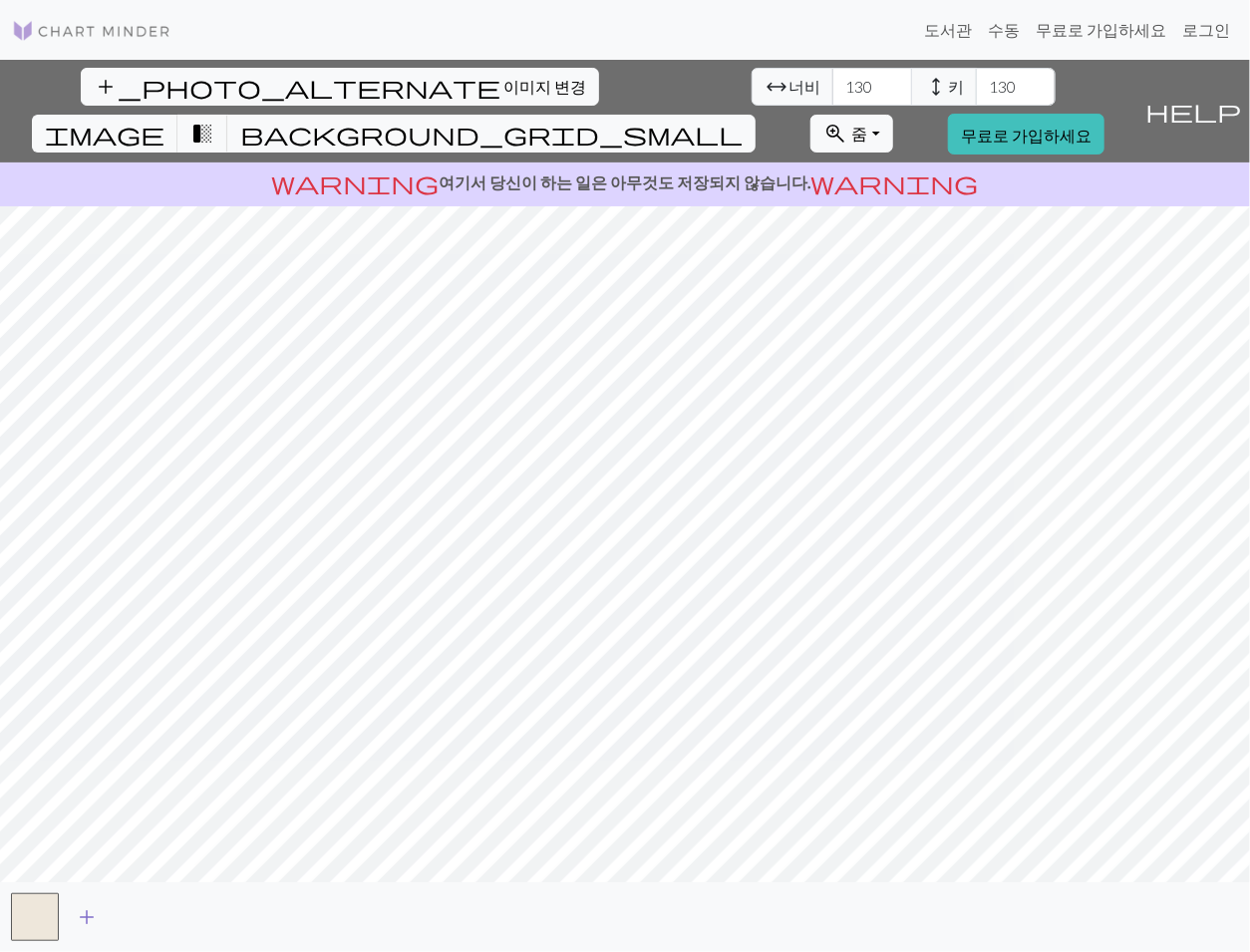click on "add" at bounding box center (87, 917) 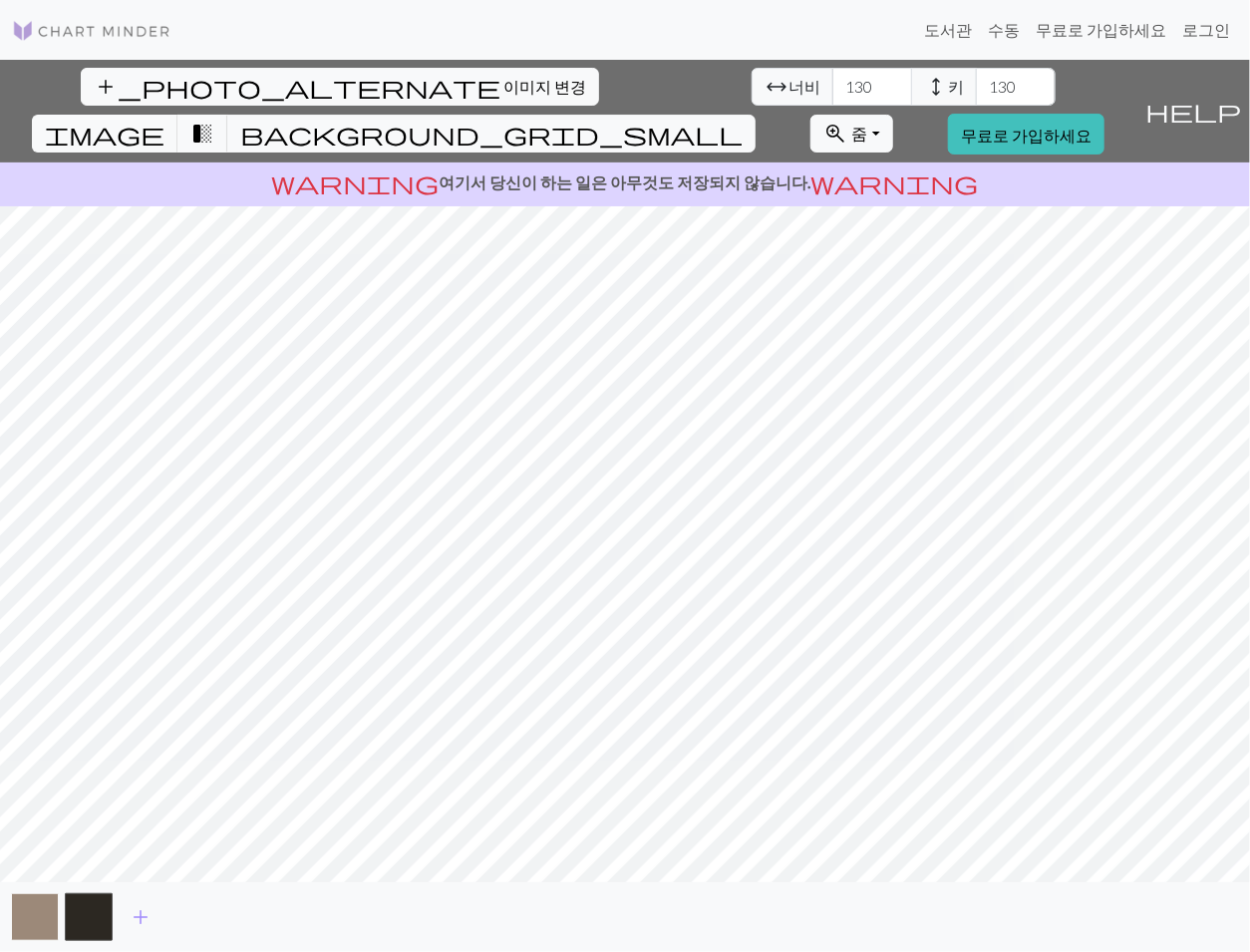 click at bounding box center (35, 917) 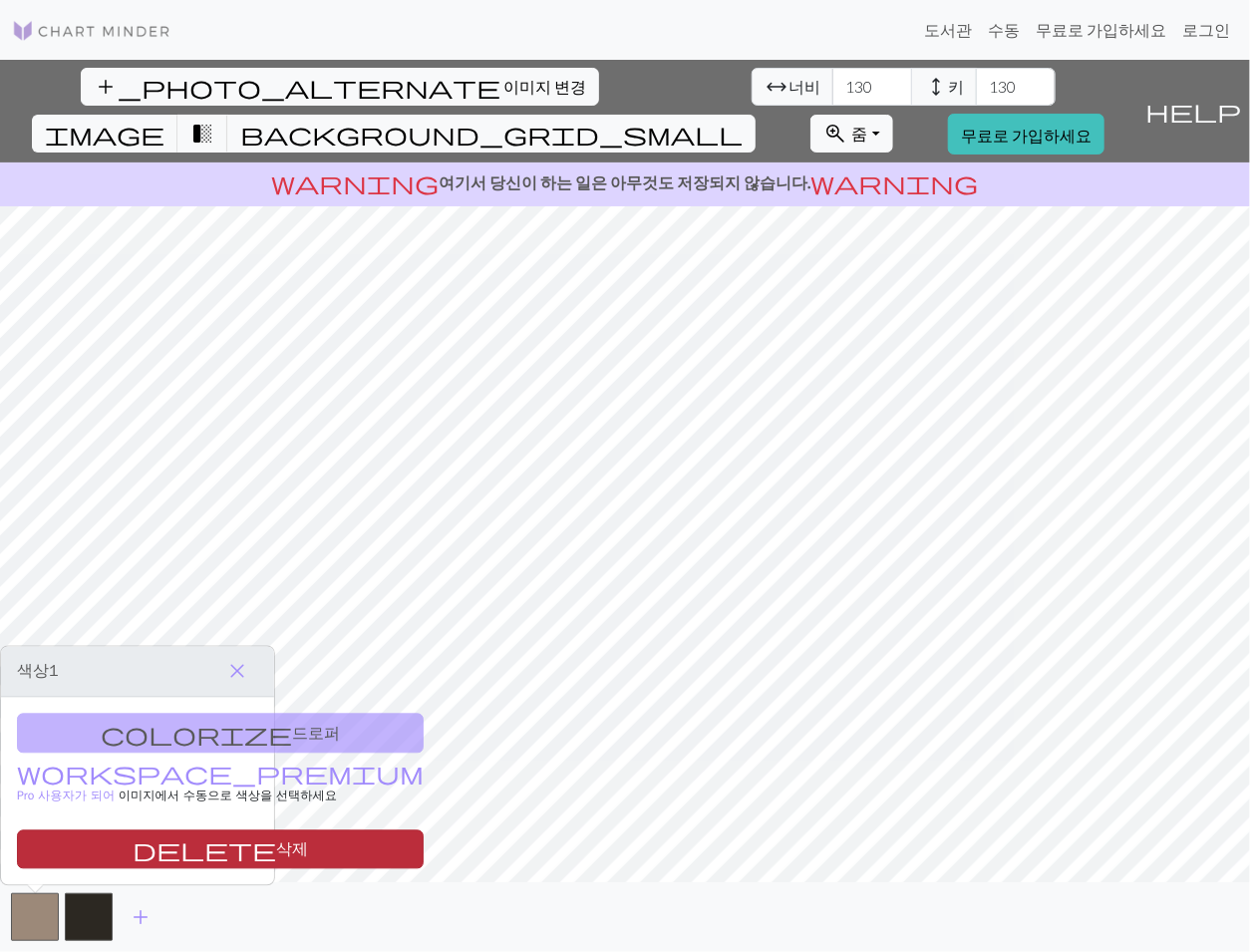click on "delete 삭제" at bounding box center (220, 848) 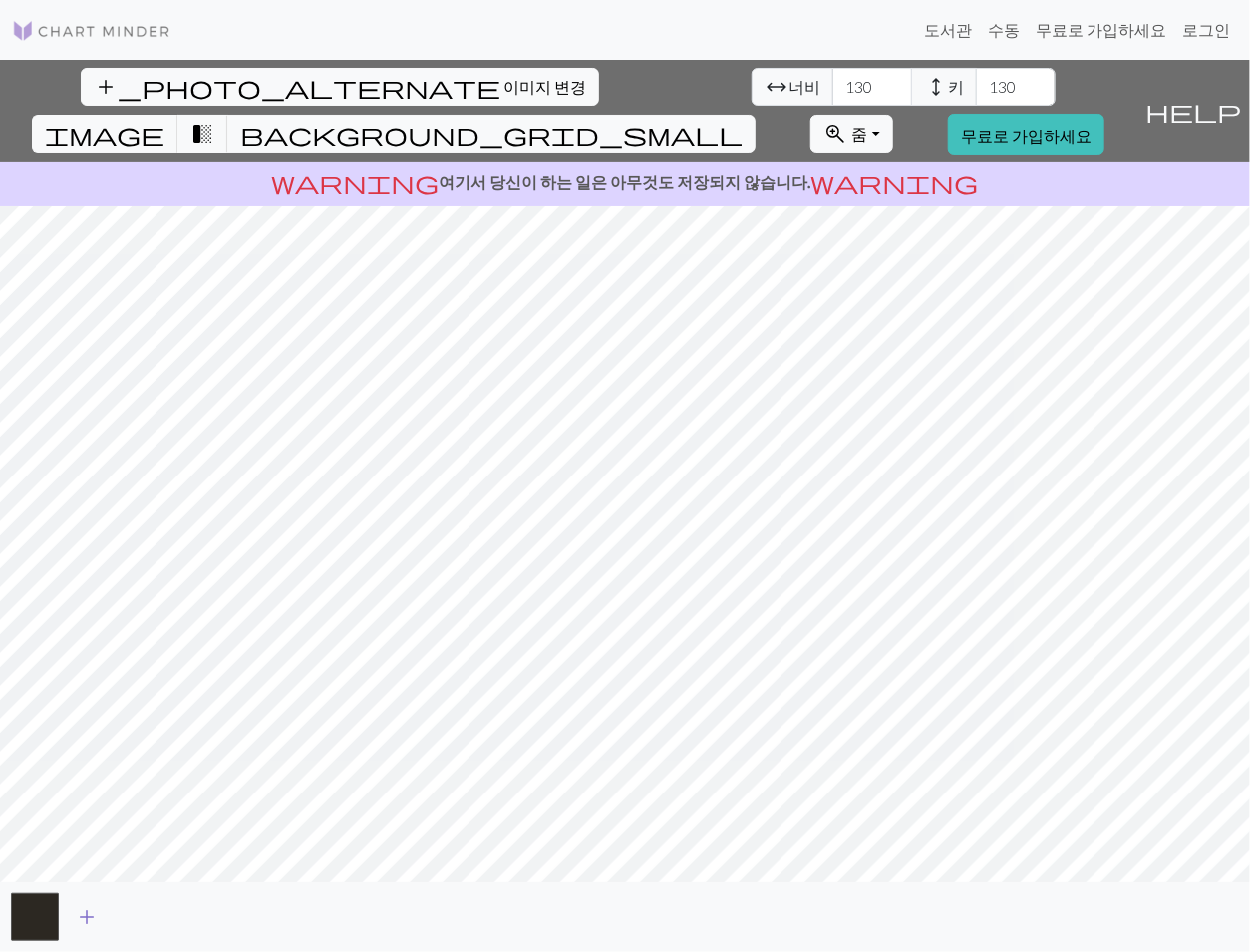 click on "add" at bounding box center (87, 917) 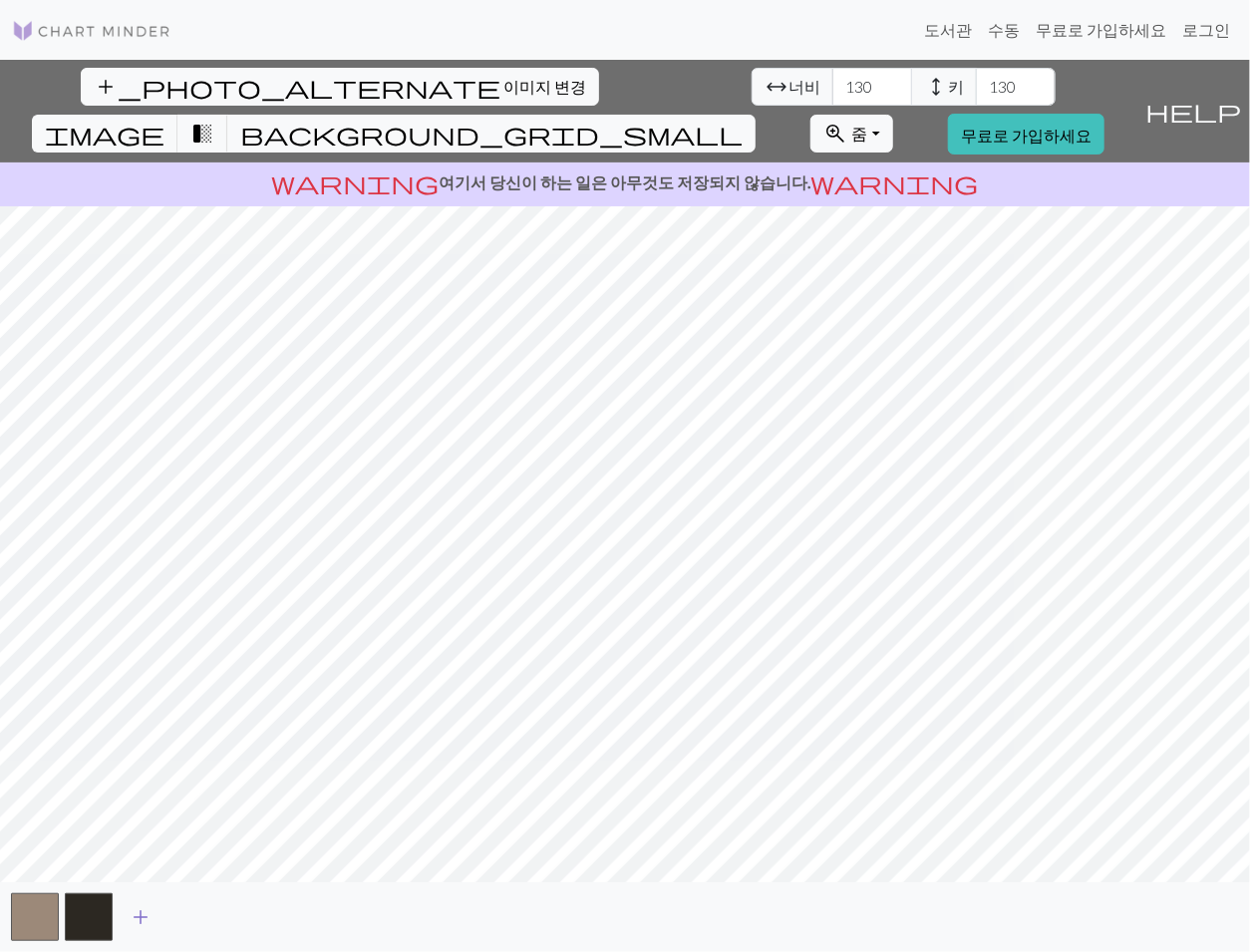 click on "add" at bounding box center (141, 917) 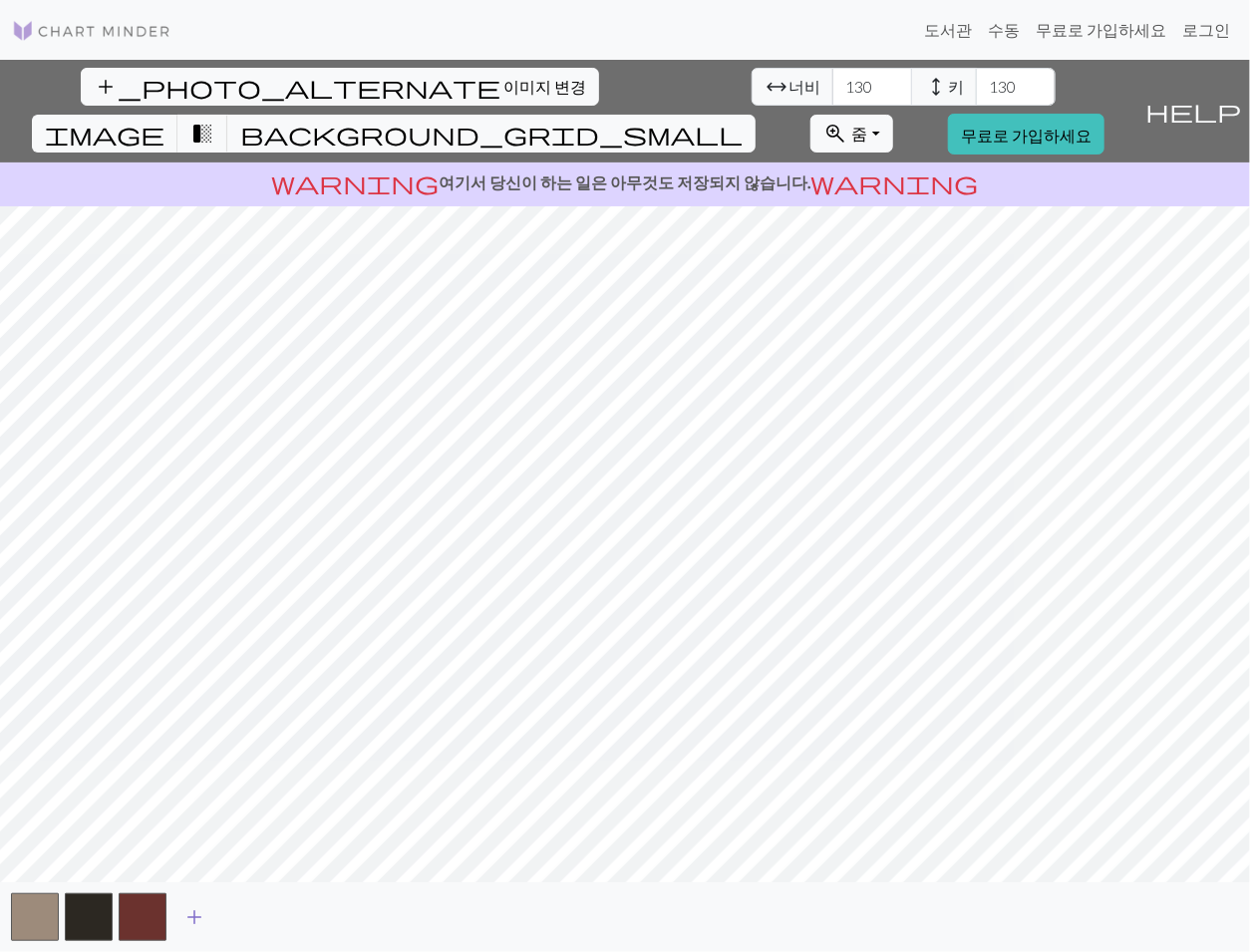 click on "add" at bounding box center [194, 917] 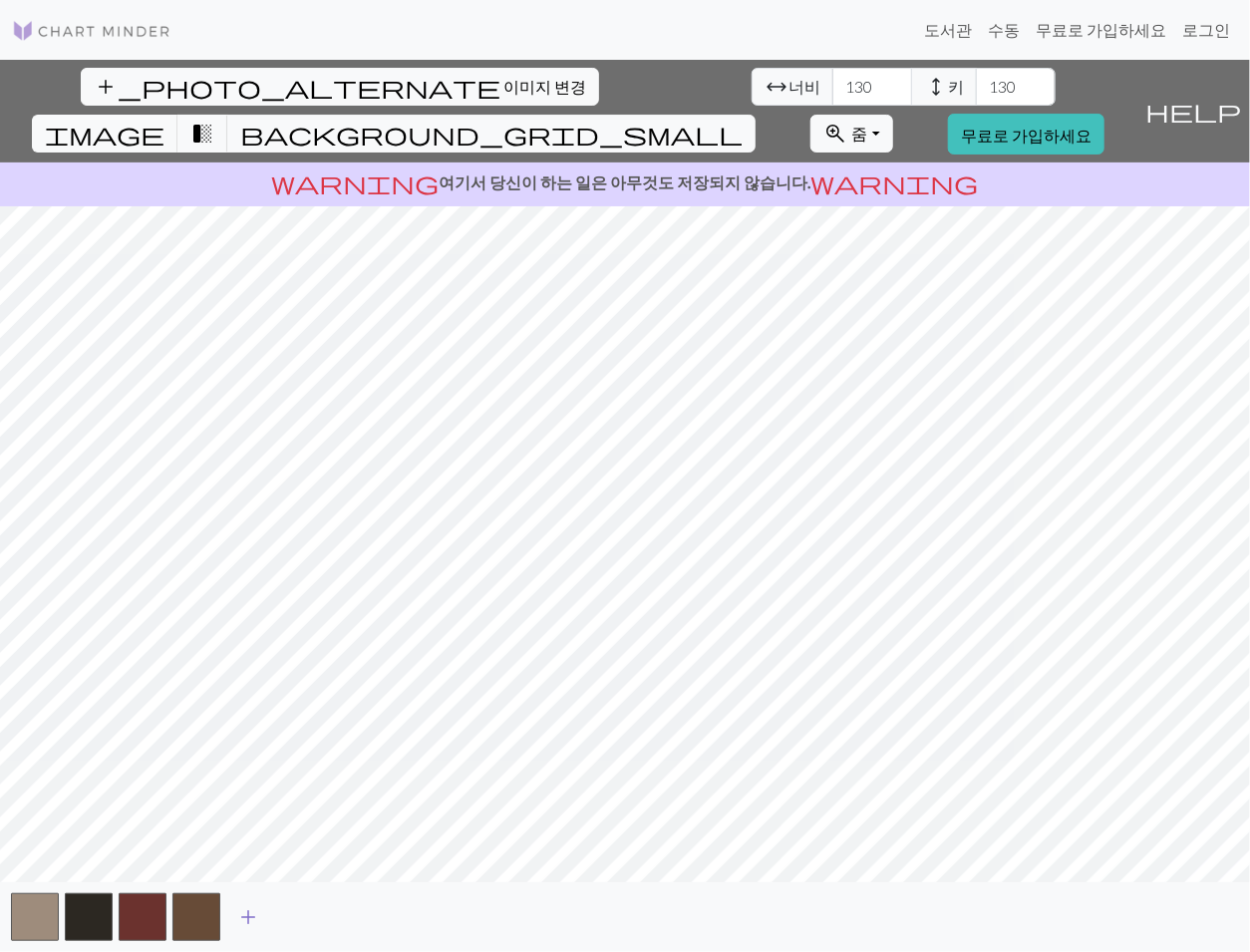 click on "add" at bounding box center (248, 917) 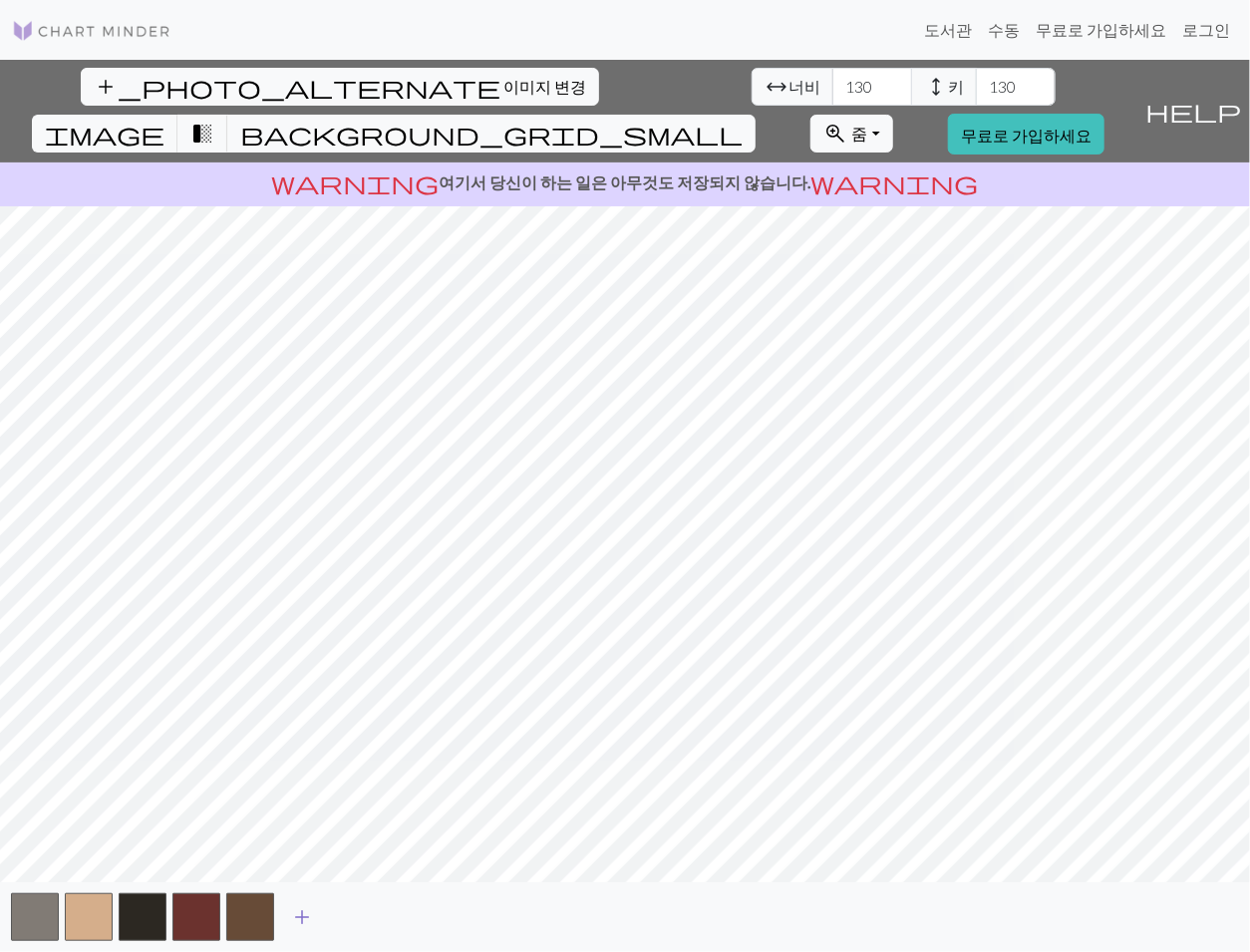 click on "add" at bounding box center [302, 917] 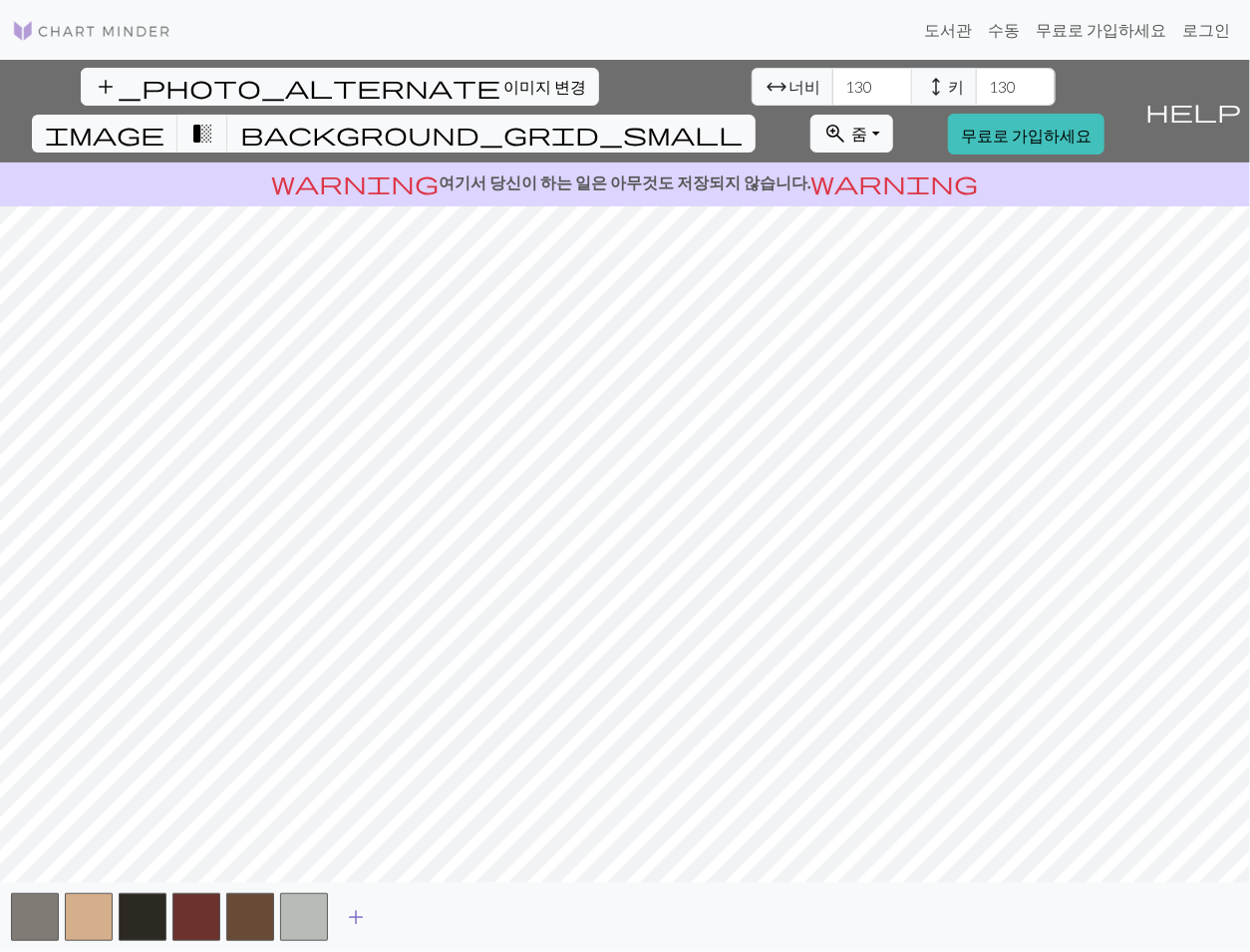 click on "add" at bounding box center [356, 917] 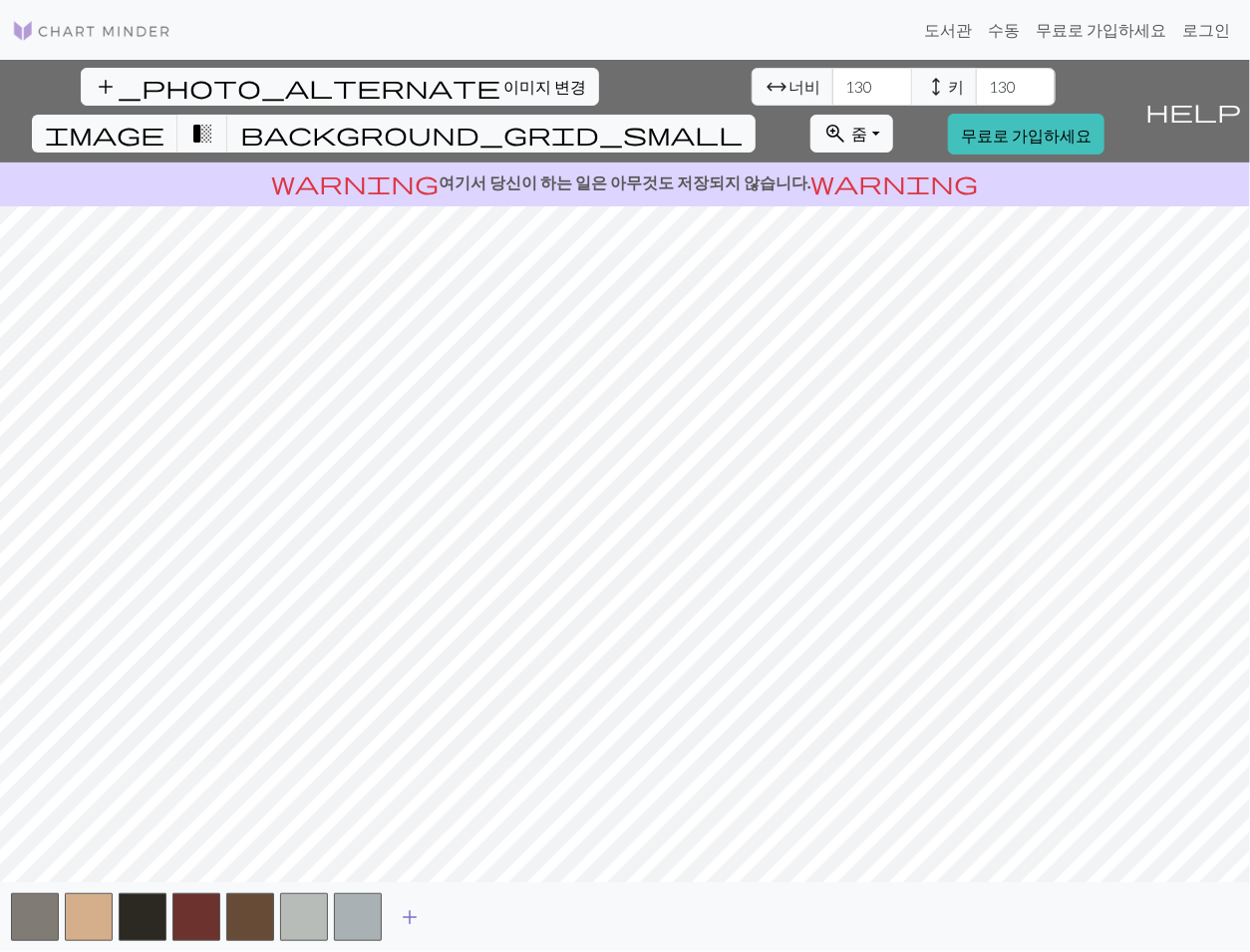 click on "add" at bounding box center (410, 917) 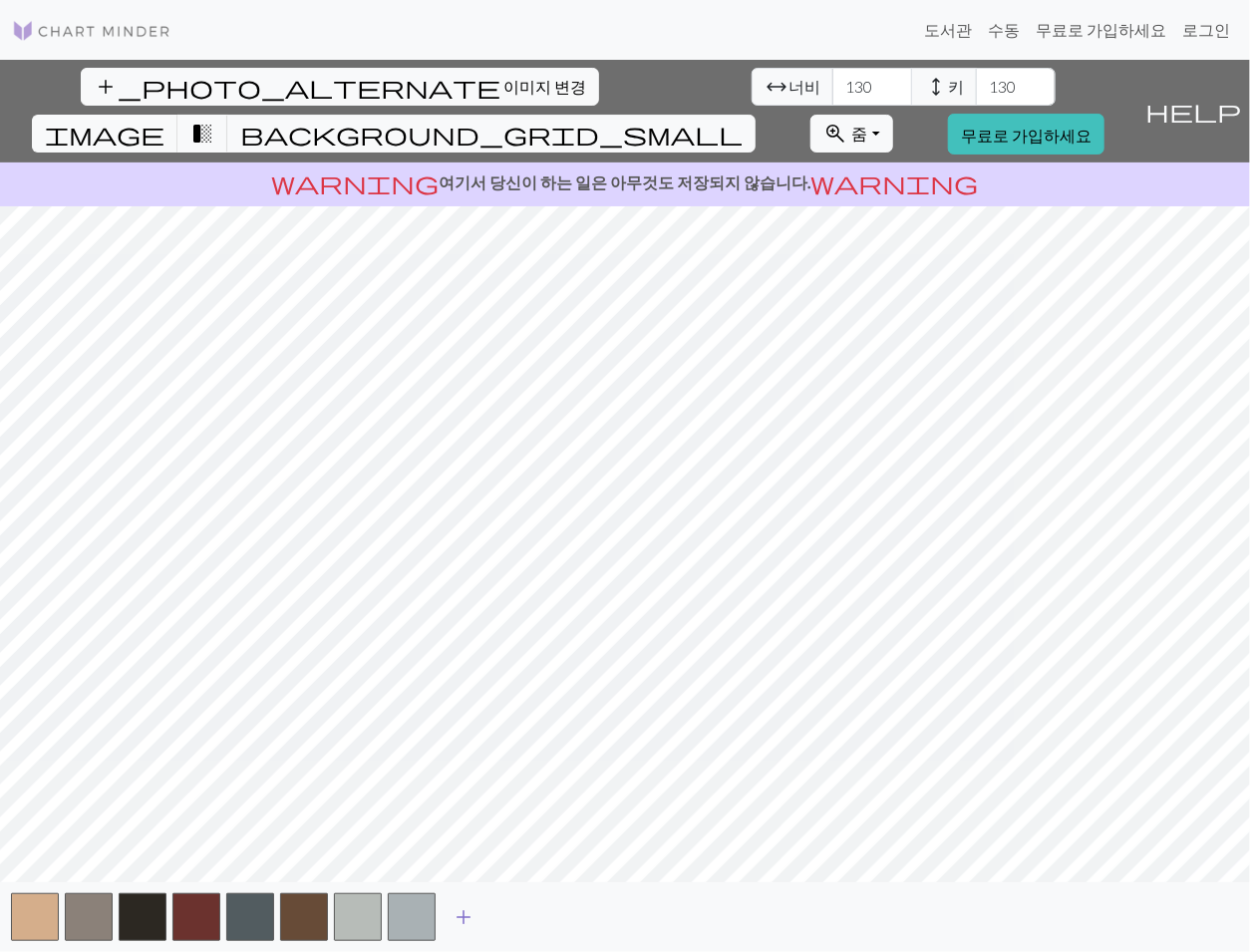 click on "add" at bounding box center [464, 917] 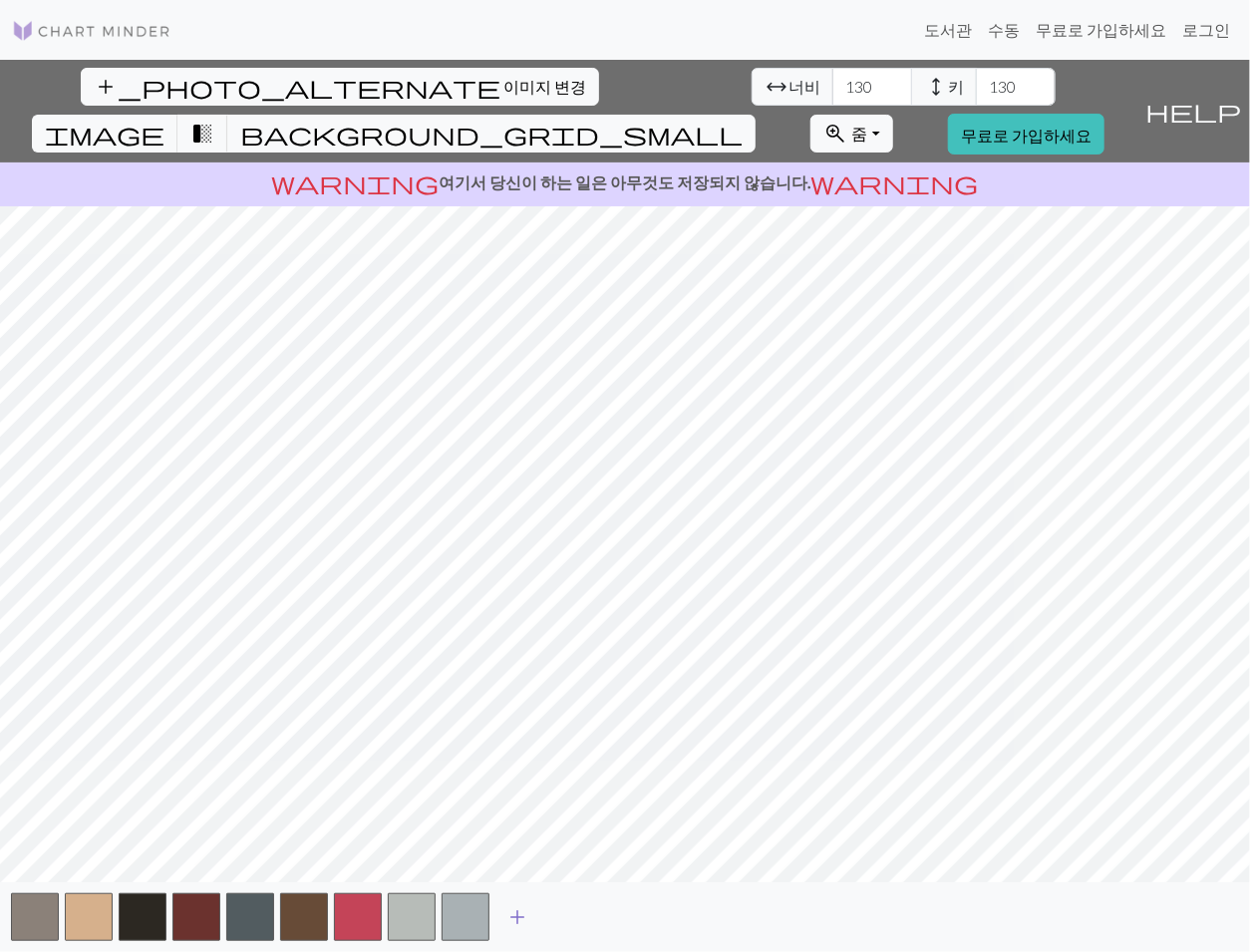 click on "add" at bounding box center [517, 917] 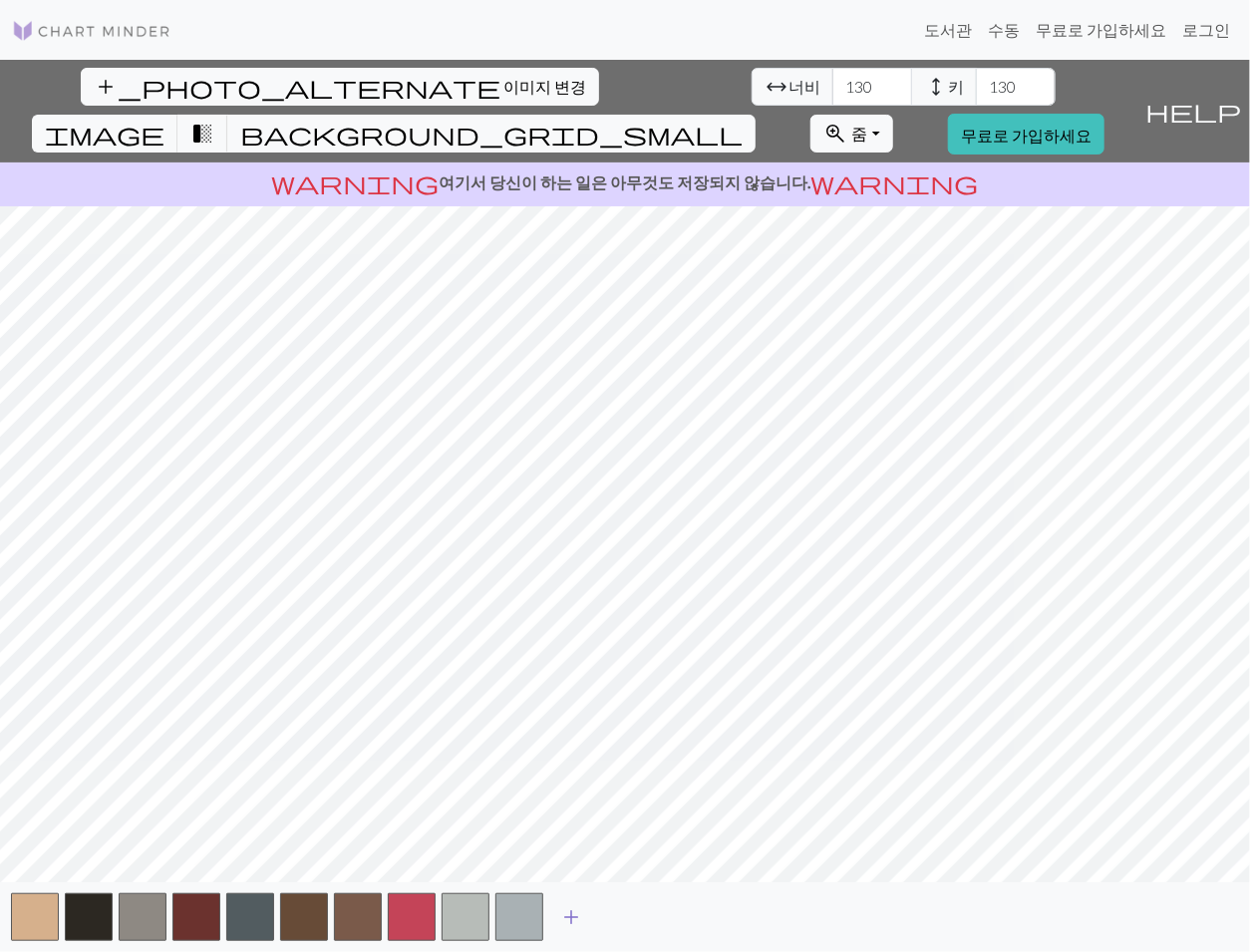 click on "add" at bounding box center (571, 917) 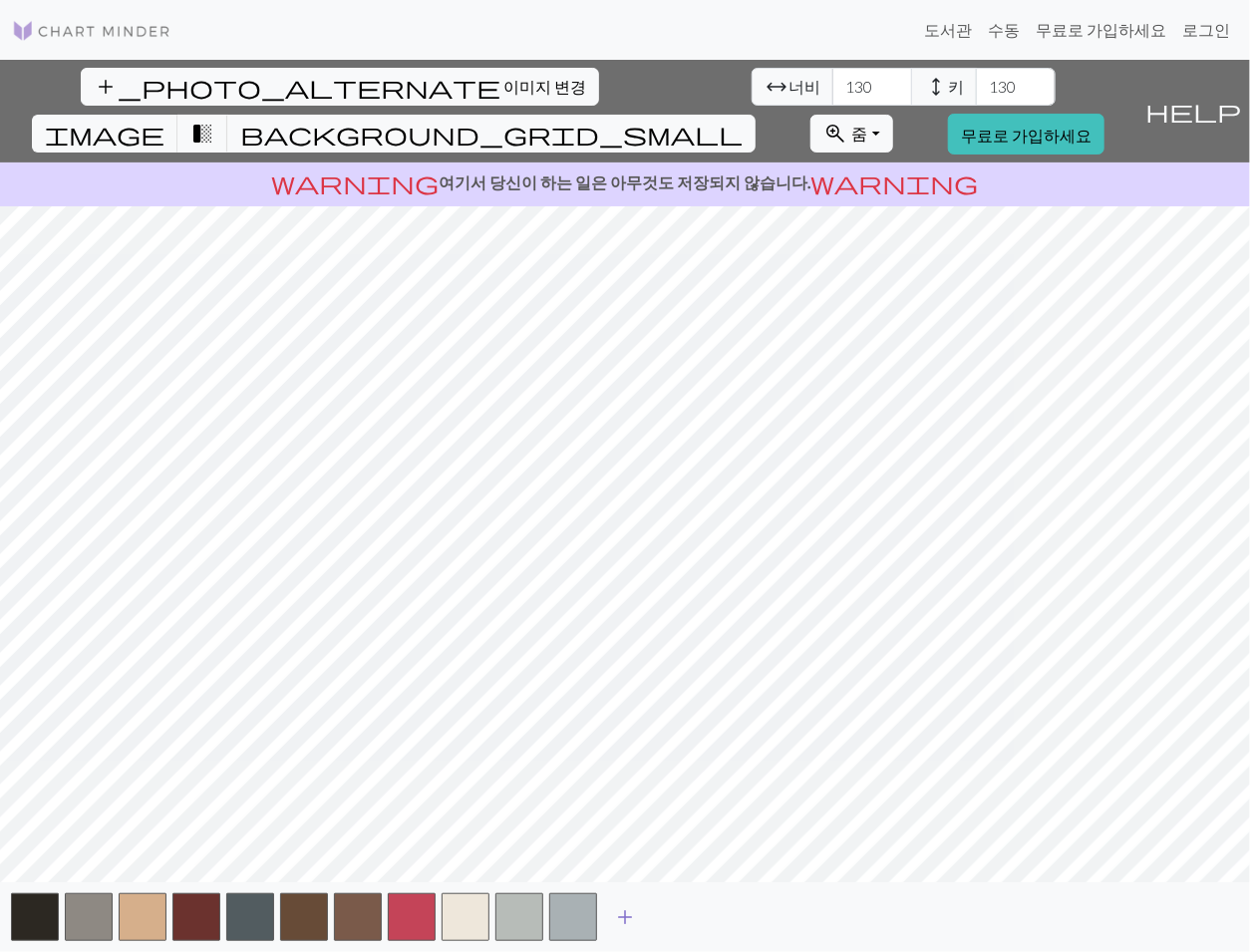 click on "add" at bounding box center [625, 917] 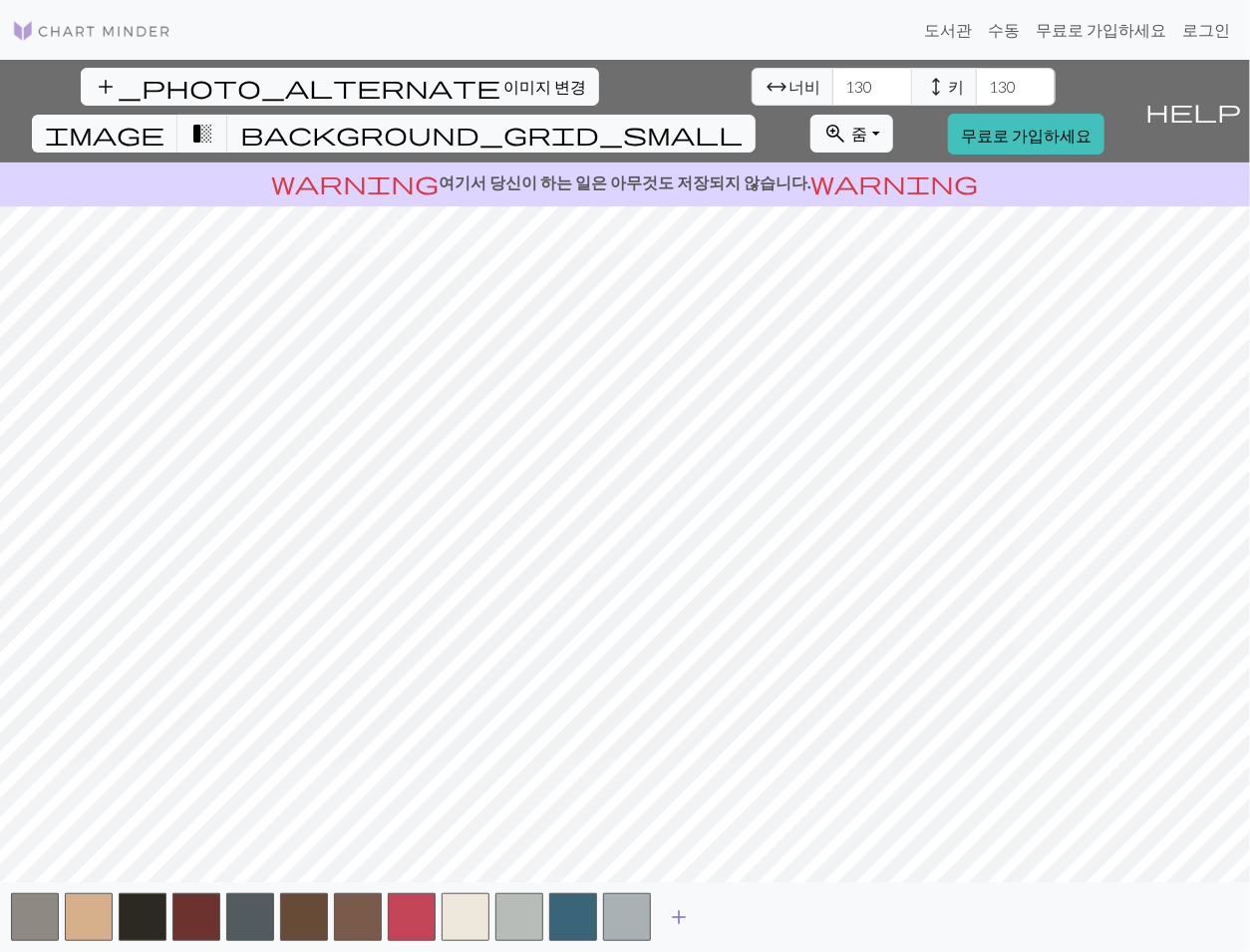 click on "add" at bounding box center (679, 917) 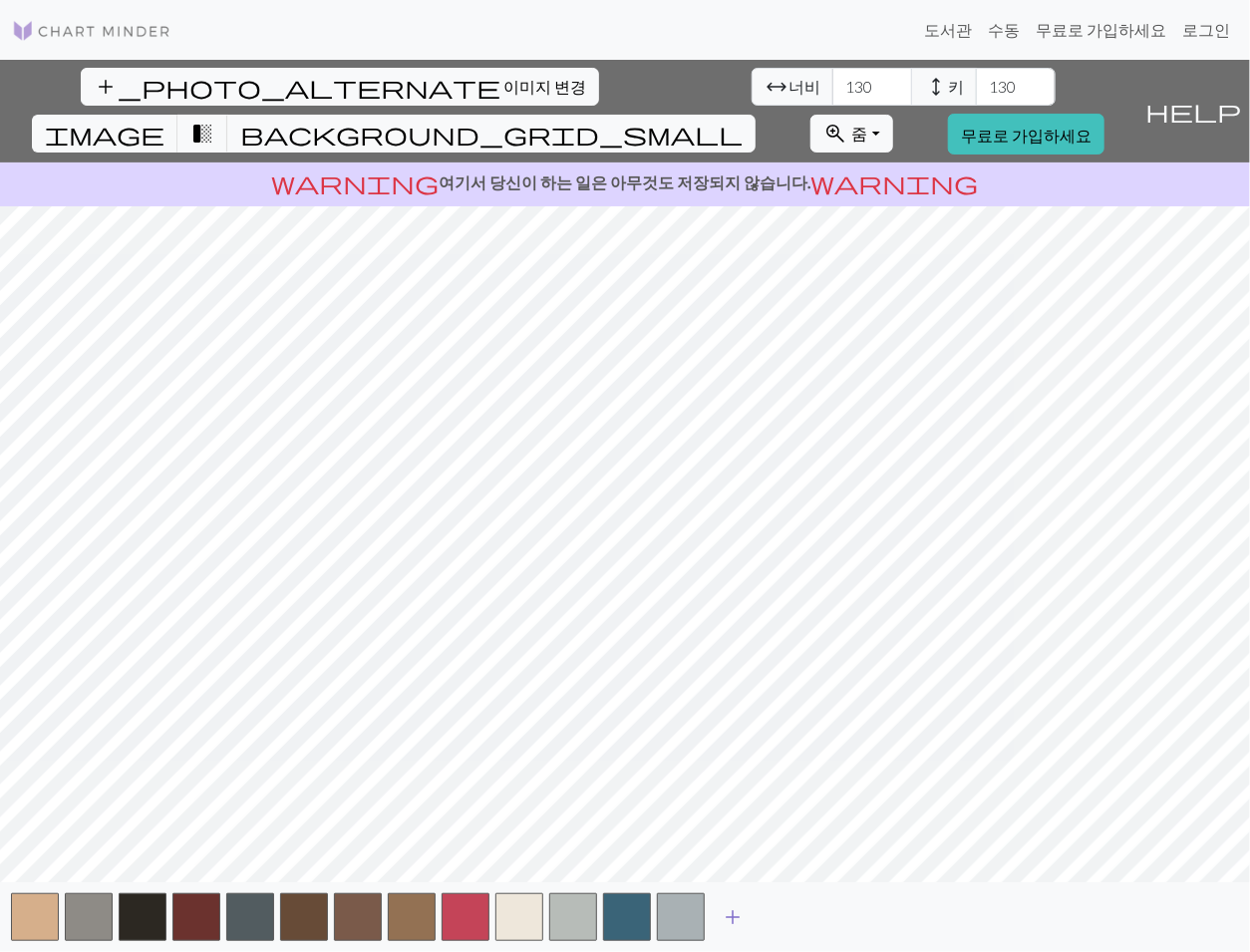 click on "add" at bounding box center (733, 917) 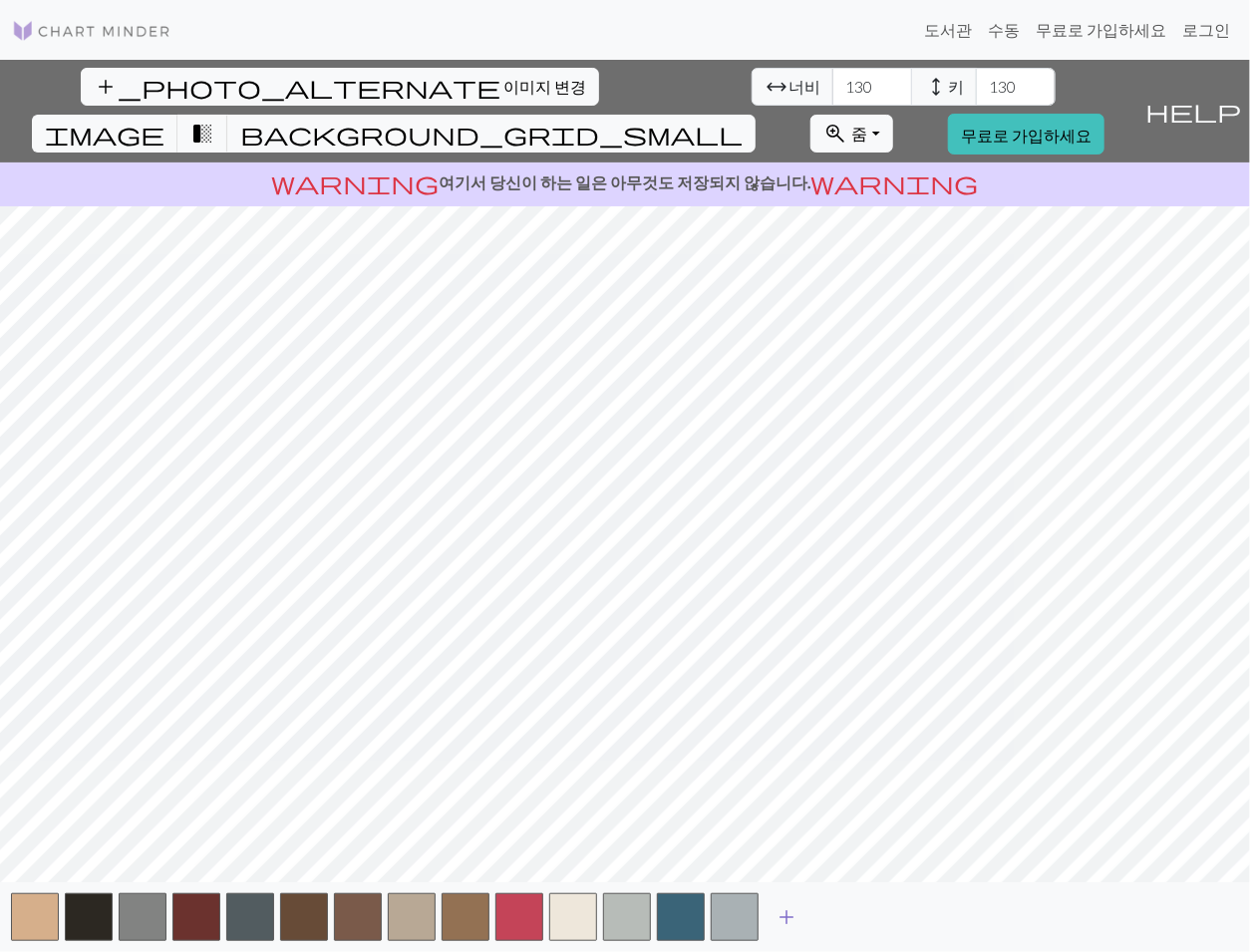 click on "add" at bounding box center [786, 917] 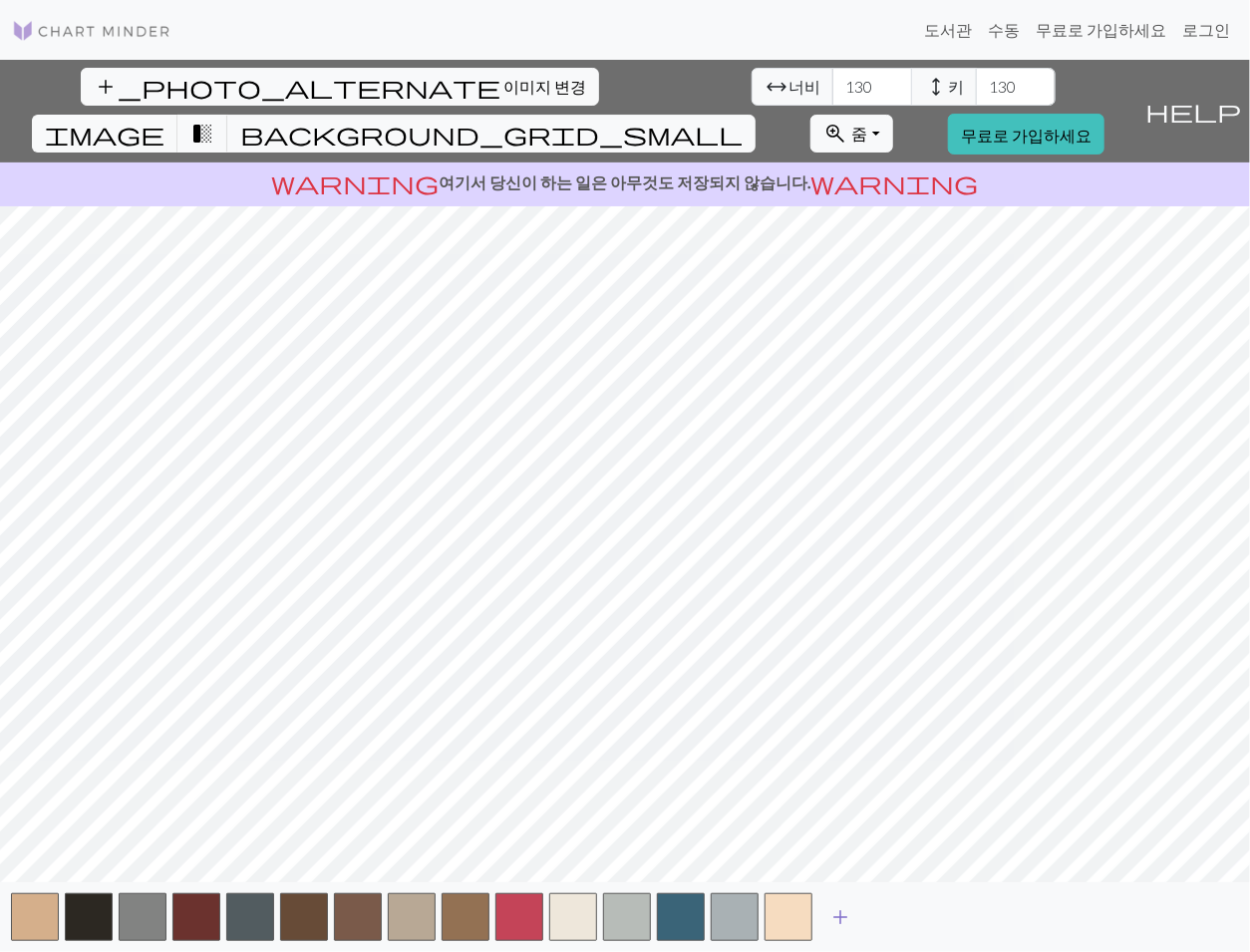 click on "add" at bounding box center [840, 917] 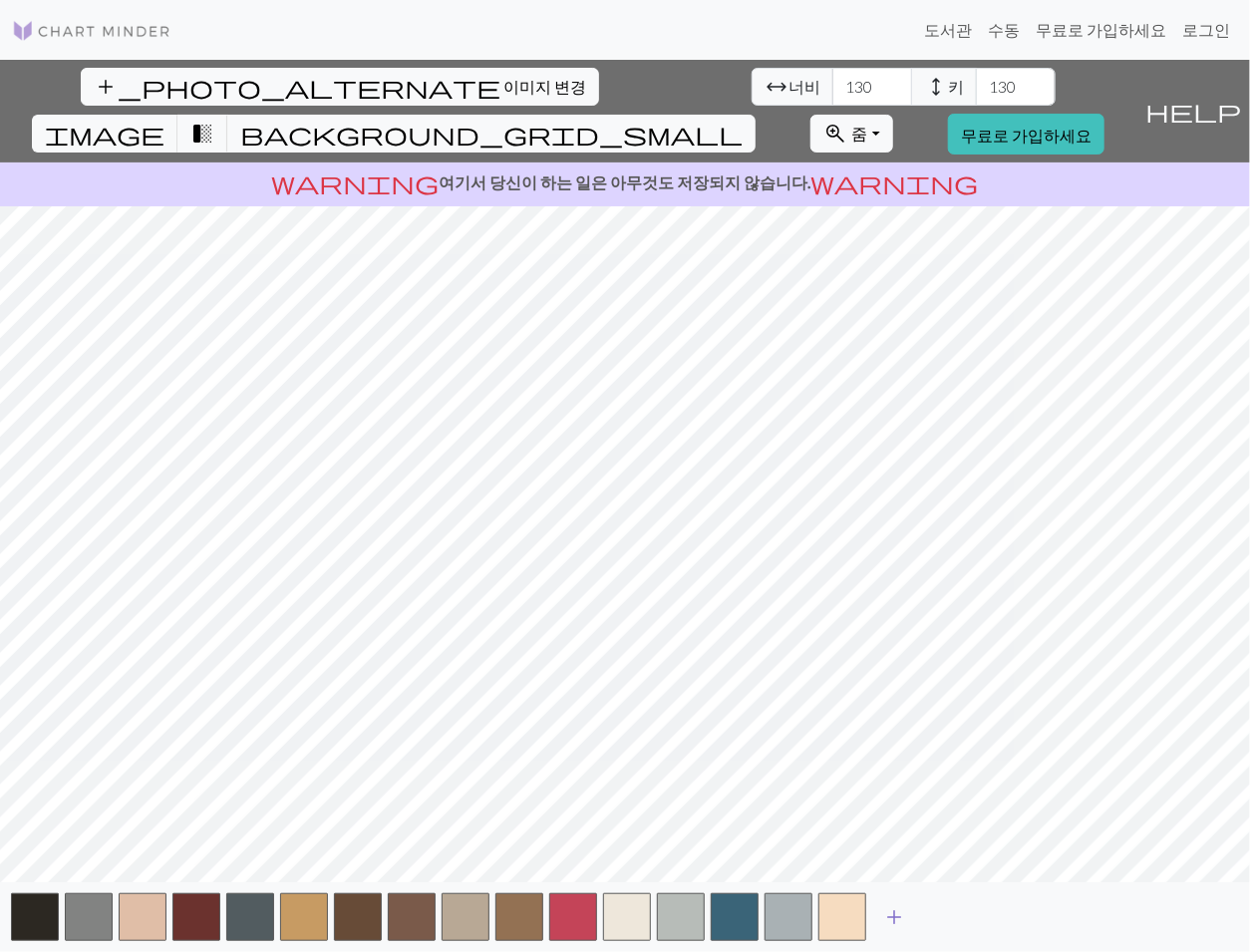 click on "add" at bounding box center [894, 917] 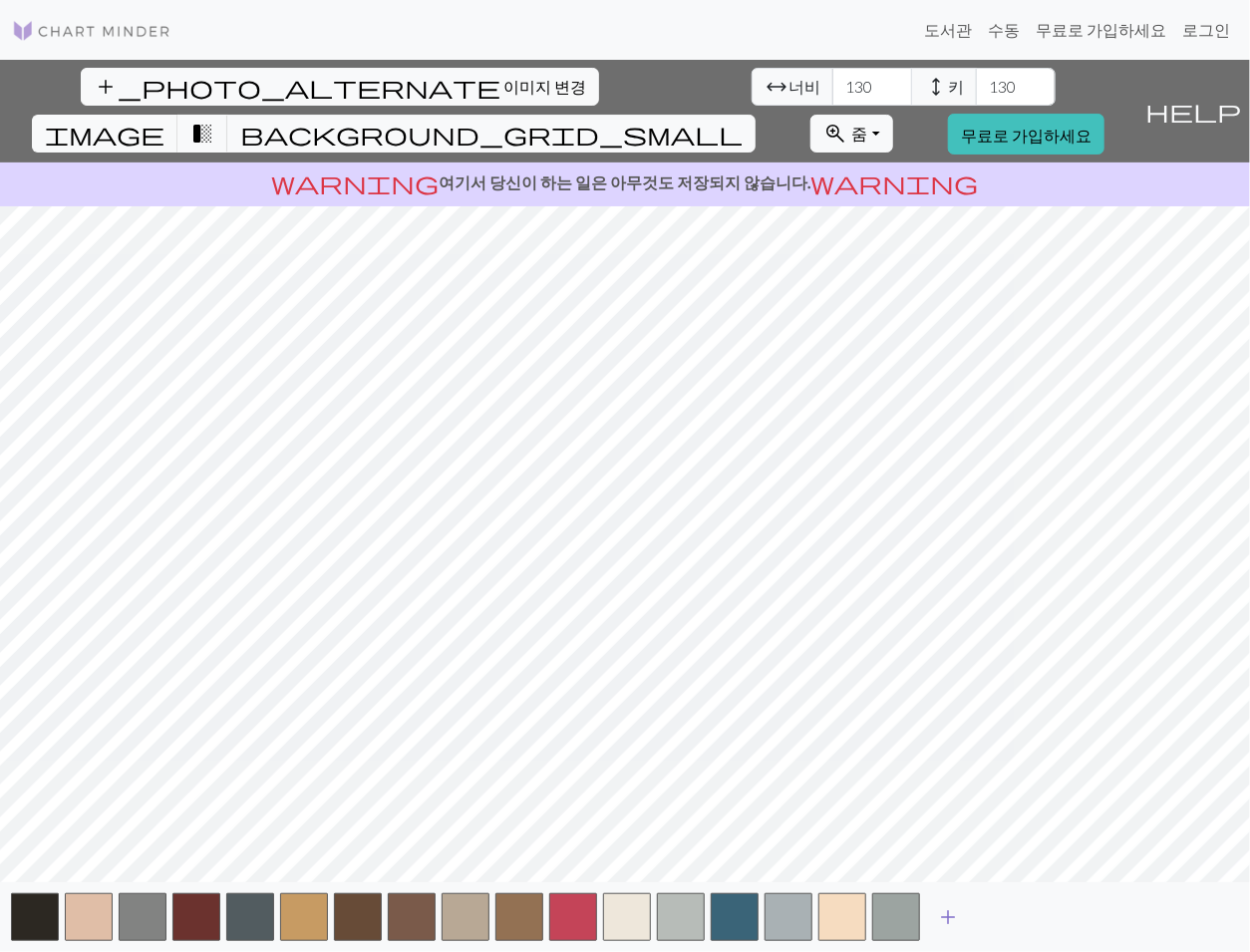 click on "add" at bounding box center [948, 917] 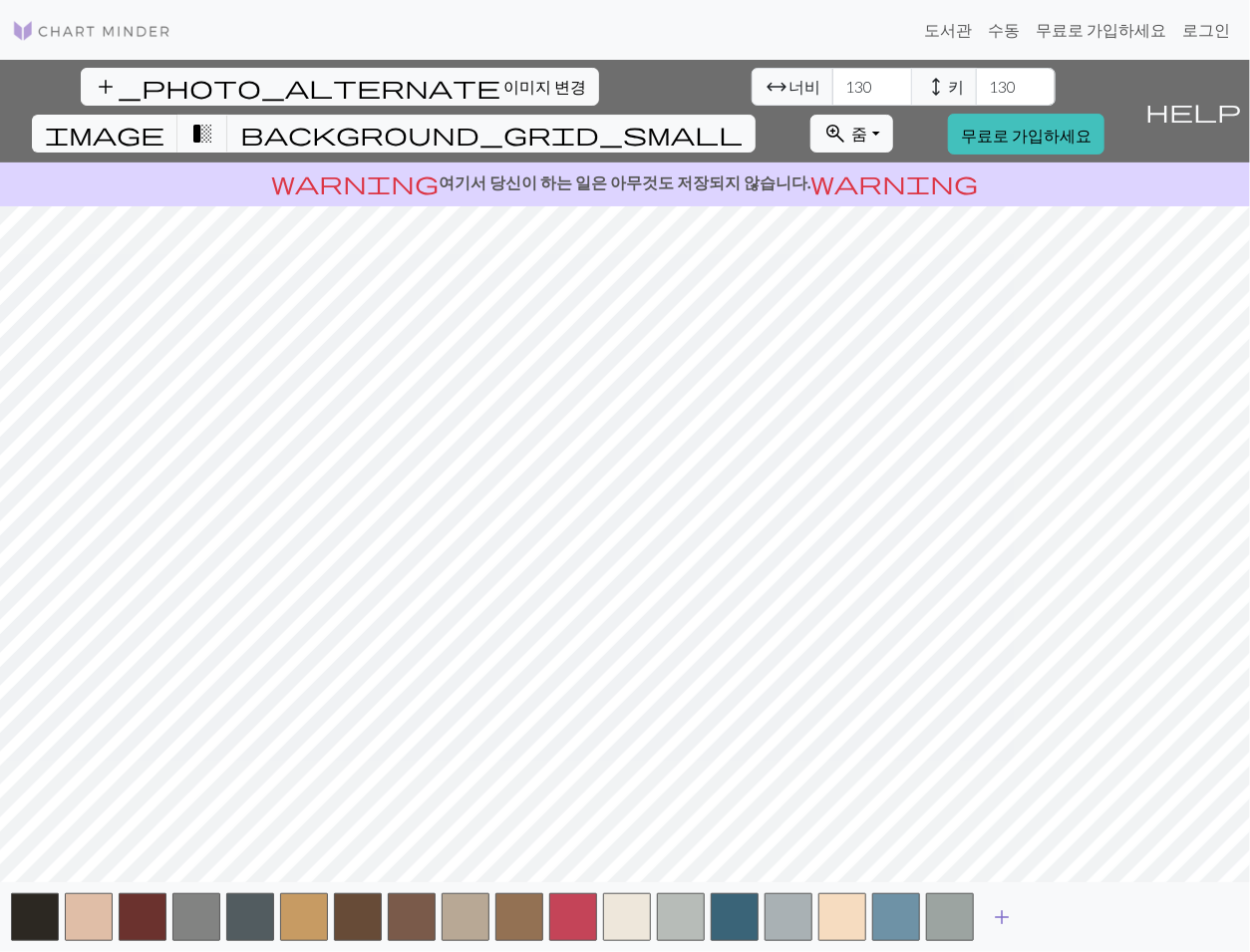 click on "add" at bounding box center [1002, 917] 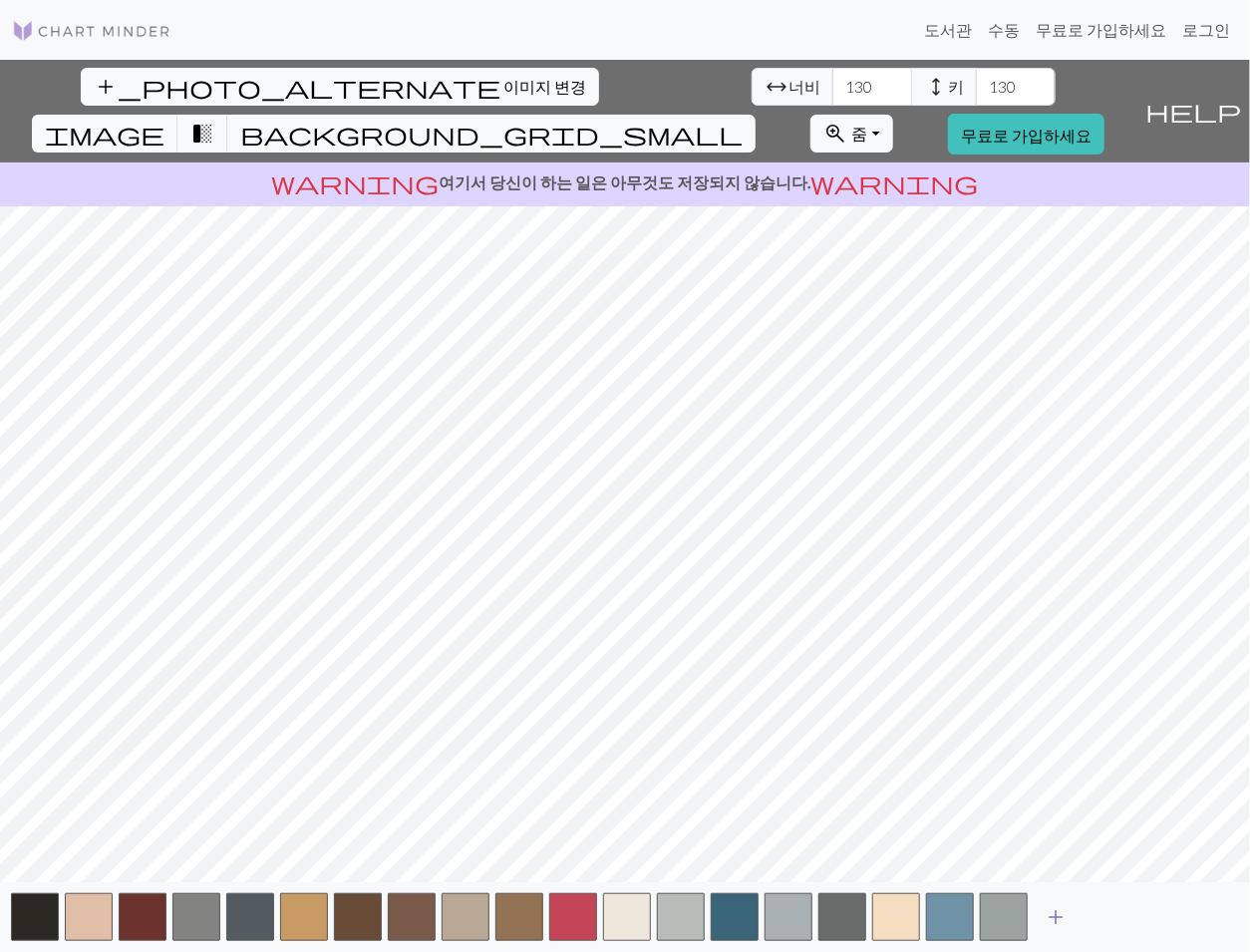 click on "add" at bounding box center [1056, 917] 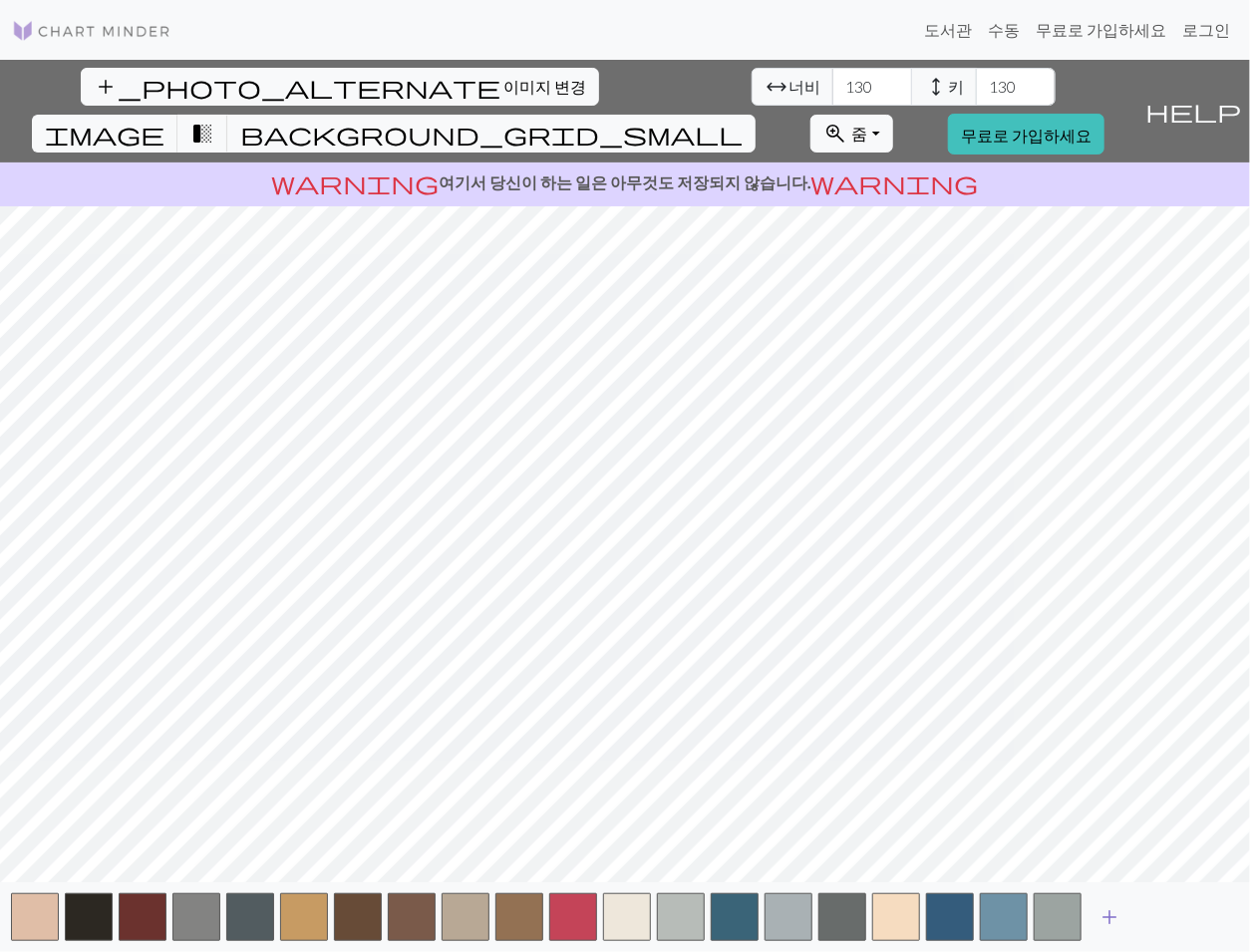 click on "add" at bounding box center [1109, 917] 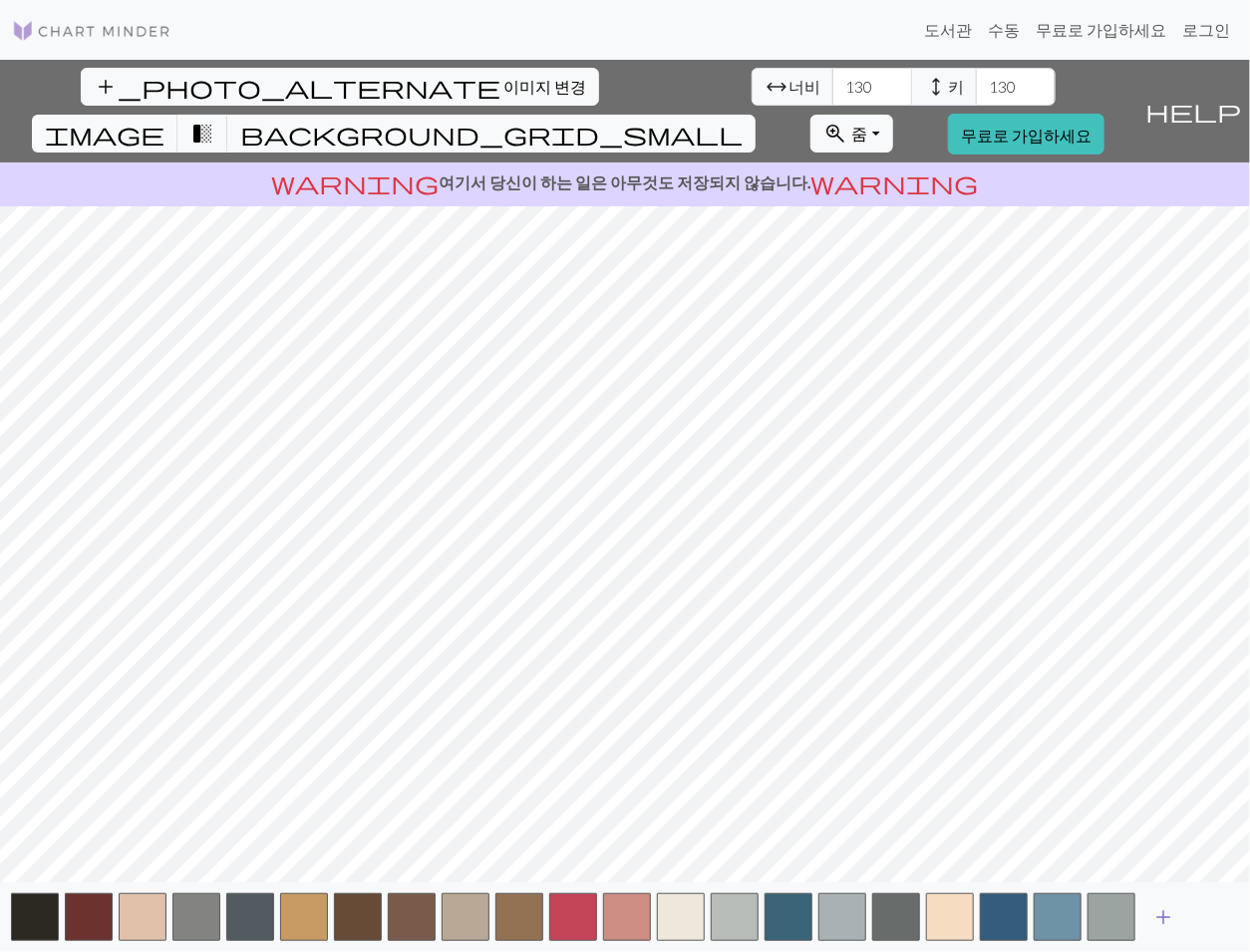click on "add" at bounding box center [1163, 917] 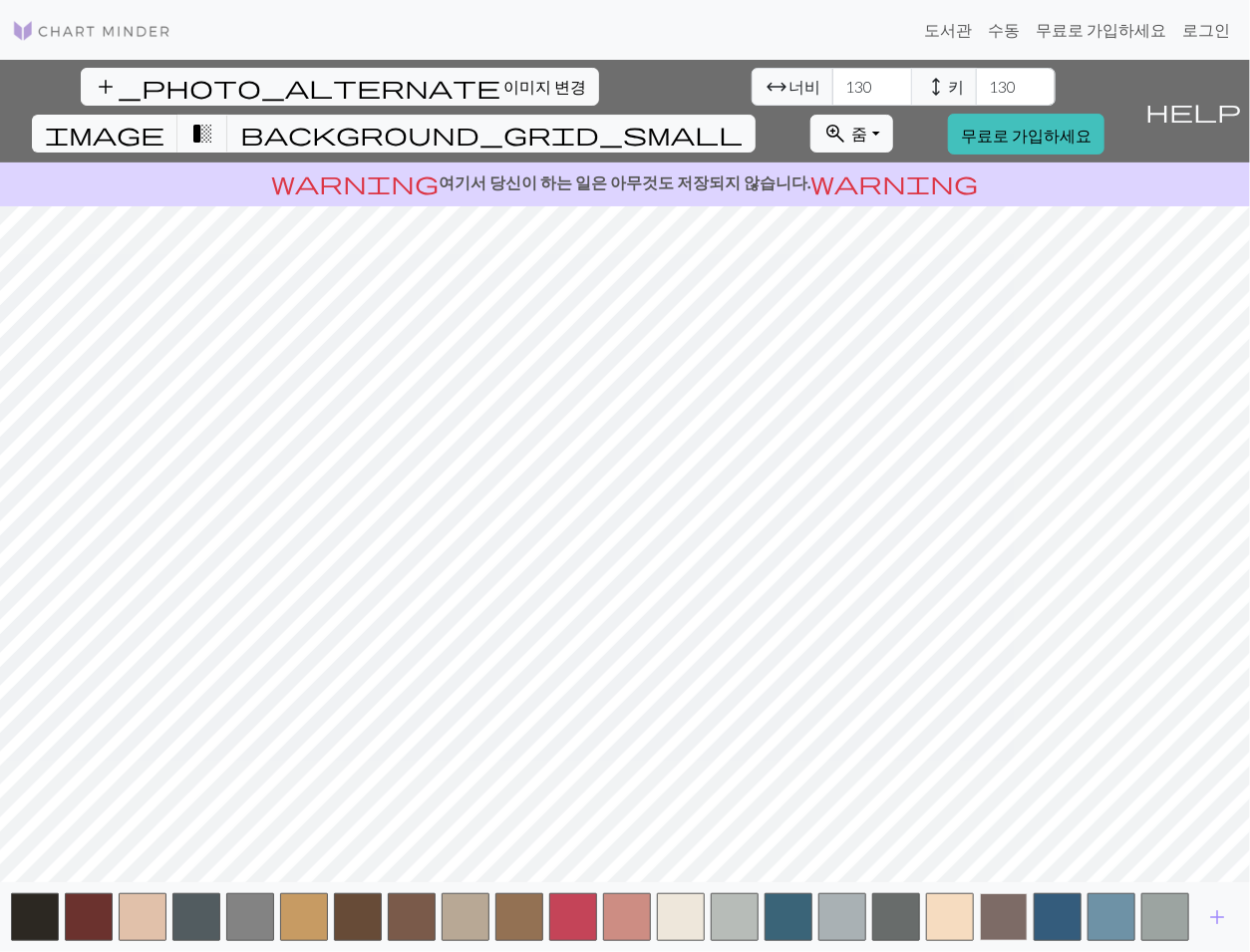 click at bounding box center (1004, 917) 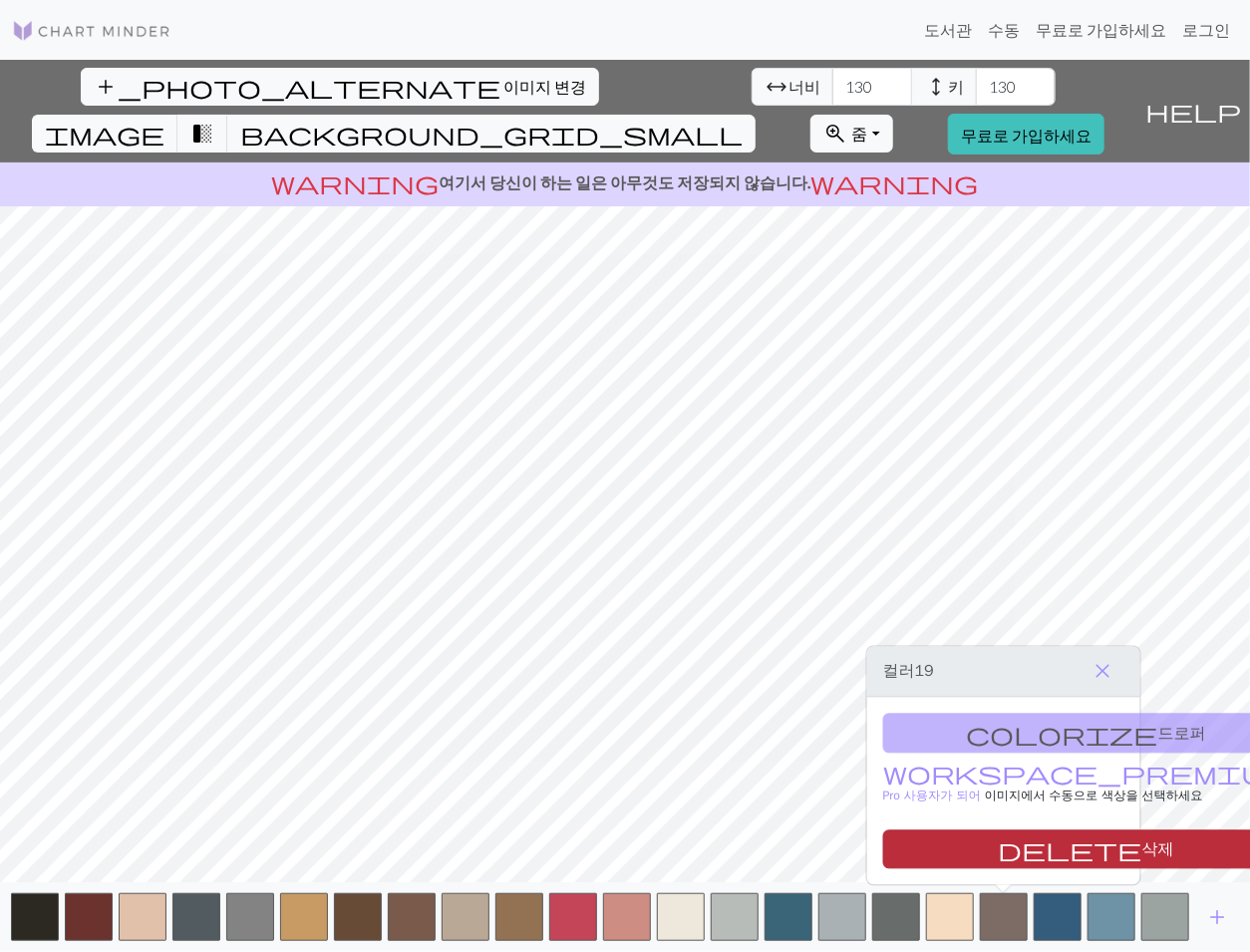 click on "삭제" at bounding box center (1158, 850) 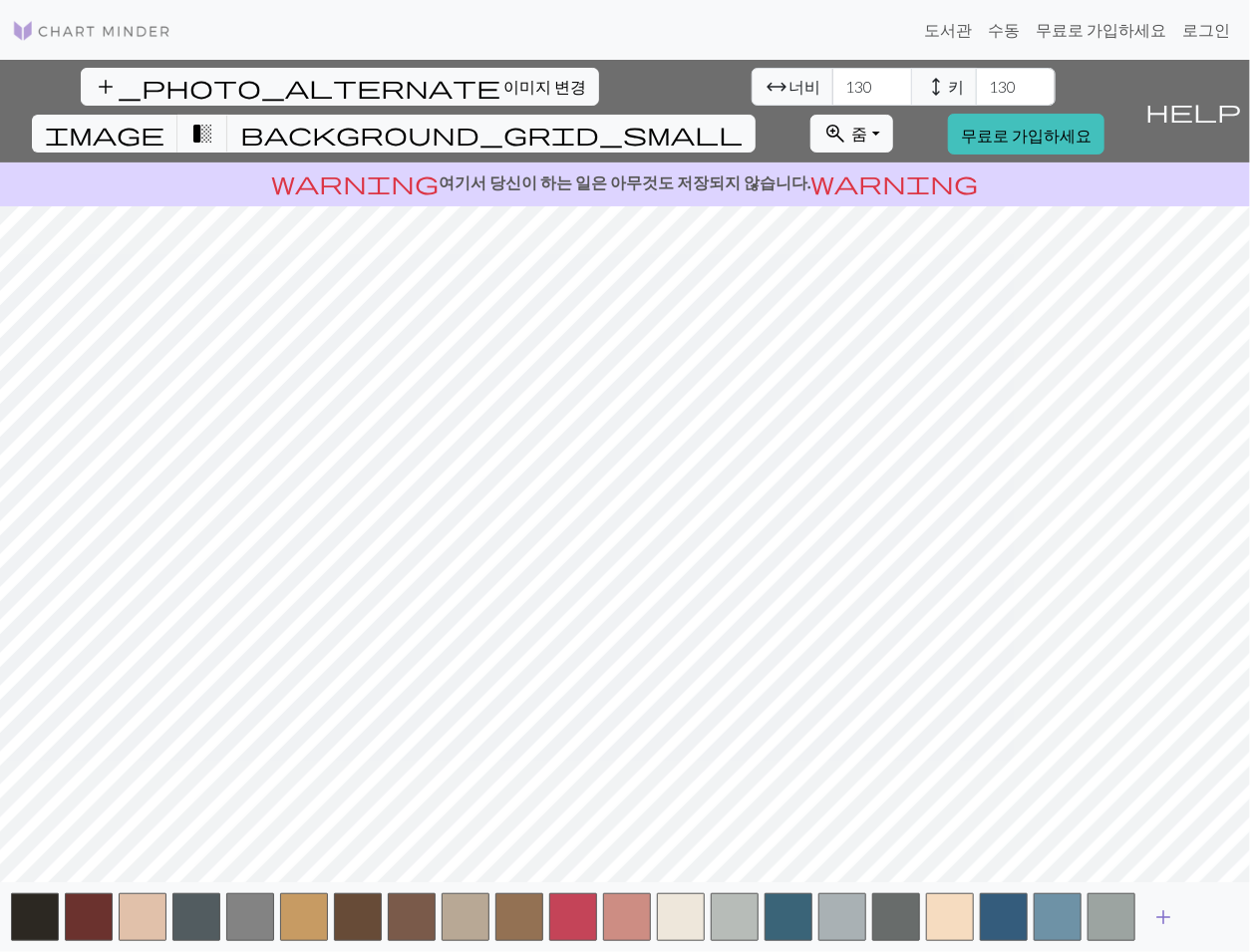 click on "add" at bounding box center (1163, 917) 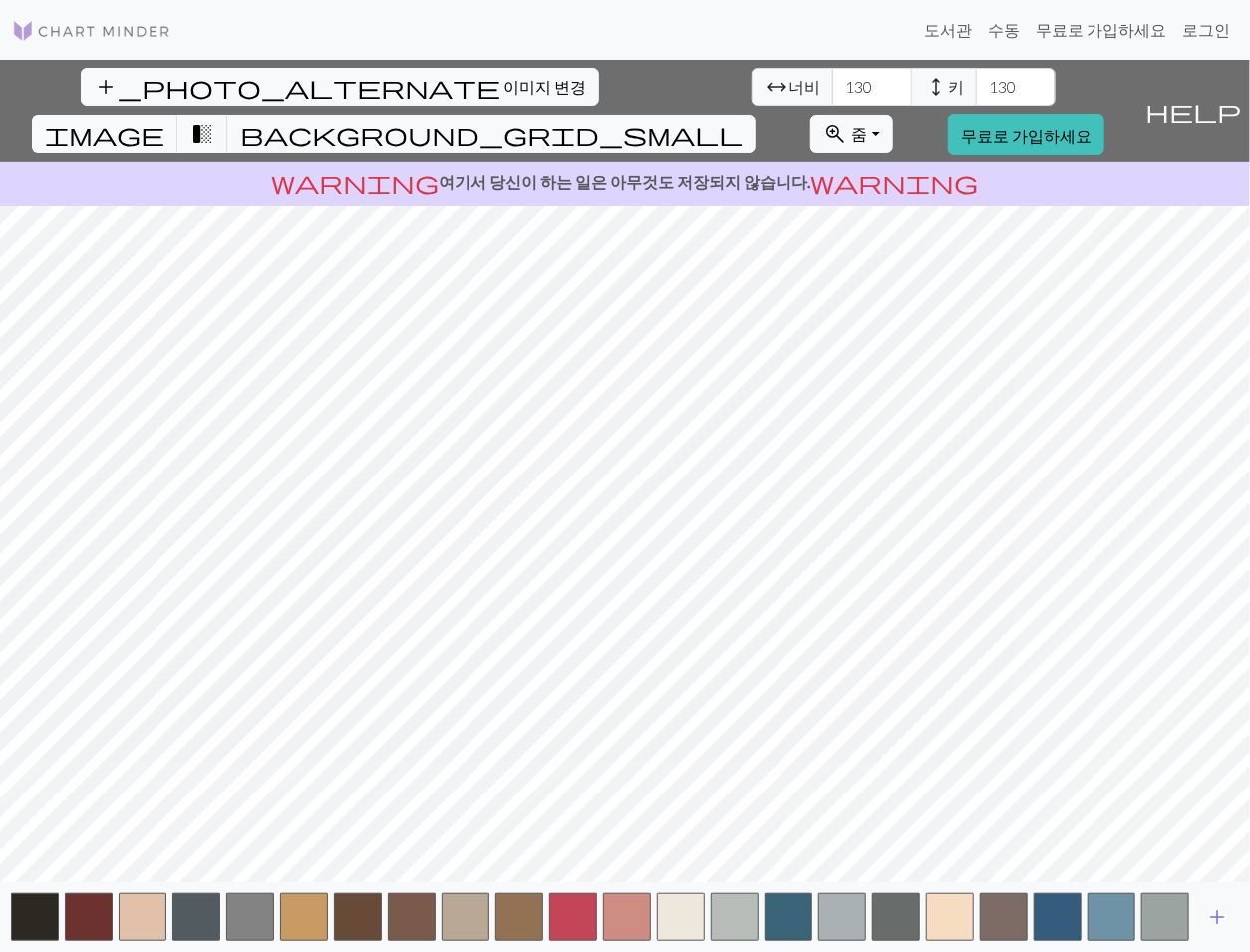 click on "add" at bounding box center (1217, 917) 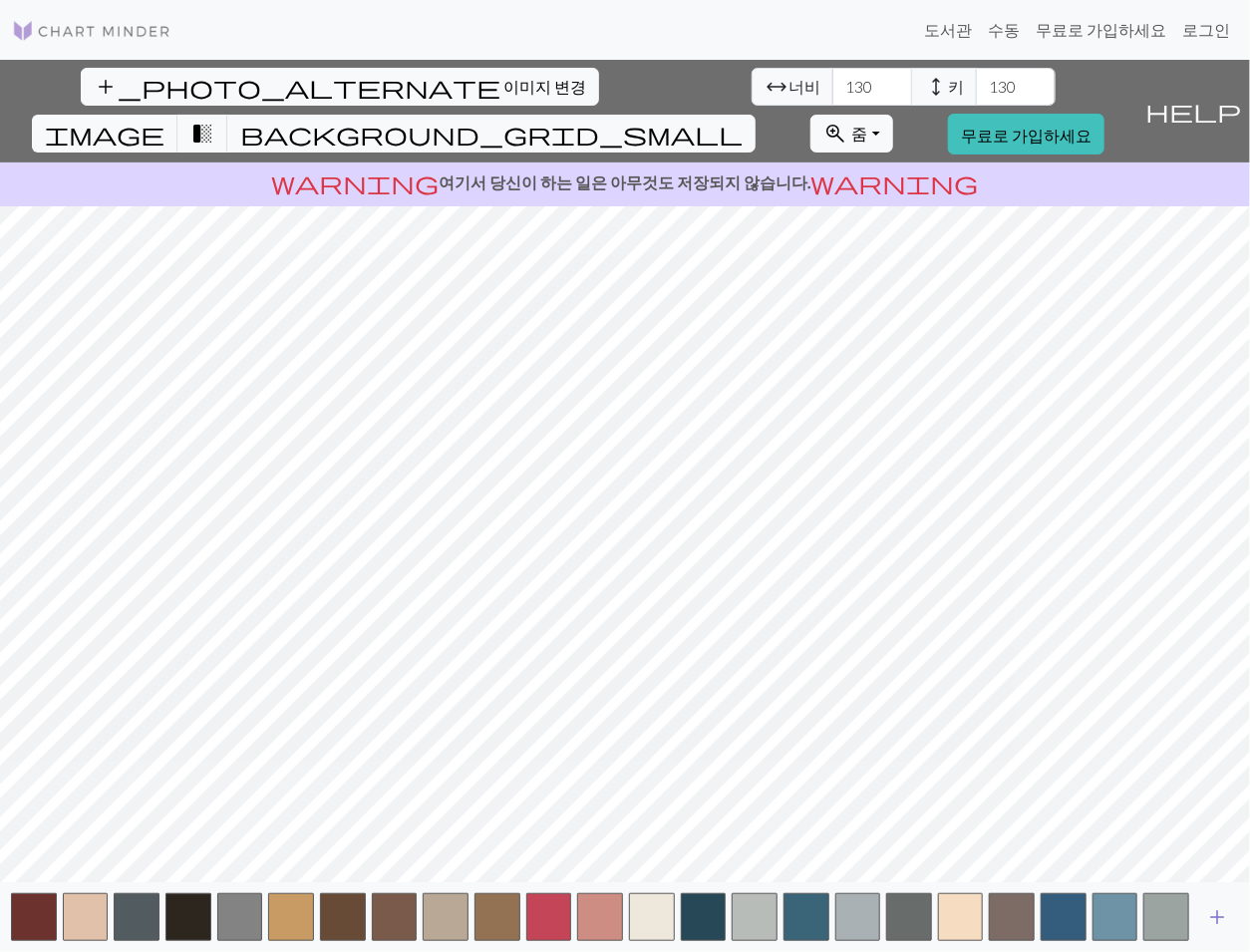 click on "add" at bounding box center [1217, 917] 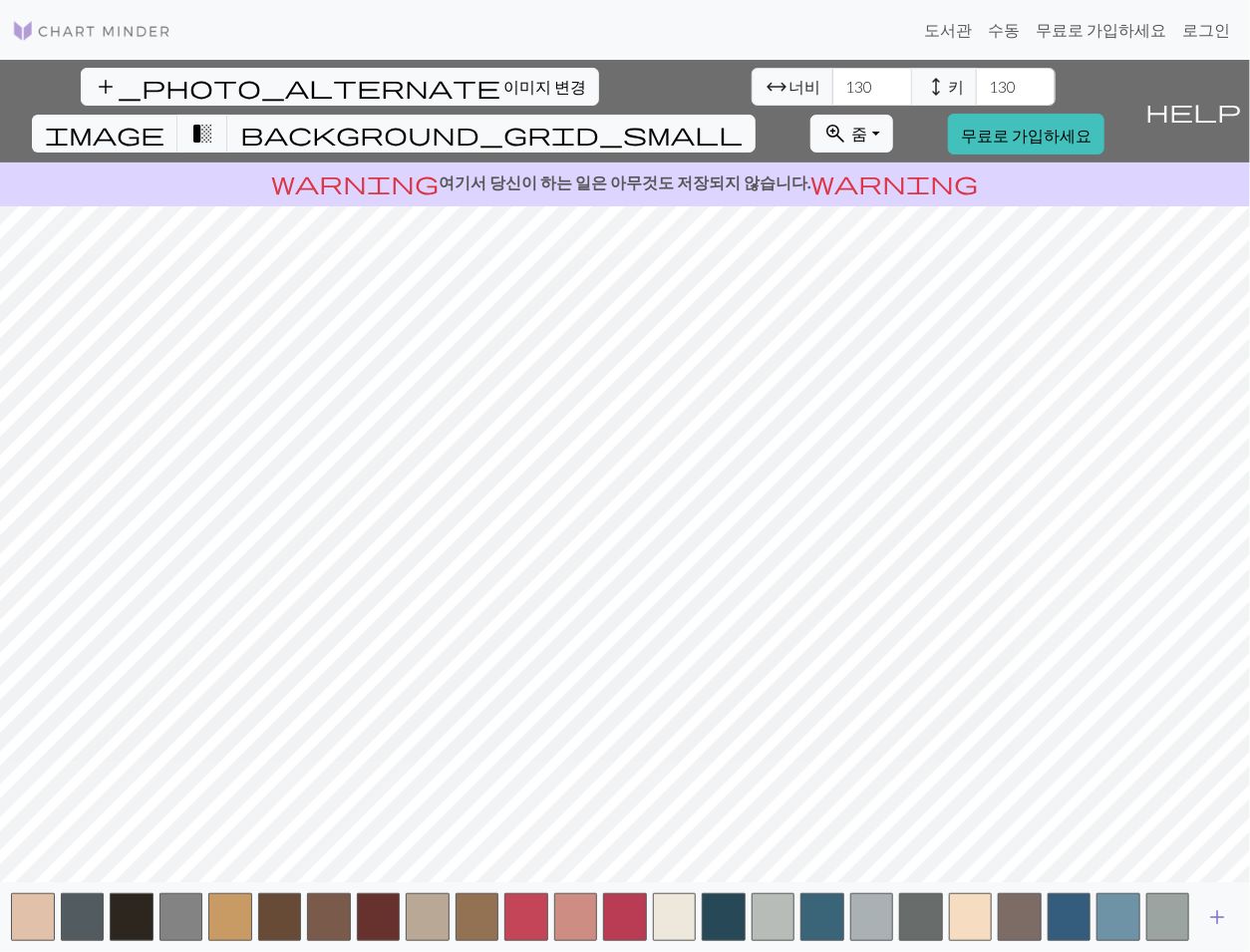 click on "add" at bounding box center [1217, 917] 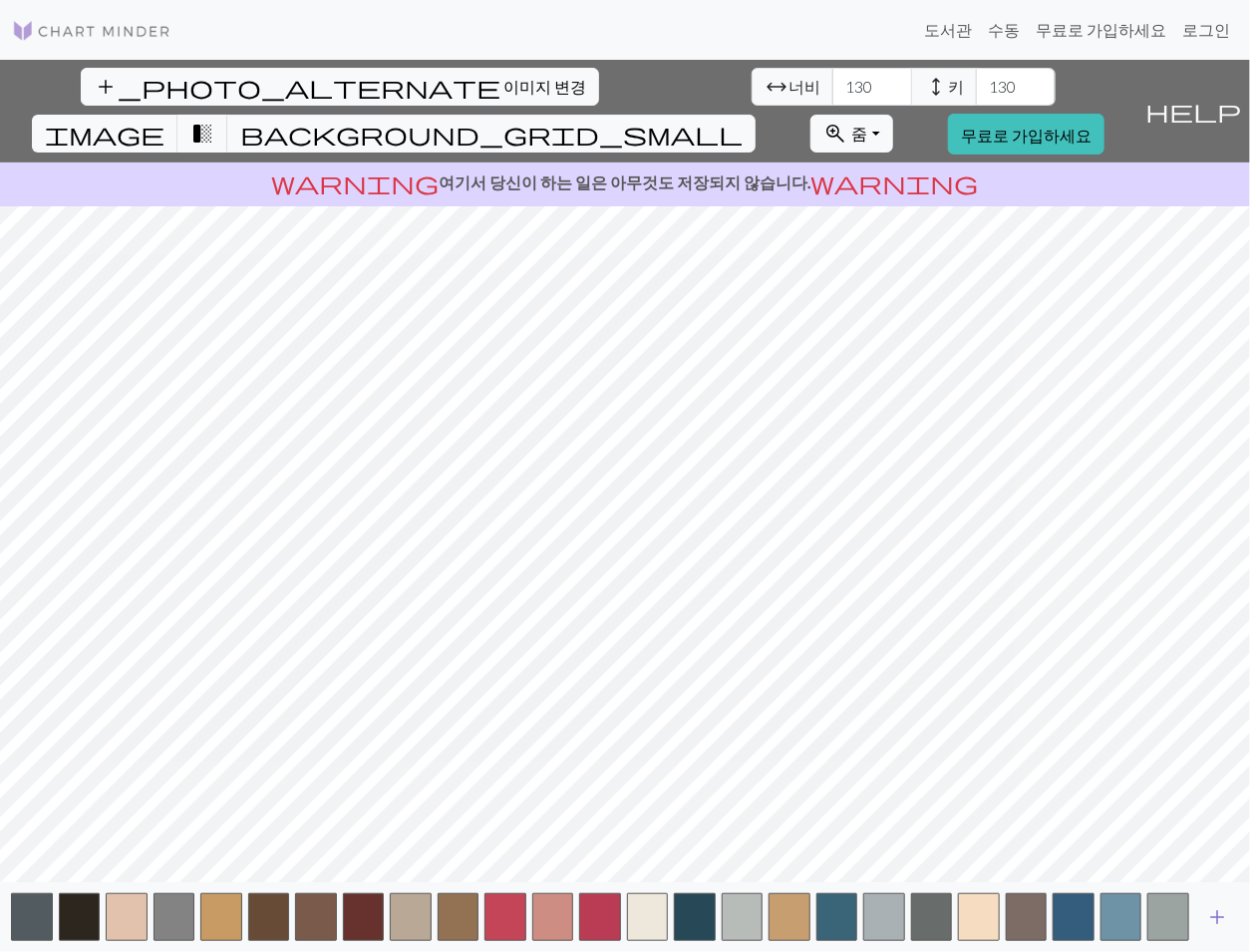 click on "add" at bounding box center (1217, 917) 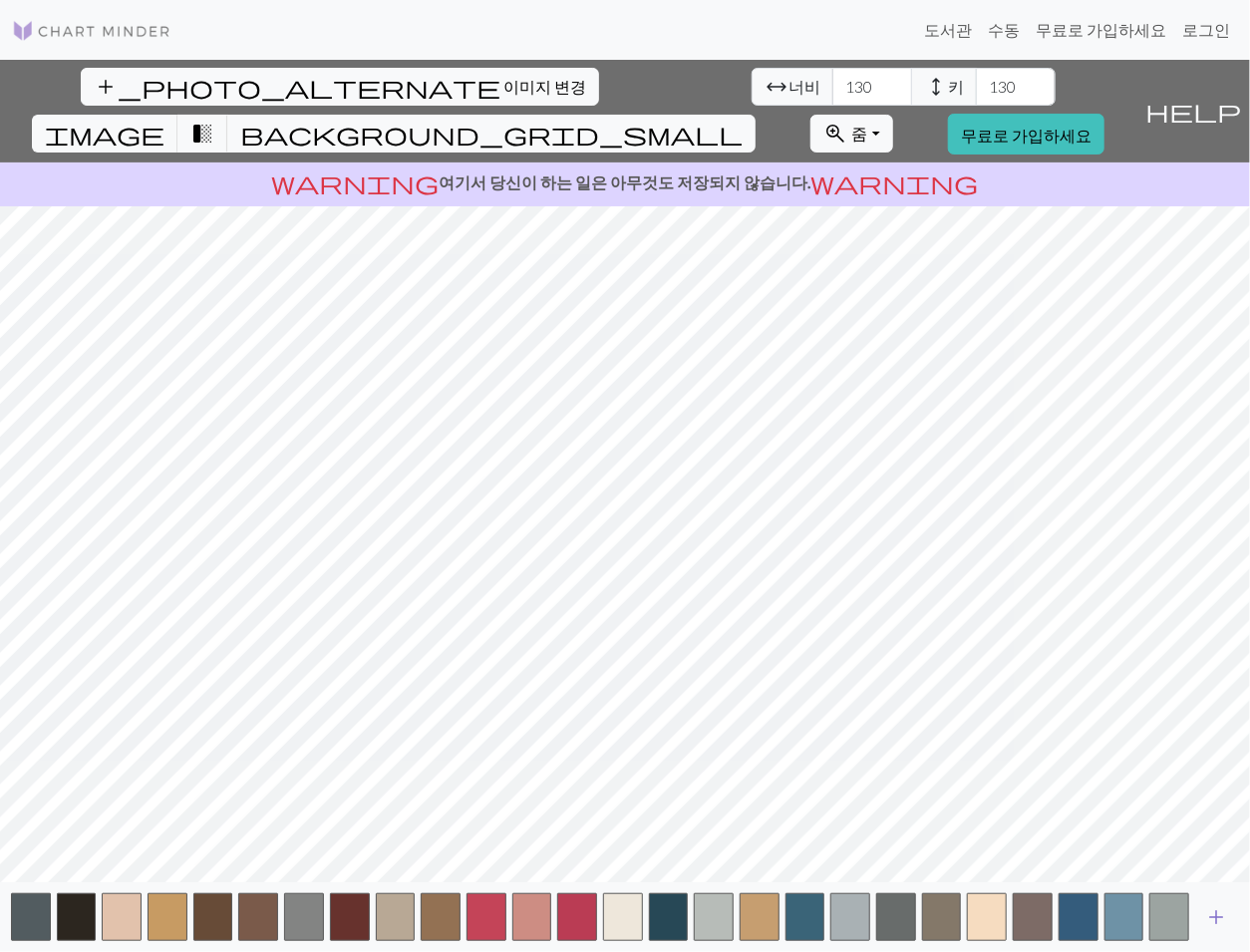 click on "add" at bounding box center [1217, 917] 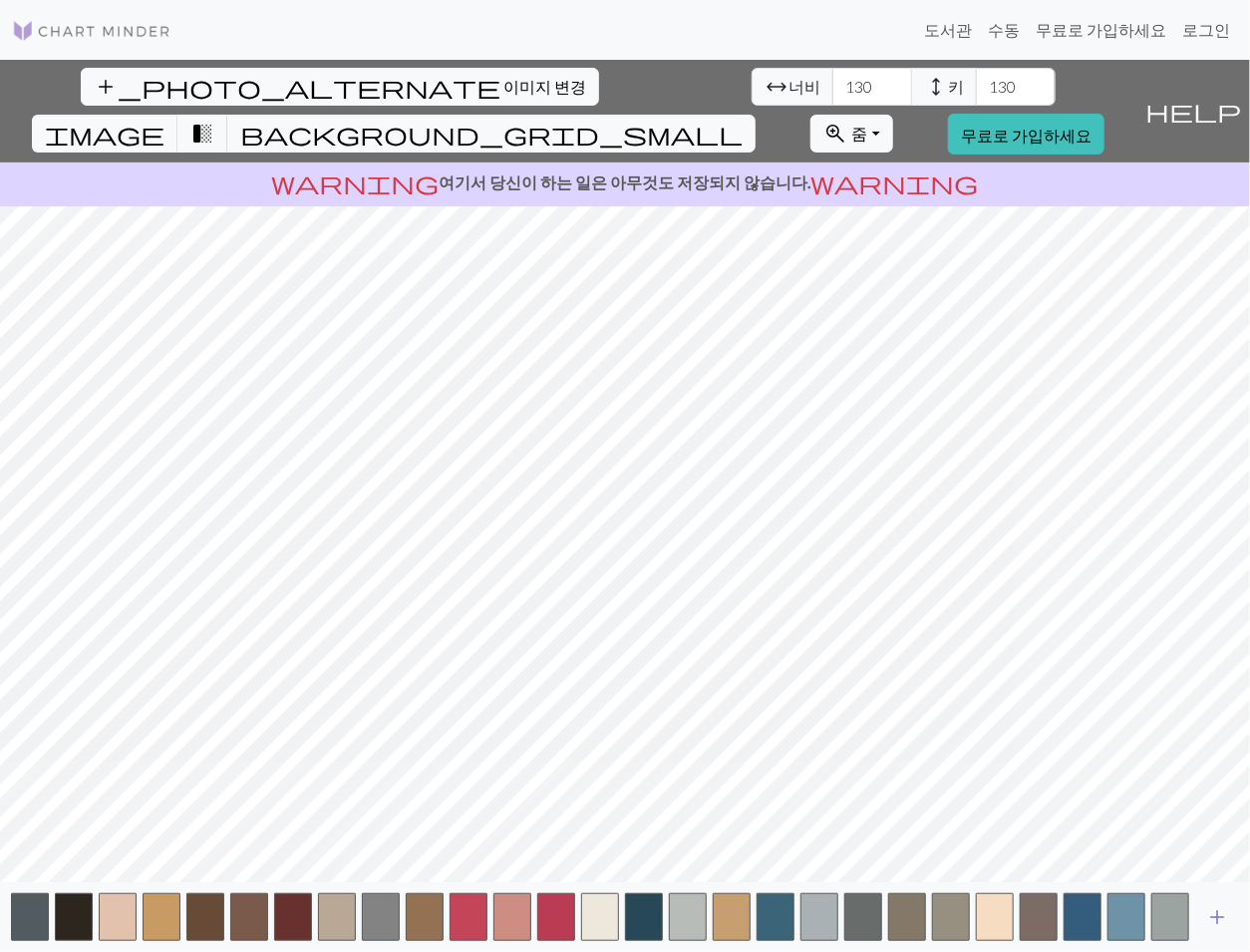 click on "add" at bounding box center (1217, 917) 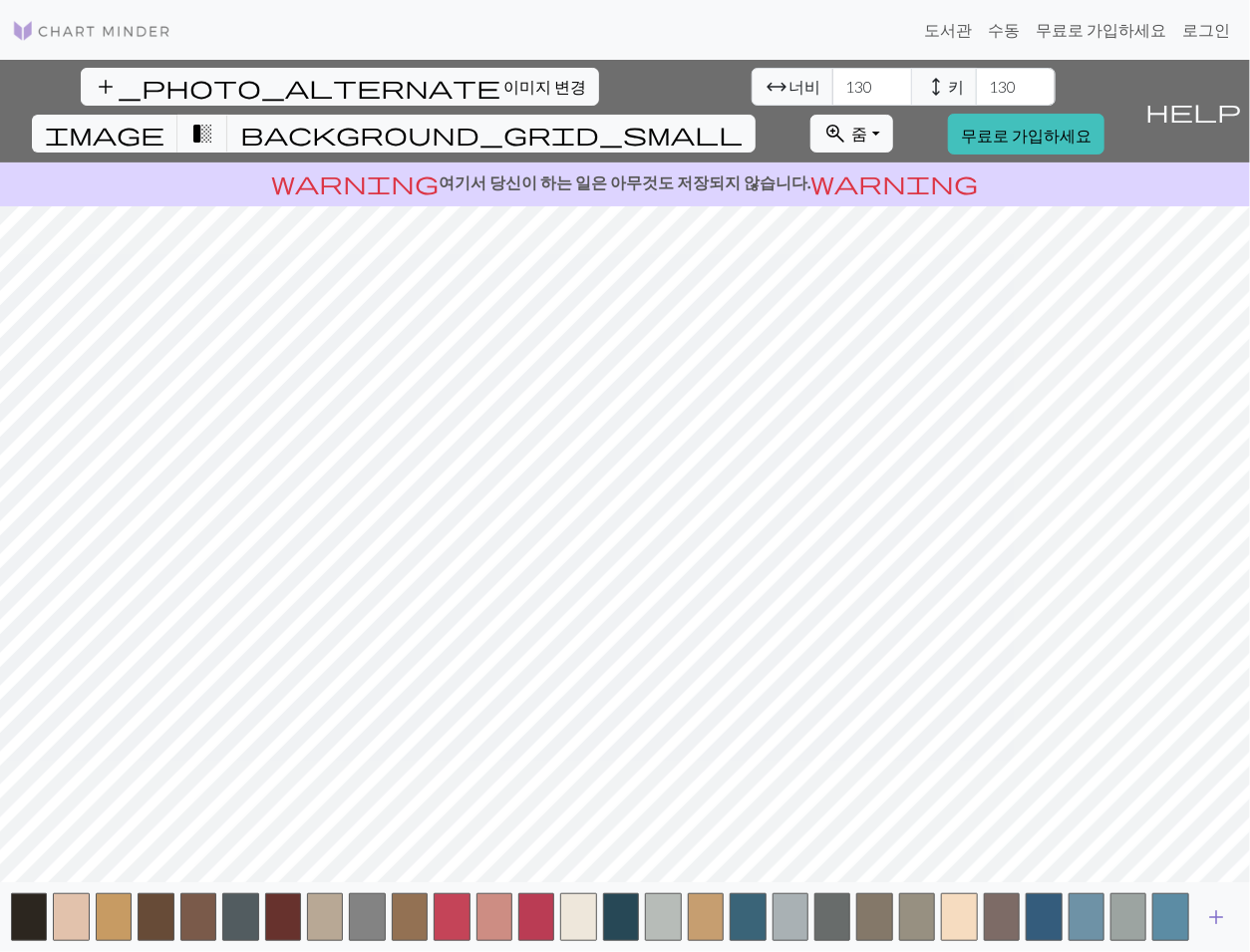 click on "add" at bounding box center [1217, 917] 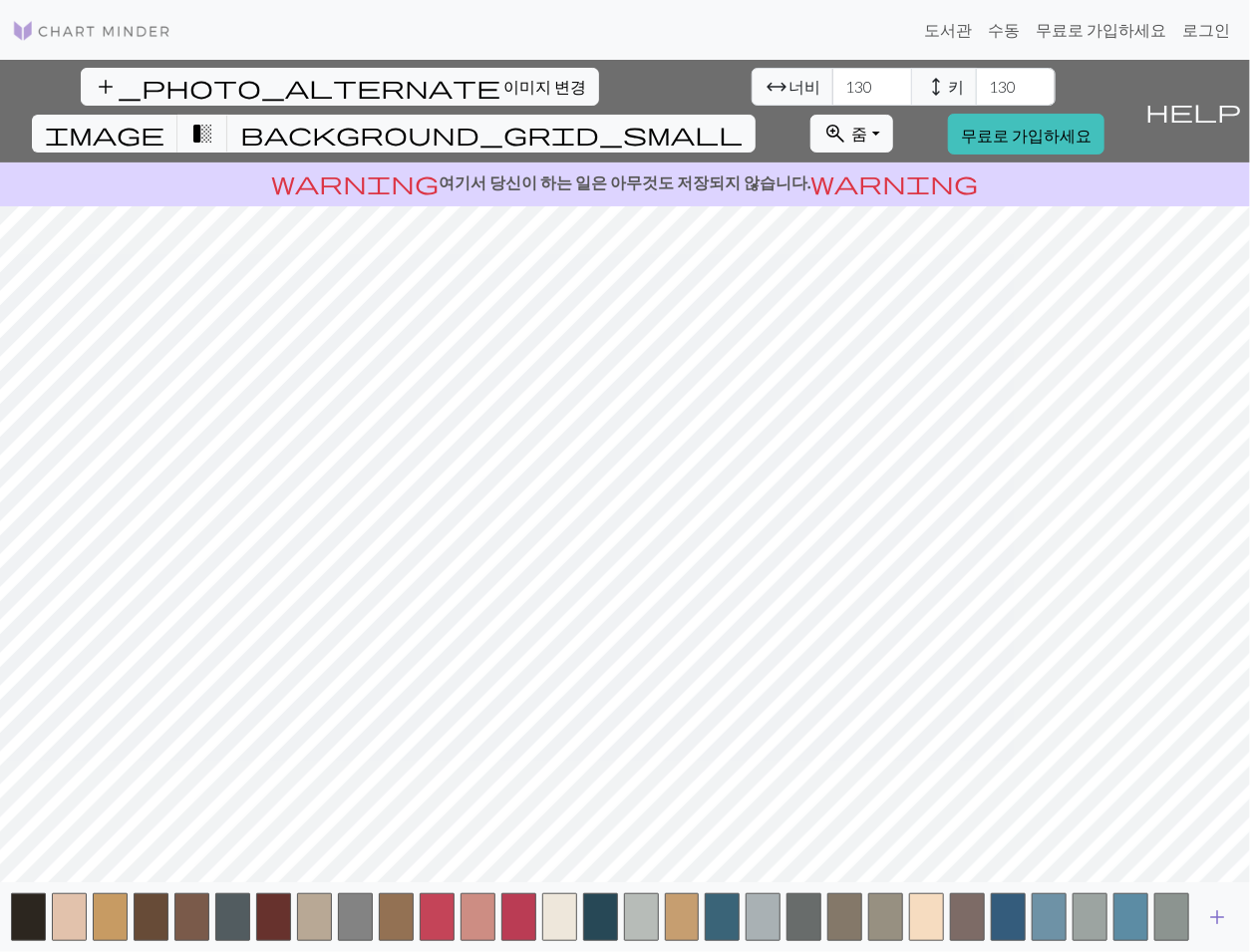 click on "add" at bounding box center (1217, 917) 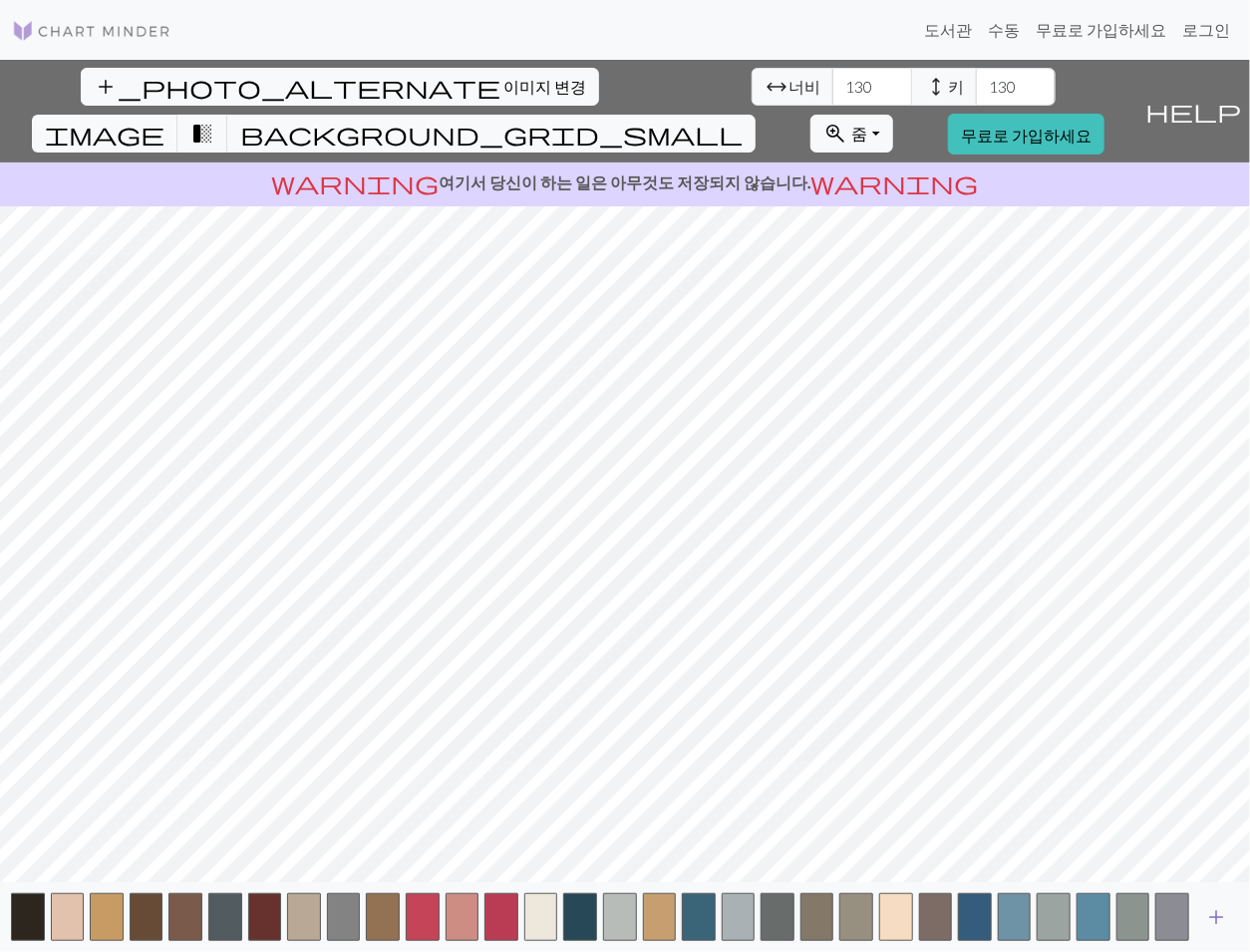 click on "add" at bounding box center (1217, 917) 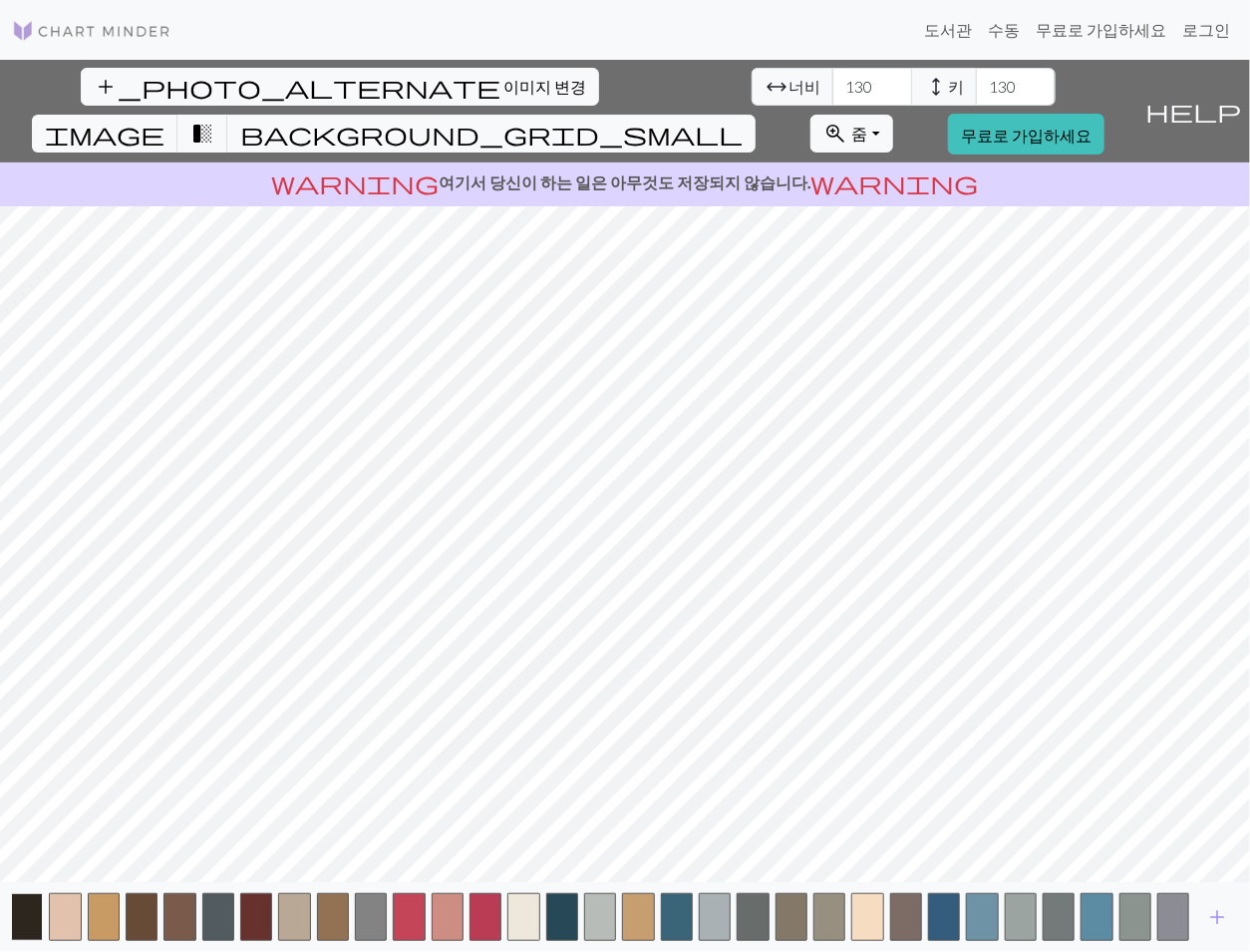 drag, startPoint x: 17, startPoint y: 906, endPoint x: 39, endPoint y: 930, distance: 32.55764 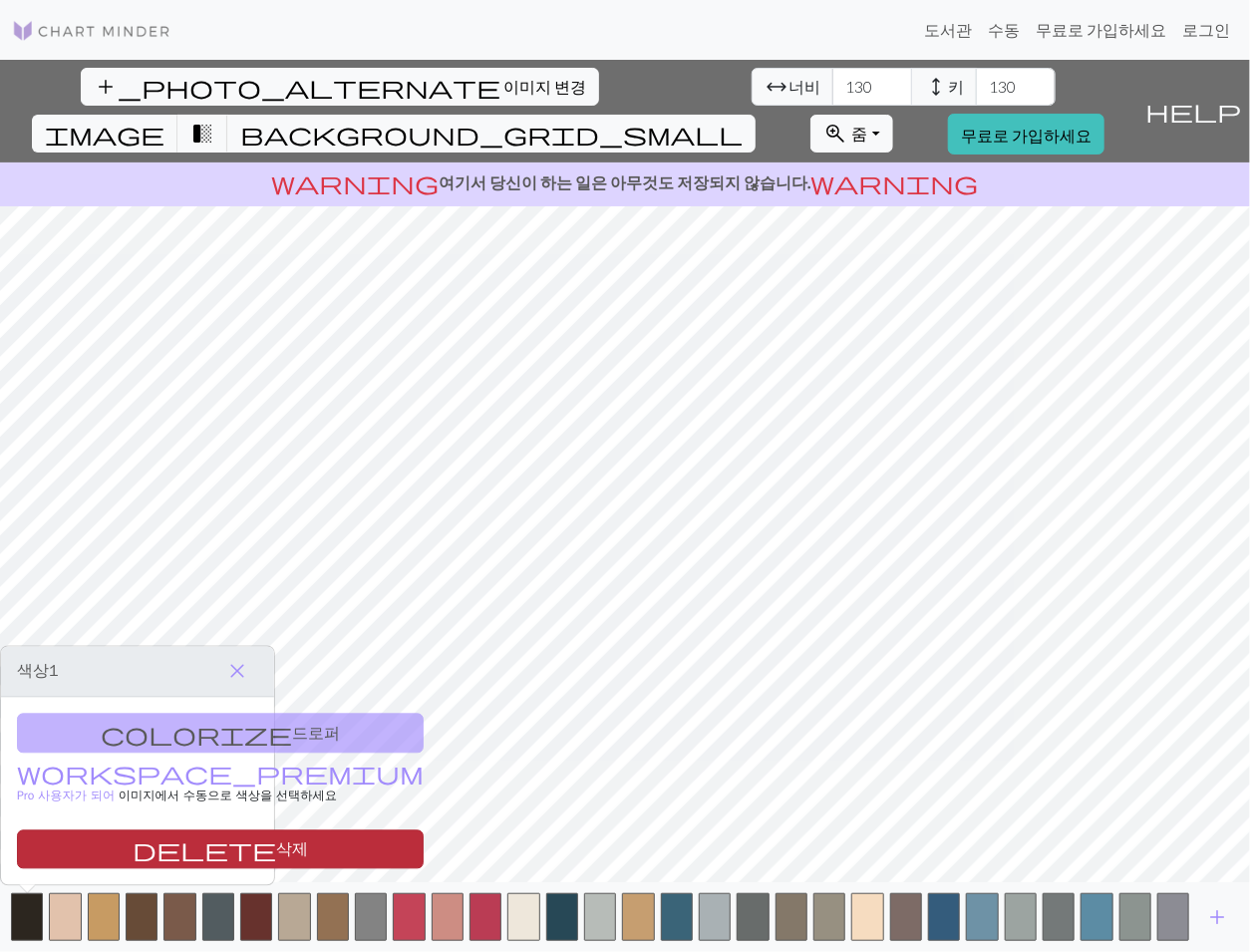 click on "delete 삭제" at bounding box center [220, 848] 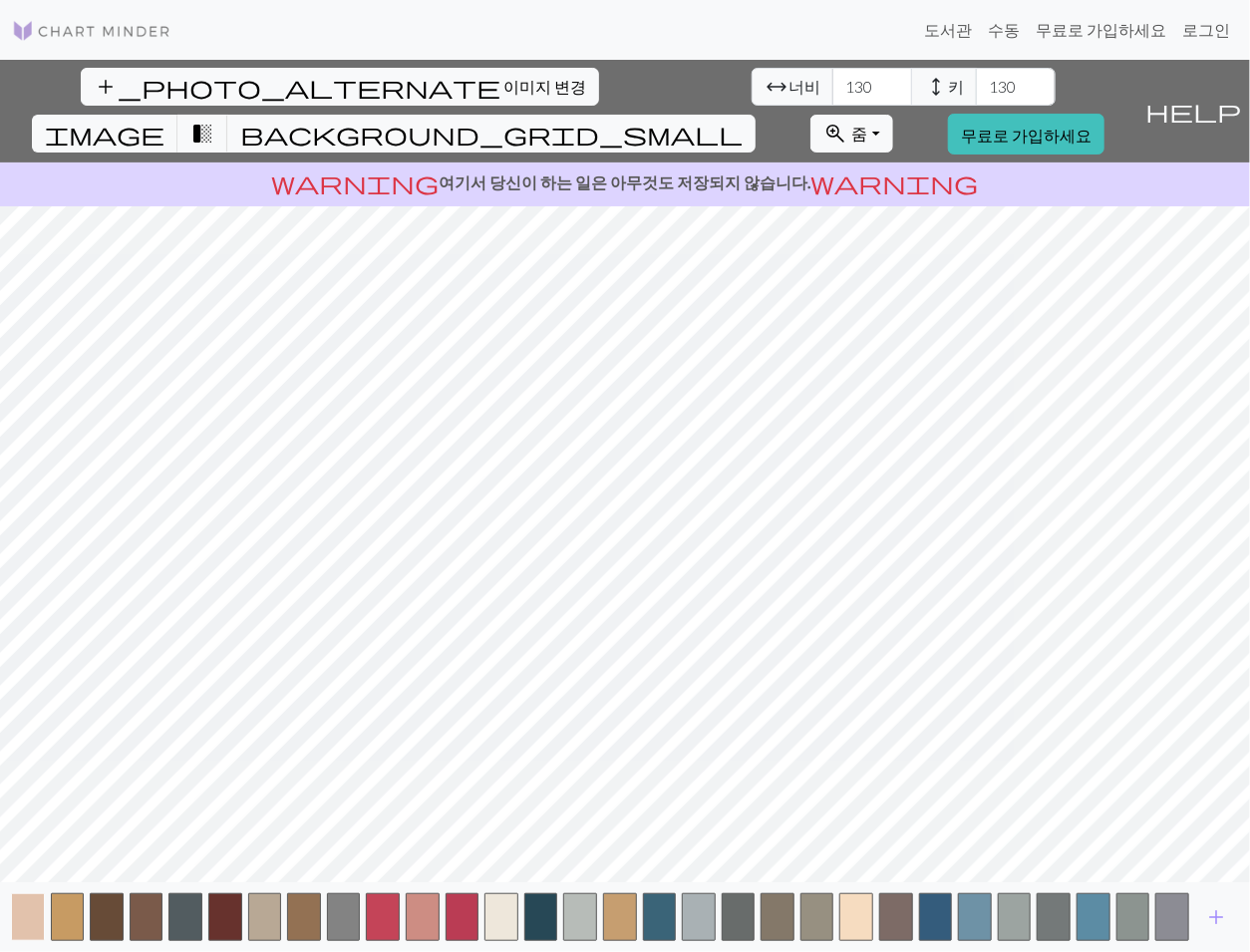 click at bounding box center [28, 917] 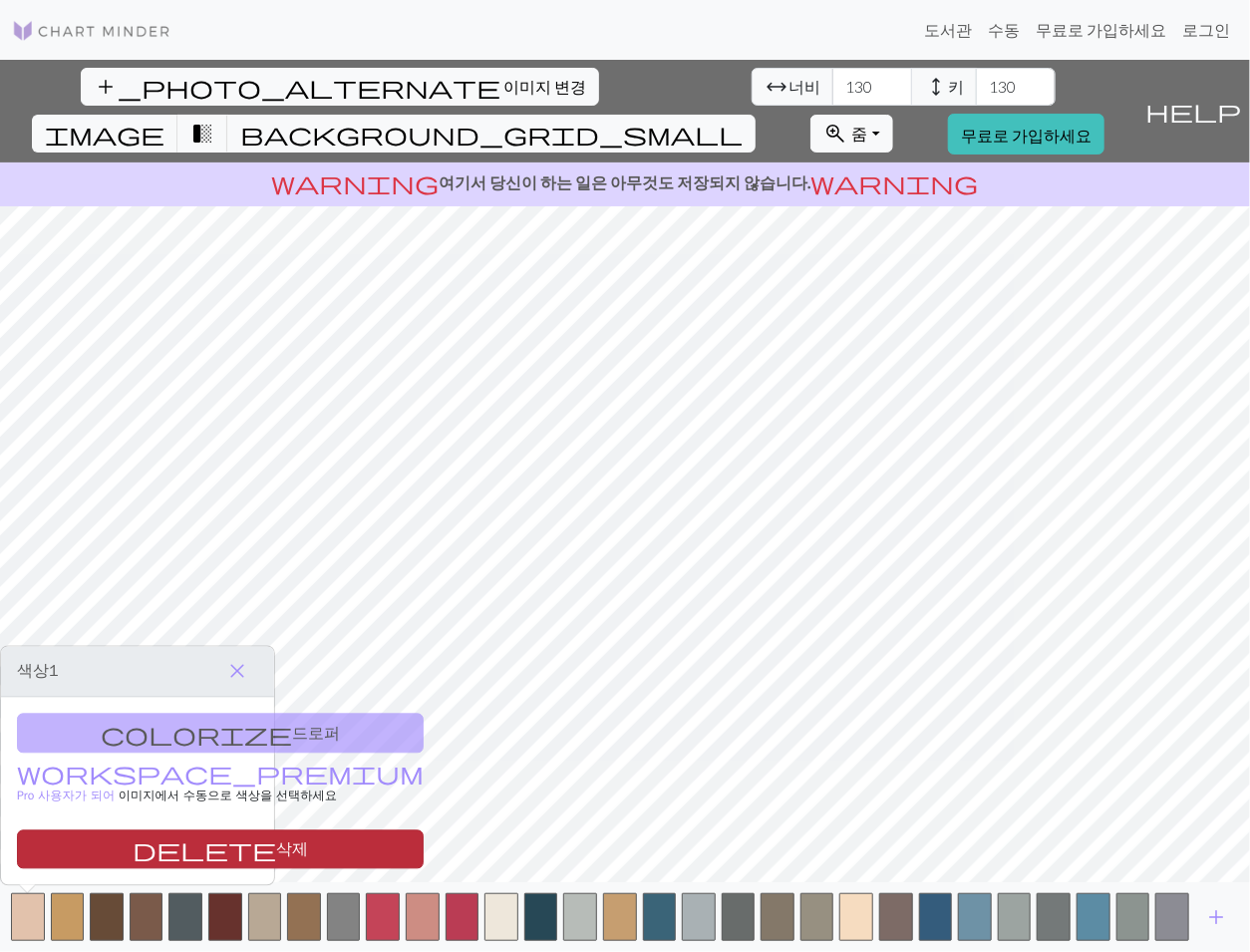click on "delete 삭제" at bounding box center (220, 848) 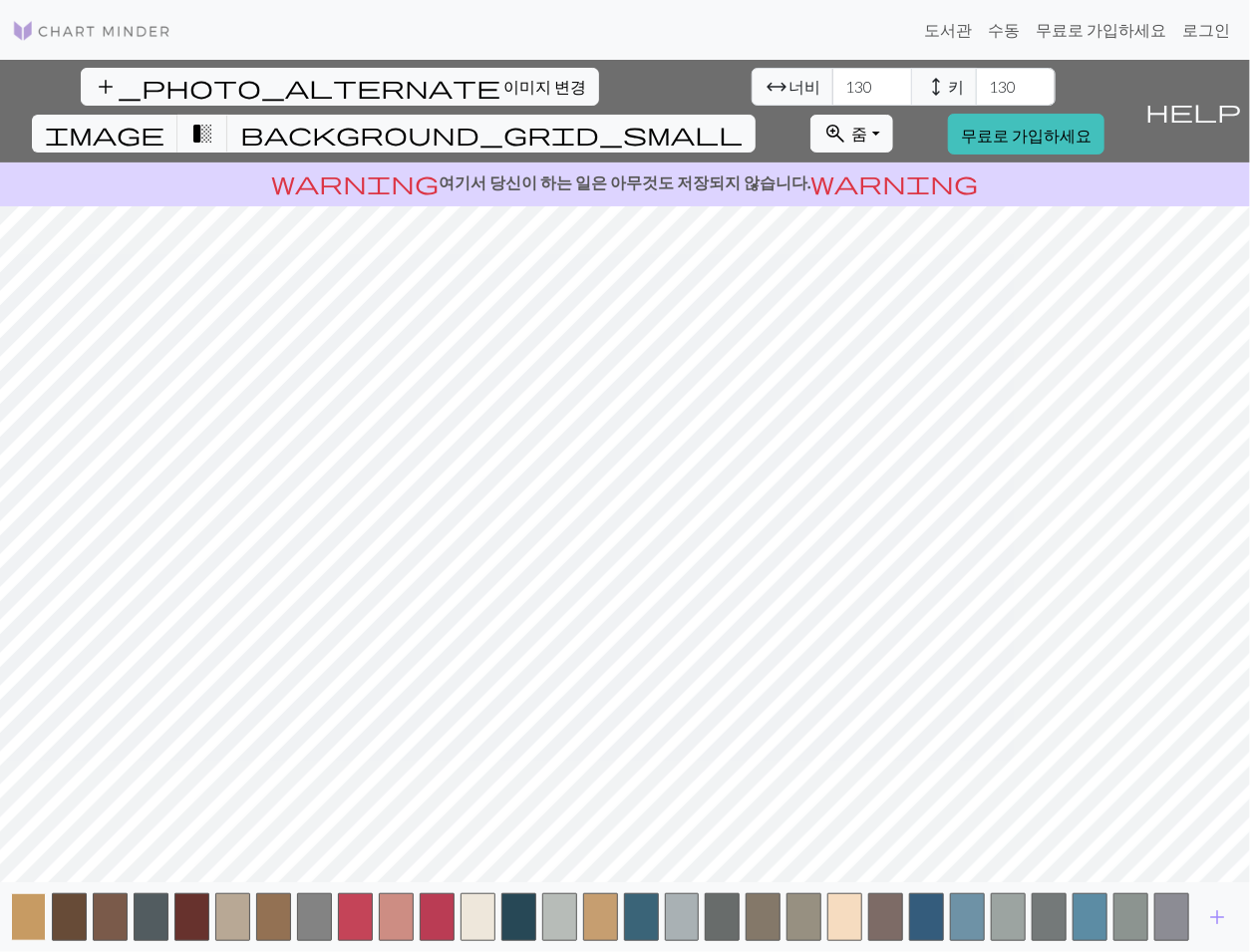 drag, startPoint x: 22, startPoint y: 917, endPoint x: 40, endPoint y: 893, distance: 30 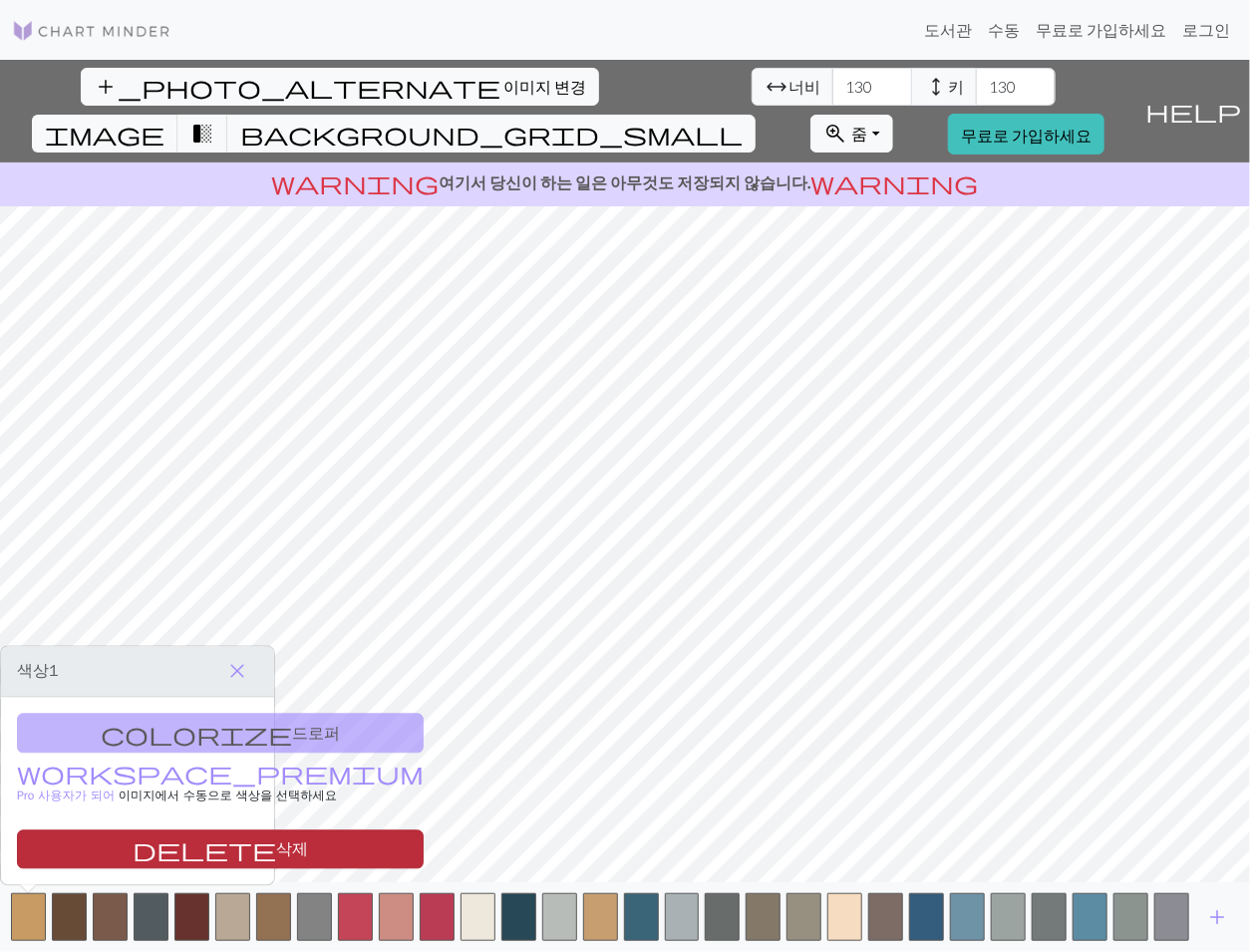 click on "delete 삭제" at bounding box center (220, 848) 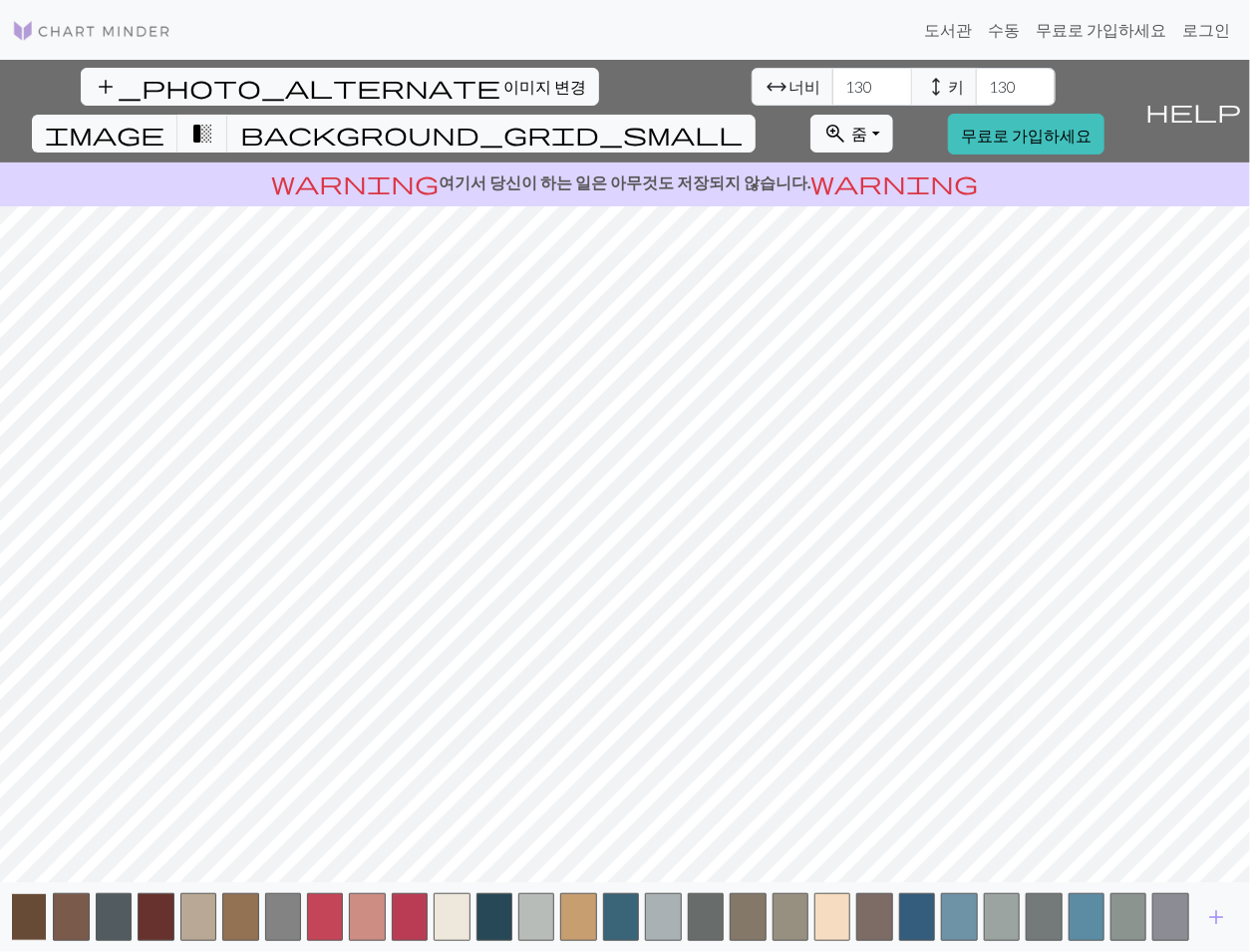 click at bounding box center [29, 917] 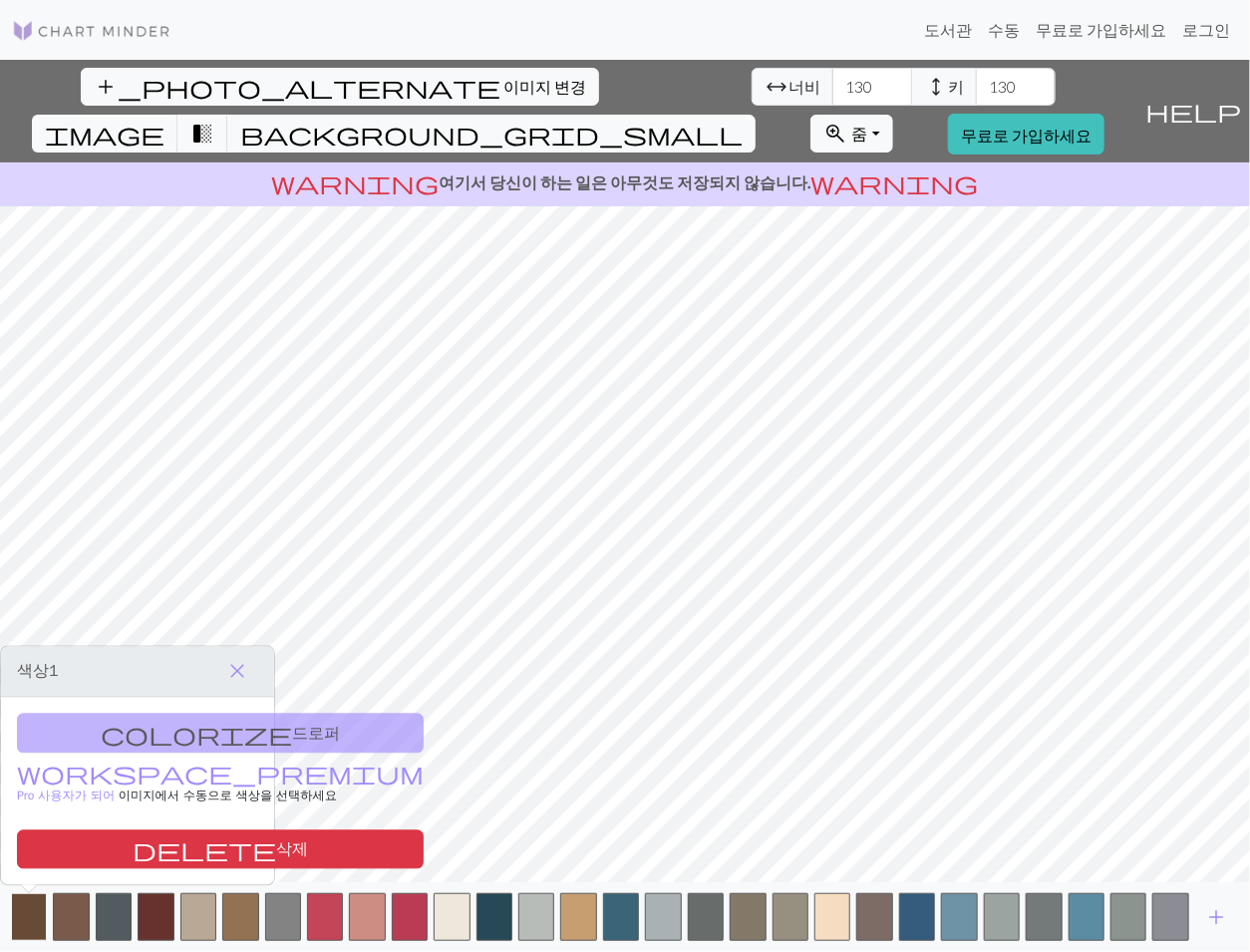 click on "delete 삭제" at bounding box center [220, 848] 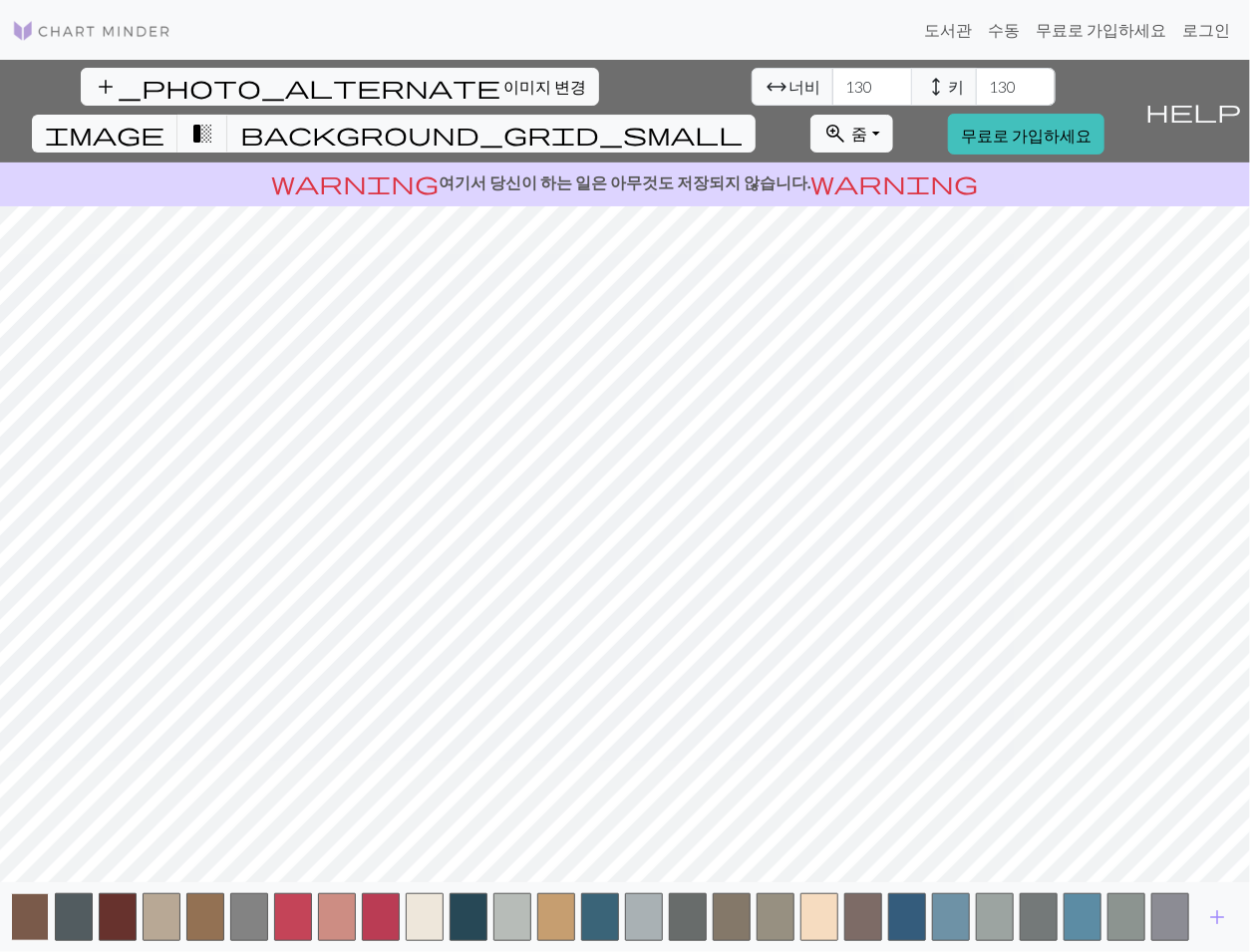 click at bounding box center [30, 917] 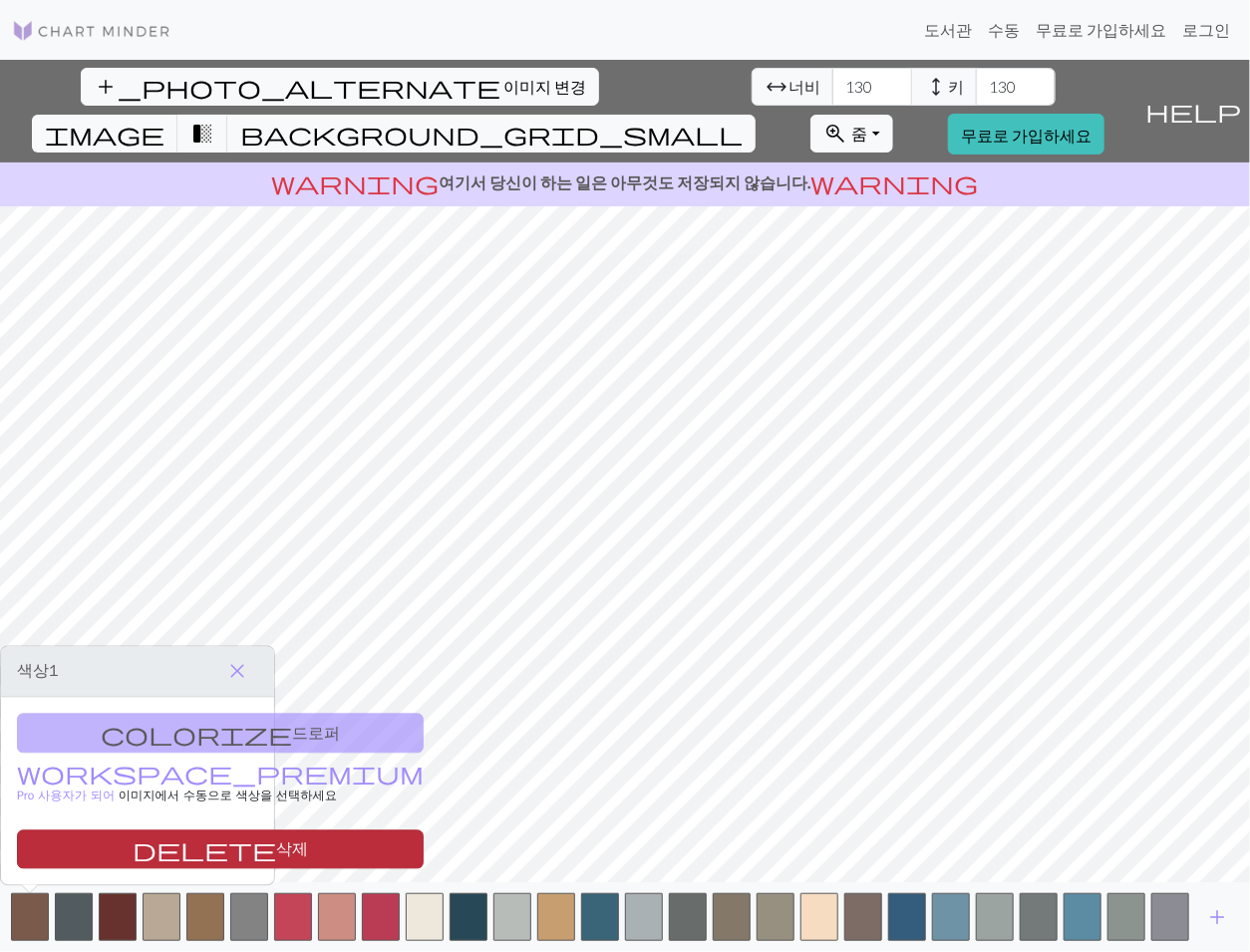 click on "delete 삭제" at bounding box center [220, 848] 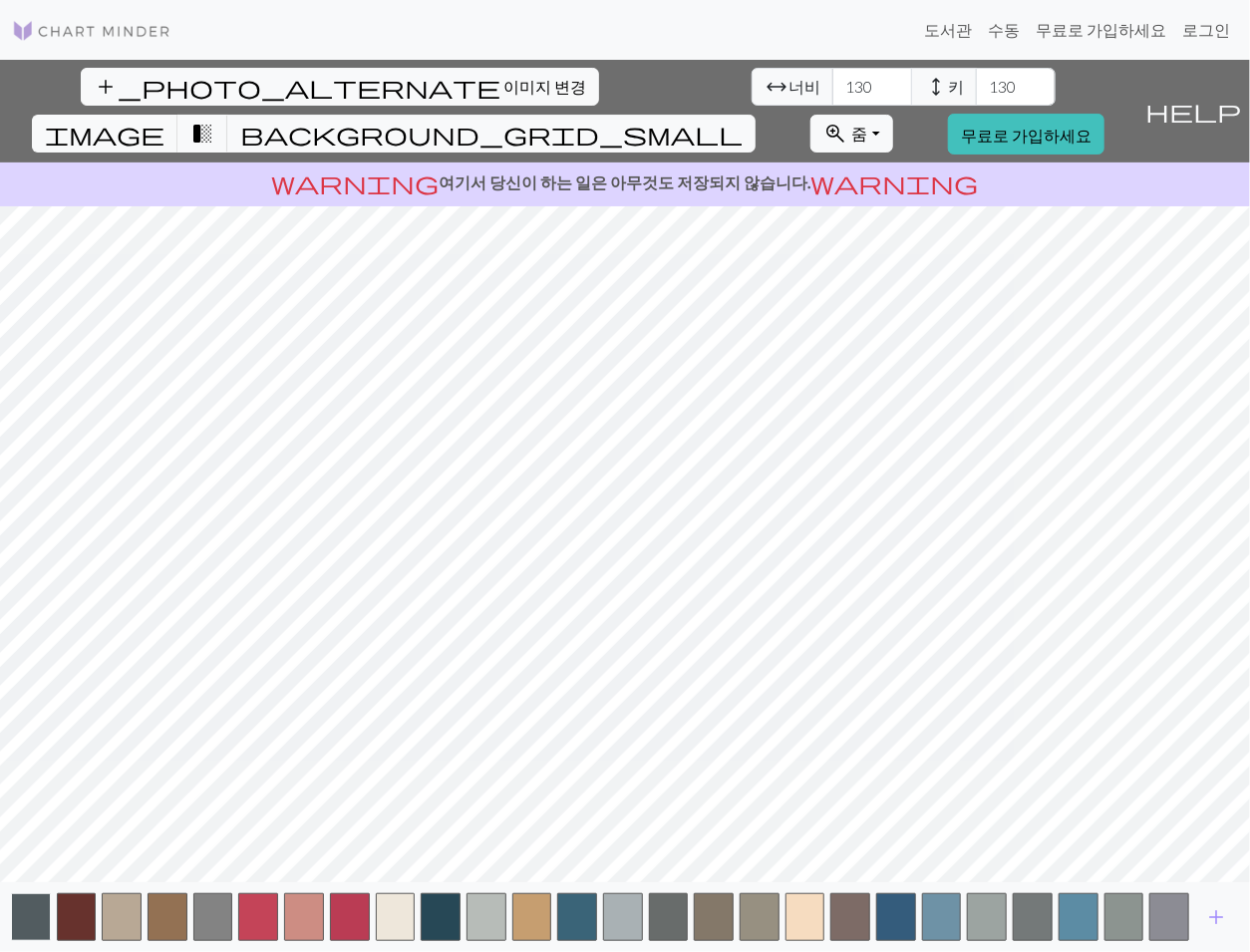 click at bounding box center [31, 917] 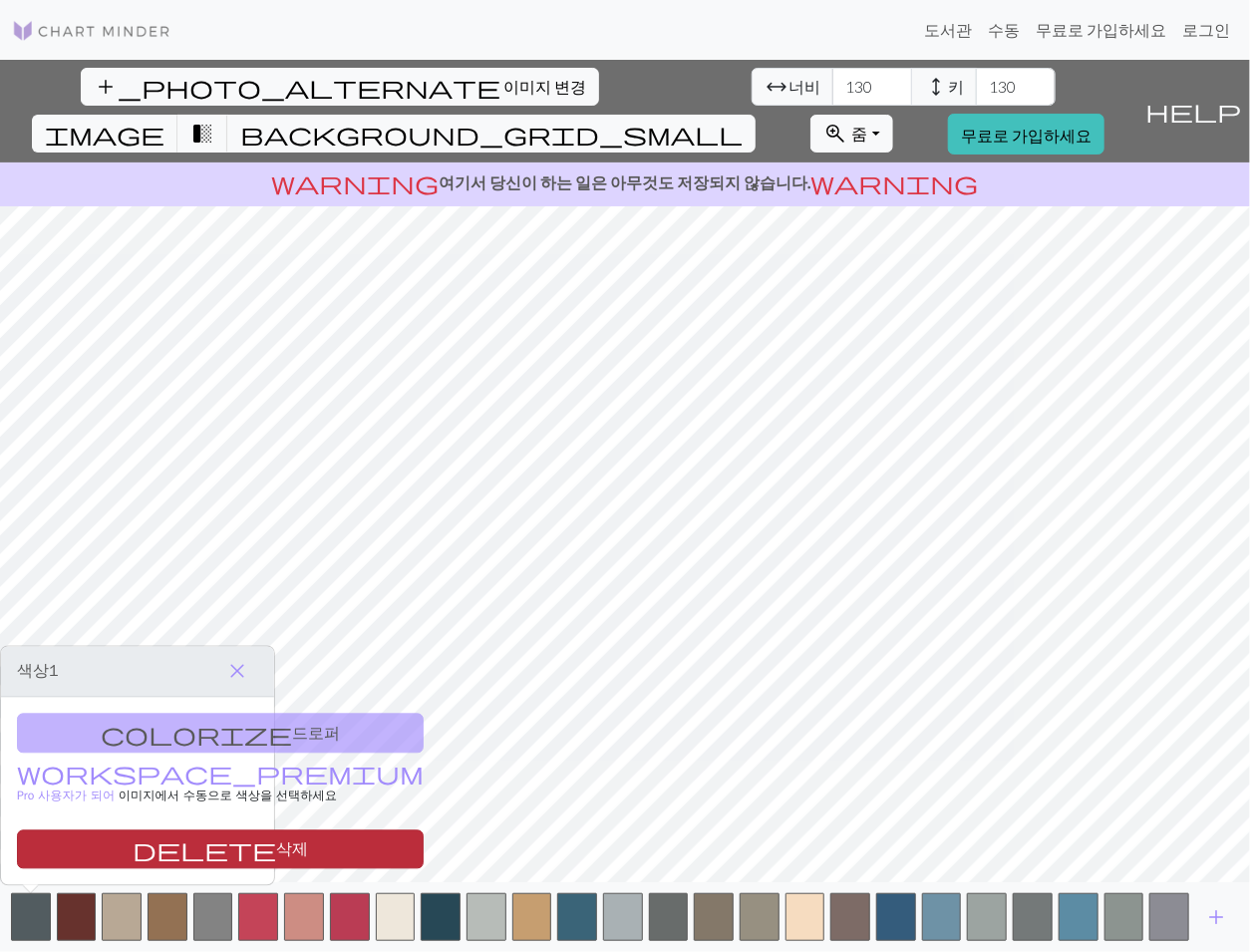click on "delete 삭제" at bounding box center [220, 848] 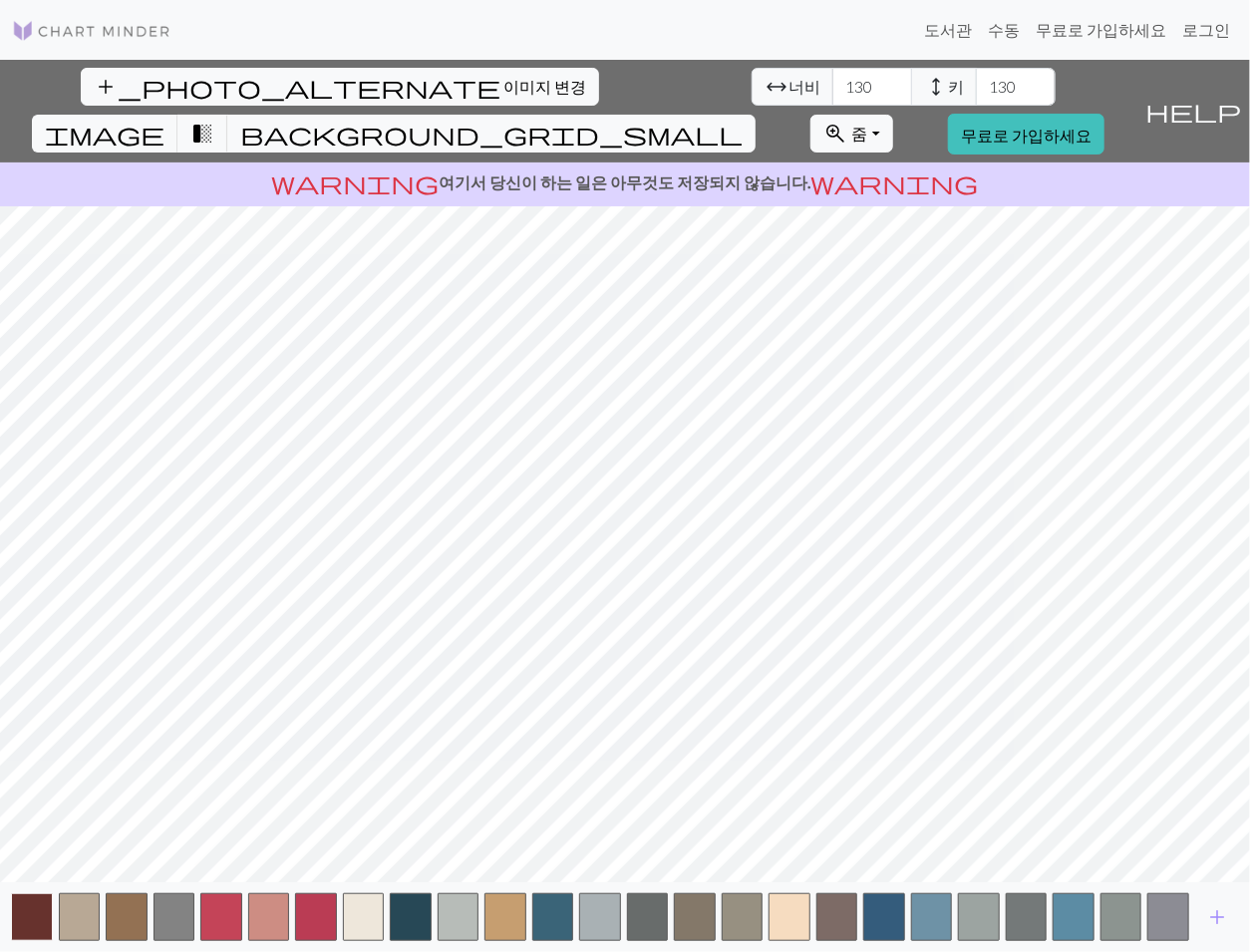 click at bounding box center (32, 917) 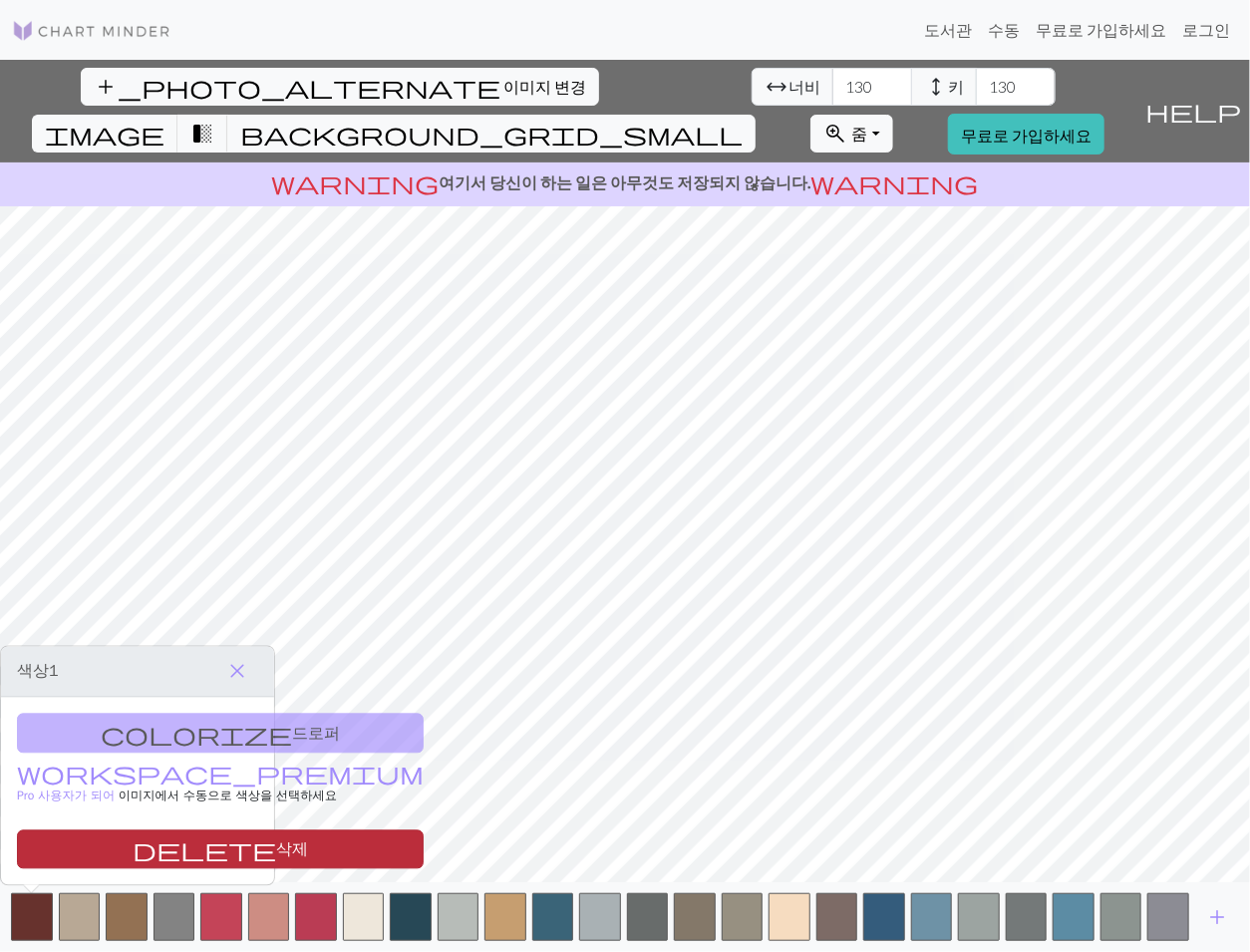 click on "delete 삭제" at bounding box center [220, 848] 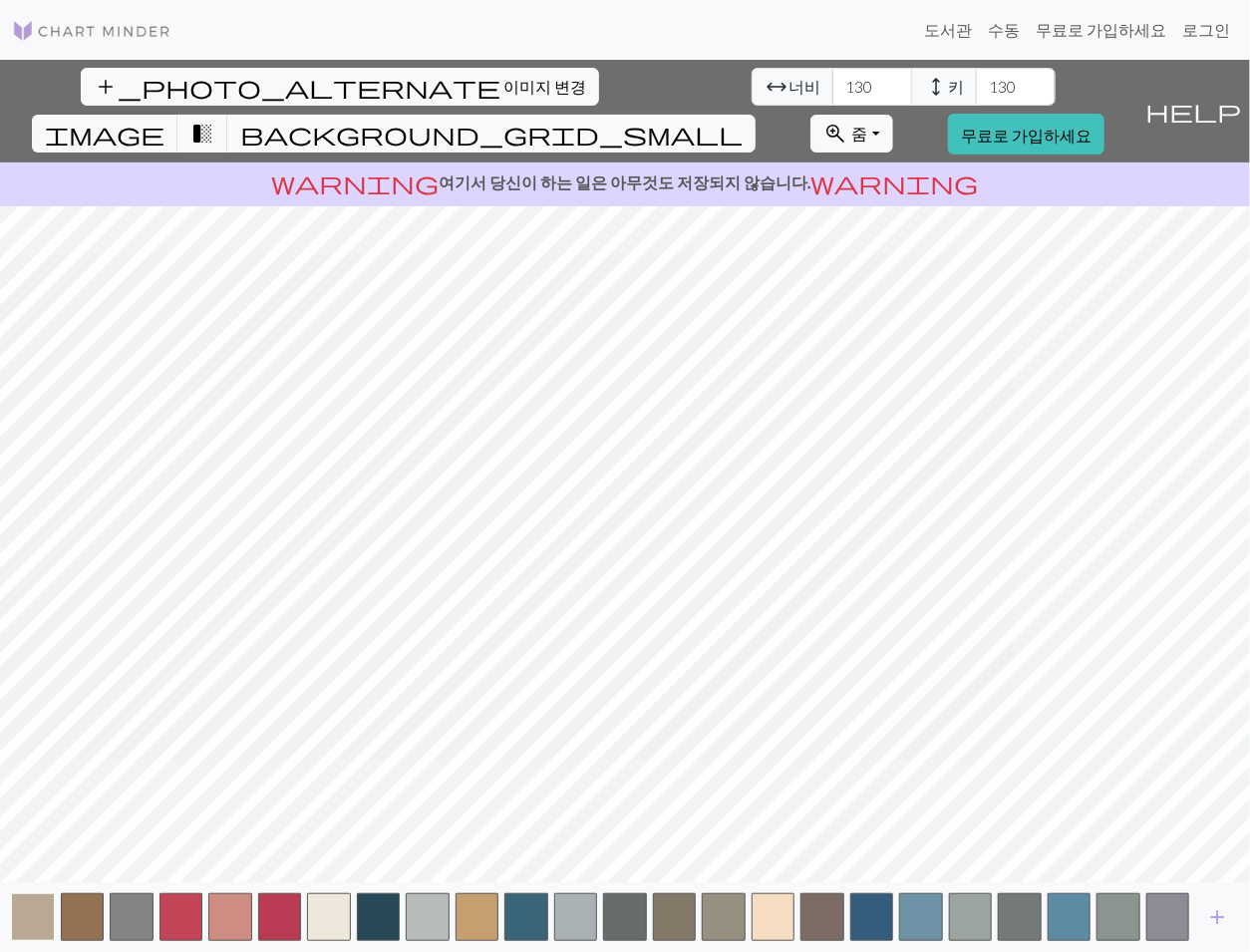 click at bounding box center (33, 917) 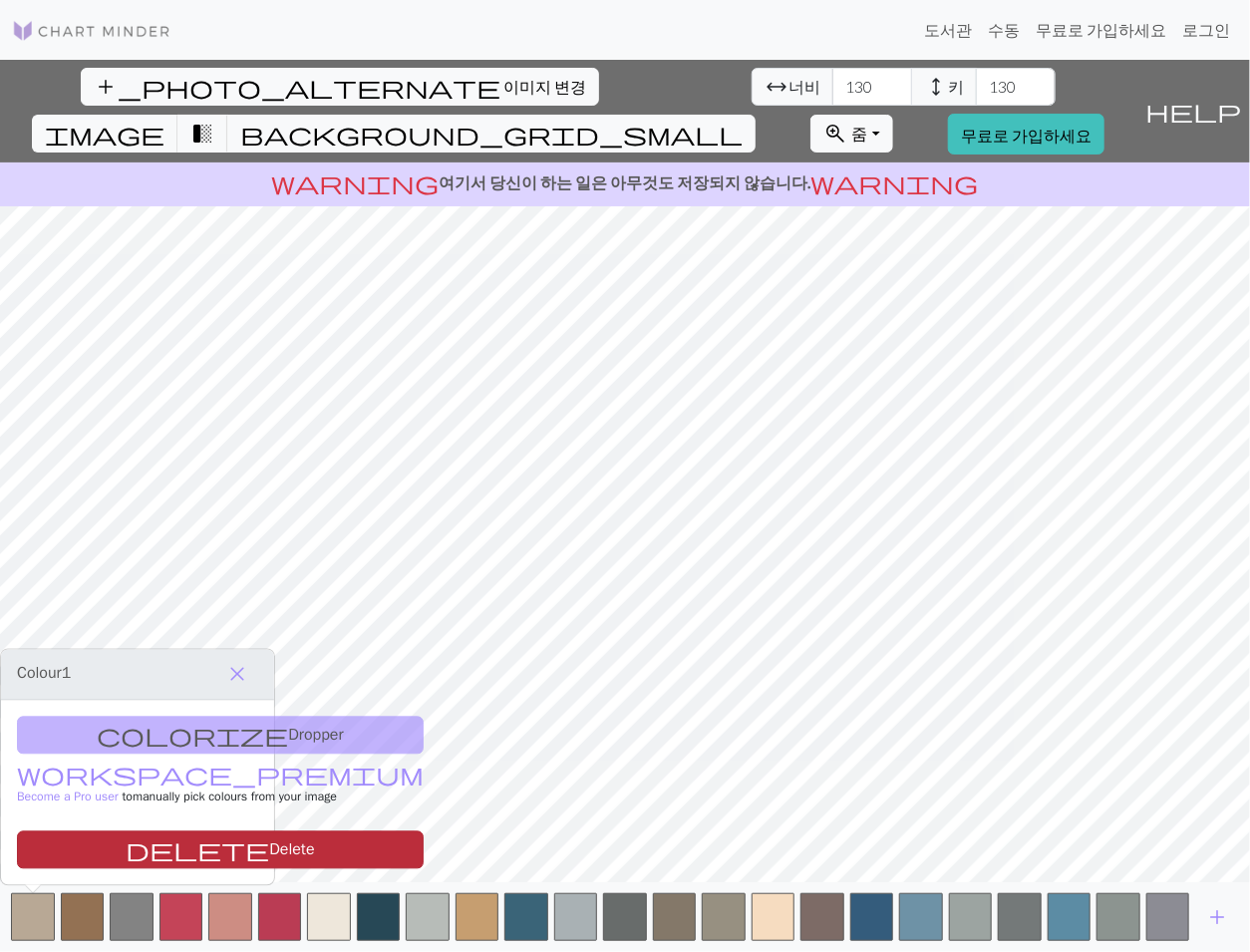 click on "delete Delete" at bounding box center [220, 850] 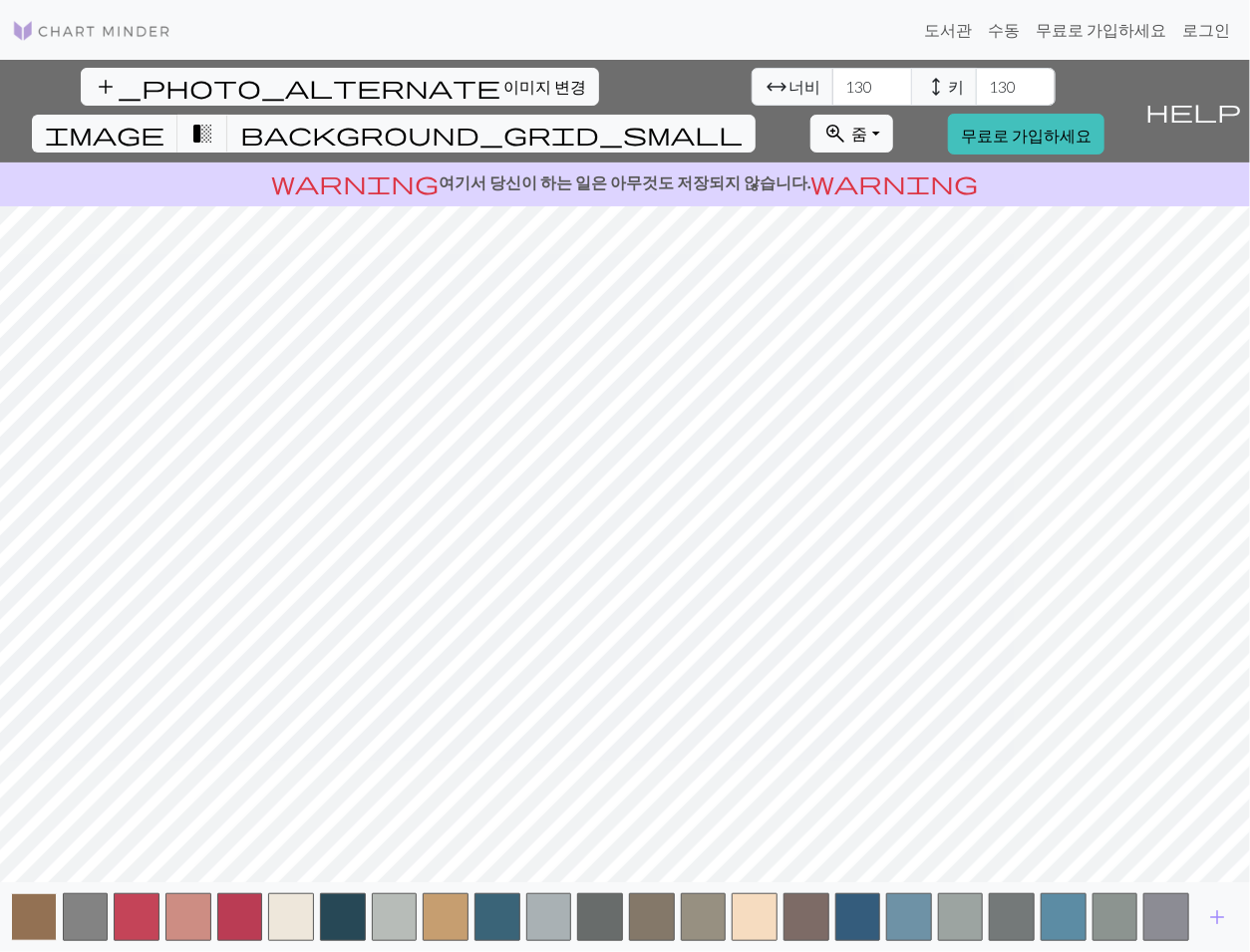 click at bounding box center (34, 917) 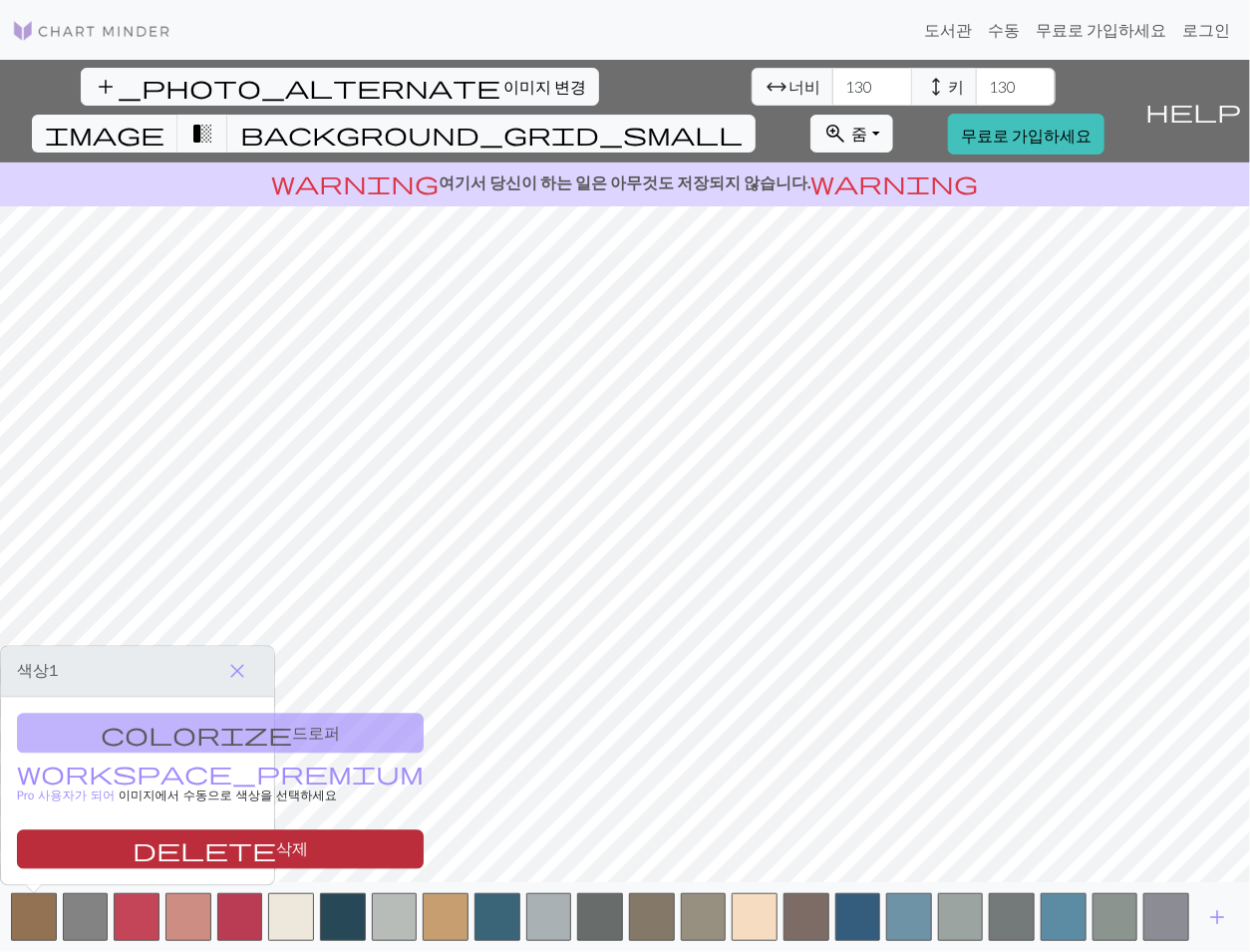 click on "delete 삭제" at bounding box center (220, 848) 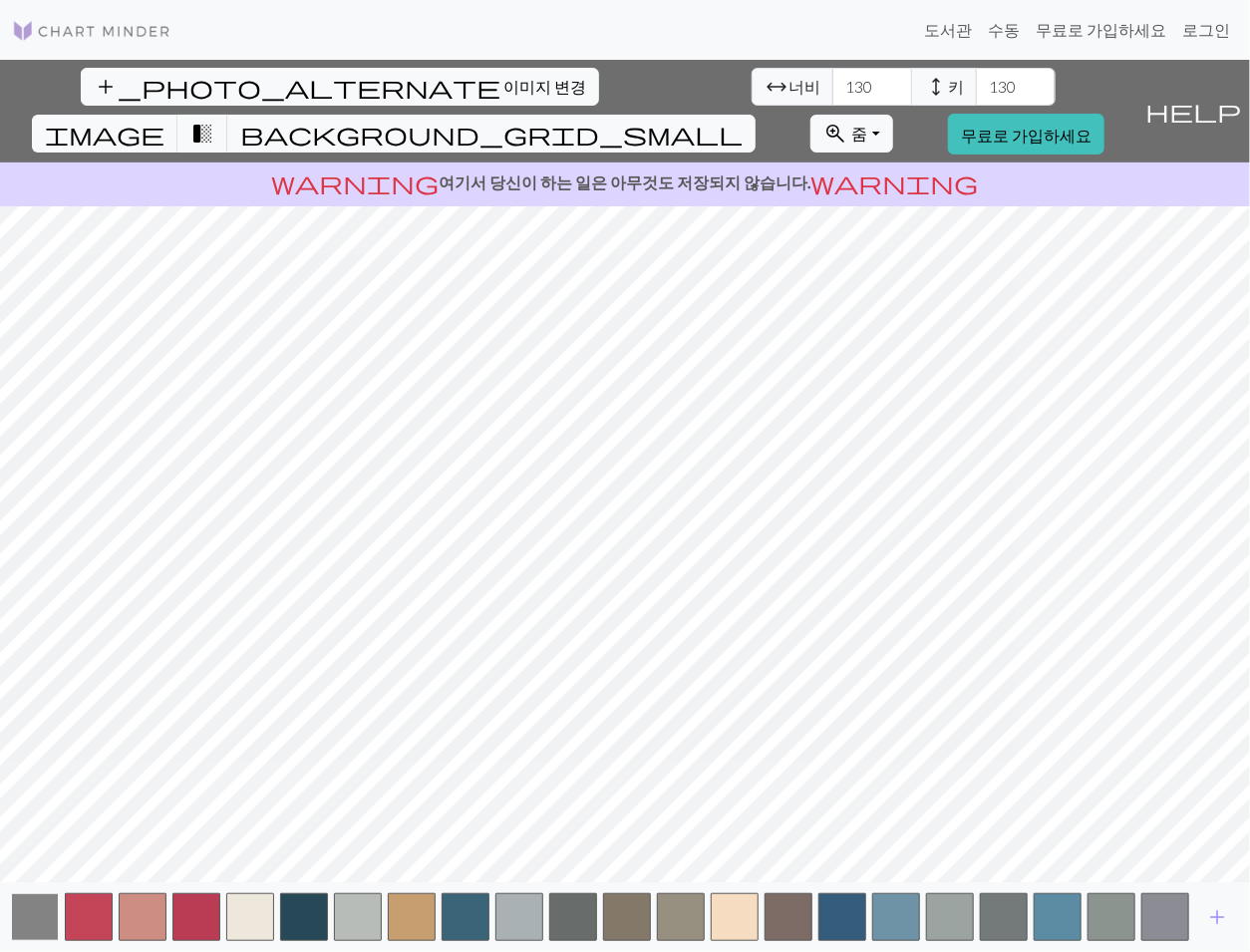 click at bounding box center (35, 917) 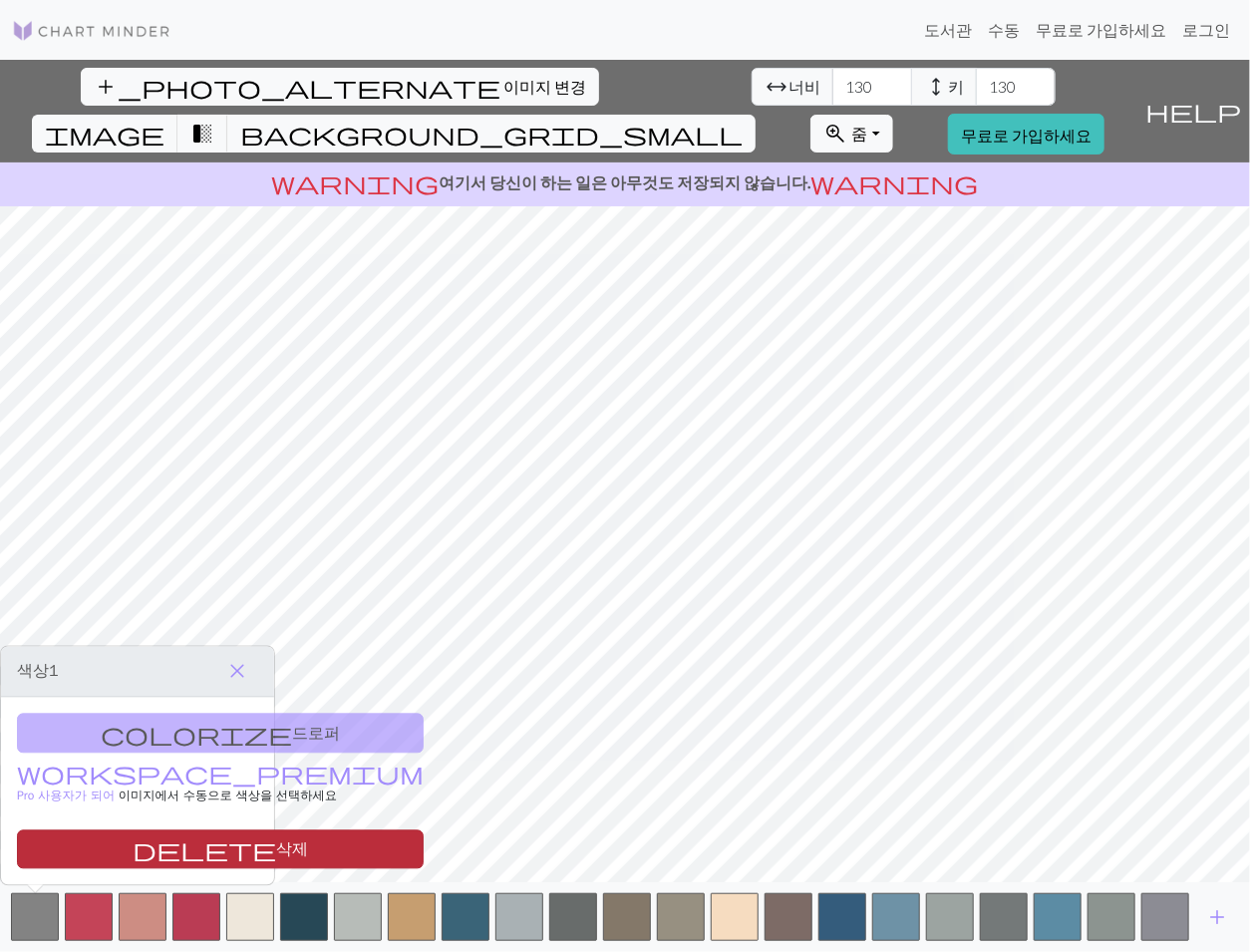 click on "delete 삭제" at bounding box center [220, 848] 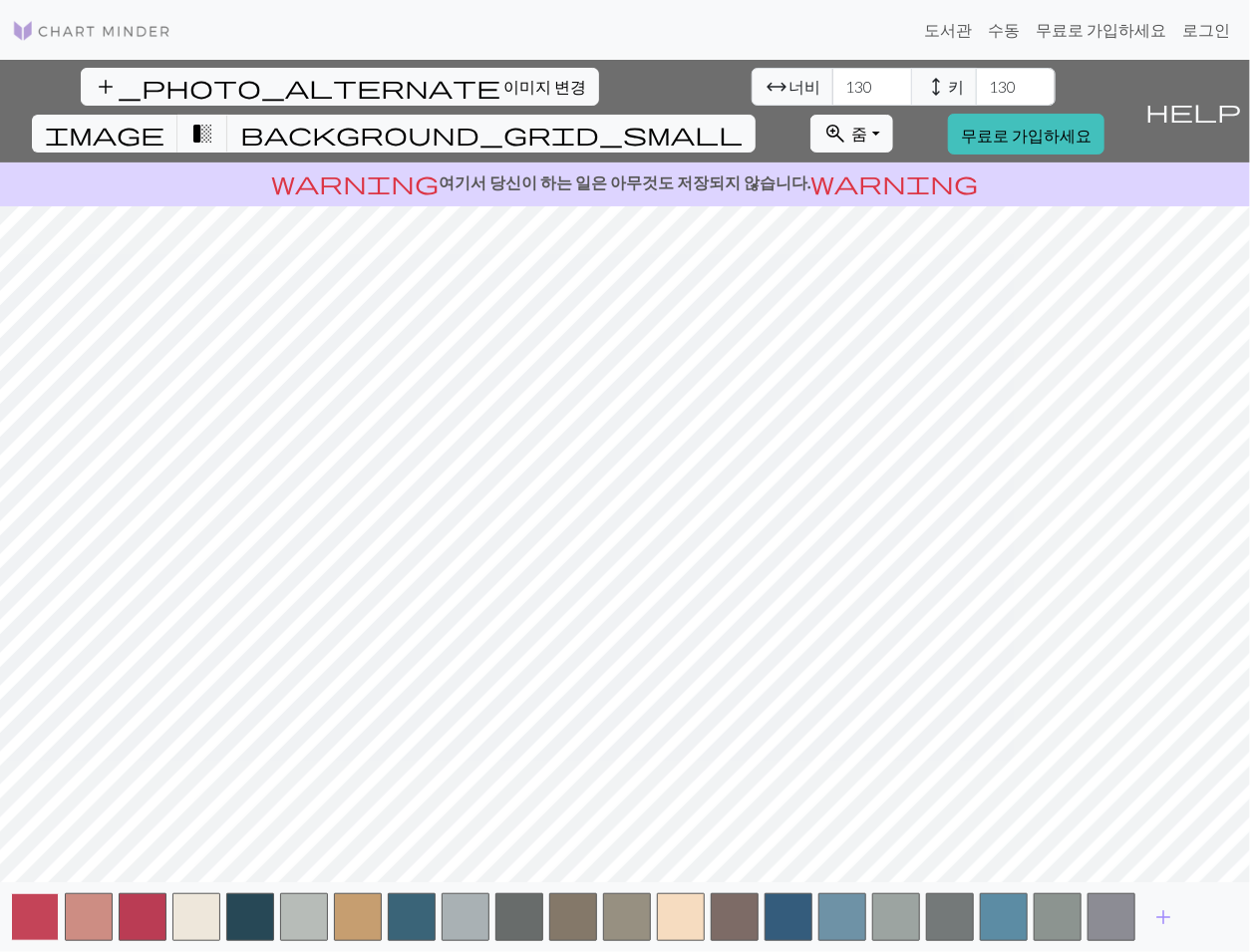 click at bounding box center (35, 917) 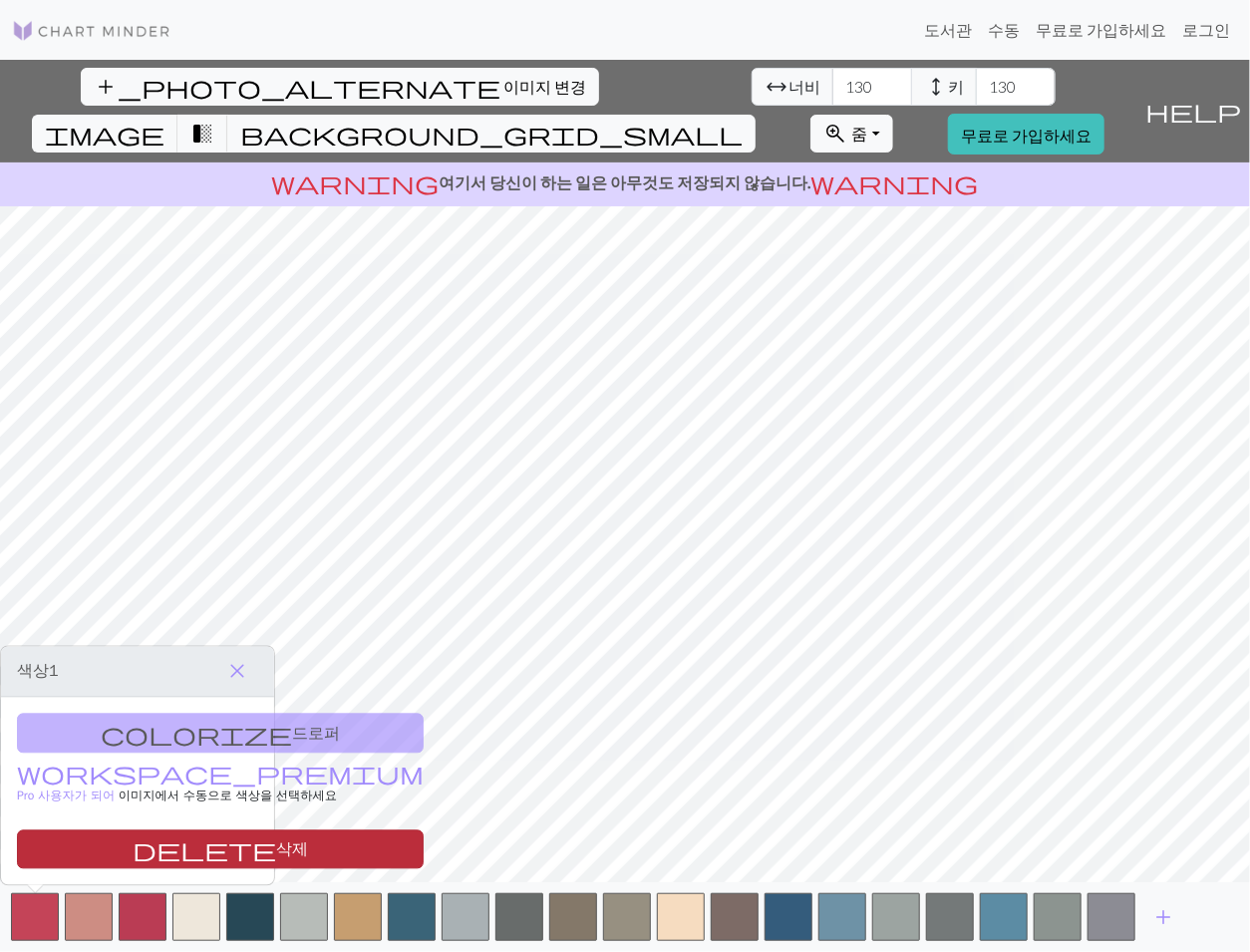 click on "delete 삭제" at bounding box center [220, 848] 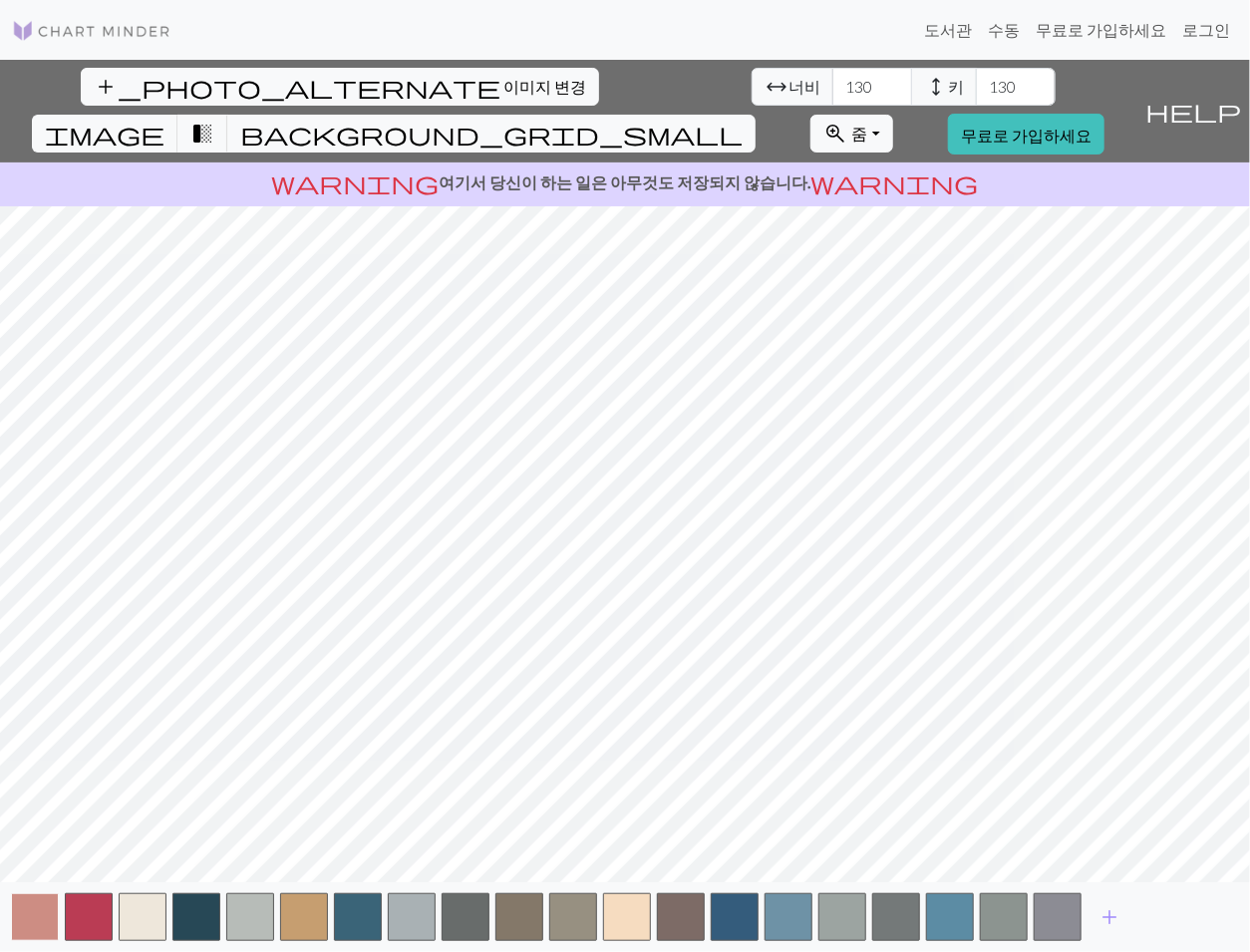 click at bounding box center [35, 917] 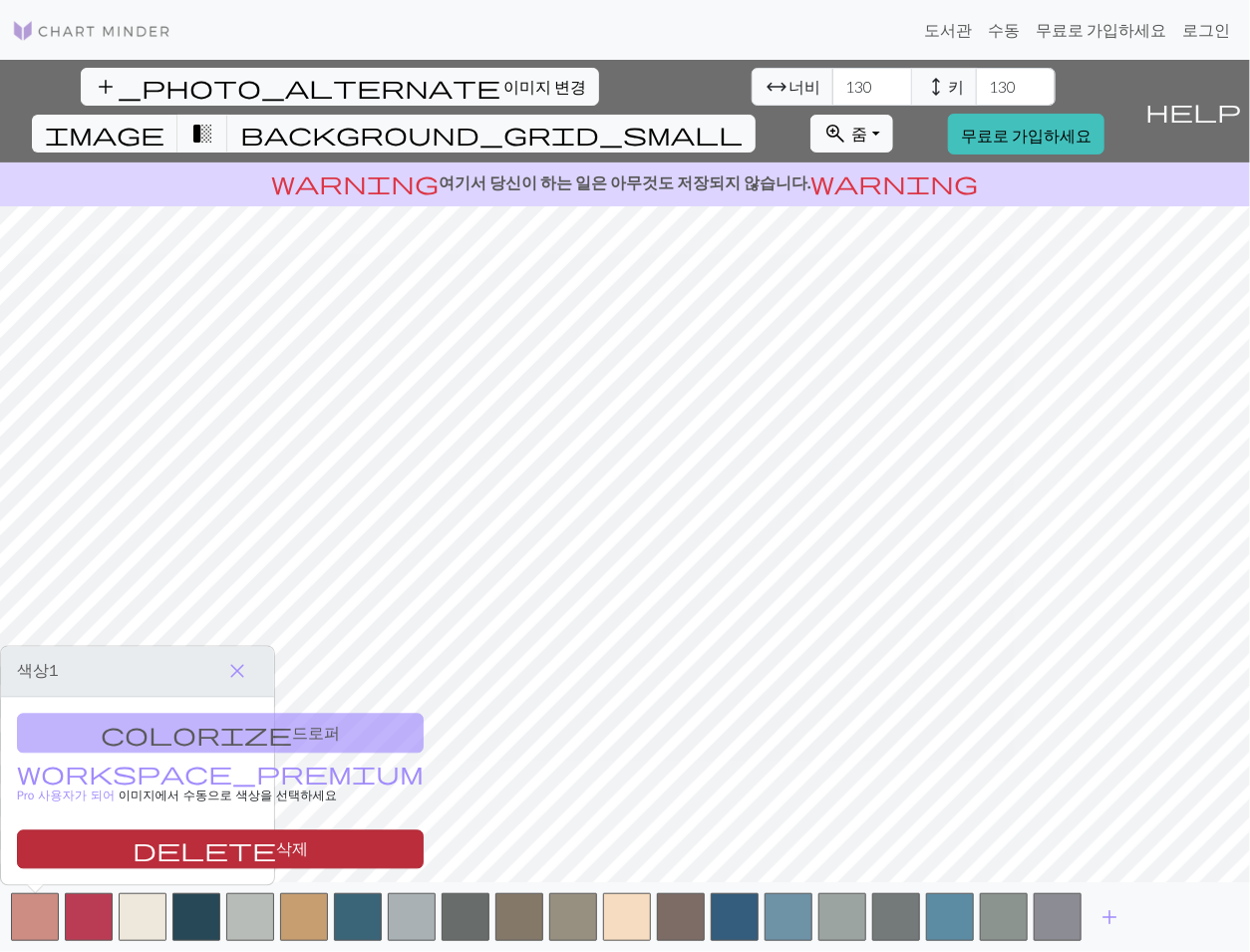 click on "delete 삭제" at bounding box center (220, 848) 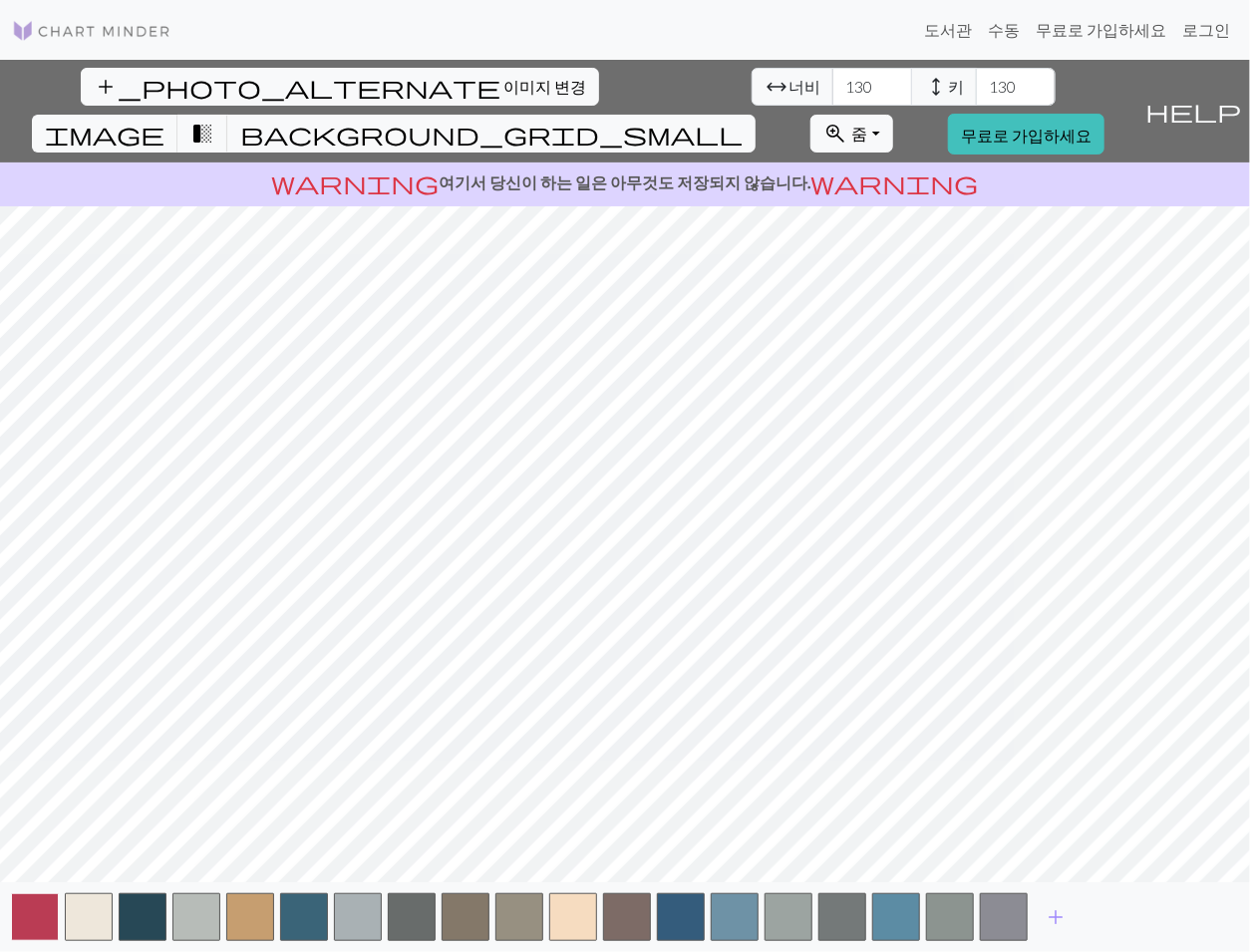 click at bounding box center (35, 917) 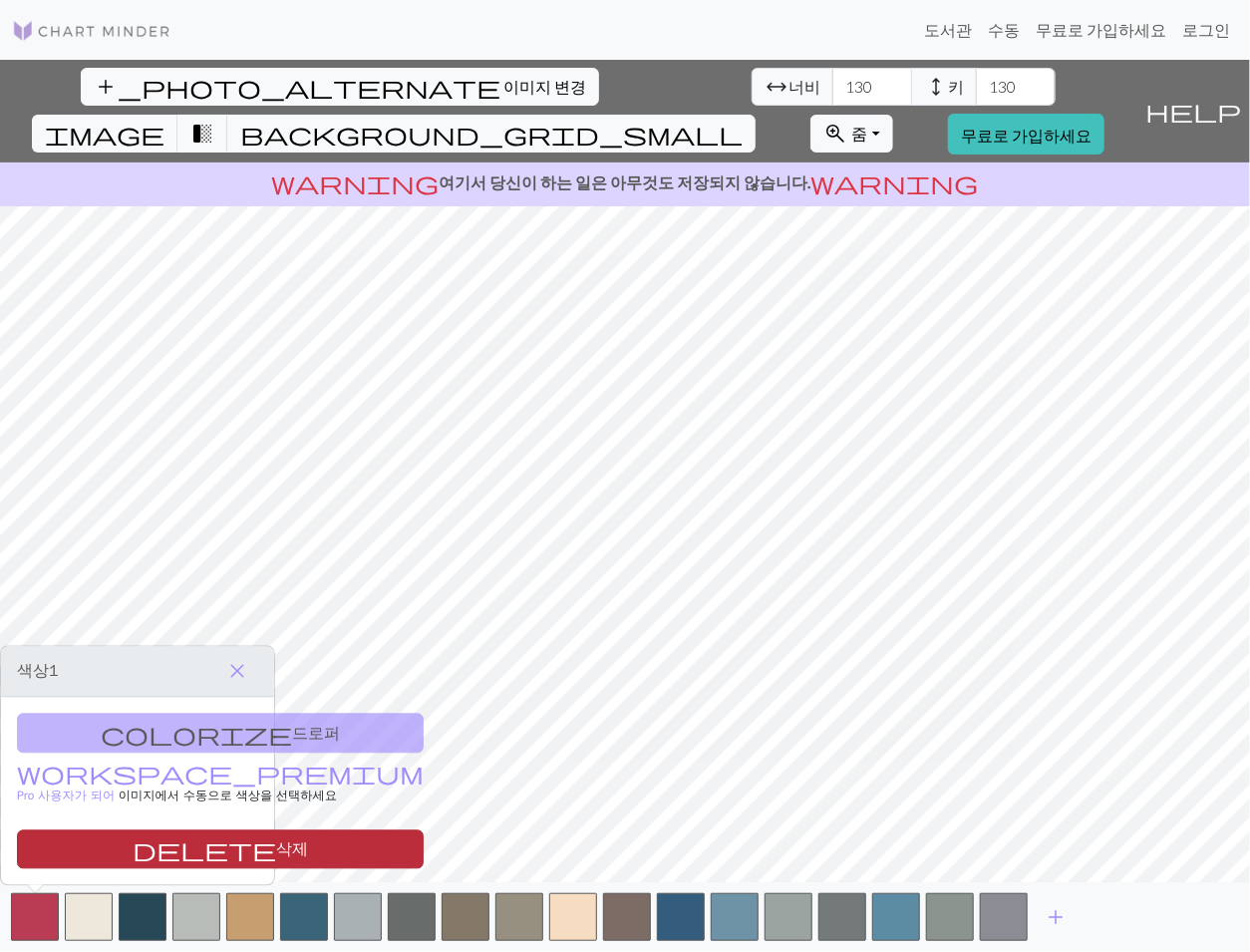 click on "delete 삭제" at bounding box center [220, 848] 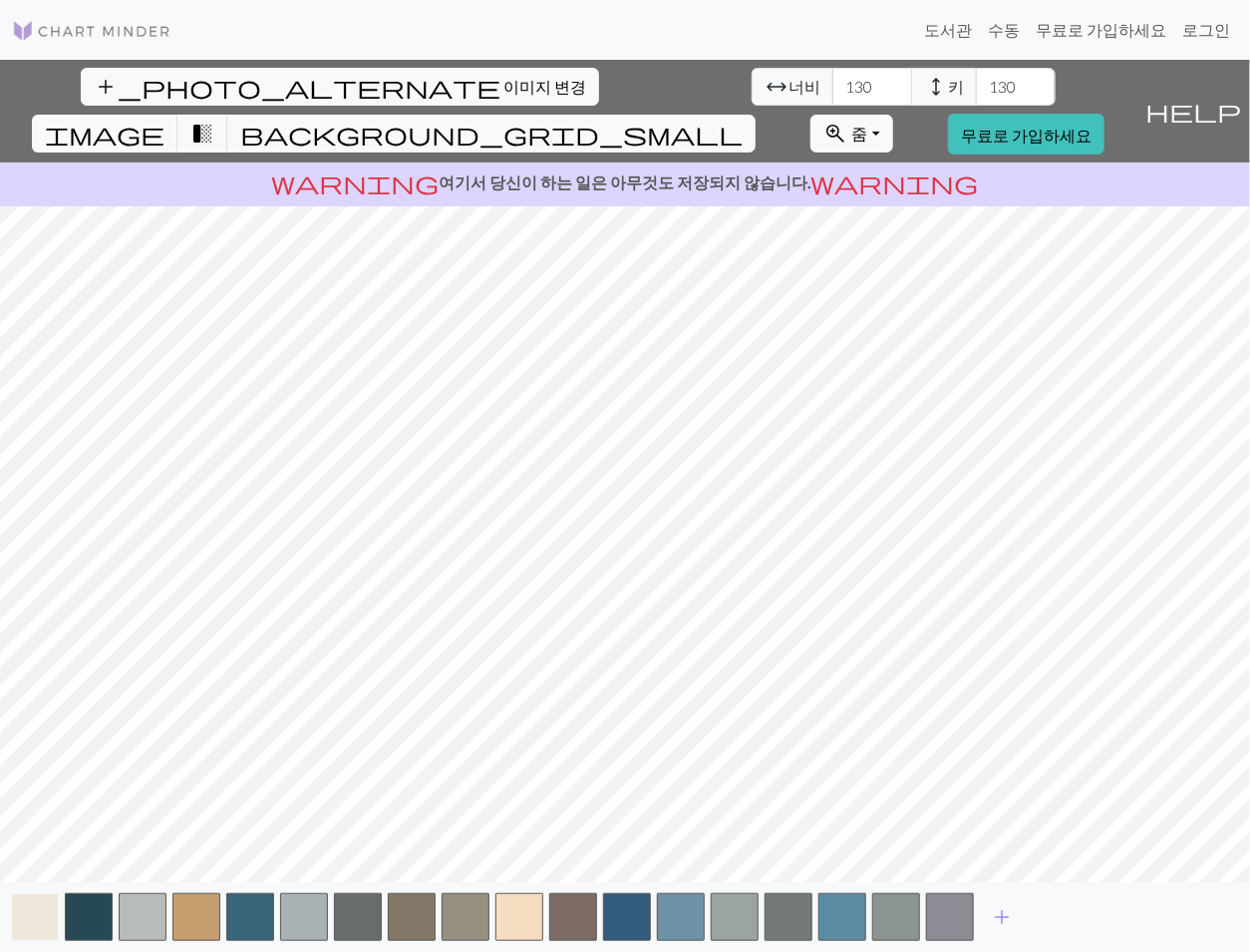 click at bounding box center (35, 917) 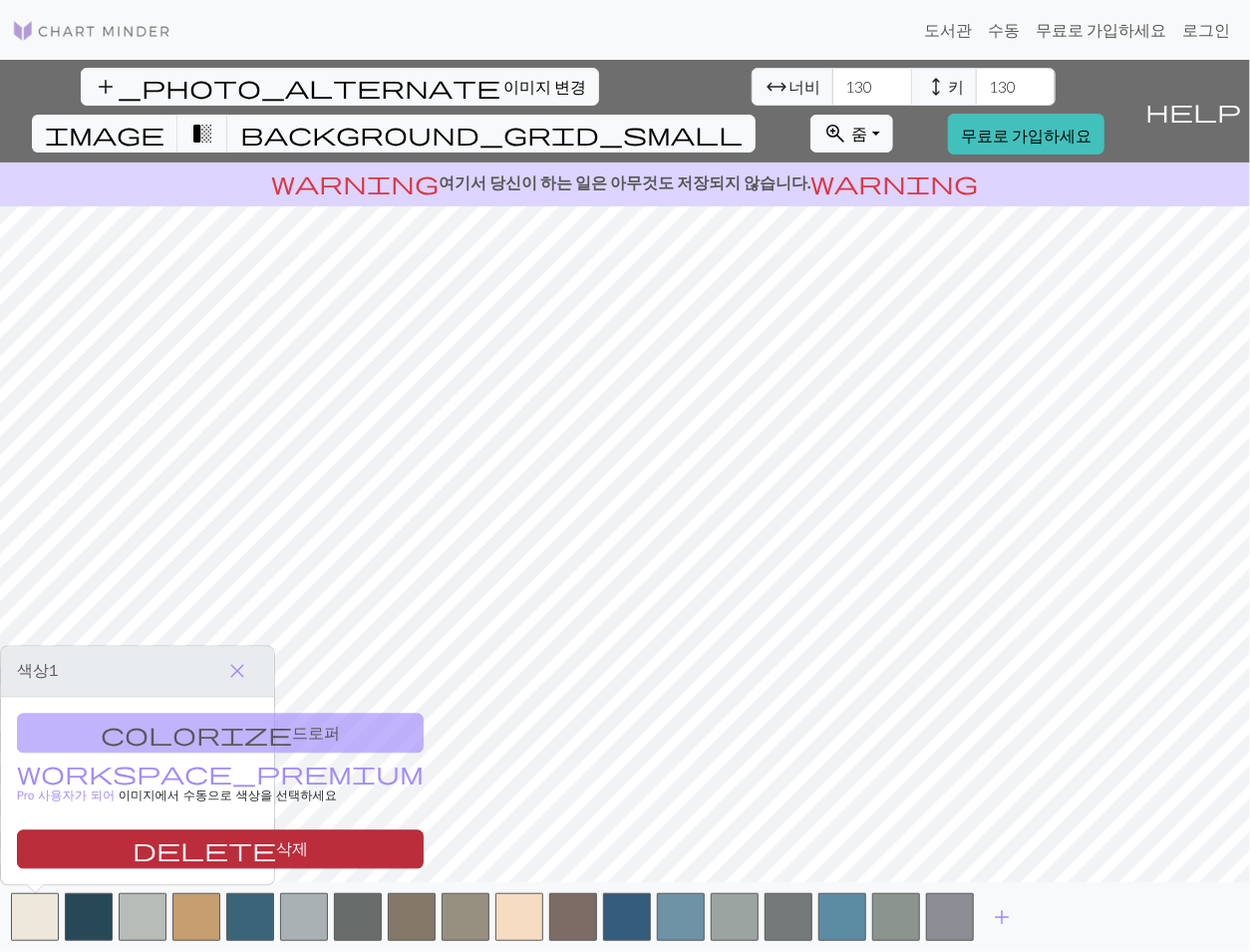 click on "delete 삭제" at bounding box center [220, 848] 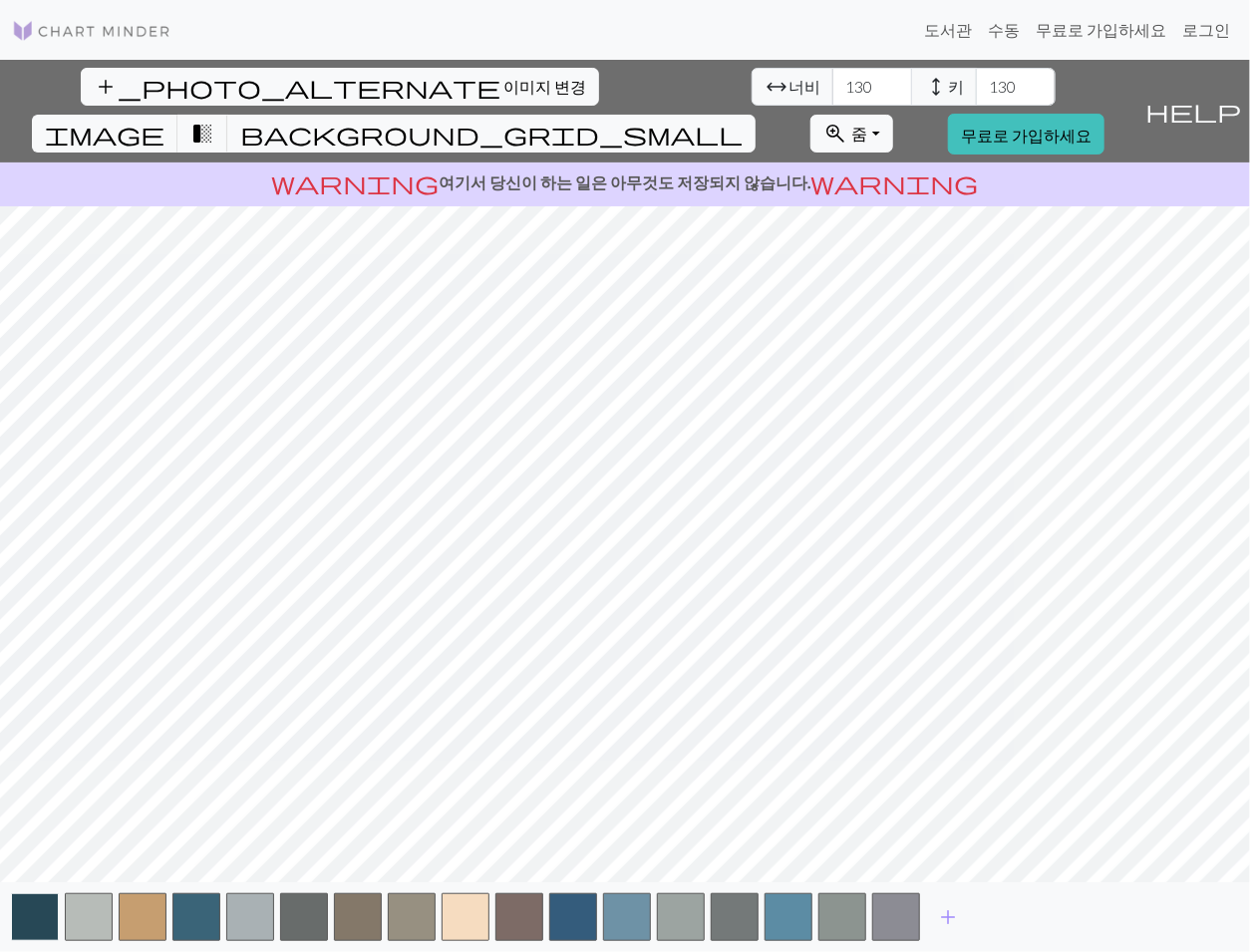 click at bounding box center [35, 917] 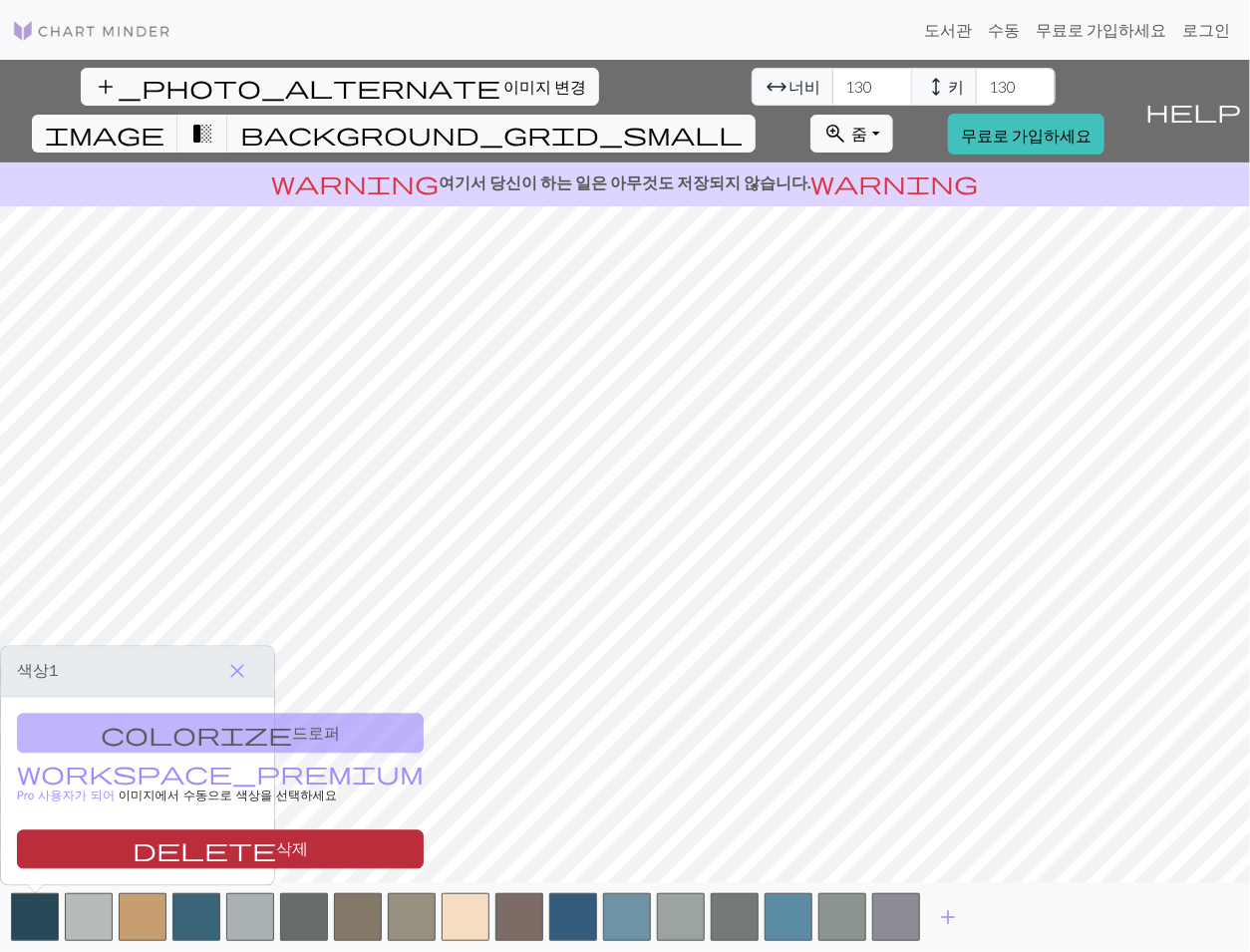 click on "delete 삭제" at bounding box center (220, 848) 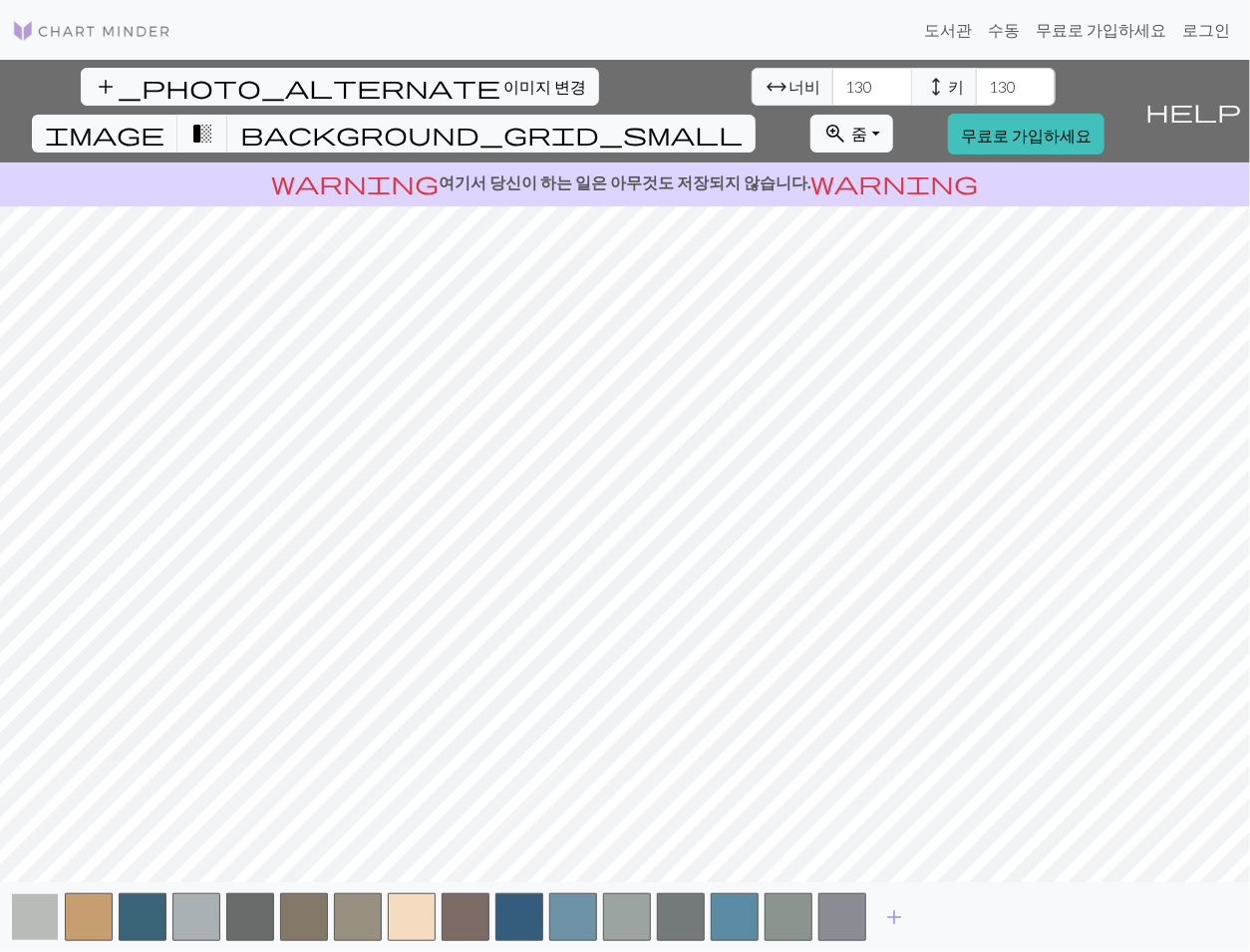 click at bounding box center [35, 917] 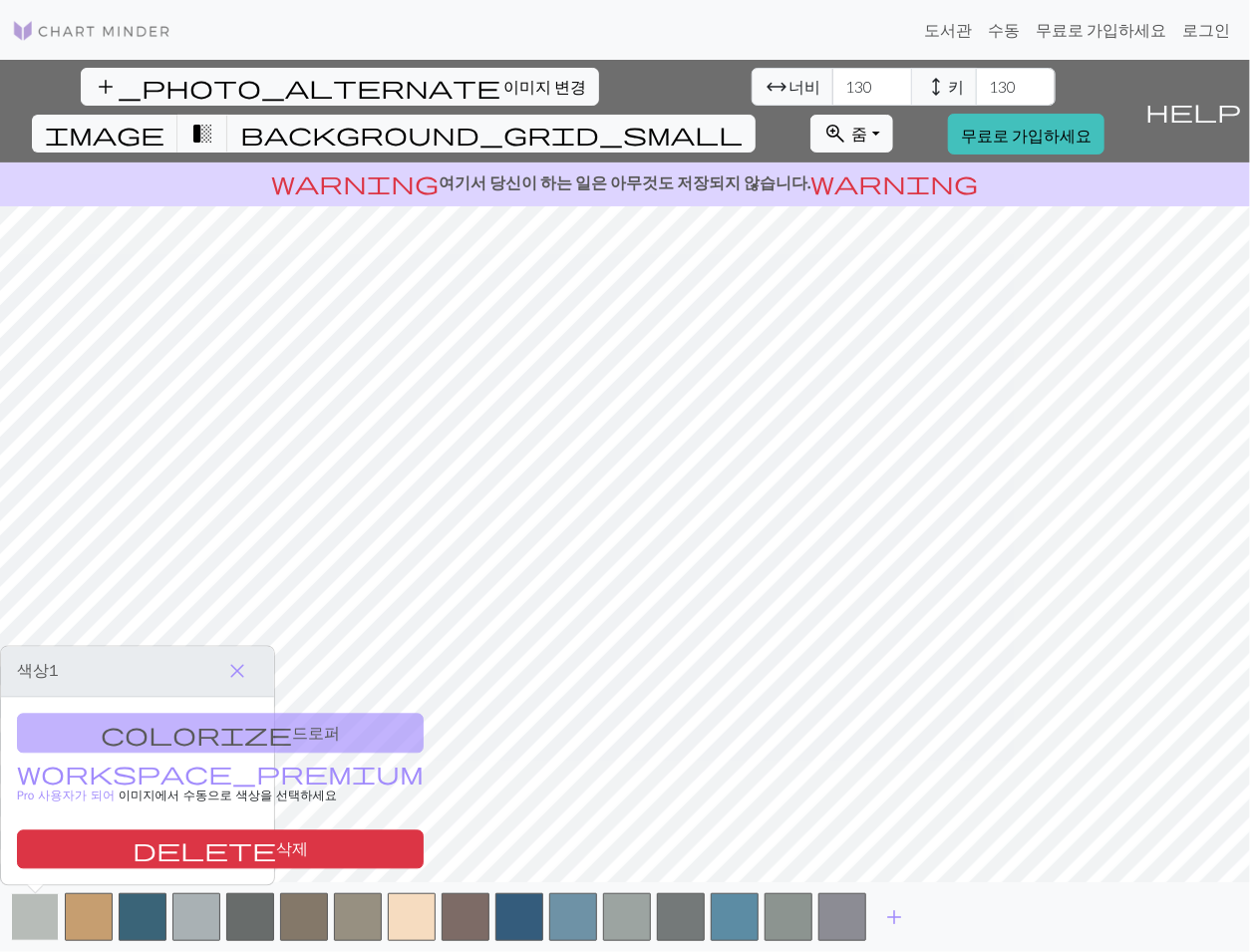 drag, startPoint x: 60, startPoint y: 858, endPoint x: 46, endPoint y: 902, distance: 46.173586 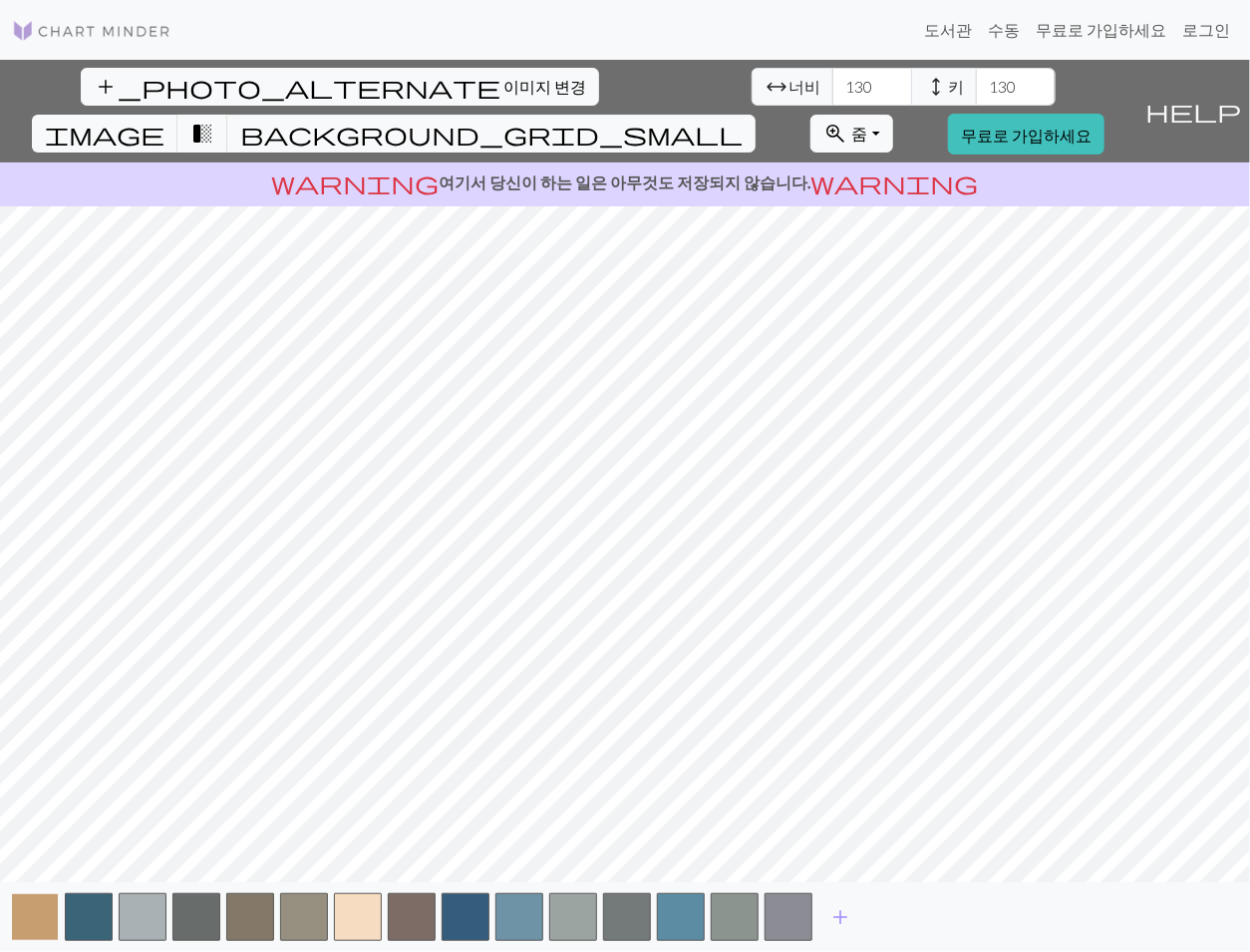click at bounding box center [35, 917] 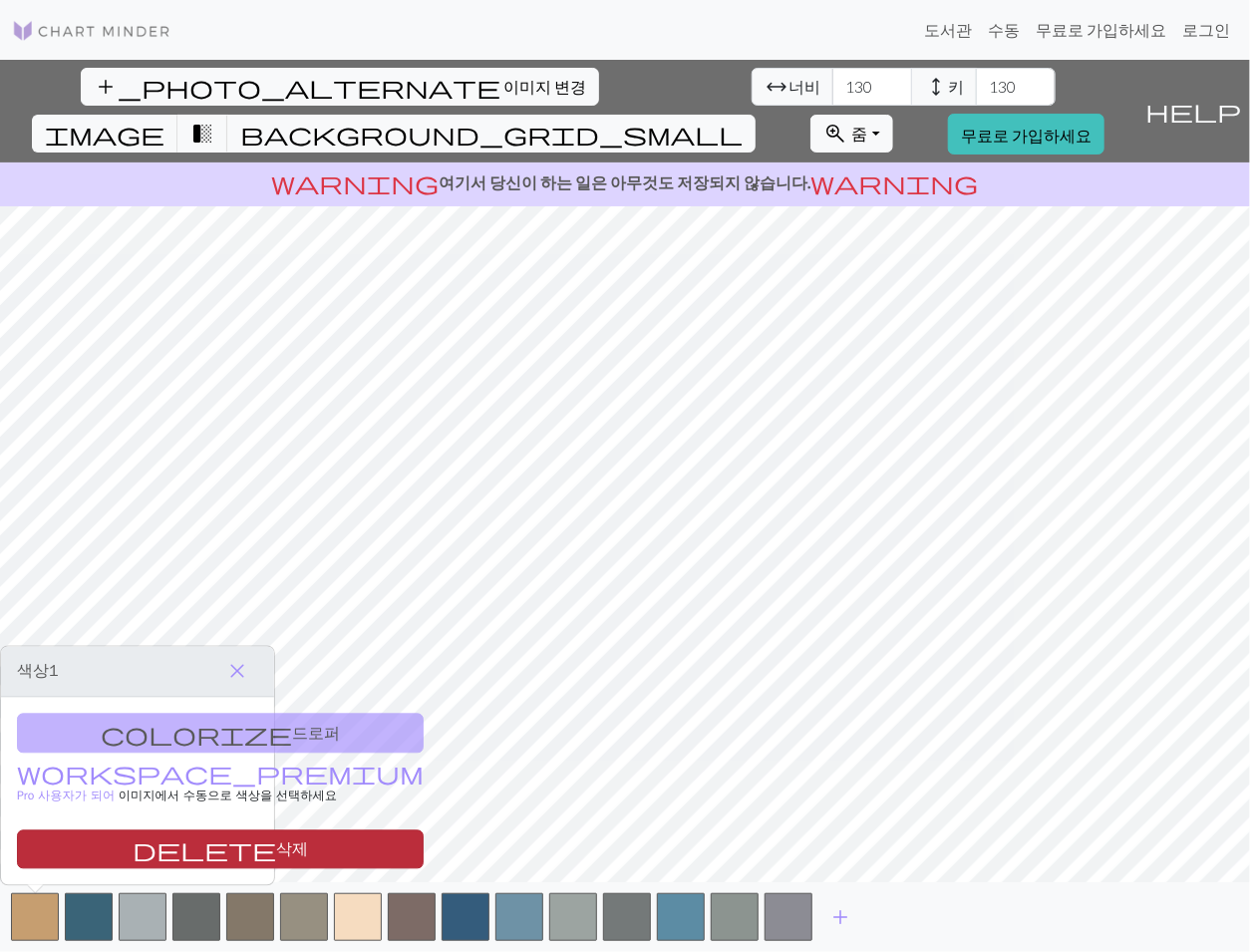 click on "delete 삭제" at bounding box center [220, 848] 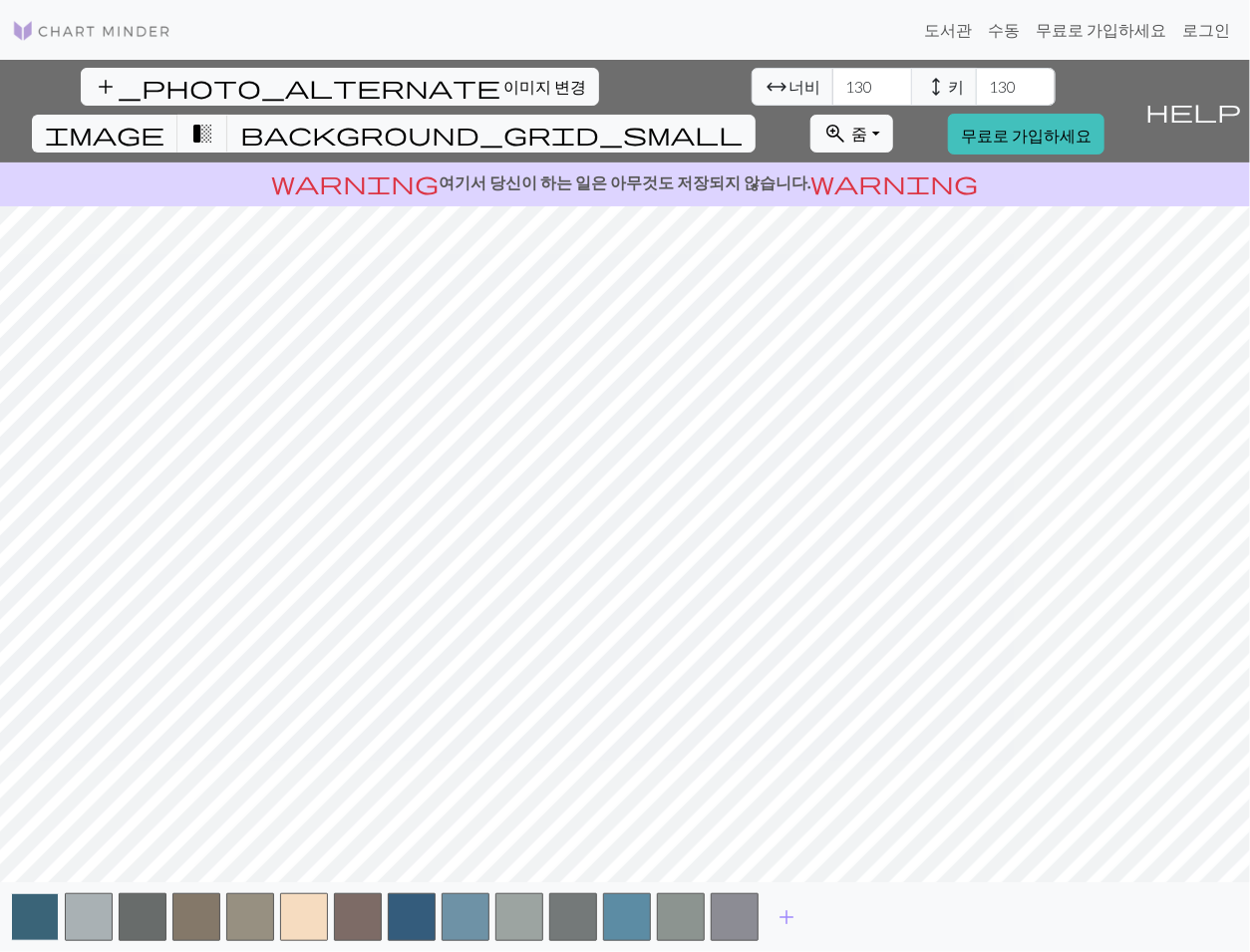 click at bounding box center [35, 917] 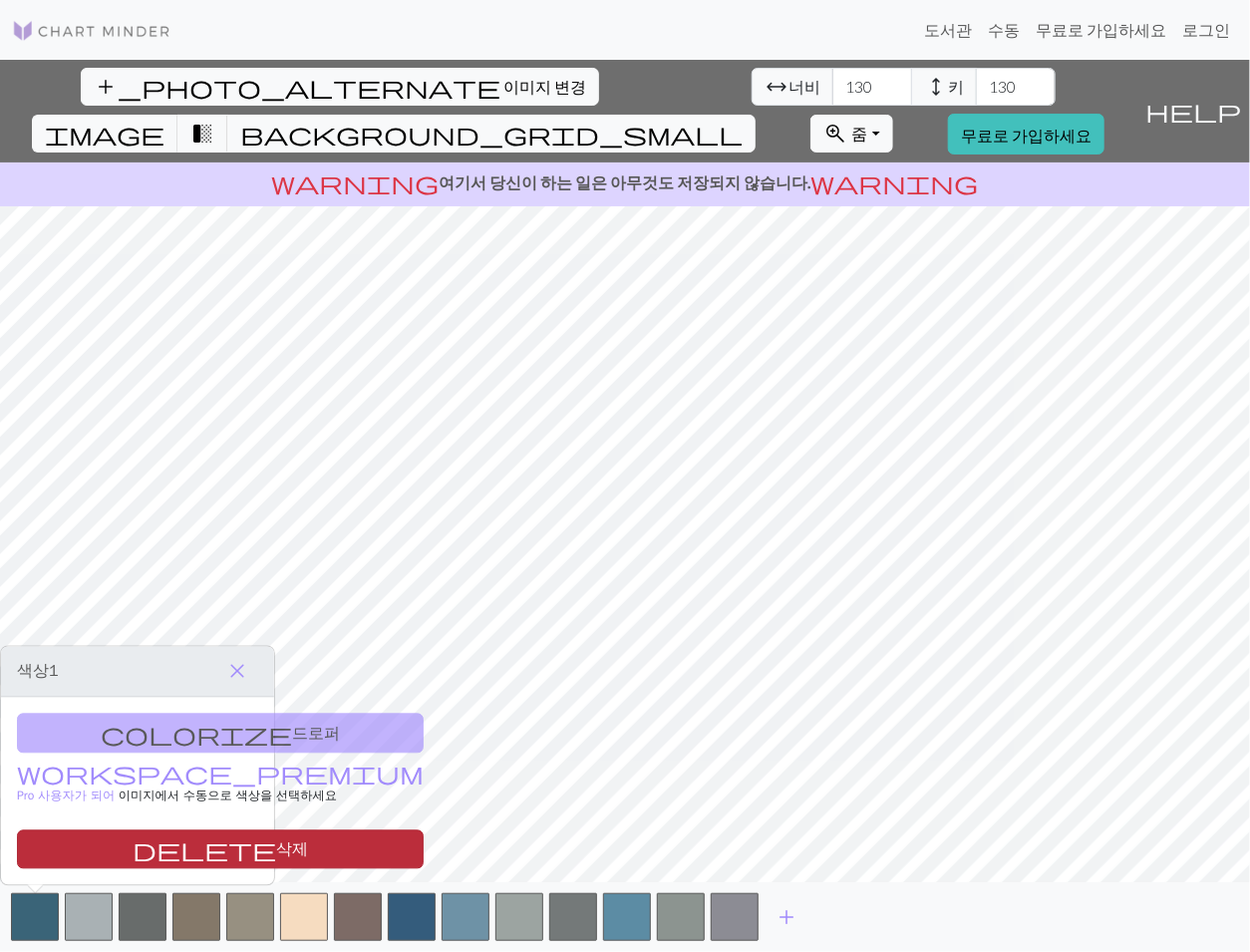click on "delete 삭제" at bounding box center (220, 848) 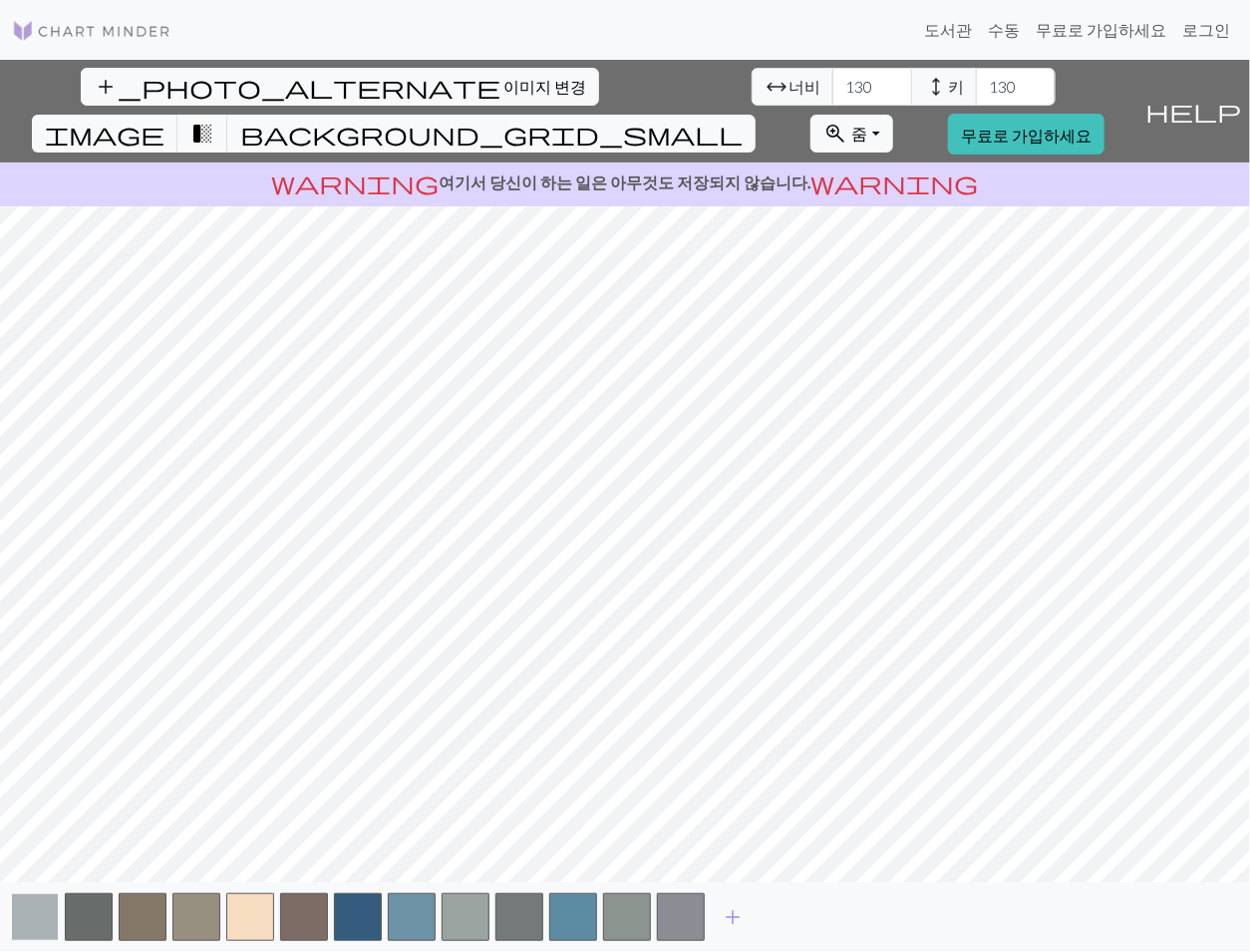 click at bounding box center [35, 917] 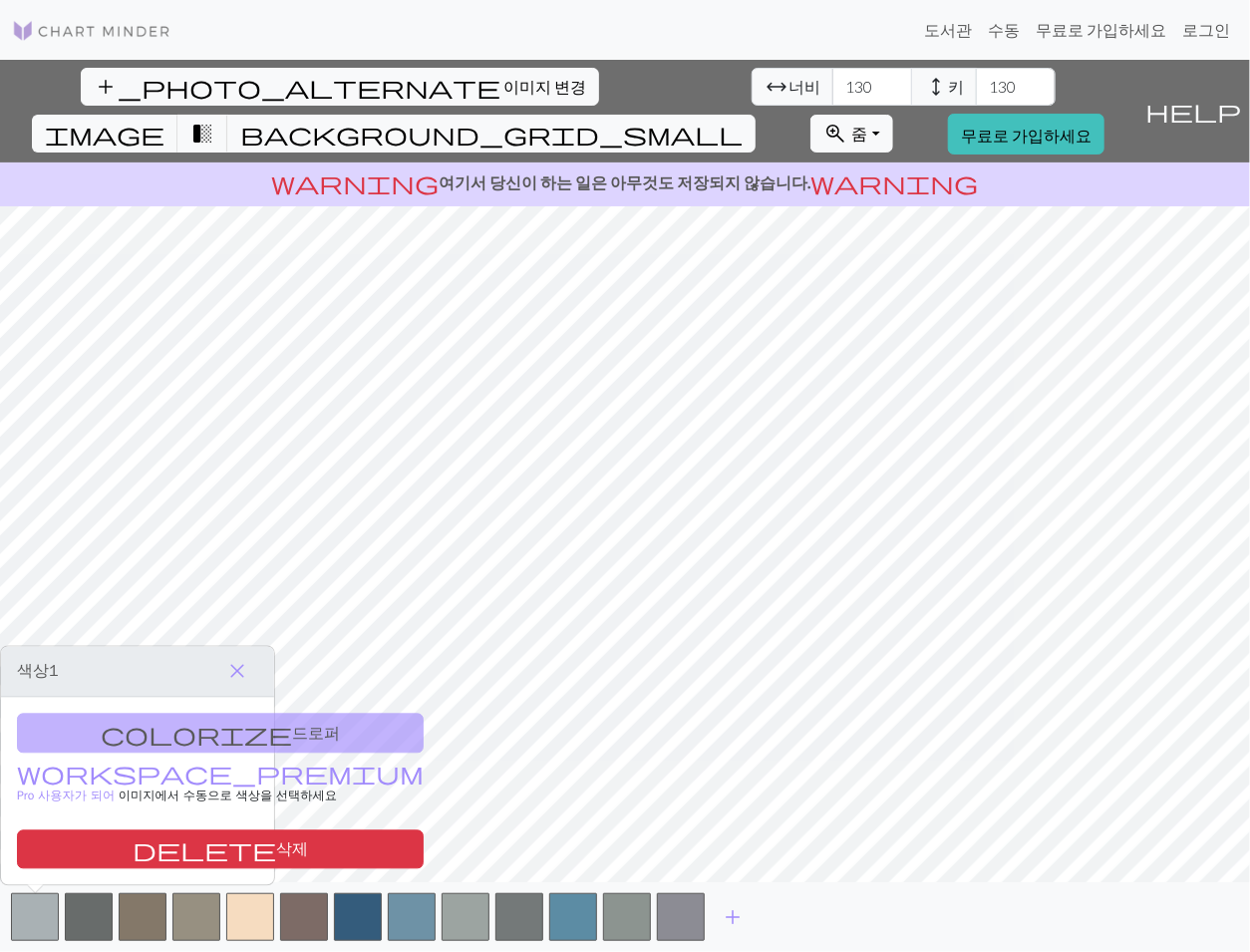 click on "colorize 드로퍼 workspace_premium Pro 사용자가 되어    이미지에서 수동으로 색상을 선택  하세요 delete 삭제" at bounding box center (138, 792) 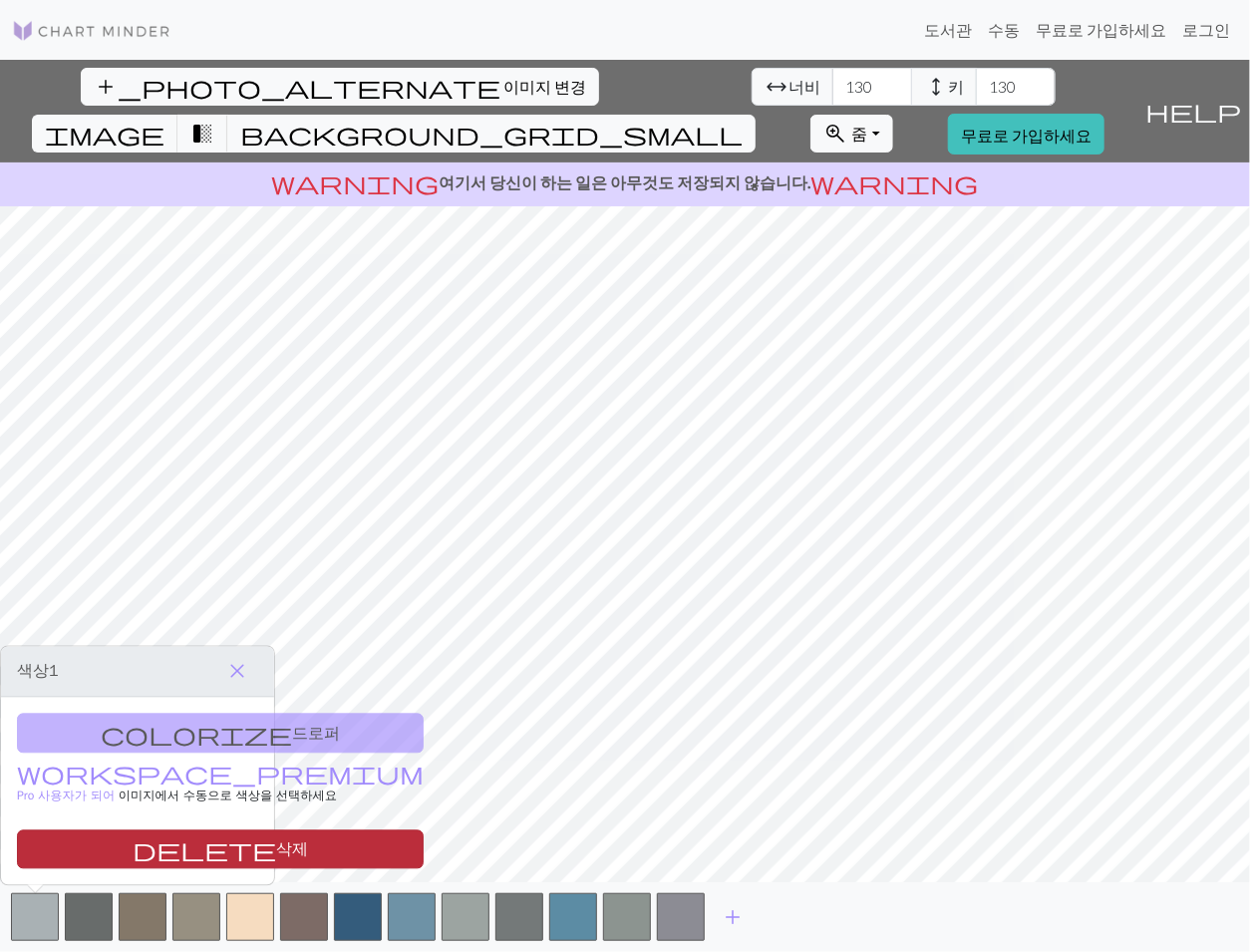 click on "delete 삭제" at bounding box center [220, 848] 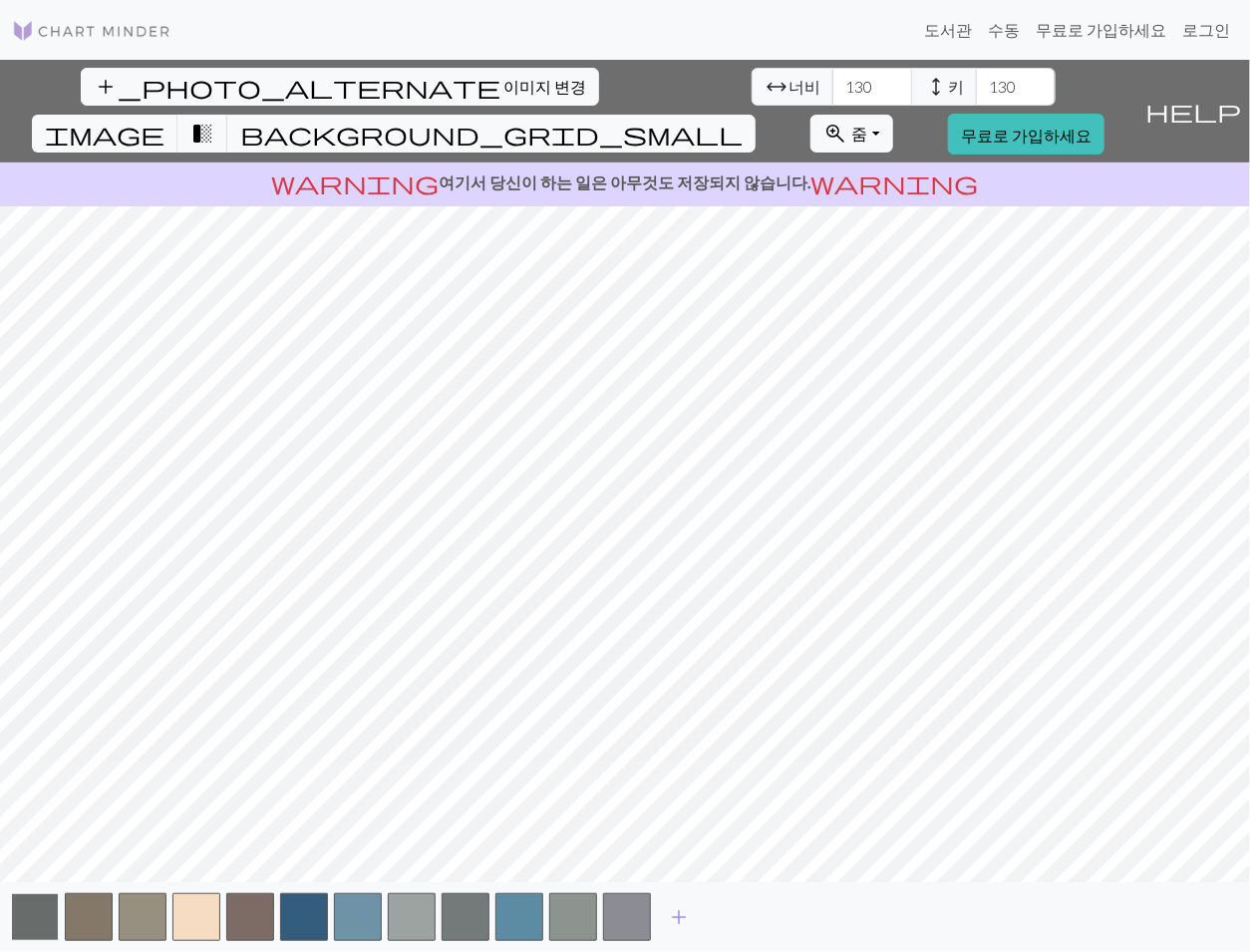 click at bounding box center (35, 917) 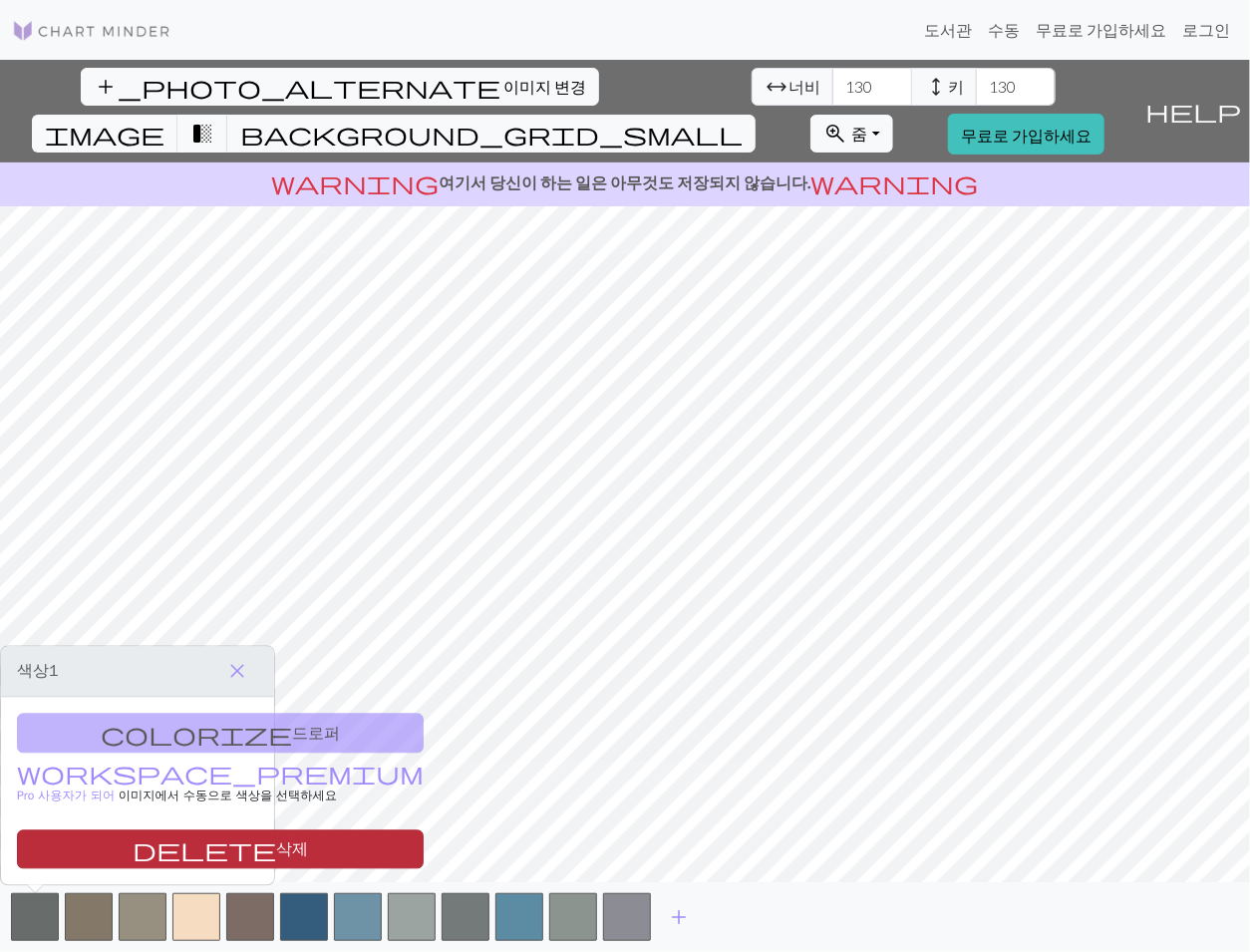 click on "delete 삭제" at bounding box center (220, 848) 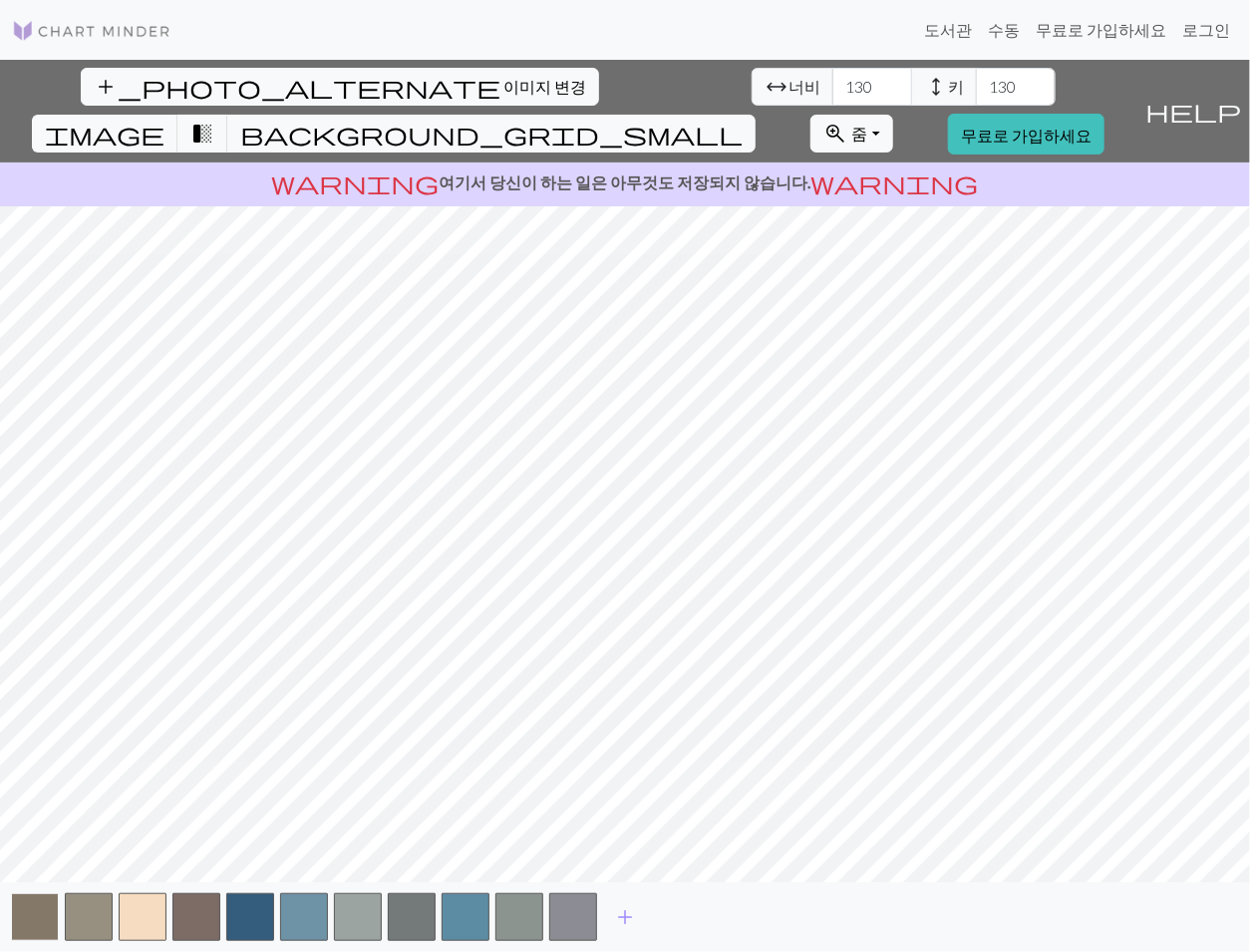 click at bounding box center [35, 917] 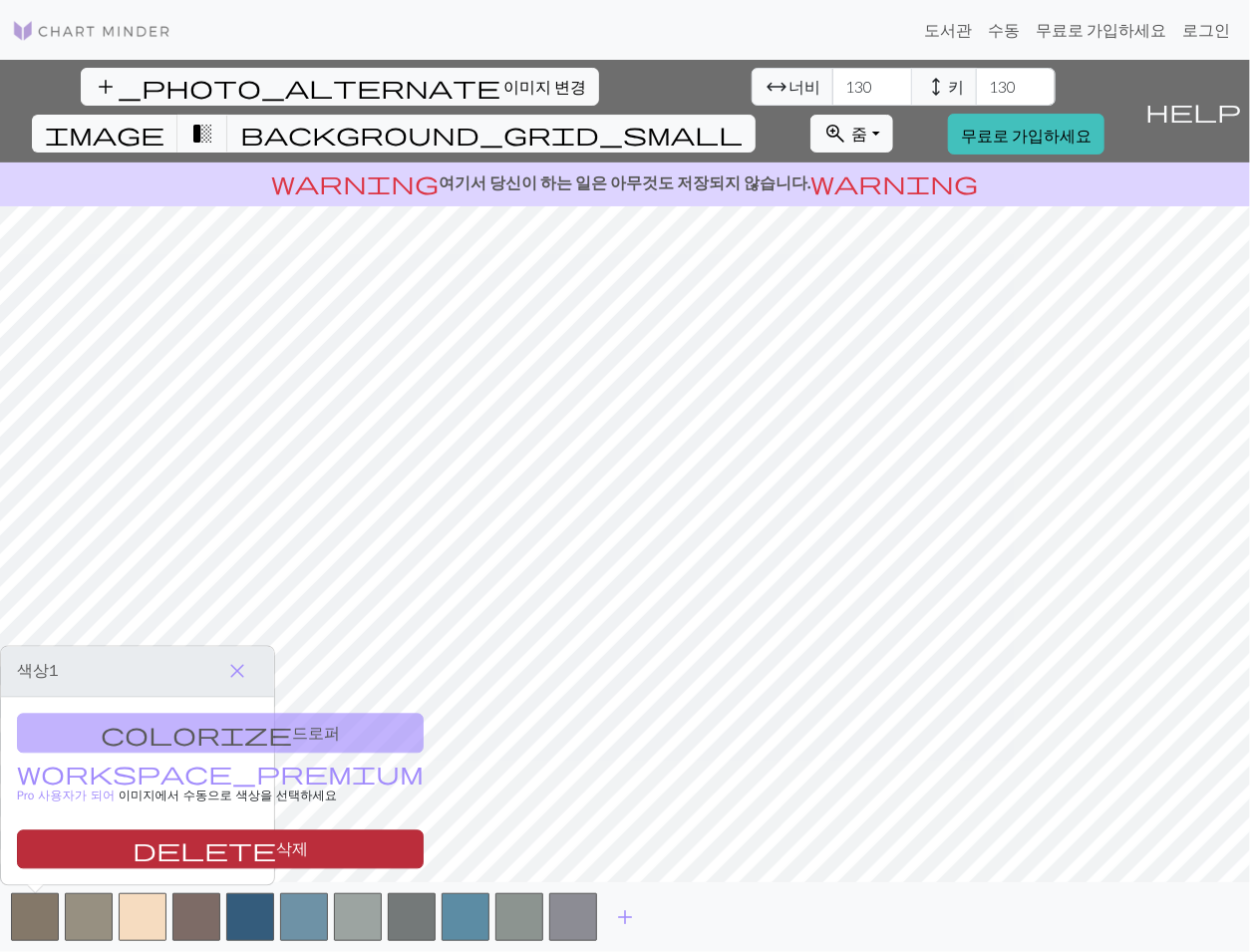 click on "delete 삭제" at bounding box center [220, 848] 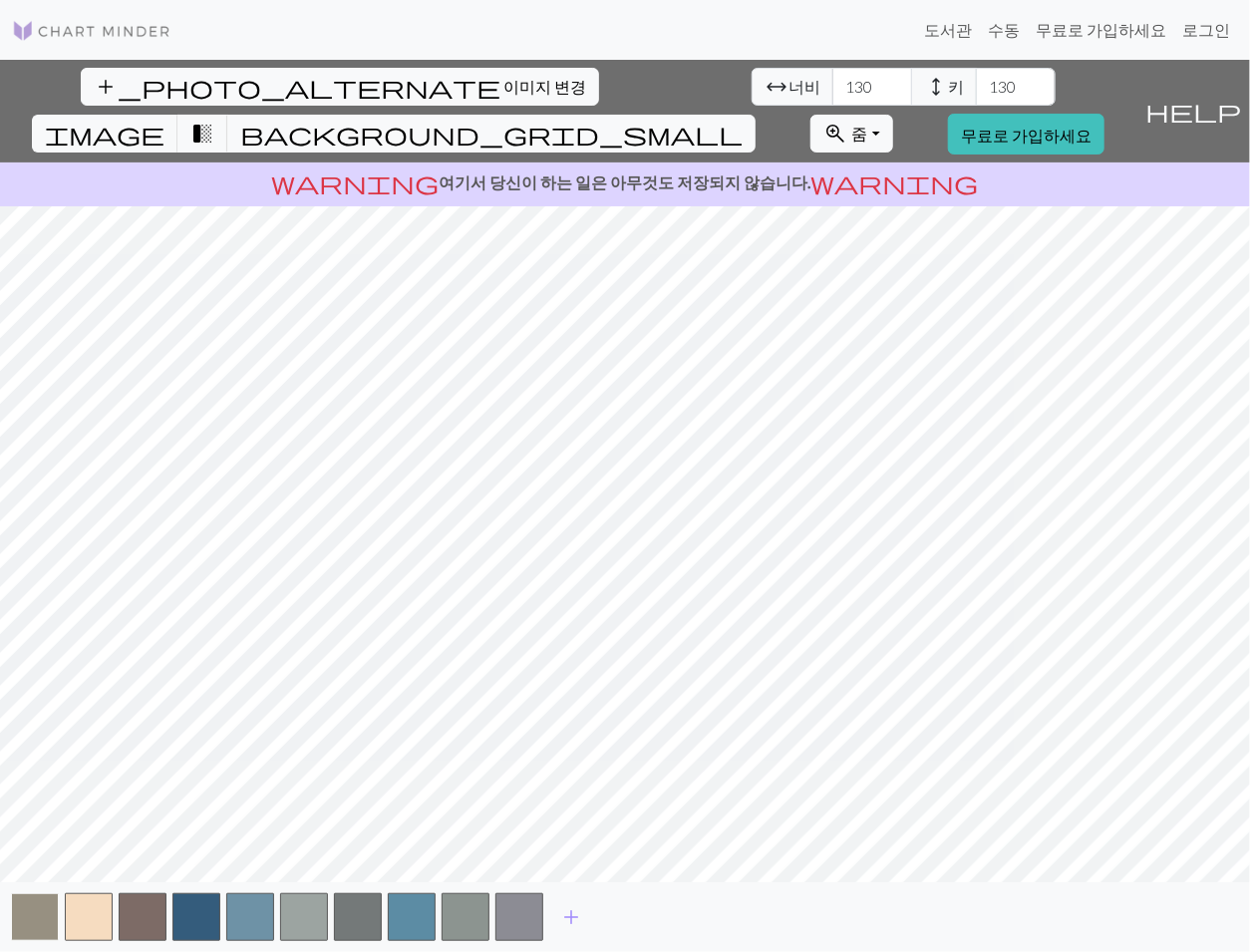 click at bounding box center (35, 917) 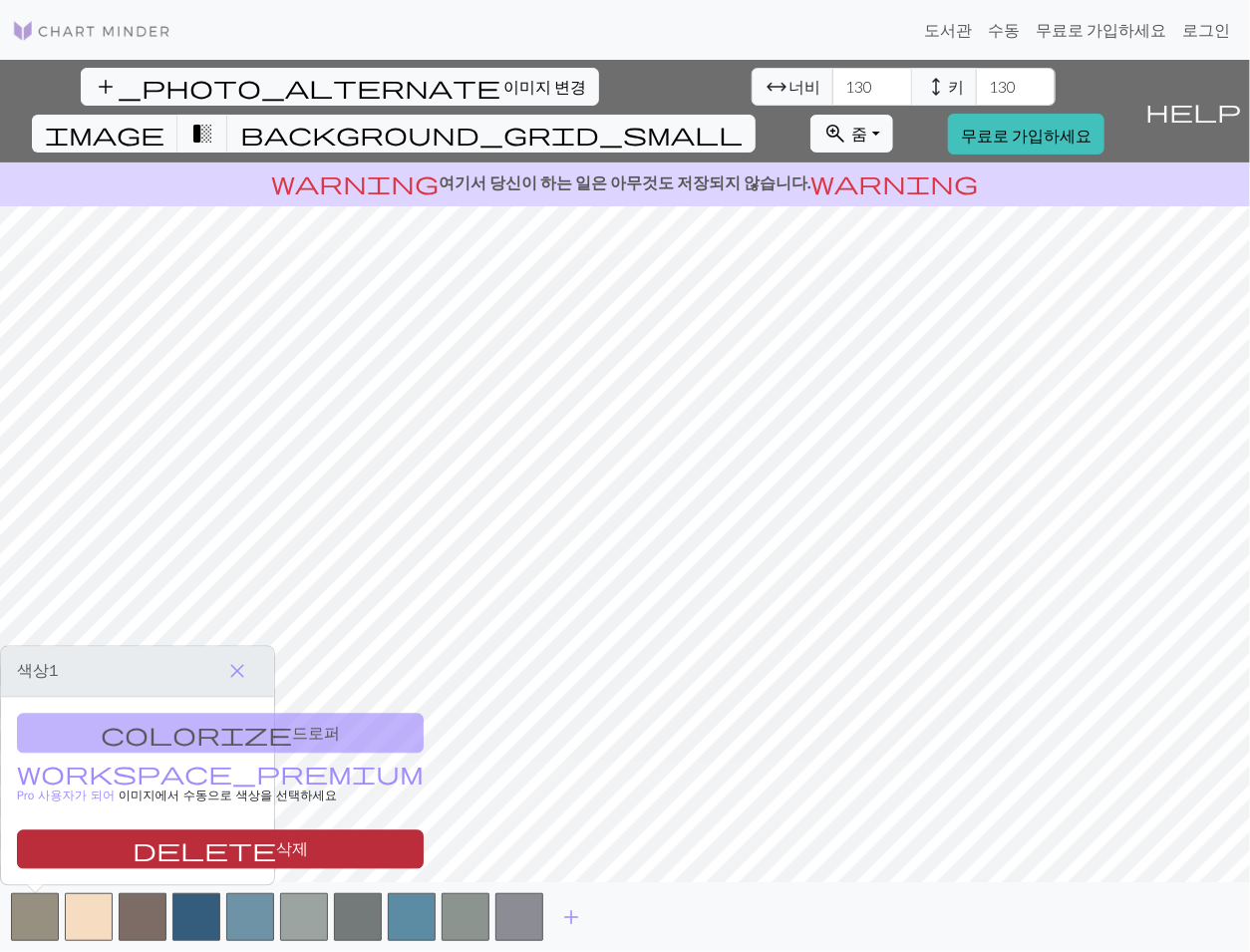 click on "delete 삭제" at bounding box center (220, 848) 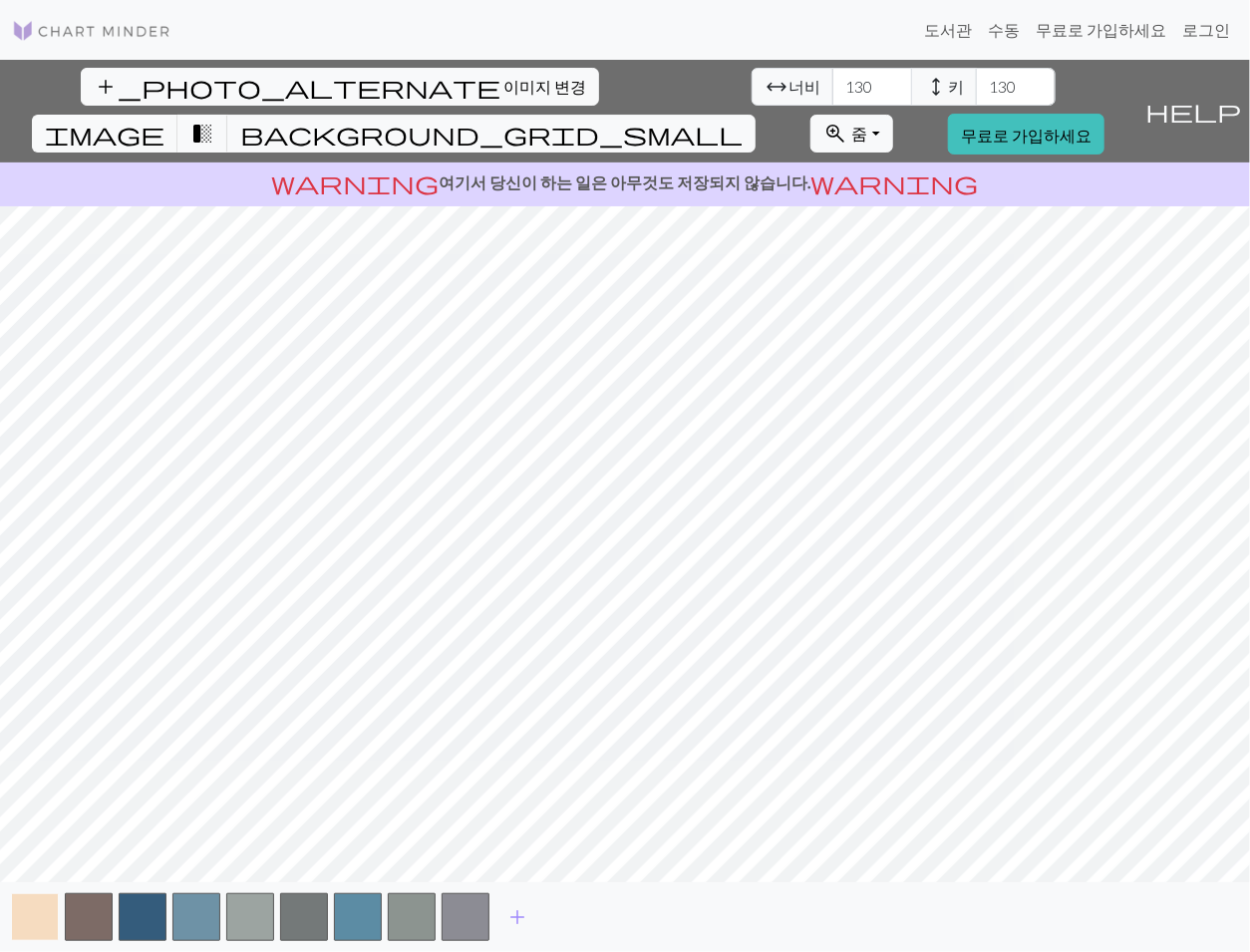 click at bounding box center (35, 917) 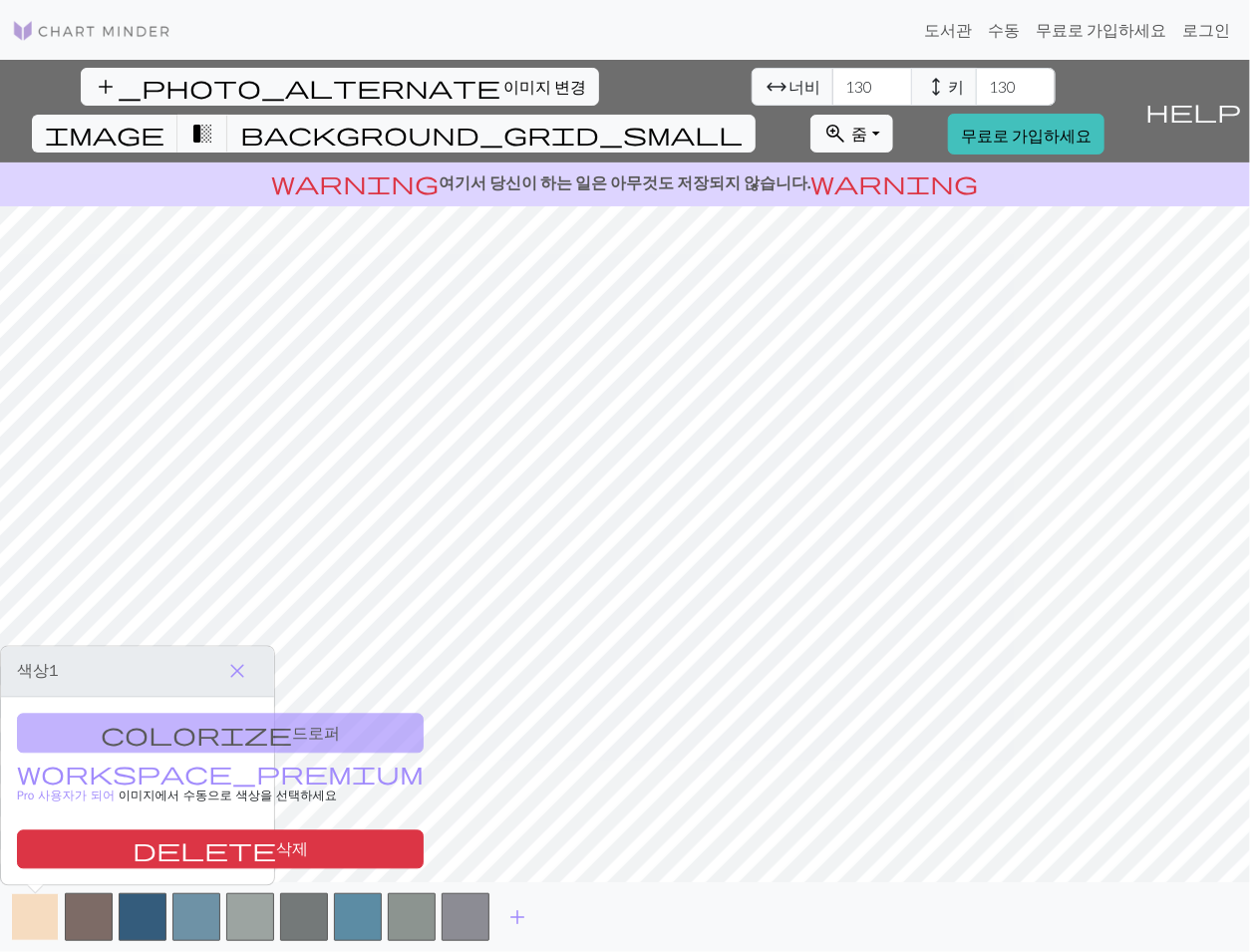 drag, startPoint x: 58, startPoint y: 858, endPoint x: 48, endPoint y: 901, distance: 44.14748 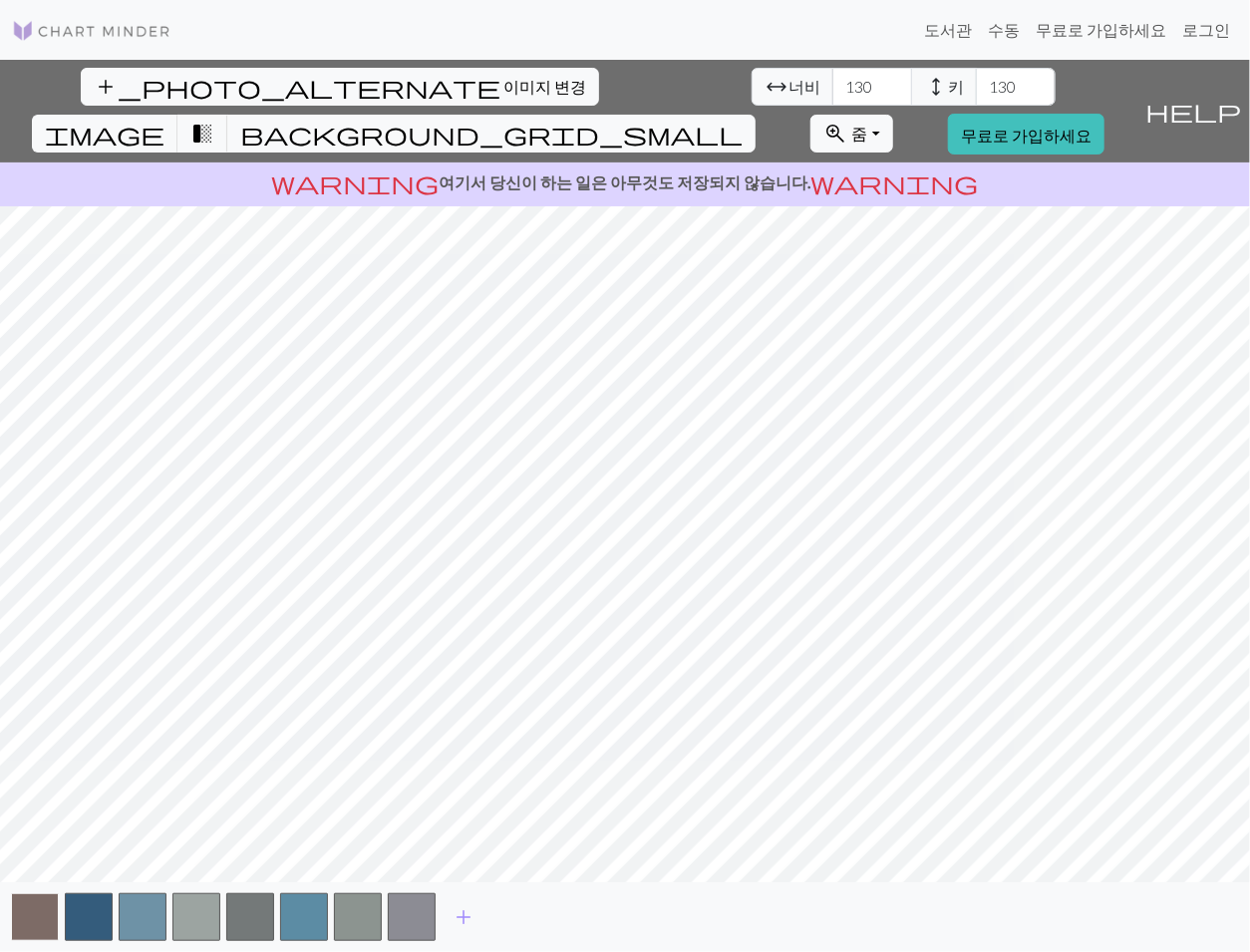 click at bounding box center [35, 917] 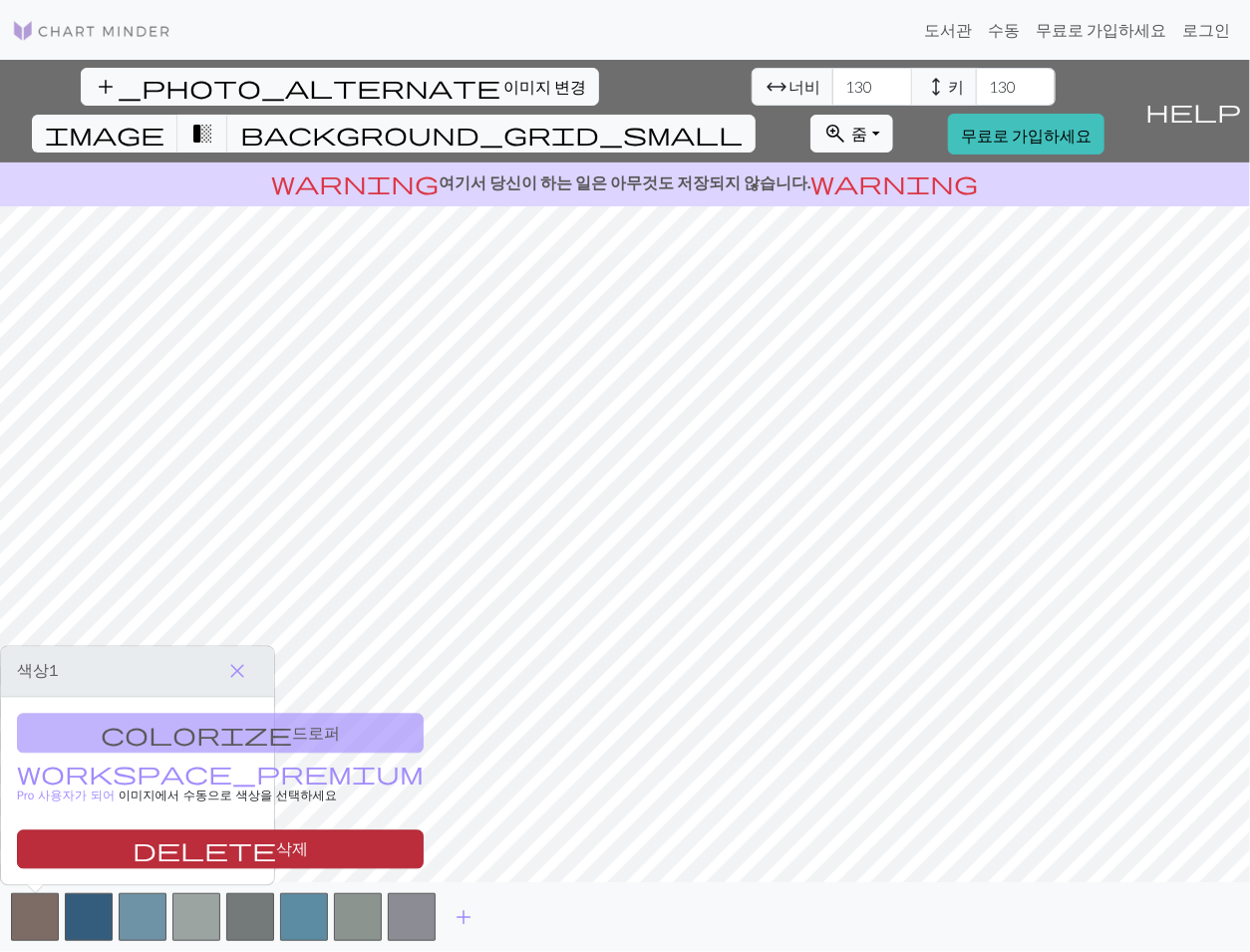 click on "delete 삭제" at bounding box center (220, 848) 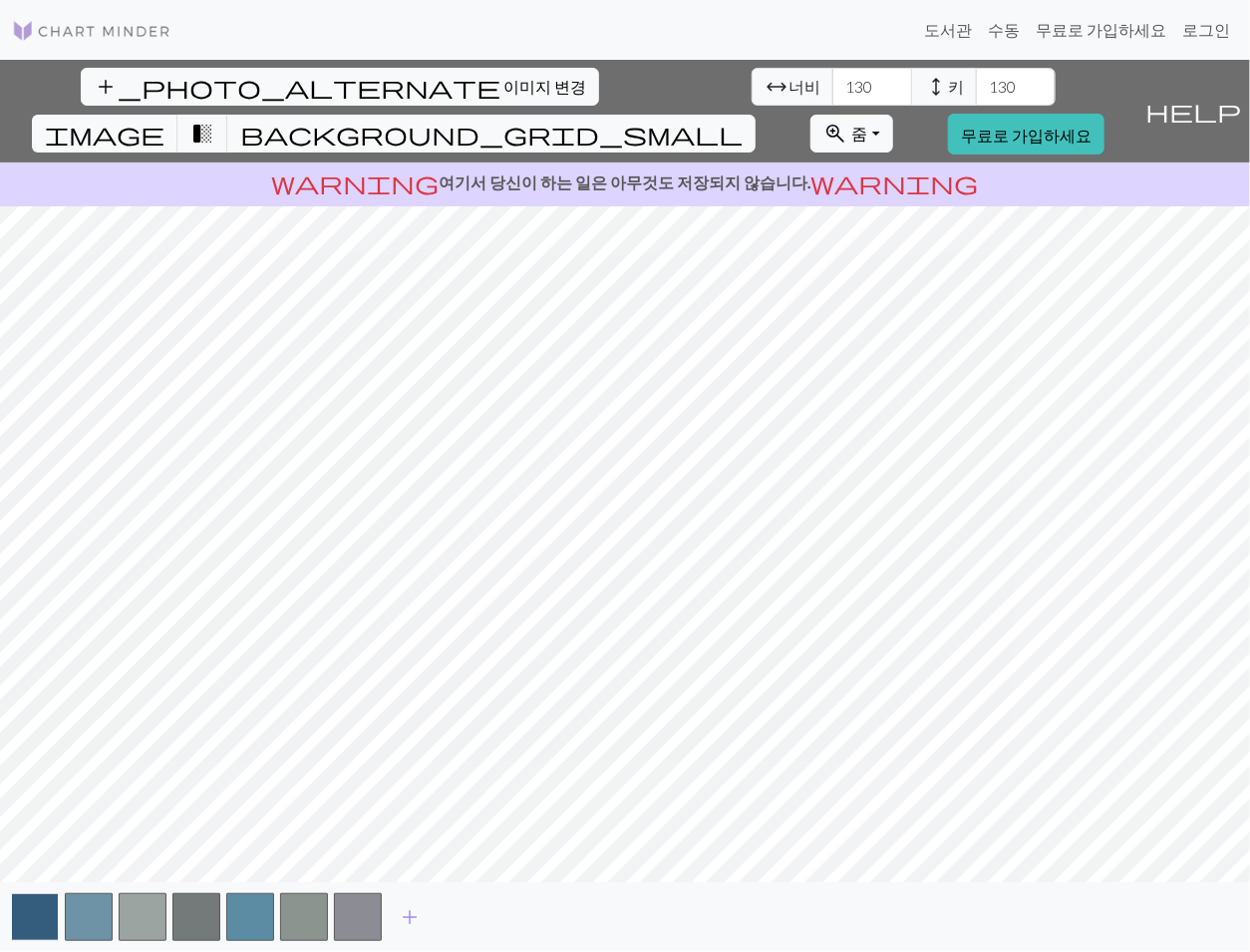 click at bounding box center [35, 917] 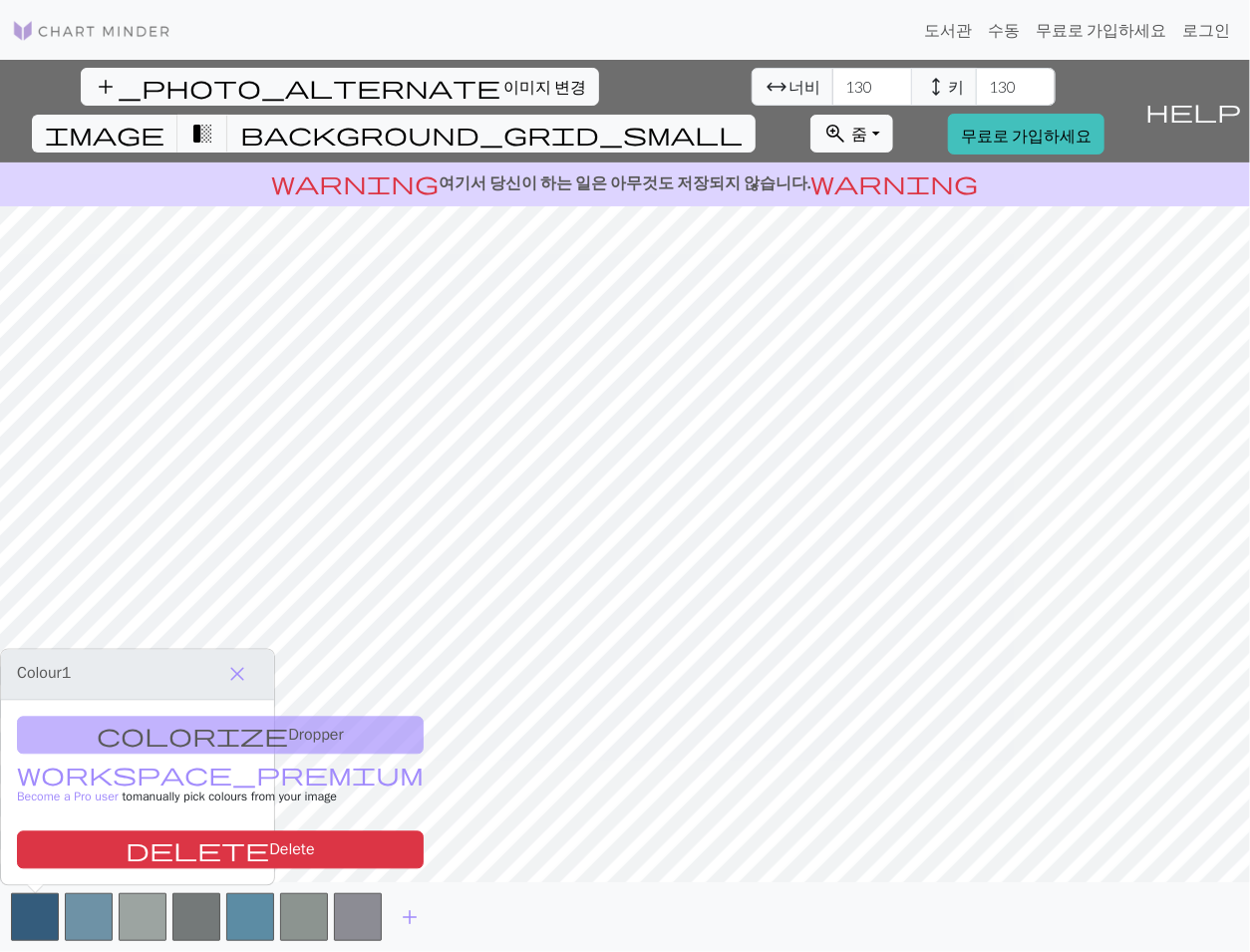 drag, startPoint x: 58, startPoint y: 864, endPoint x: 52, endPoint y: 890, distance: 26.683328 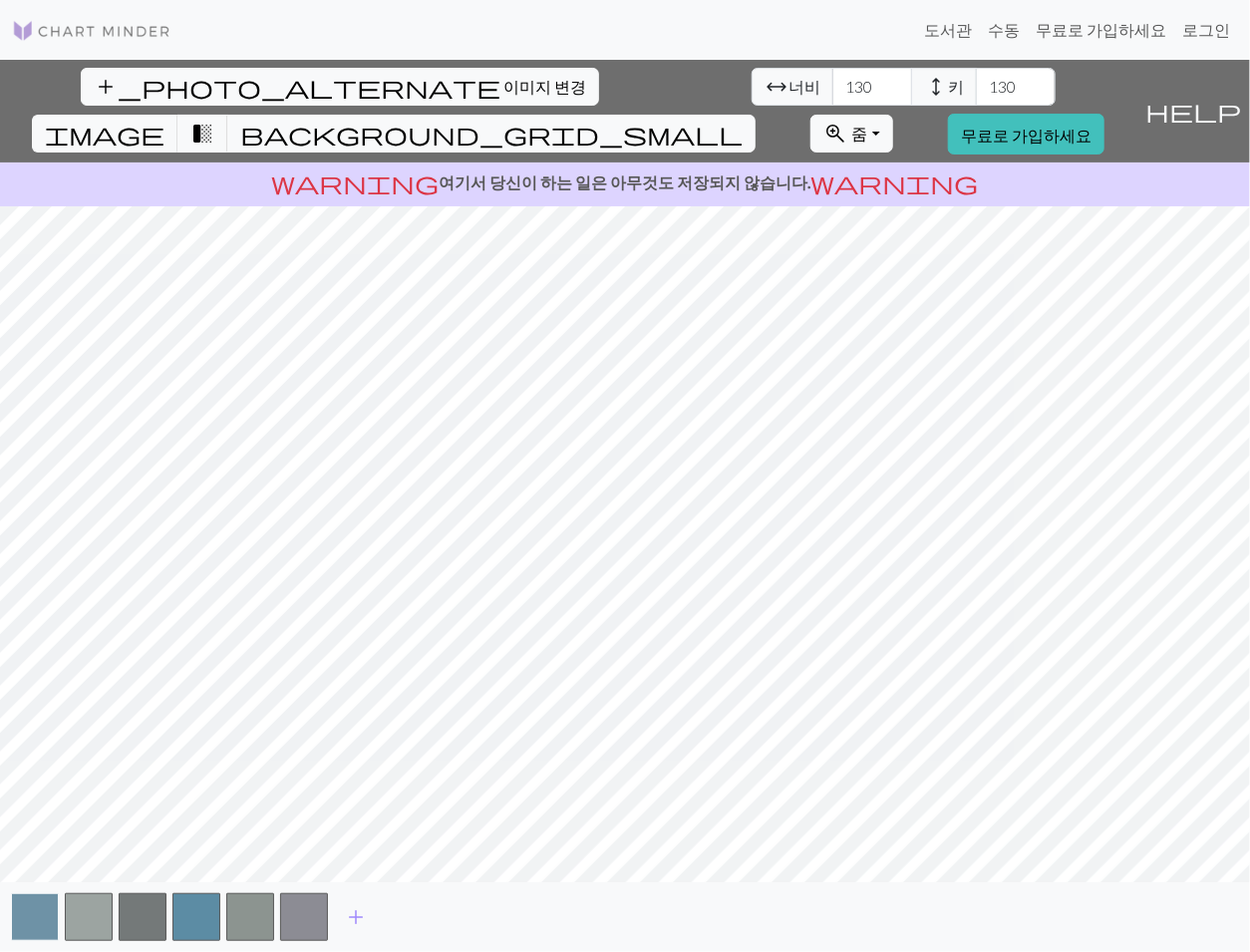 click at bounding box center (35, 917) 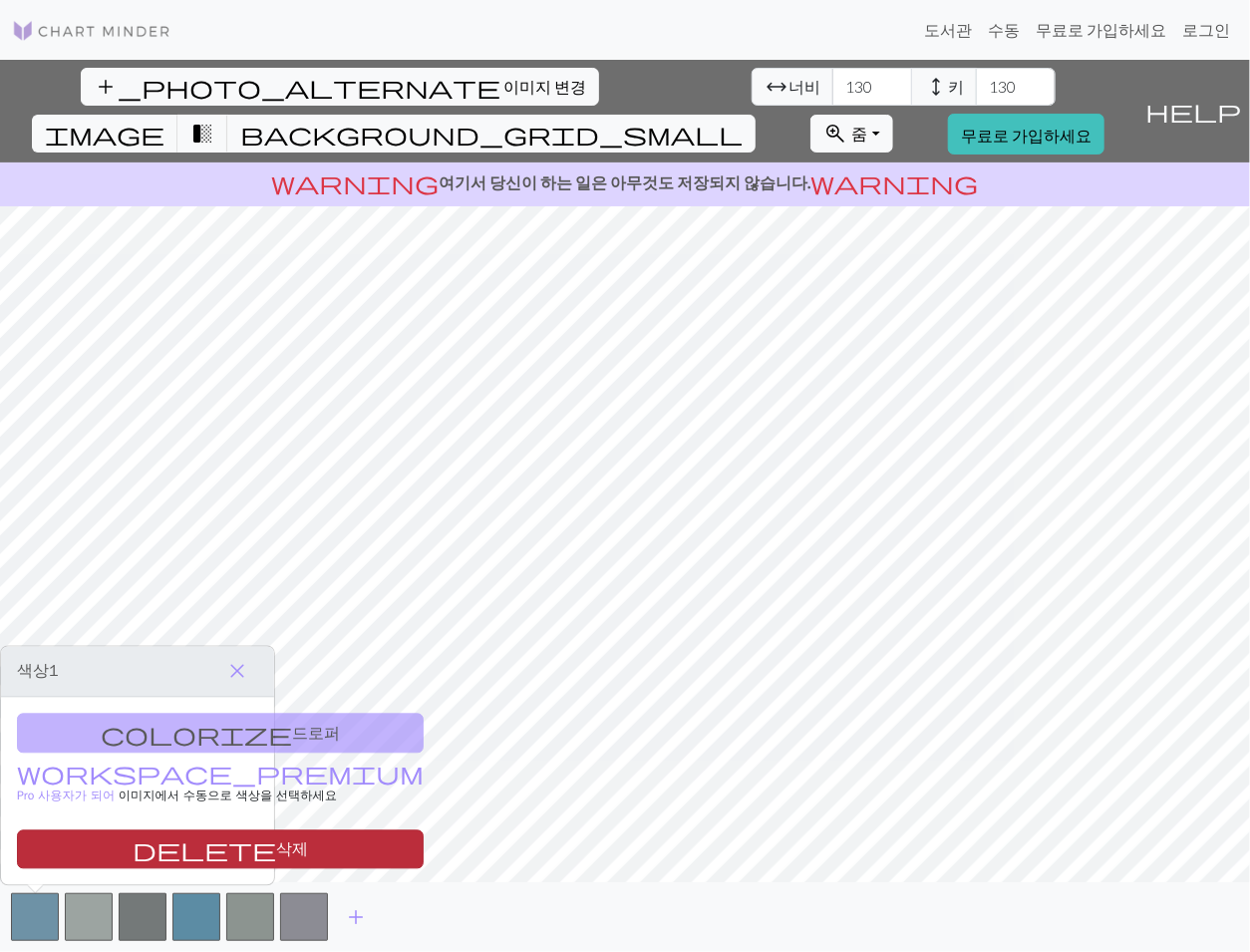 click on "delete 삭제" at bounding box center [220, 848] 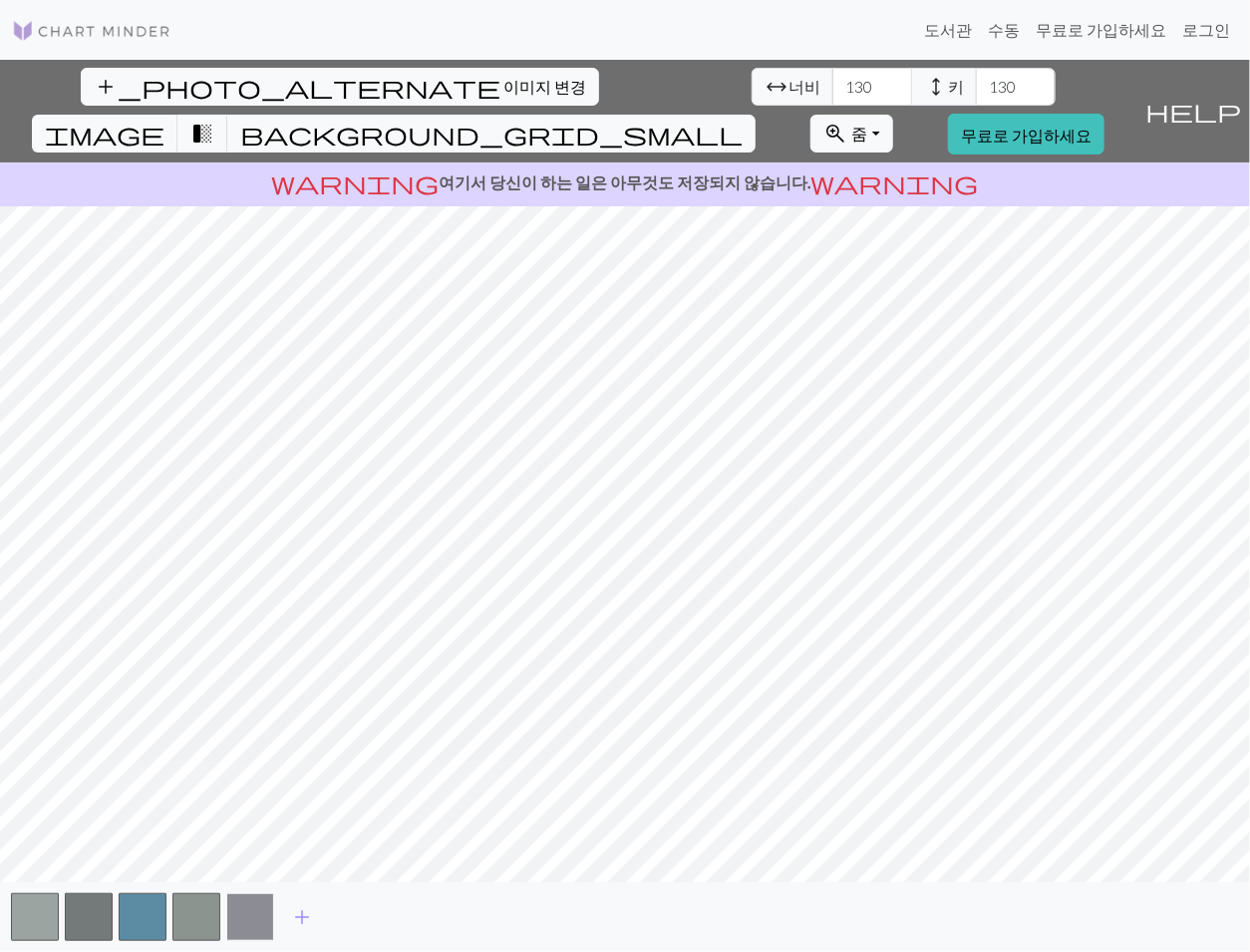 click at bounding box center (250, 917) 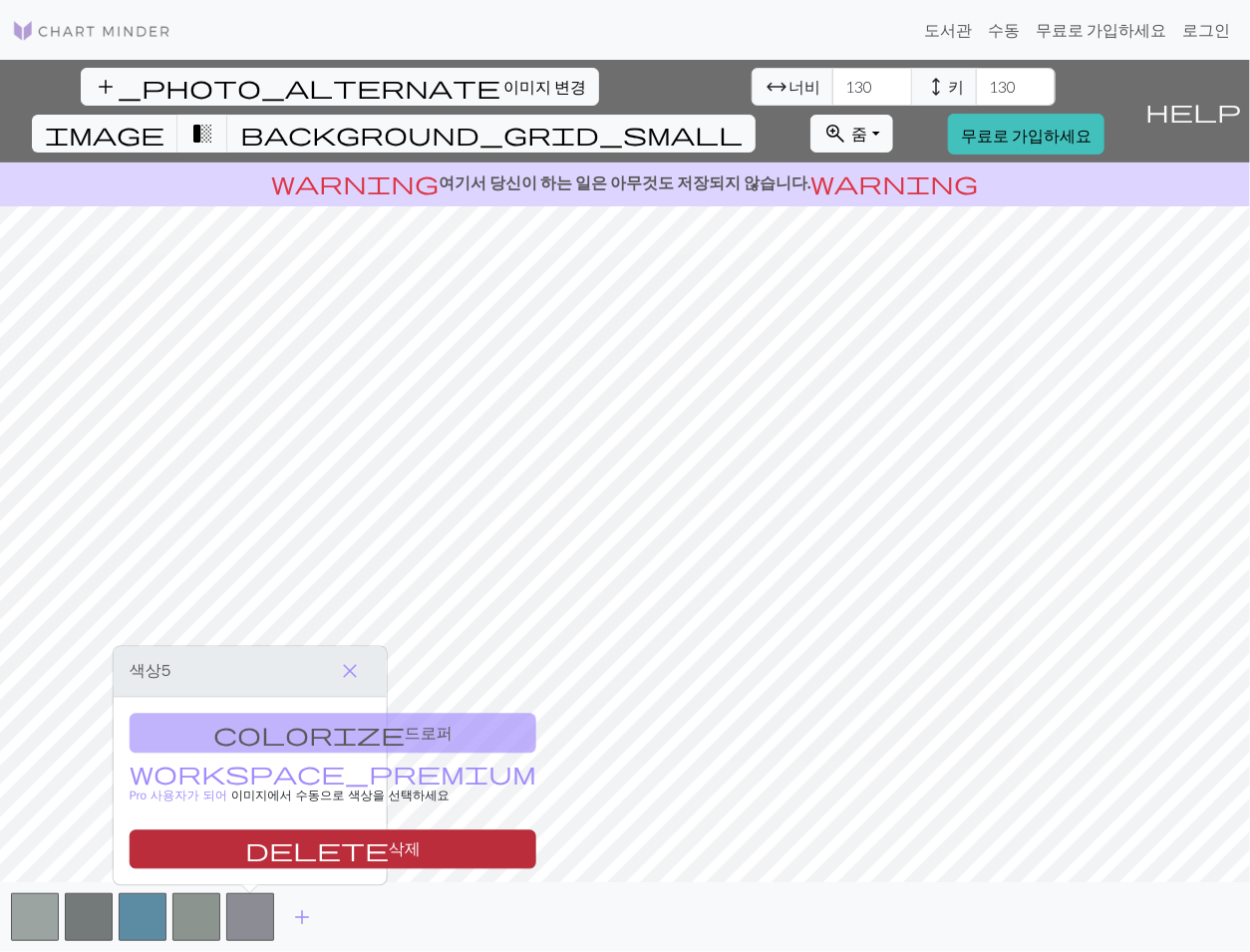 click on "delete" at bounding box center [317, 850] 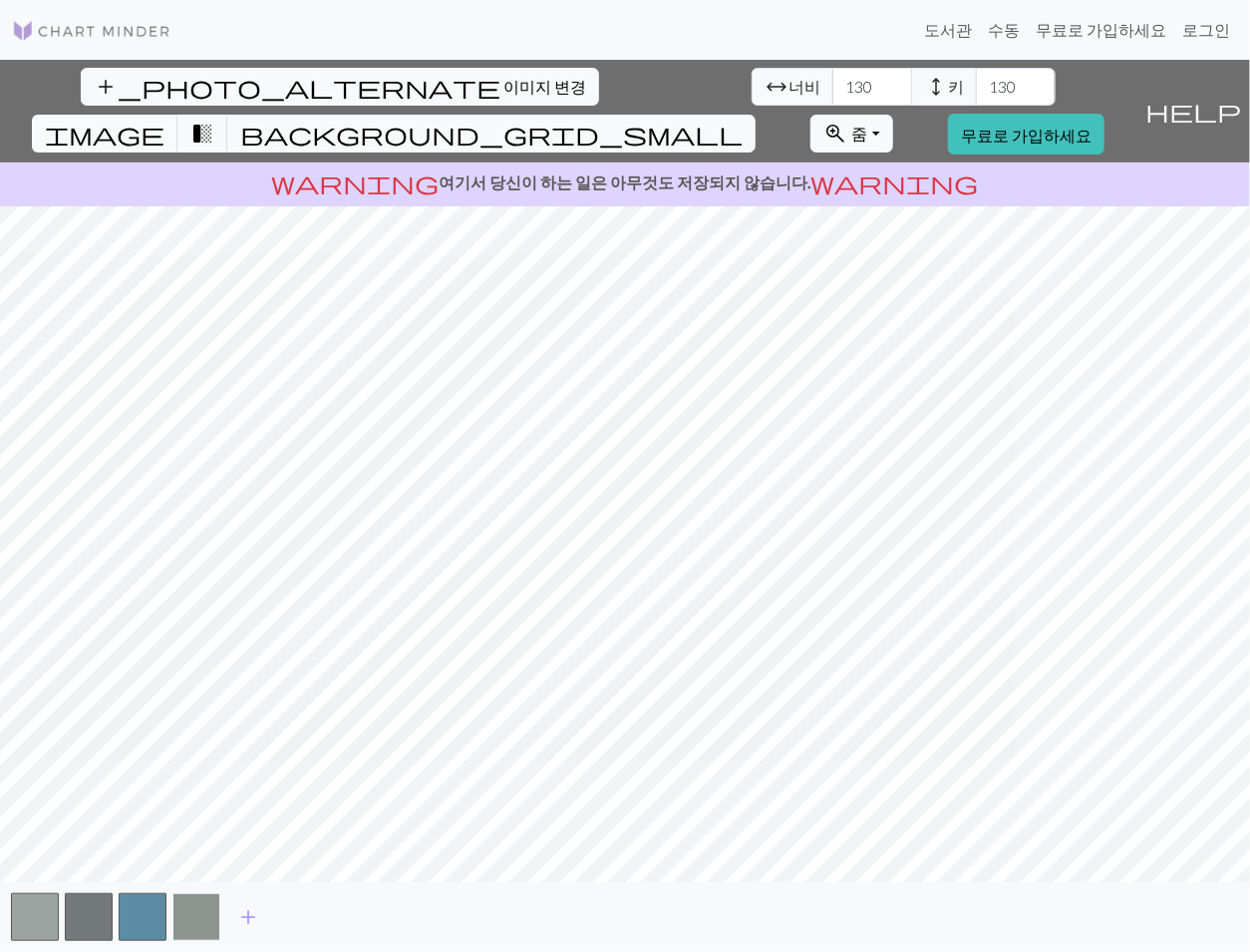 click at bounding box center [196, 917] 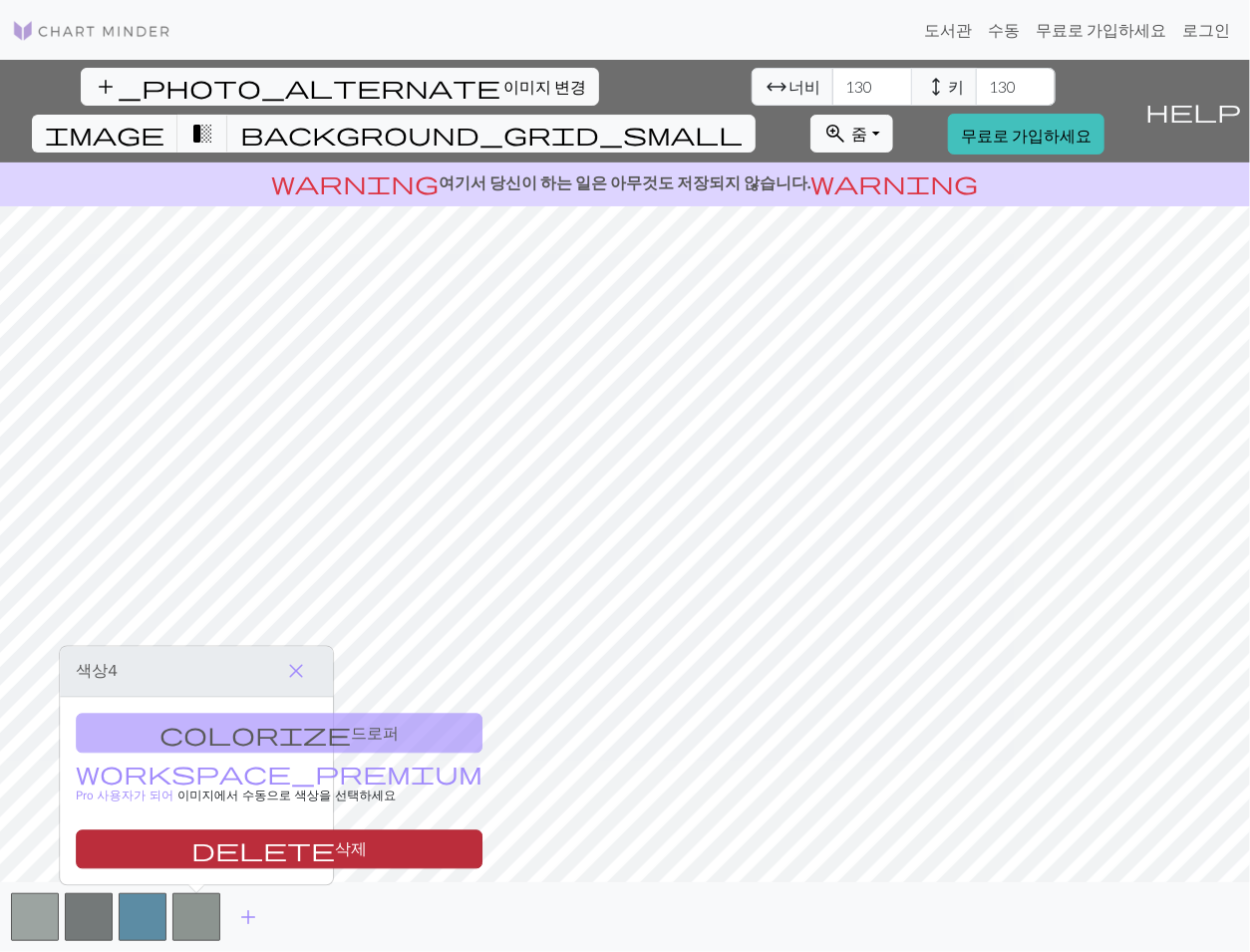 click on "삭제" at bounding box center [351, 850] 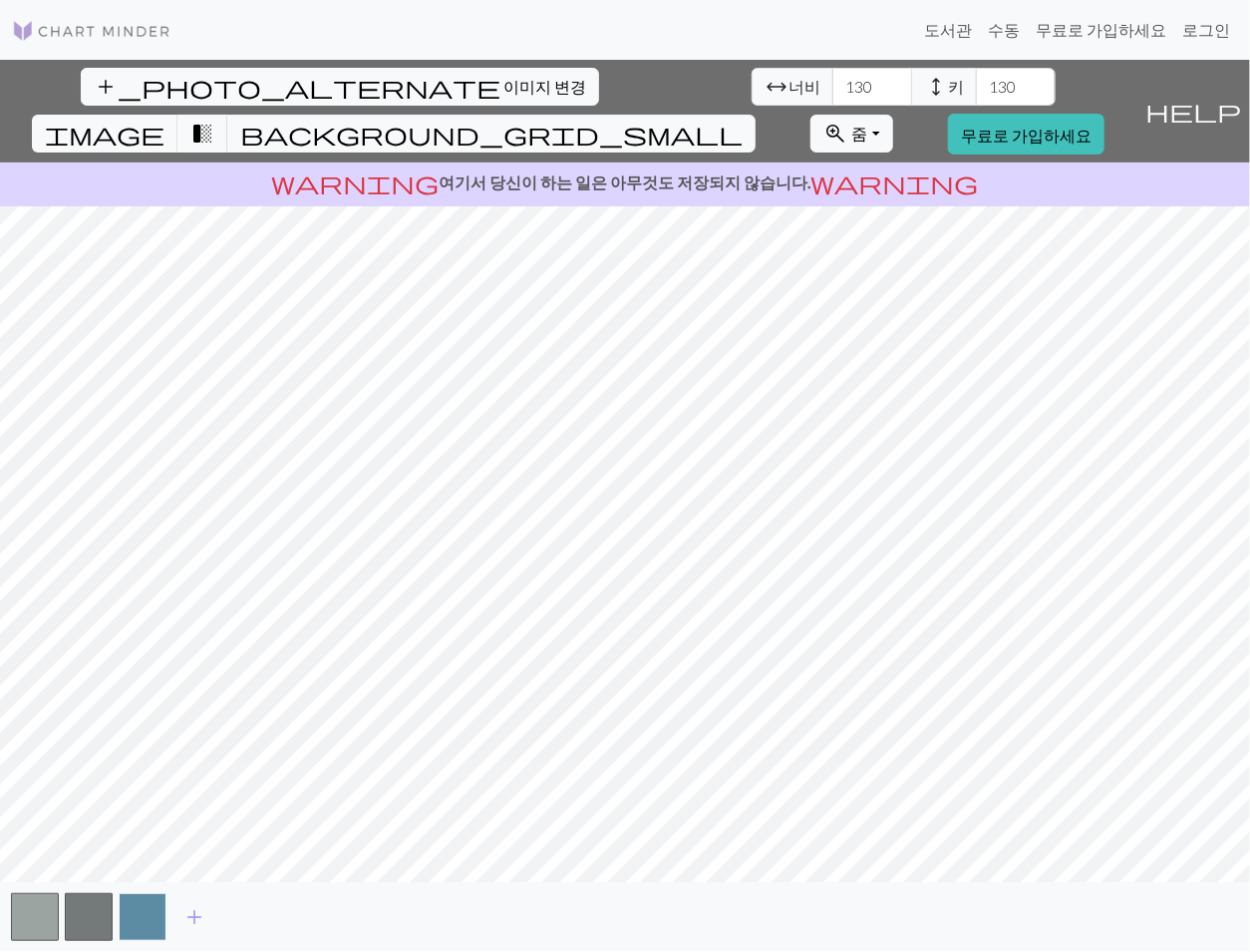 click at bounding box center (143, 917) 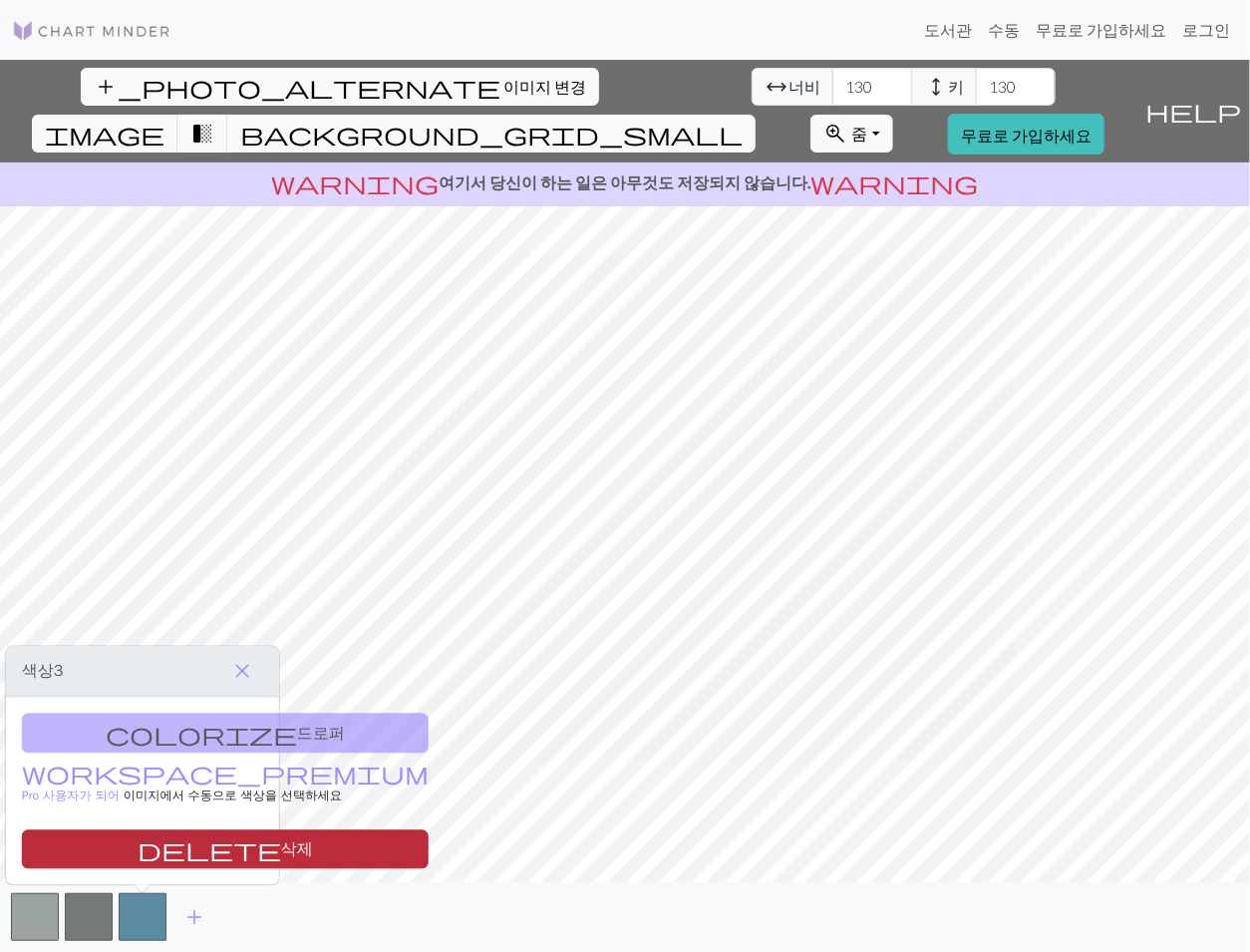 click on "delete" at bounding box center (209, 850) 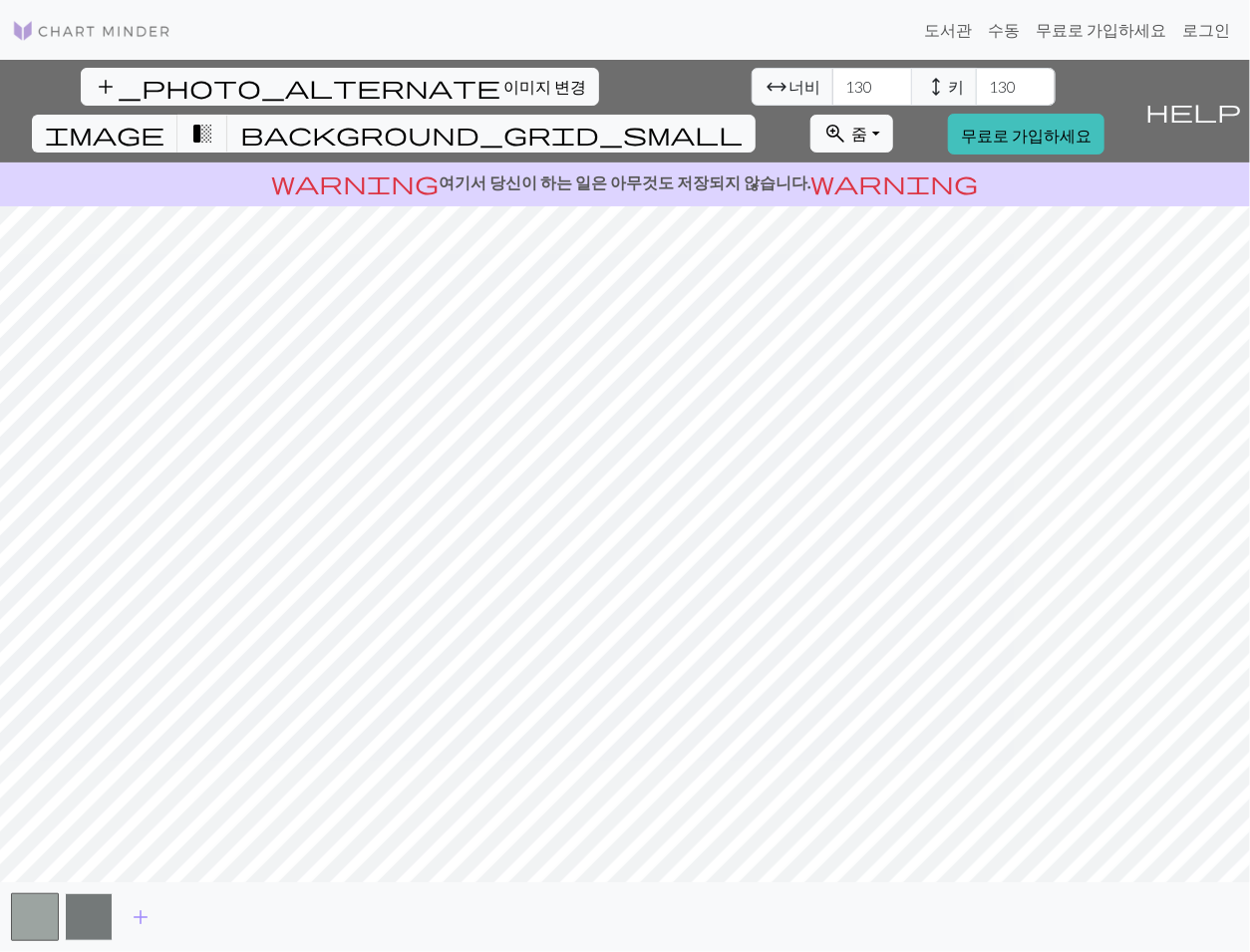 click at bounding box center [89, 917] 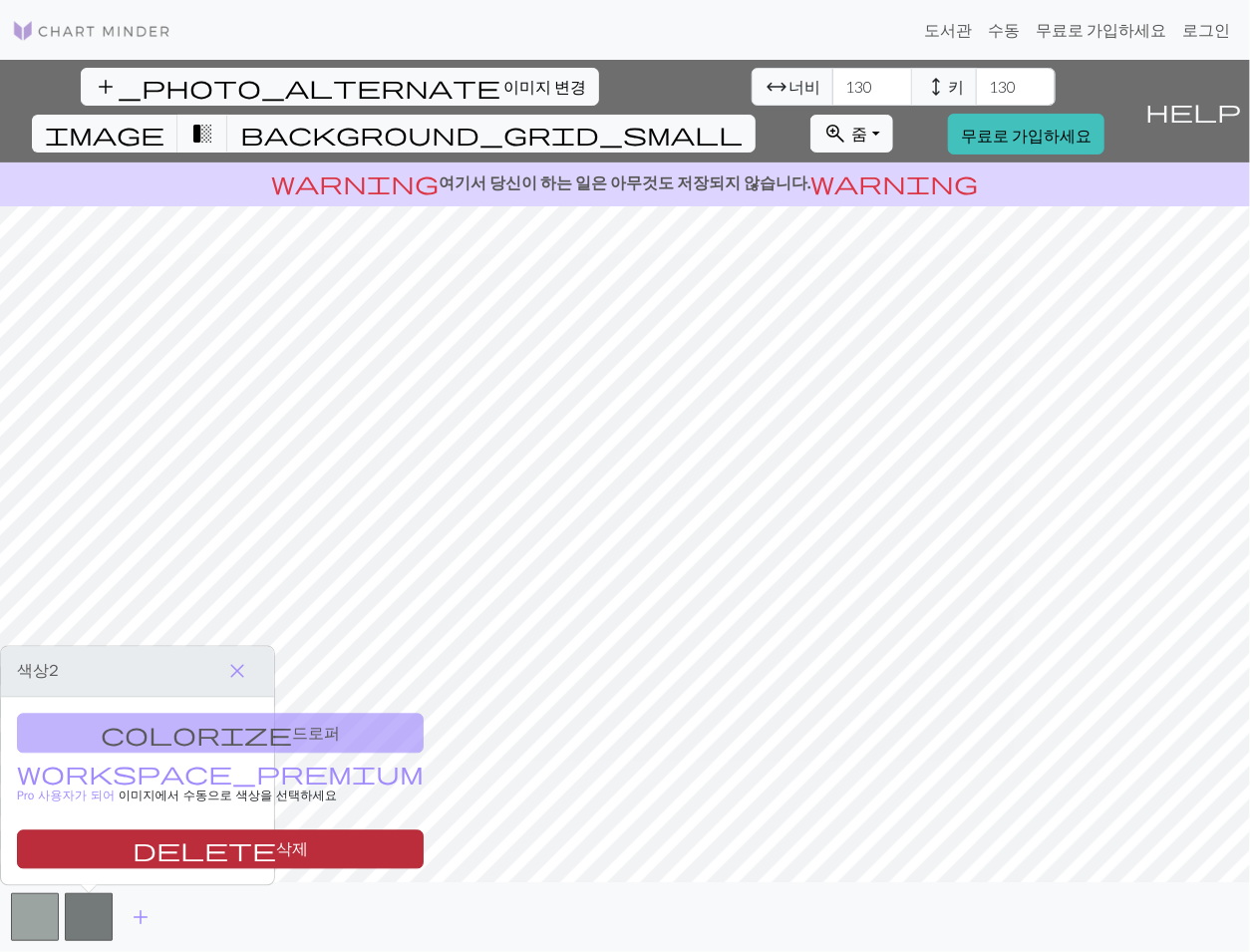 click on "delete" at bounding box center [204, 850] 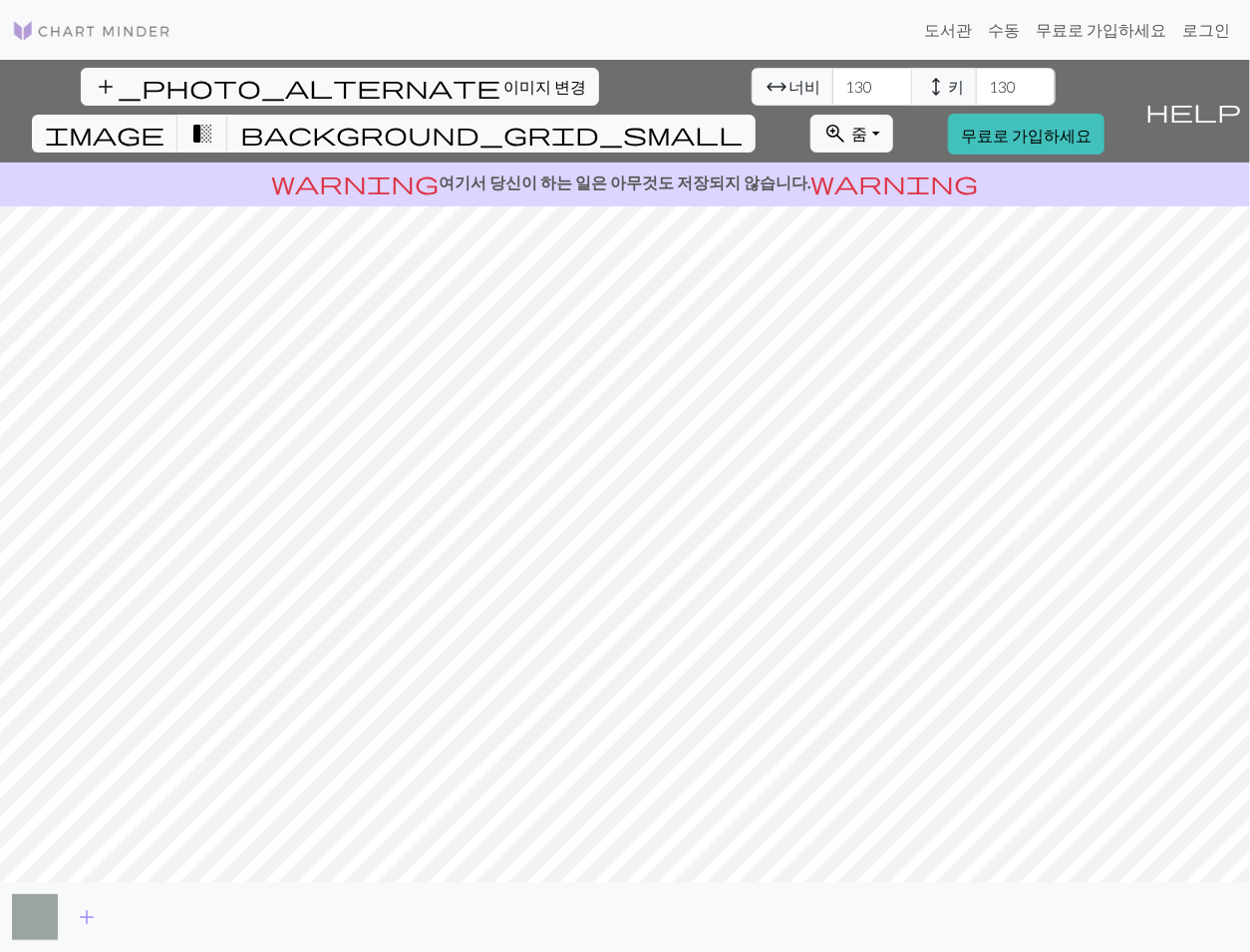 click at bounding box center [35, 917] 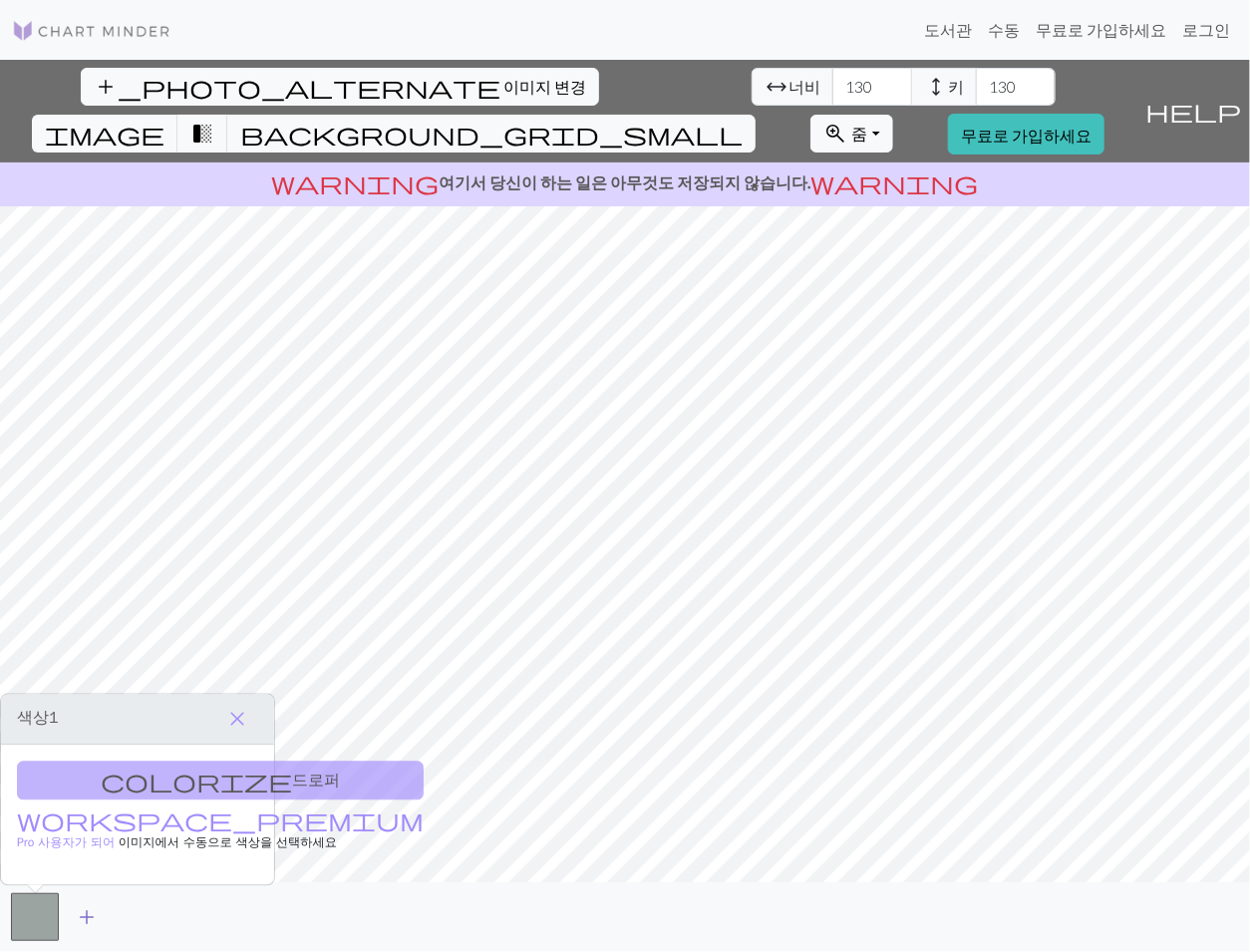 click on "add" at bounding box center [87, 917] 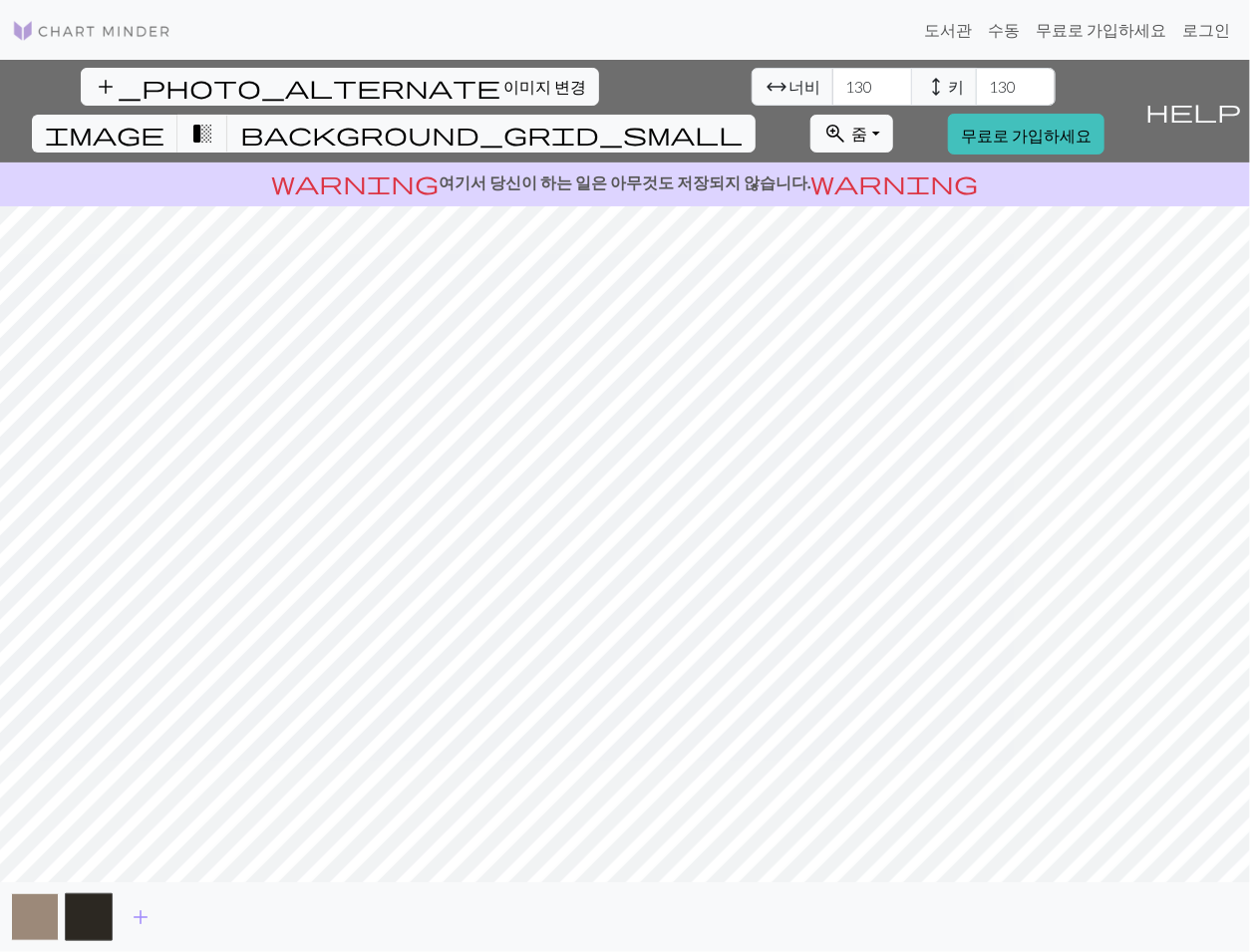click at bounding box center [35, 917] 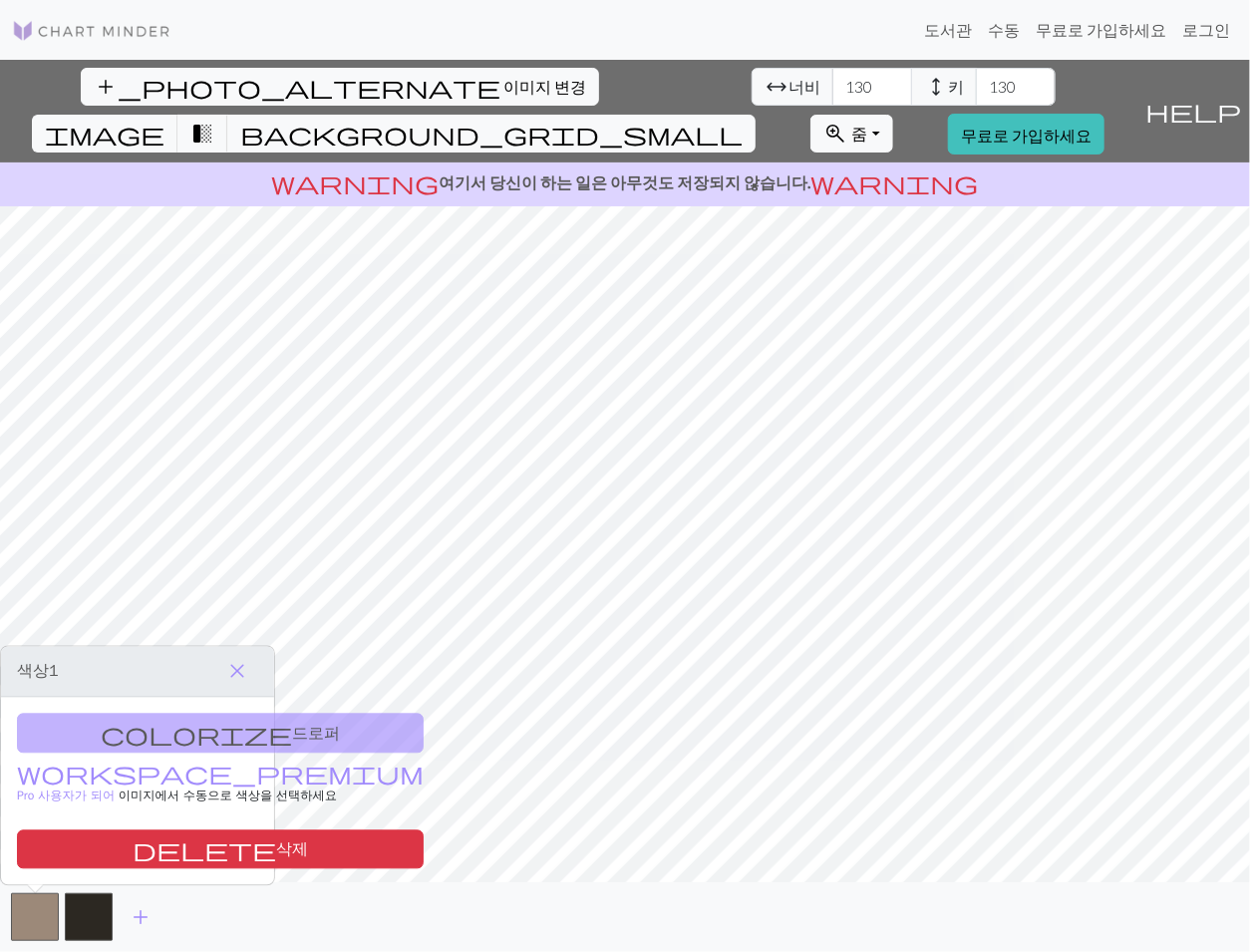 click on "add" at bounding box center (625, 917) 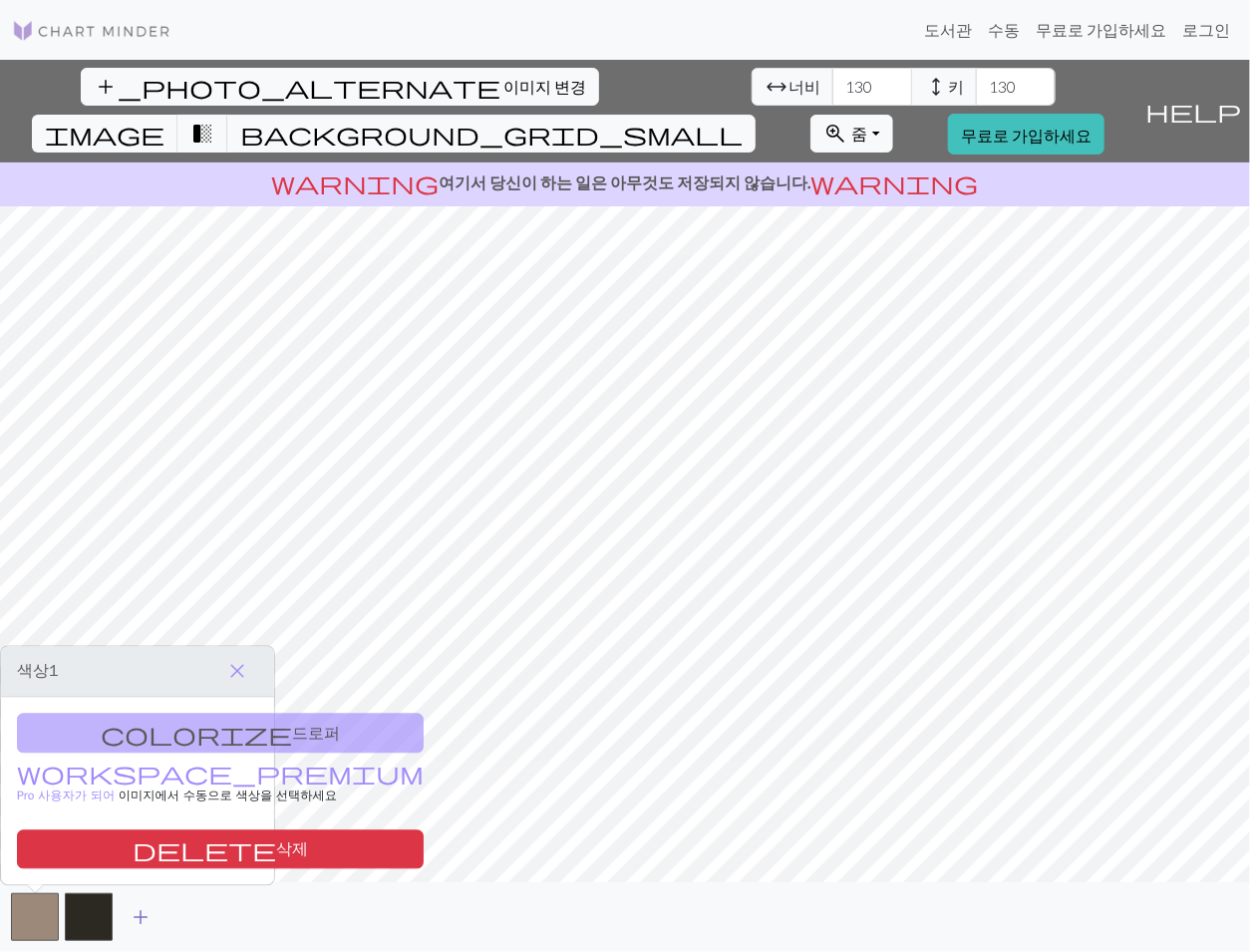 click on "add" at bounding box center [141, 917] 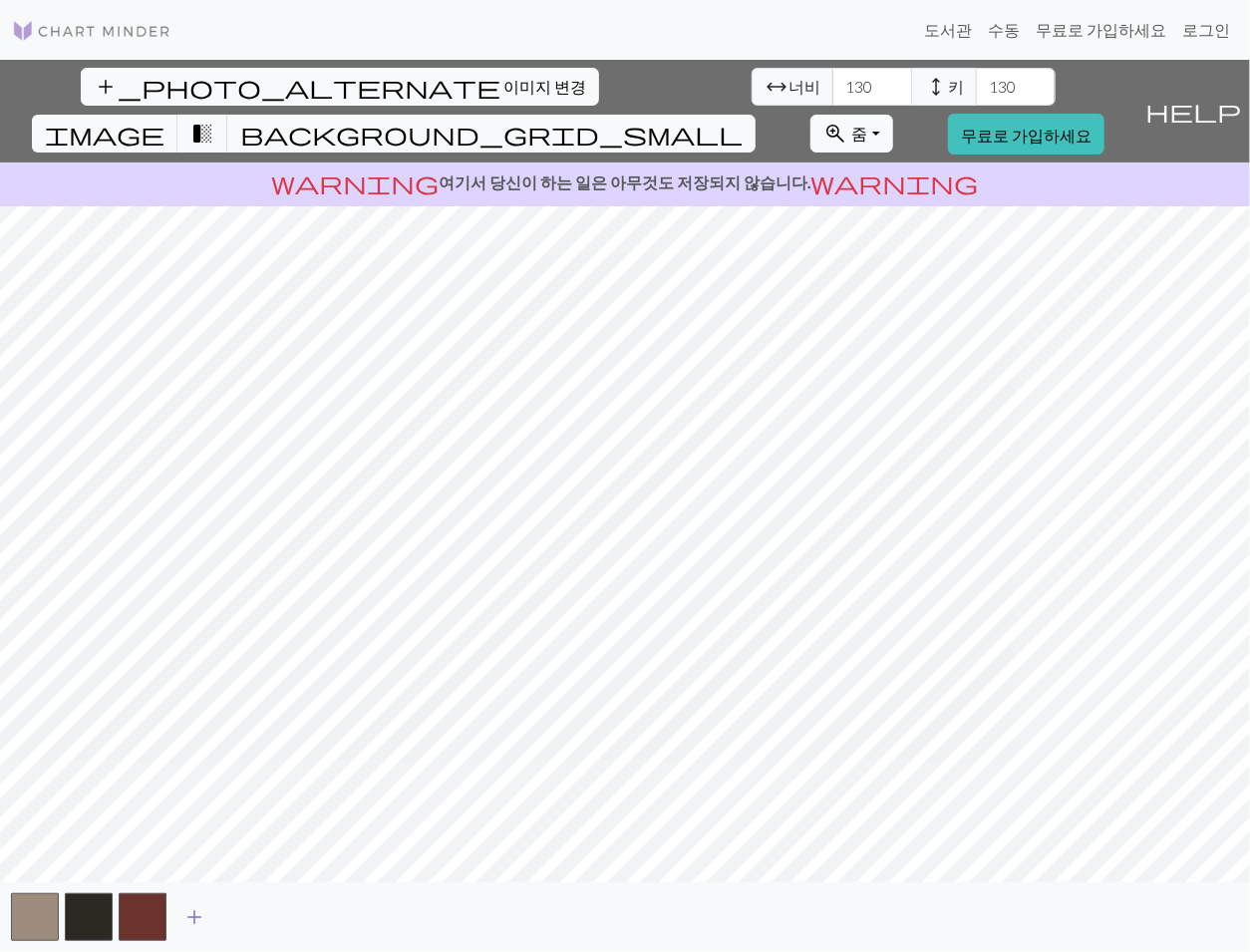 click on "add" at bounding box center (194, 917) 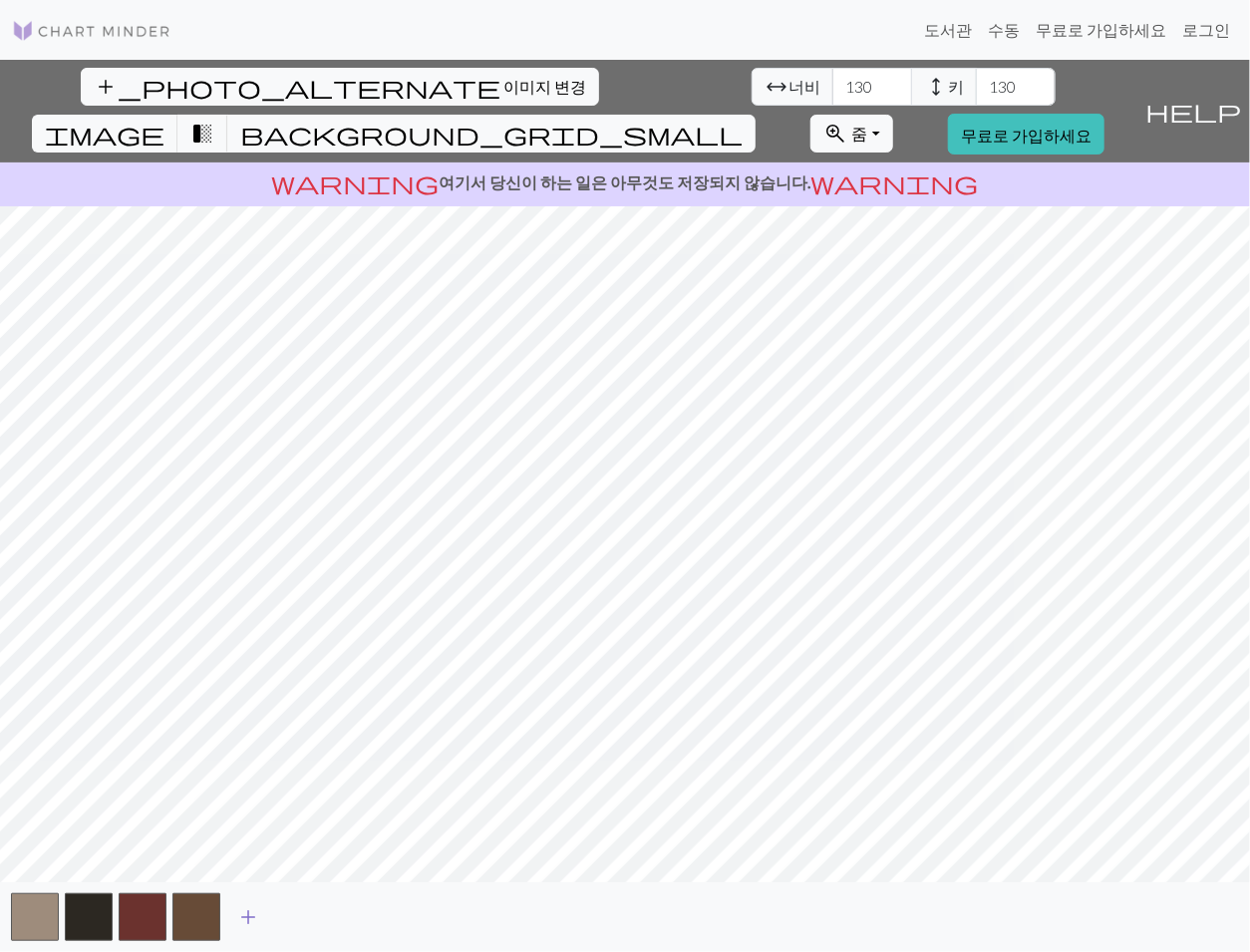 click on "add" at bounding box center [248, 917] 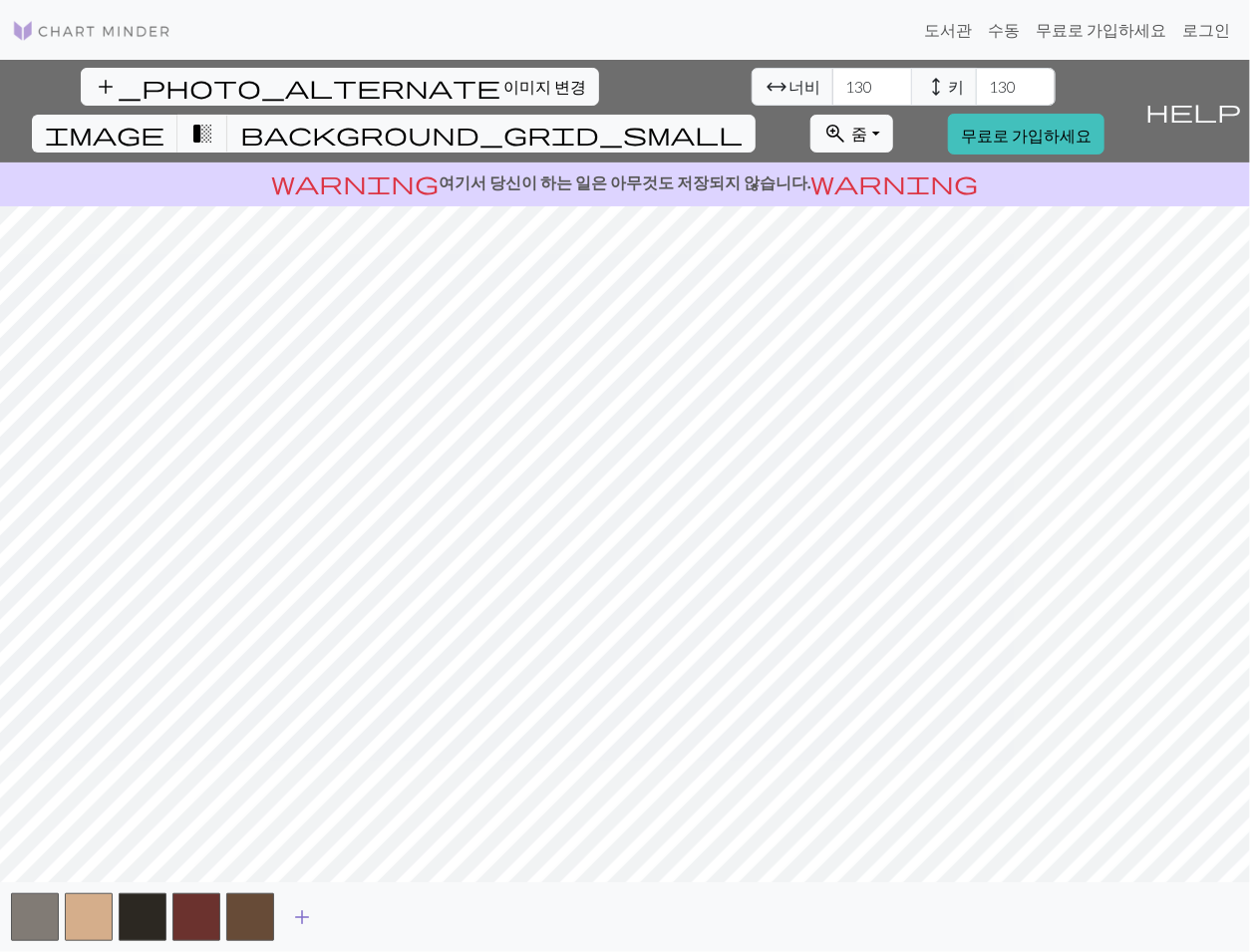 click on "add" at bounding box center (302, 917) 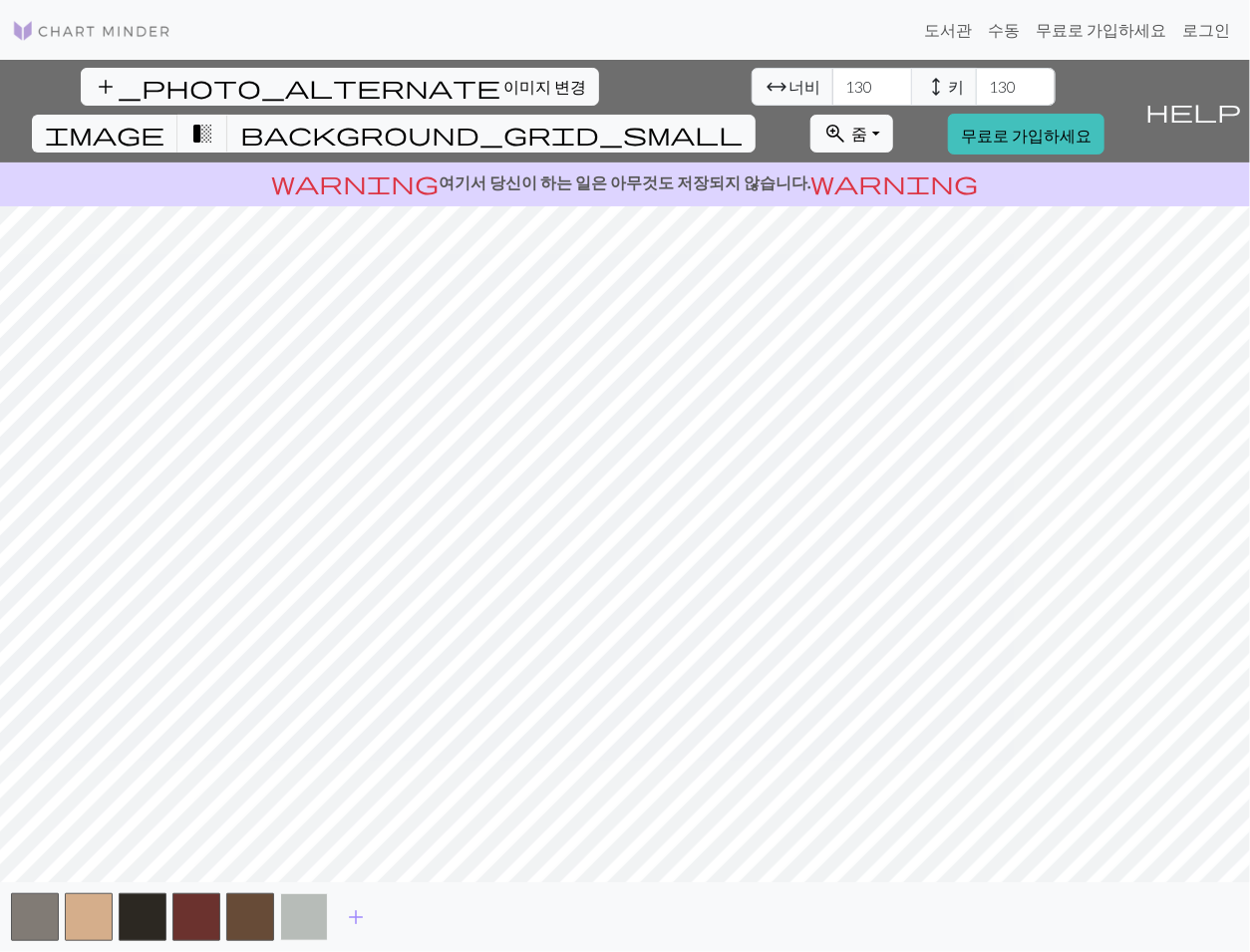 click at bounding box center [304, 917] 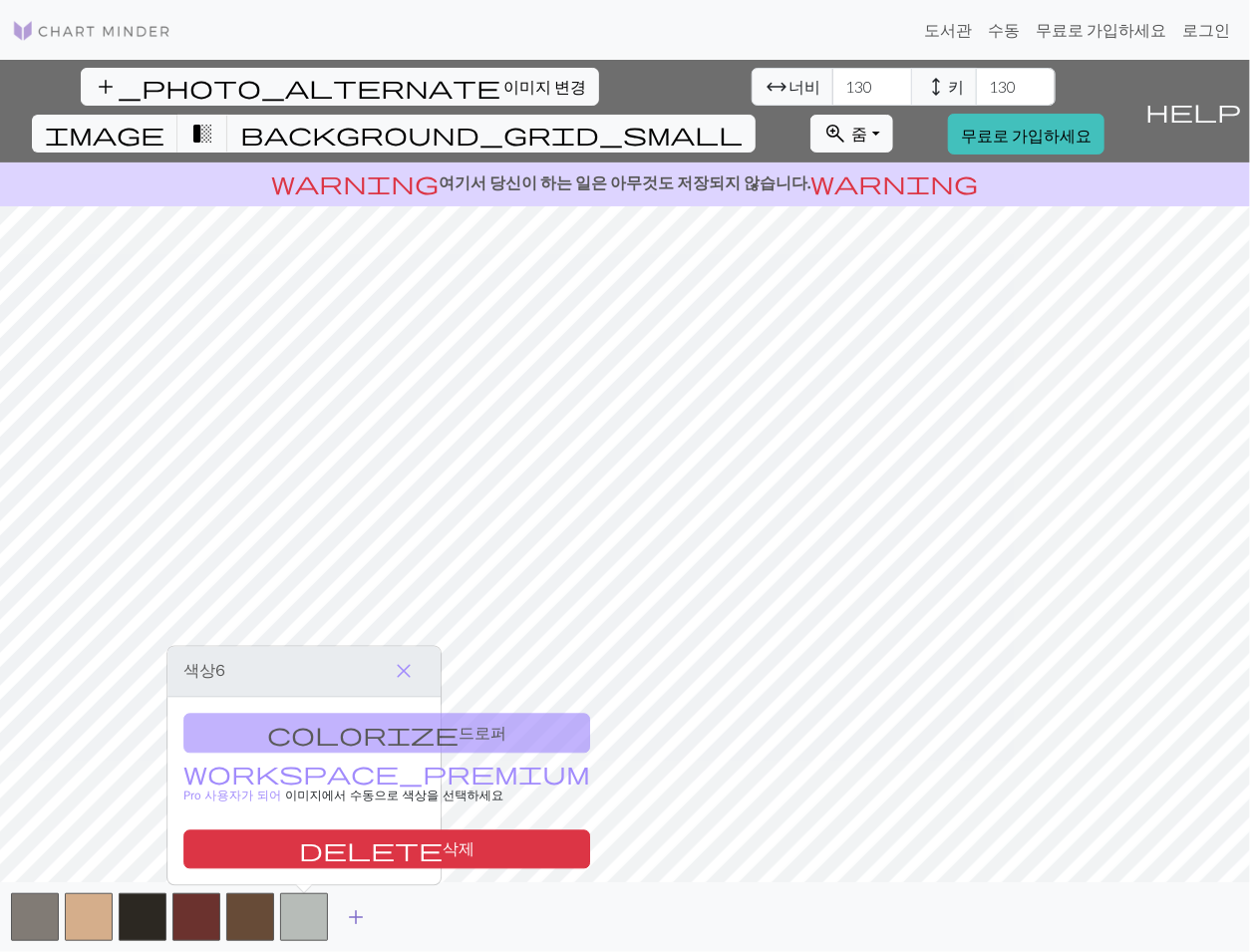 click on "add" at bounding box center (356, 917) 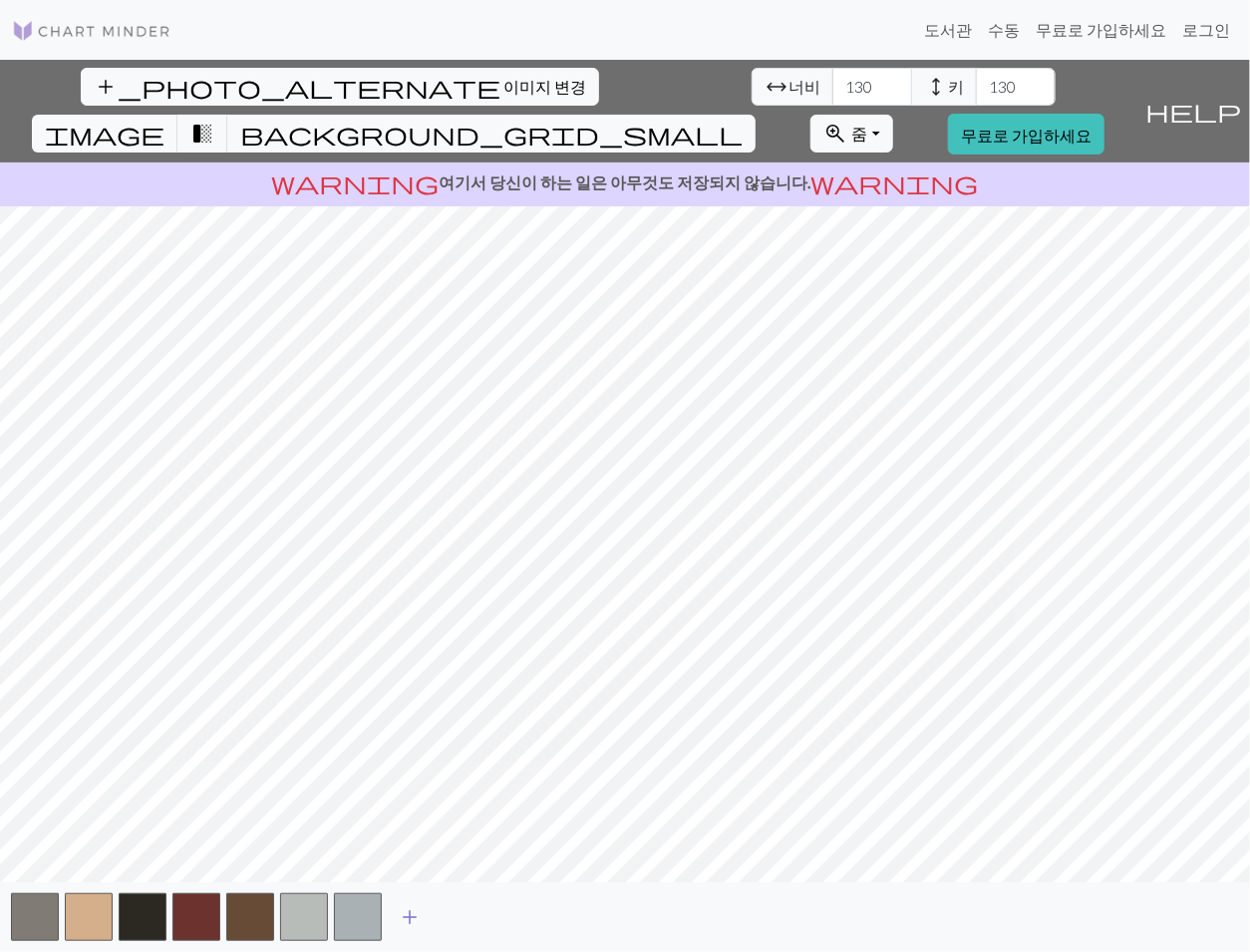 click on "add" at bounding box center [410, 917] 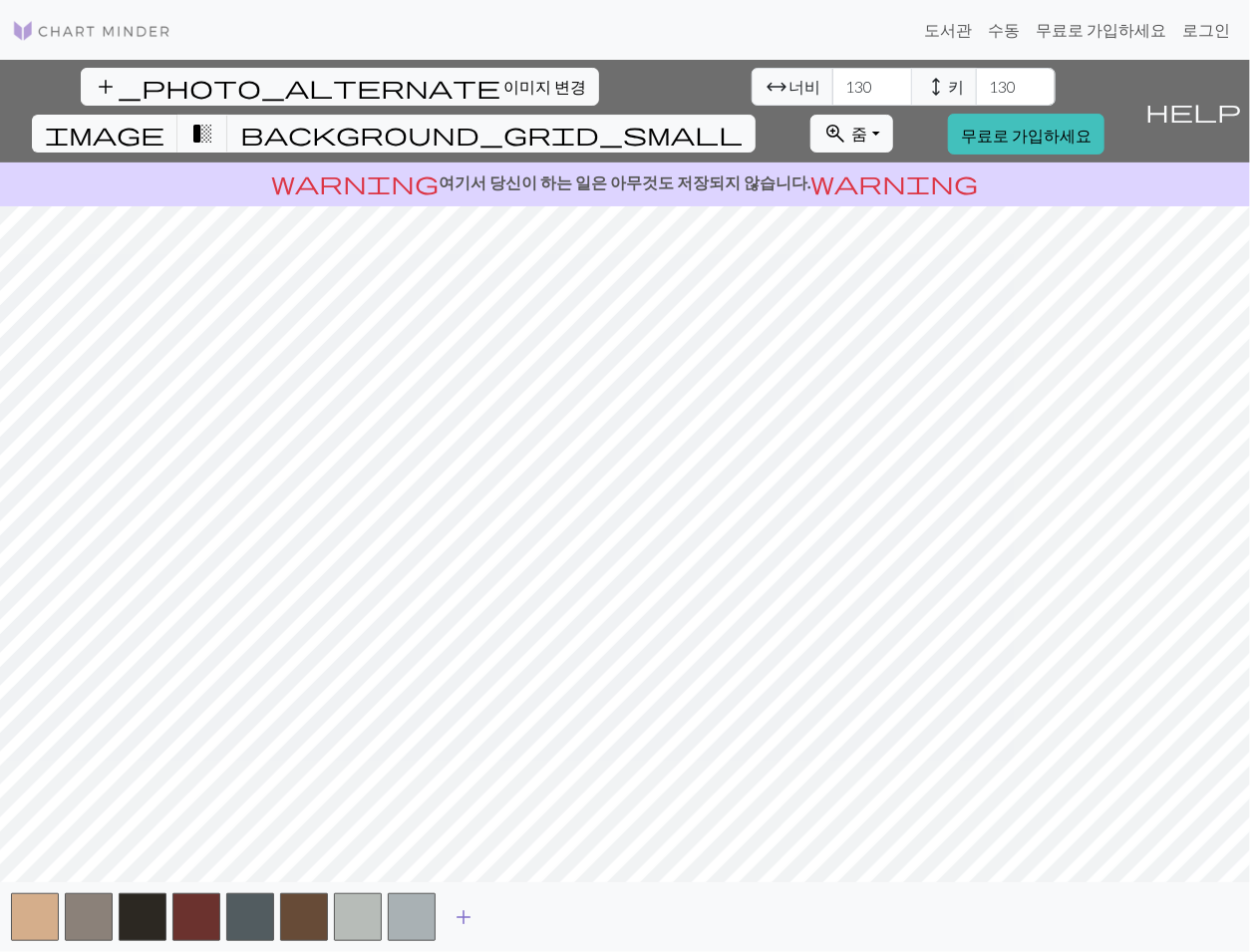 click on "add" at bounding box center [464, 917] 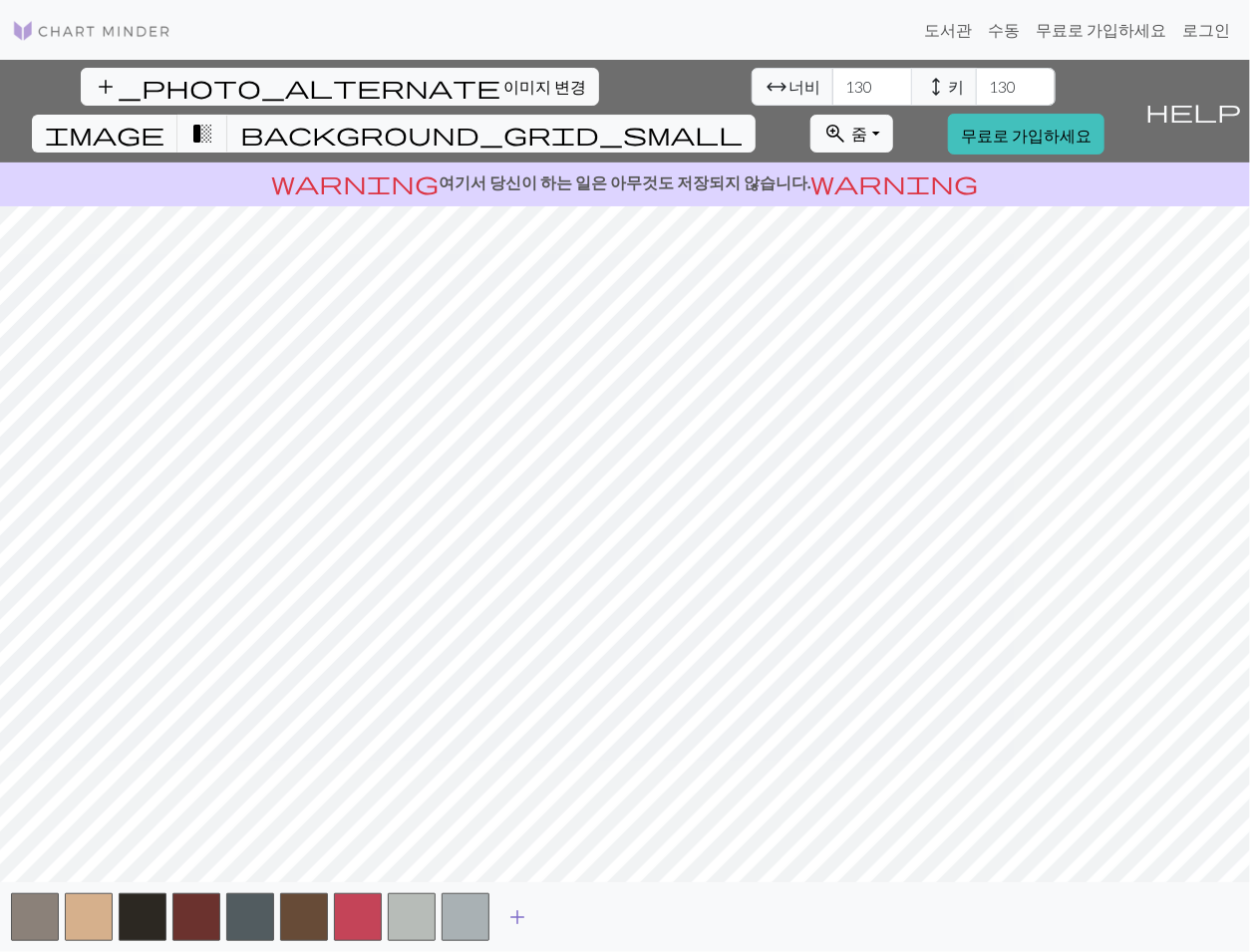 click on "add" at bounding box center (517, 917) 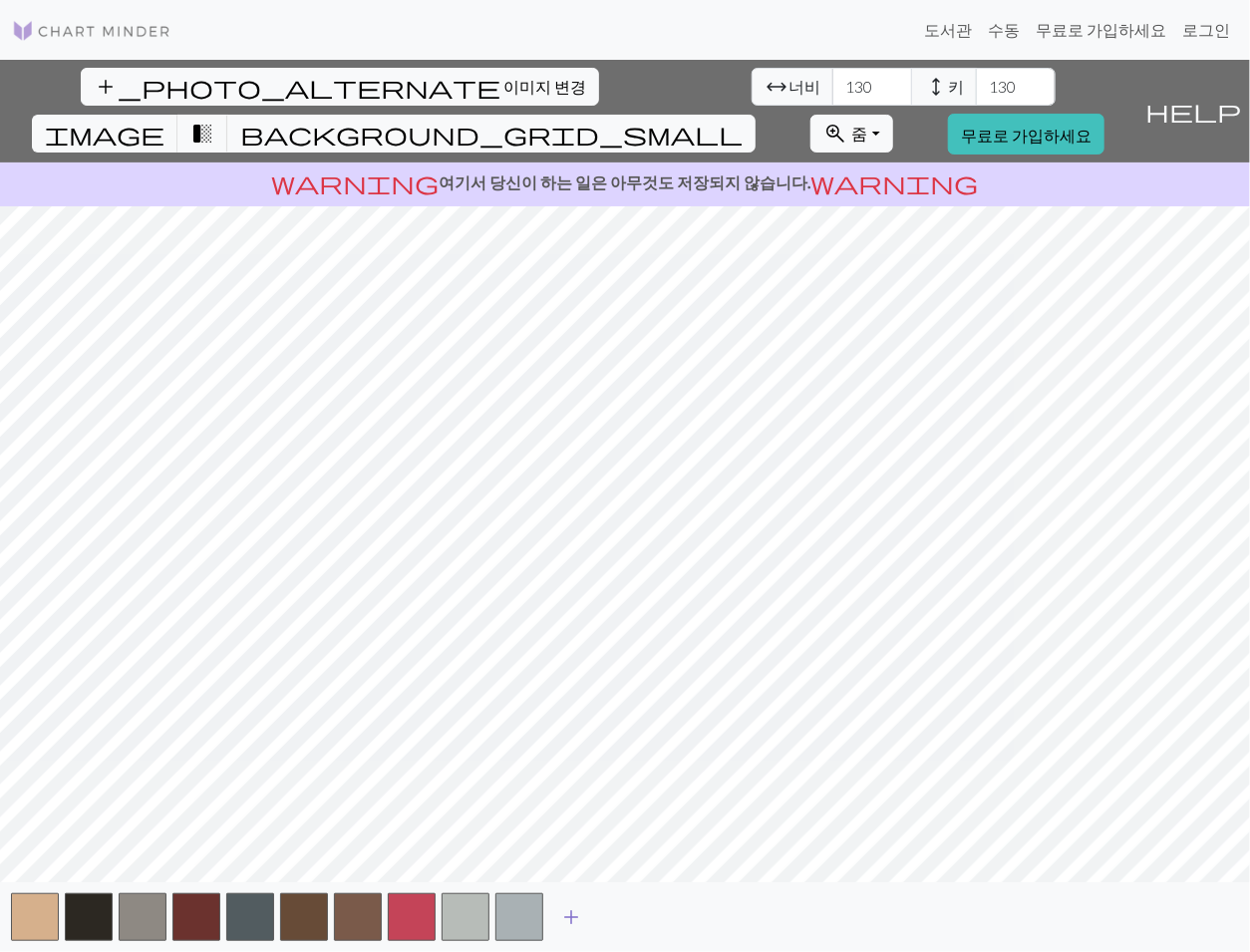 click on "add" at bounding box center [571, 917] 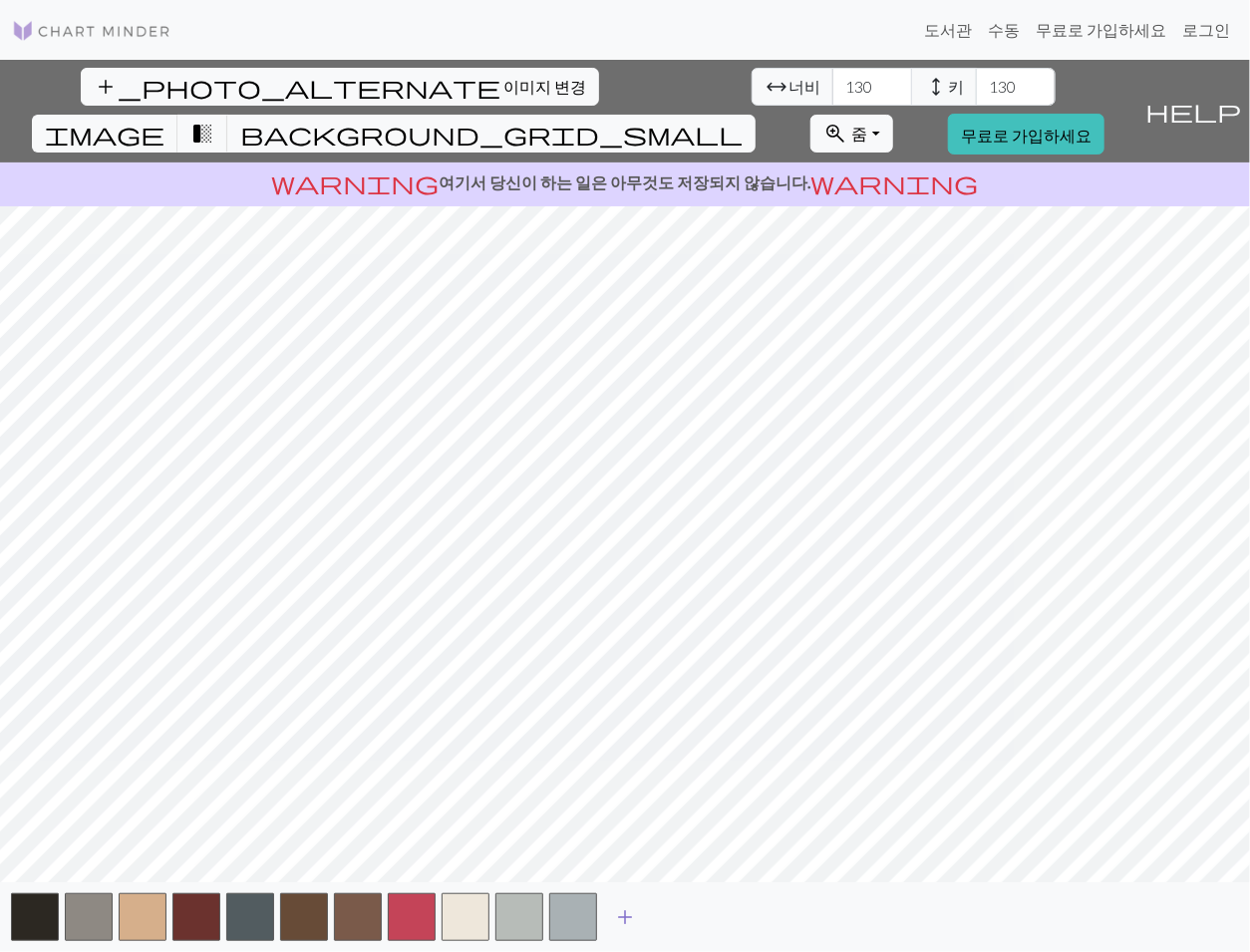 click on "add" at bounding box center (625, 917) 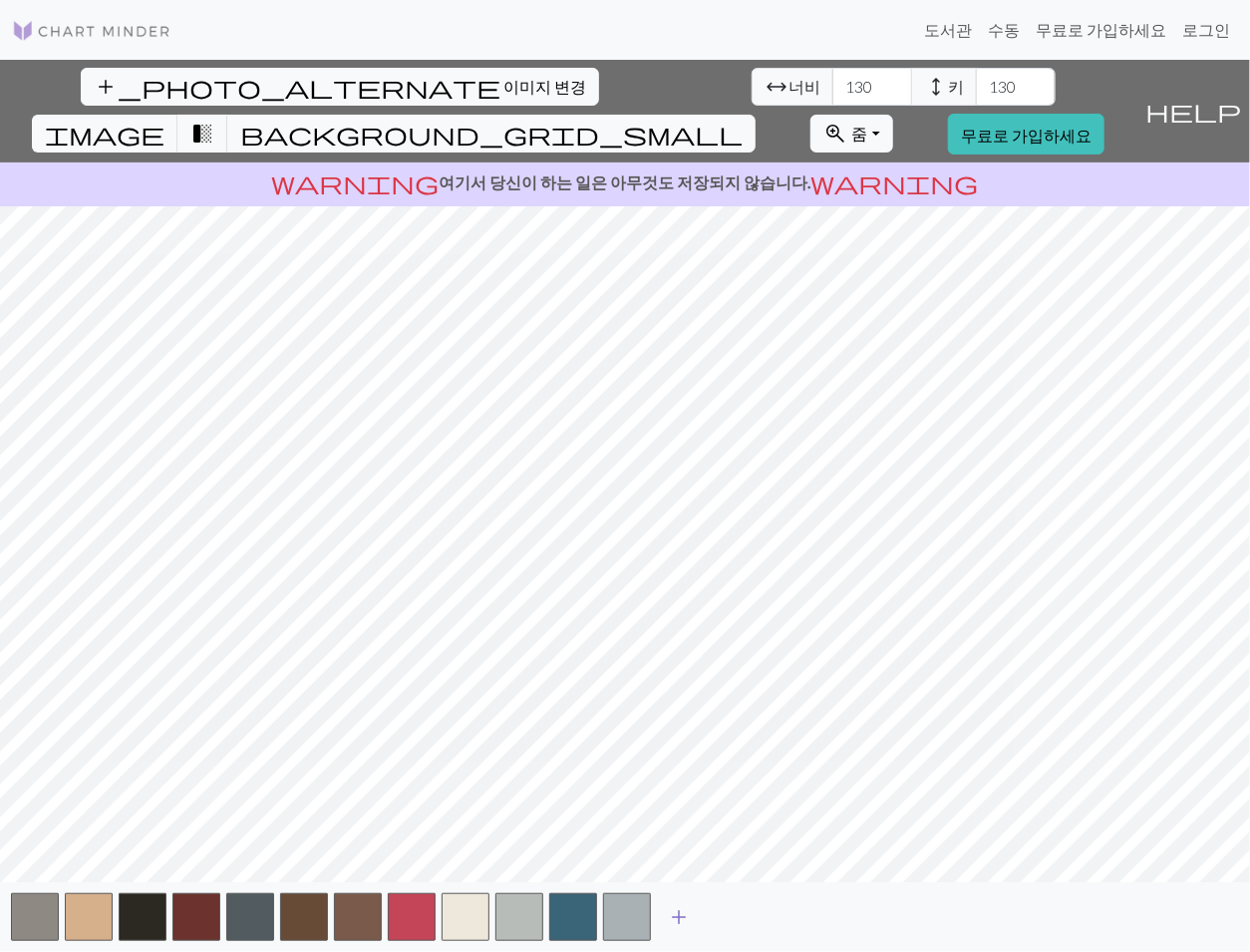 click on "add" at bounding box center (679, 917) 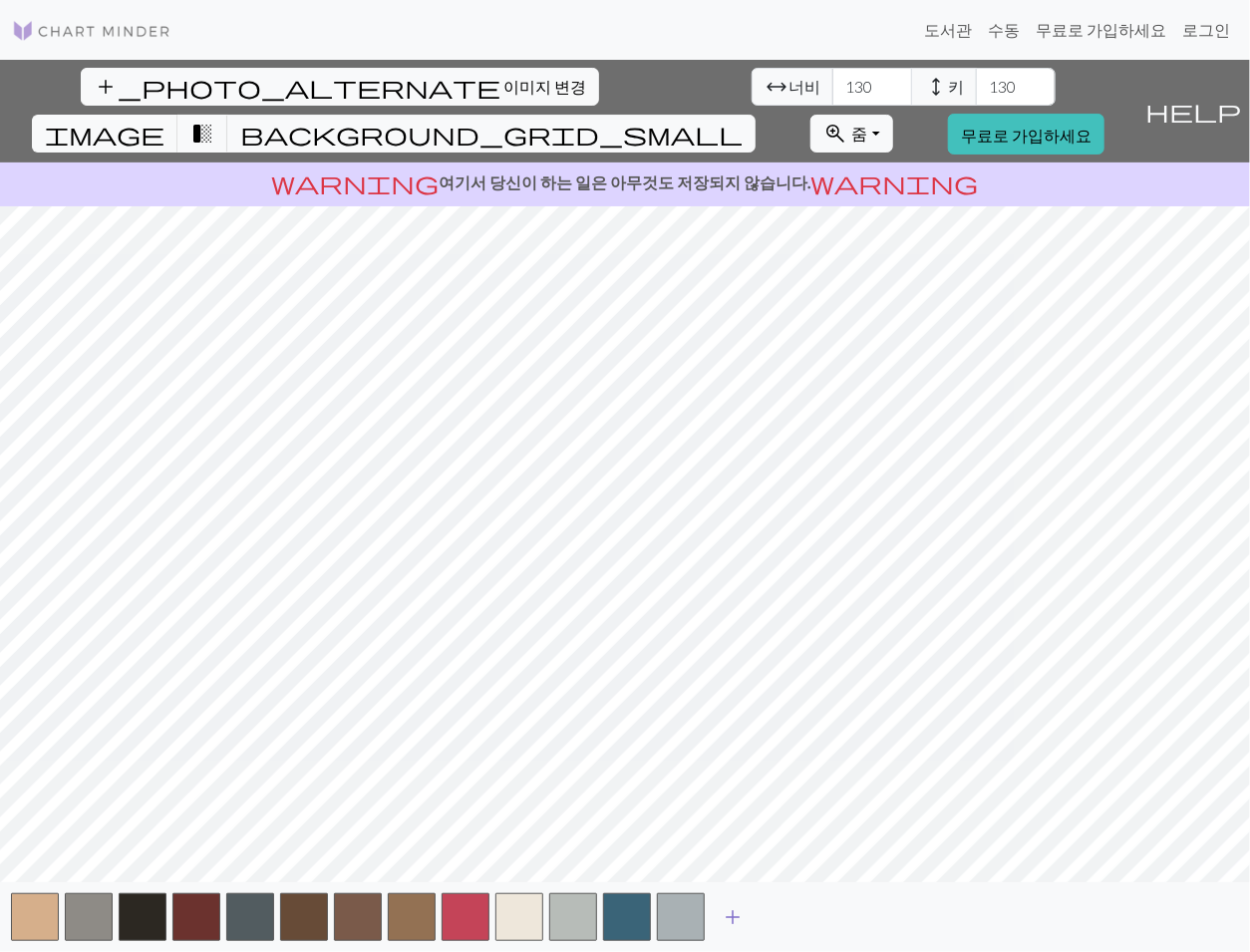 click on "add" at bounding box center [733, 917] 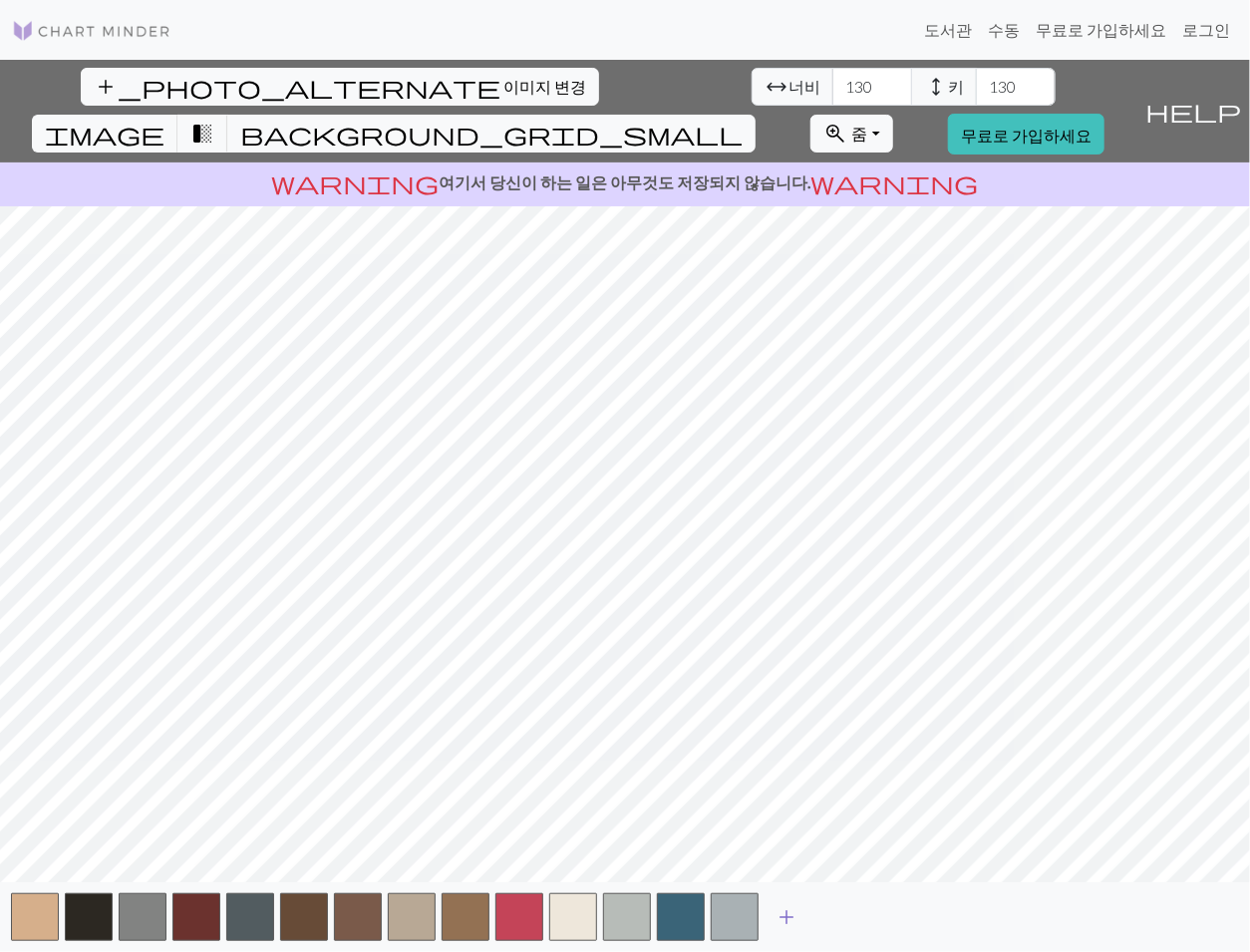 click on "add" at bounding box center (786, 917) 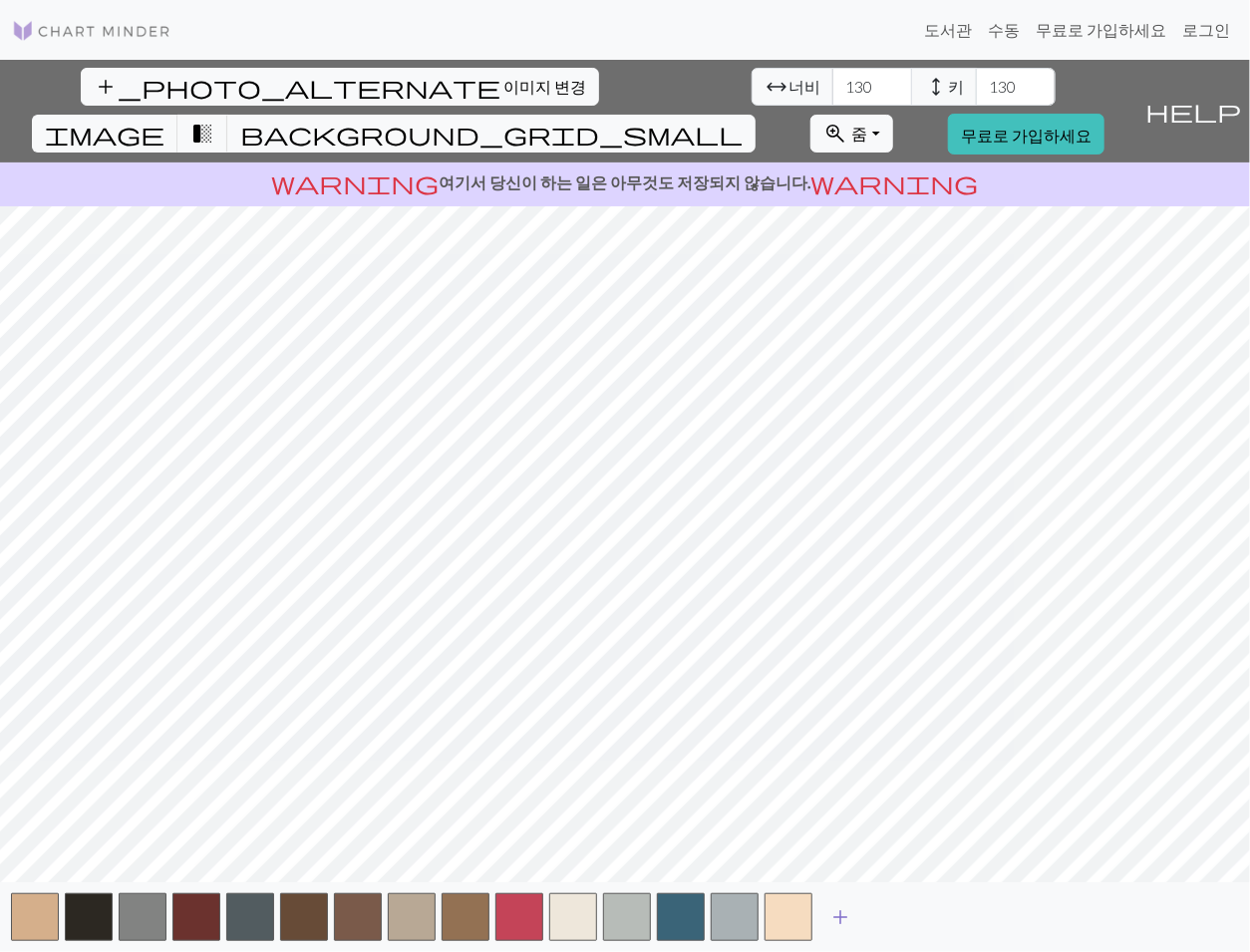 click on "add" at bounding box center [840, 917] 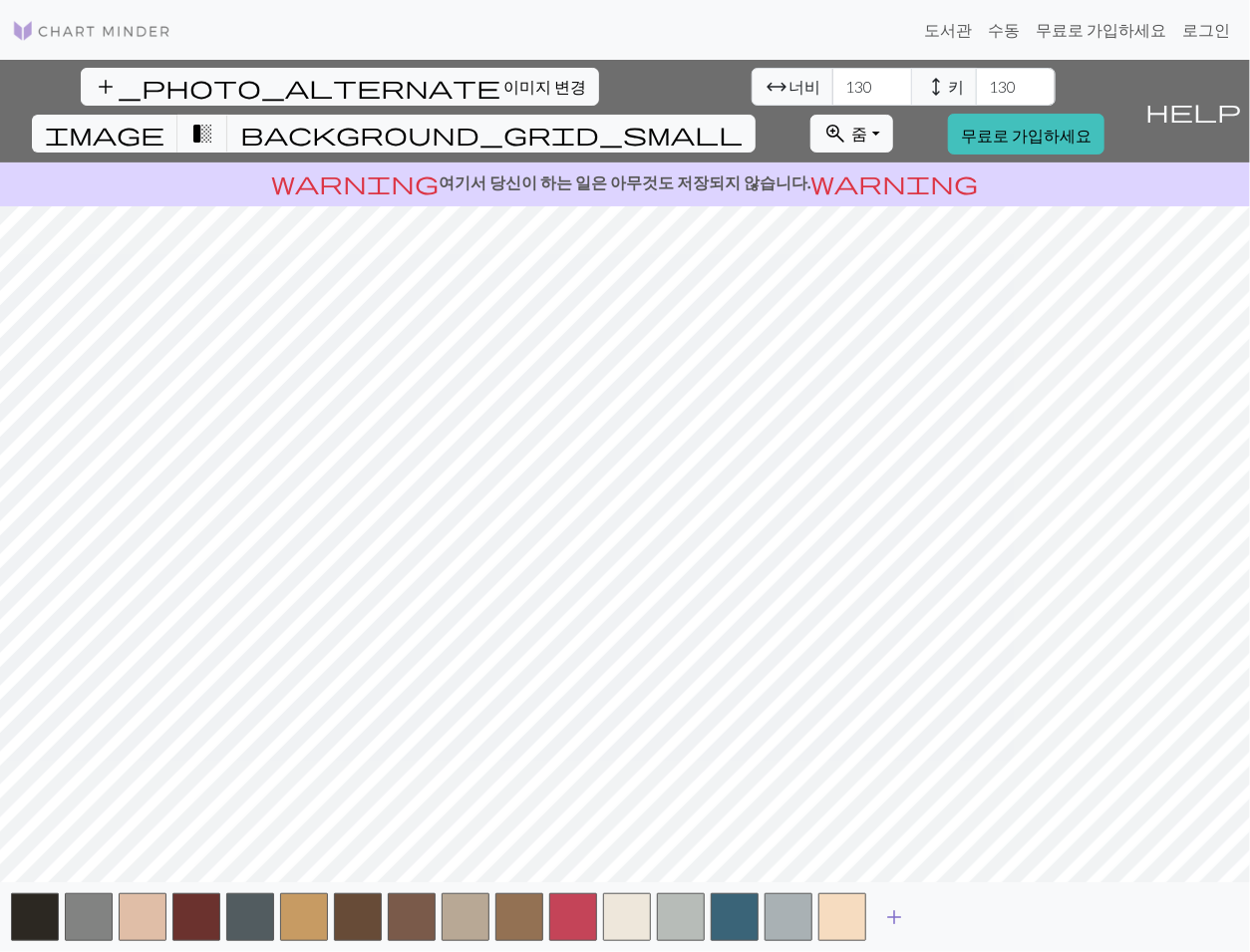 click on "add" at bounding box center [894, 917] 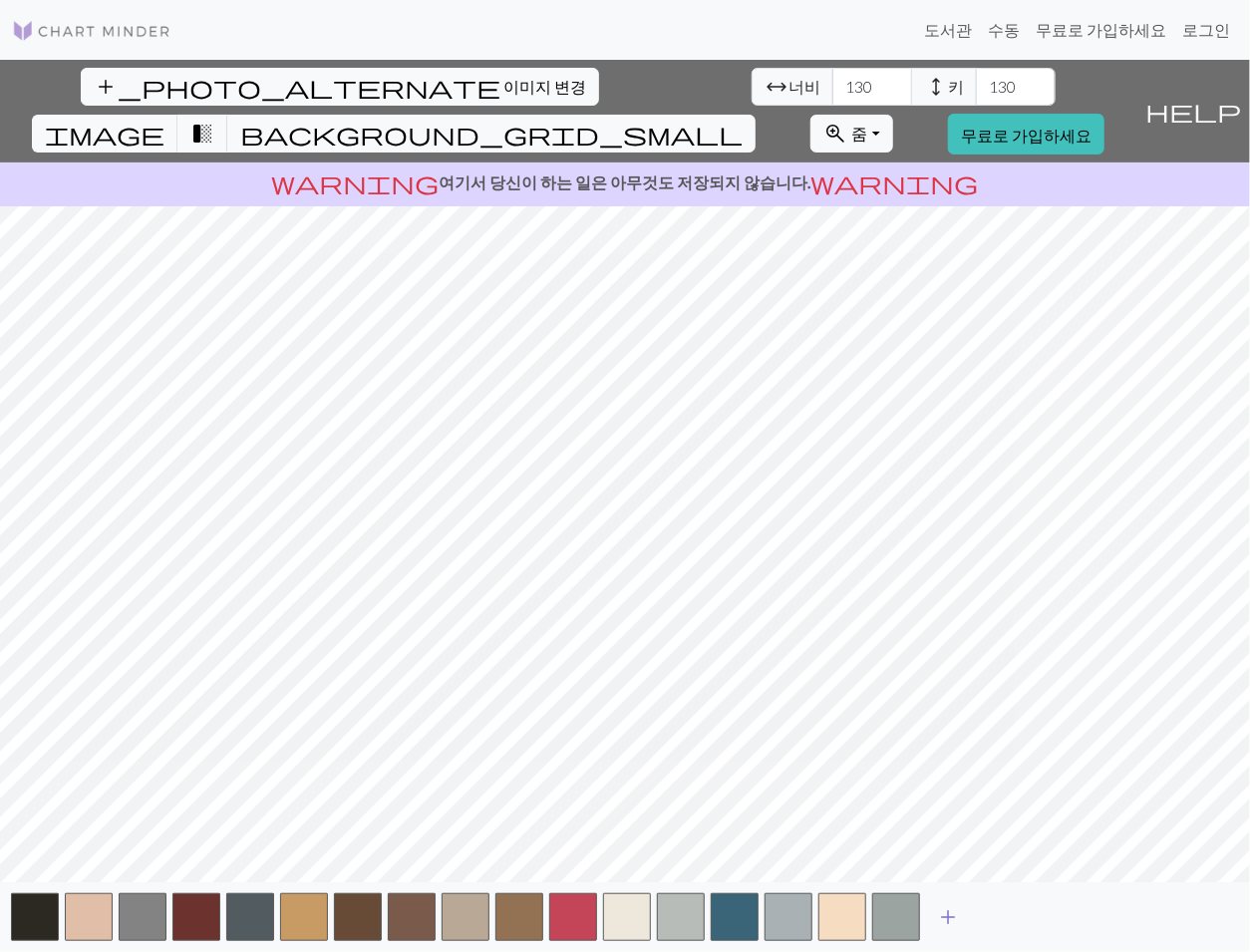 click on "add" at bounding box center (948, 917) 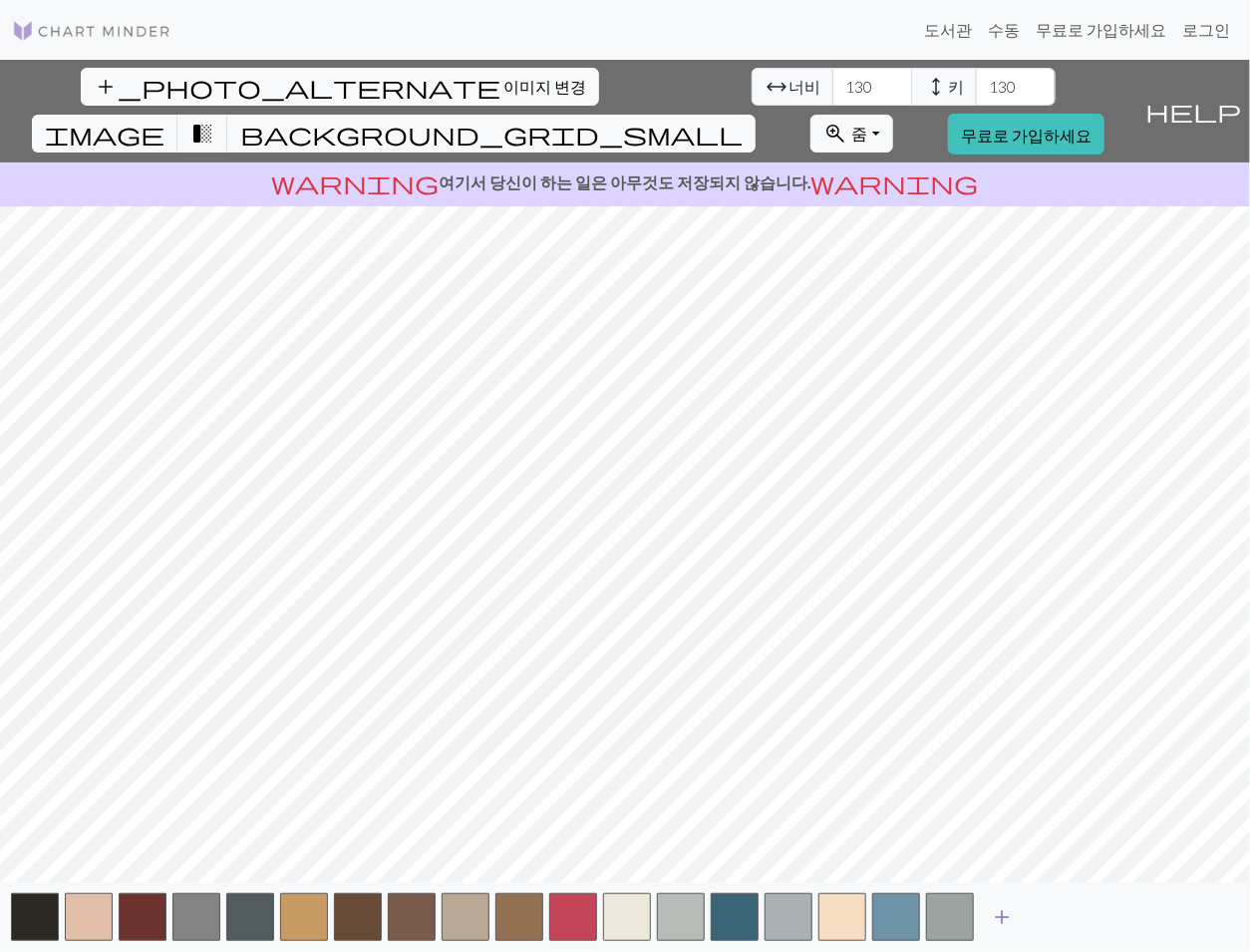 click on "add" at bounding box center (1002, 917) 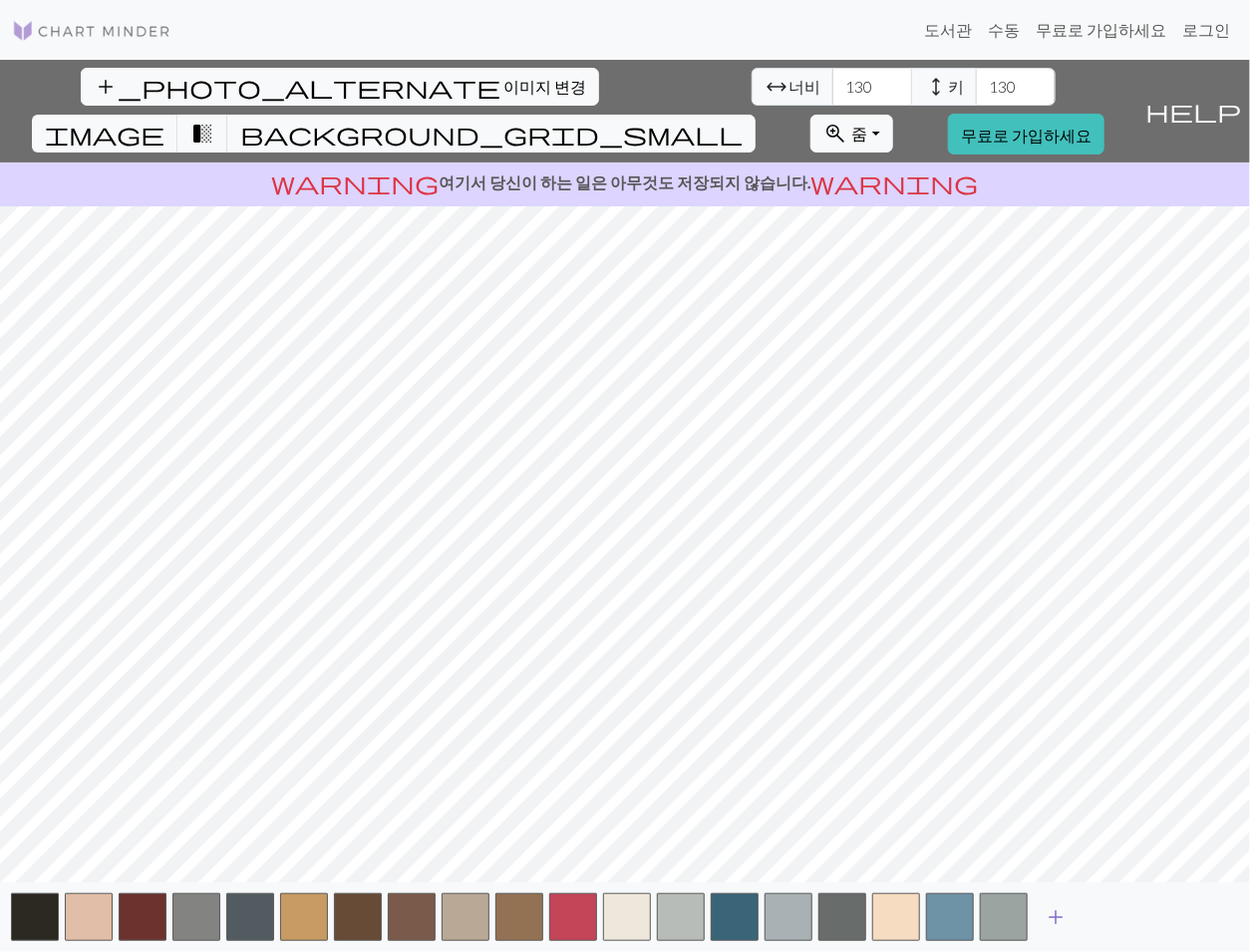 click on "add" at bounding box center [1056, 917] 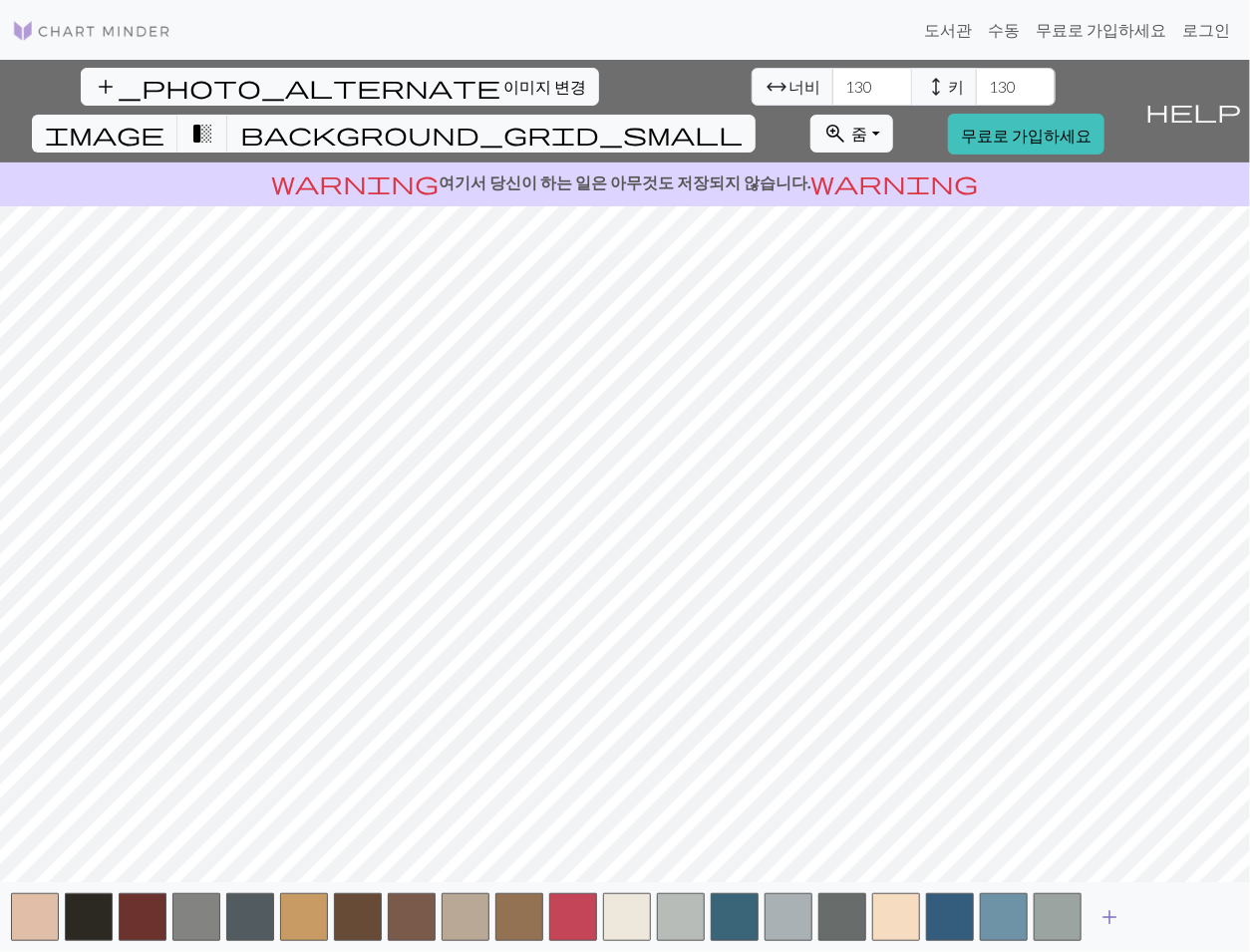 click on "add" at bounding box center (1109, 917) 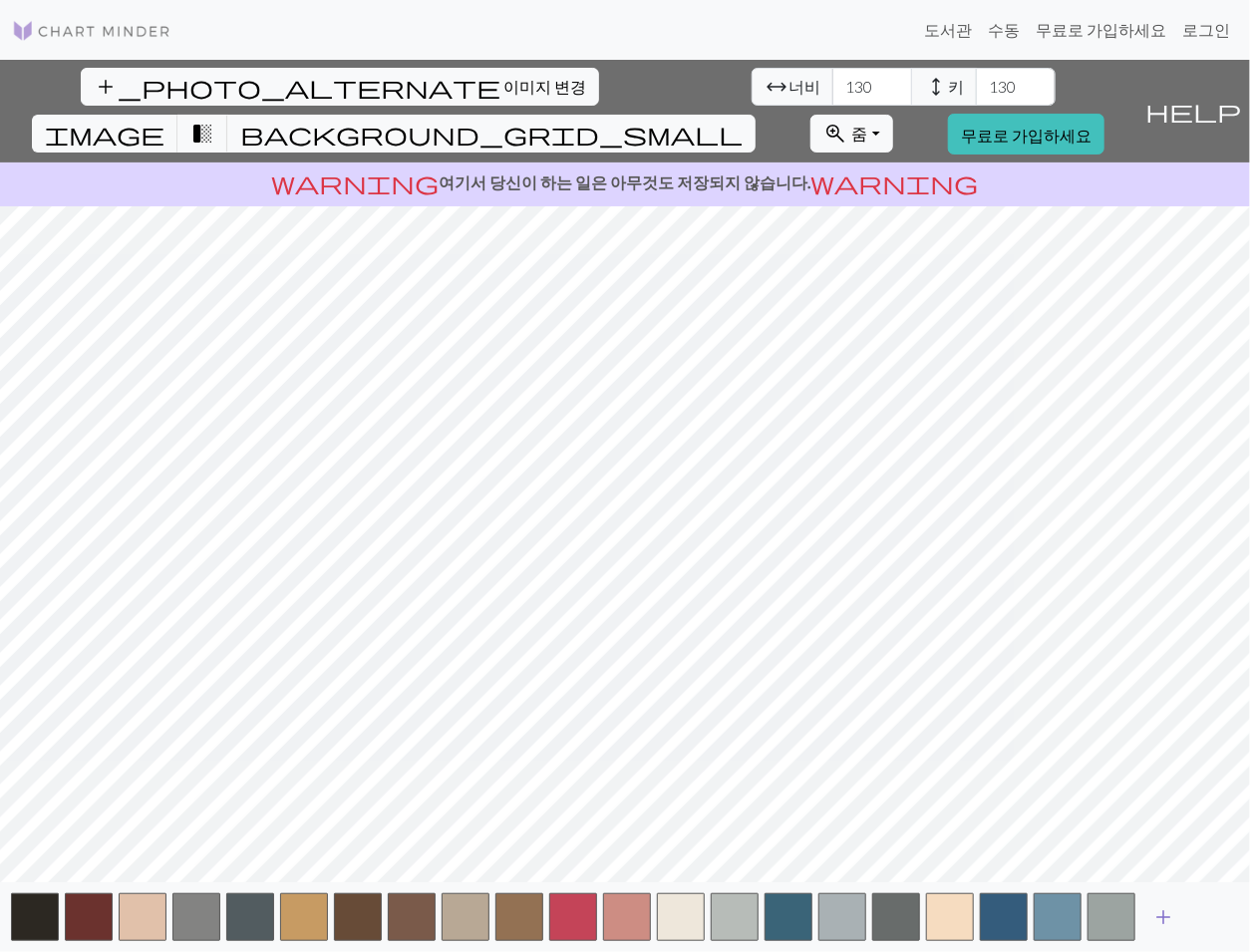 click on "add" at bounding box center (1163, 917) 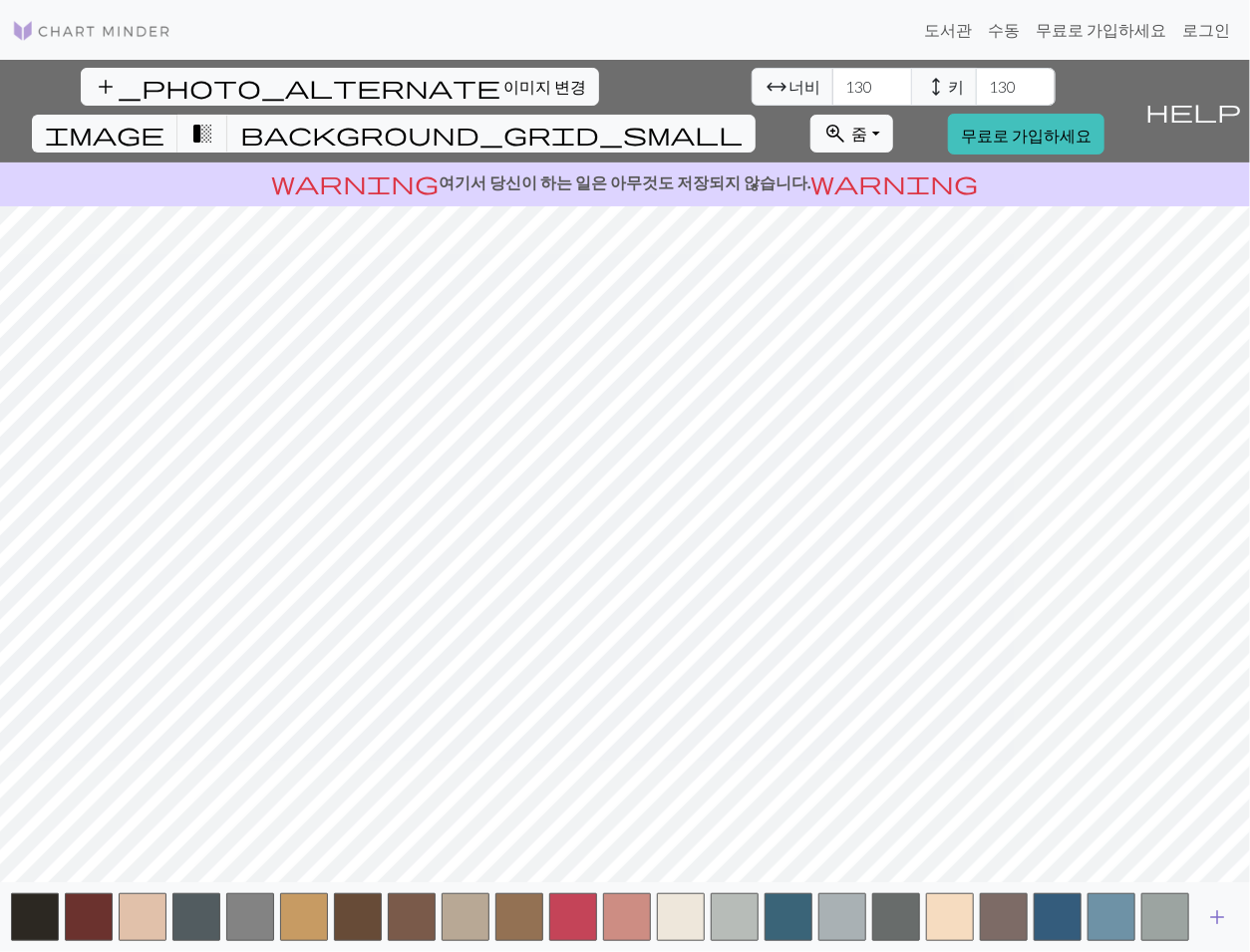 click on "add" at bounding box center [1217, 917] 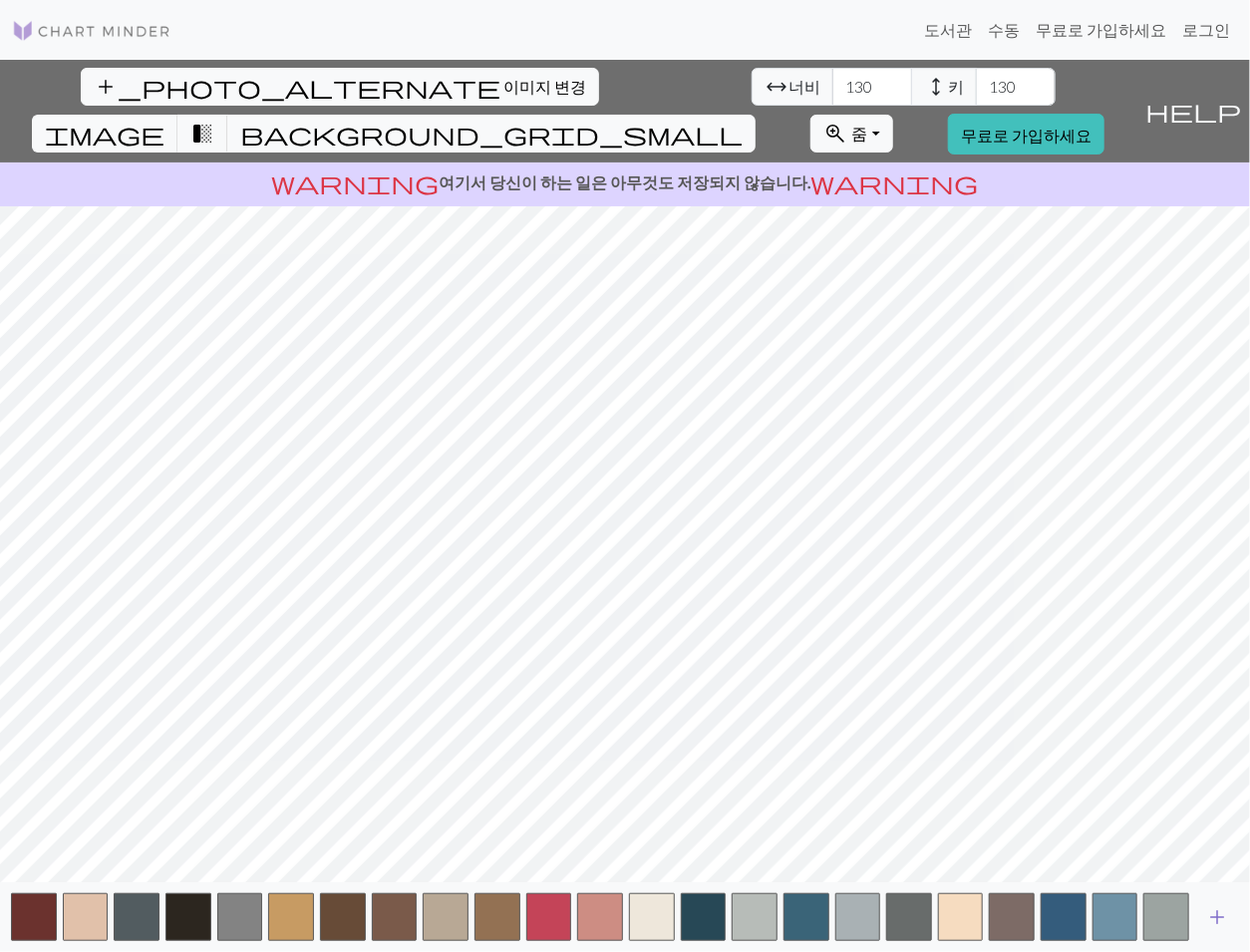 click on "add" at bounding box center (1217, 917) 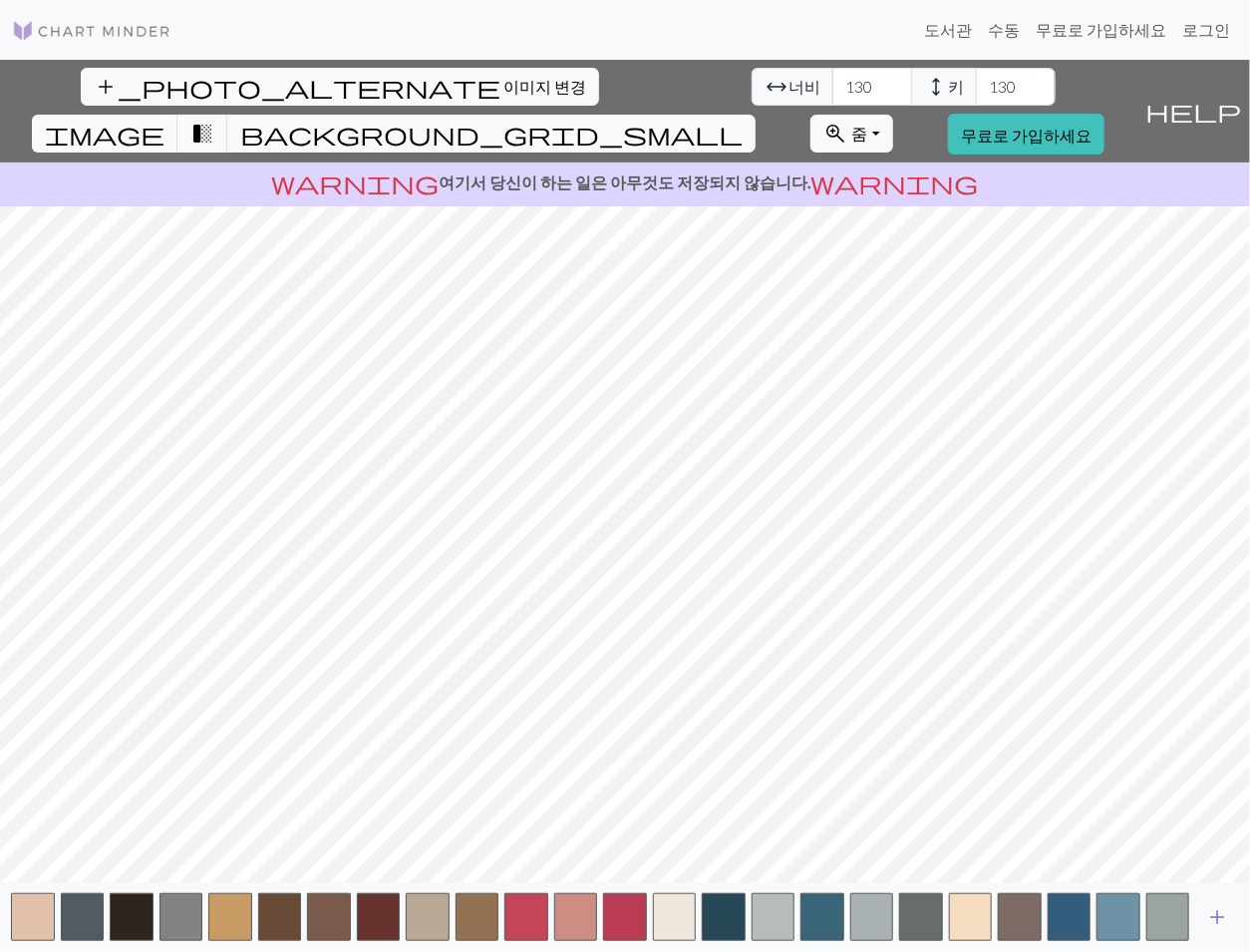 click on "add" at bounding box center (1217, 917) 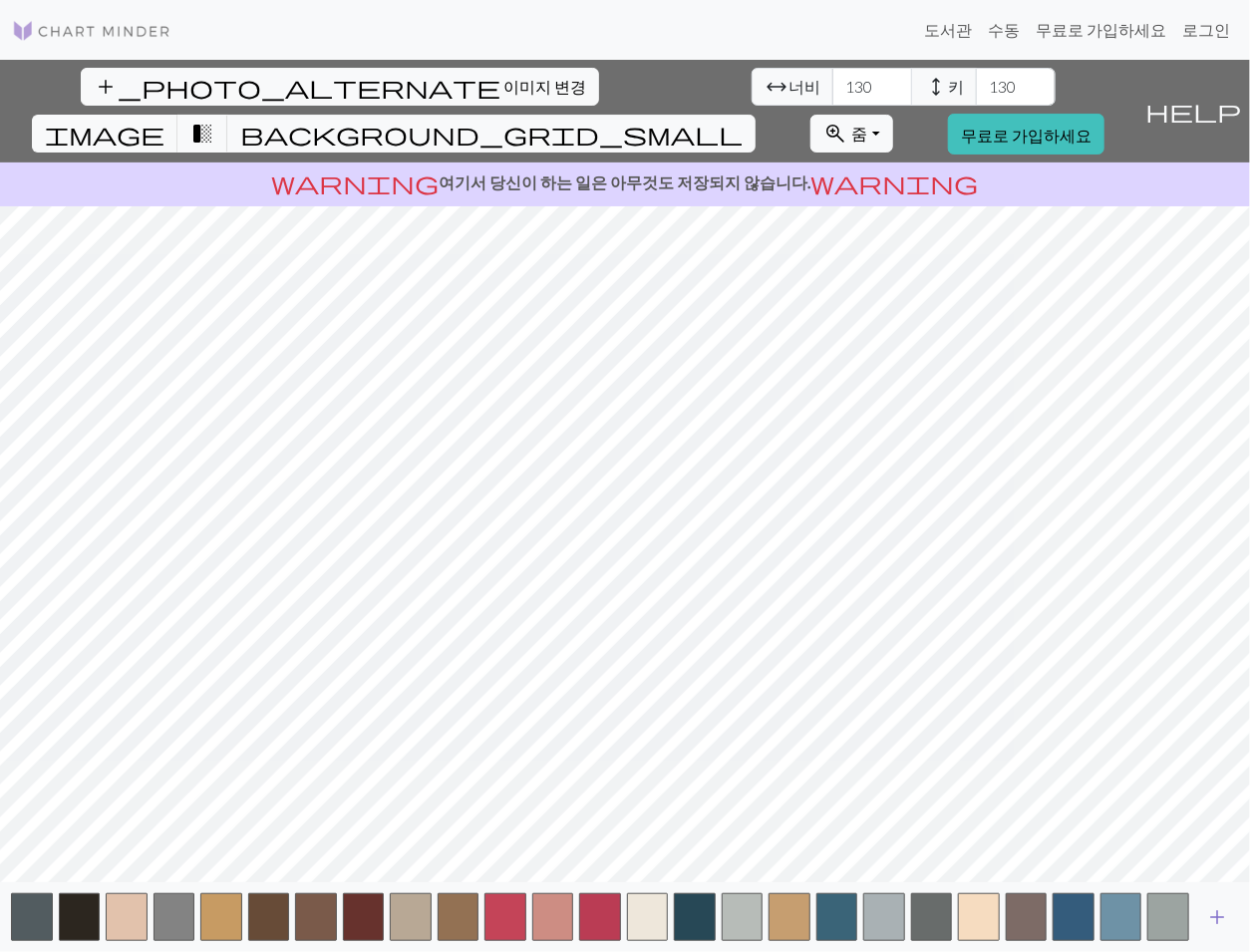 click on "add" at bounding box center [1217, 917] 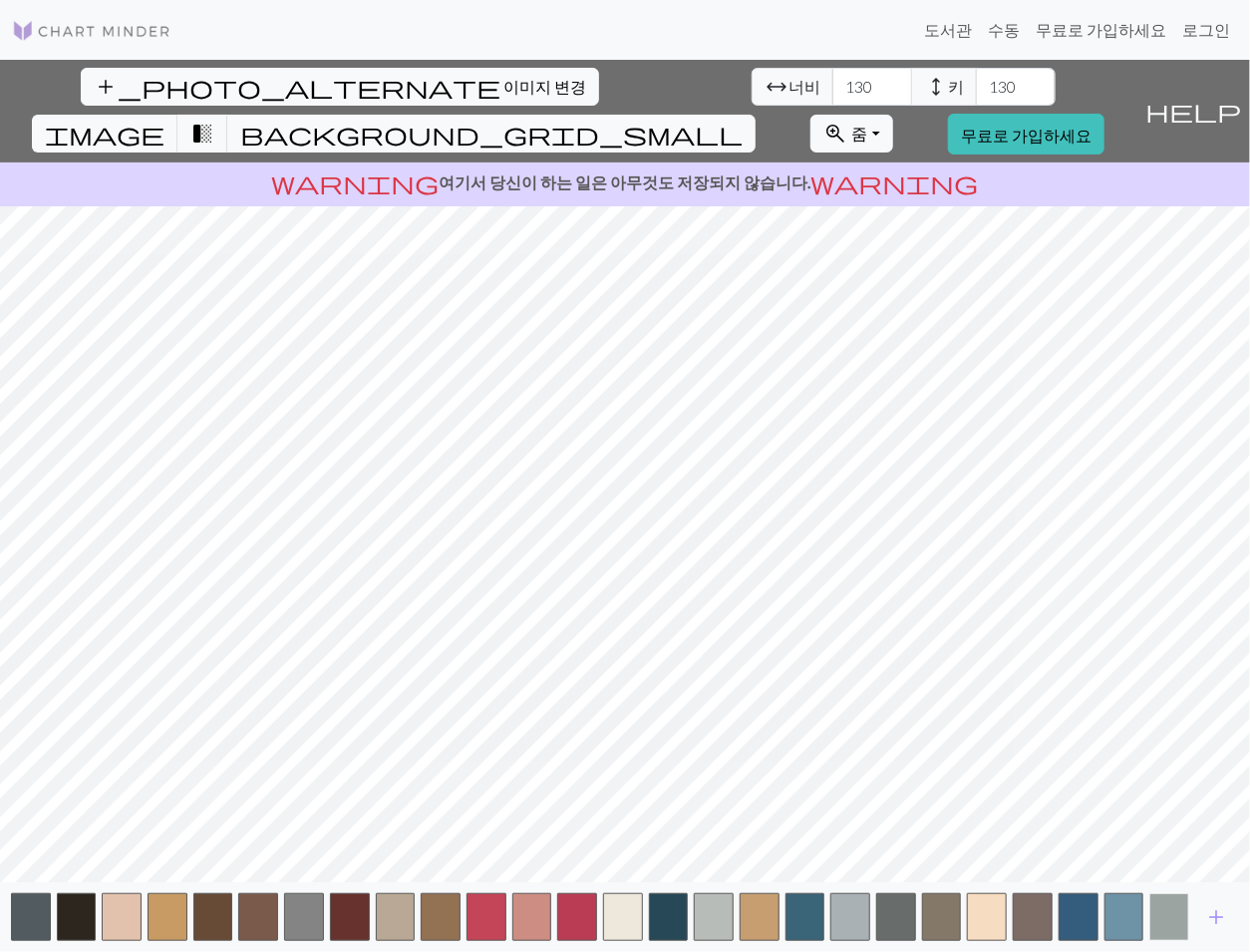 click at bounding box center (1169, 917) 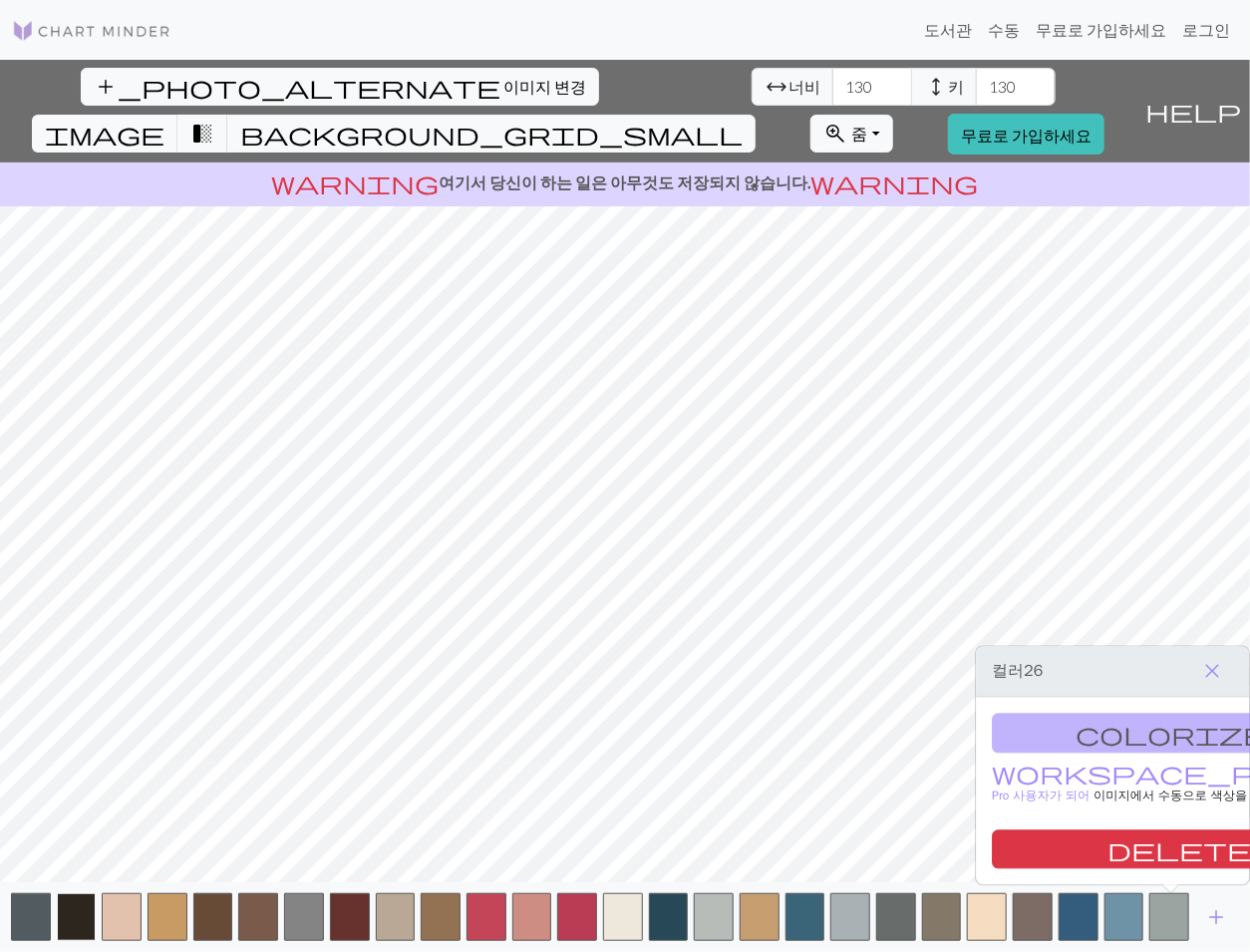 drag, startPoint x: 1148, startPoint y: 860, endPoint x: 72, endPoint y: 894, distance: 1076.537 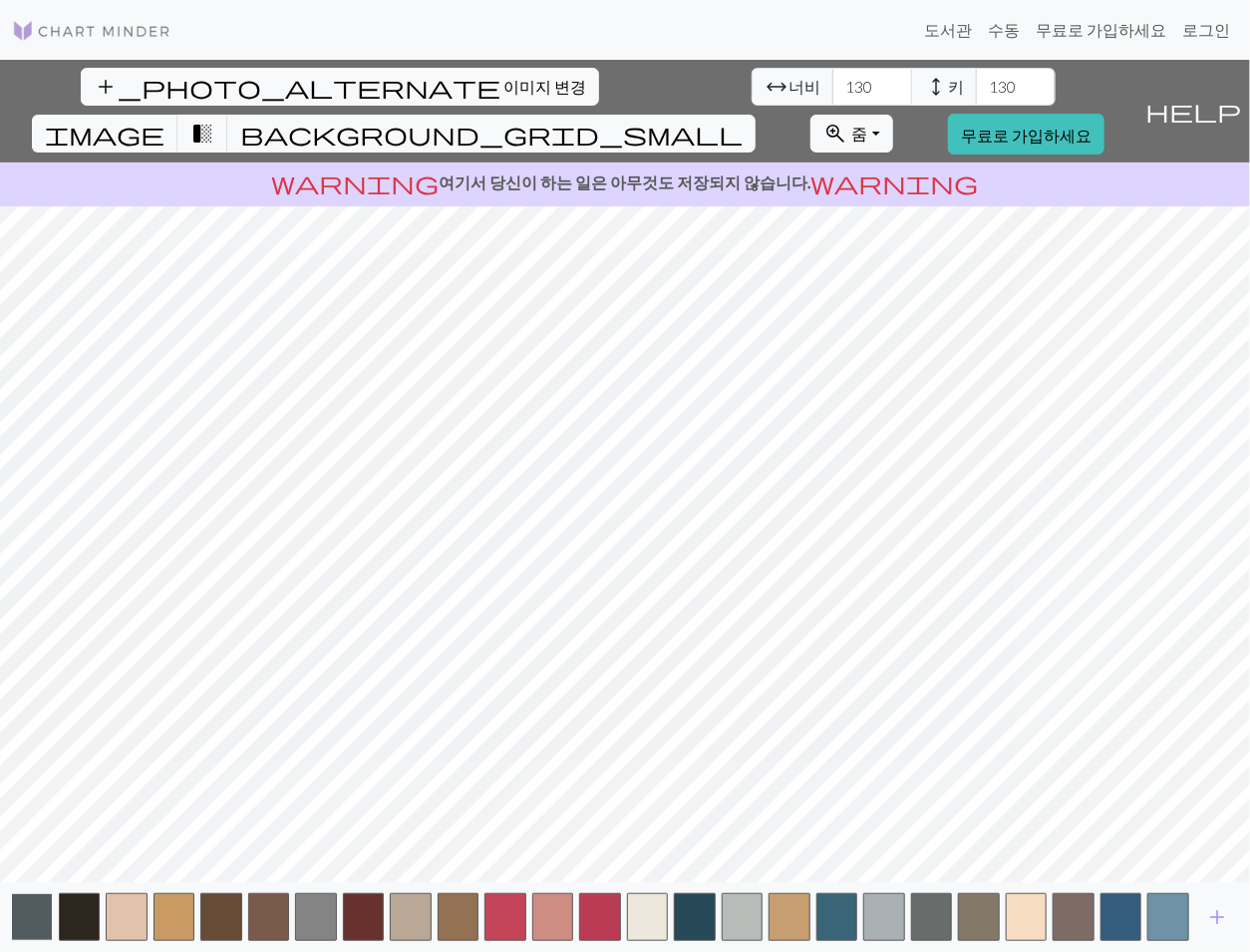click at bounding box center (32, 917) 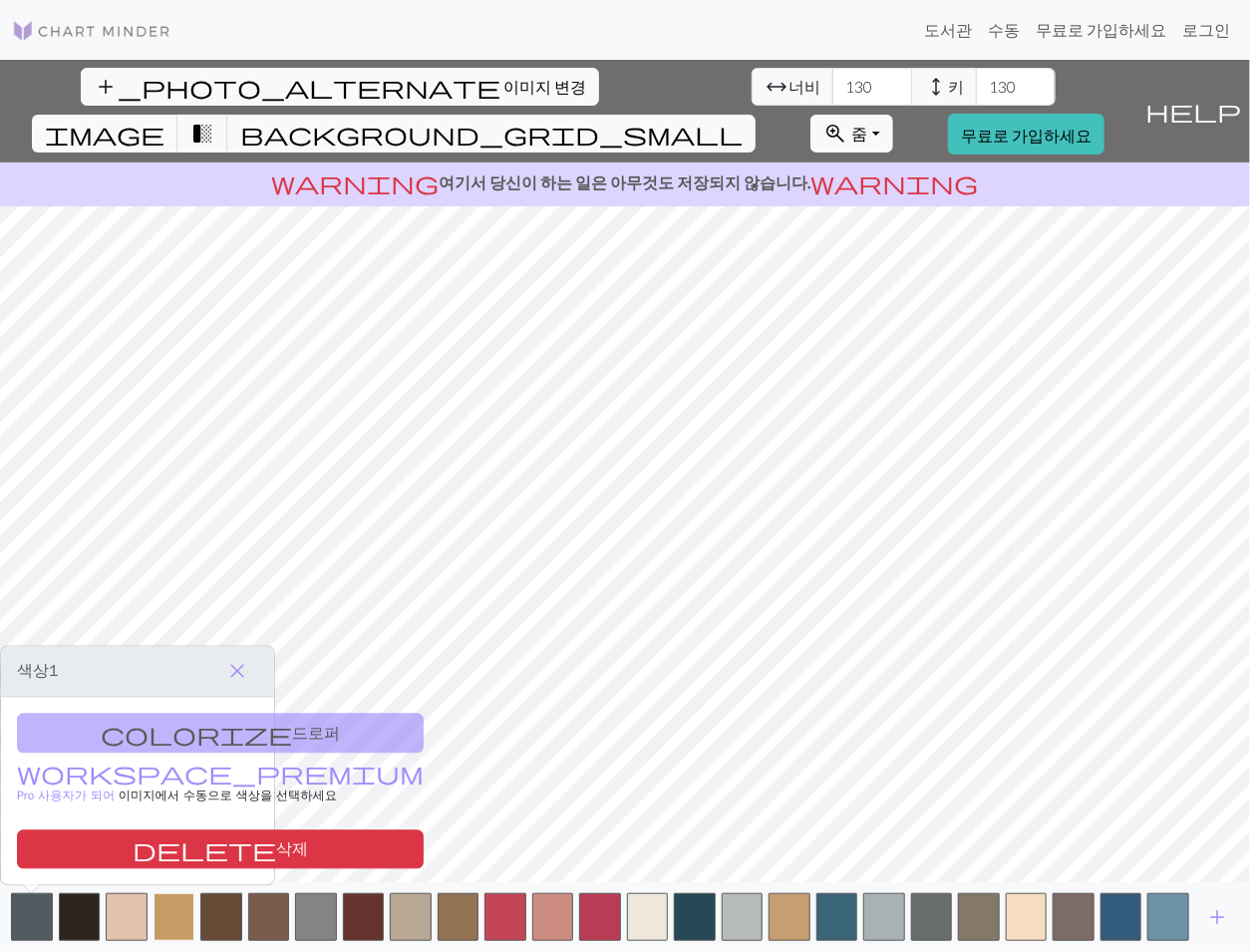 click on "delete 삭제" at bounding box center (220, 848) 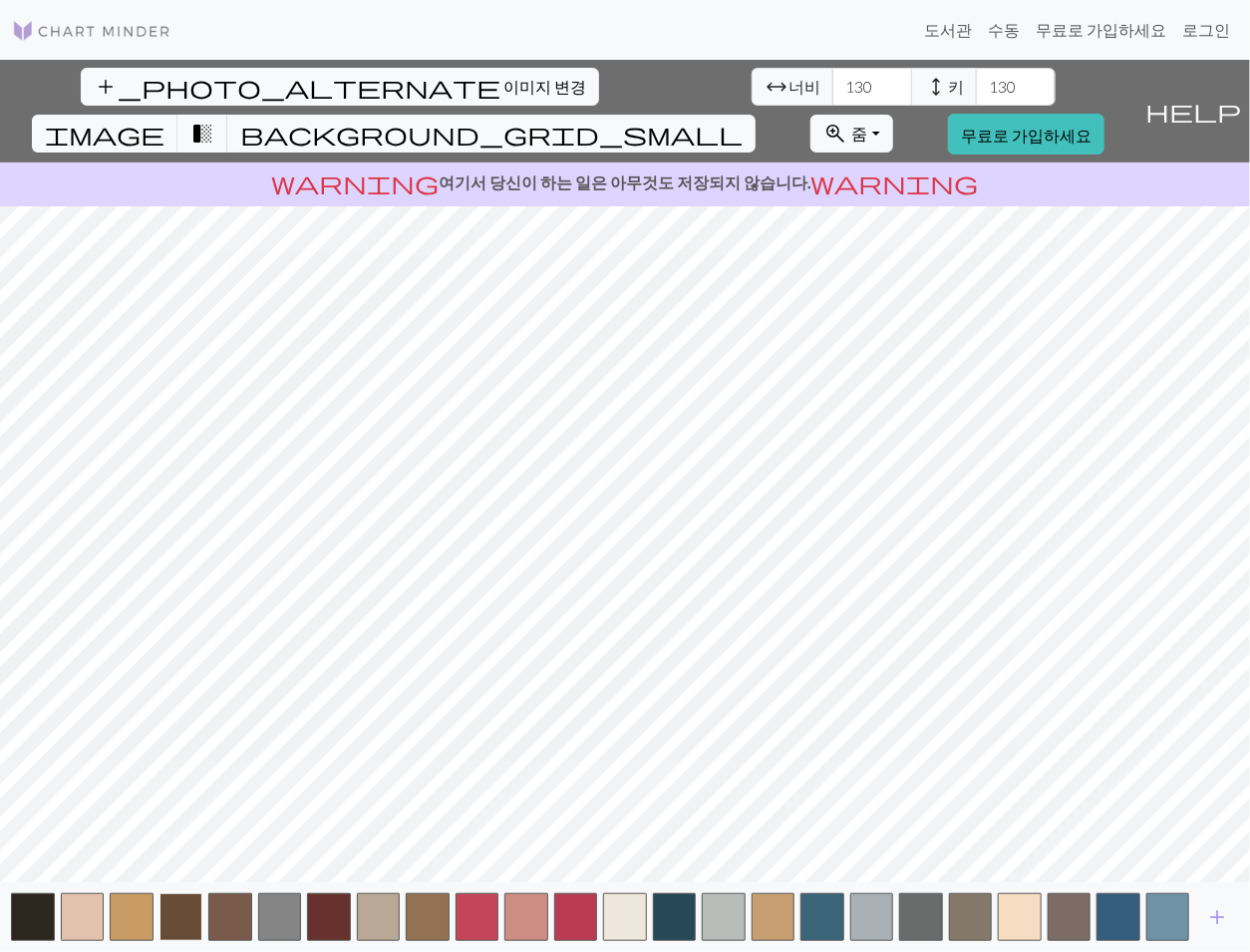 click at bounding box center (181, 917) 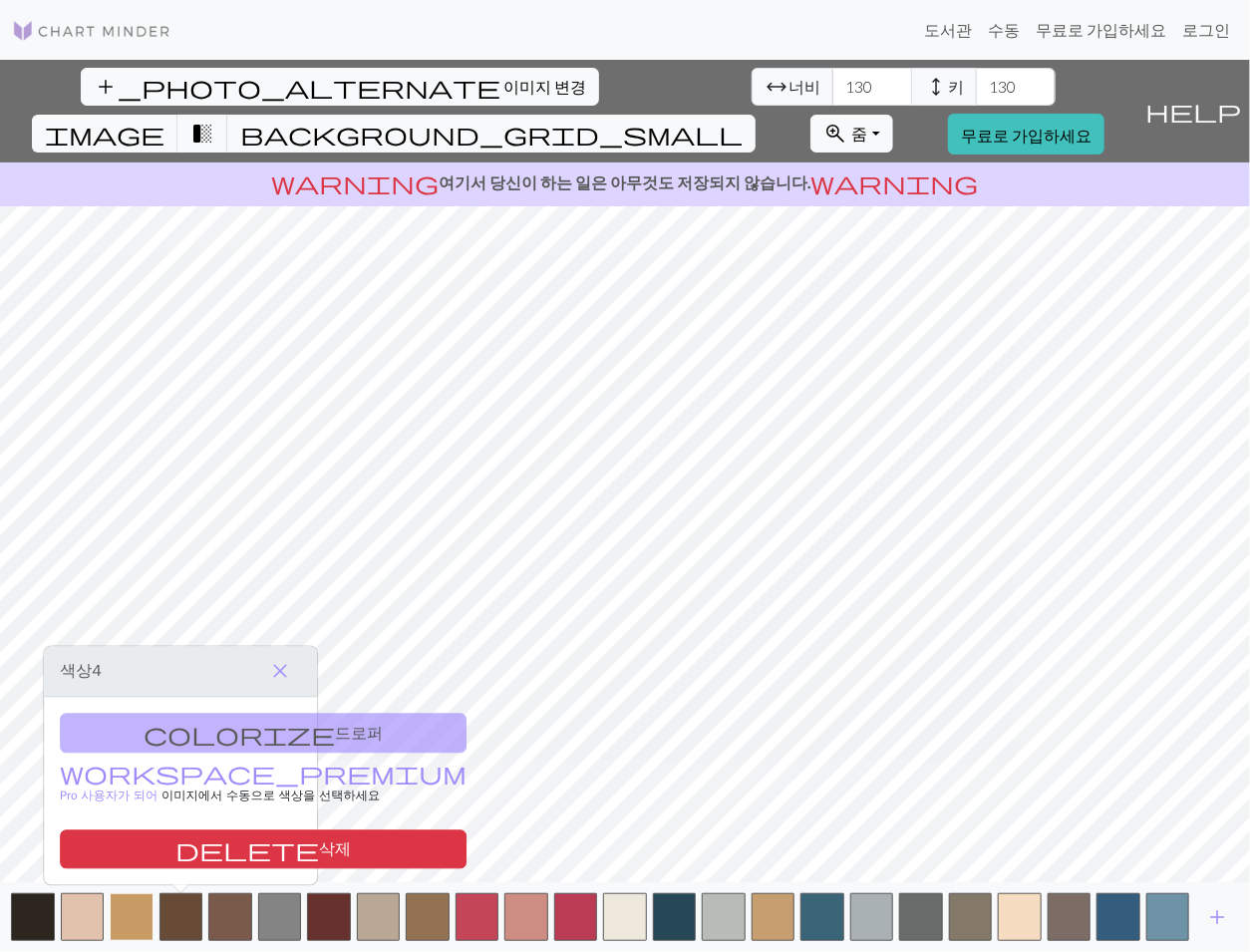 drag, startPoint x: 183, startPoint y: 849, endPoint x: 148, endPoint y: 905, distance: 66.037868 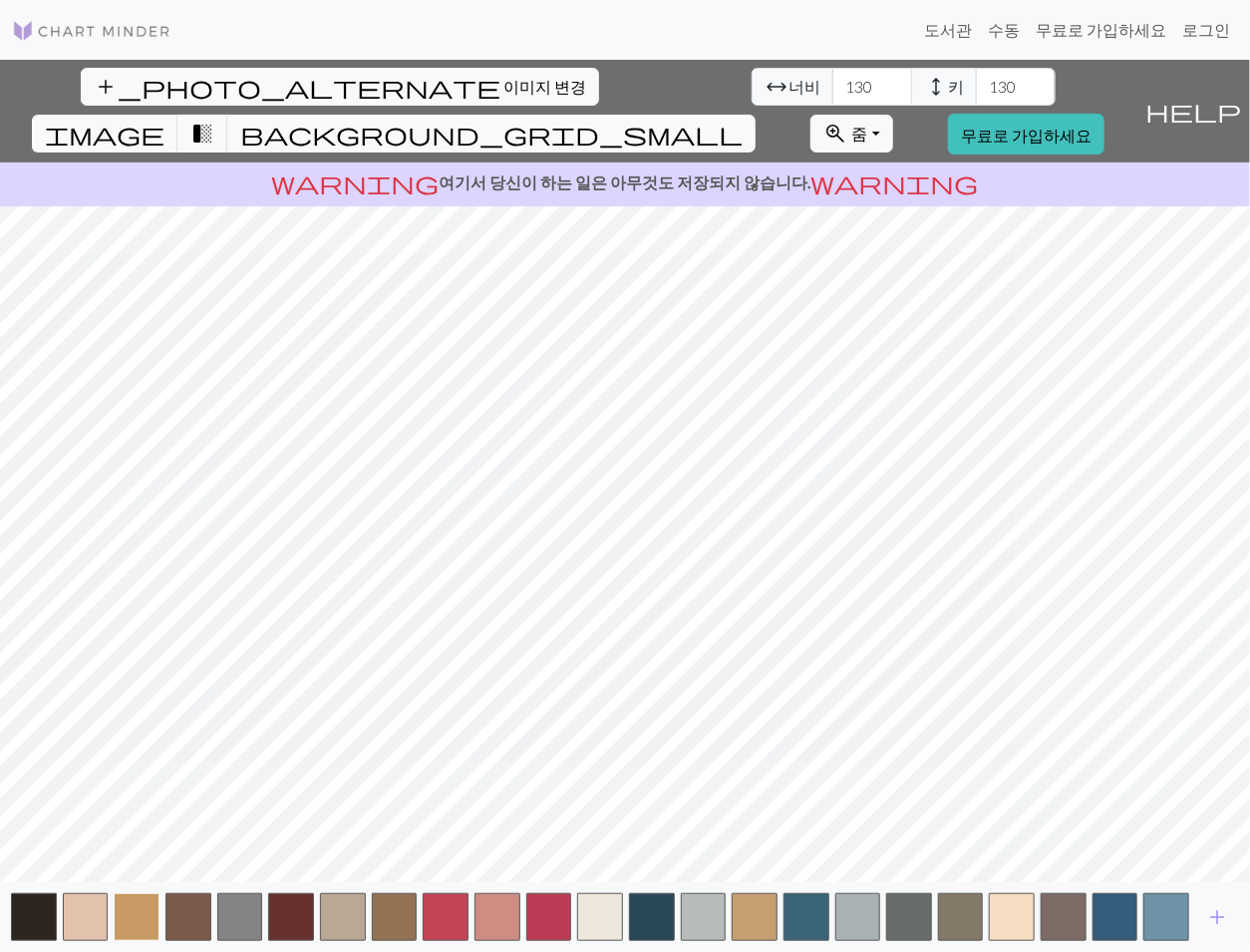 click at bounding box center [137, 917] 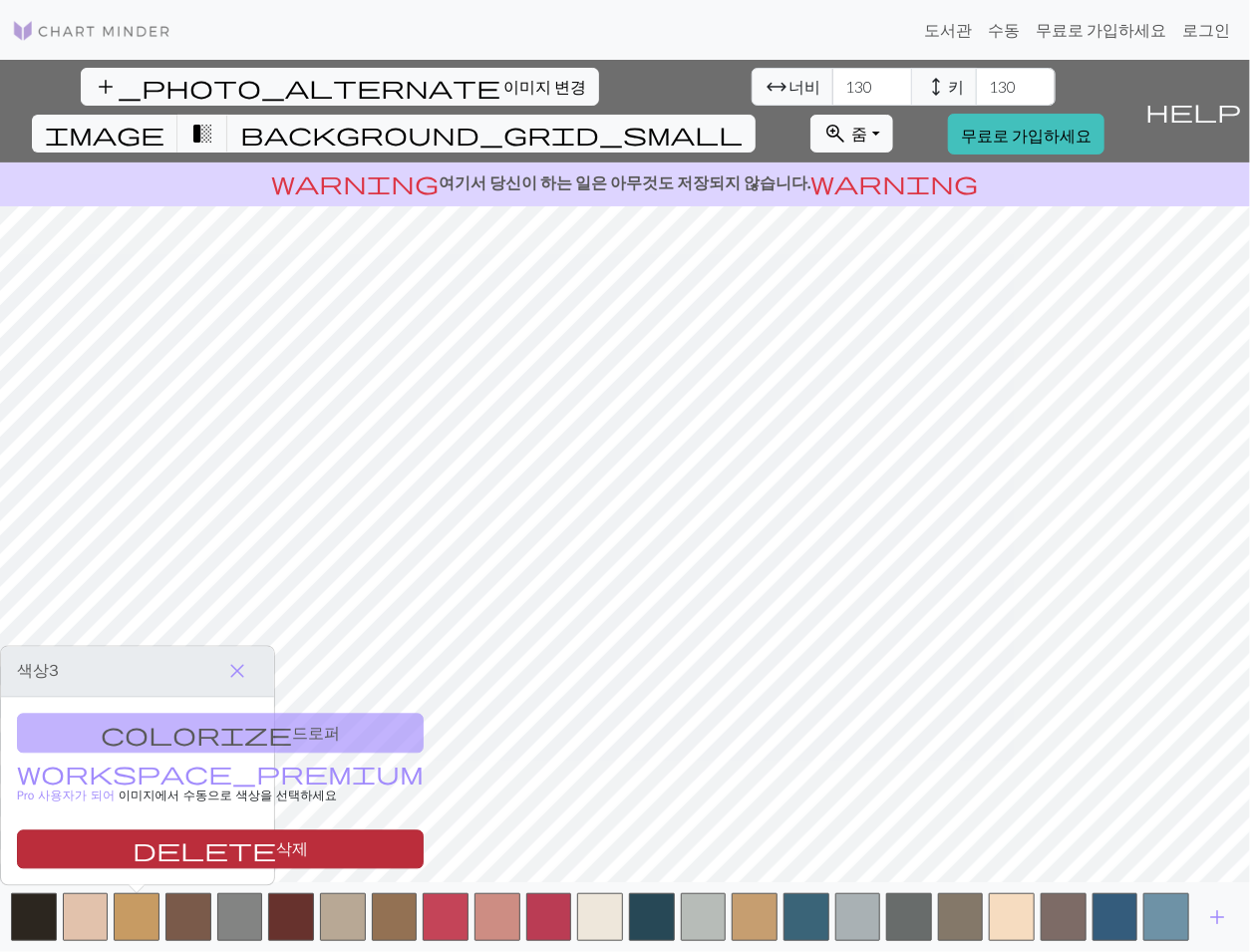 click on "삭제" at bounding box center [292, 850] 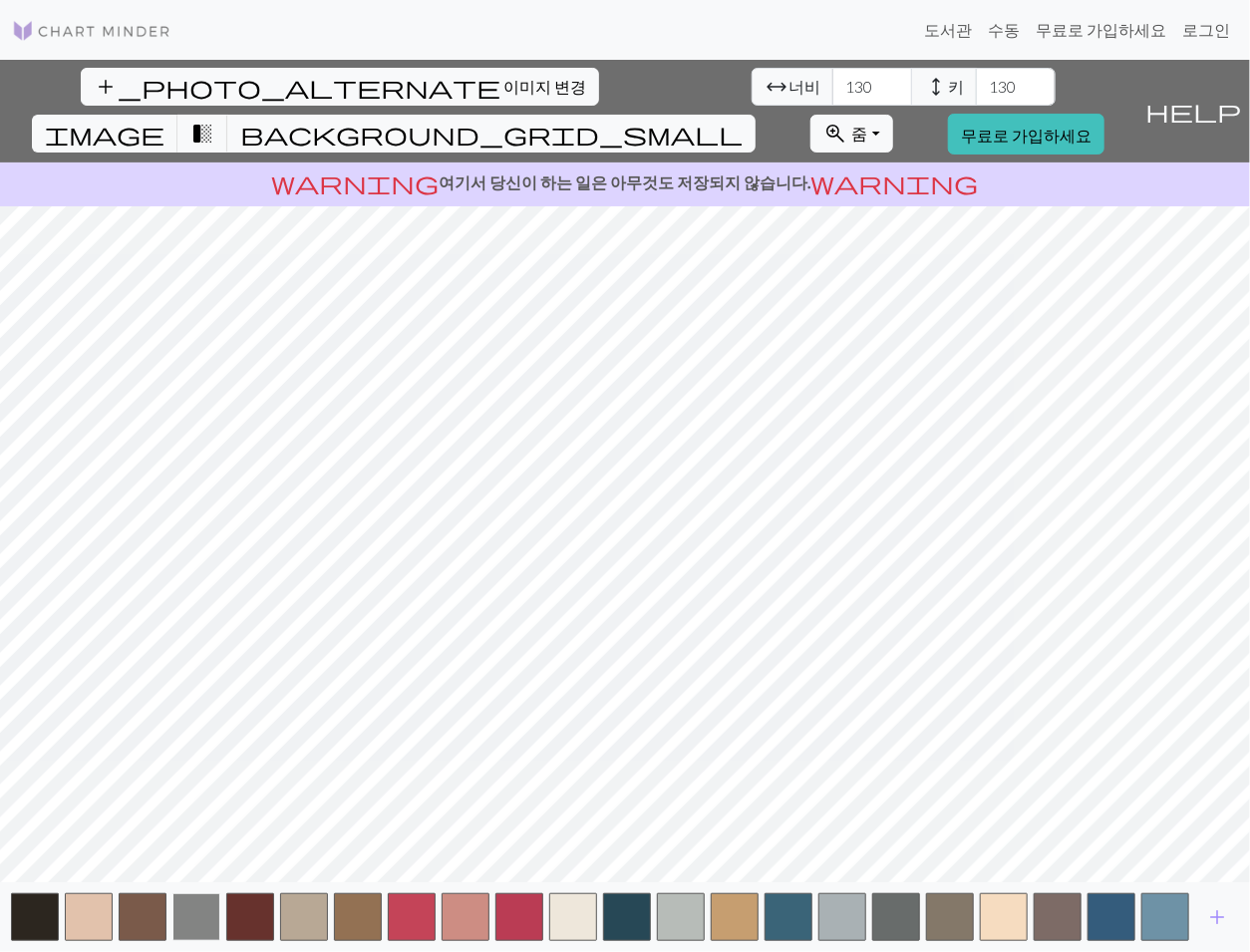 click at bounding box center [196, 917] 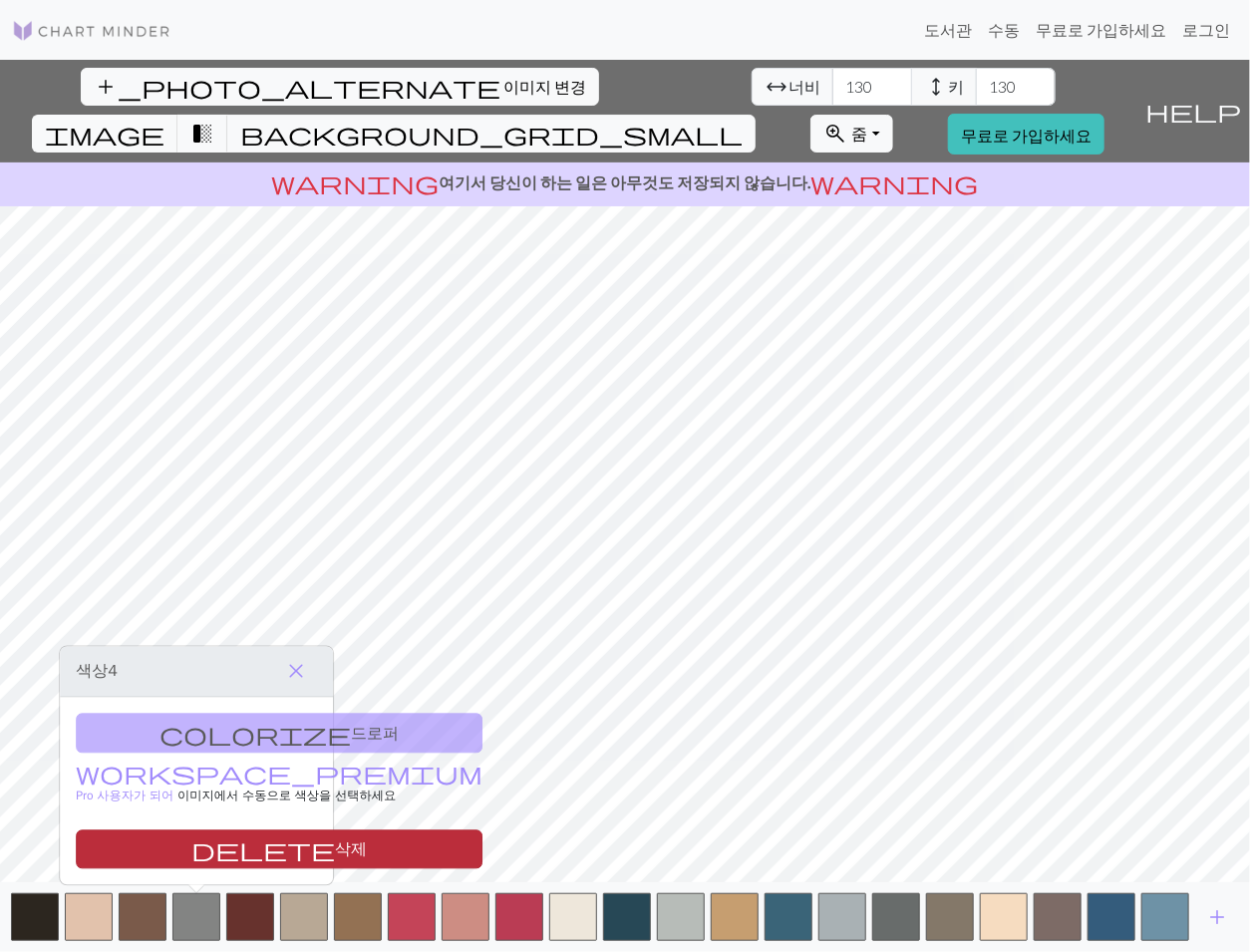 click on "delete" at bounding box center (263, 850) 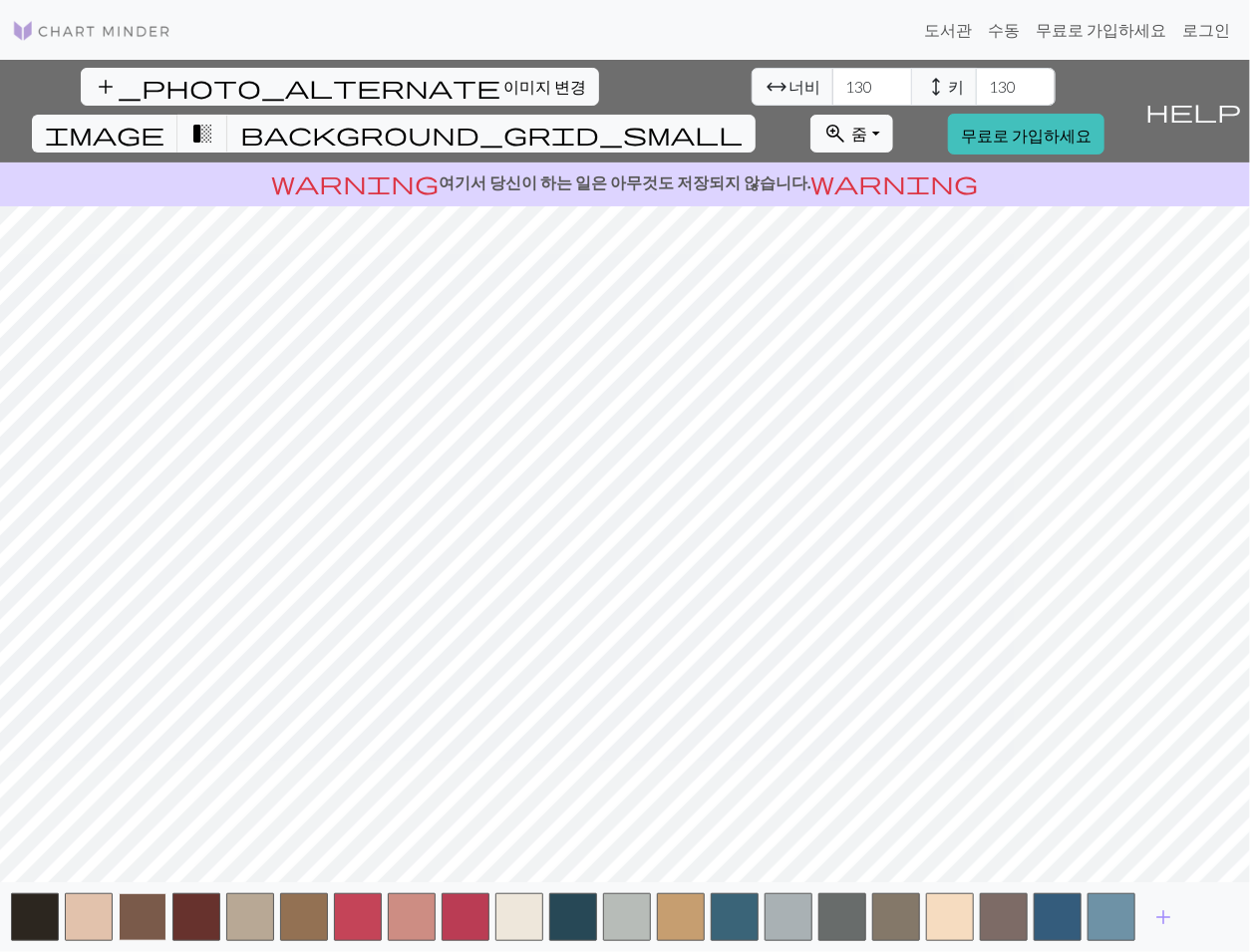 click at bounding box center [143, 917] 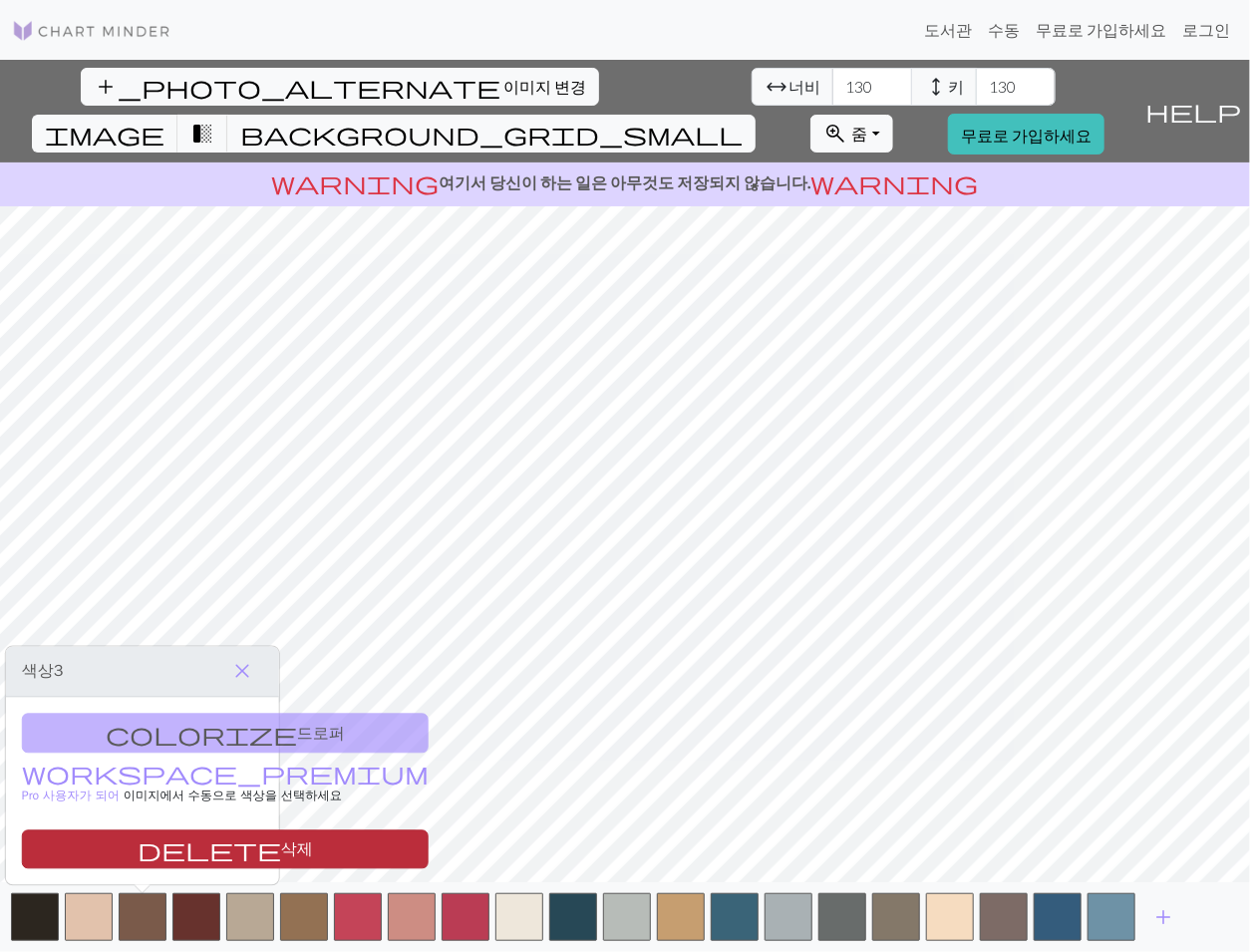 click on "delete 삭제" at bounding box center [225, 848] 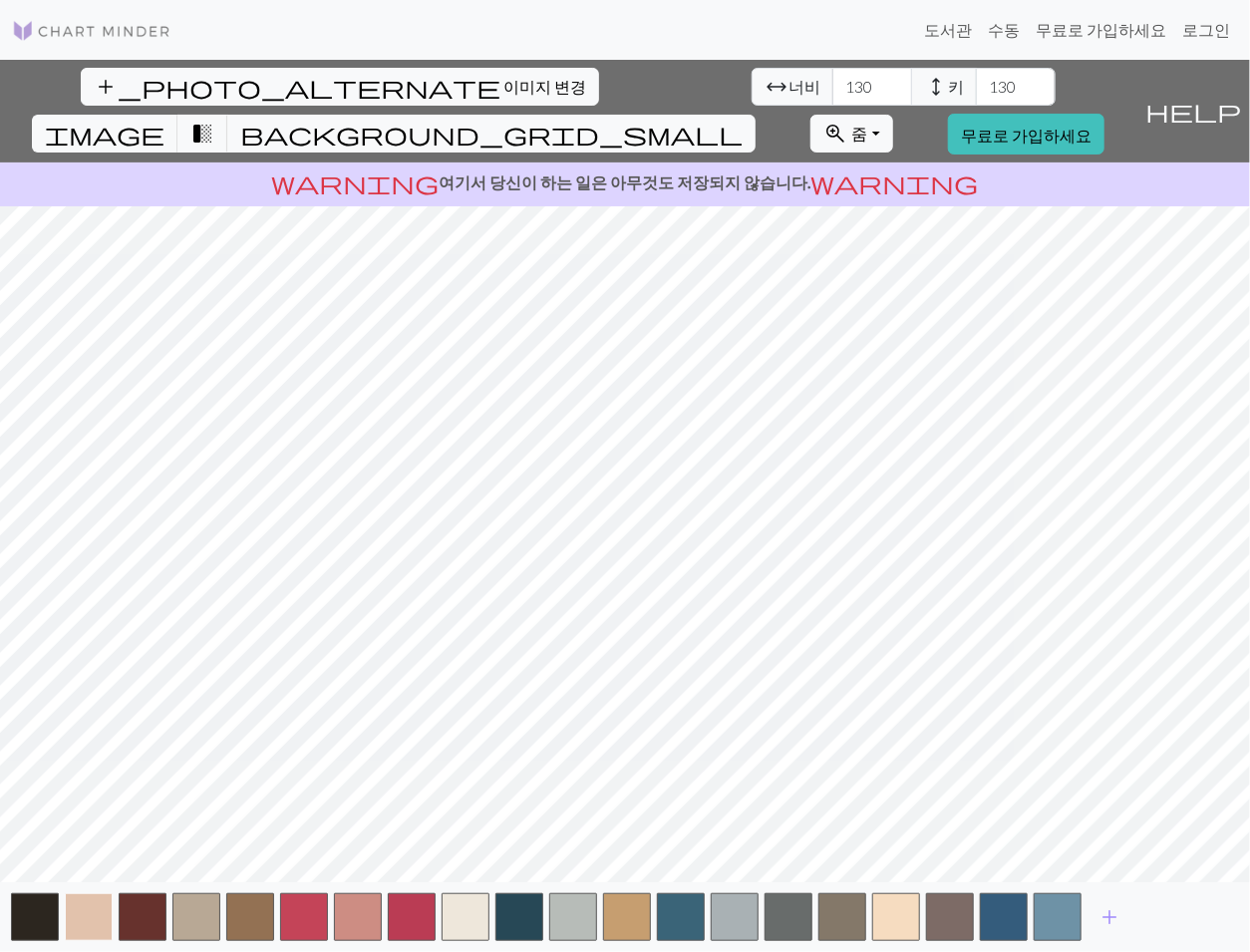 click at bounding box center [89, 917] 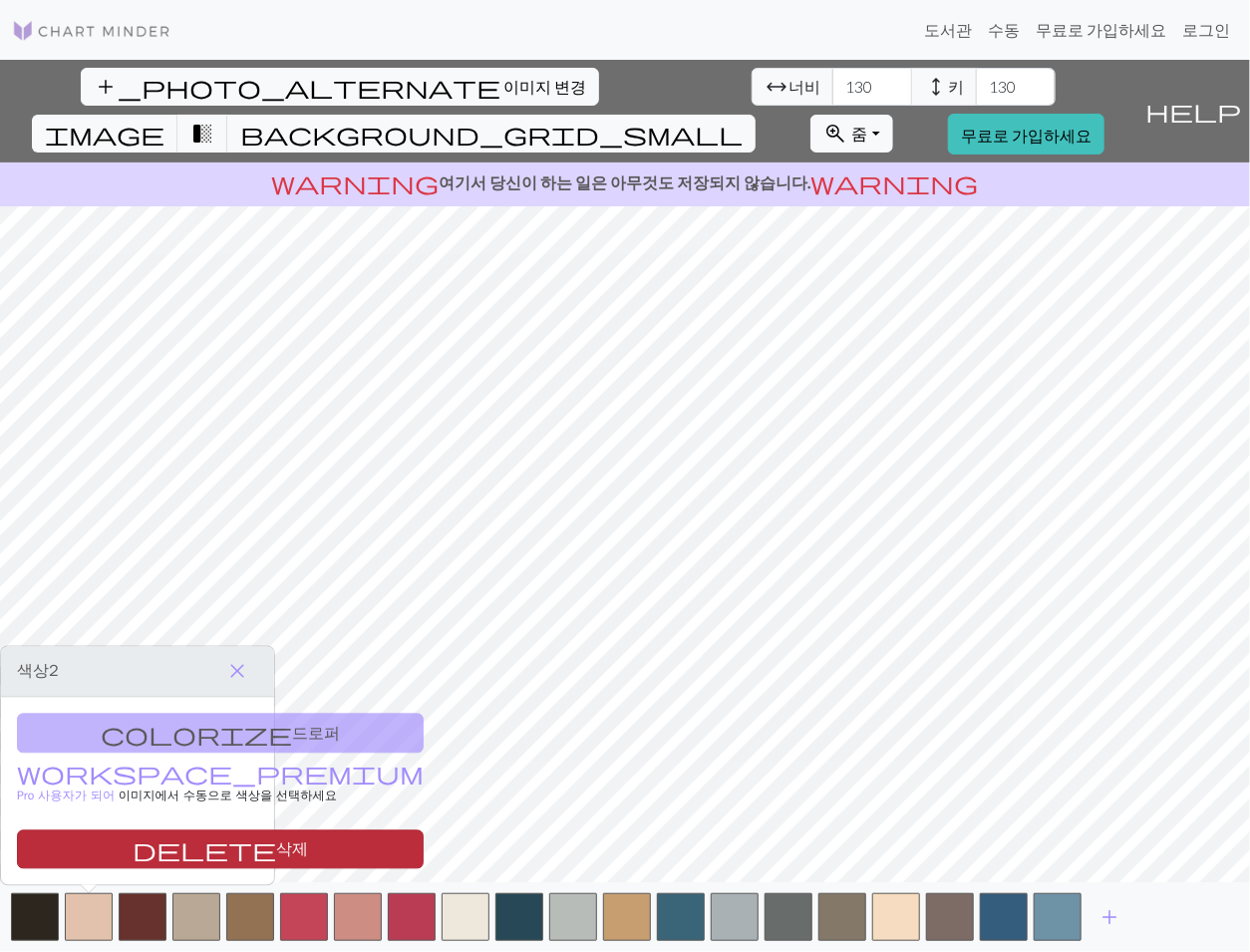 click on "delete 삭제" at bounding box center [220, 848] 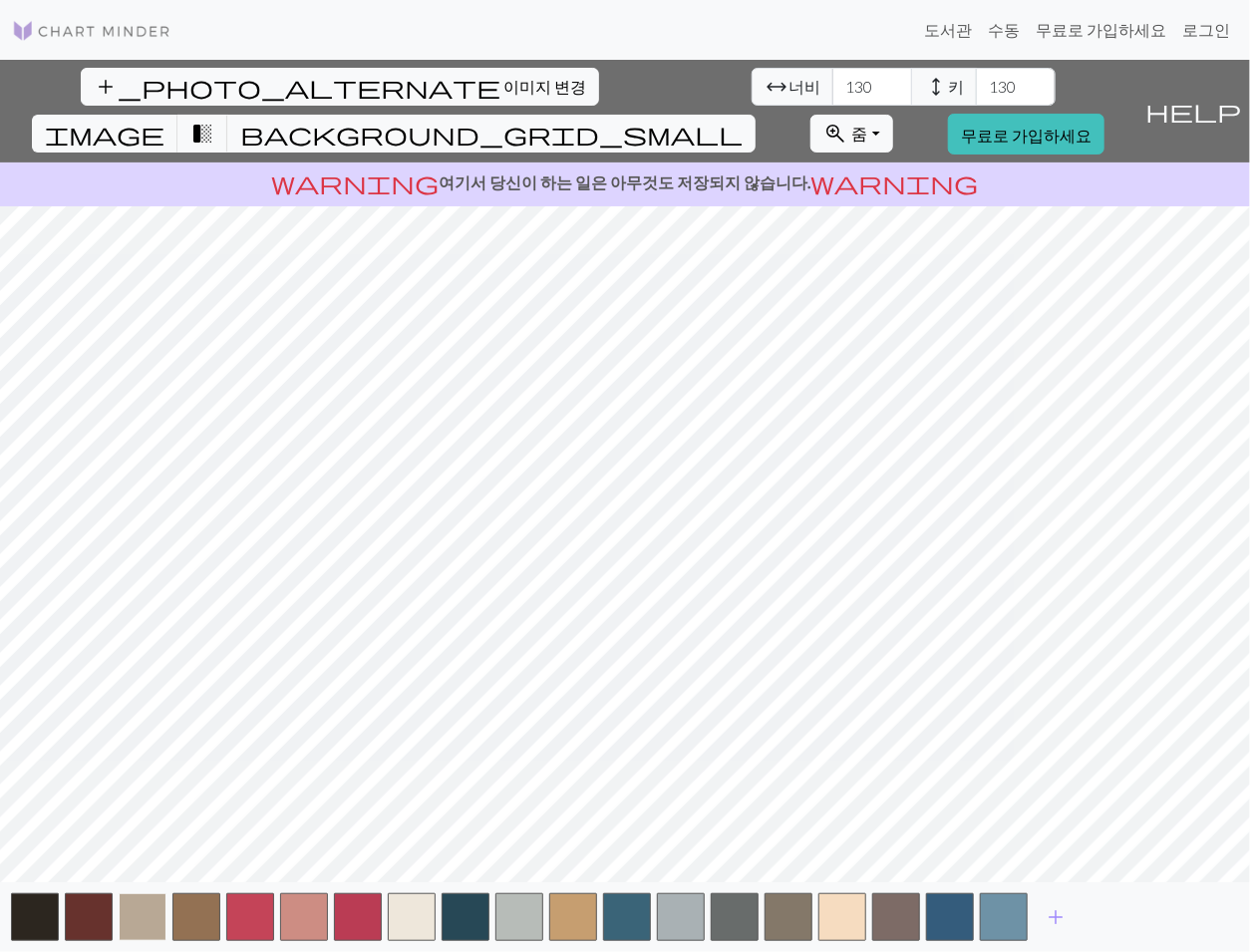 click at bounding box center [143, 917] 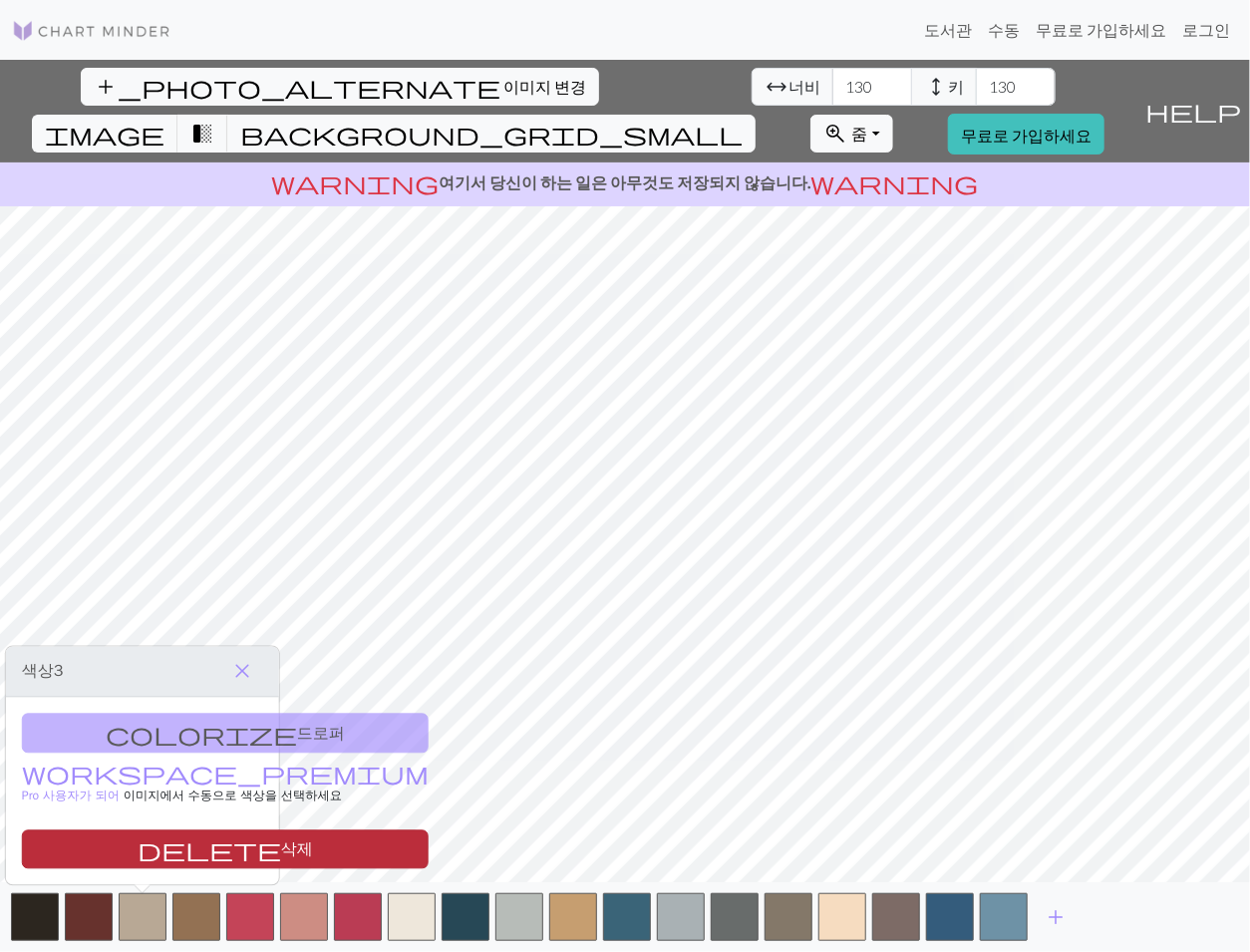 click on "삭제" at bounding box center (297, 850) 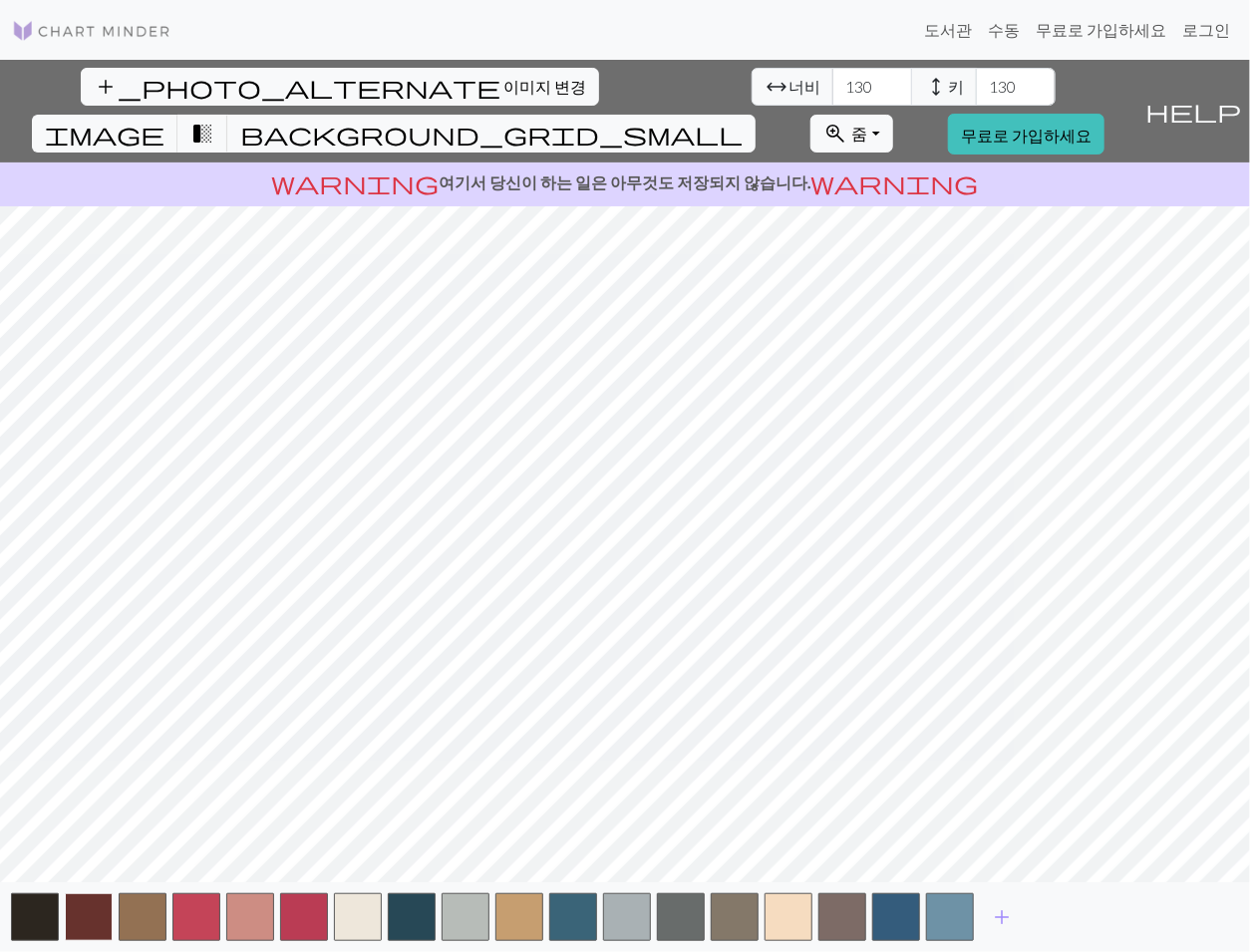 click at bounding box center [89, 917] 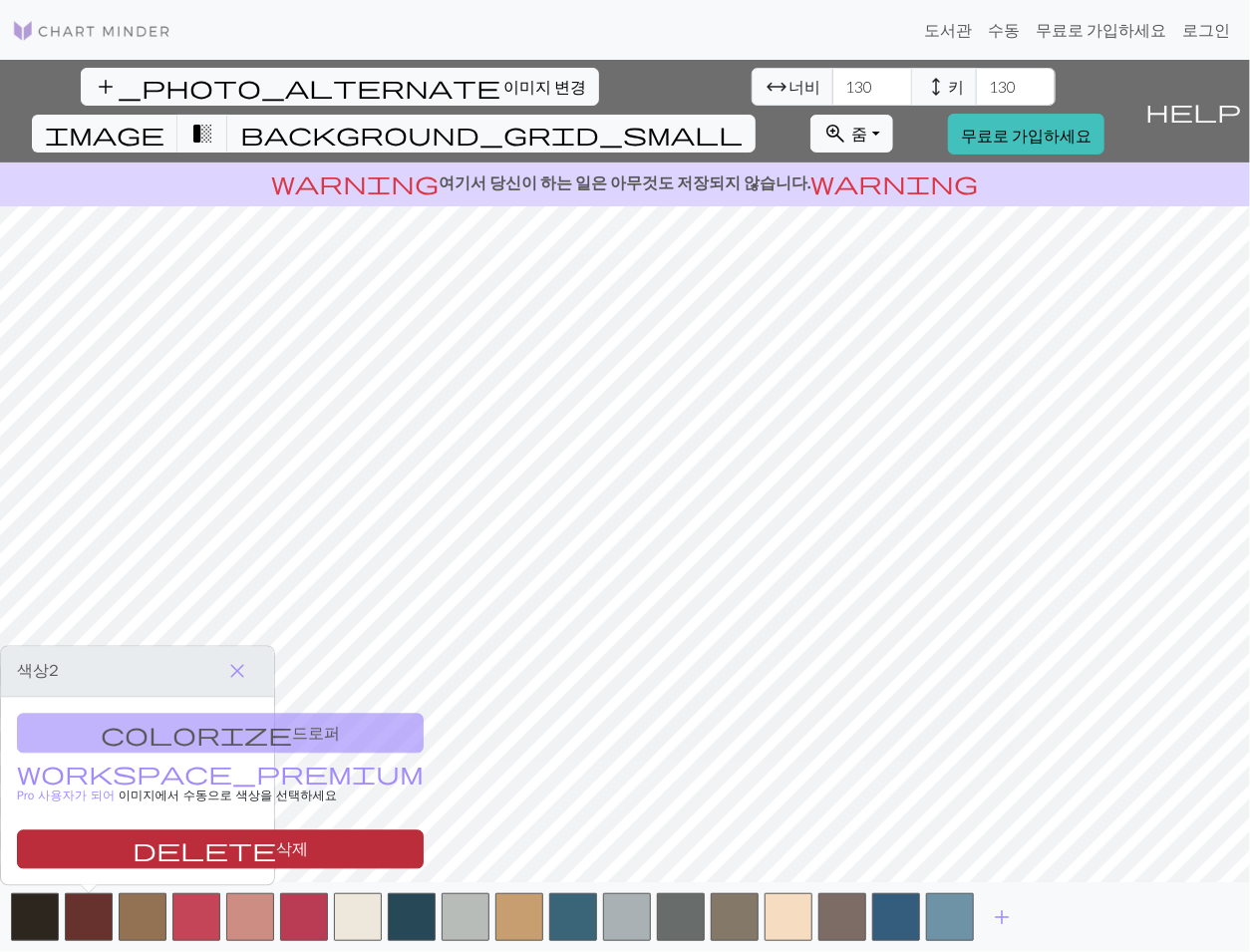 click on "delete 삭제" at bounding box center (220, 848) 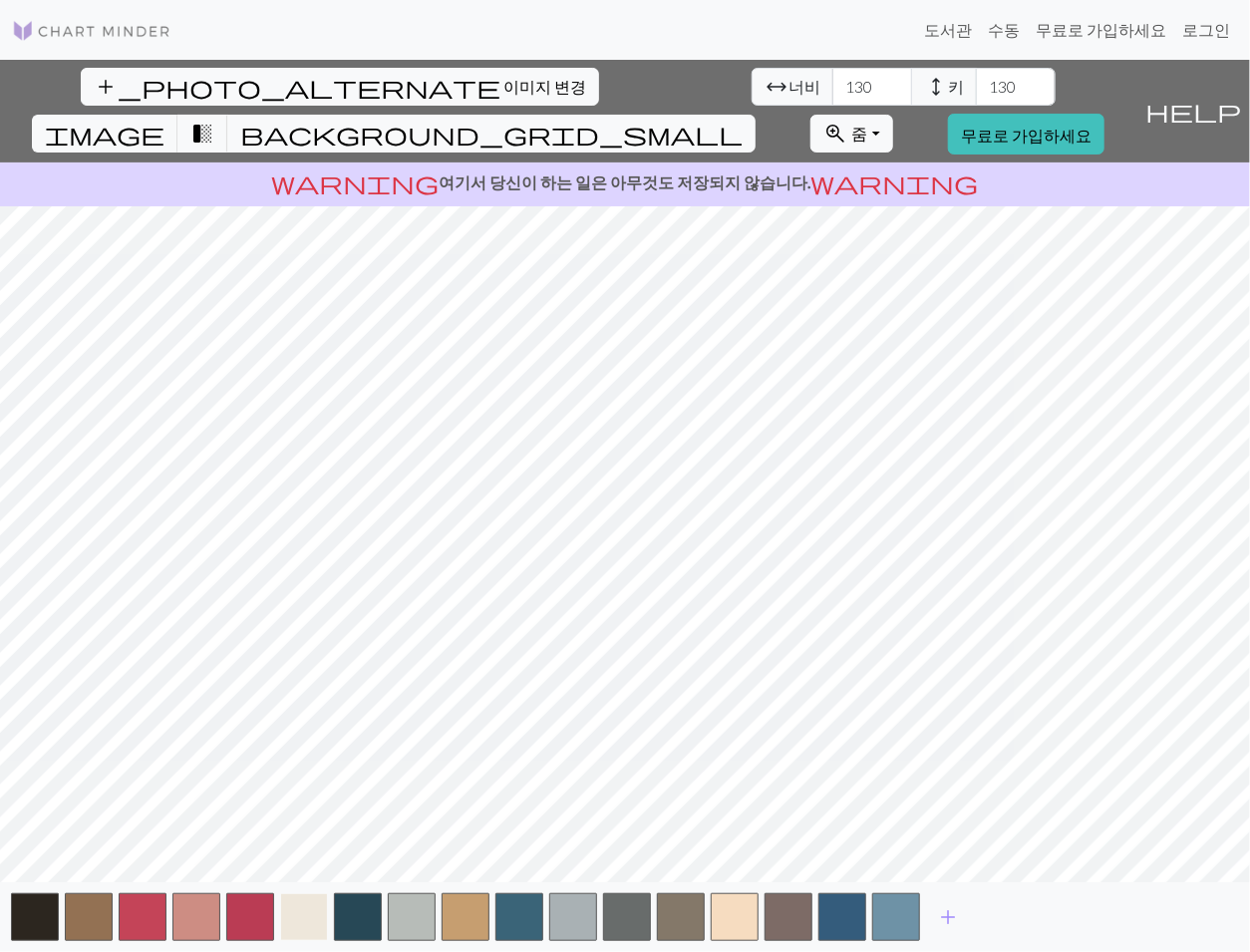 click at bounding box center (304, 917) 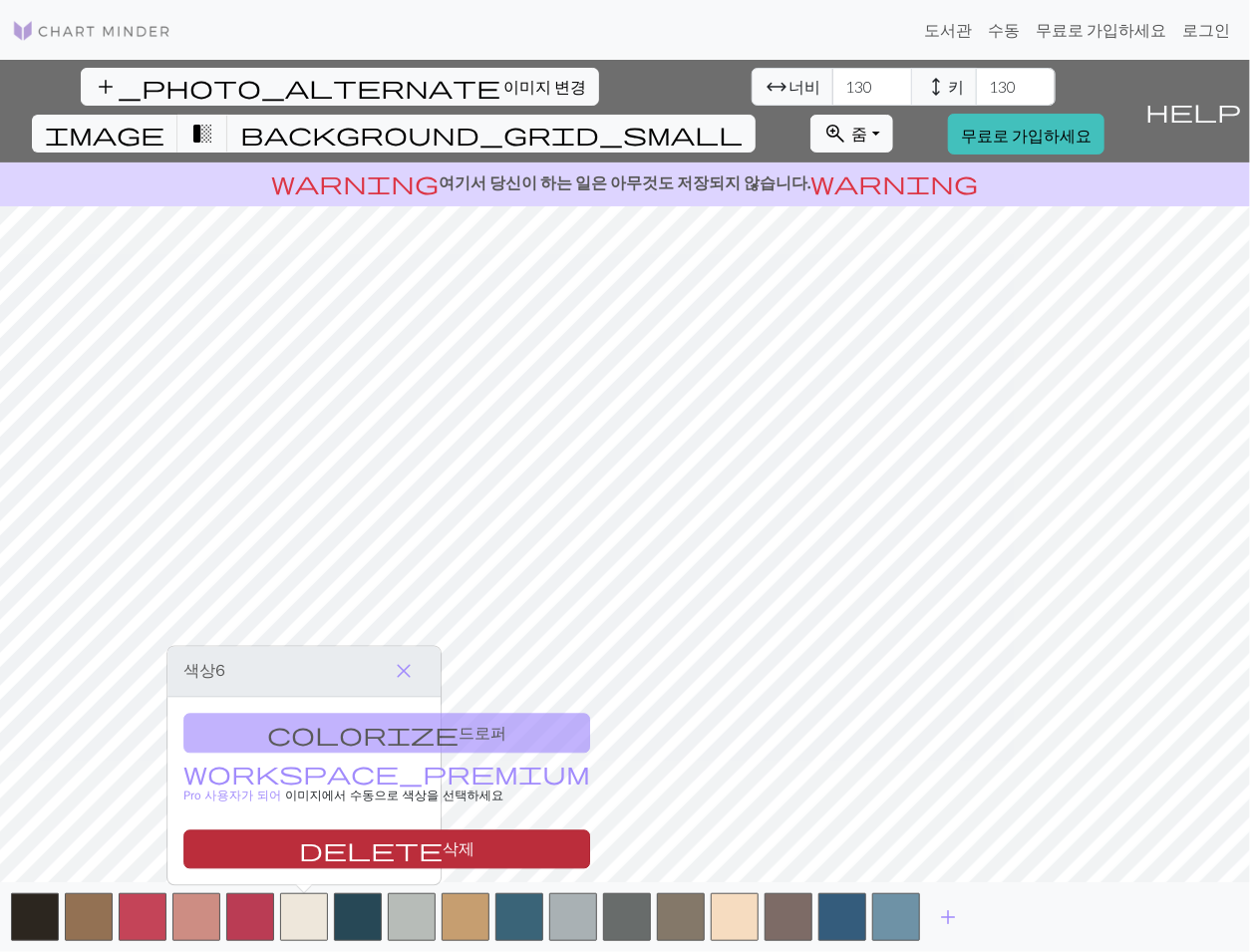 click on "delete 삭제" at bounding box center (387, 848) 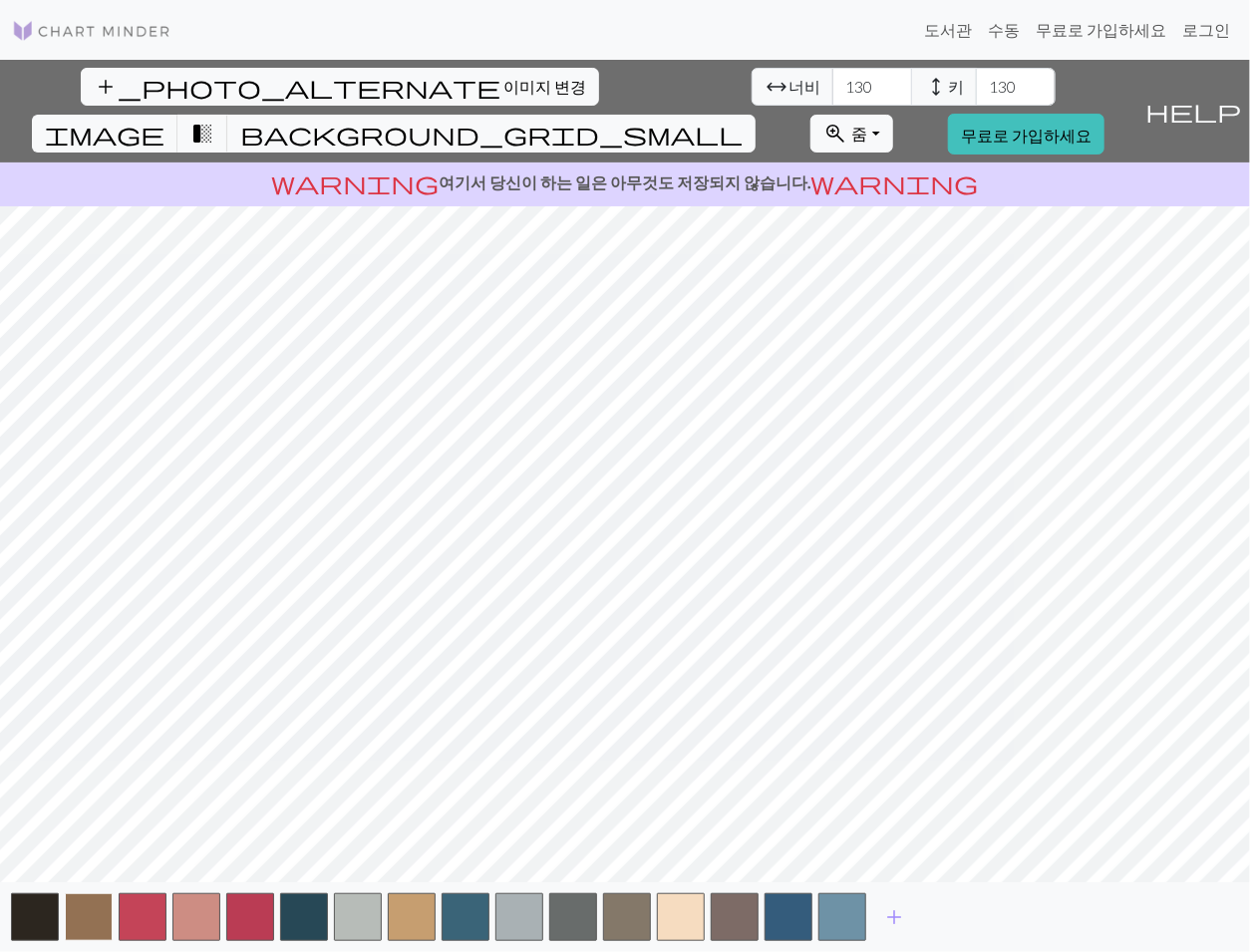 click at bounding box center [89, 917] 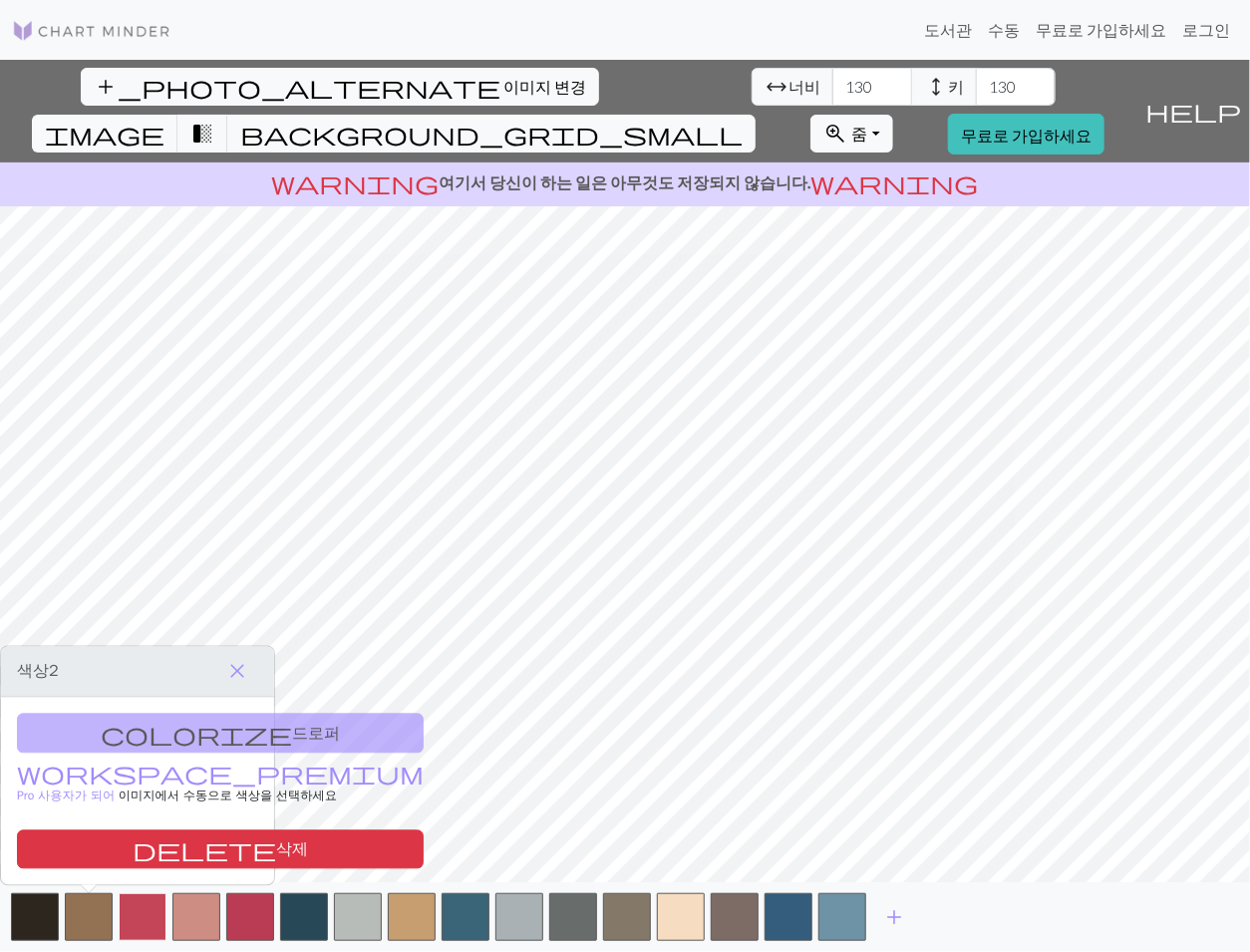 click on "삭제" at bounding box center [292, 850] 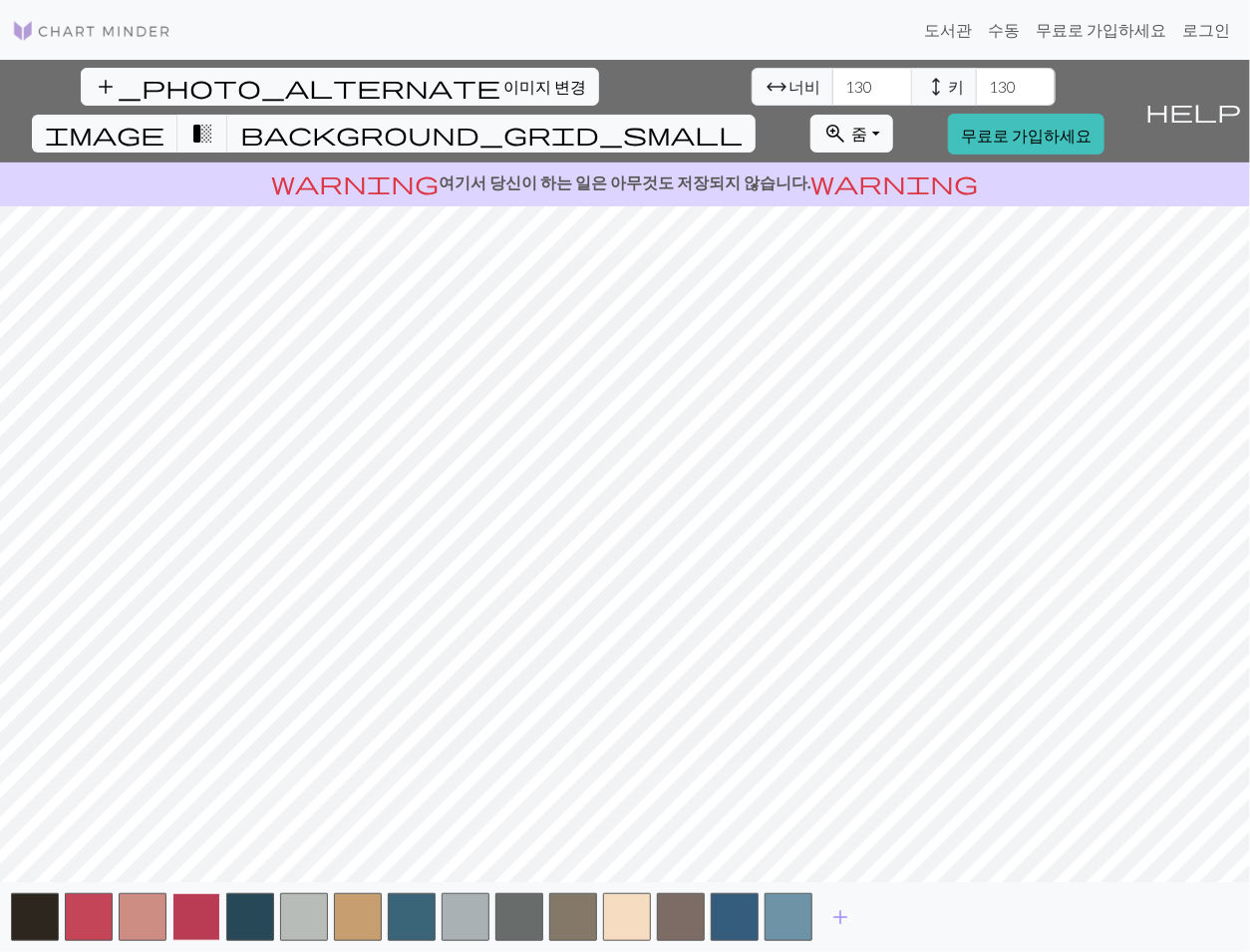 click at bounding box center [196, 917] 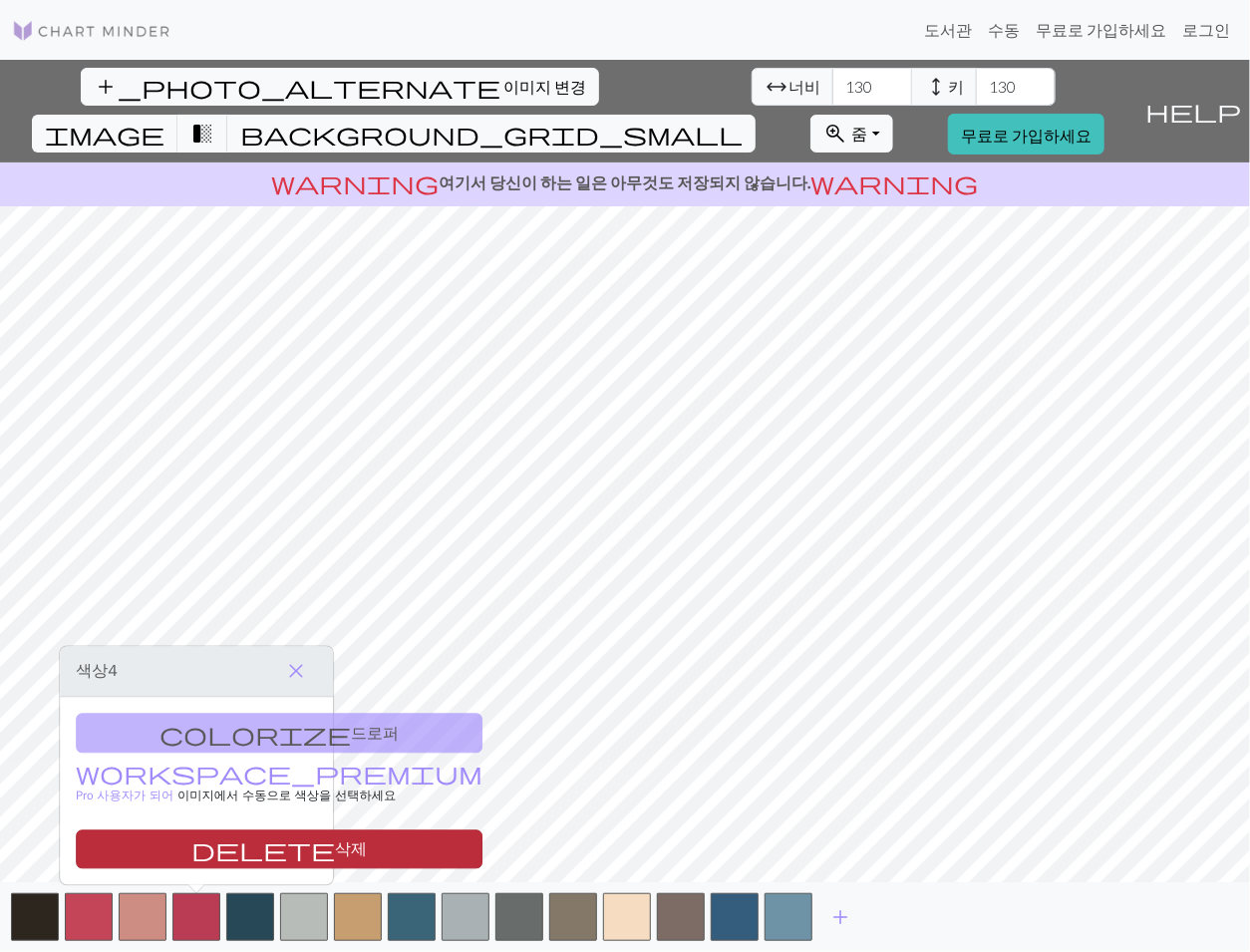 click on "삭제" at bounding box center [351, 850] 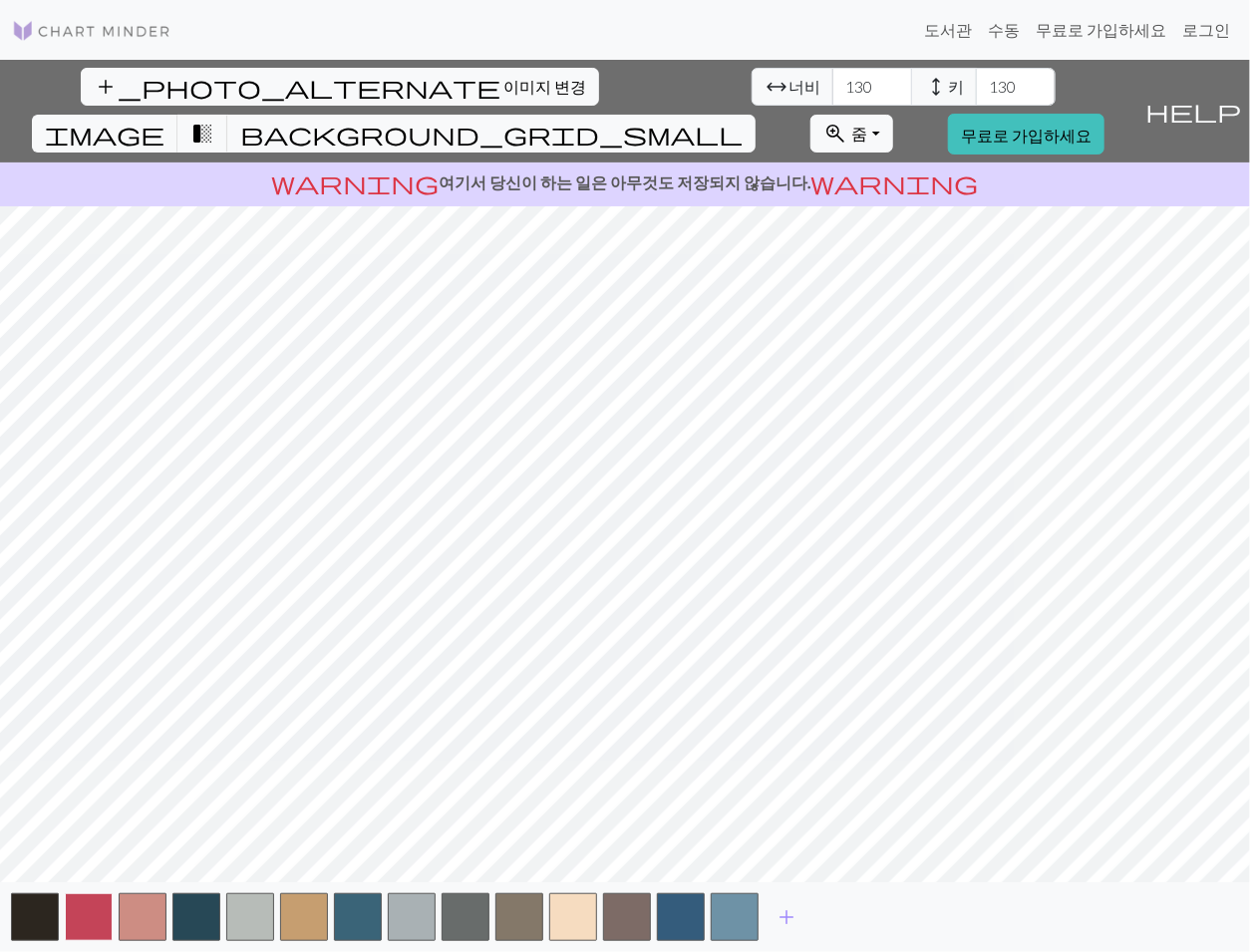 click at bounding box center (89, 917) 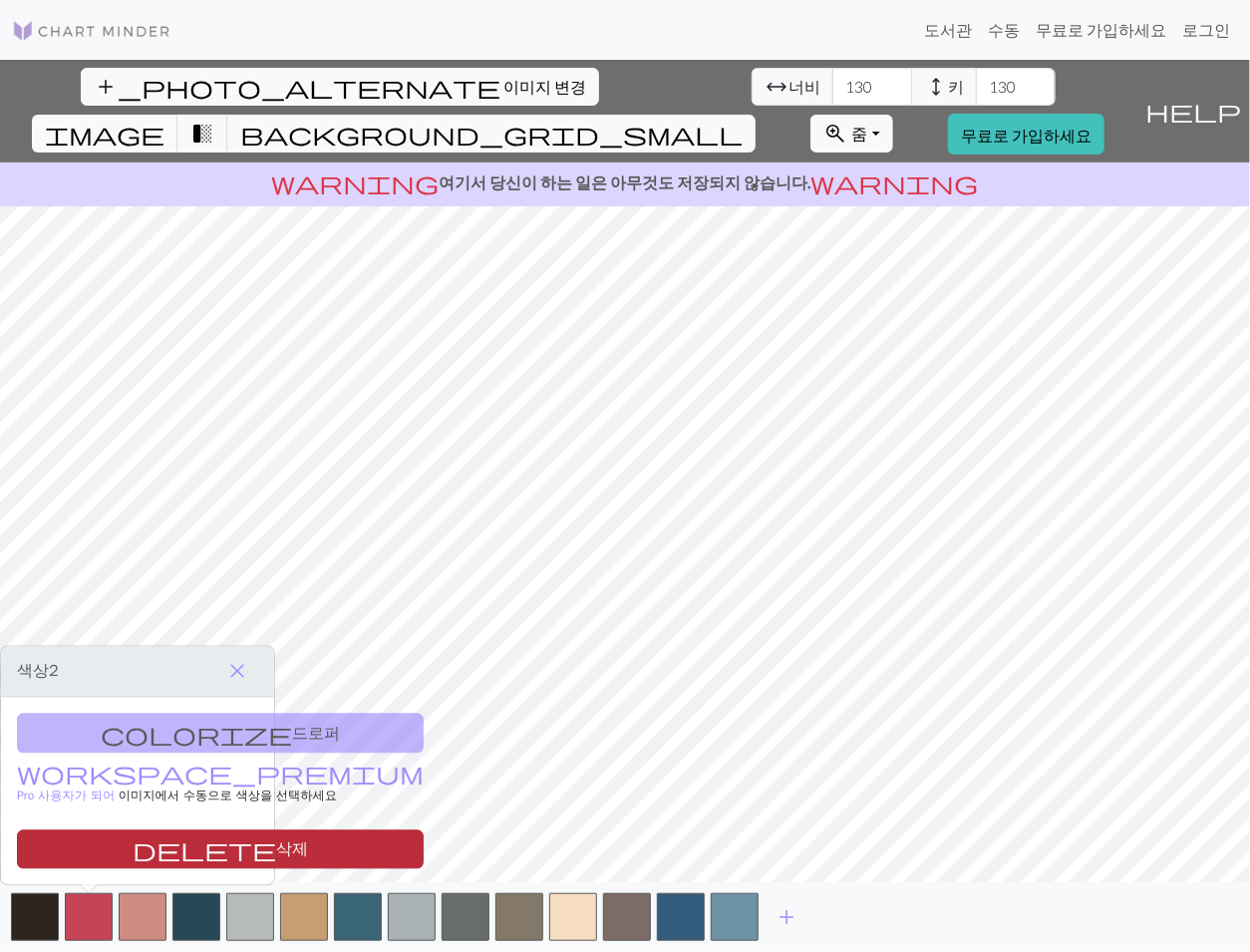 click on "delete 삭제" at bounding box center (220, 848) 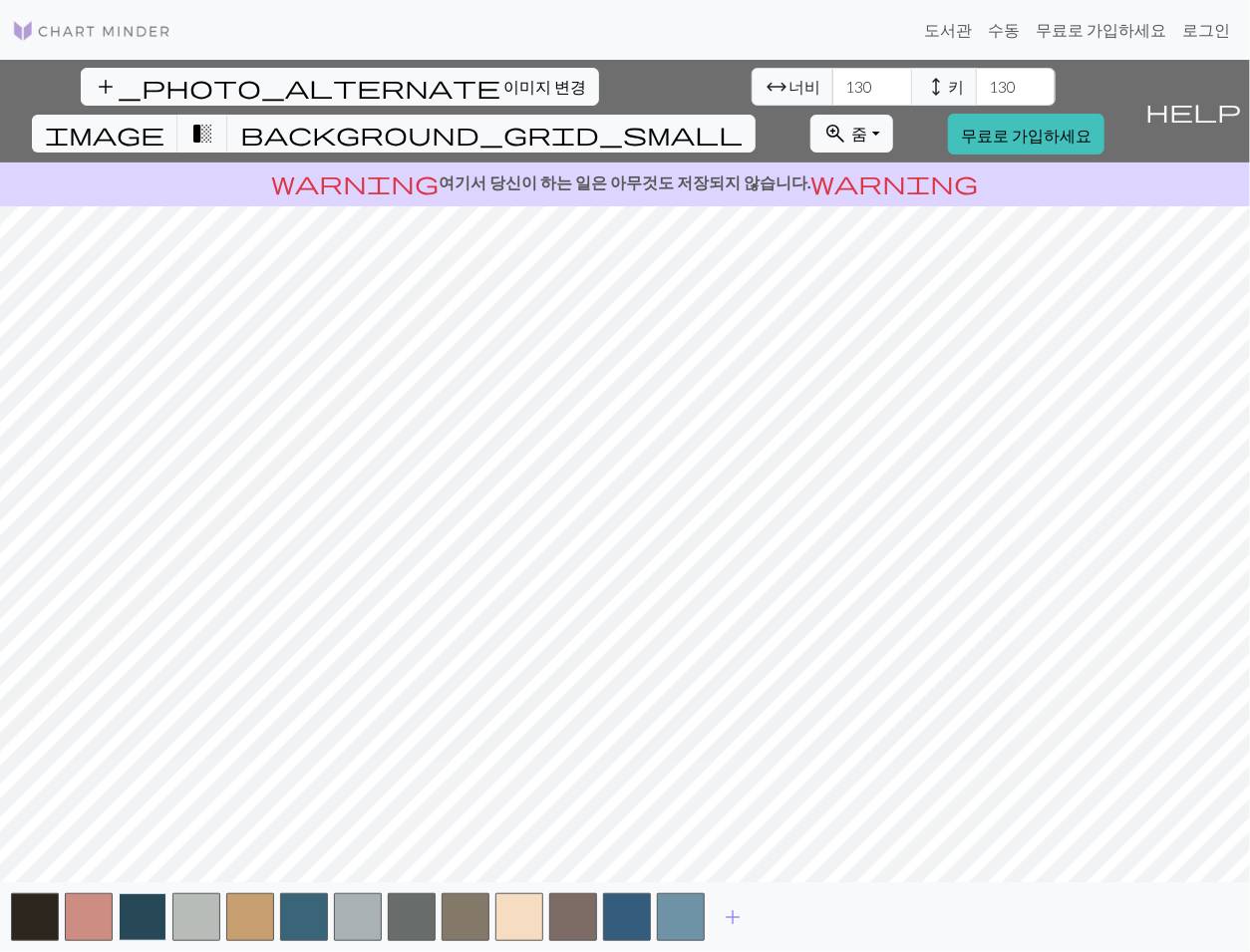 click at bounding box center [143, 917] 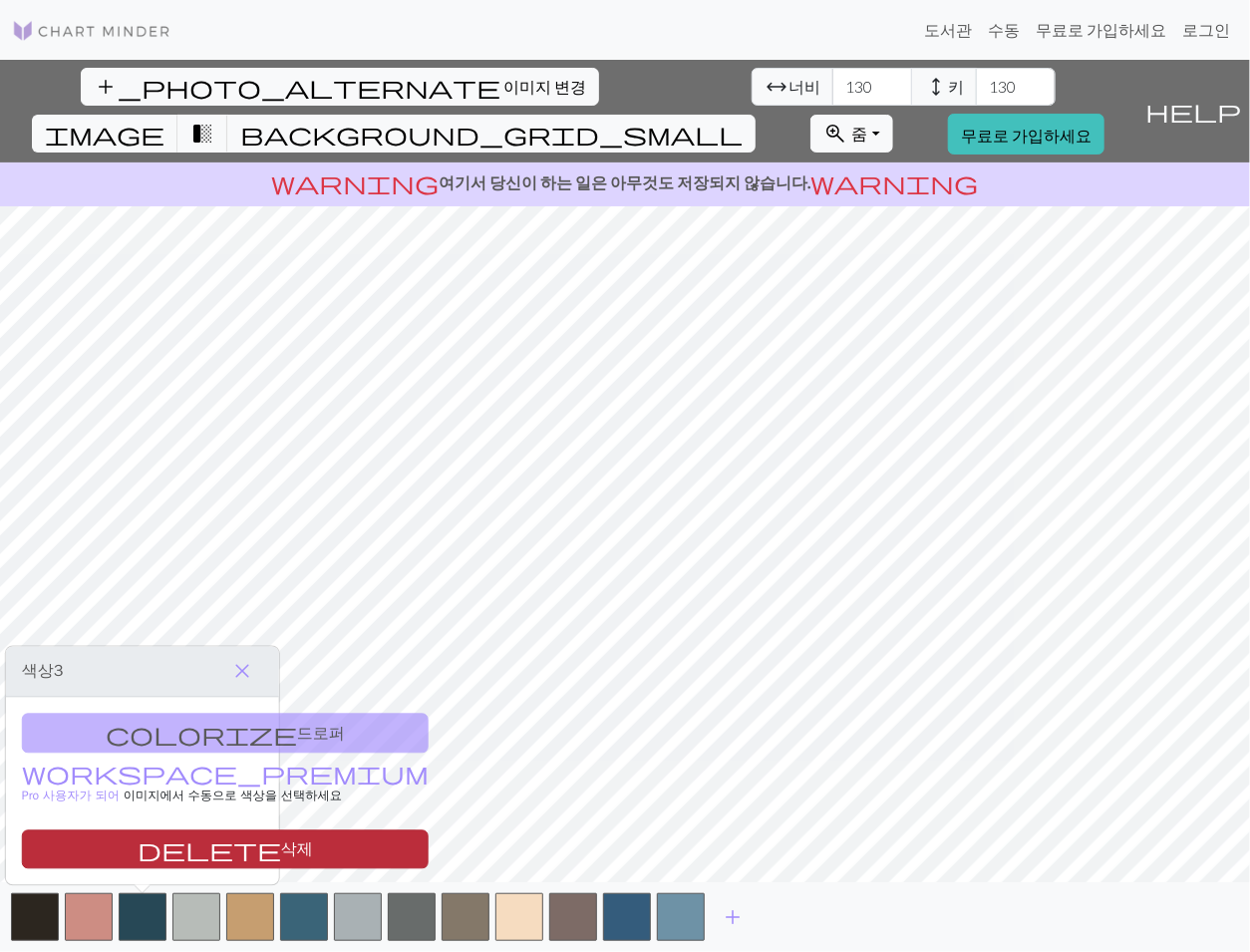 click on "delete 삭제" at bounding box center [225, 848] 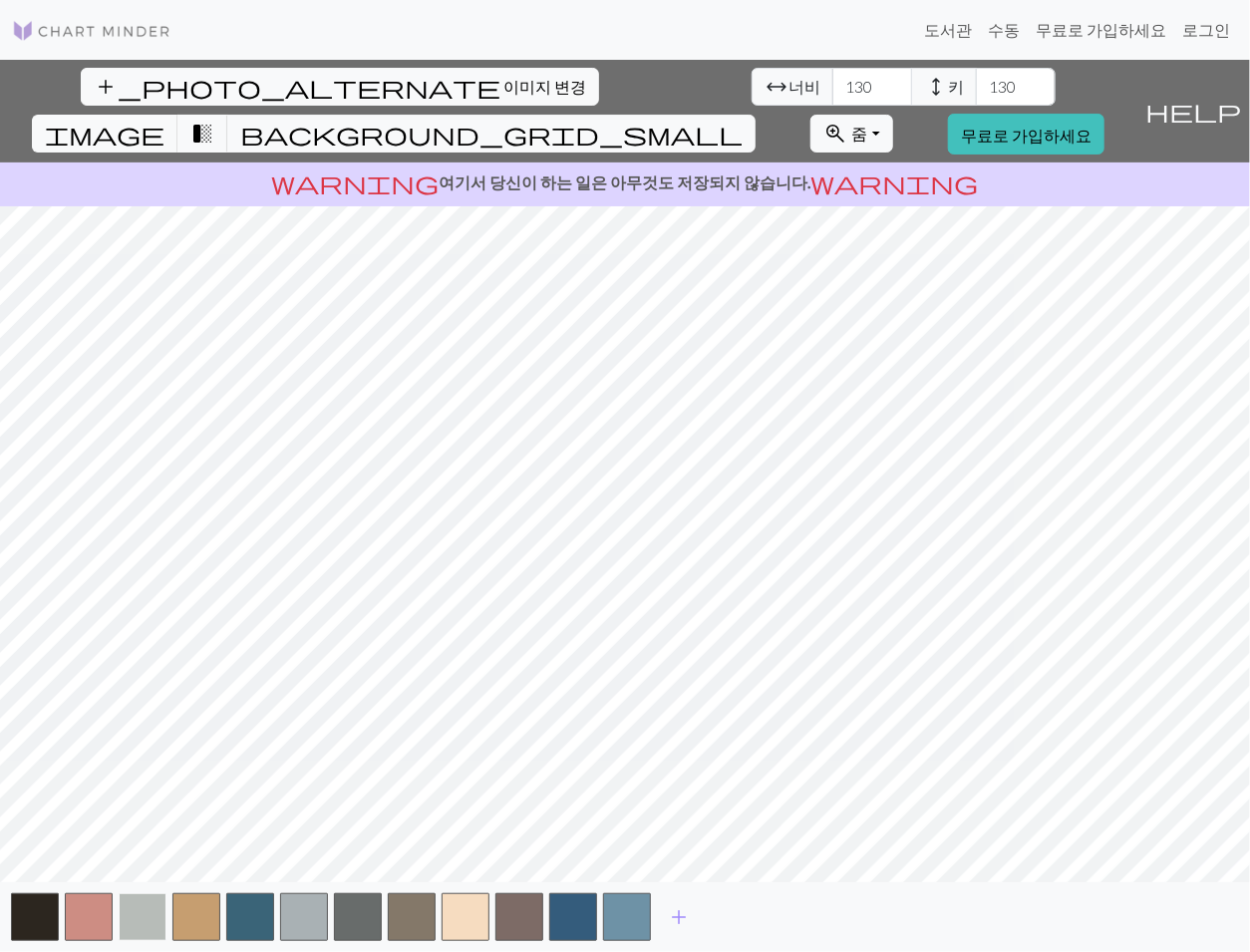 click at bounding box center [143, 917] 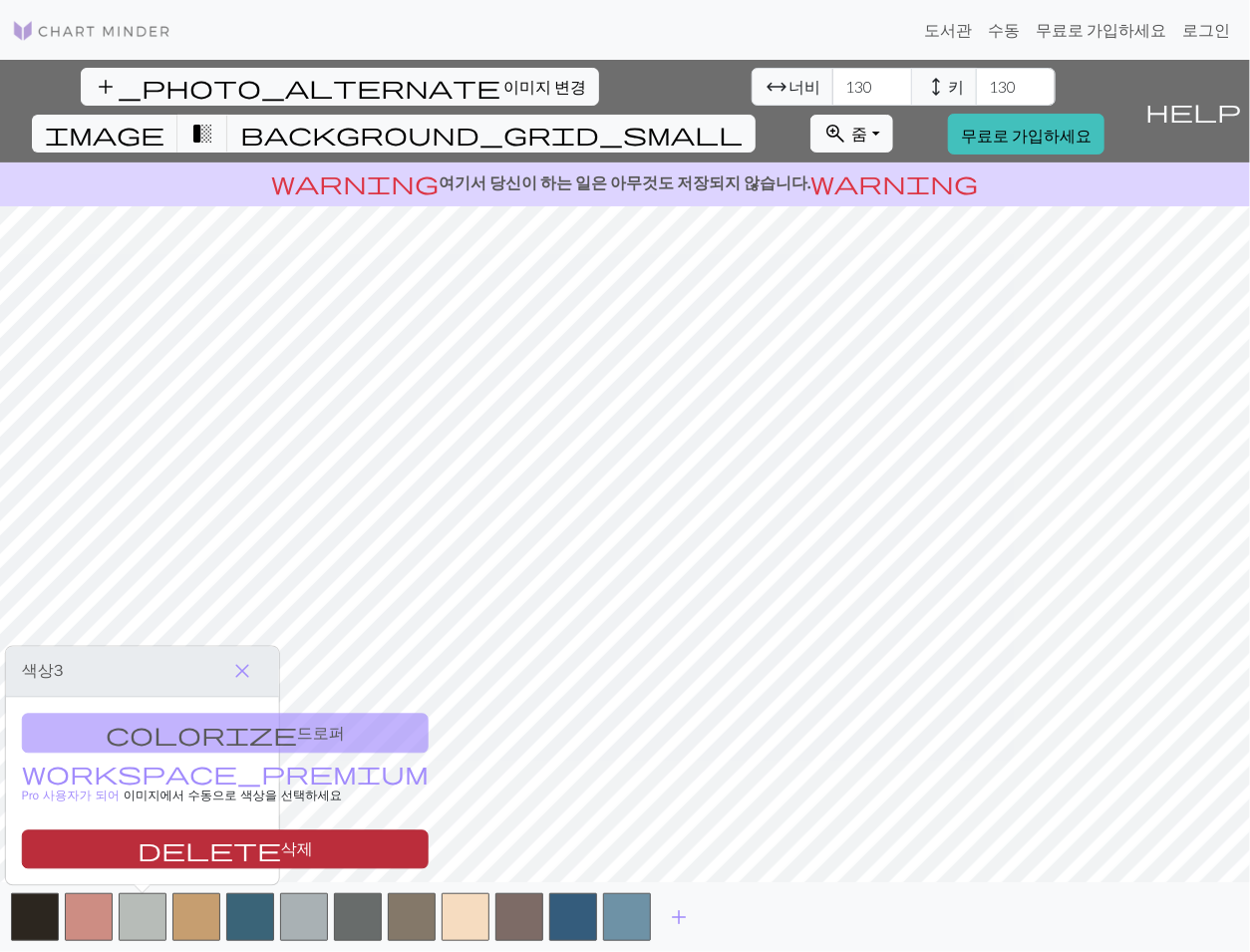 click on "삭제" at bounding box center [297, 850] 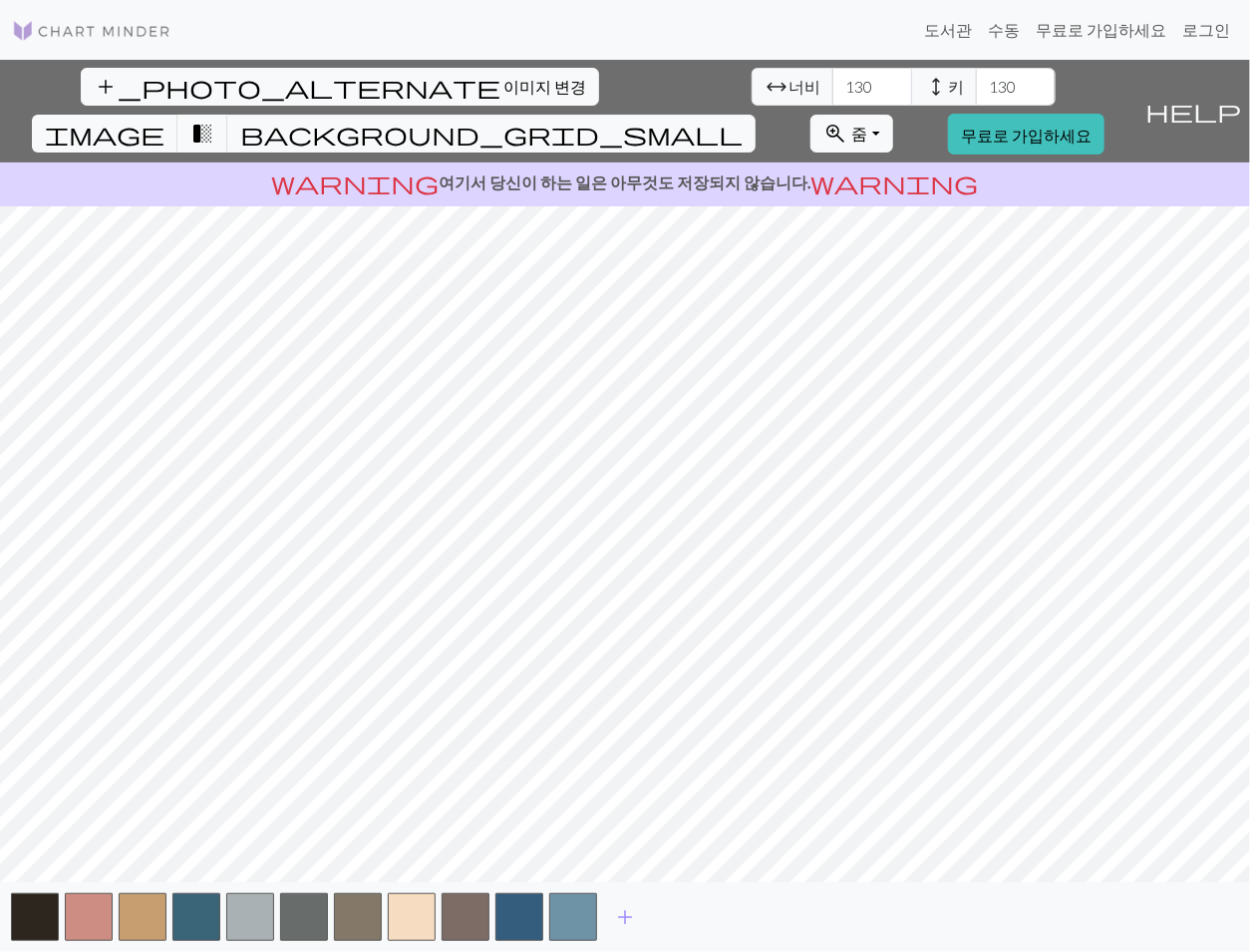 click on "add" at bounding box center [625, 917] 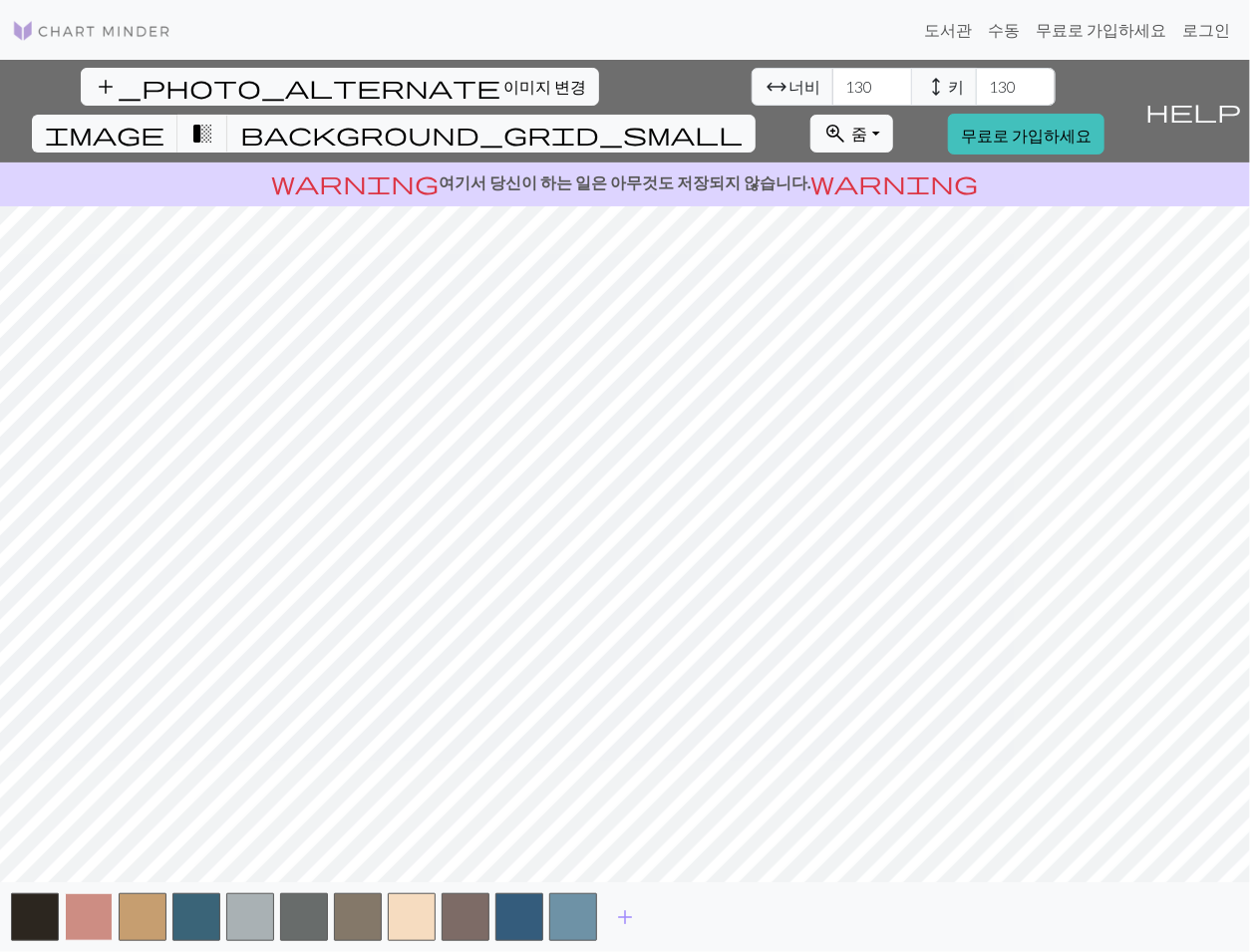 click at bounding box center (89, 917) 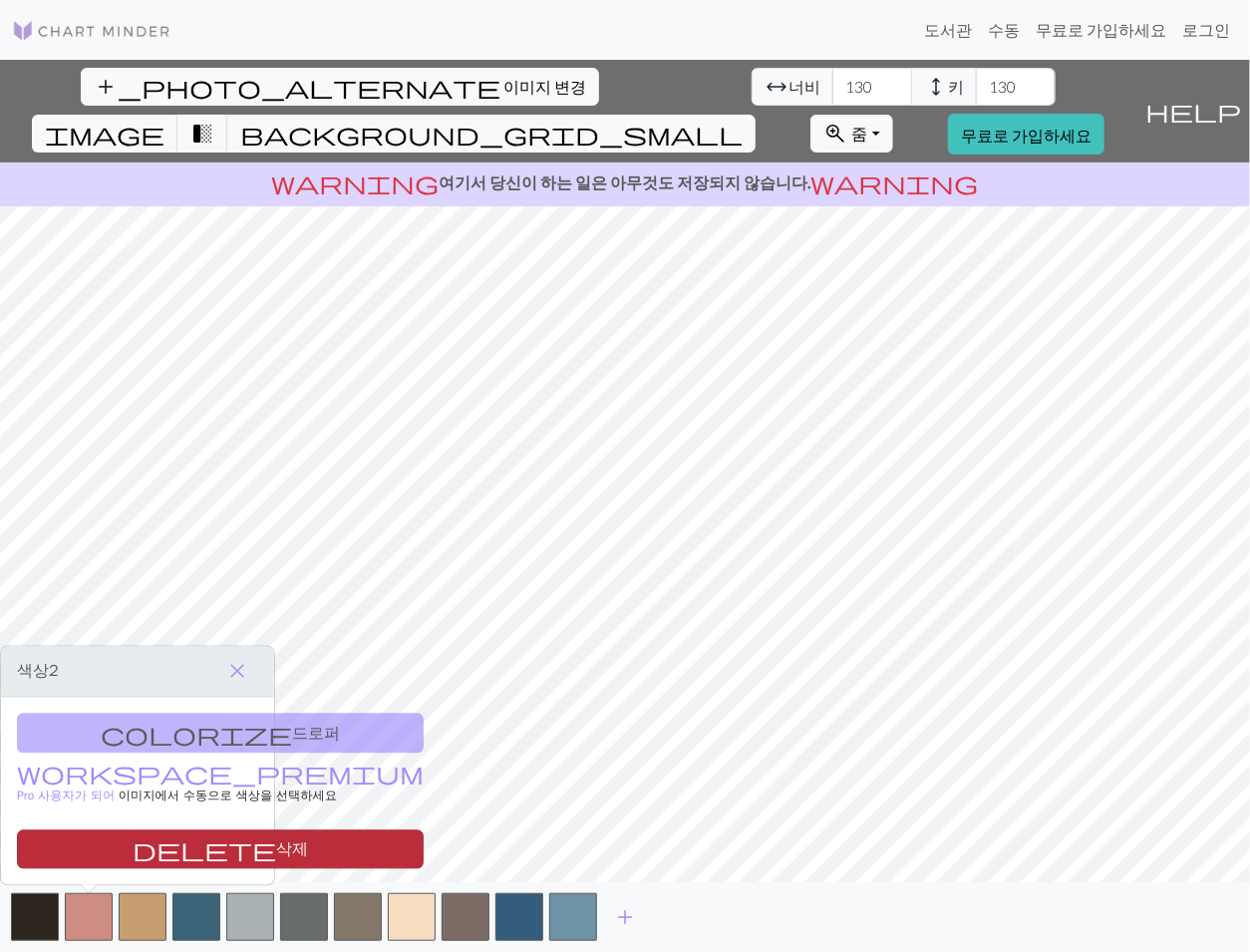 click on "삭제" at bounding box center [292, 850] 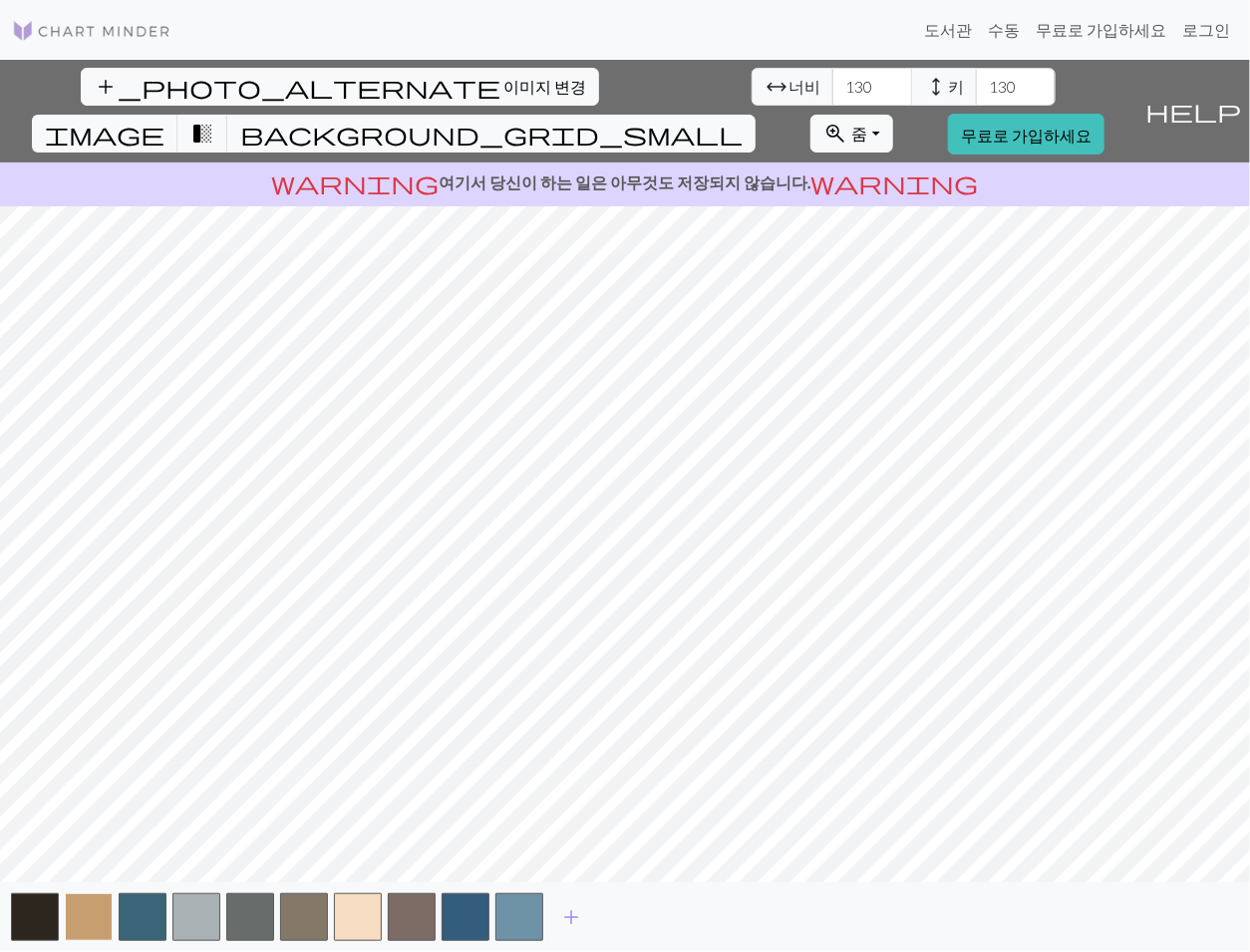click at bounding box center [89, 917] 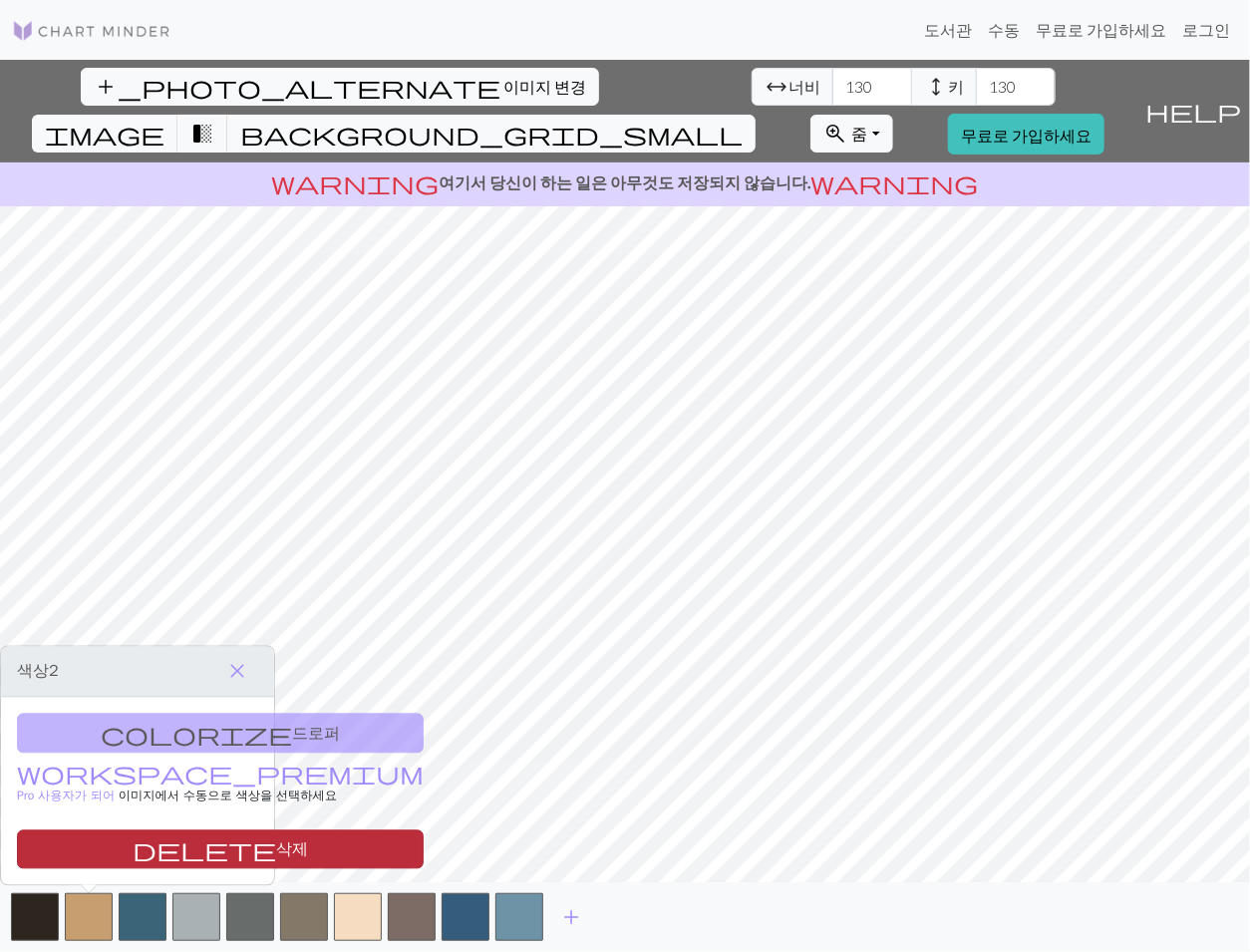 click on "delete 삭제" at bounding box center (220, 848) 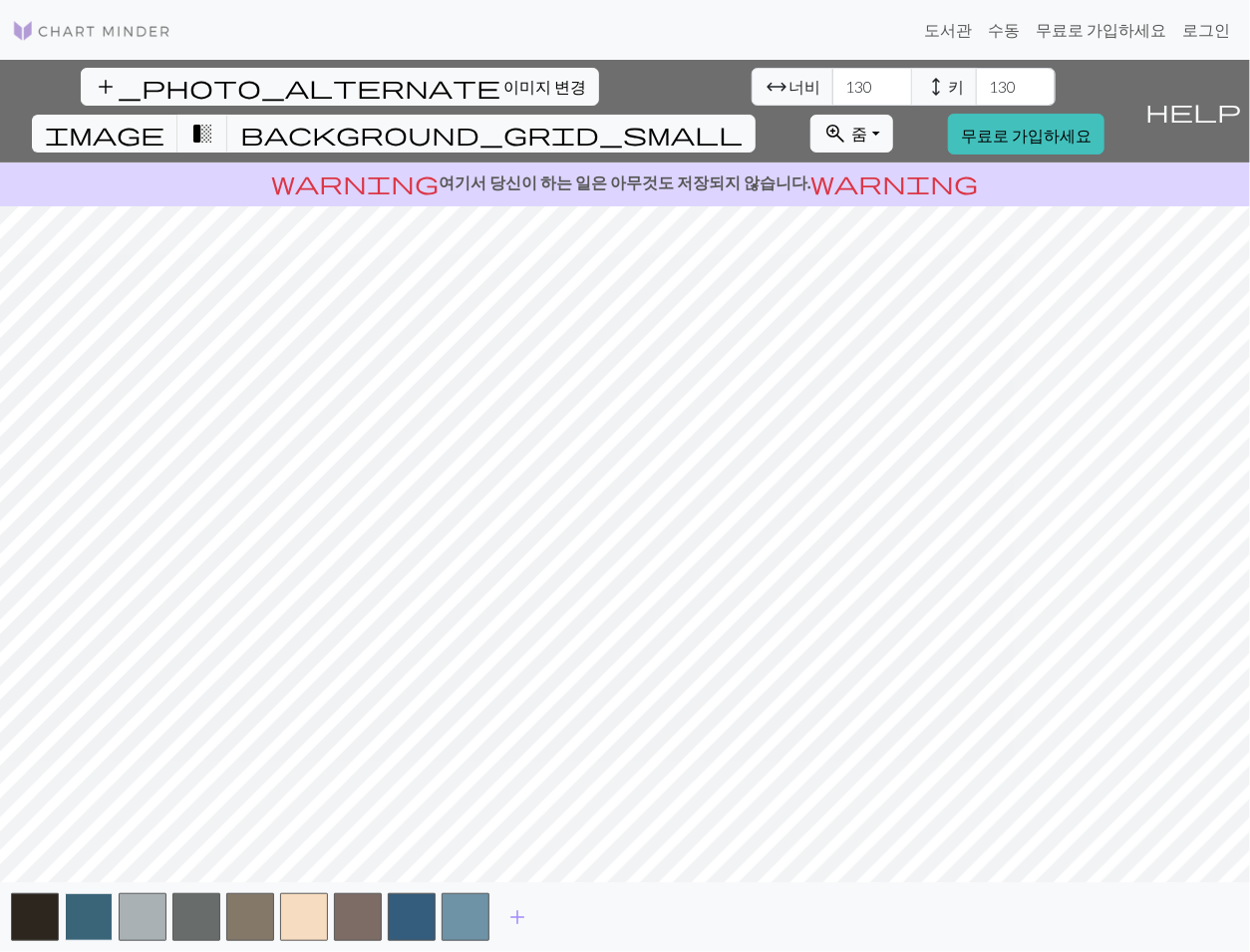 click at bounding box center [89, 917] 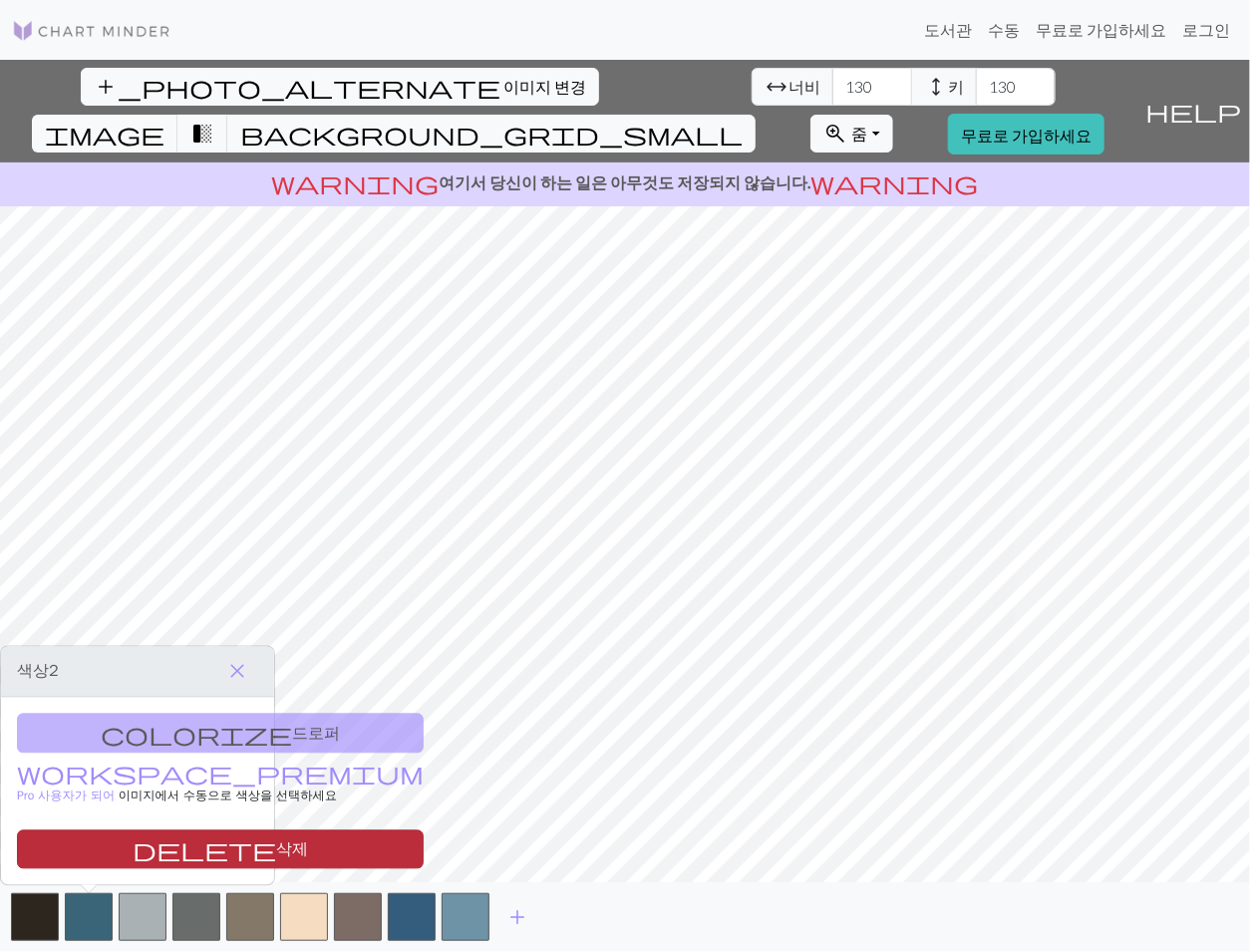 click on "delete 삭제" at bounding box center [220, 848] 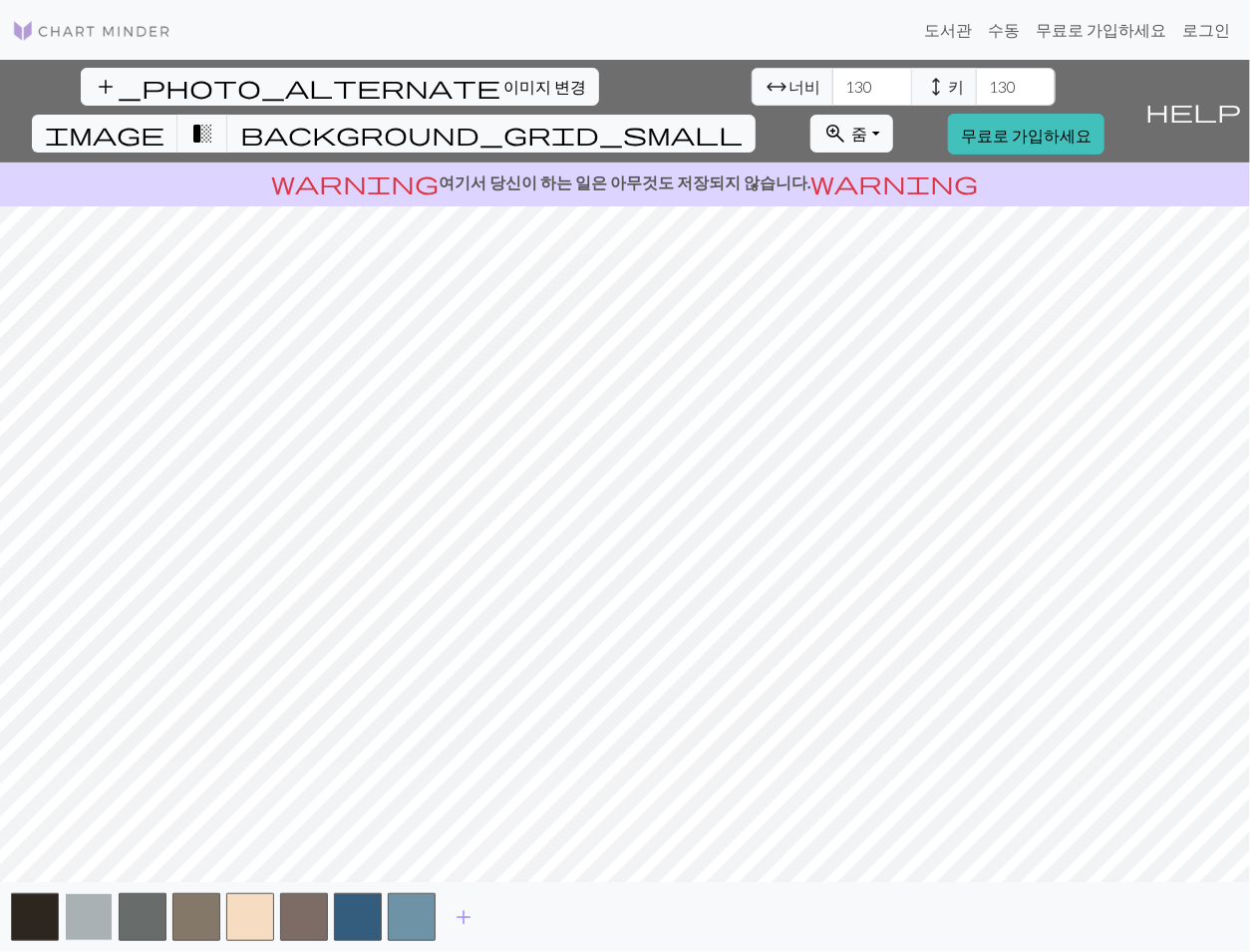 click at bounding box center (89, 917) 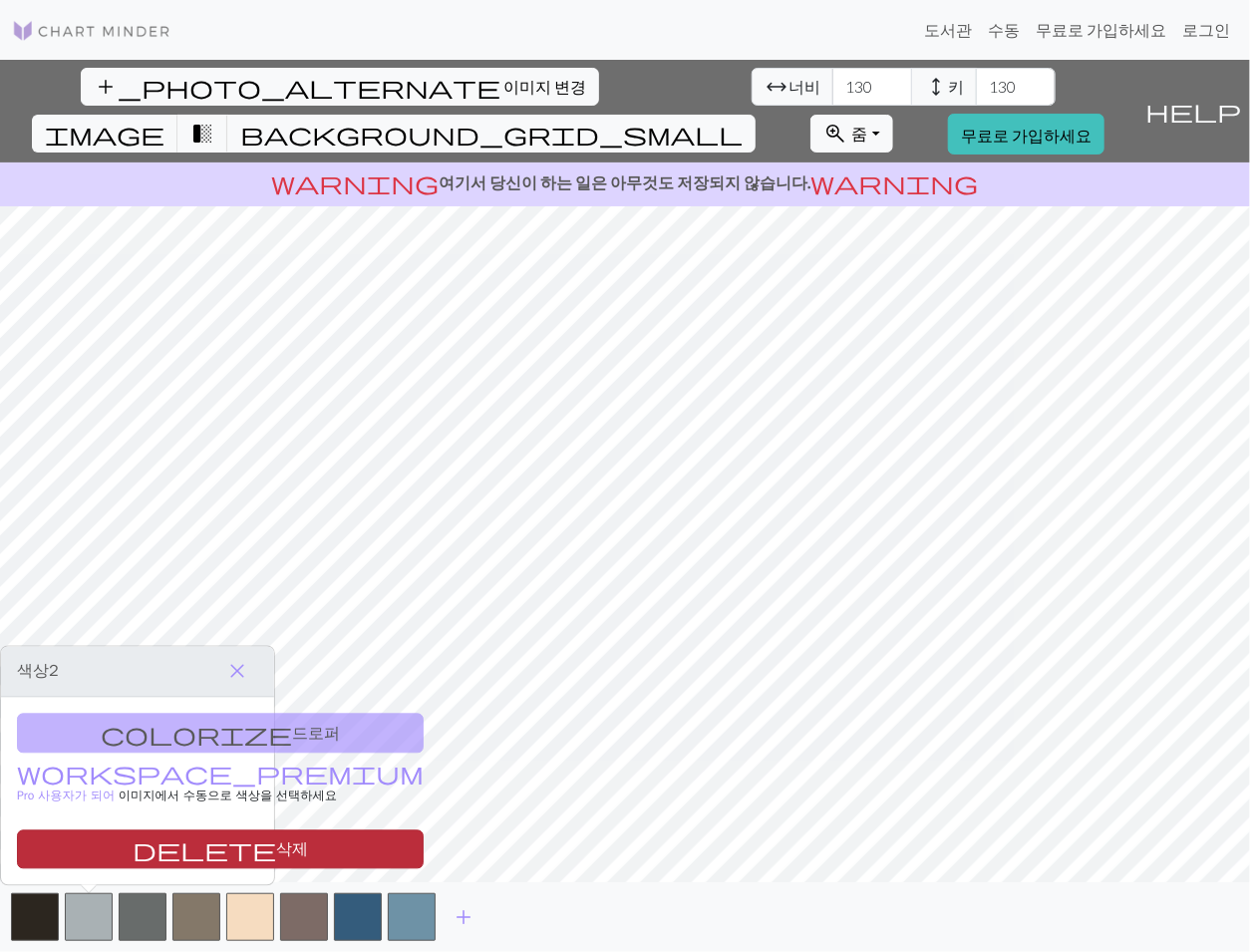 click on "delete" at bounding box center [204, 850] 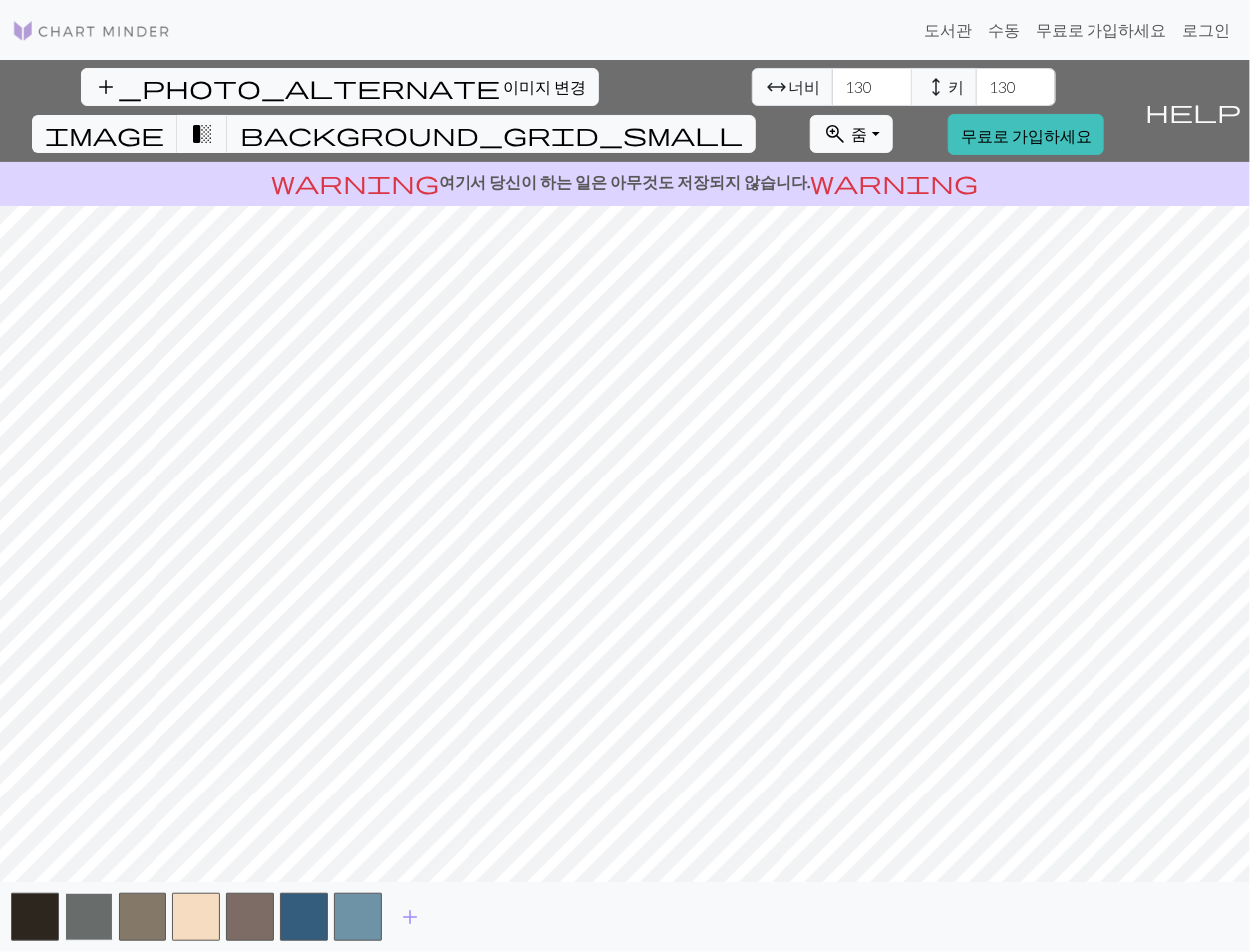 click at bounding box center [89, 917] 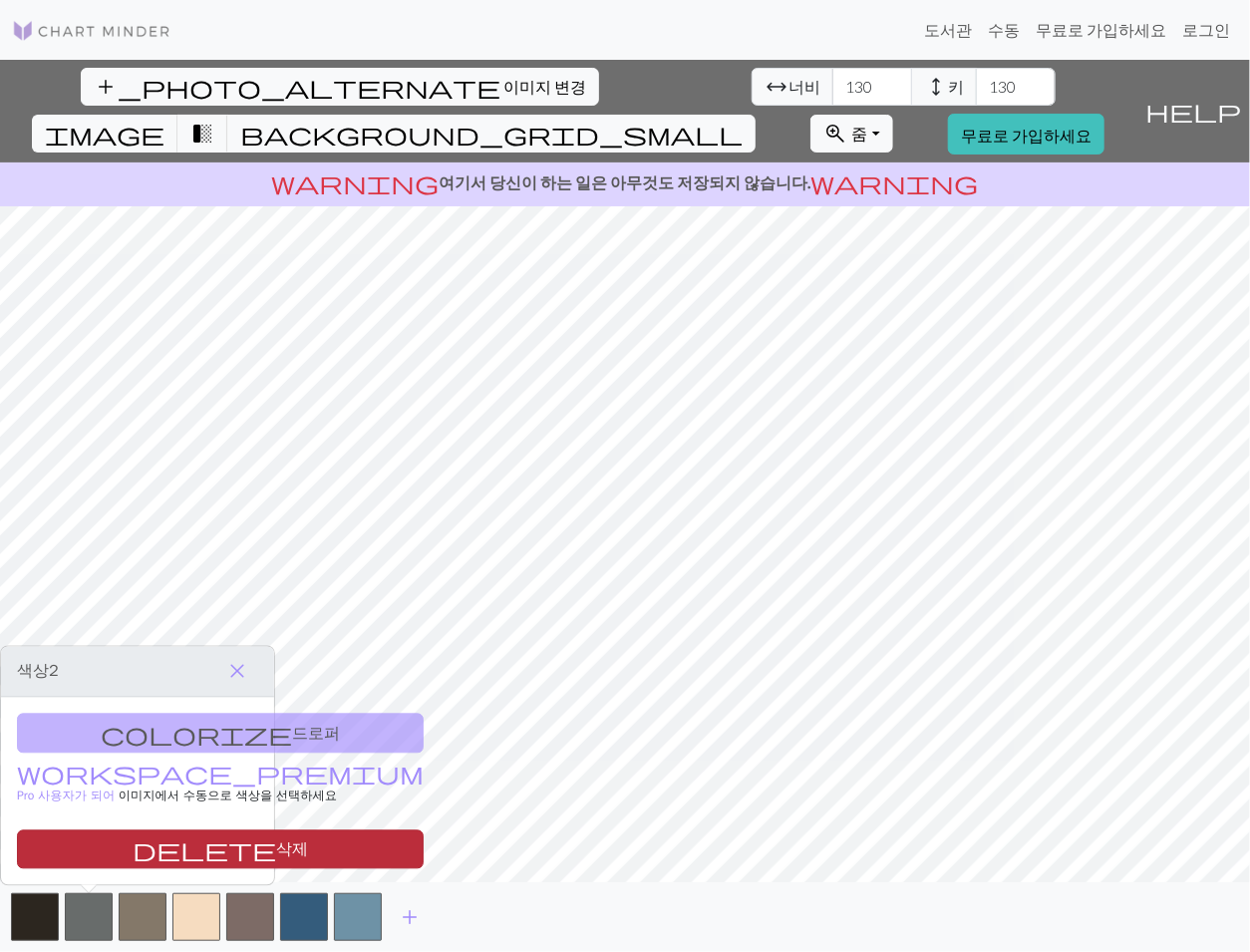 click on "delete" at bounding box center (204, 850) 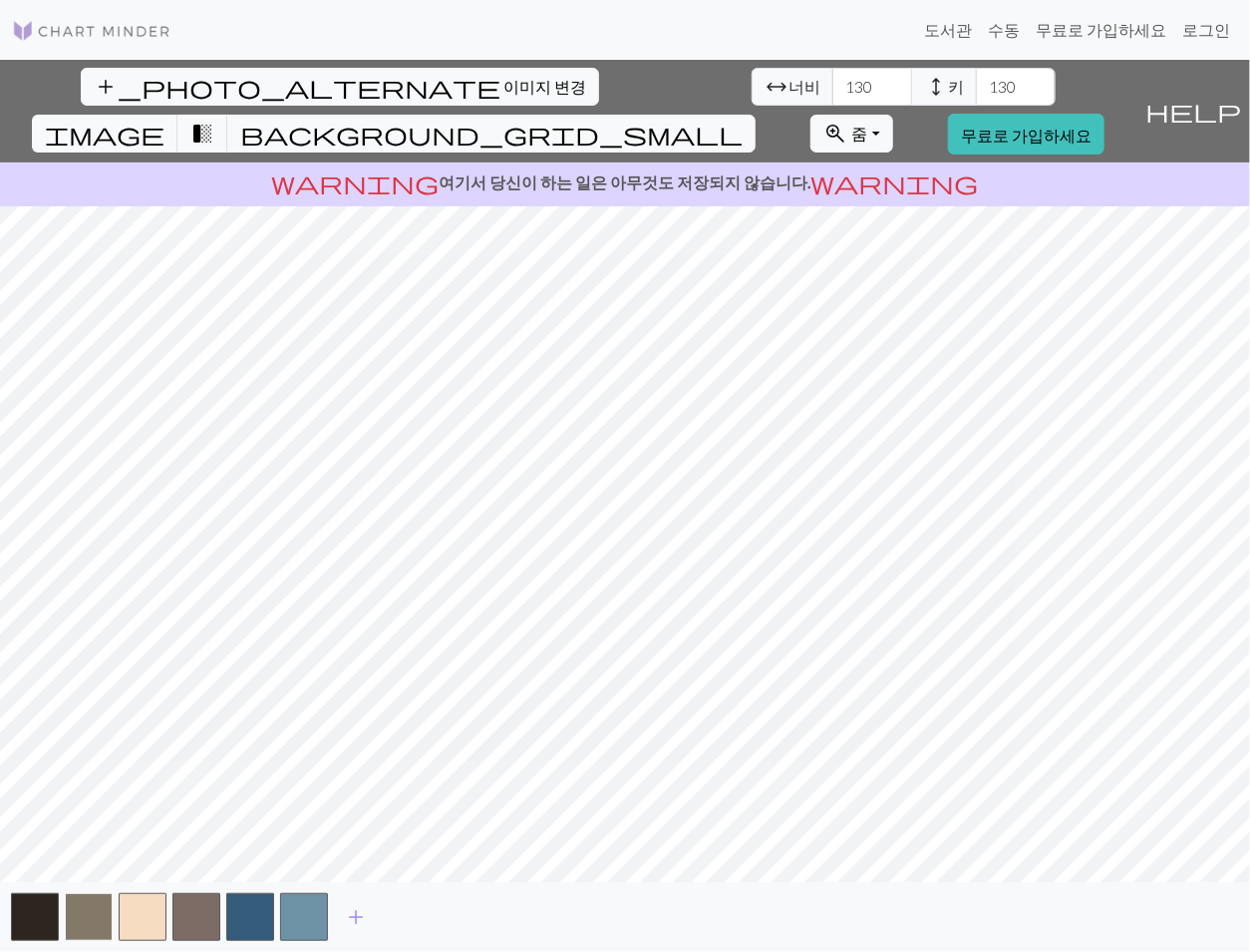 click at bounding box center [89, 917] 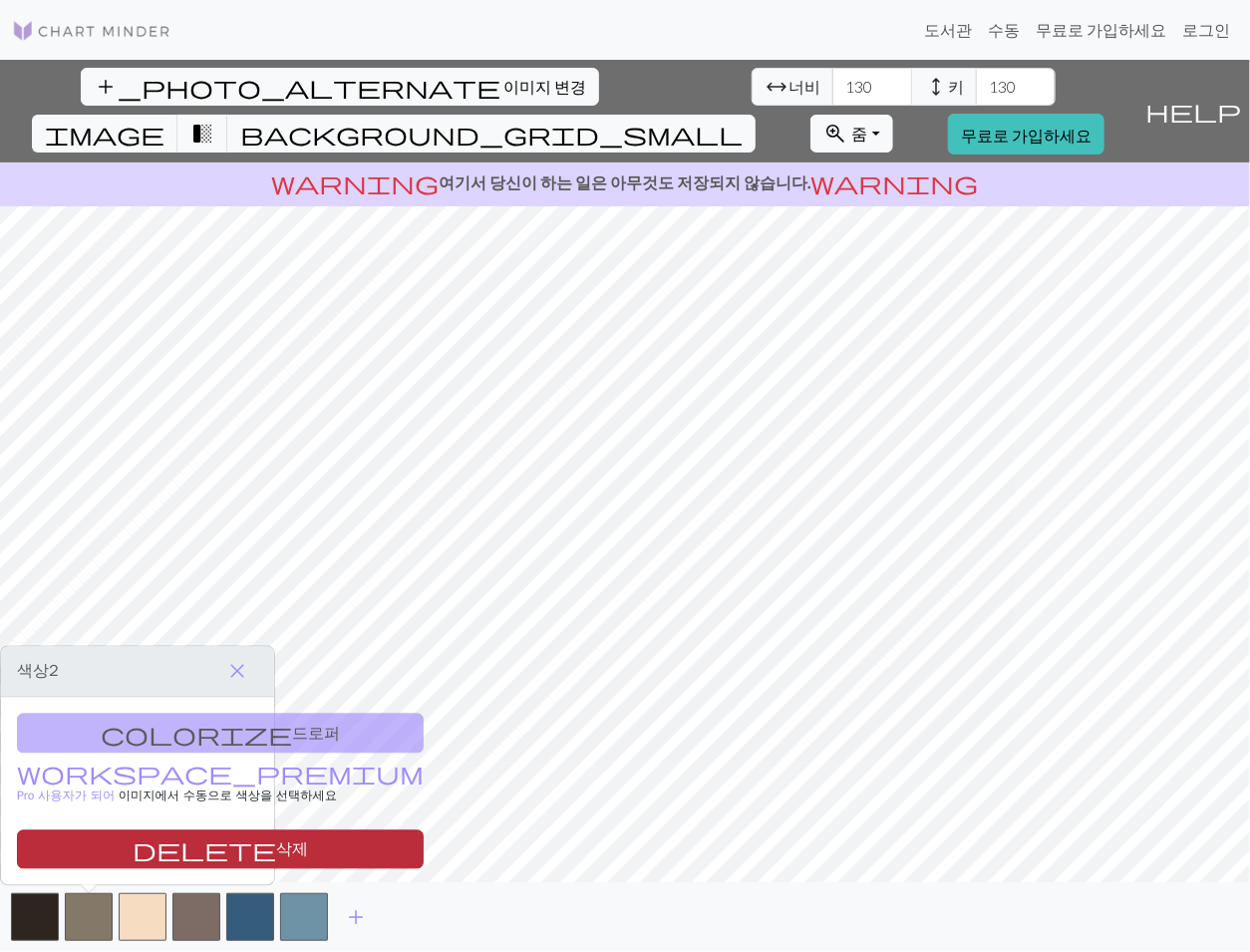 click on "delete" at bounding box center [204, 850] 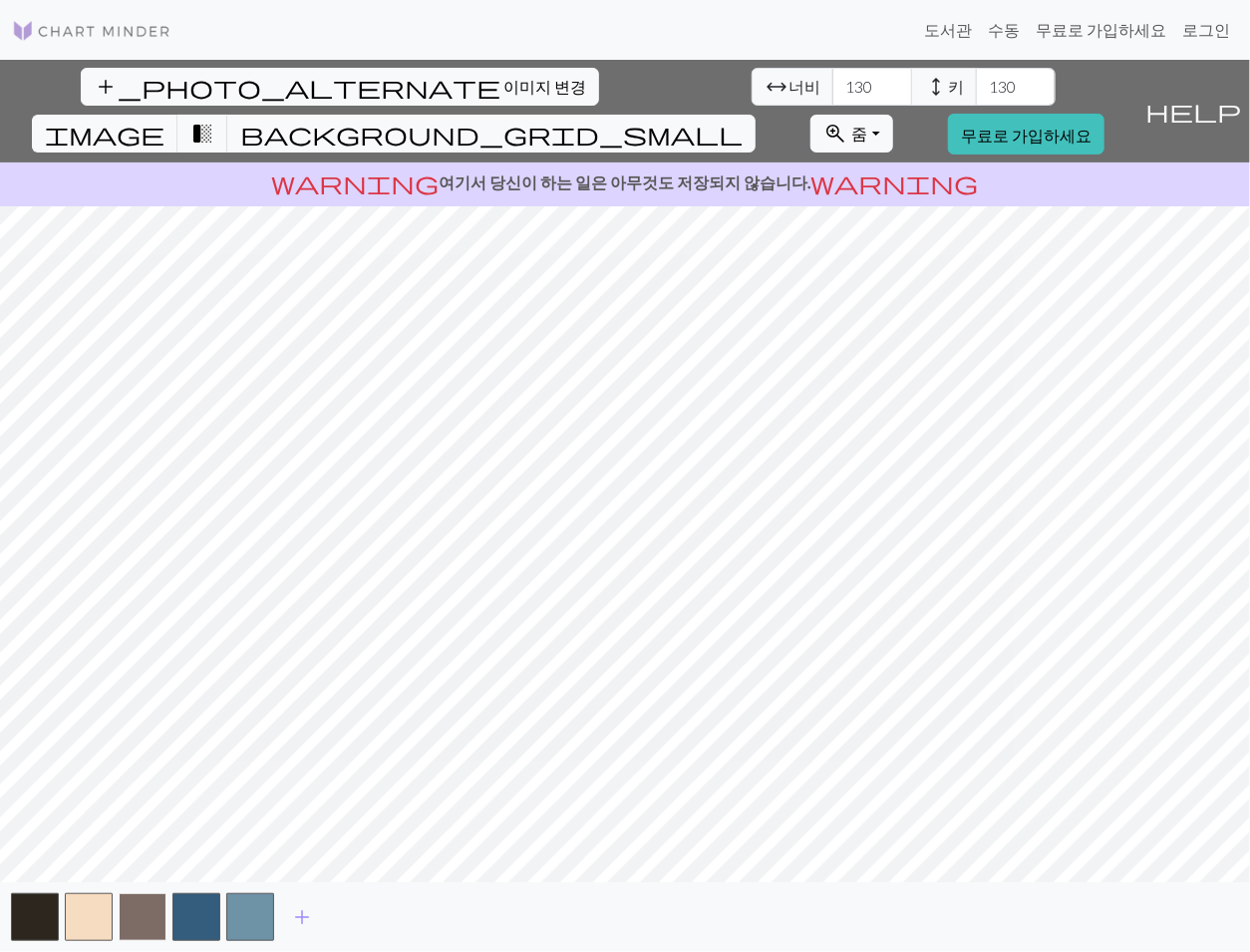 click at bounding box center (143, 917) 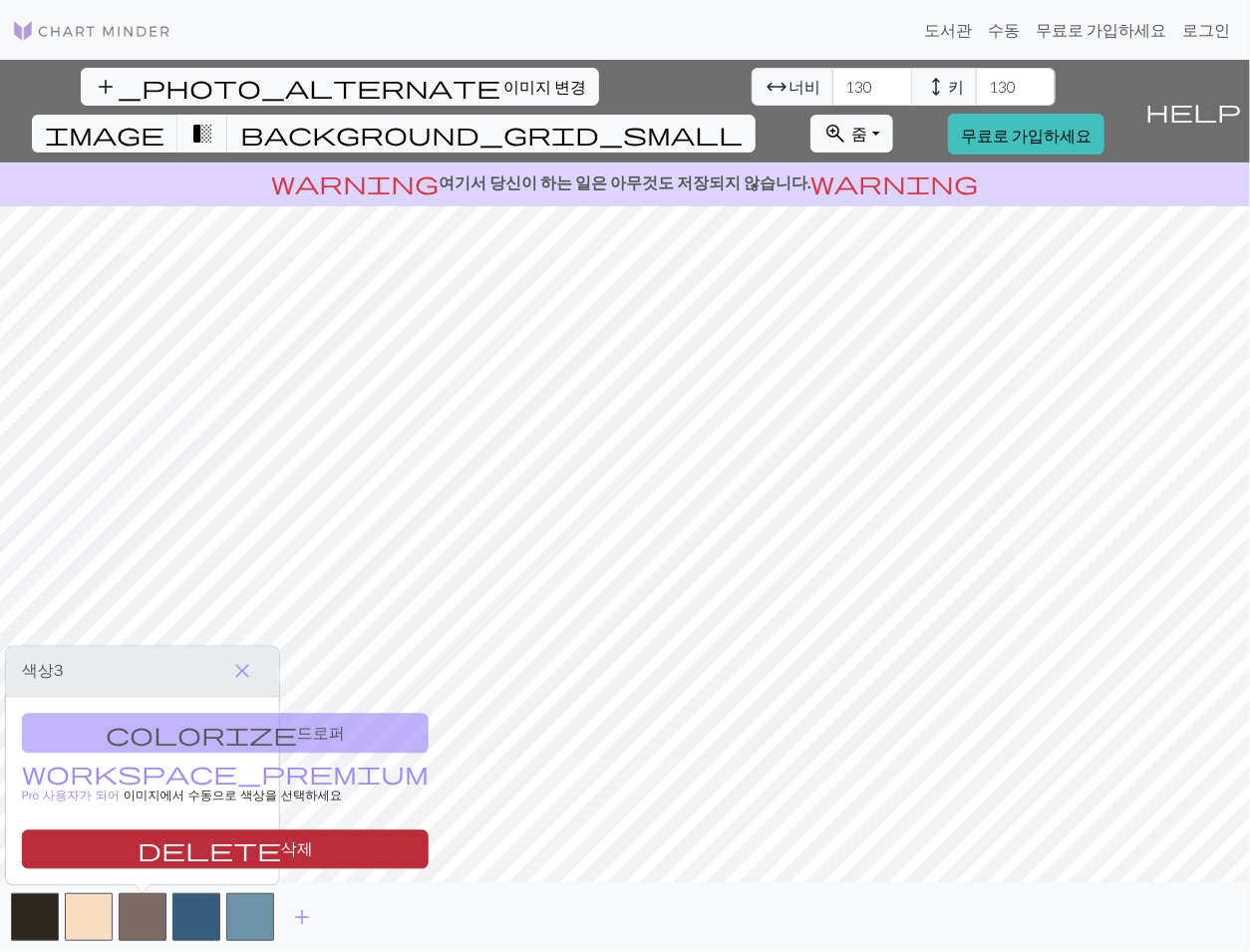 click on "삭제" at bounding box center [297, 850] 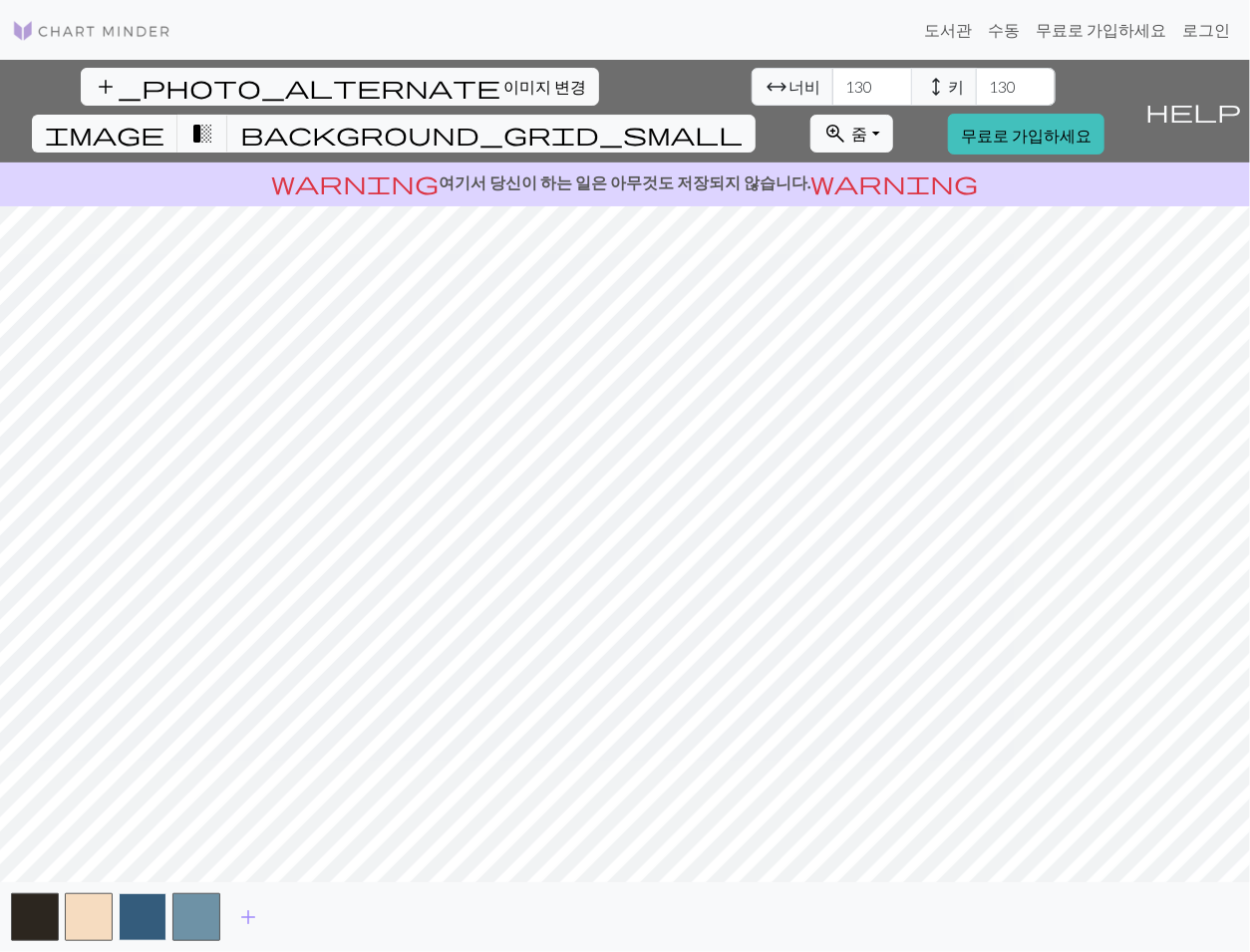 click at bounding box center [143, 917] 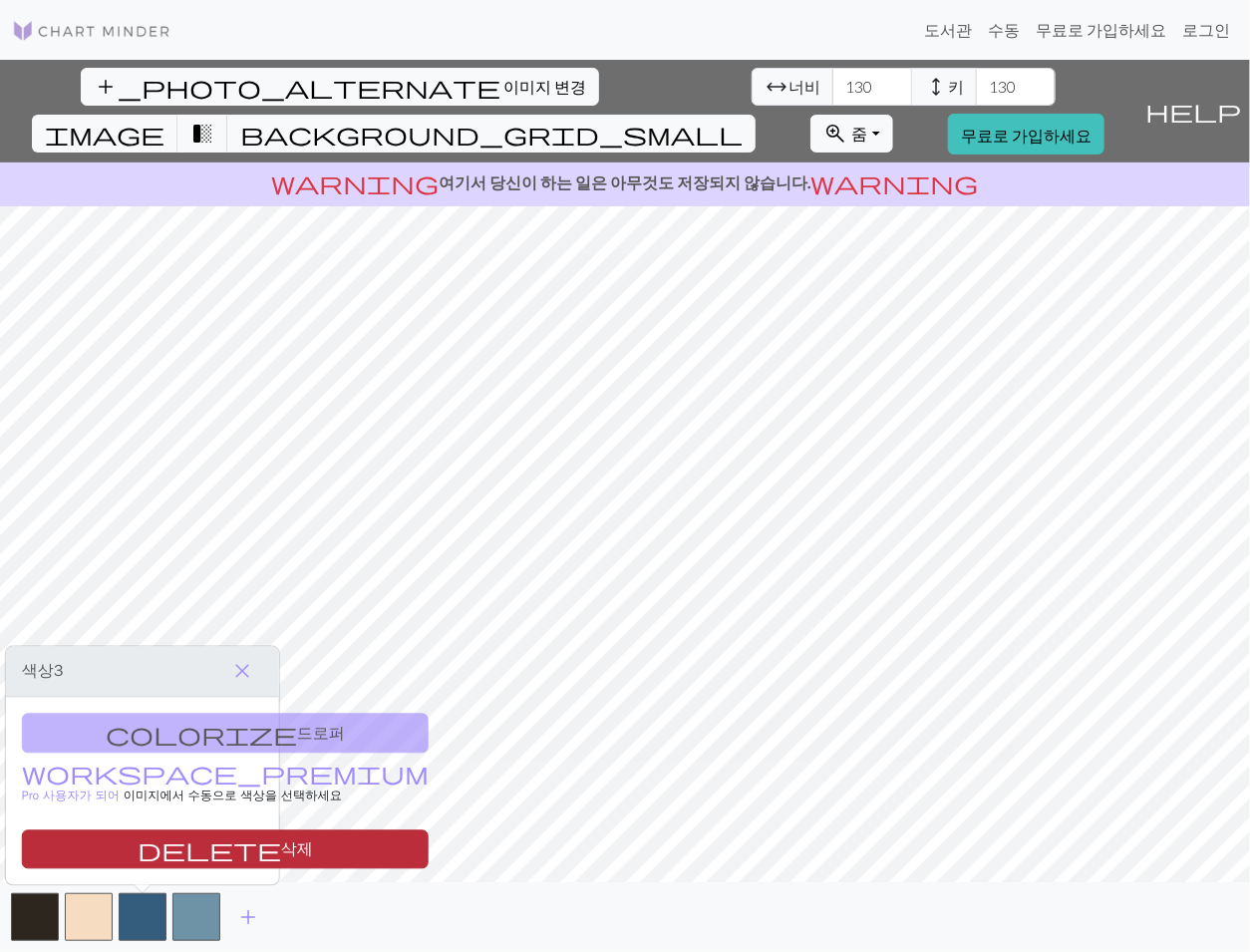 click on "삭제" at bounding box center [297, 850] 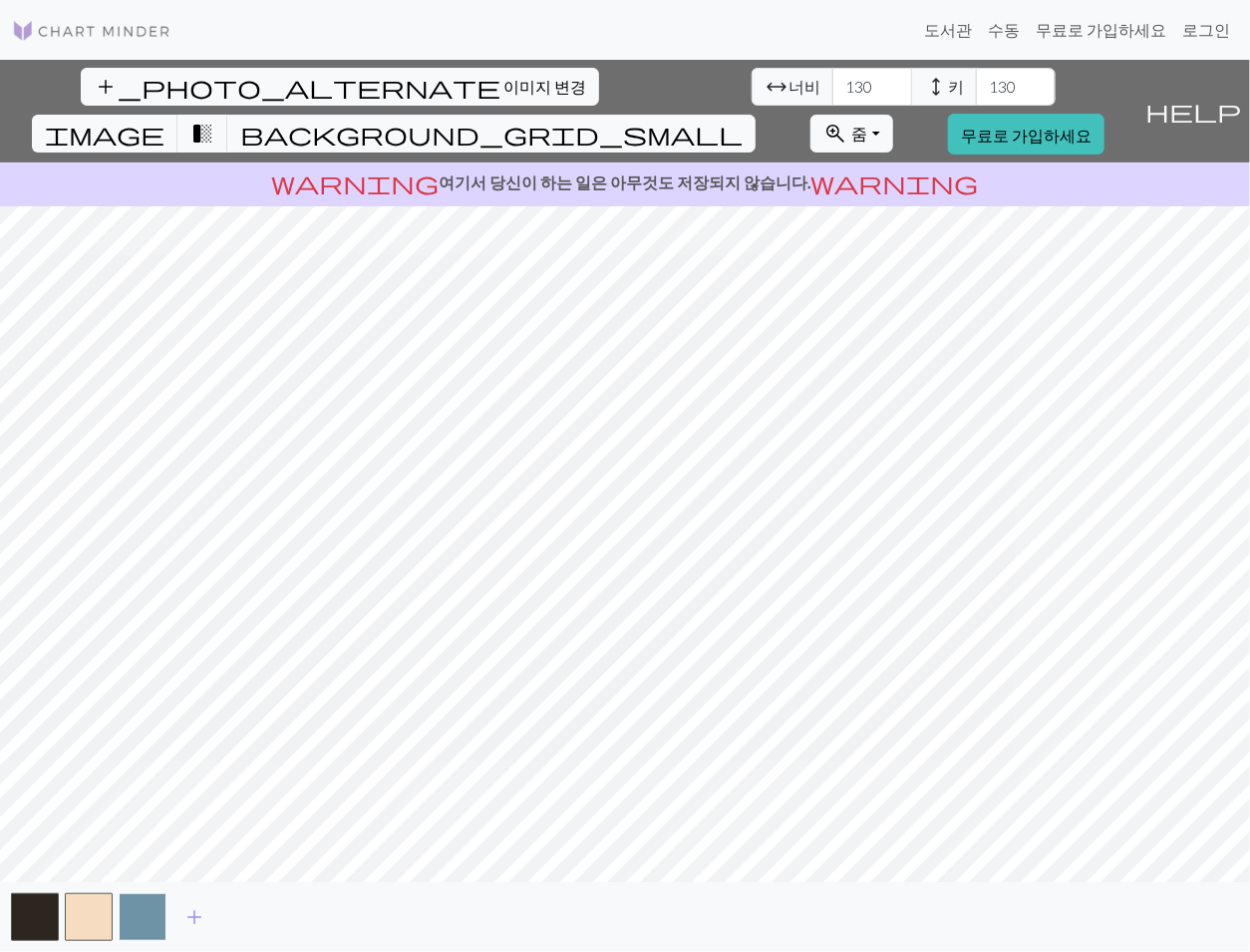 click at bounding box center [143, 917] 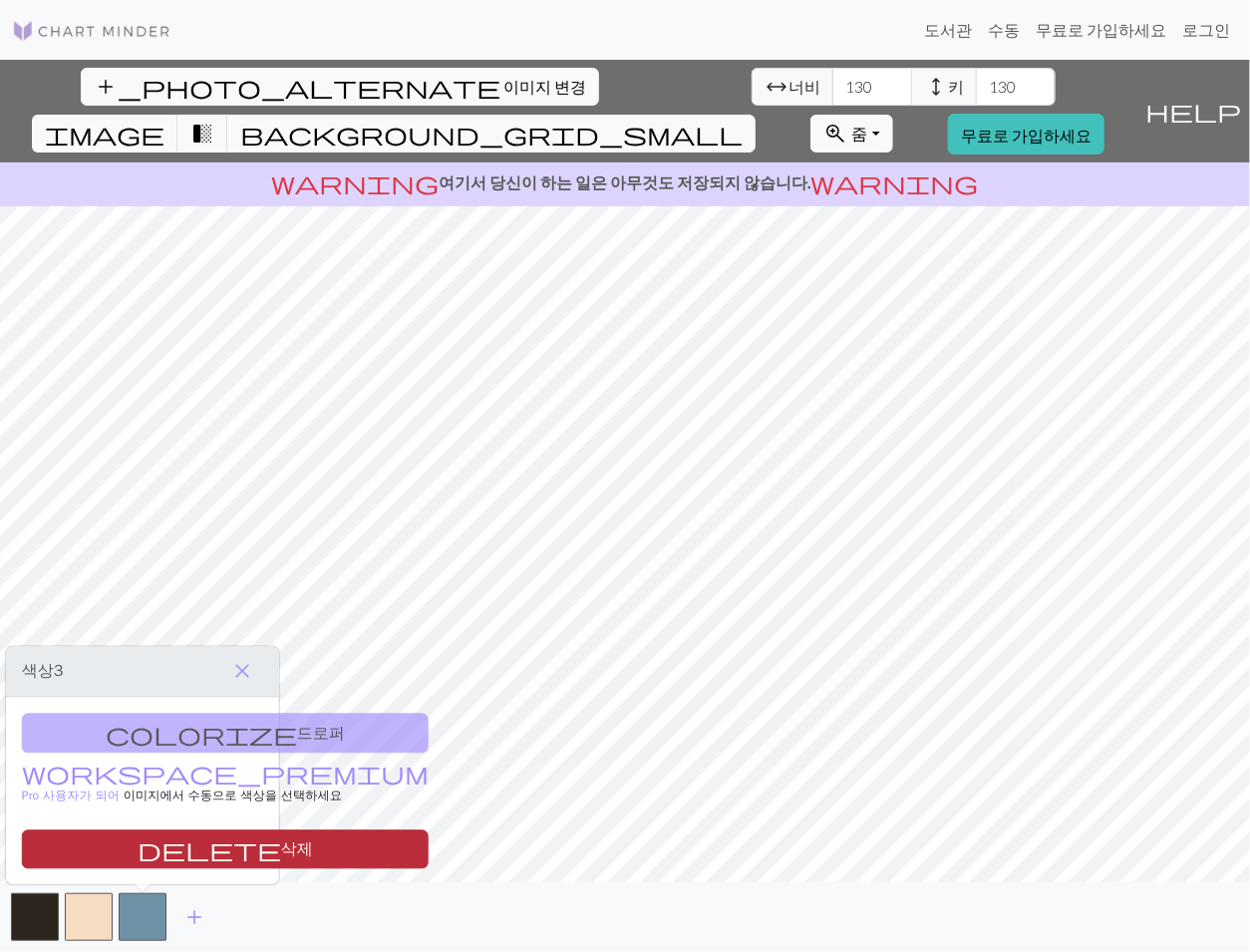 click on "삭제" at bounding box center (297, 850) 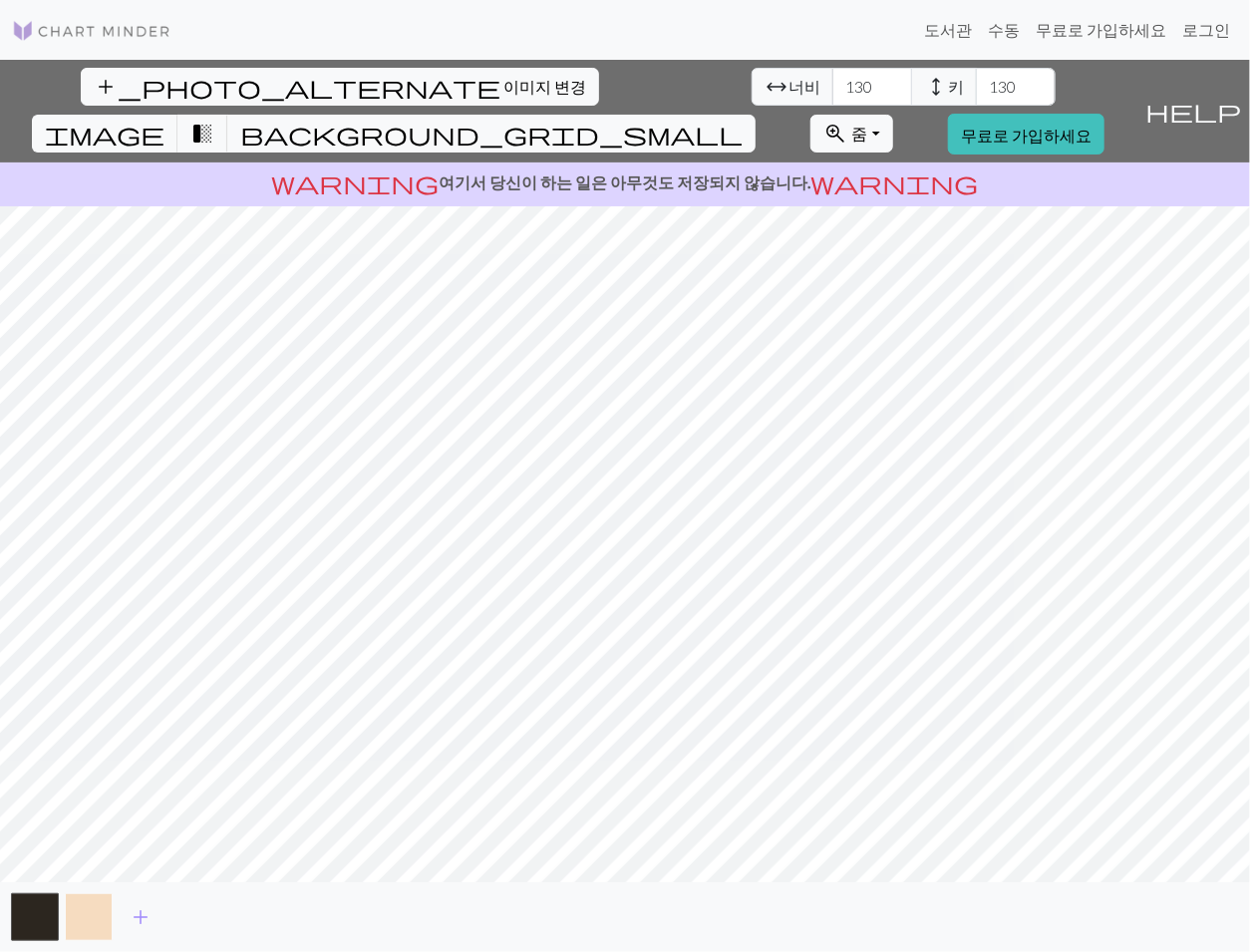 click at bounding box center [89, 917] 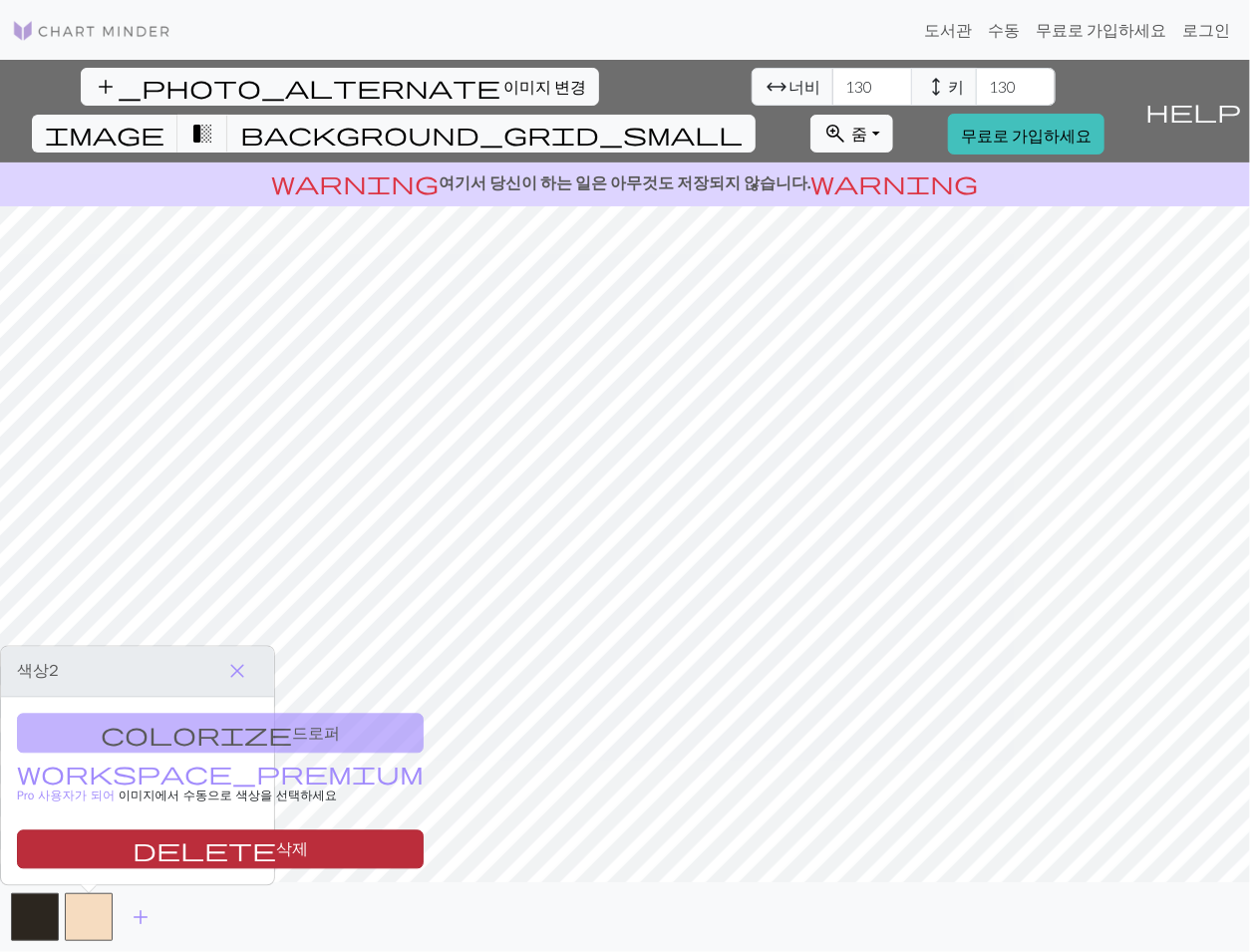click on "delete" at bounding box center (204, 850) 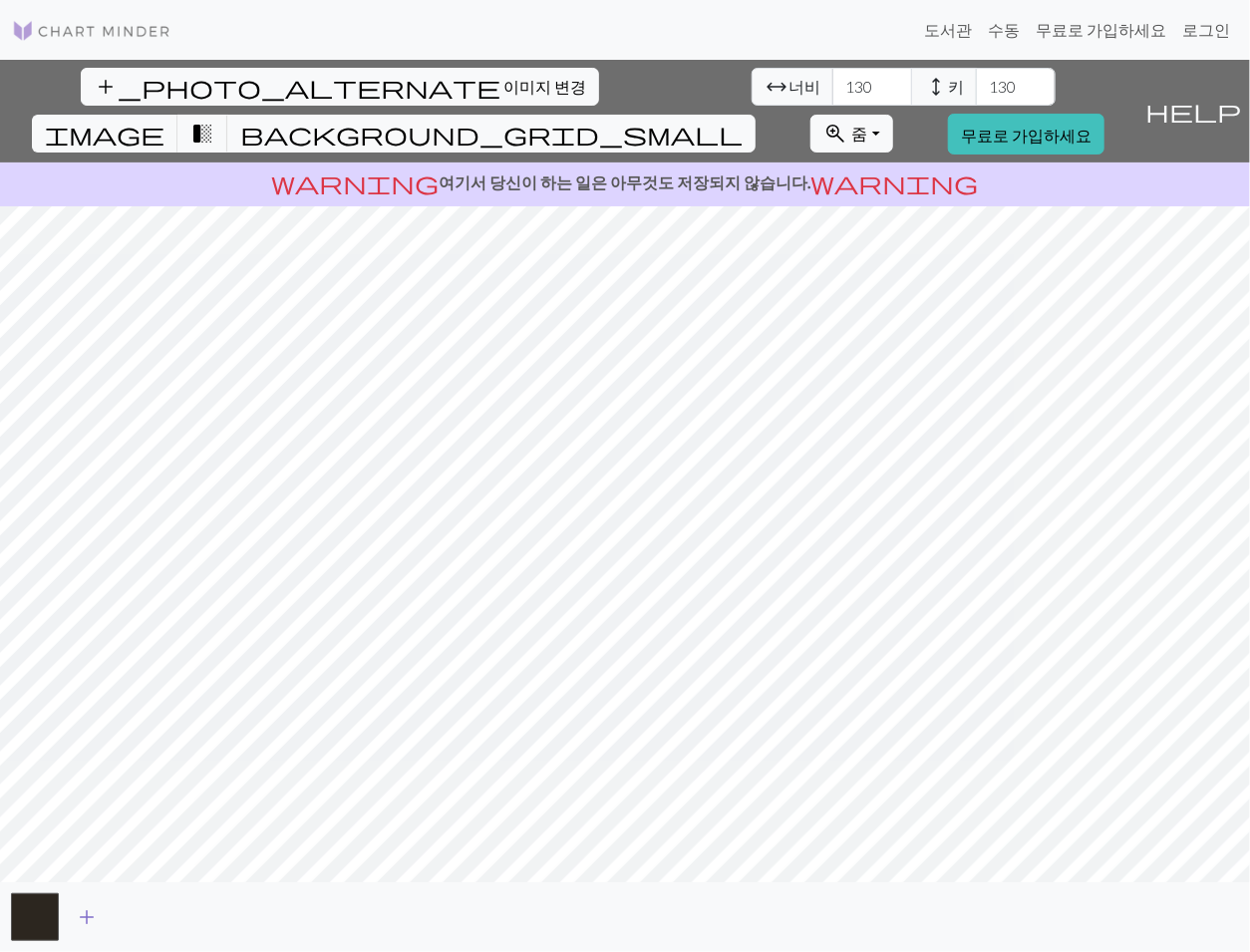 click on "add" at bounding box center [87, 917] 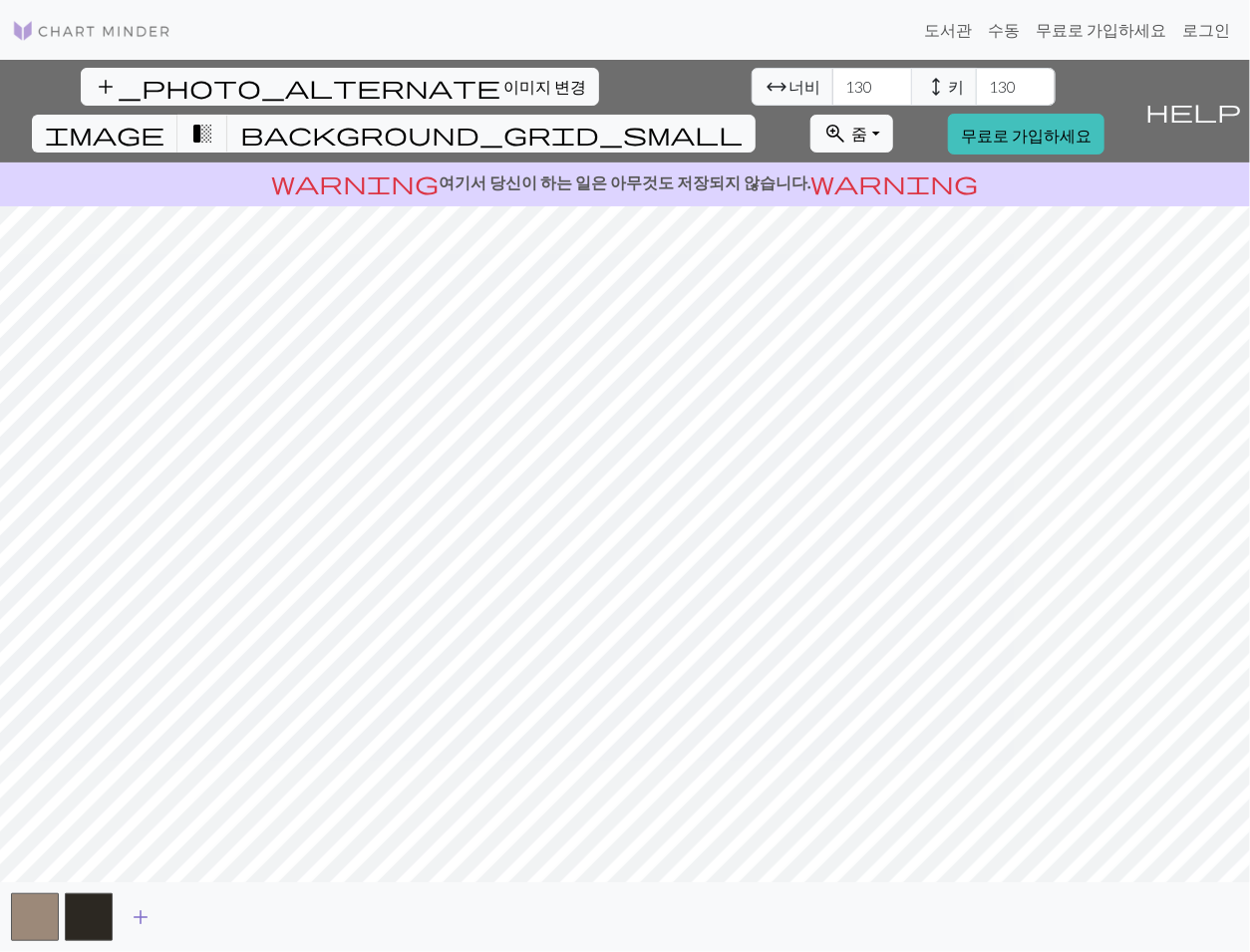 click on "add" at bounding box center (141, 917) 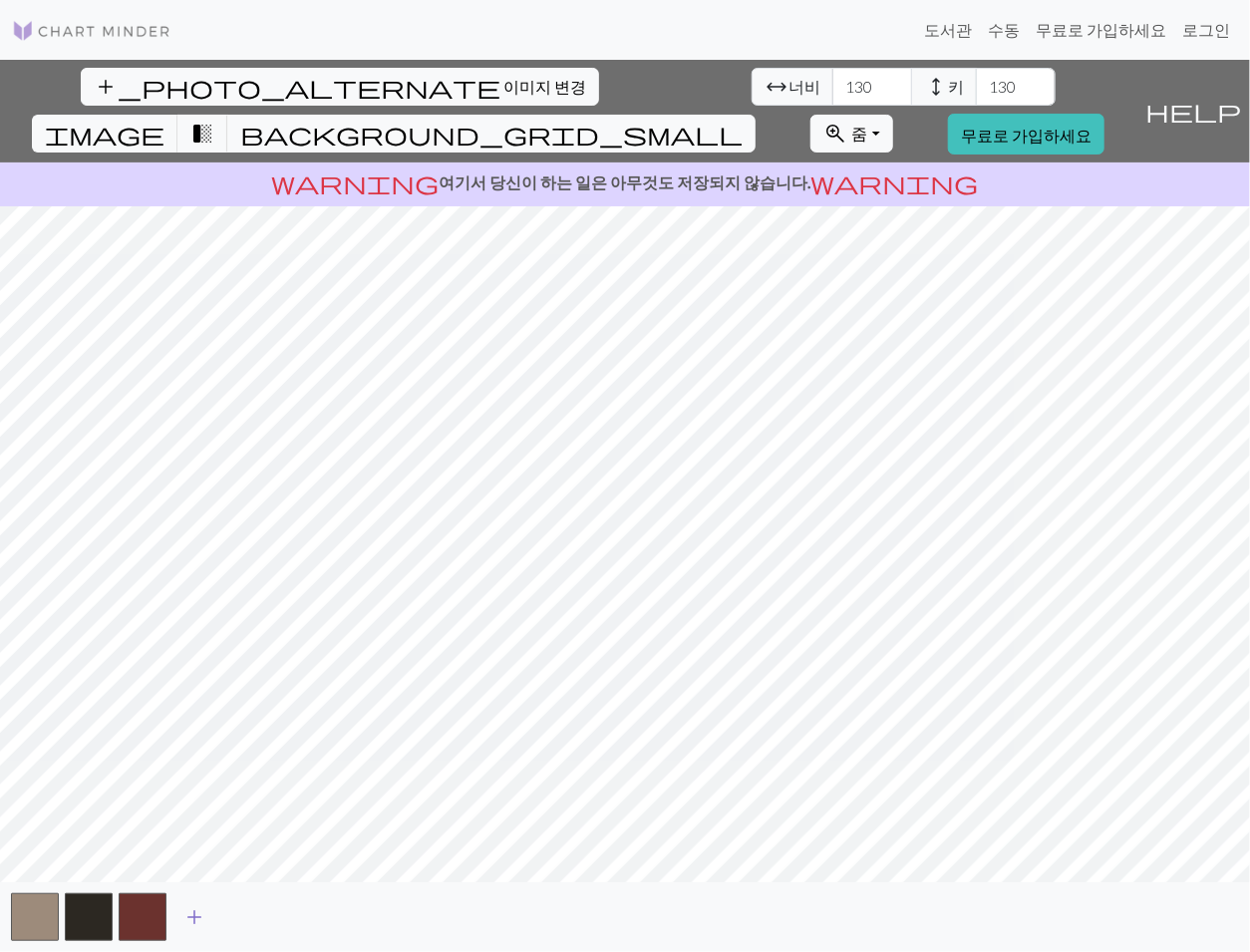 click on "add" at bounding box center [194, 917] 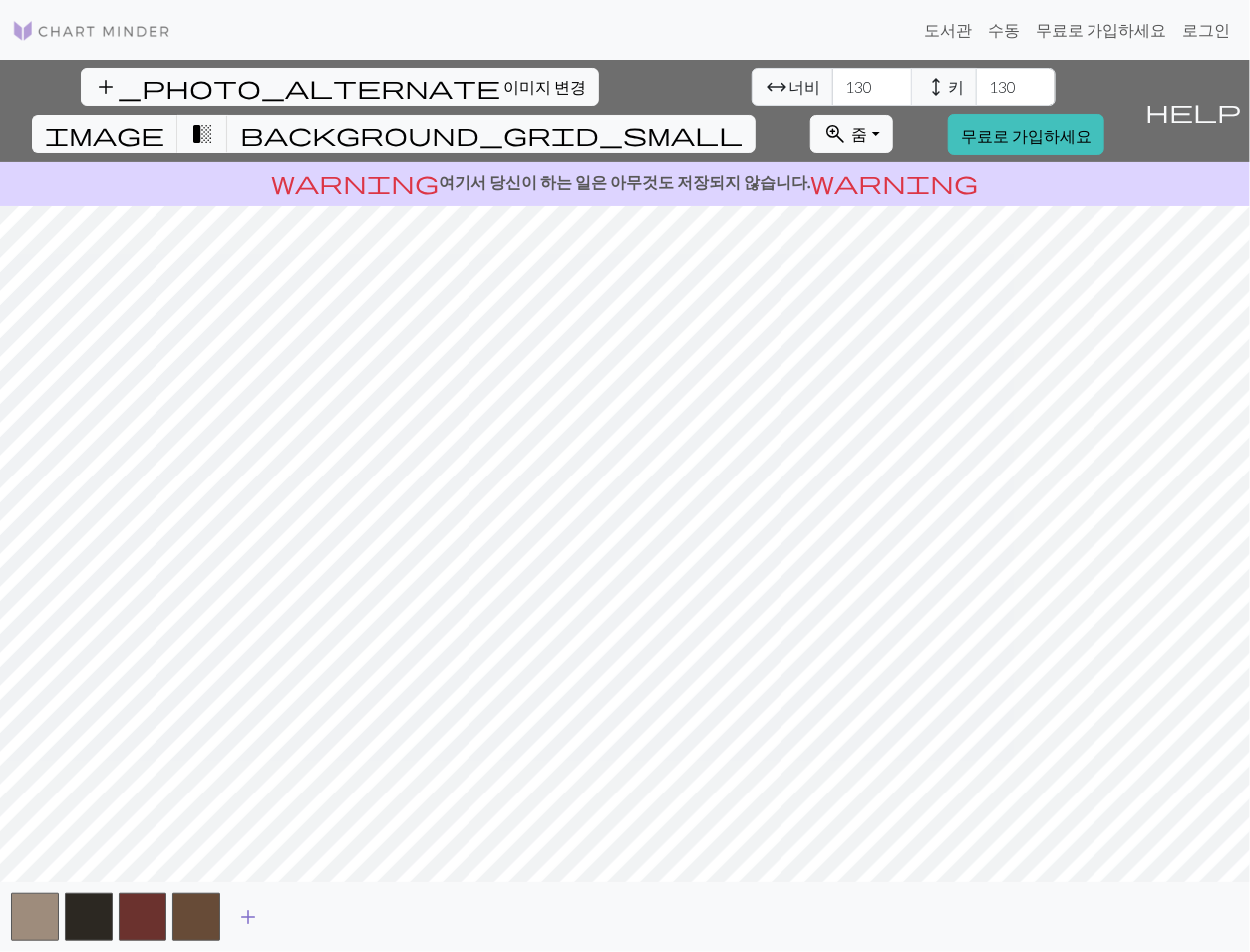 click on "add" at bounding box center (248, 917) 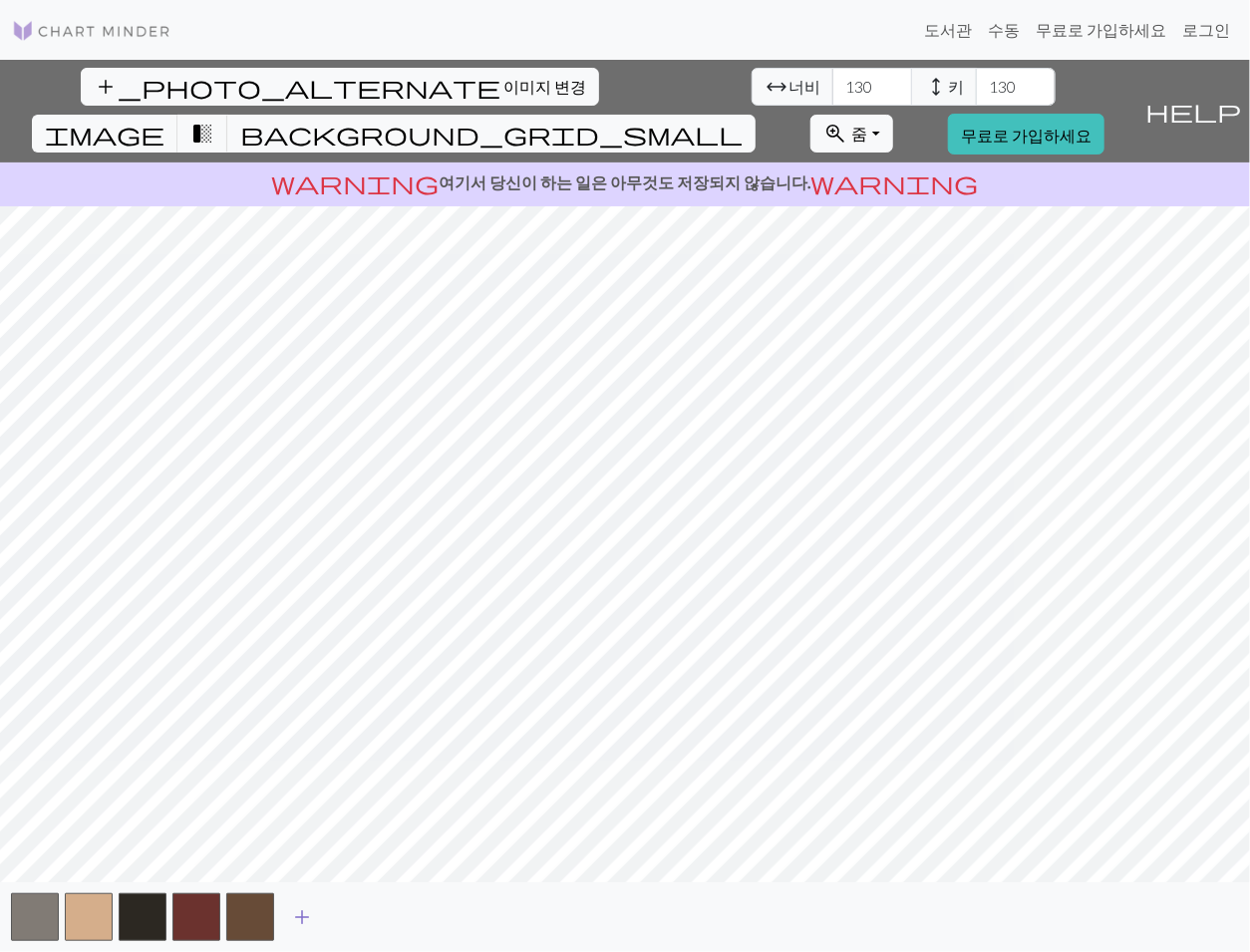 click on "add" at bounding box center (302, 917) 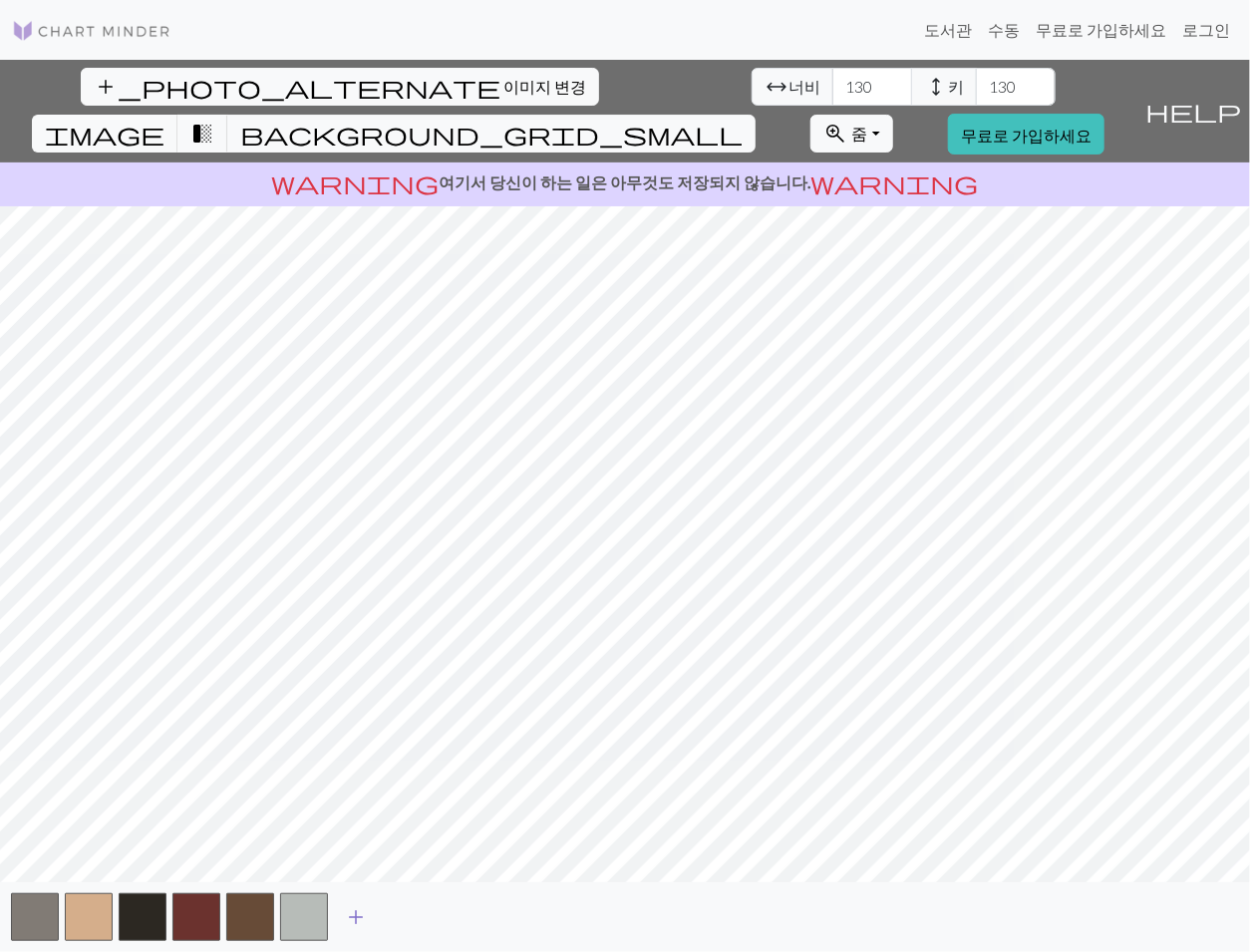 click on "add" at bounding box center (356, 917) 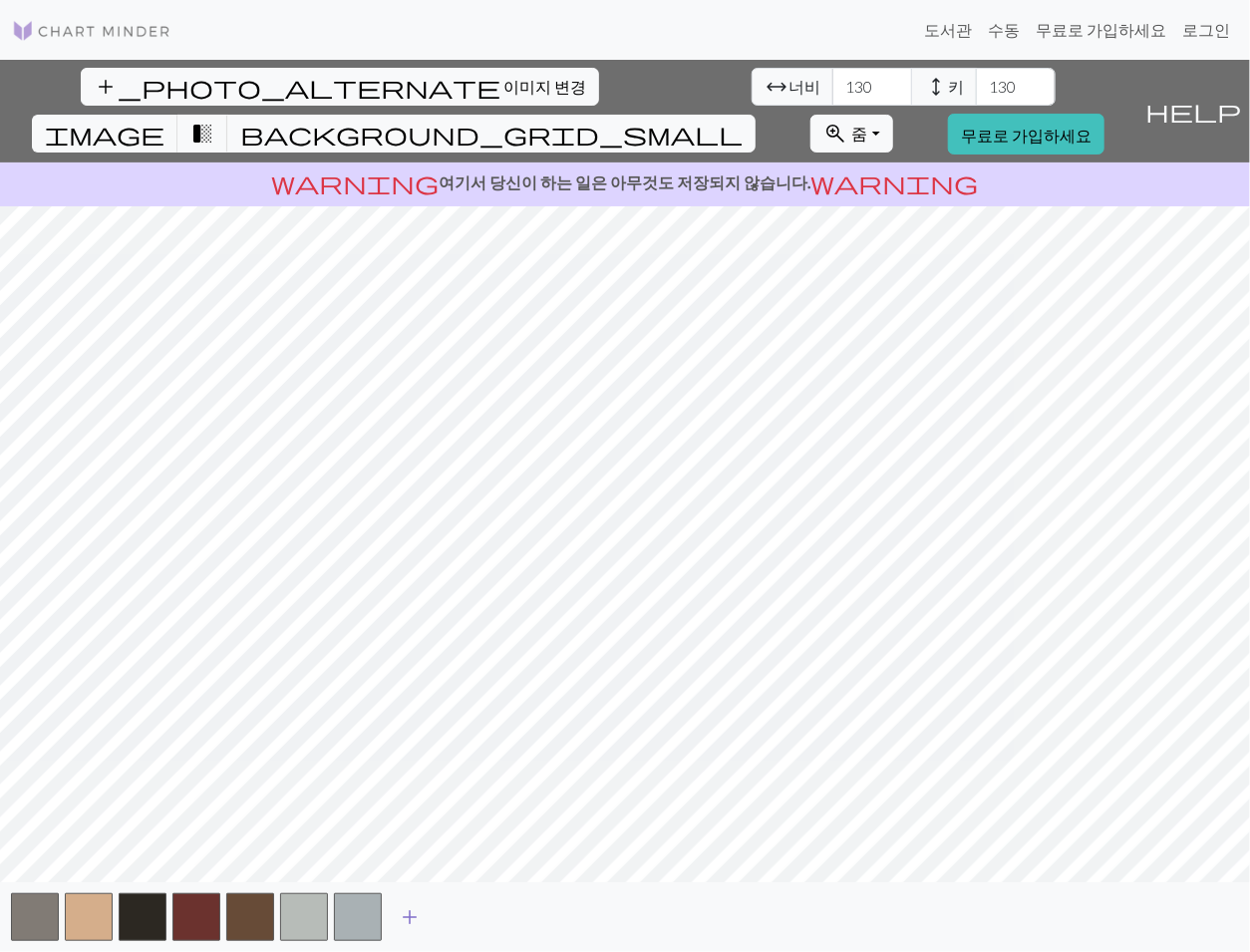 click on "add" at bounding box center (410, 917) 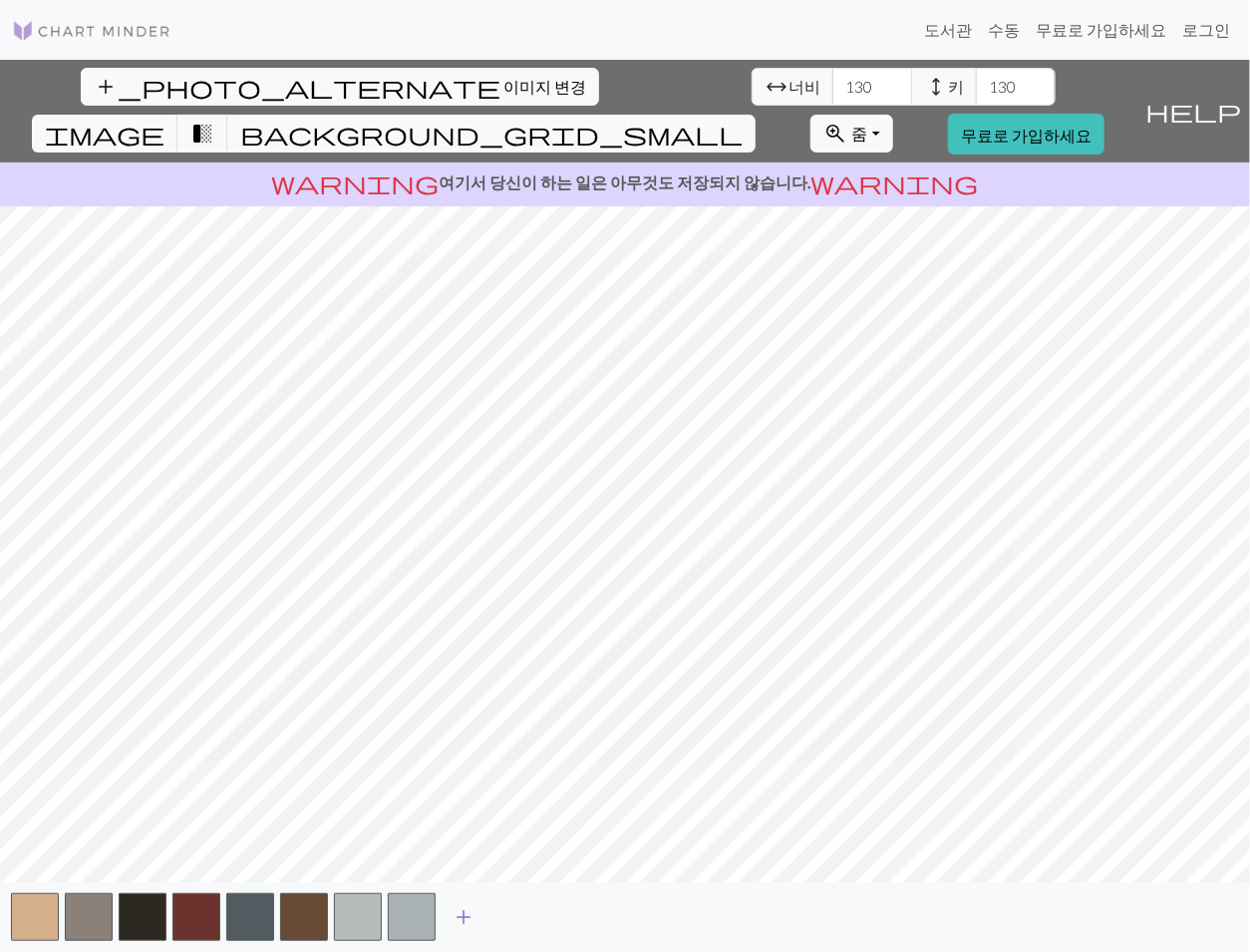 click on "add" at bounding box center (464, 917) 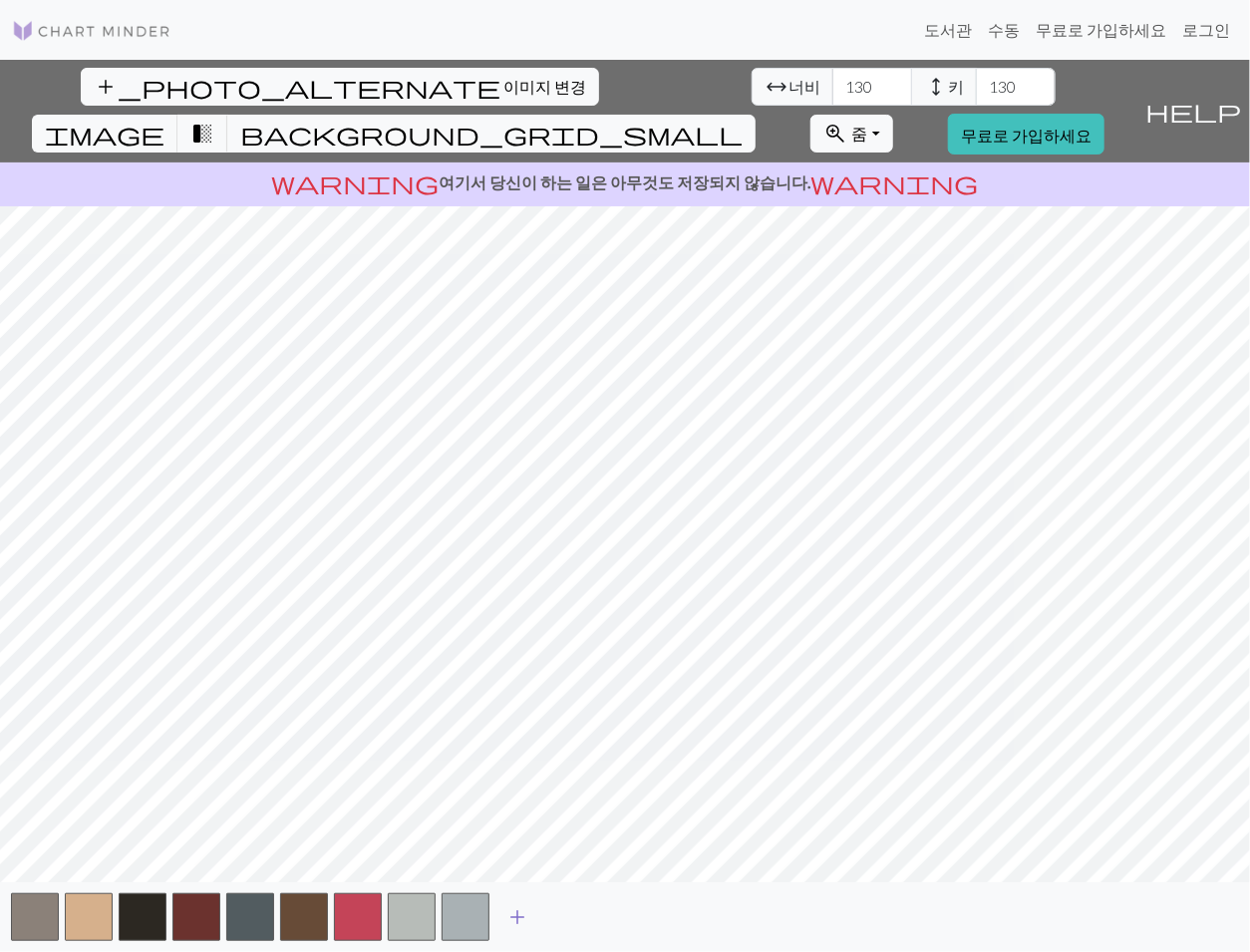 click on "add" at bounding box center (517, 917) 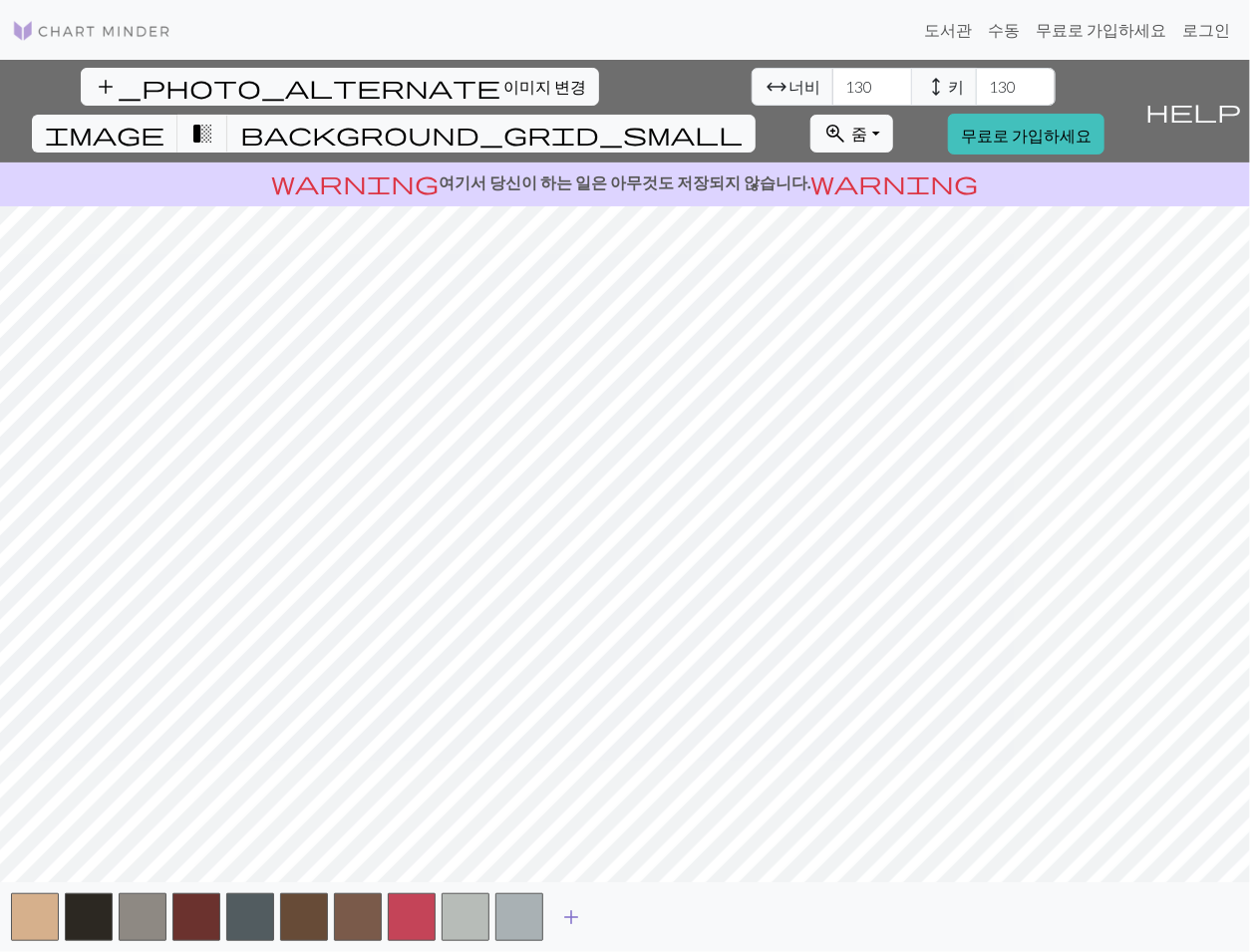 click on "add" at bounding box center [571, 917] 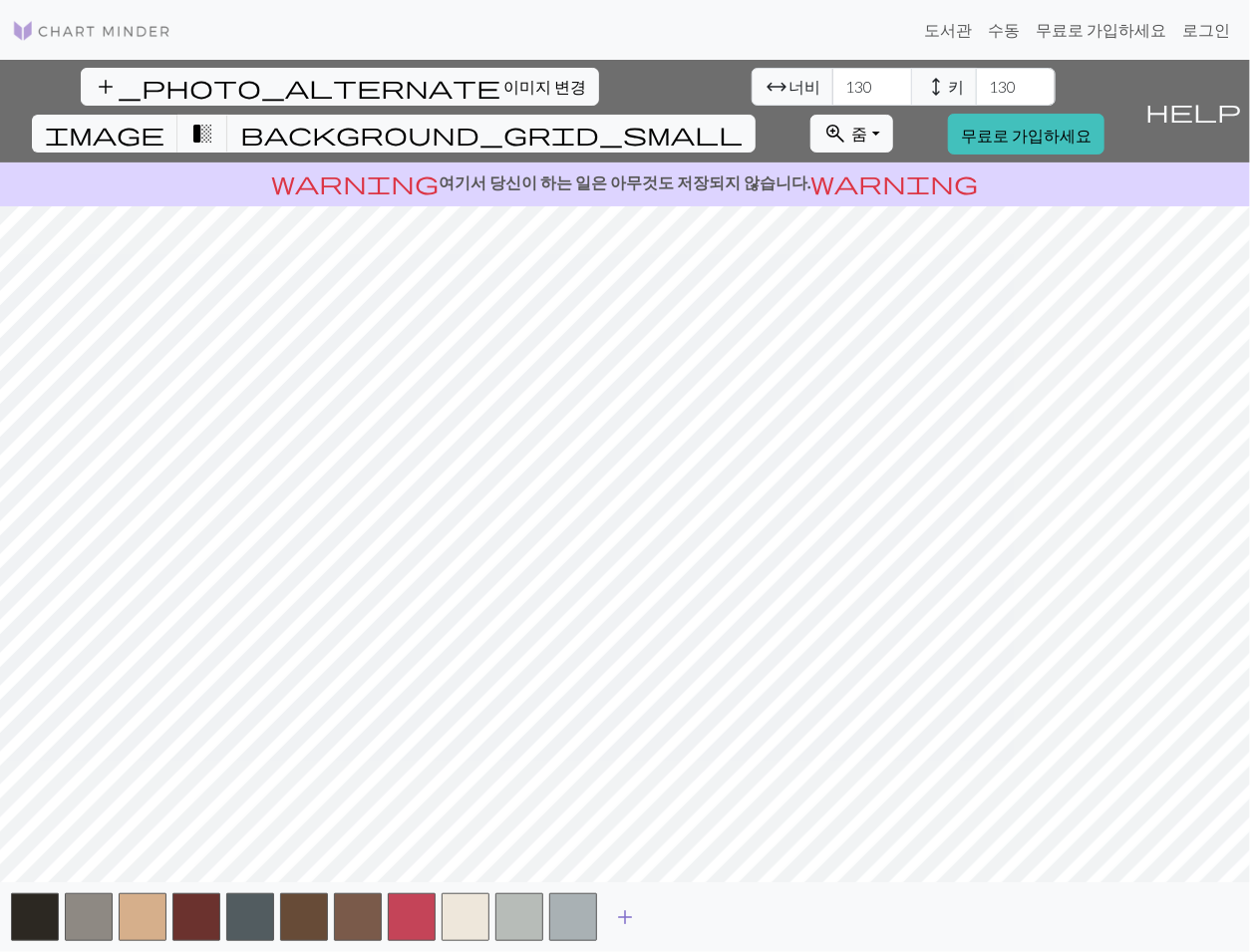 click on "add" at bounding box center (625, 917) 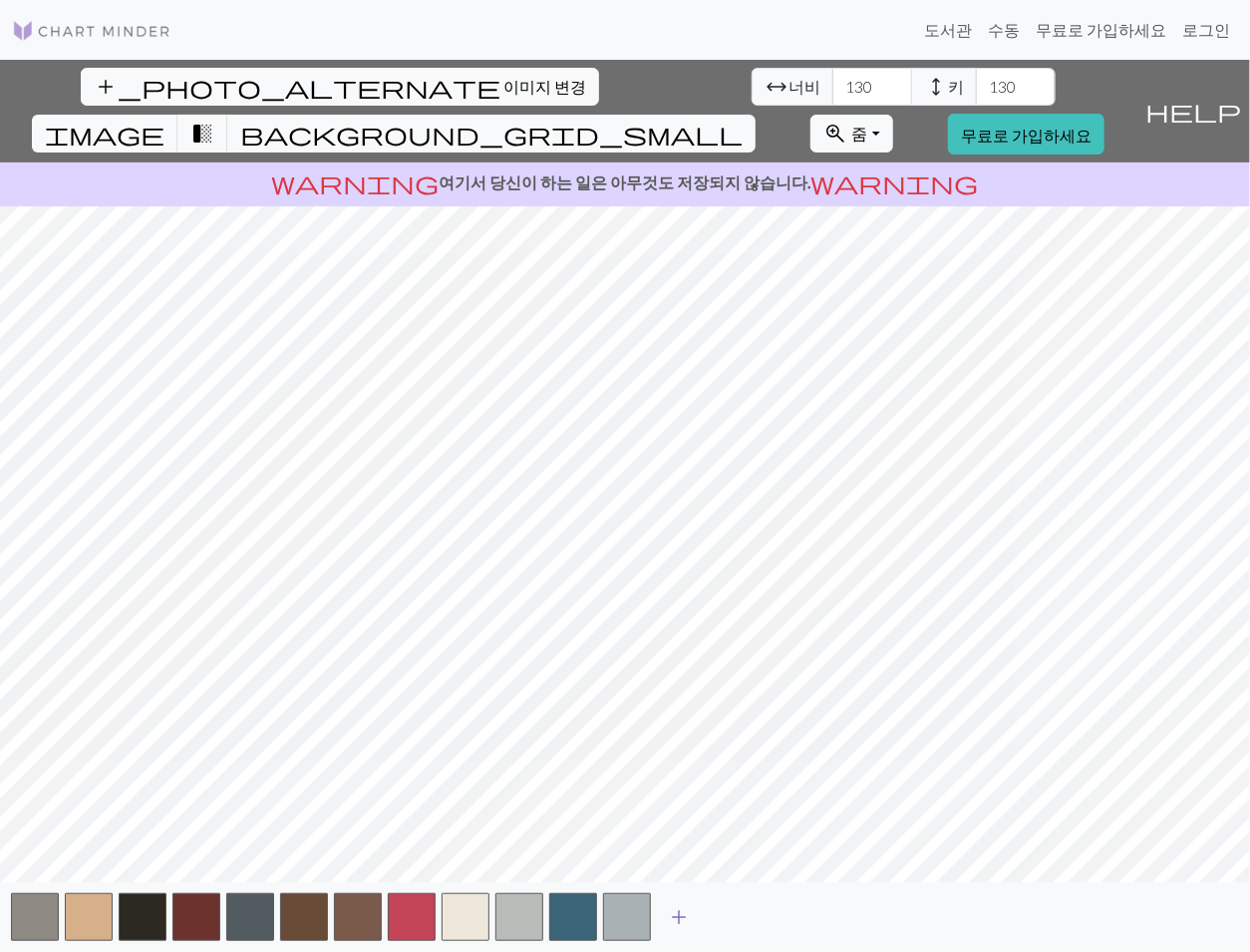 click on "add" at bounding box center [679, 917] 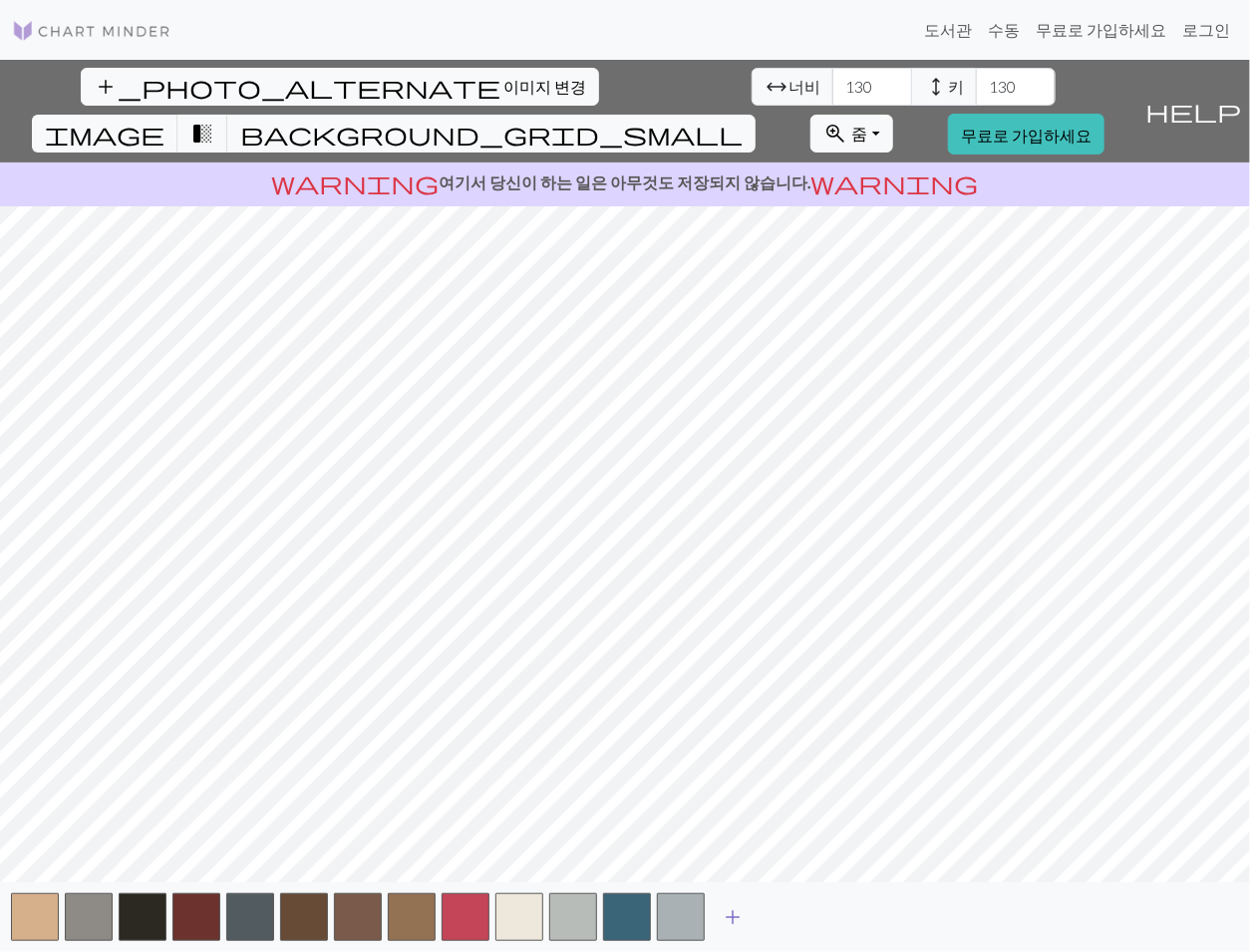 click on "add" at bounding box center (733, 917) 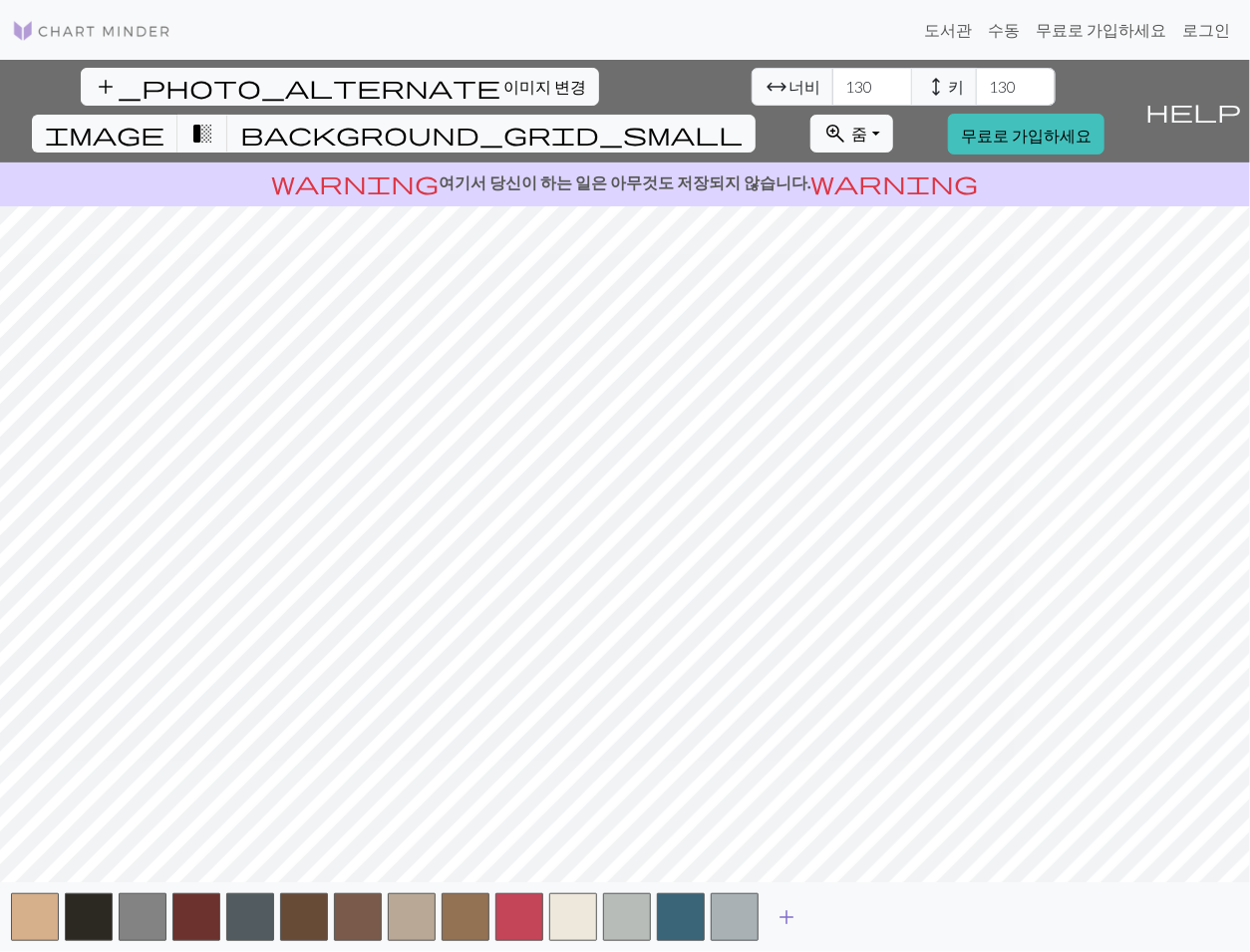 click on "add" at bounding box center [786, 917] 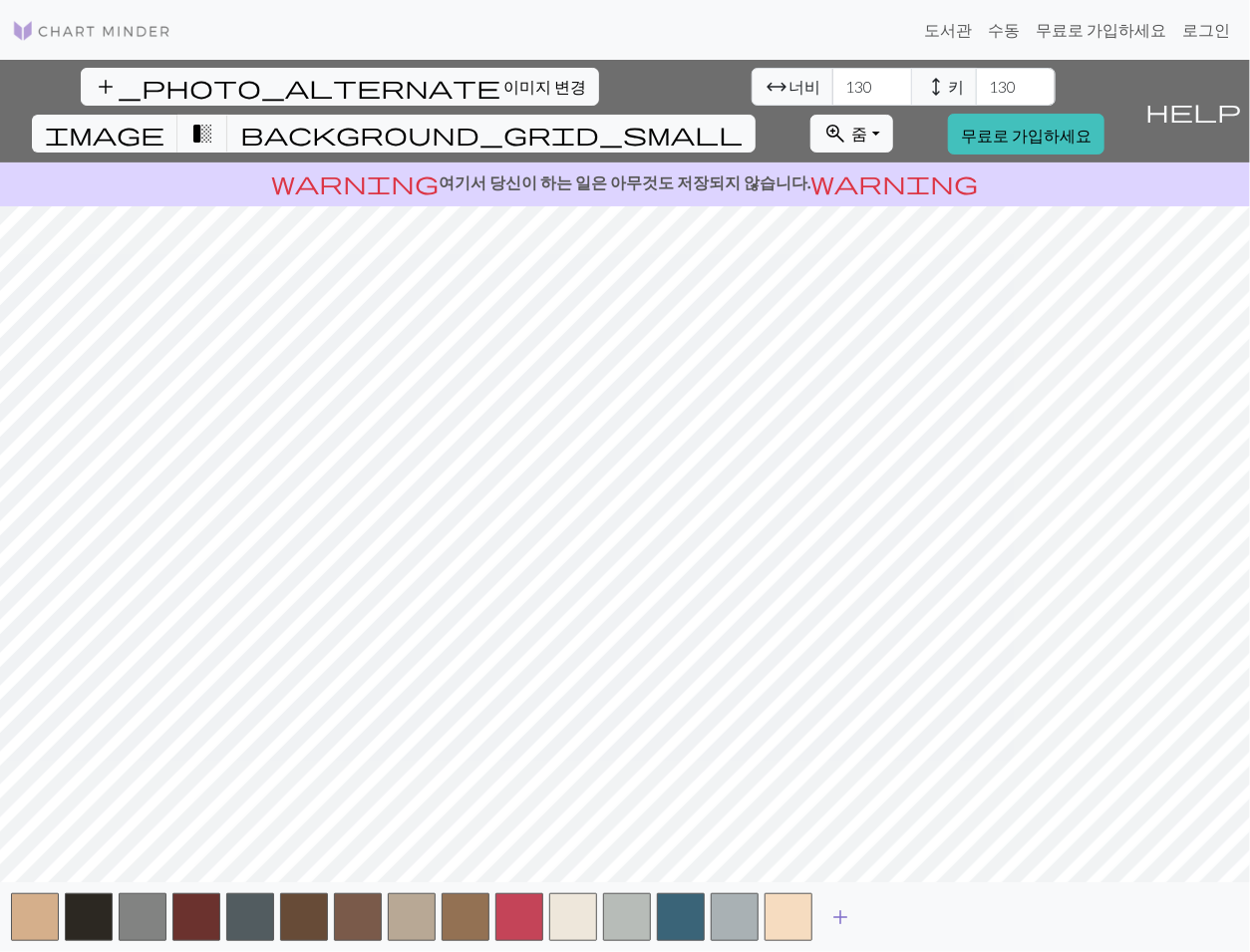 click on "add" at bounding box center (840, 917) 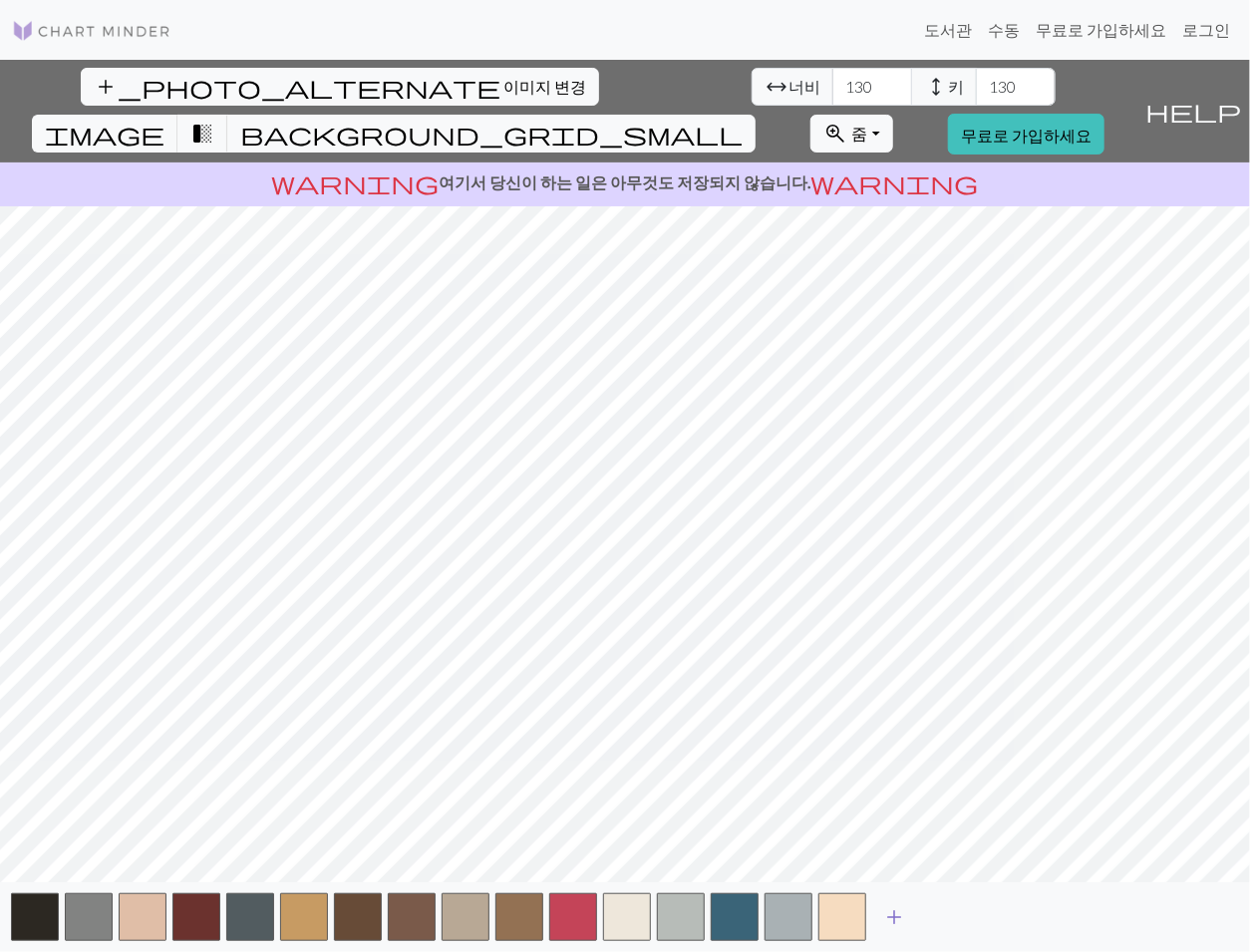 click on "add" at bounding box center [894, 917] 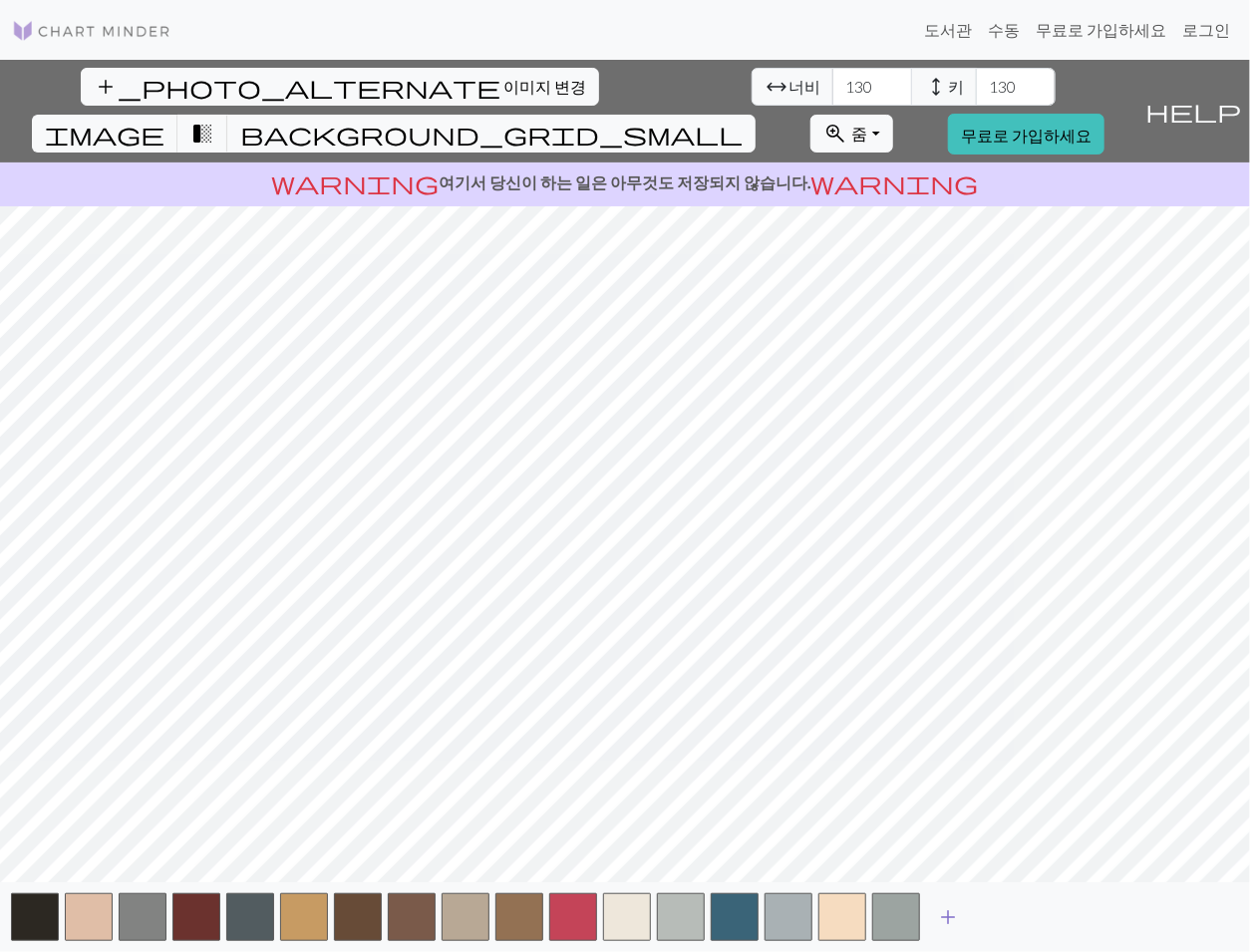 click on "add" at bounding box center [948, 917] 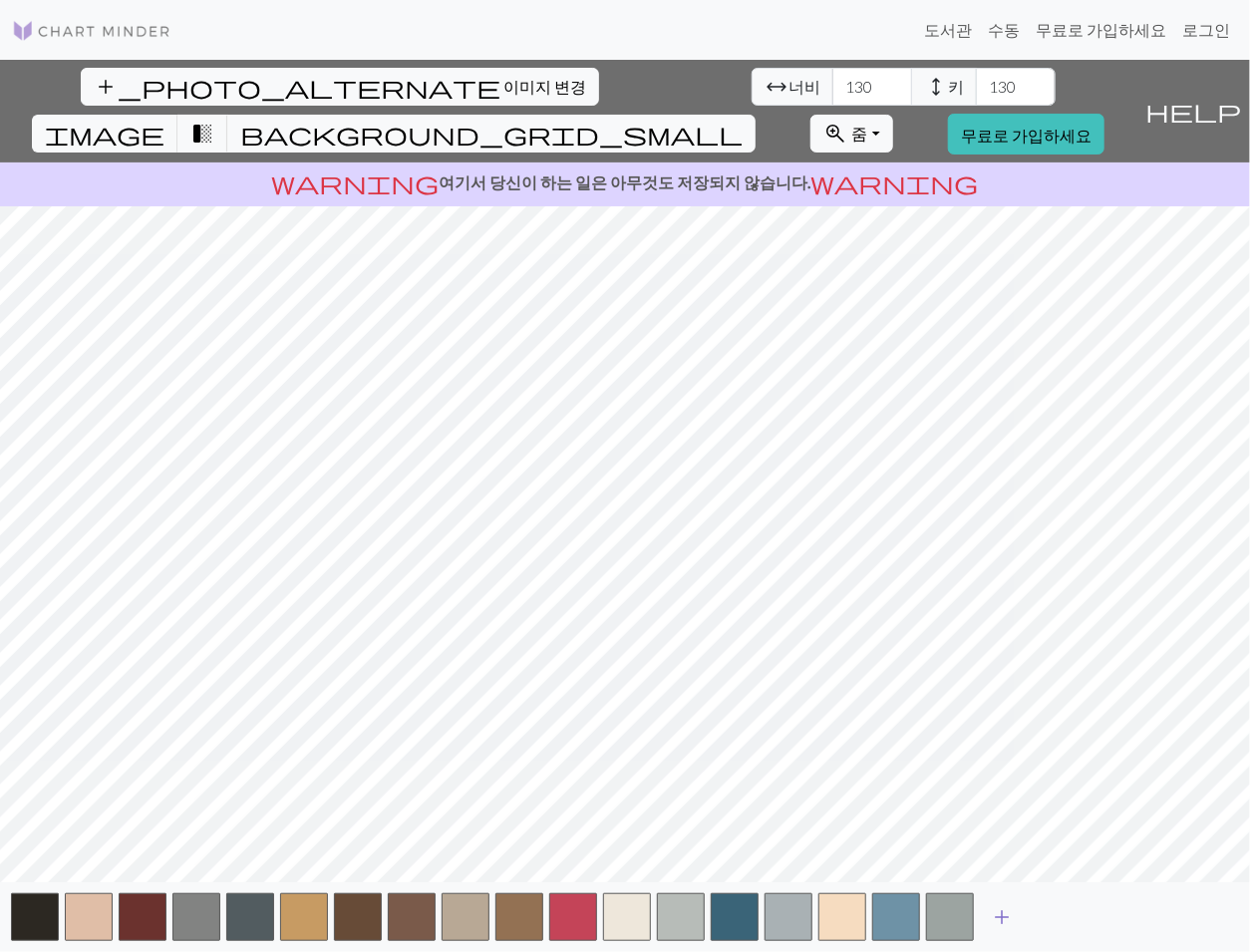 click on "add" at bounding box center [1002, 917] 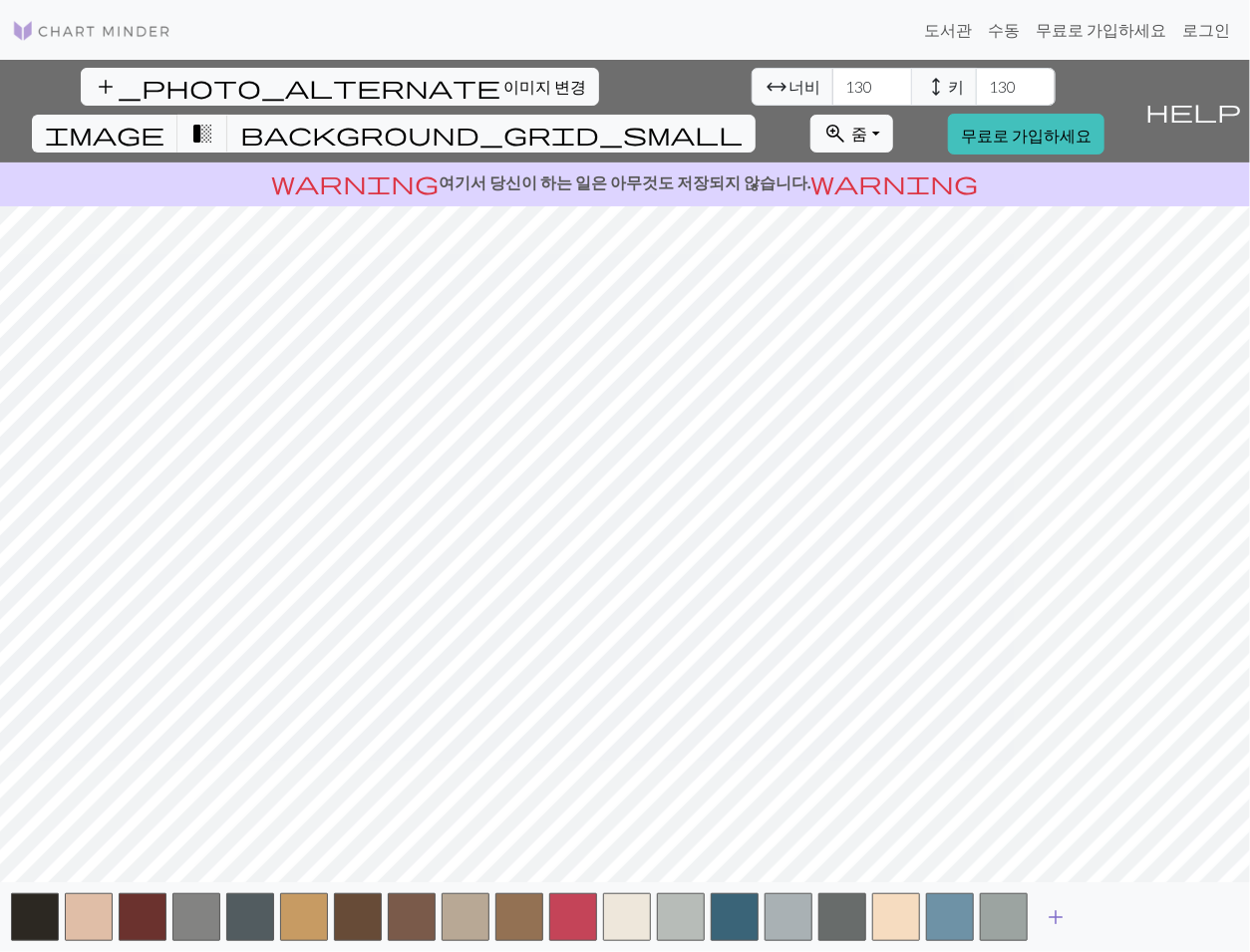 click on "add" at bounding box center (1056, 917) 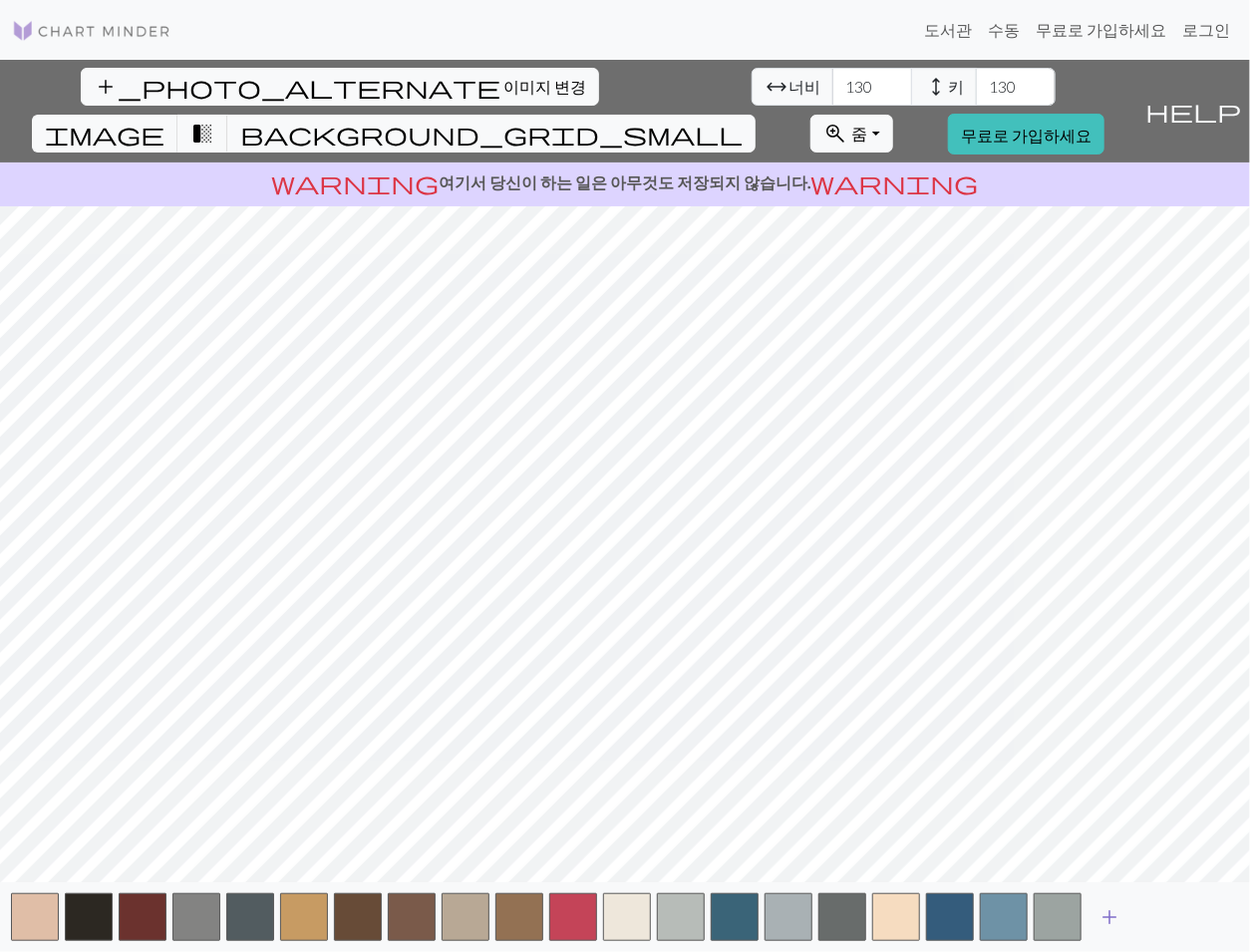 click on "add" at bounding box center (1109, 917) 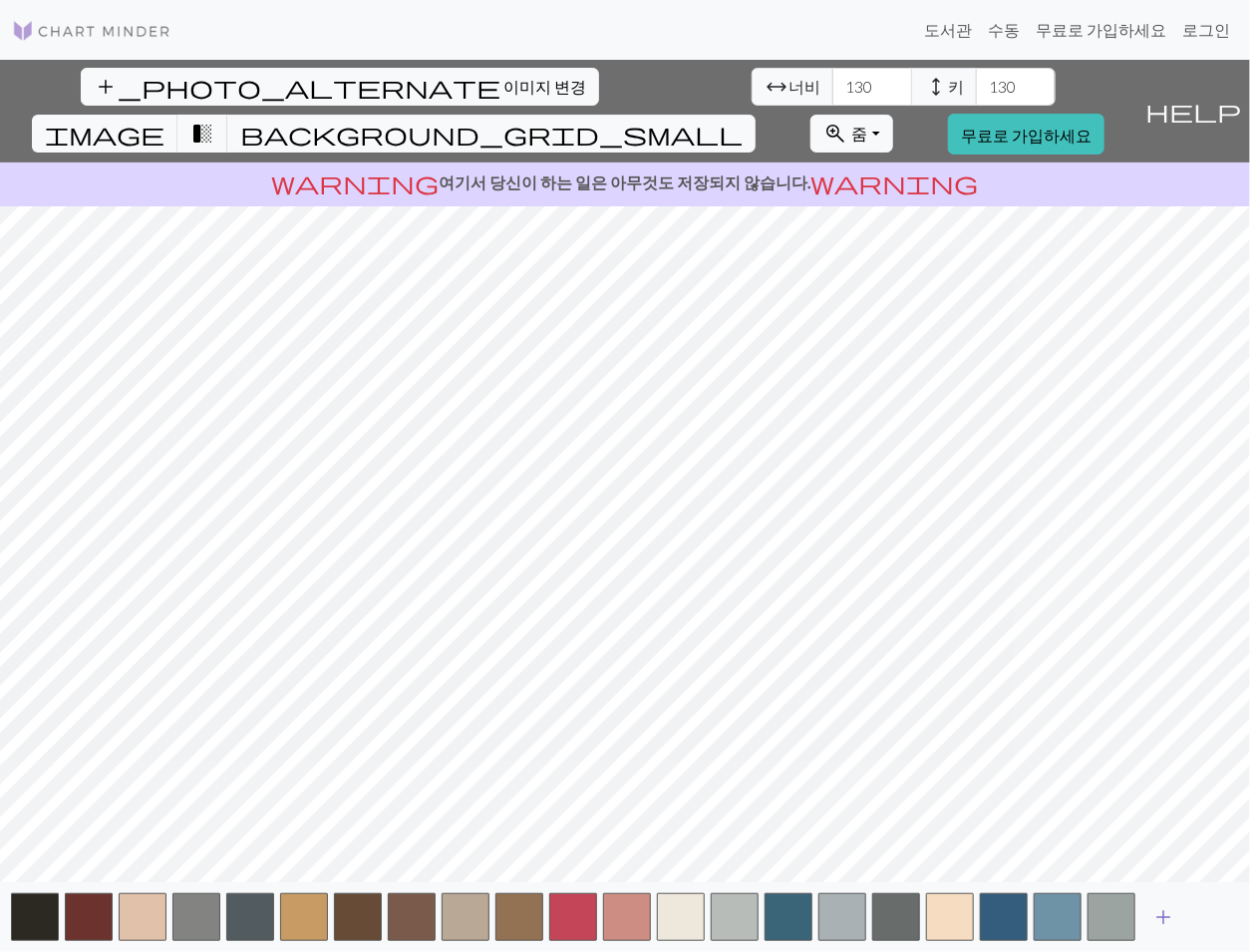 click on "add" at bounding box center (1163, 917) 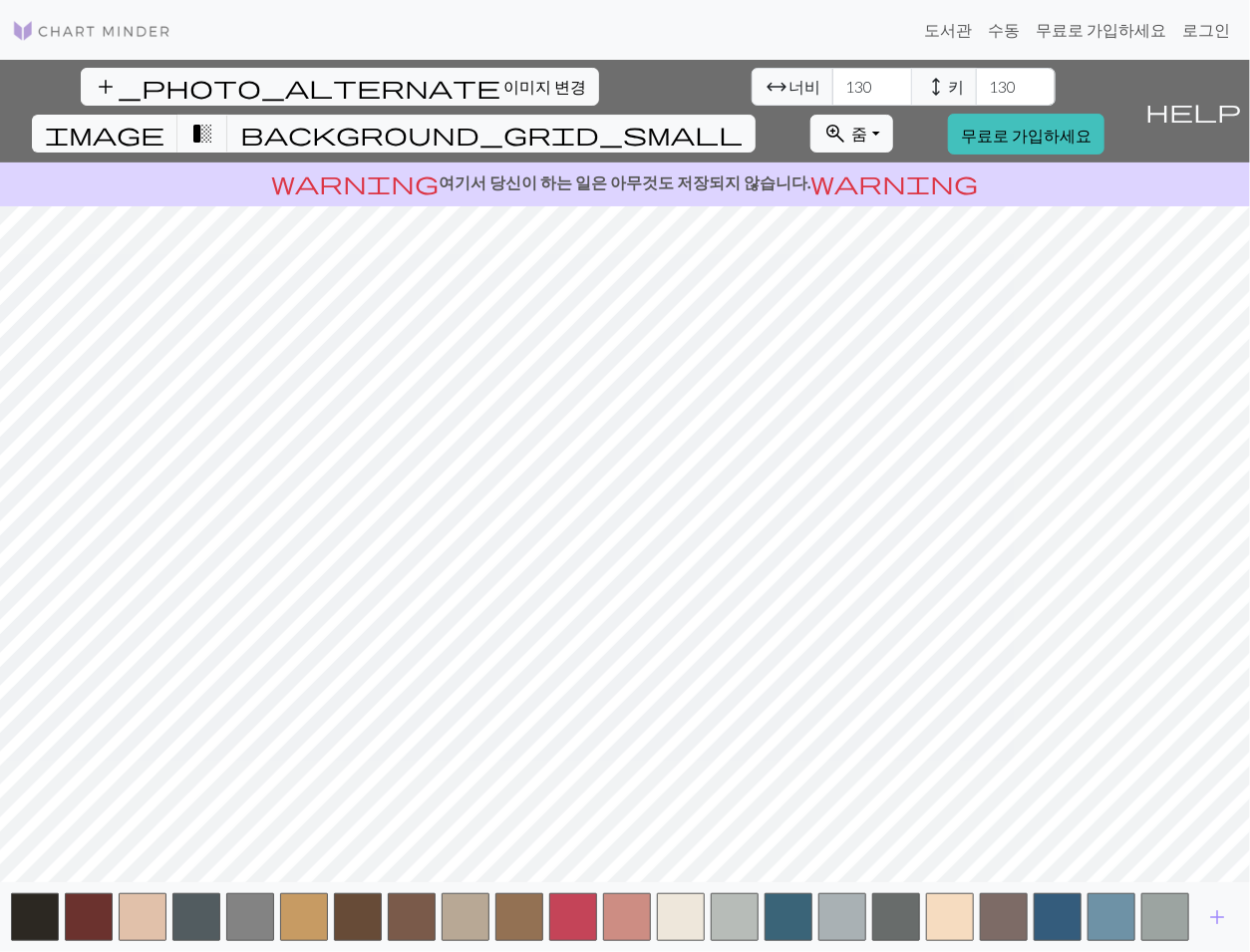 click on "add_photo_alternate   이미지 변경 arrow_range   너비 130 height   키 130 image transition_fade background_grid_small zoom_in 줌 줌 Fit all Fit width Fit height 50% 100% 150% 200% 무료로 가입하세요 help 나에게 안내해줘 warning 여기서 당신이 하는 일은 아무것도 저장되지 않습니다. warning add" at bounding box center [625, 505] 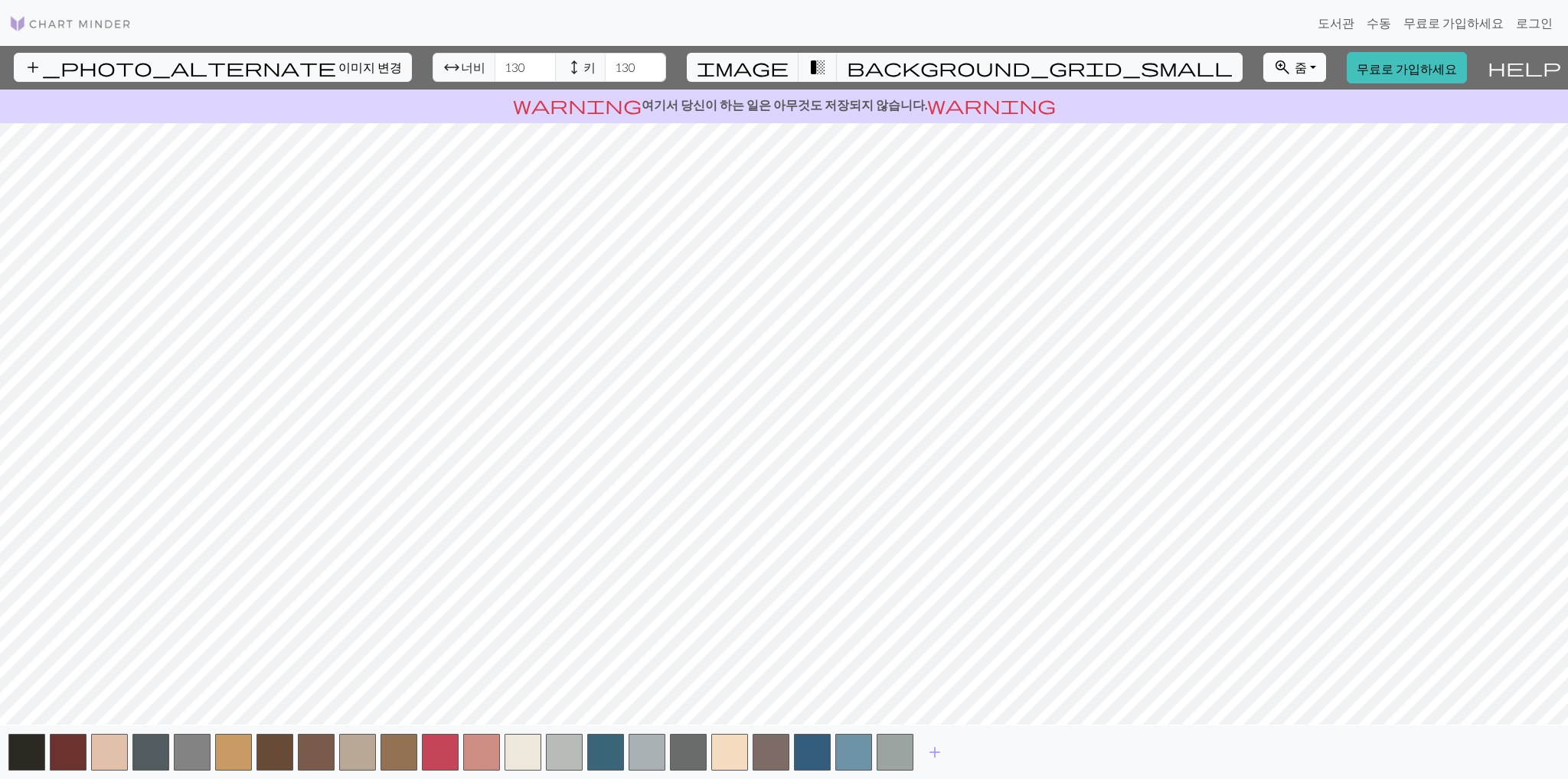 click on "줌" at bounding box center (1301, 67) 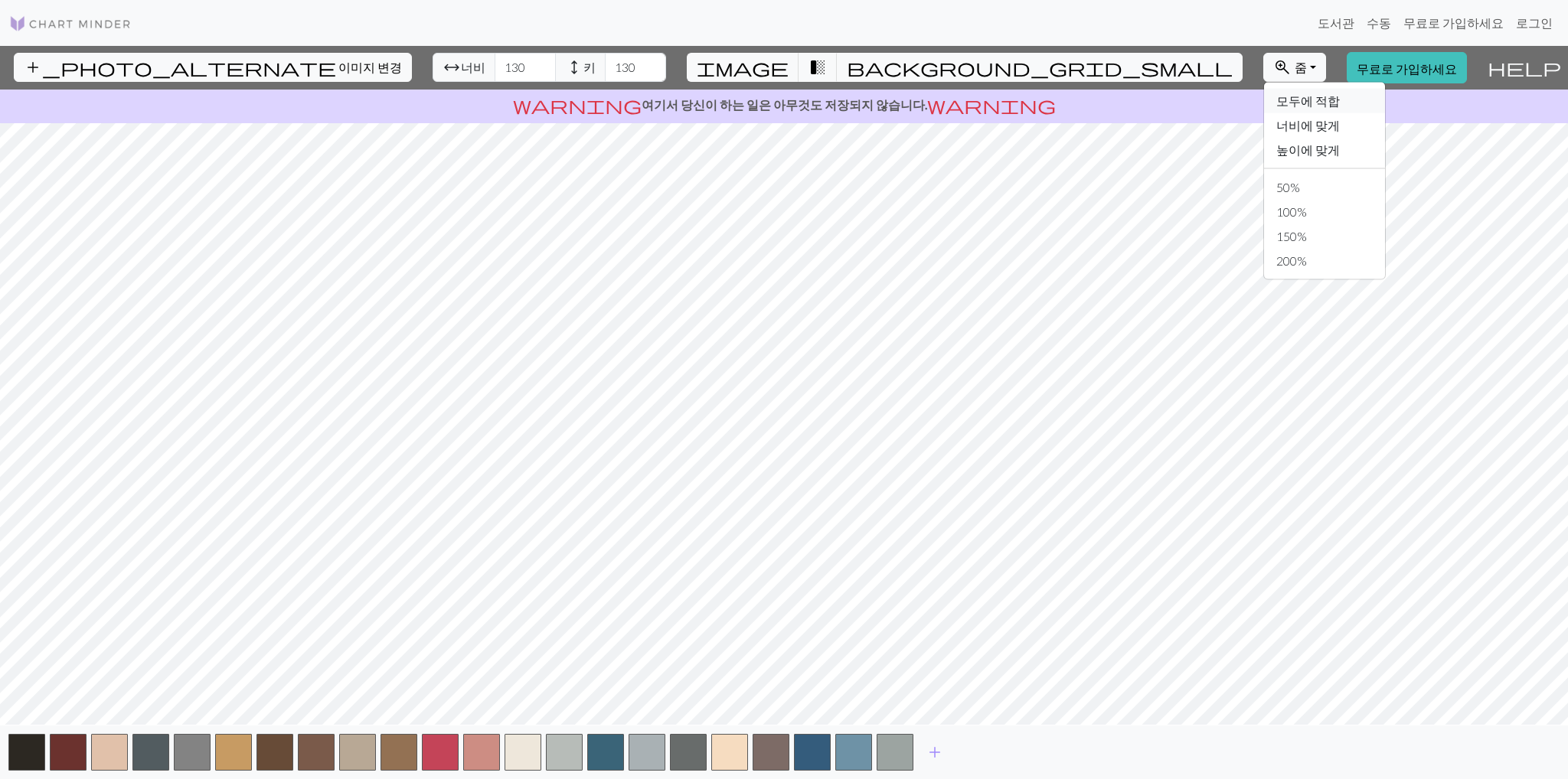 click on "모두에 적합" at bounding box center (1308, 100) 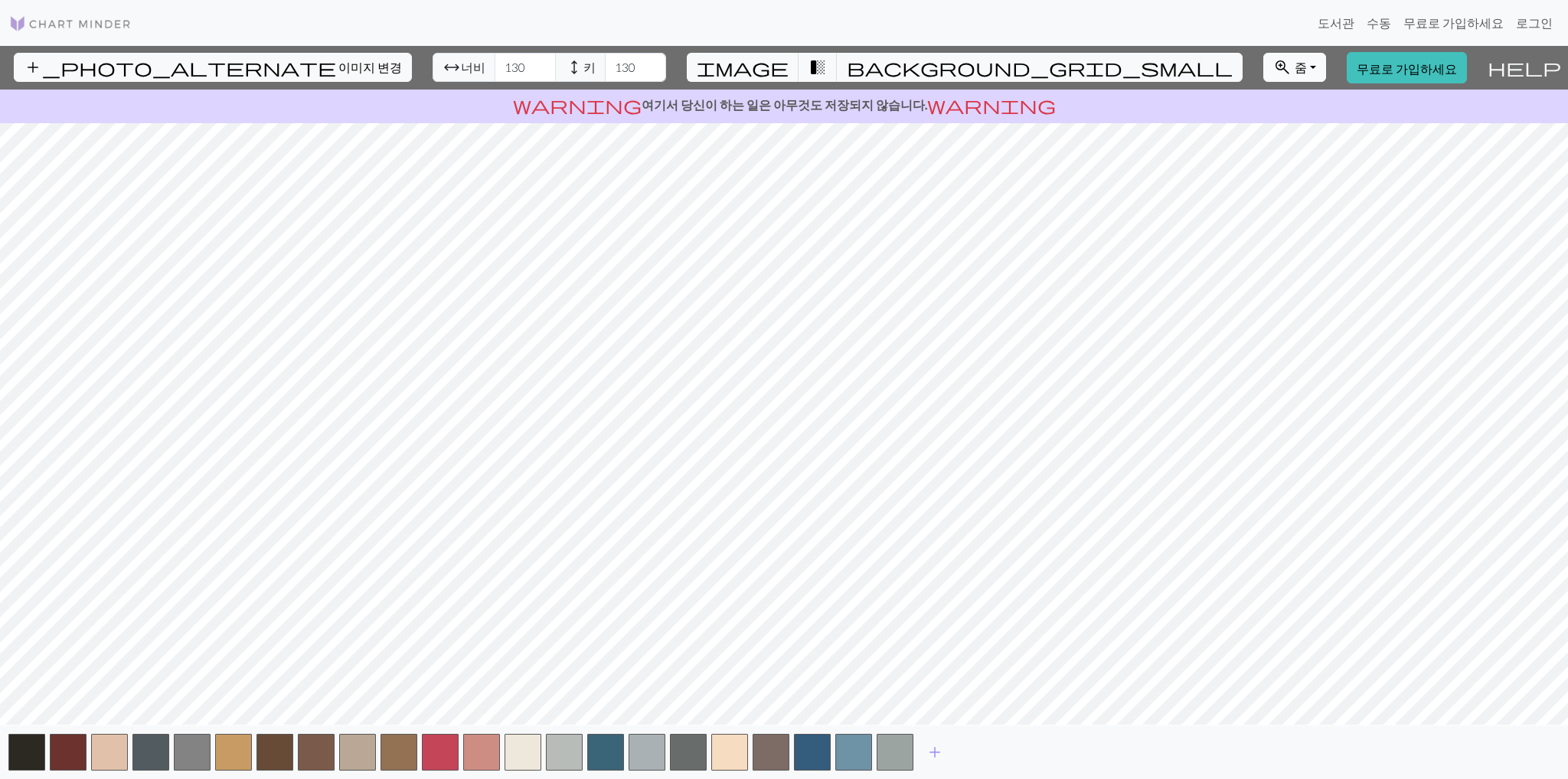 click on "줌" at bounding box center (1301, 67) 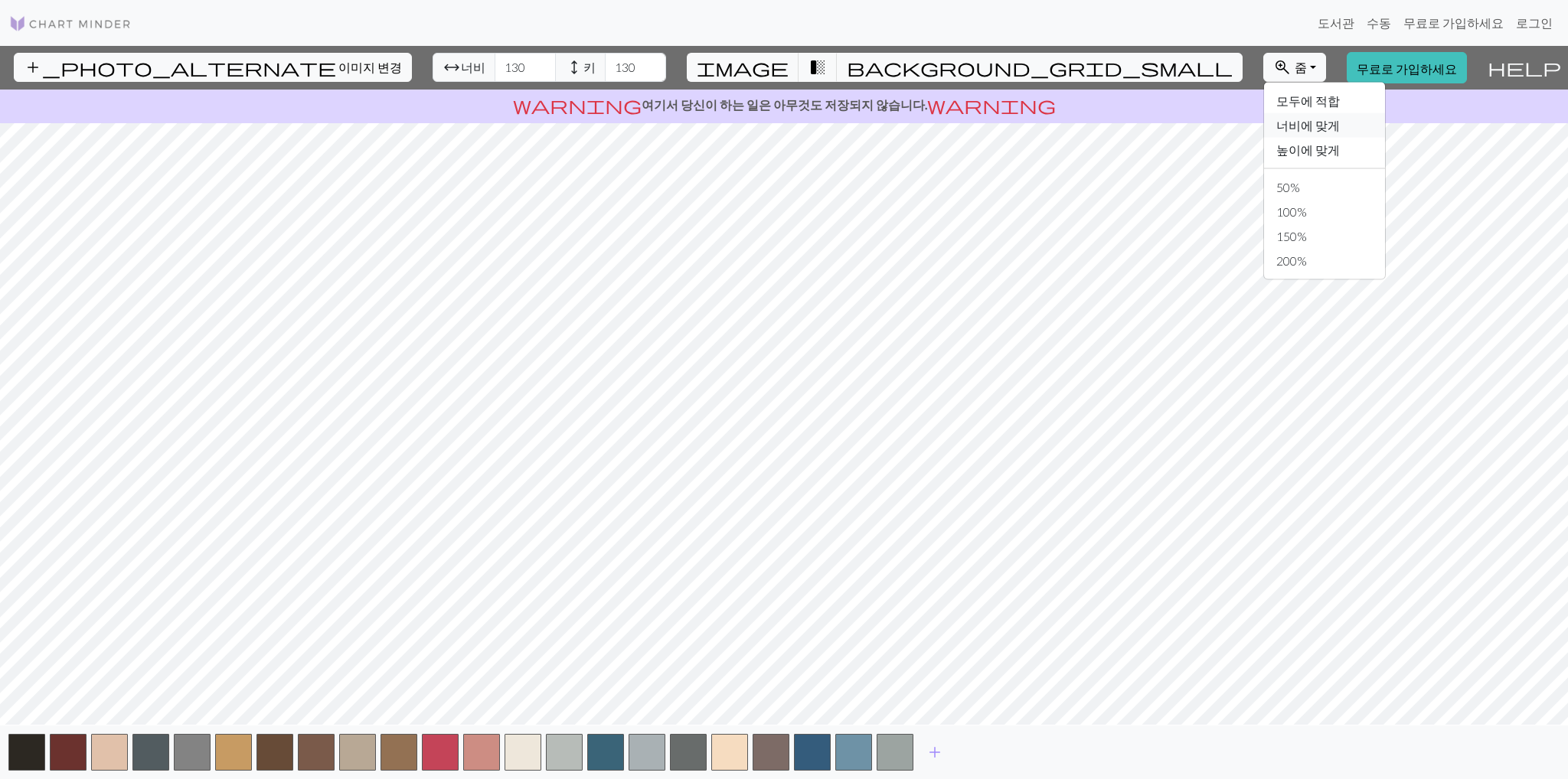 click on "너비에 맞게" at bounding box center [1308, 125] 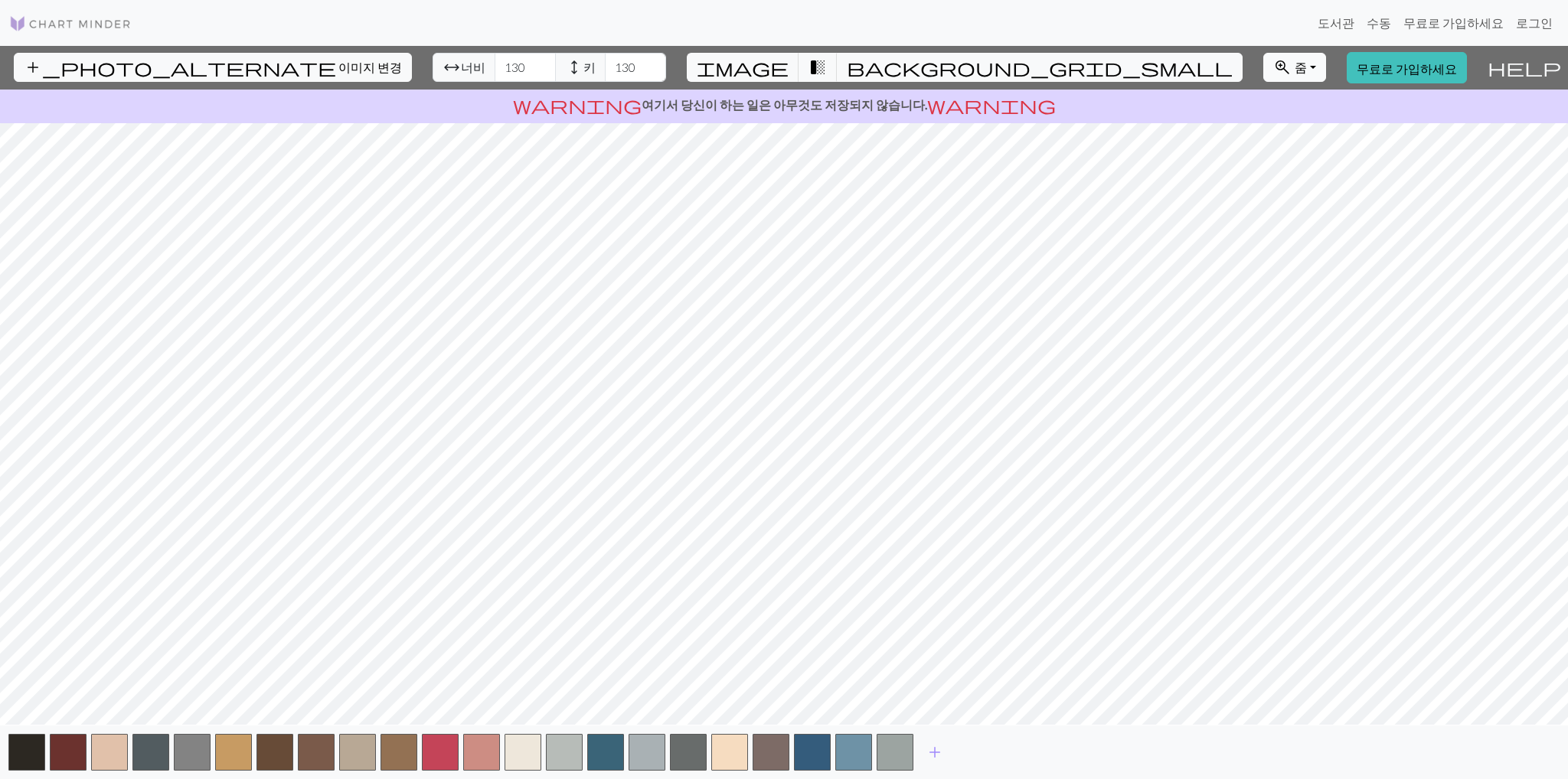 click on "줌" at bounding box center [1301, 67] 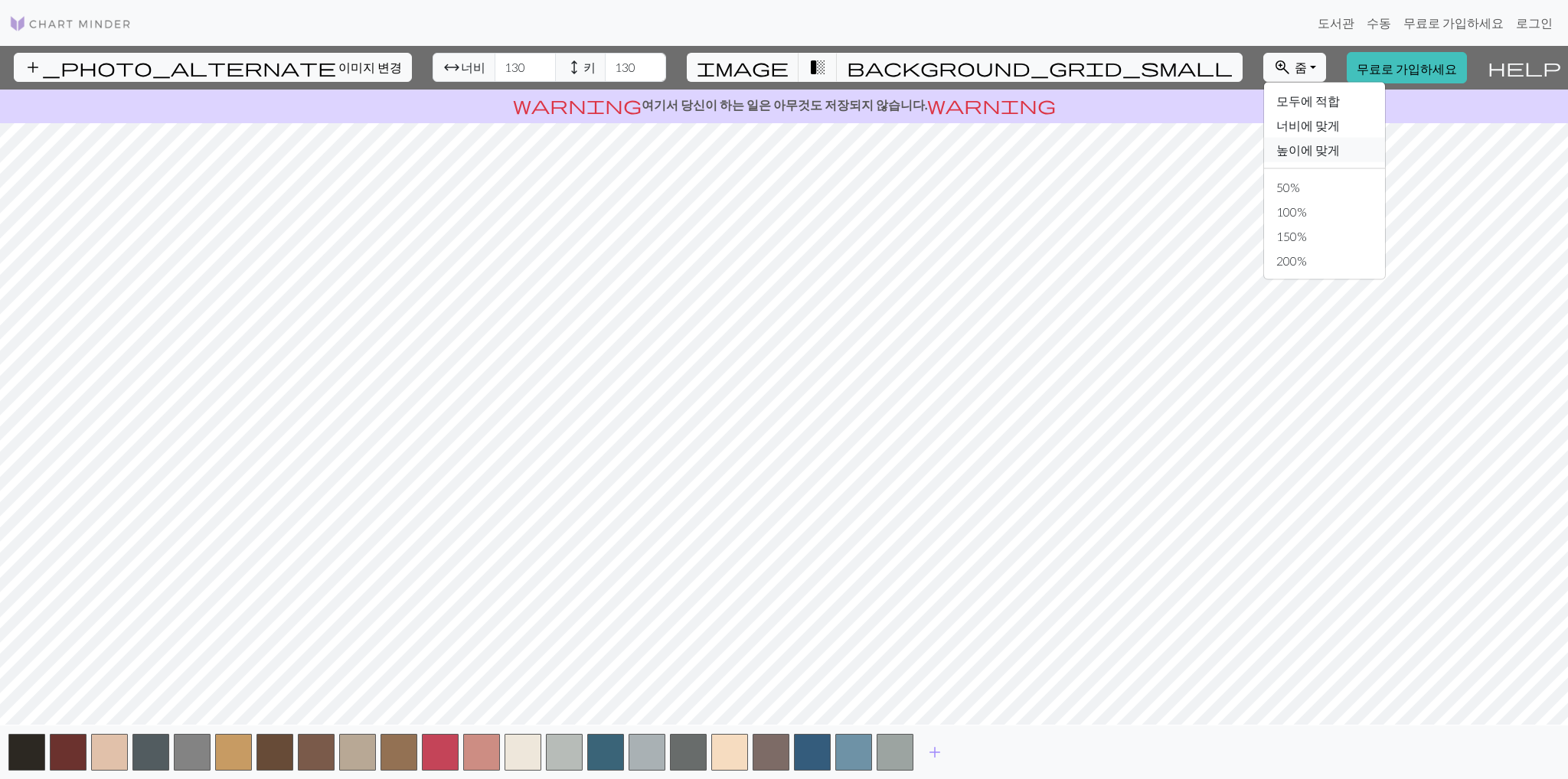 click on "높이에 맞게" at bounding box center (1308, 149) 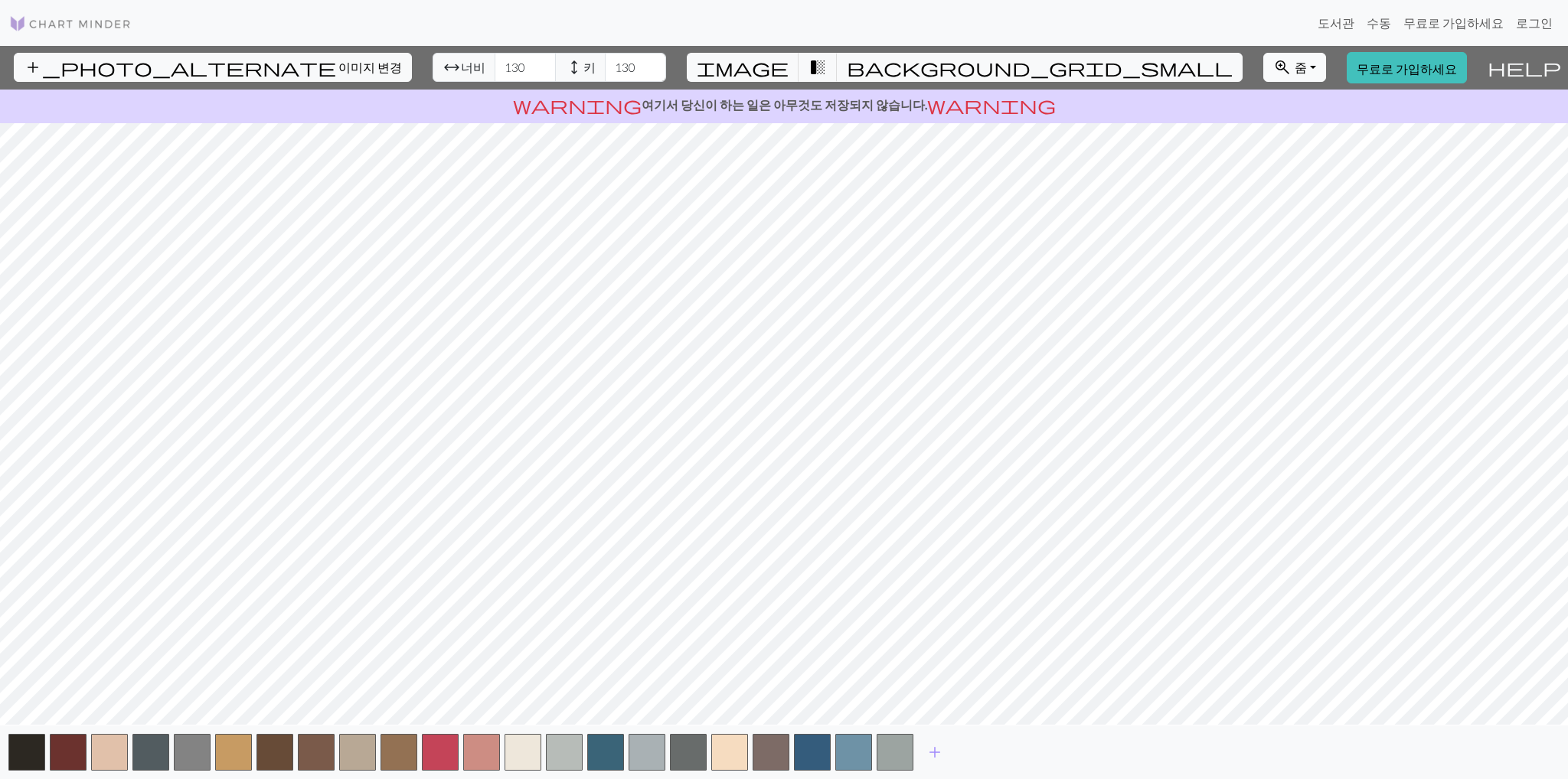 click on "zoom_in" at bounding box center [1282, 67] 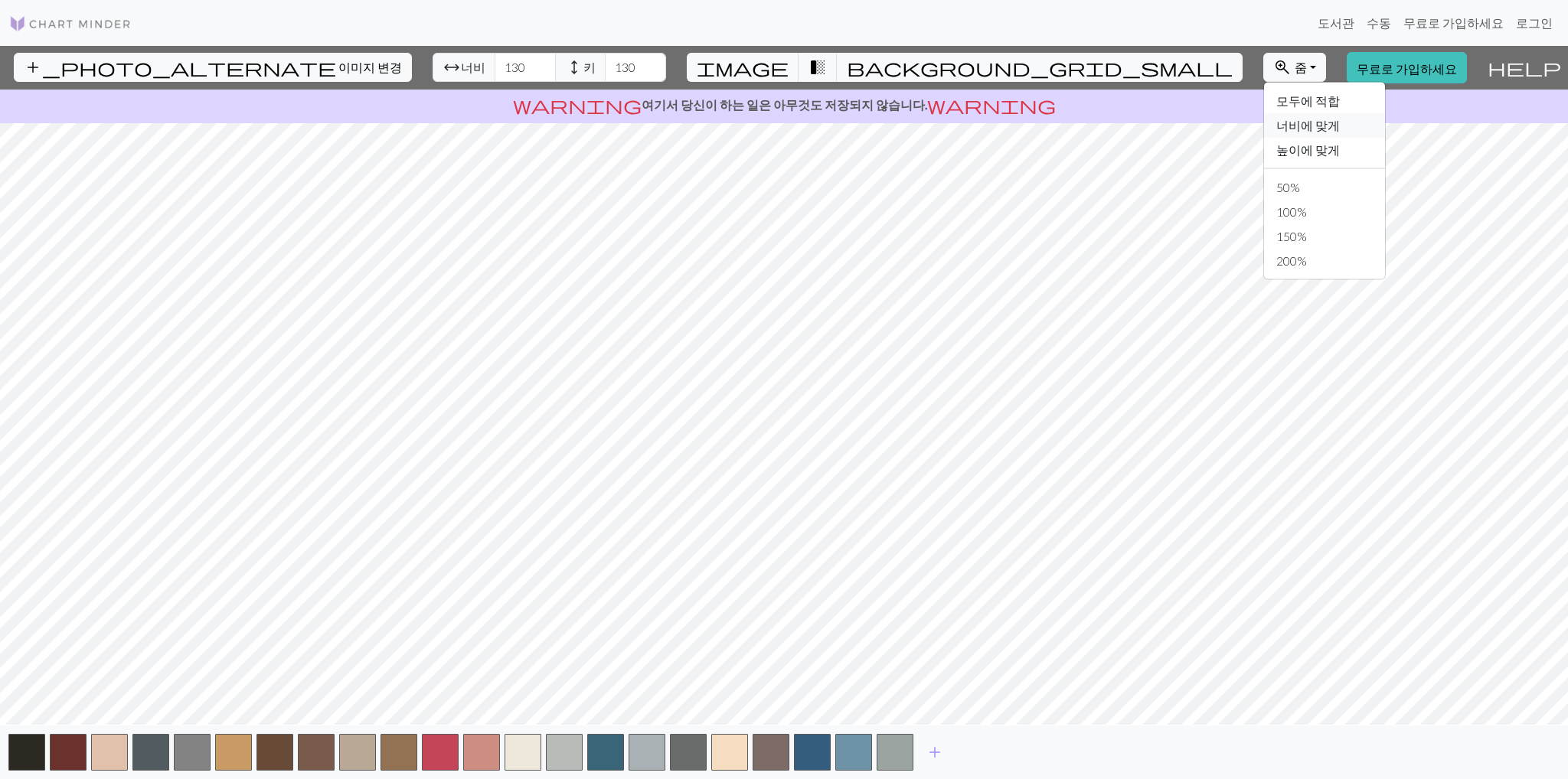 click on "너비에 맞게" at bounding box center (1308, 125) 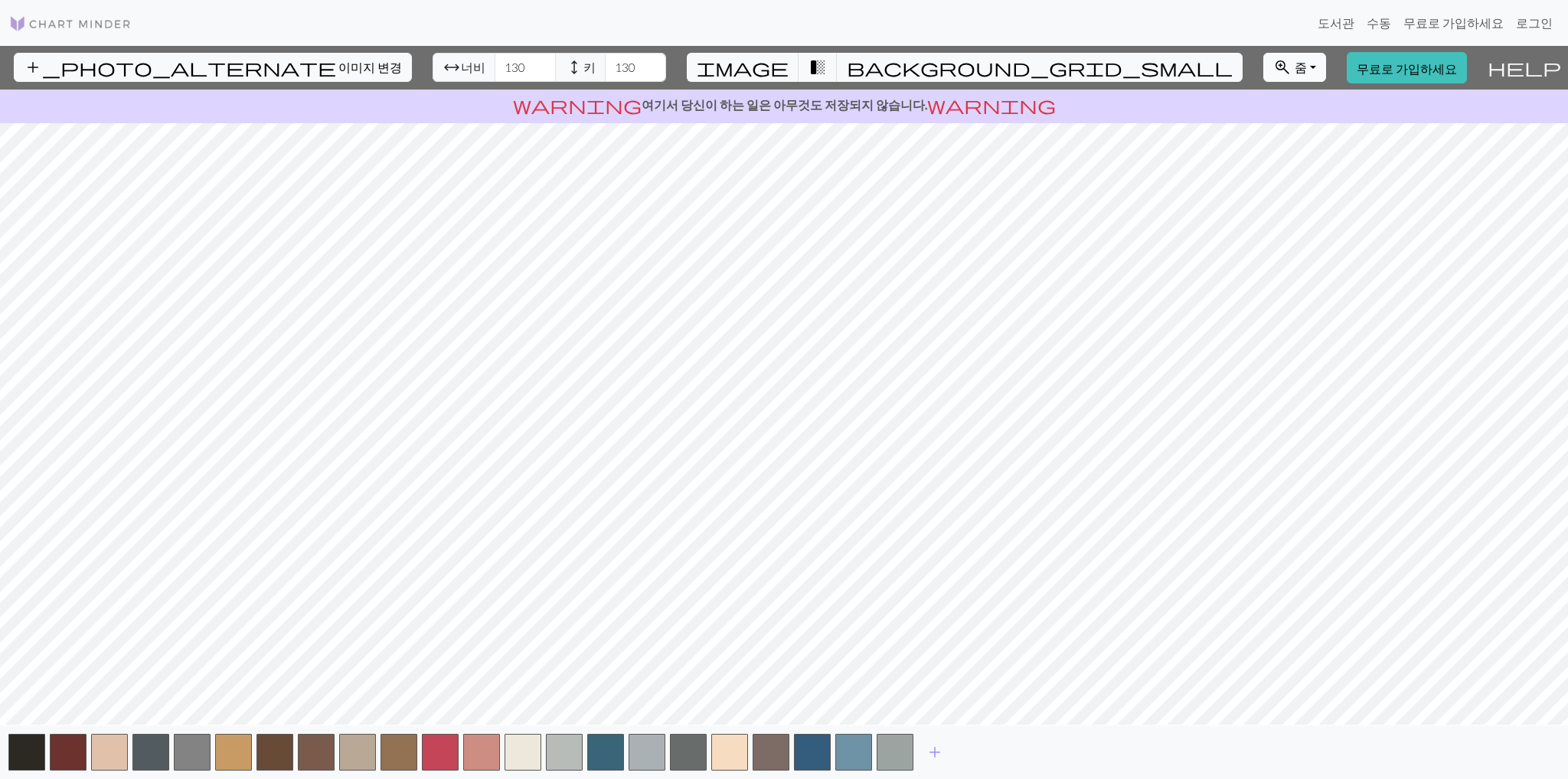 click on "줌" at bounding box center [1301, 67] 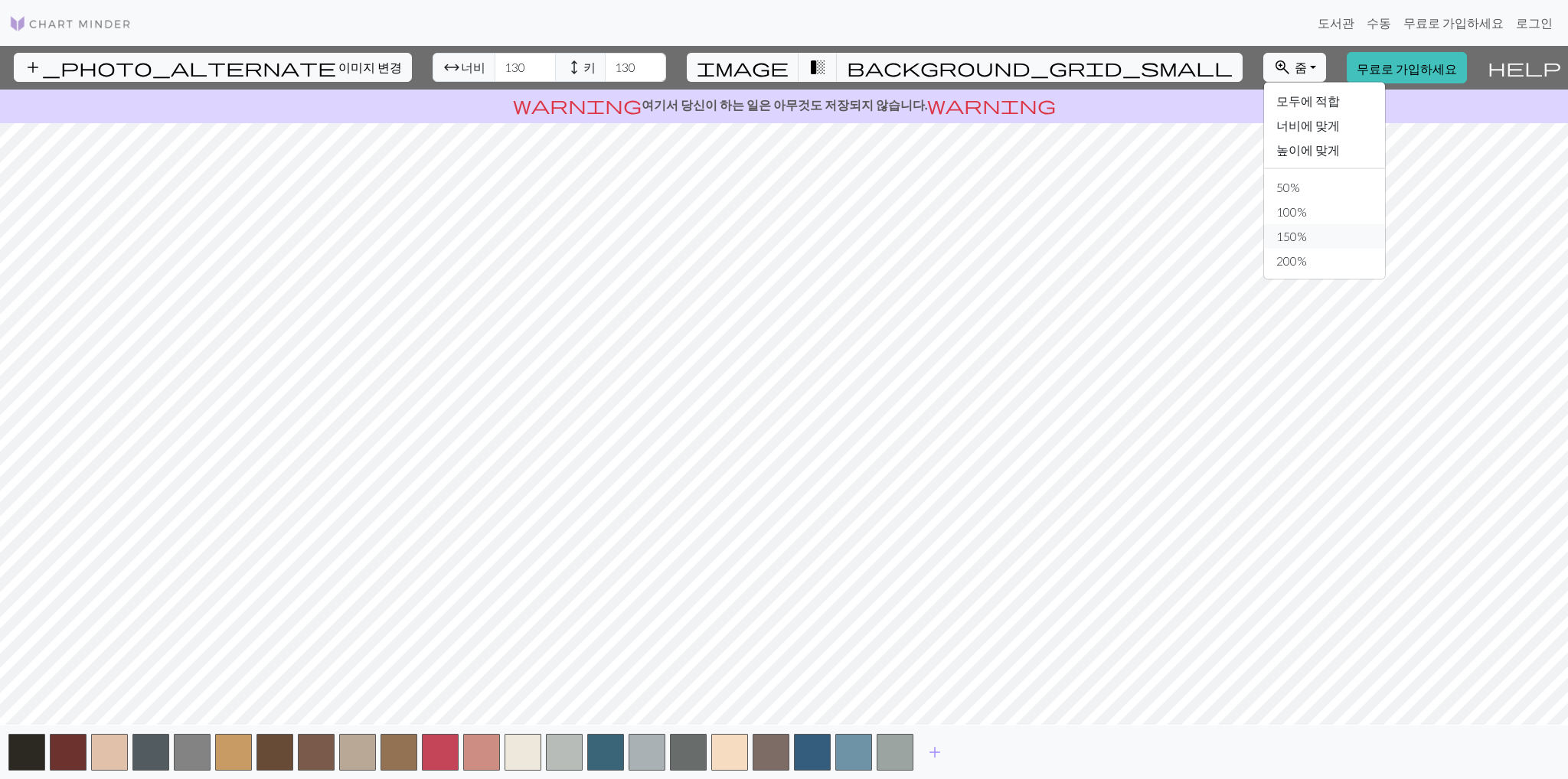 click on "150%" at bounding box center (1325, 236) 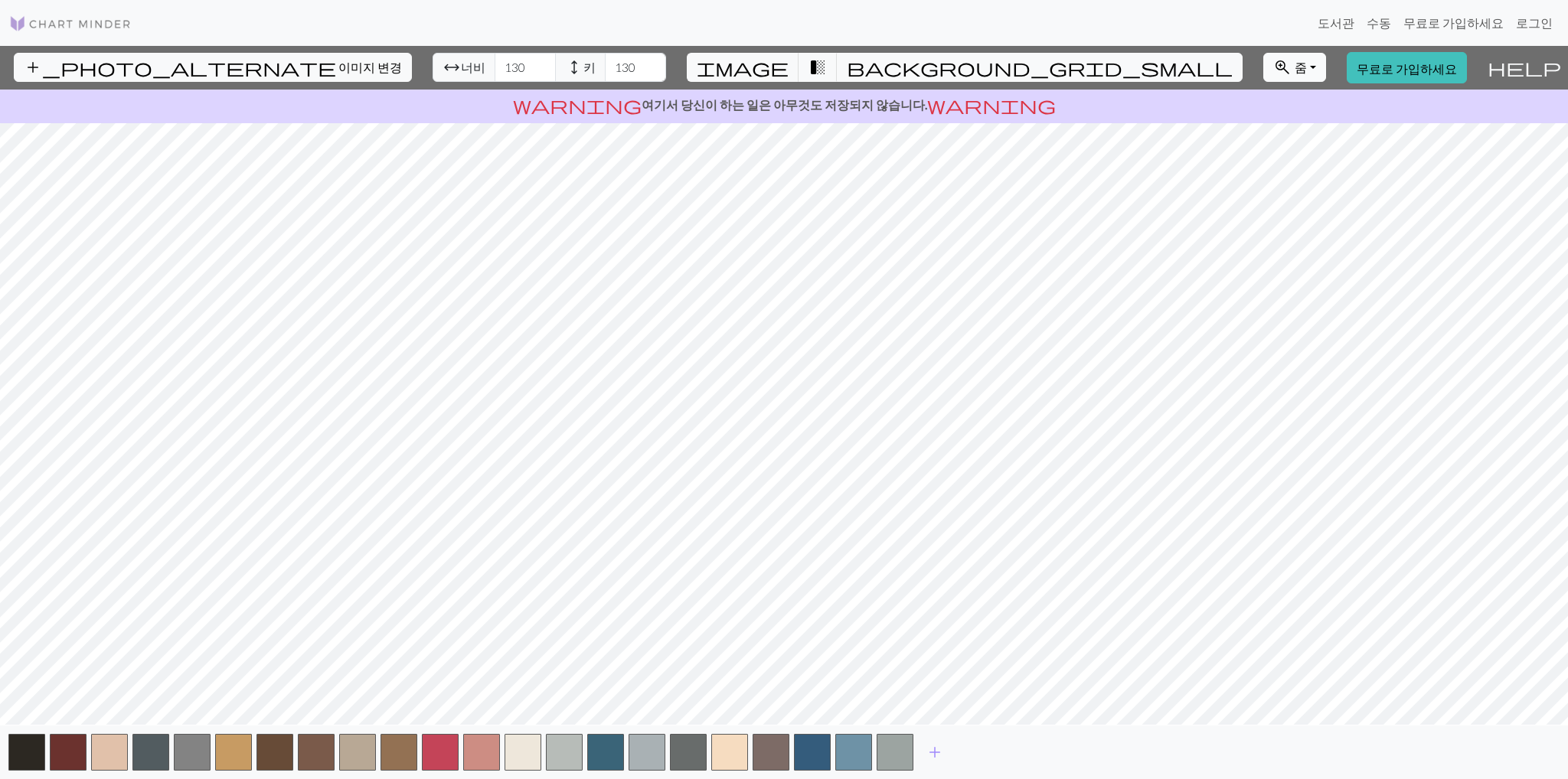 click on "줌" at bounding box center (1301, 67) 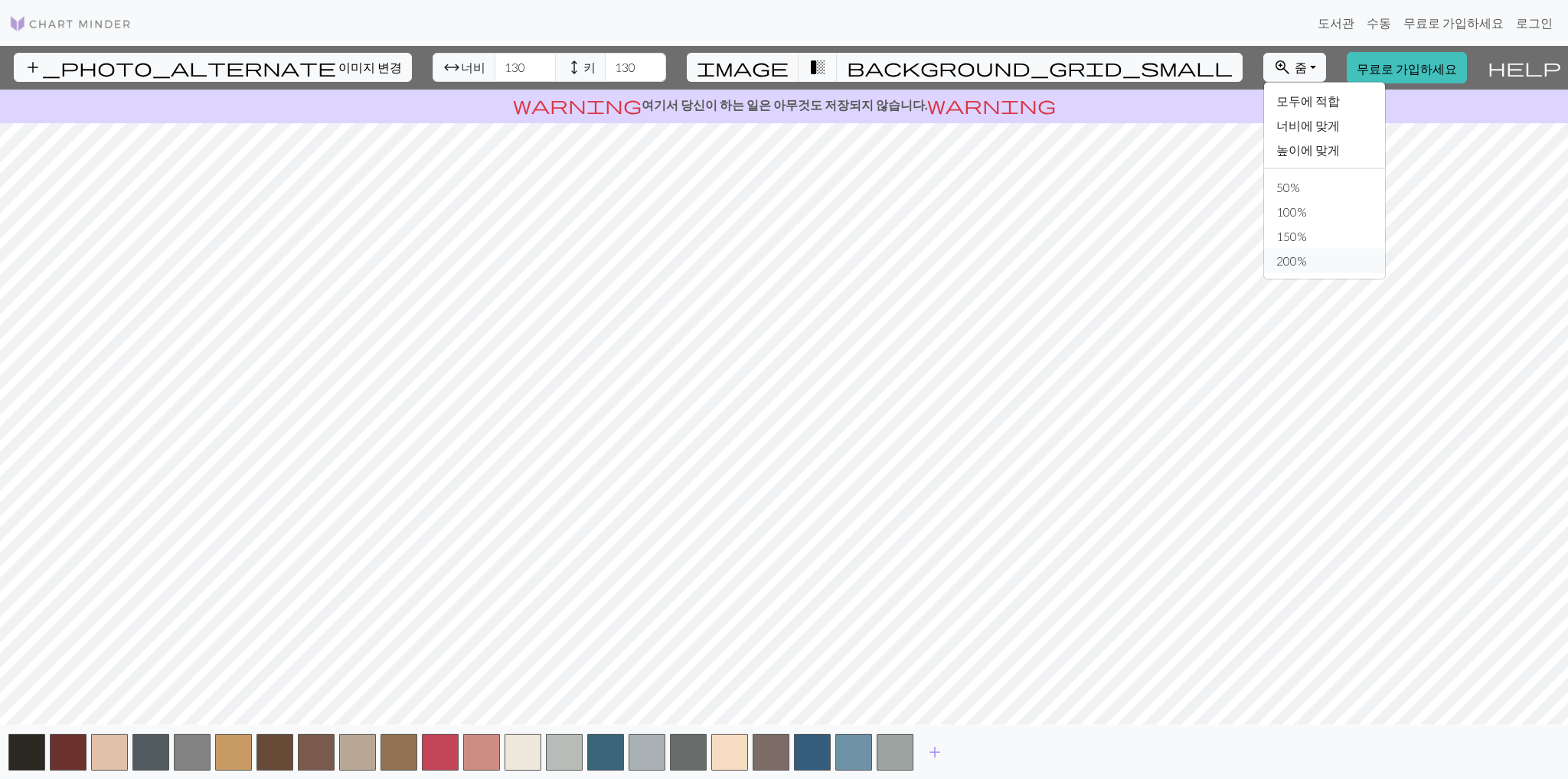 click on "200%" at bounding box center [1292, 260] 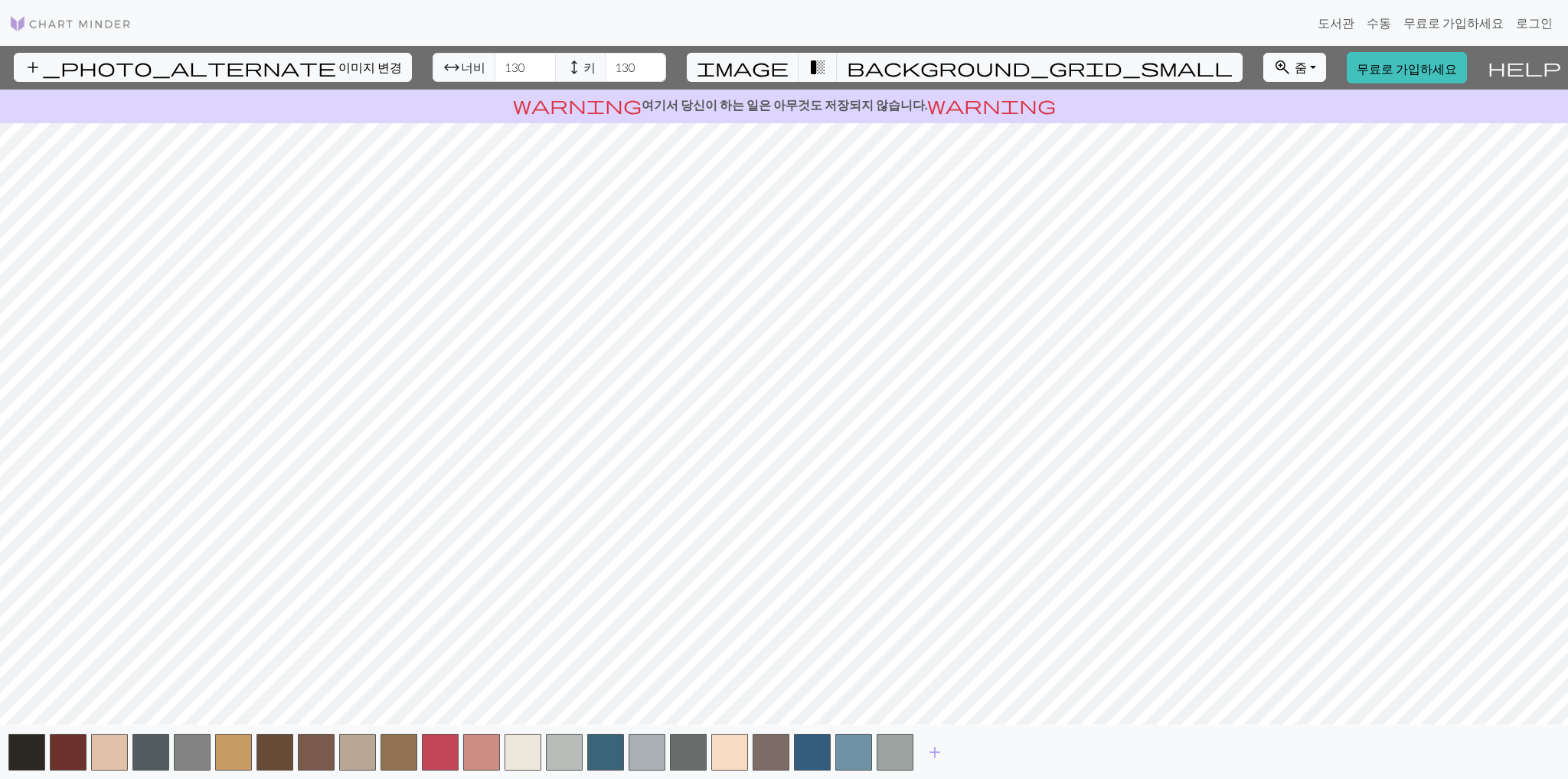 click on "줌" at bounding box center [1301, 67] 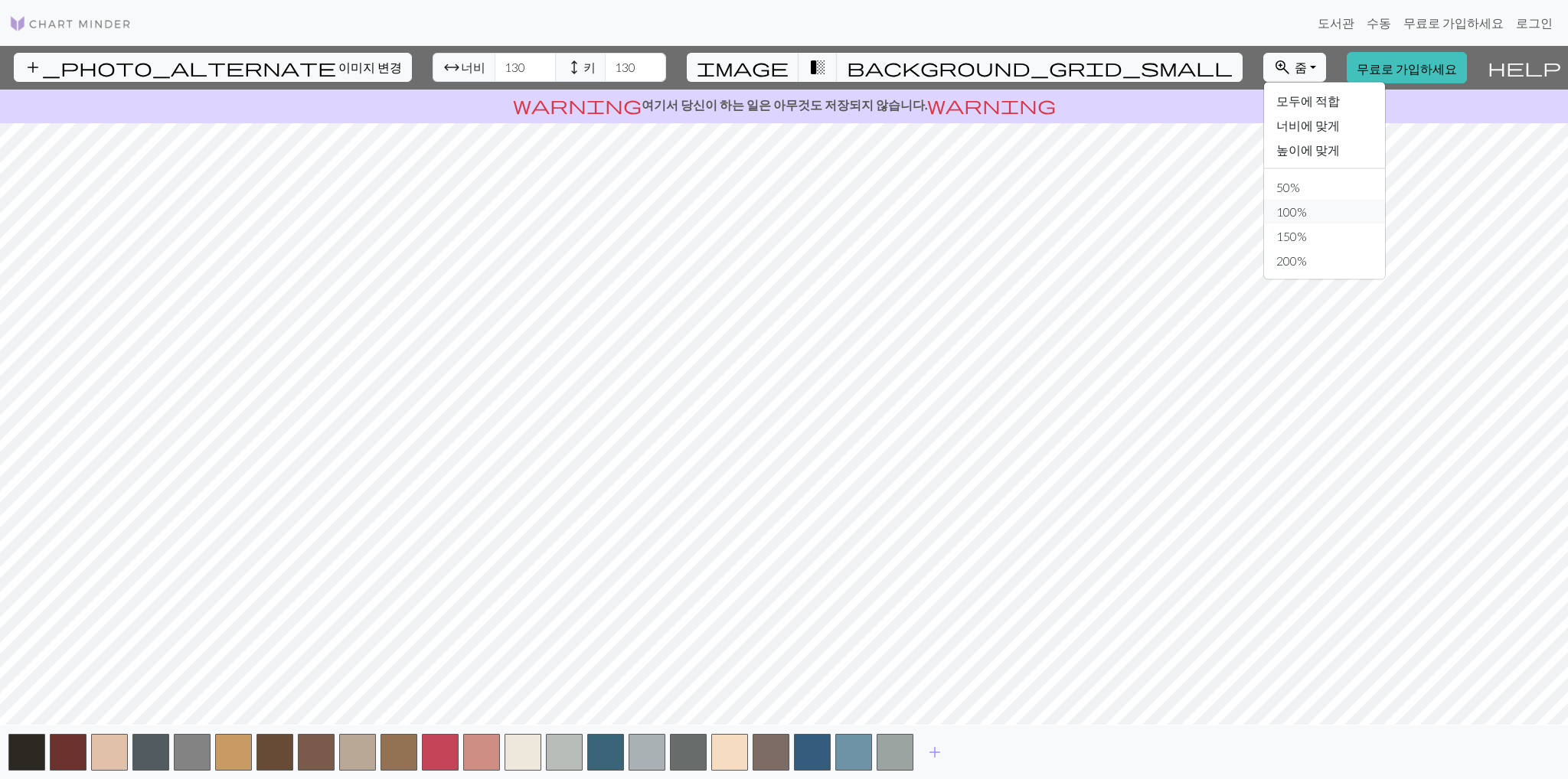 click on "100%" at bounding box center [1292, 211] 